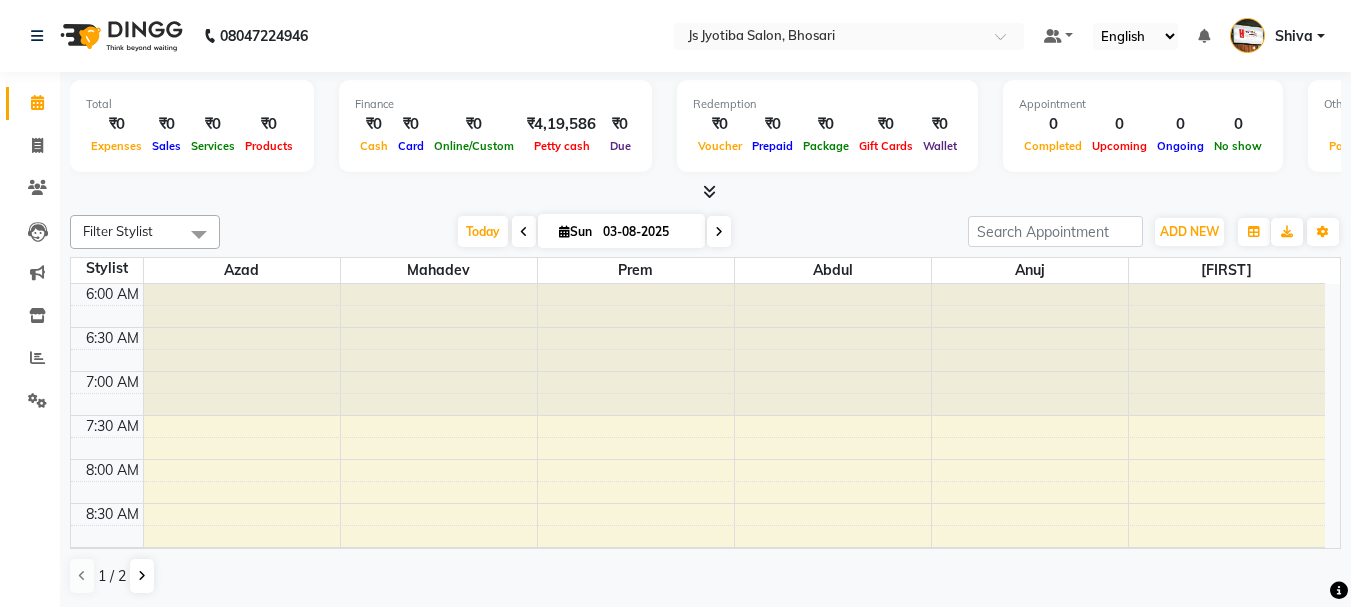 scroll, scrollTop: 0, scrollLeft: 0, axis: both 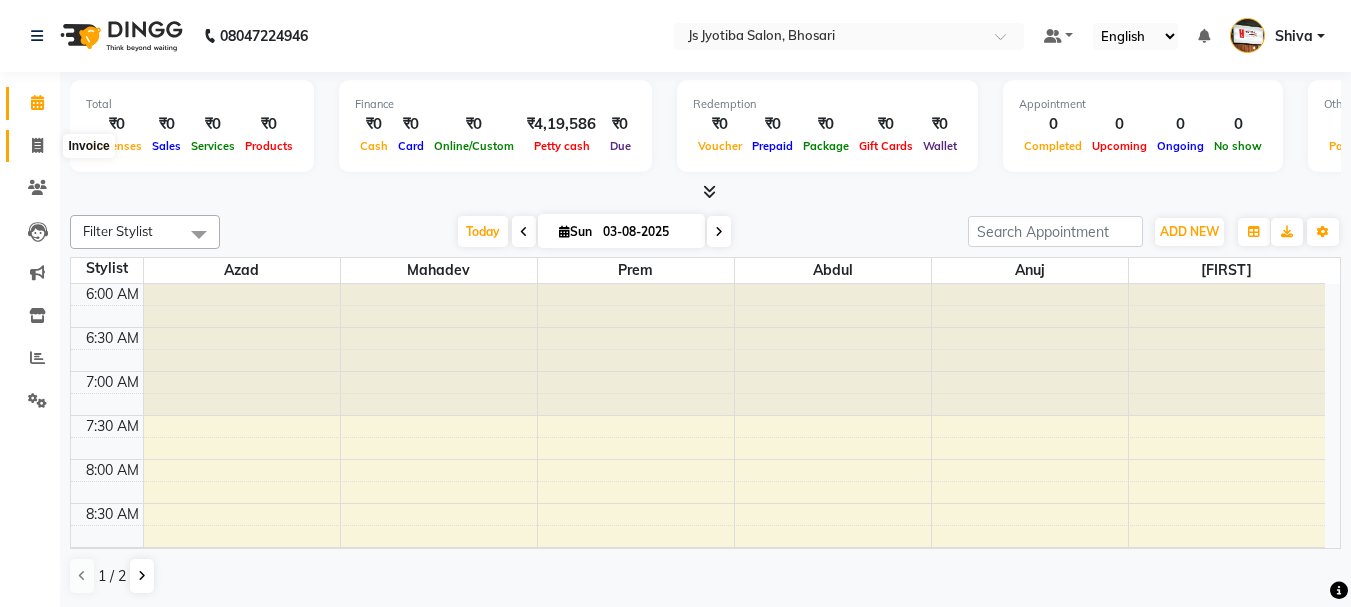 click 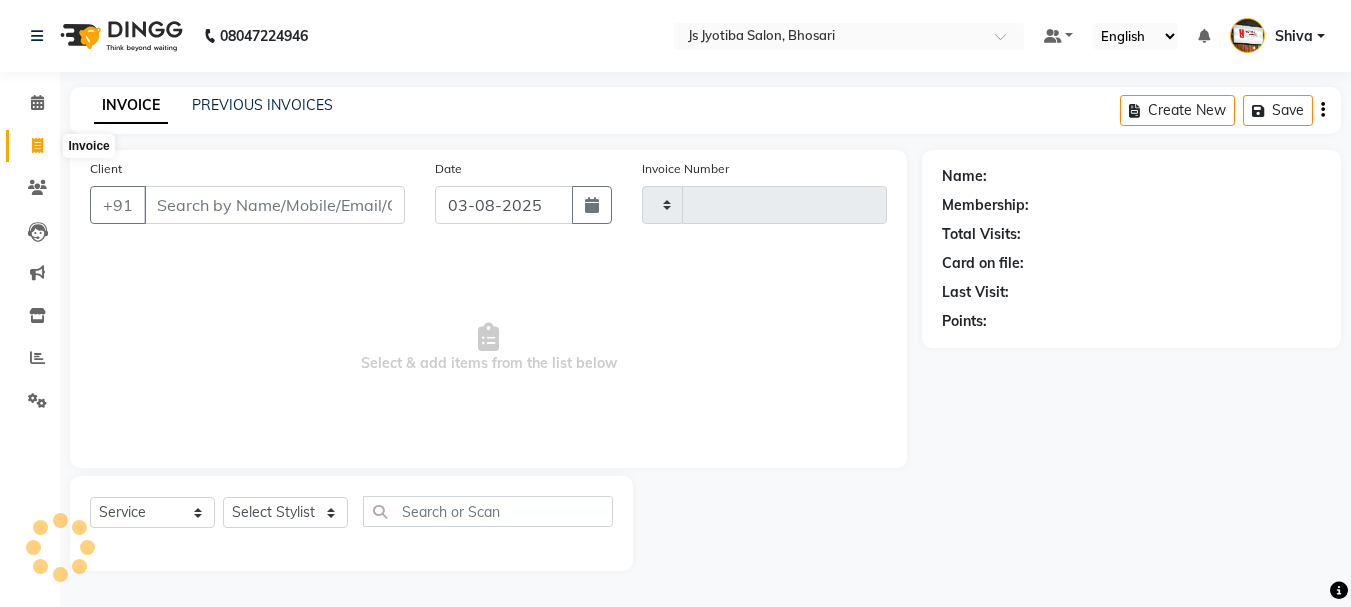 type on "0417" 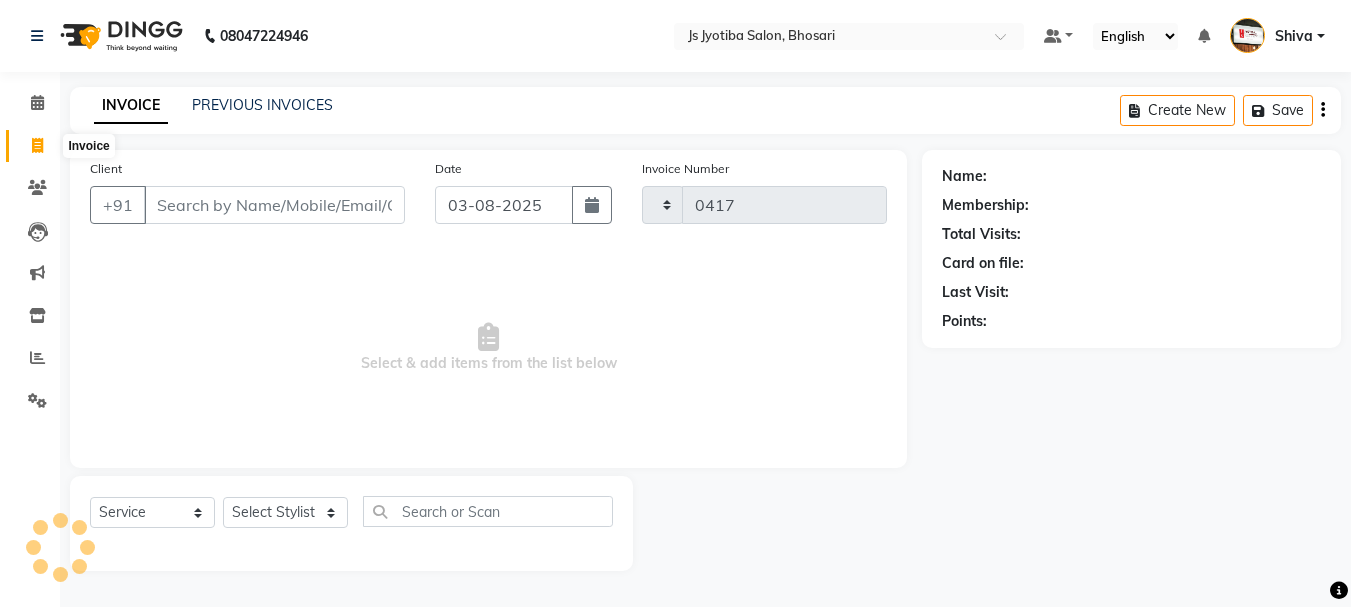 select on "554" 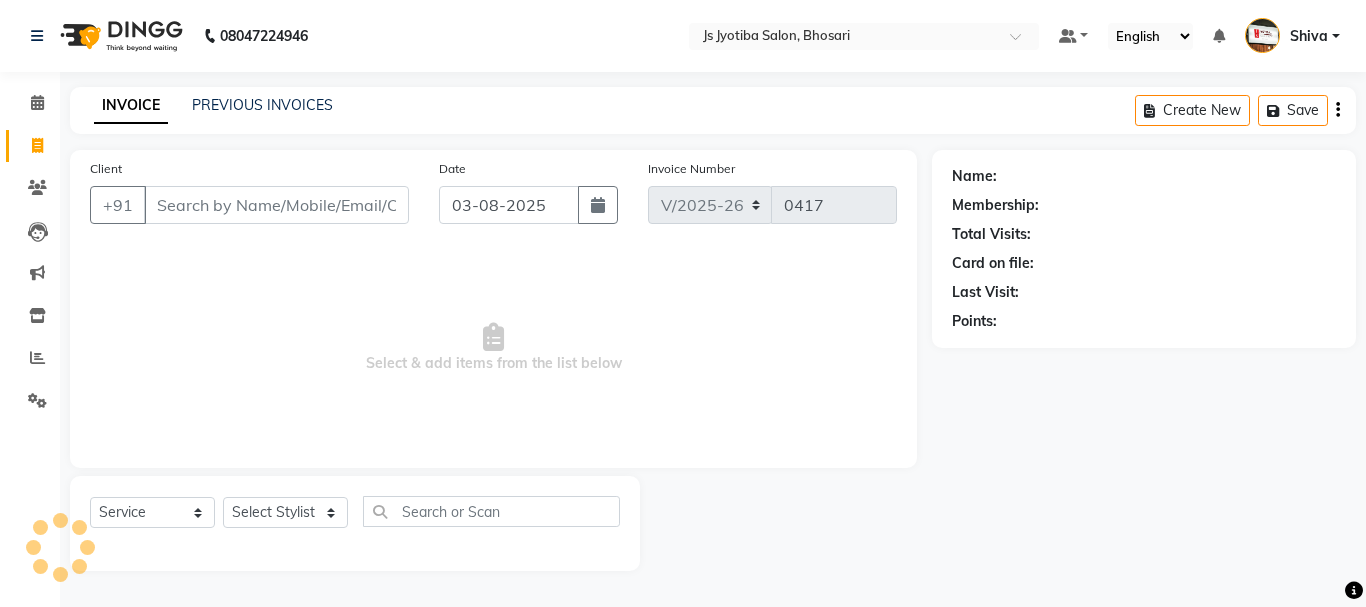click on "Client" at bounding box center (276, 205) 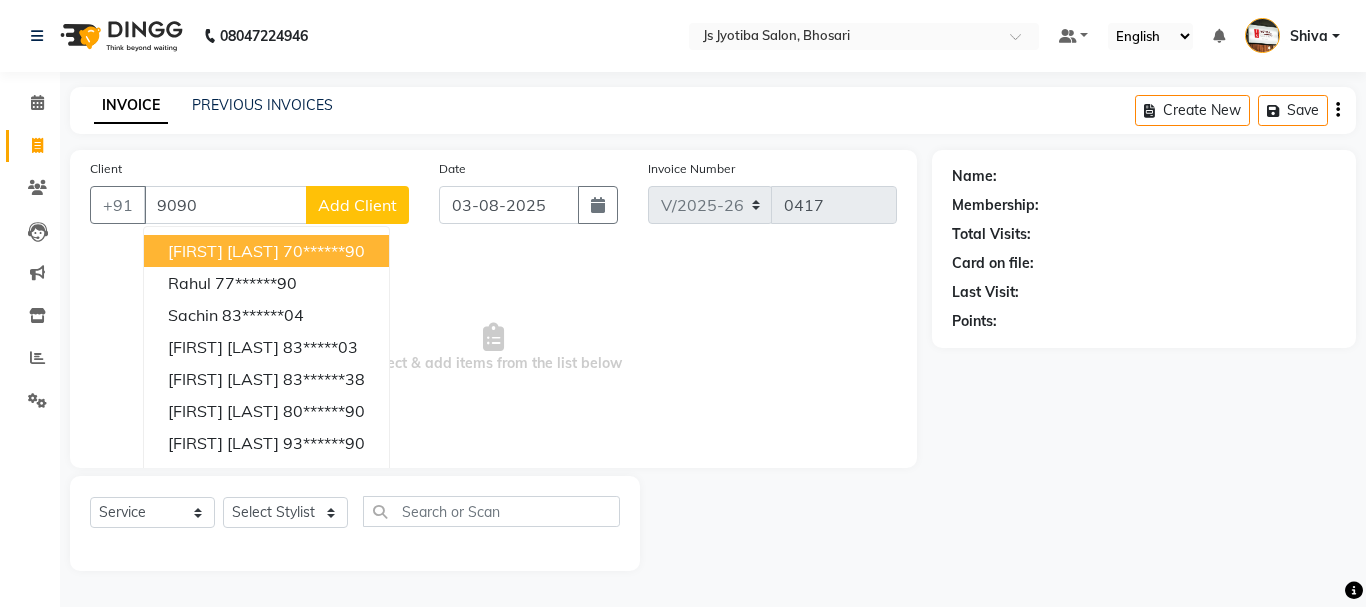 click on "[FIRST] [LAST]  70******90" at bounding box center [266, 251] 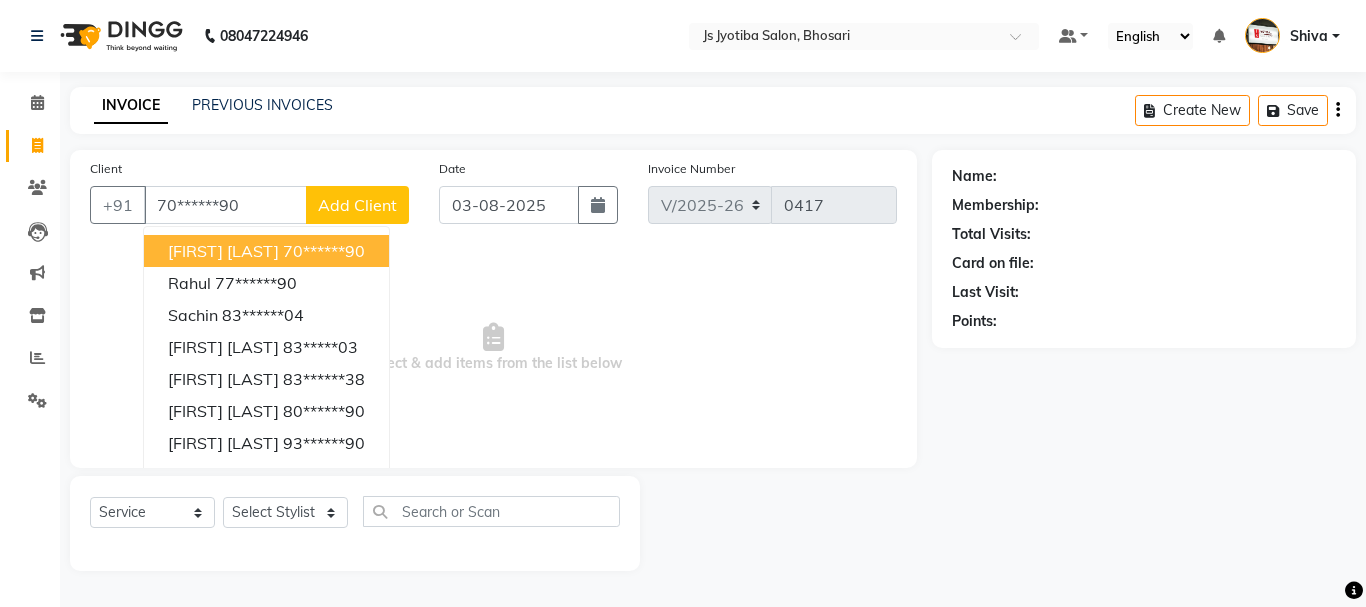 type on "70******90" 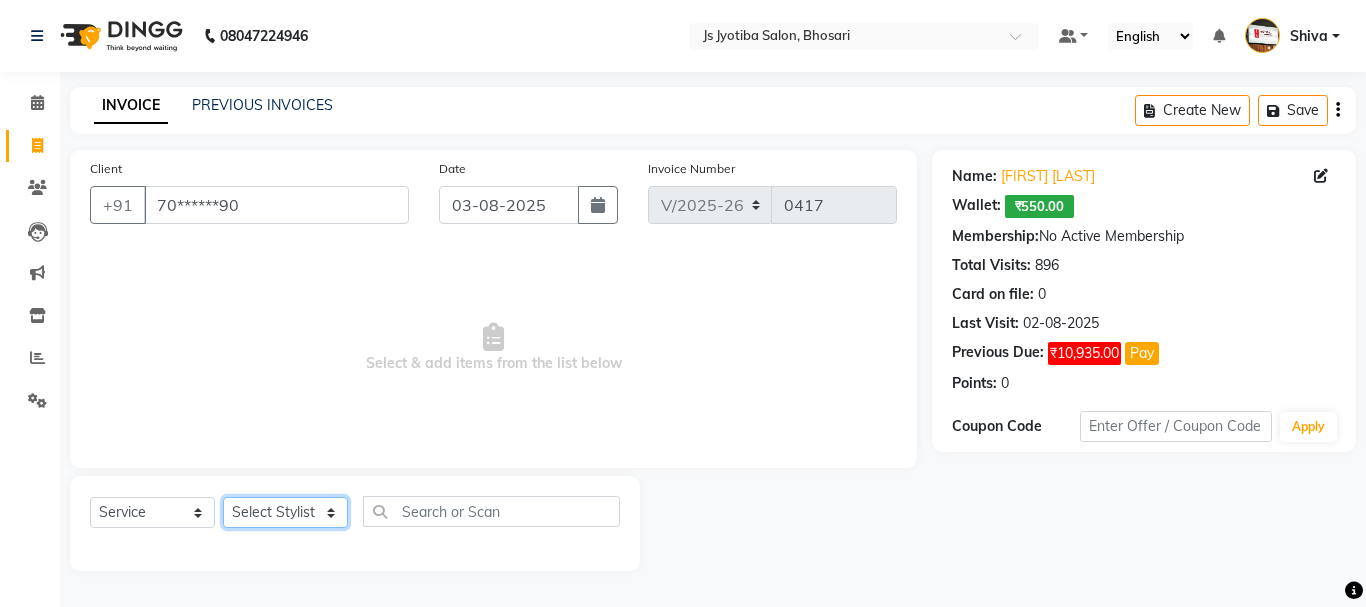 click on "Select Stylist [FIRST] [LAST] [FIRST] [LAST] [FIRST] [LAST] [FIRST] [LAST] [FIRST] [LAST] [FIRST] [LAST] [FIRST] [LAST] [FIRST] [LAST] [FIRST] [LAST] [FIRST] [LAST]" 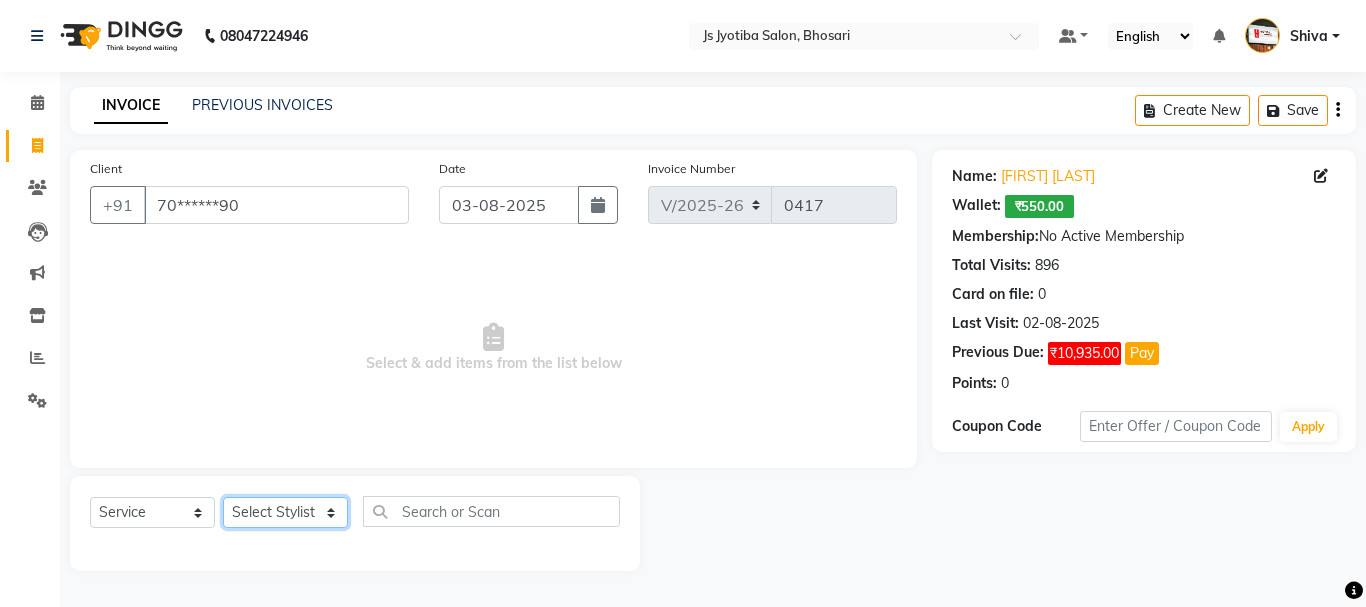 select on "7183" 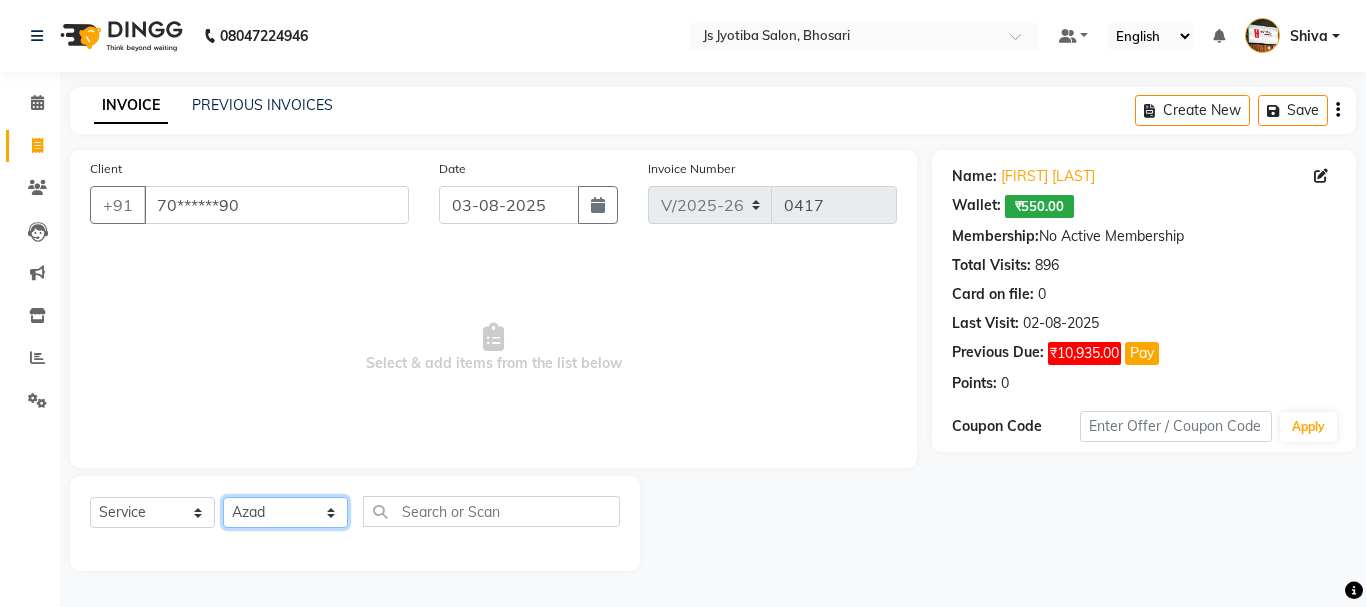 click on "Select Stylist [FIRST] [LAST] [FIRST] [LAST] [FIRST] [LAST] [FIRST] [LAST] [FIRST] [LAST] [FIRST] [LAST] [FIRST] [LAST] [FIRST] [LAST] [FIRST] [LAST] [FIRST] [LAST]" 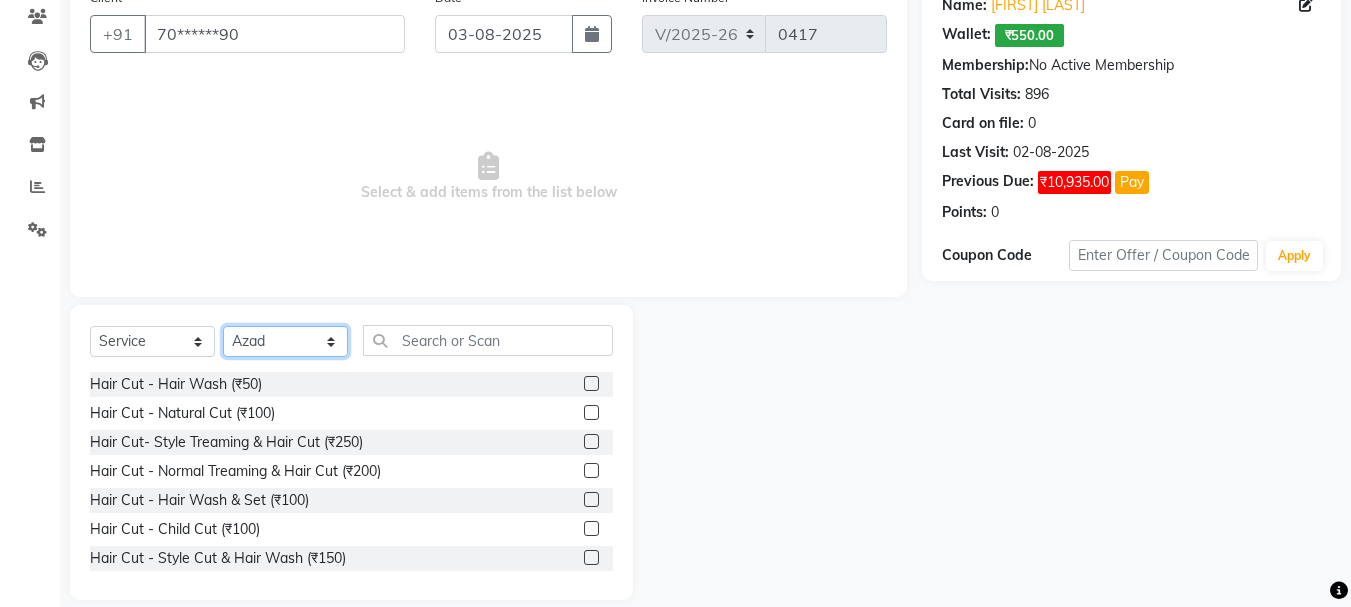 scroll, scrollTop: 194, scrollLeft: 0, axis: vertical 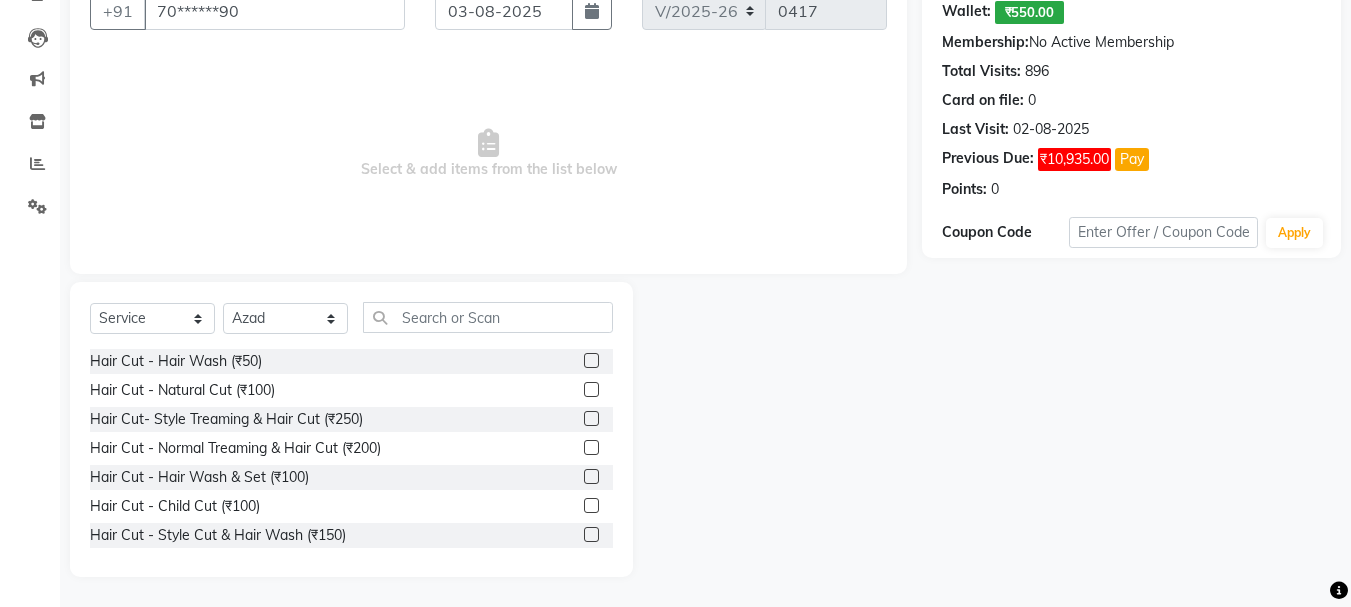 click 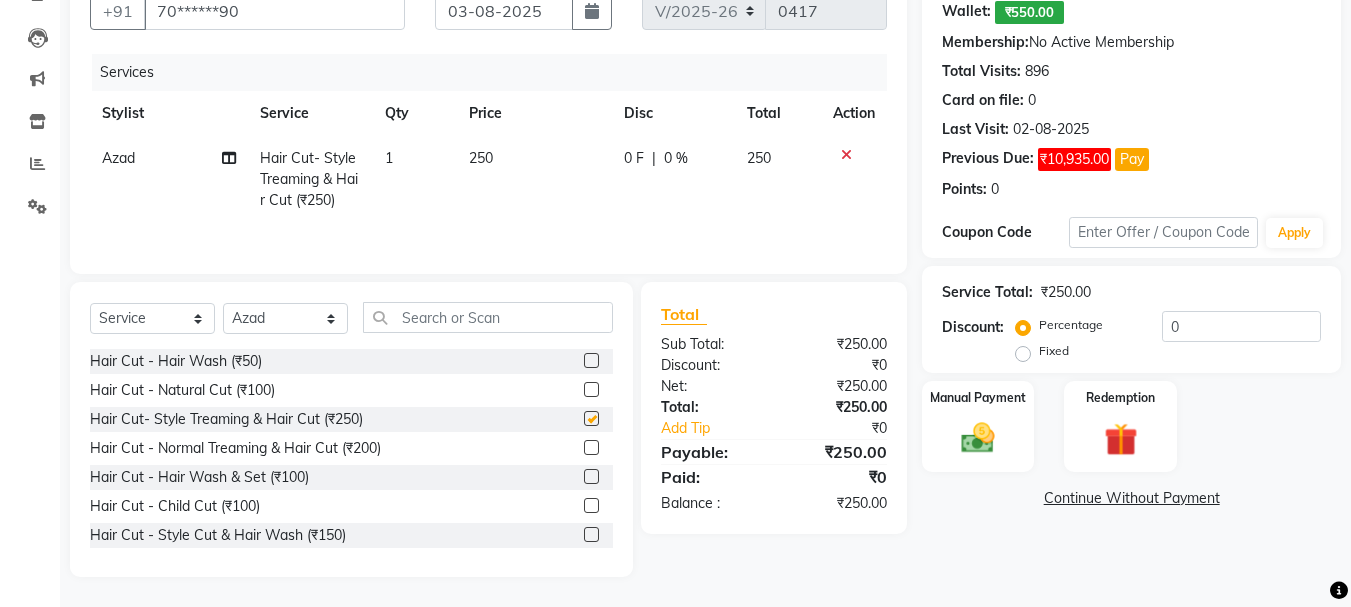 checkbox on "false" 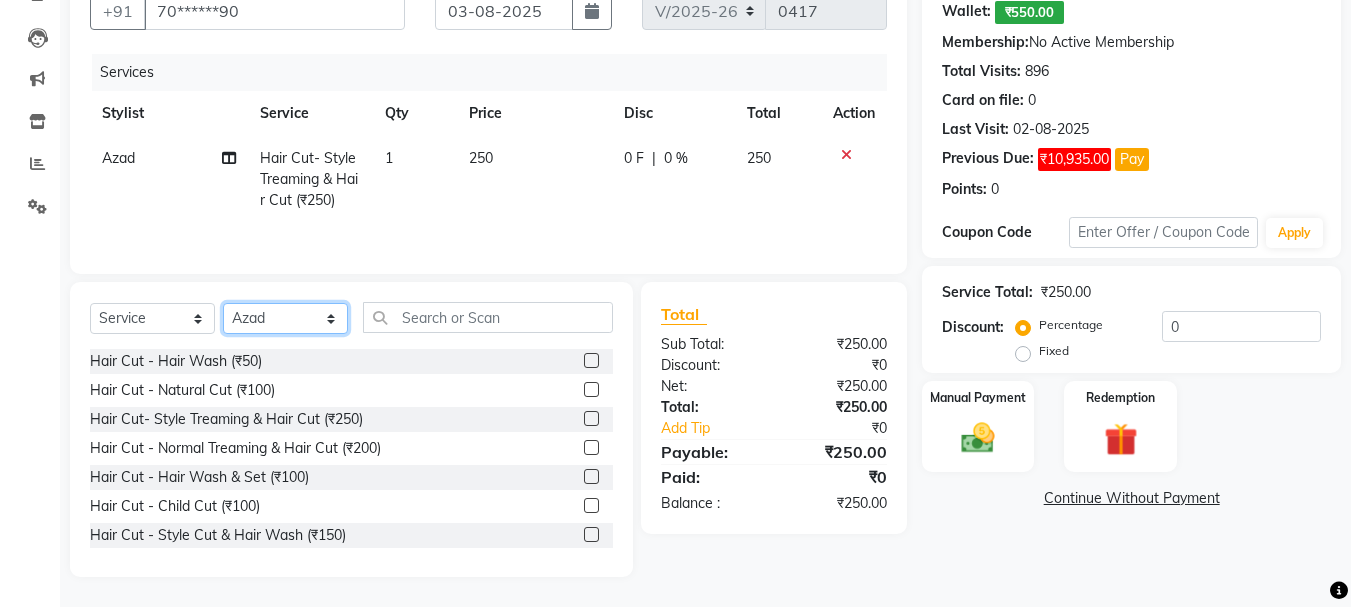 click on "Select Stylist [FIRST] [LAST] [FIRST] [LAST] [FIRST] [LAST] [FIRST] [LAST] [FIRST] [LAST] [FIRST] [LAST] [FIRST] [LAST] [FIRST] [LAST] [FIRST] [LAST] [FIRST] [LAST]" 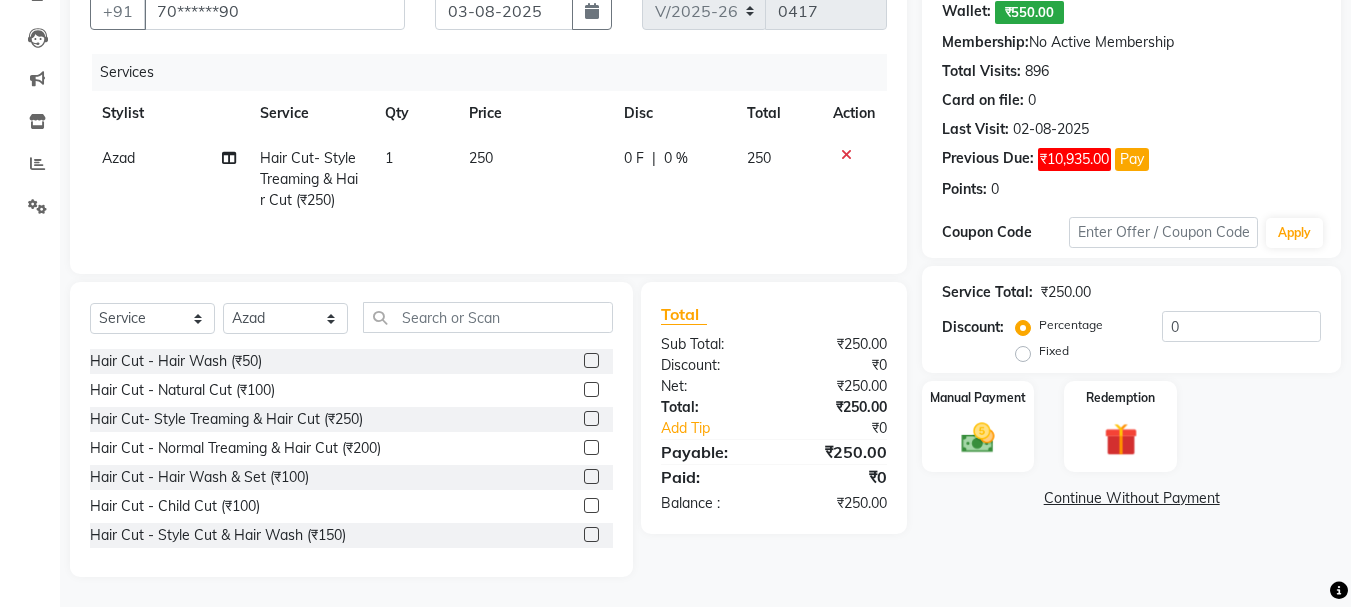 drag, startPoint x: 576, startPoint y: 392, endPoint x: 478, endPoint y: 364, distance: 101.92154 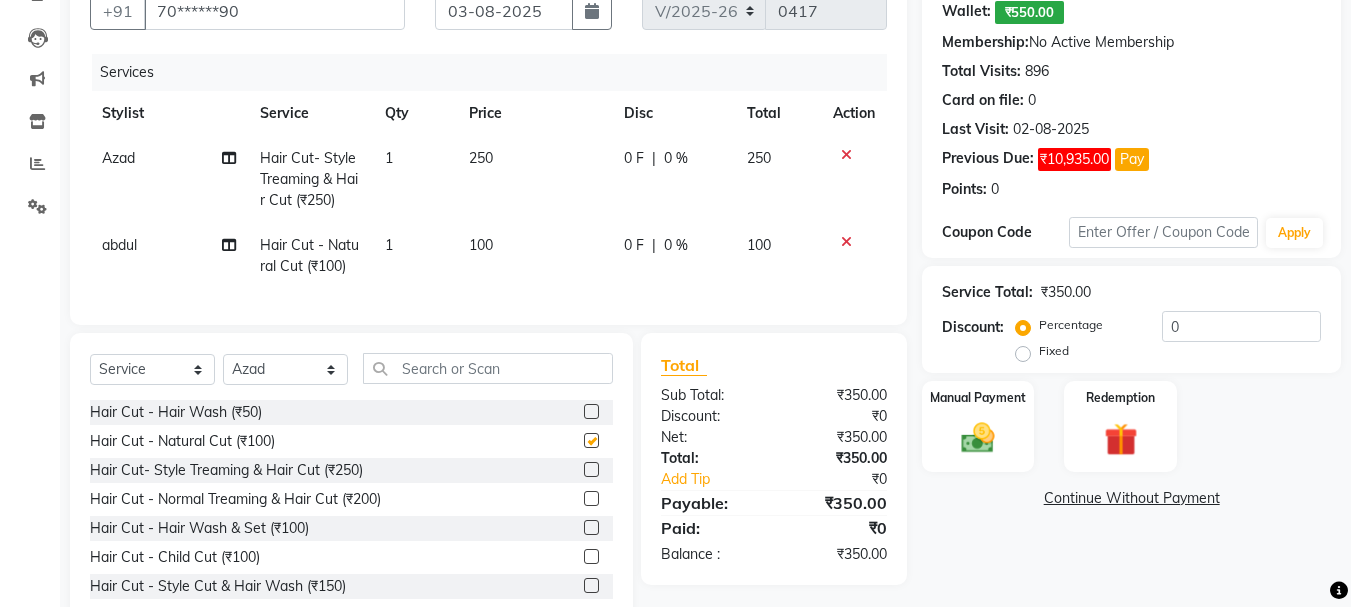 checkbox on "false" 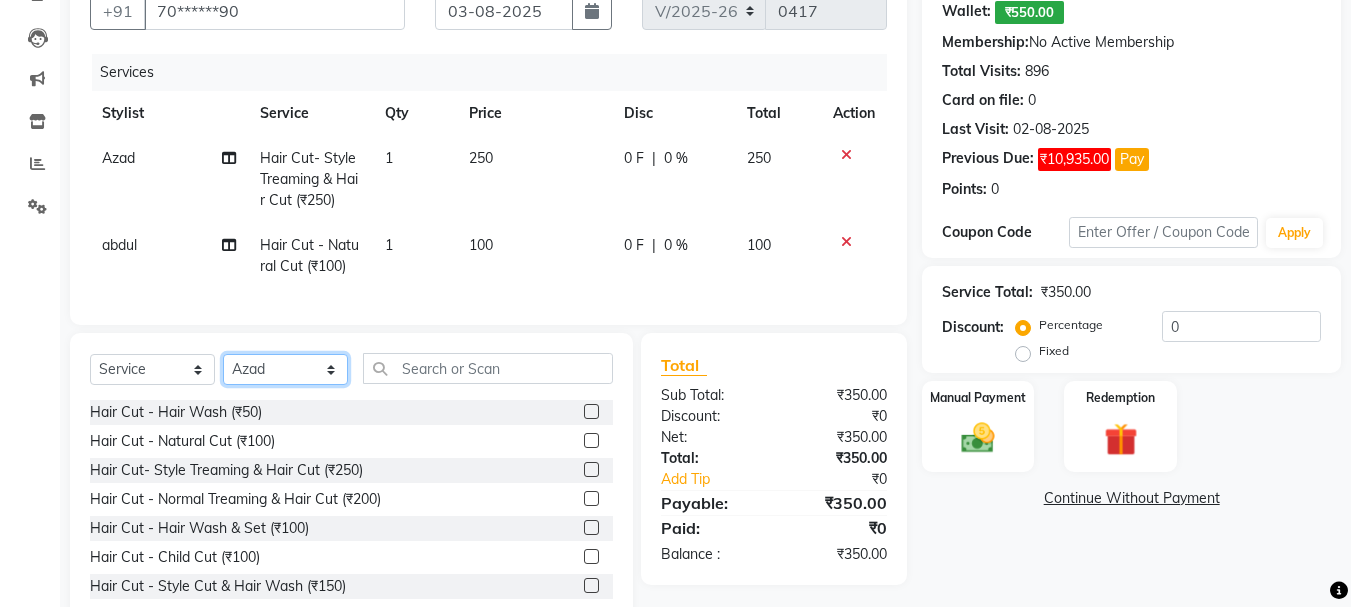 click on "Select Stylist [FIRST] [LAST] [FIRST] [LAST] [FIRST] [LAST] [FIRST] [LAST] [FIRST] [LAST] [FIRST] [LAST] [FIRST] [LAST] [FIRST] [LAST] [FIRST] [LAST] [FIRST] [LAST]" 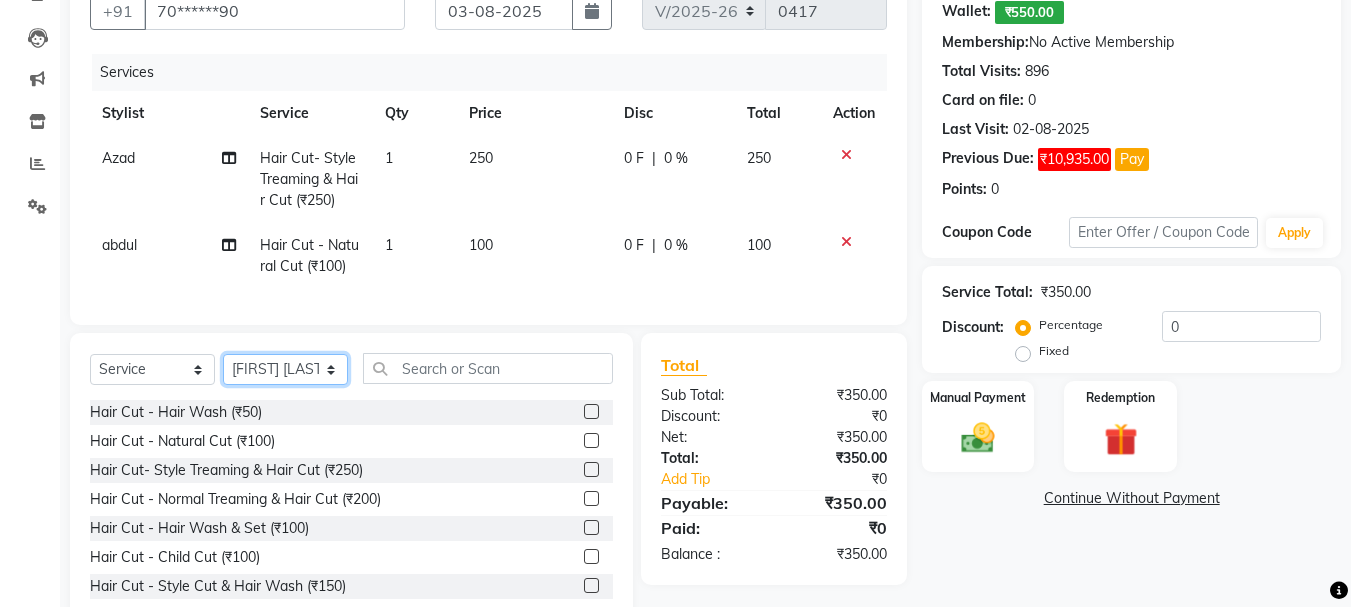 click on "Select Stylist [FIRST] [LAST] [FIRST] [LAST] [FIRST] [LAST] [FIRST] [LAST] [FIRST] [LAST] [FIRST] [LAST] [FIRST] [LAST] [FIRST] [LAST] [FIRST] [LAST] [FIRST] [LAST]" 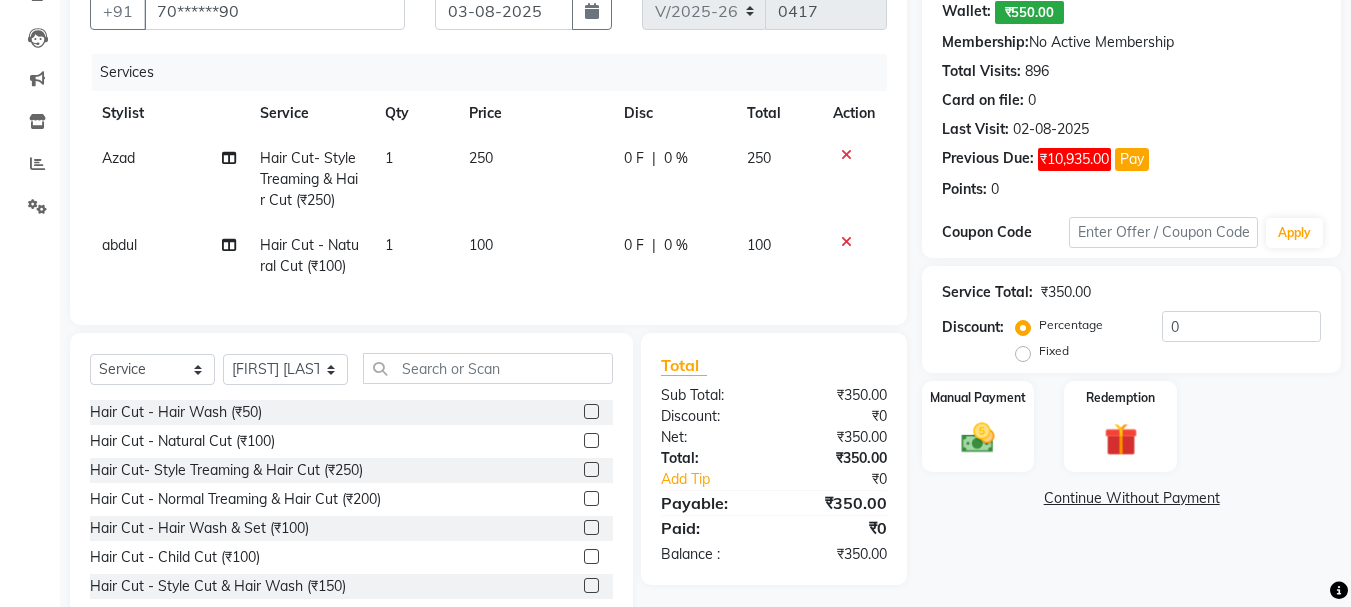 click 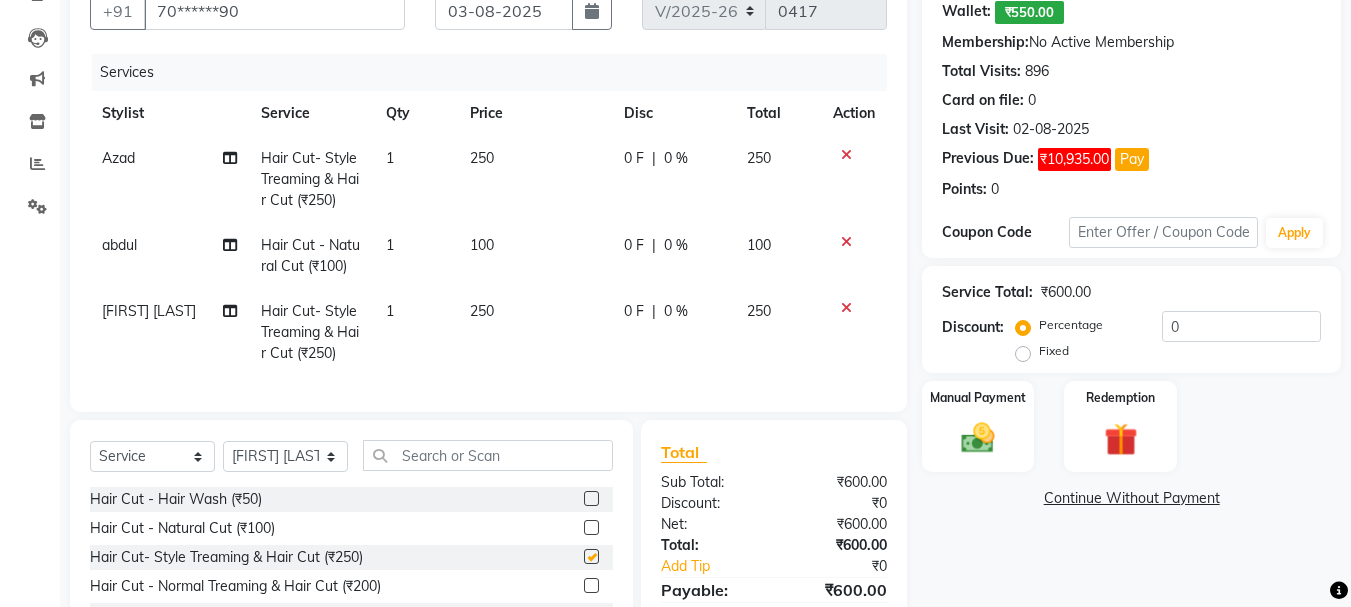 checkbox on "false" 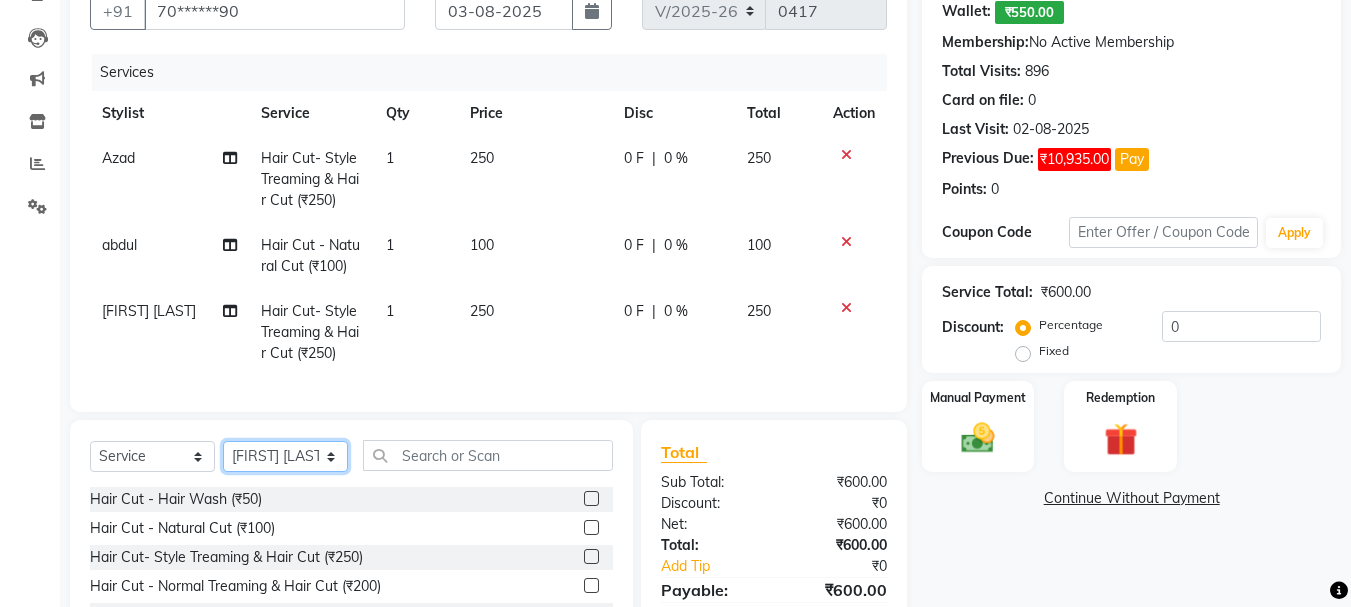 click on "Select Stylist [FIRST] [LAST] [FIRST] [LAST] [FIRST] [LAST] [FIRST] [LAST] [FIRST] [LAST] [FIRST] [LAST] [FIRST] [LAST] [FIRST] [LAST] [FIRST] [LAST] [FIRST] [LAST]" 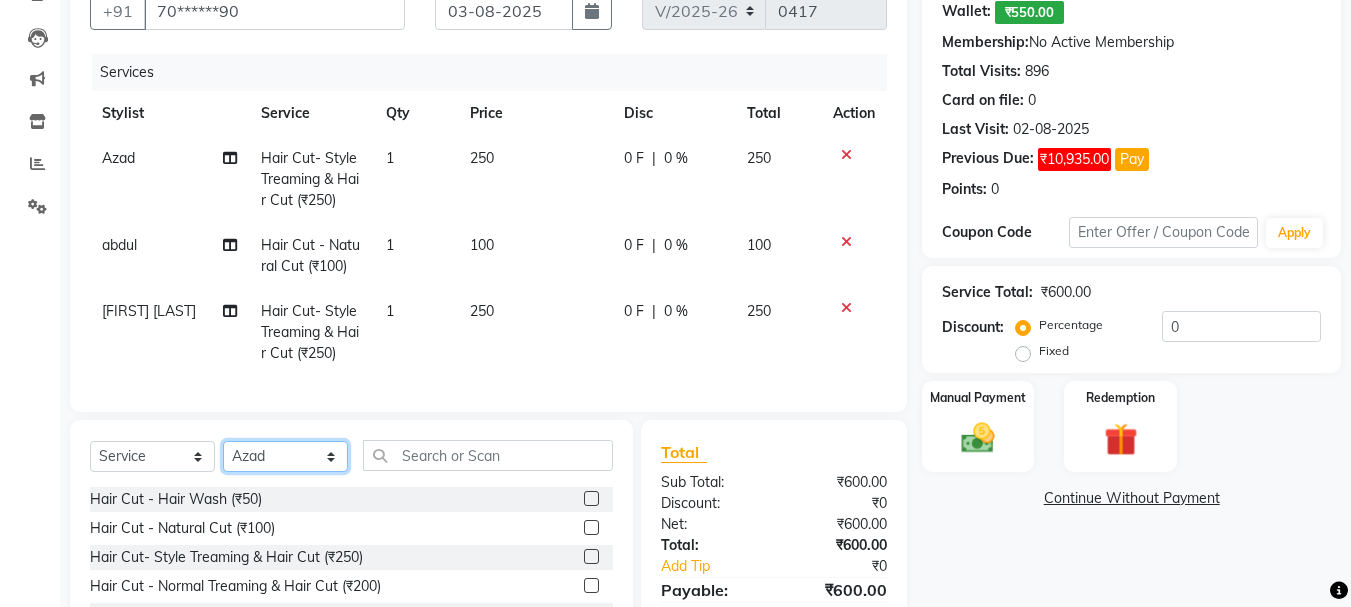 click on "Select Stylist [FIRST] [LAST] [FIRST] [LAST] [FIRST] [LAST] [FIRST] [LAST] [FIRST] [LAST] [FIRST] [LAST] [FIRST] [LAST] [FIRST] [LAST] [FIRST] [LAST] [FIRST] [LAST]" 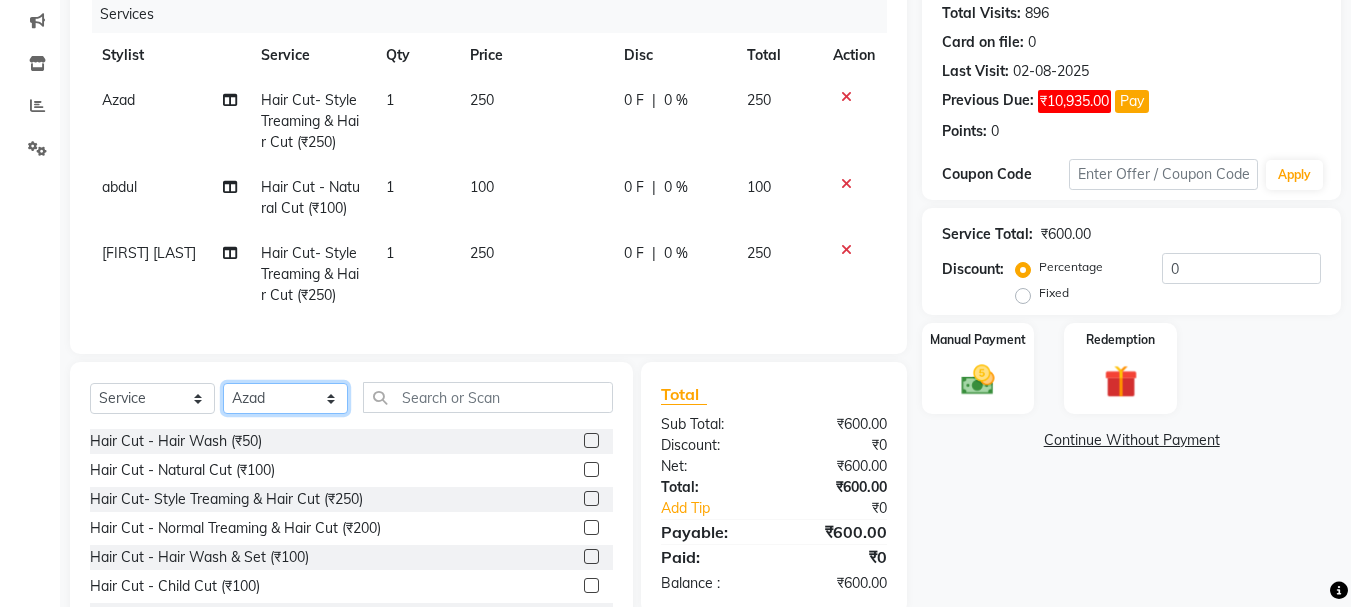 scroll, scrollTop: 347, scrollLeft: 0, axis: vertical 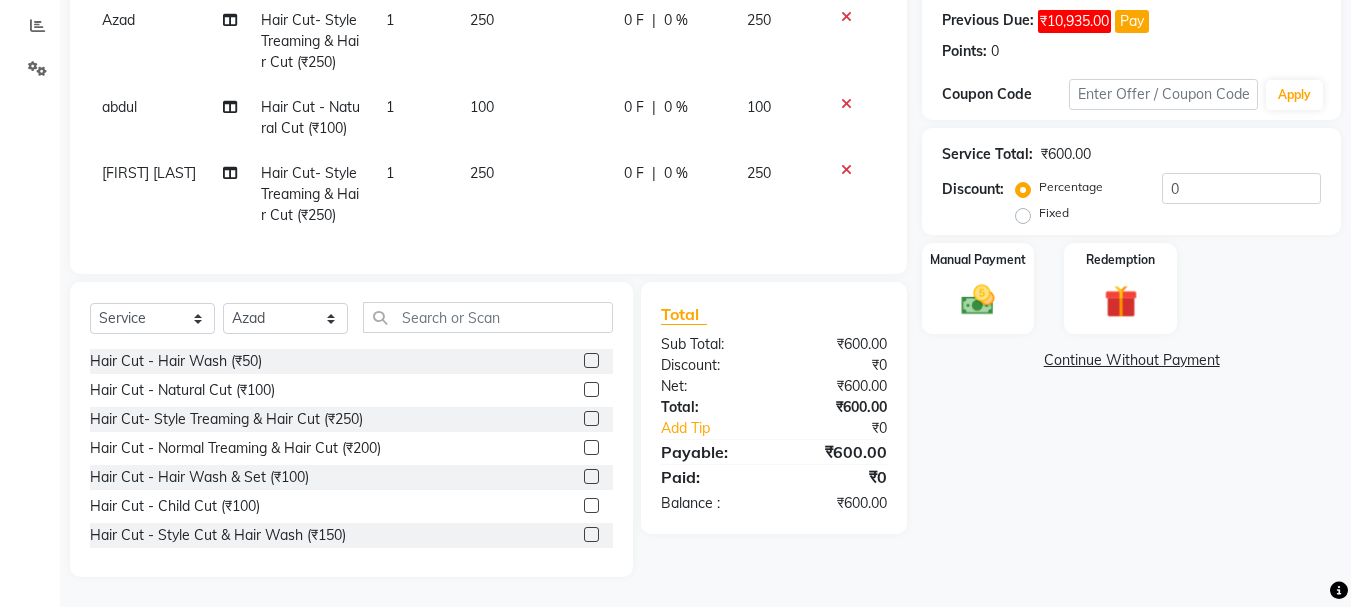 click 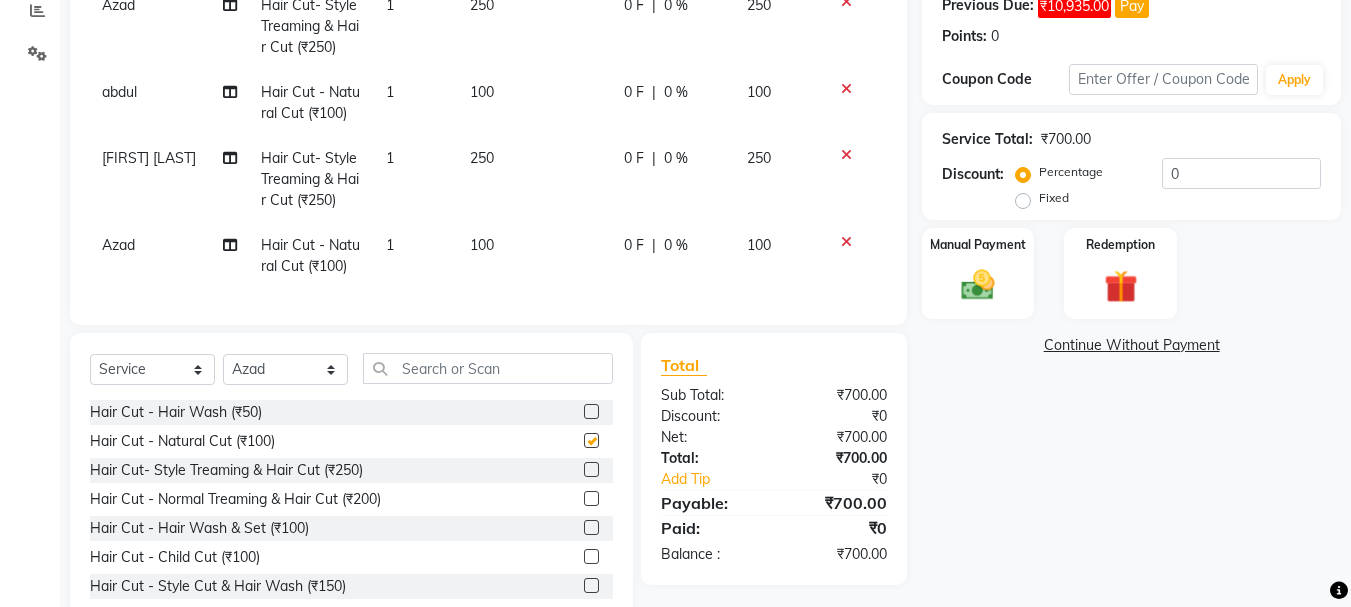 checkbox on "false" 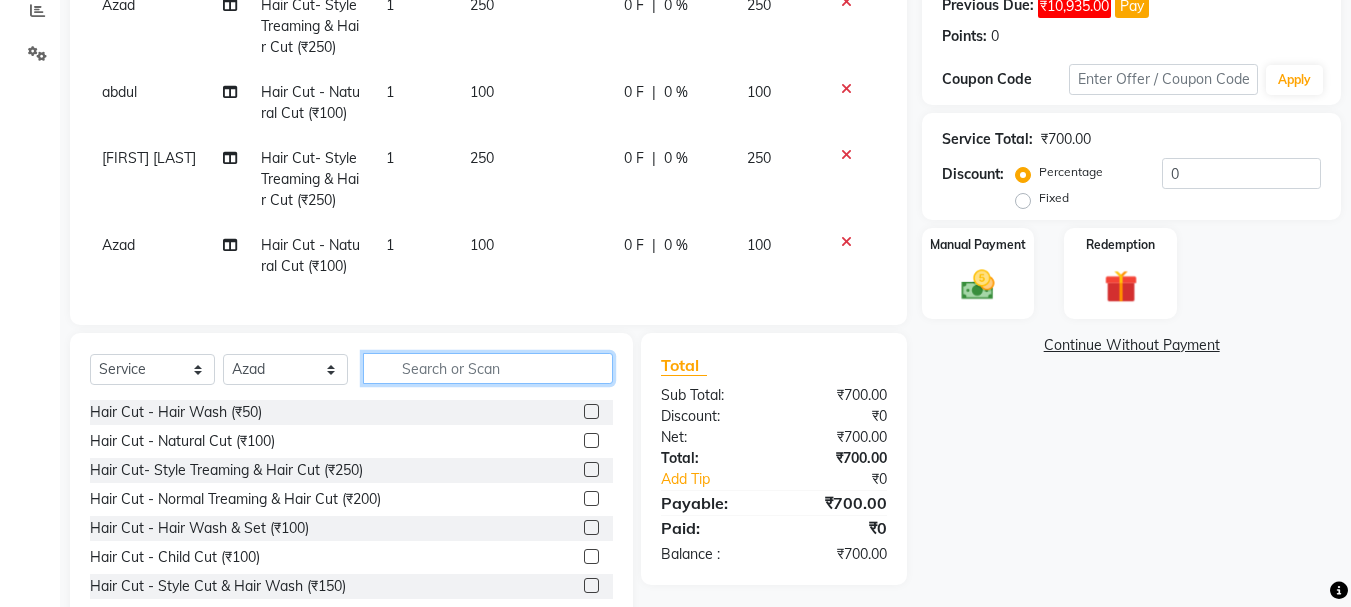 click 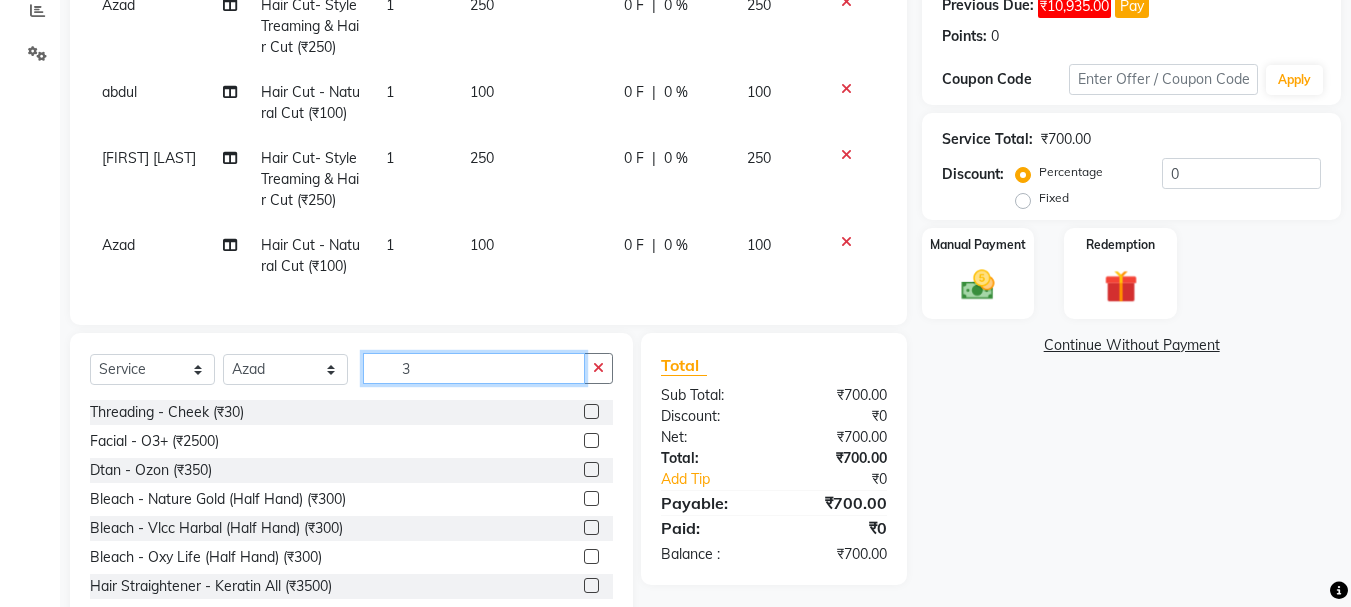 type on "3" 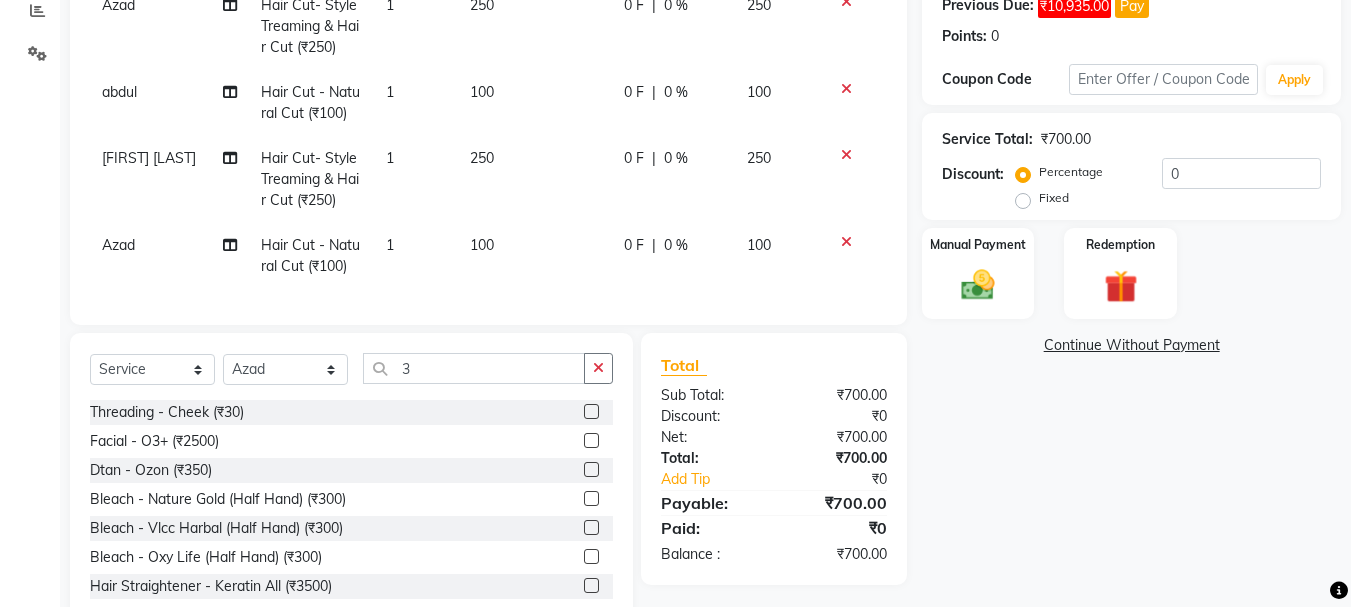 click 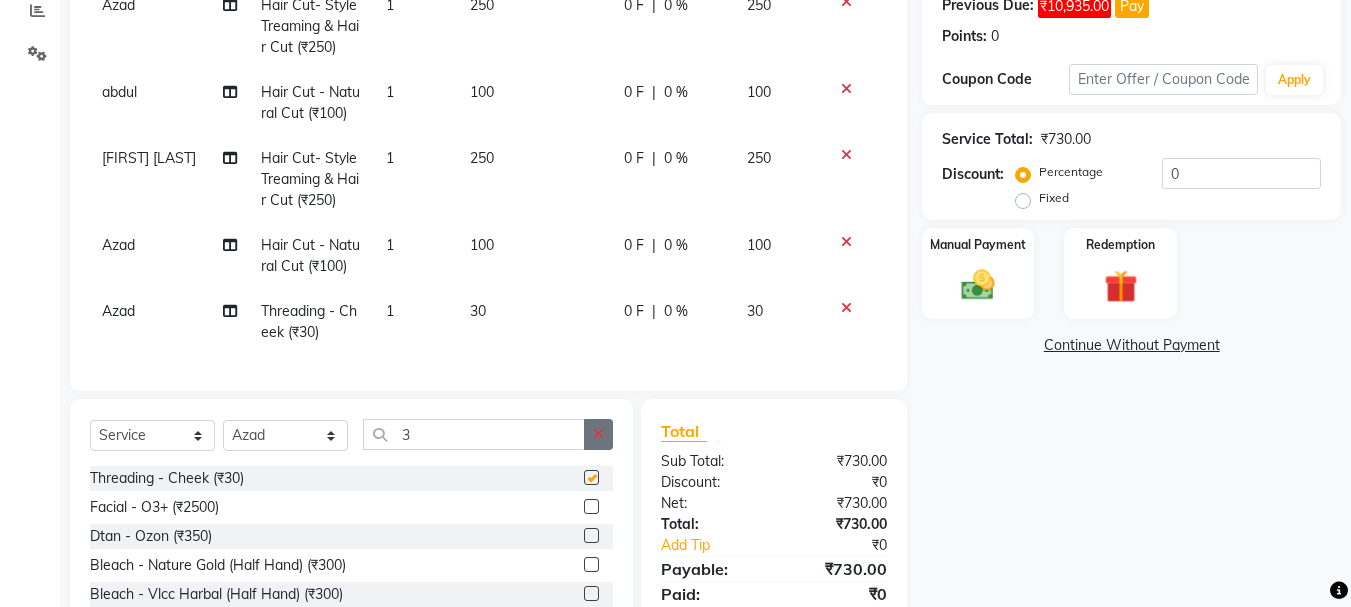 checkbox on "false" 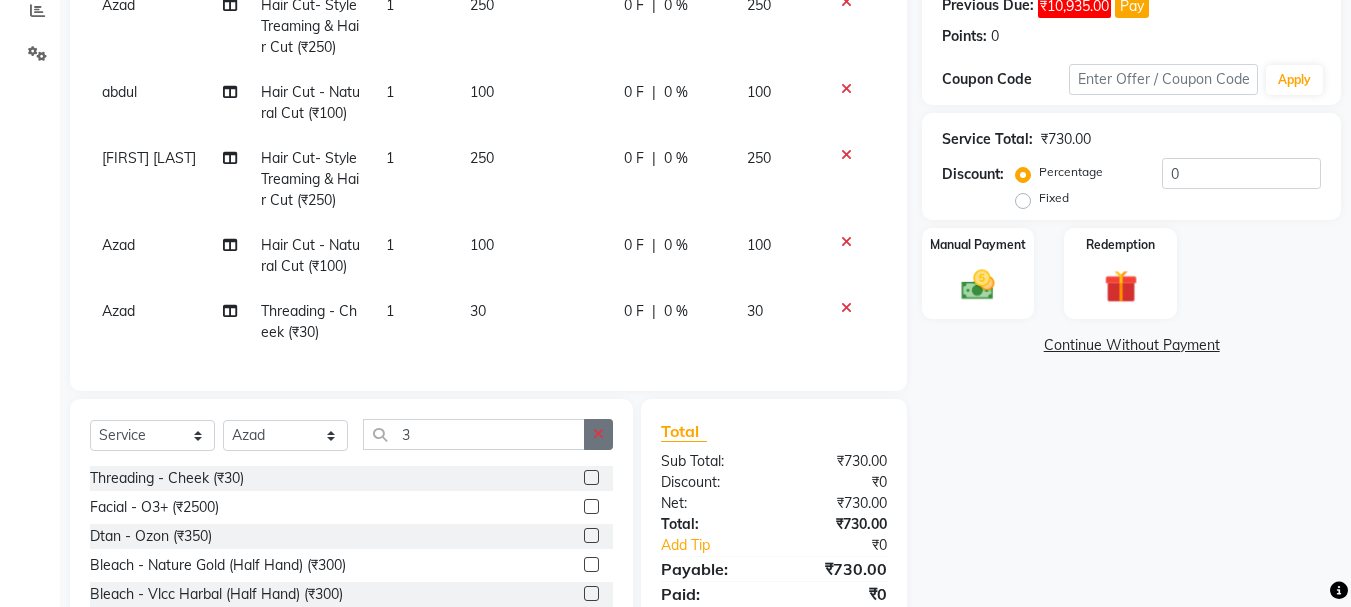 click 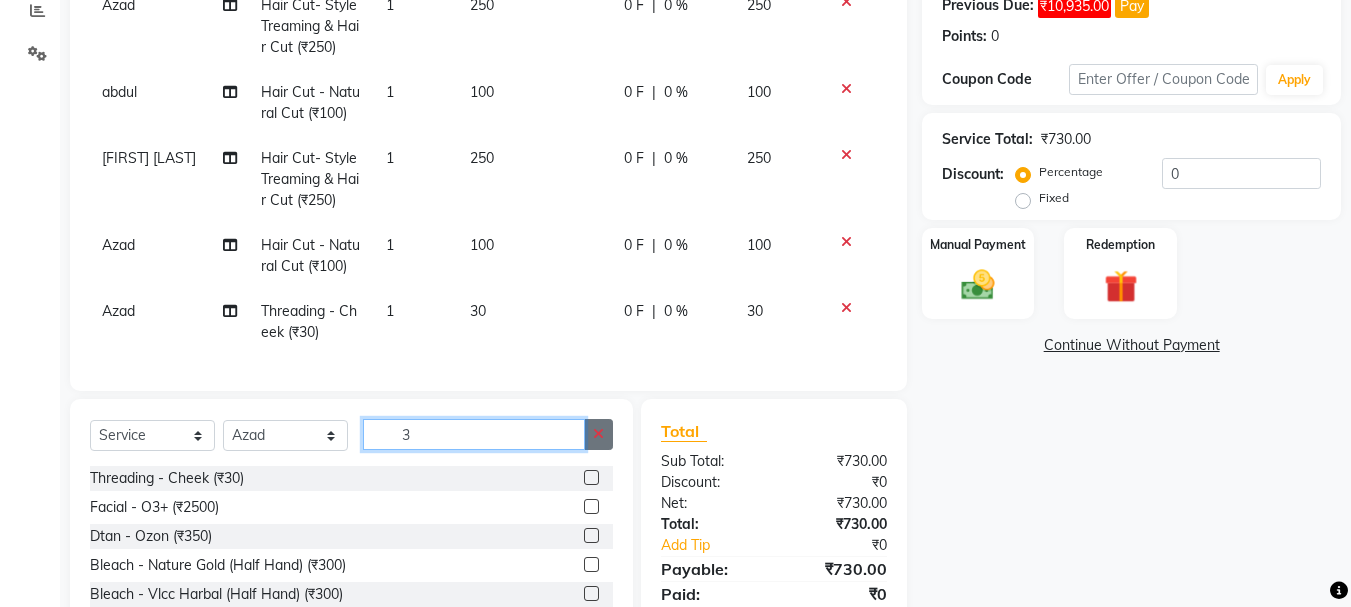 type 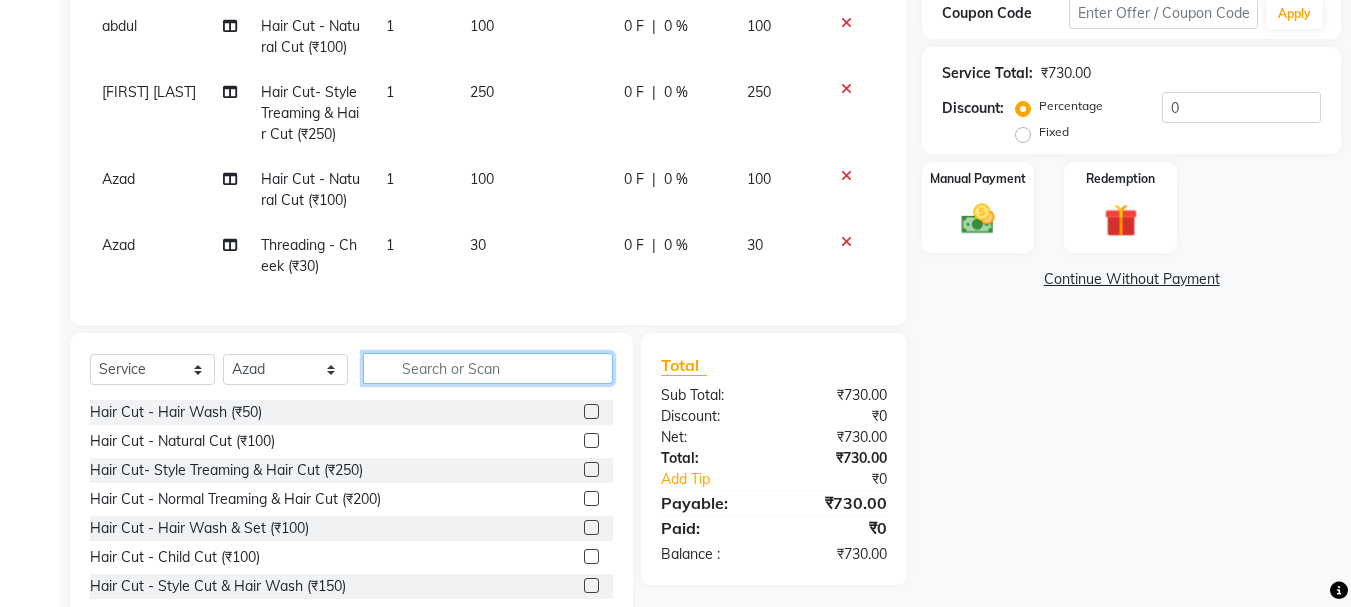 scroll, scrollTop: 479, scrollLeft: 0, axis: vertical 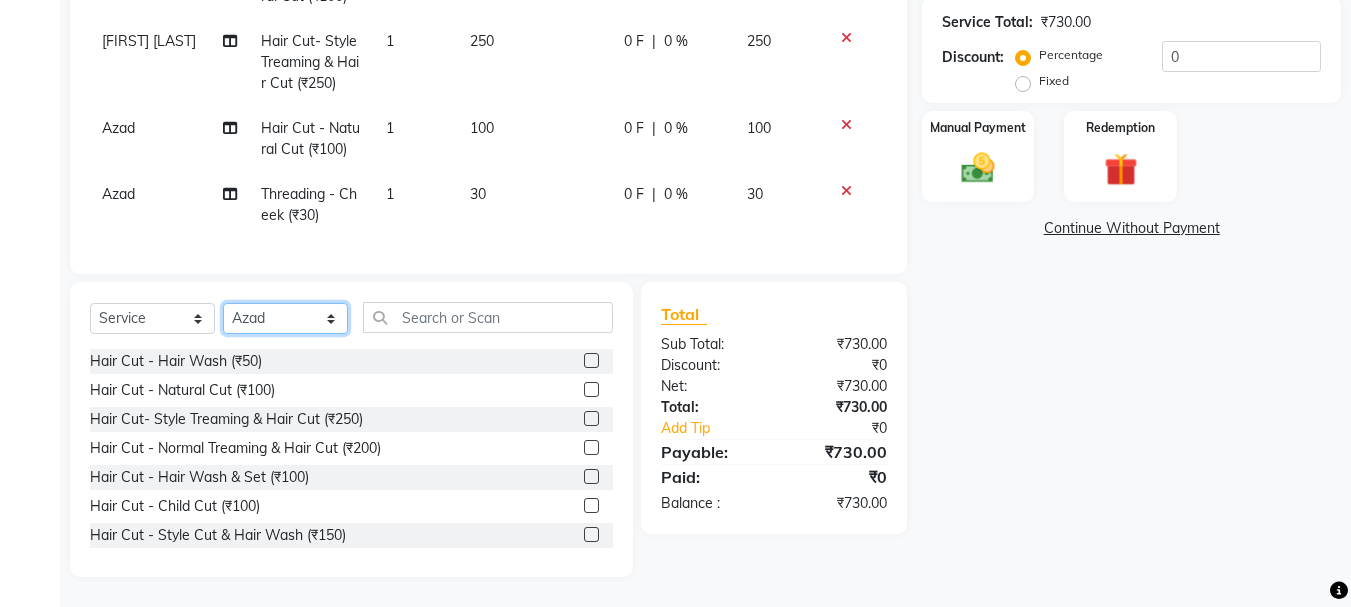 click on "Select Stylist [FIRST] [LAST] [FIRST] [LAST] [FIRST] [LAST] [FIRST] [LAST] [FIRST] [LAST] [FIRST] [LAST] [FIRST] [LAST] [FIRST] [LAST] [FIRST] [LAST] [FIRST] [LAST]" 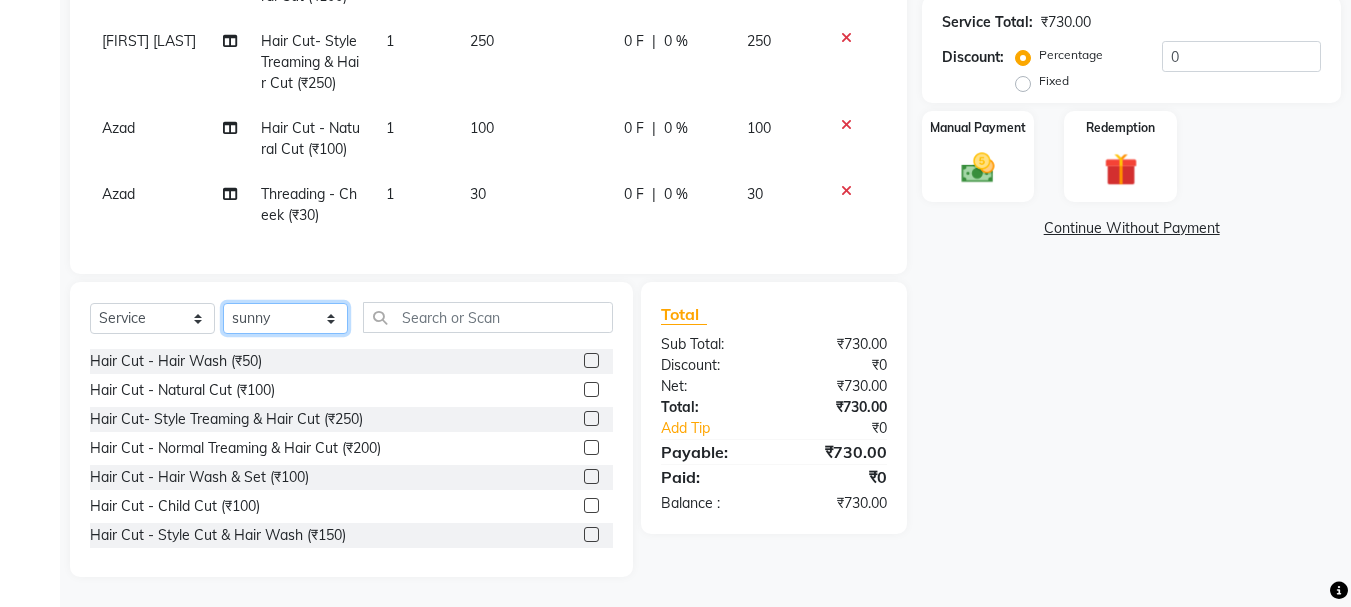 click on "Select Stylist [FIRST] [LAST] [FIRST] [LAST] [FIRST] [LAST] [FIRST] [LAST] [FIRST] [LAST] [FIRST] [LAST] [FIRST] [LAST] [FIRST] [LAST] [FIRST] [LAST] [FIRST] [LAST]" 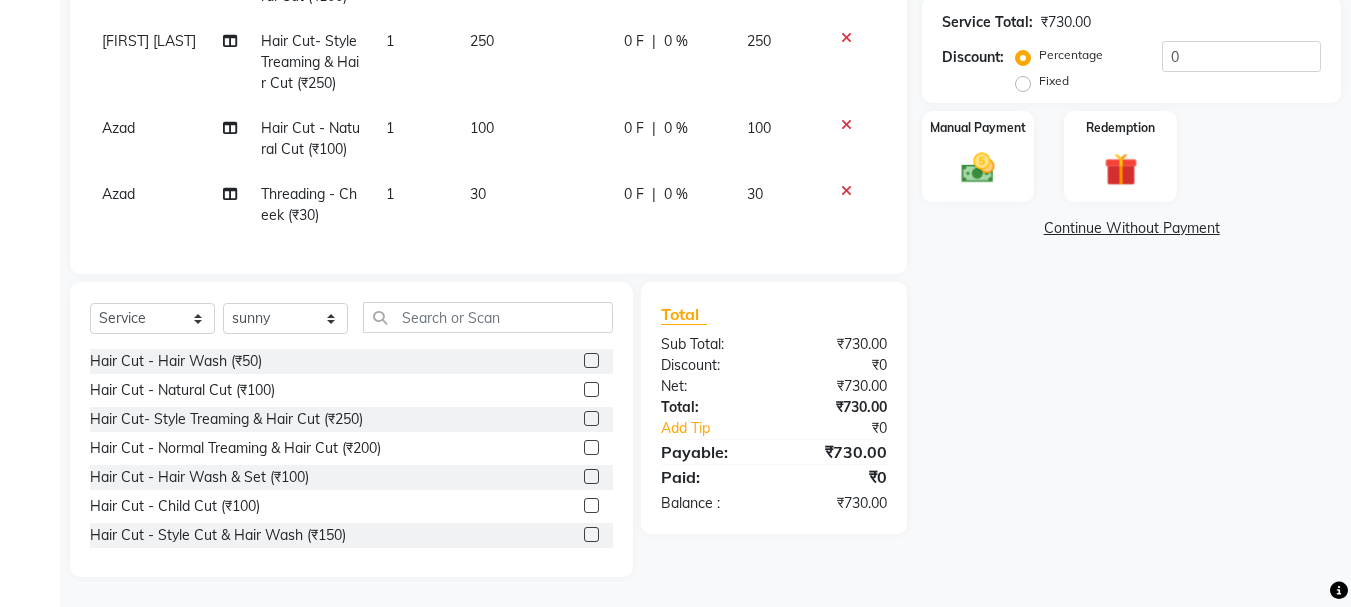 click 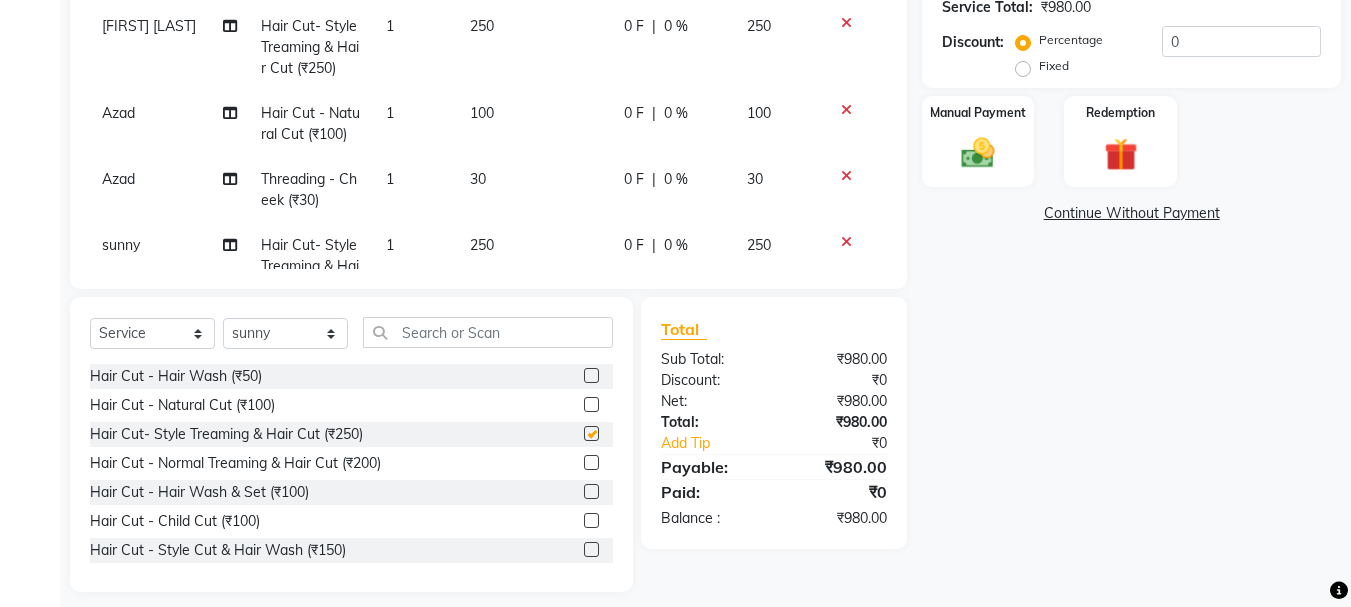 checkbox on "false" 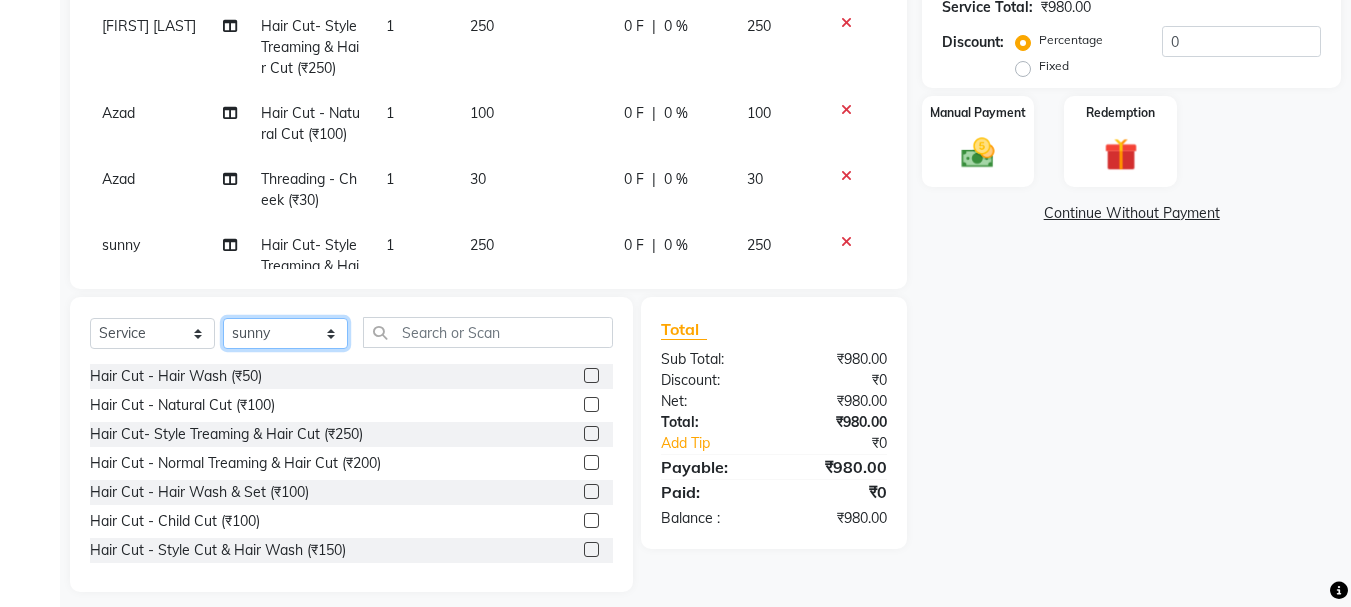 click on "Select Stylist [FIRST] [LAST] [FIRST] [LAST] [FIRST] [LAST] [FIRST] [LAST] [FIRST] [LAST] [FIRST] [LAST] [FIRST] [LAST] [FIRST] [LAST] [FIRST] [LAST] [FIRST] [LAST]" 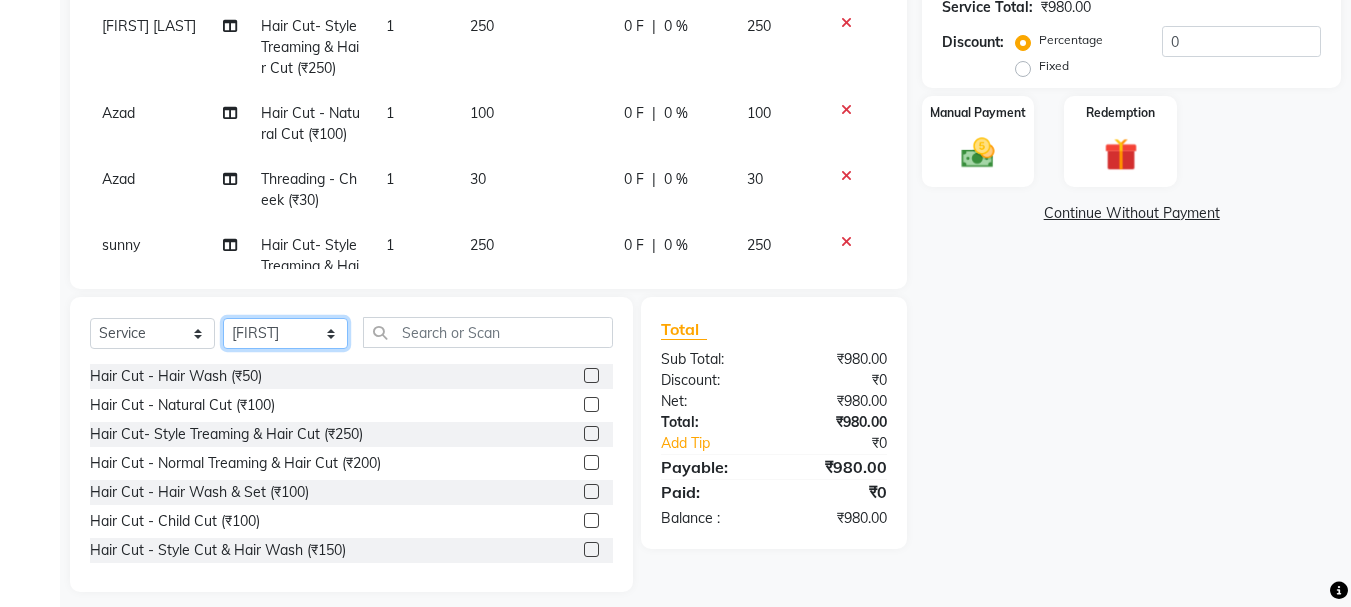 click on "Select Stylist [FIRST] [LAST] [FIRST] [LAST] [FIRST] [LAST] [FIRST] [LAST] [FIRST] [LAST] [FIRST] [LAST] [FIRST] [LAST] [FIRST] [LAST] [FIRST] [LAST] [FIRST] [LAST]" 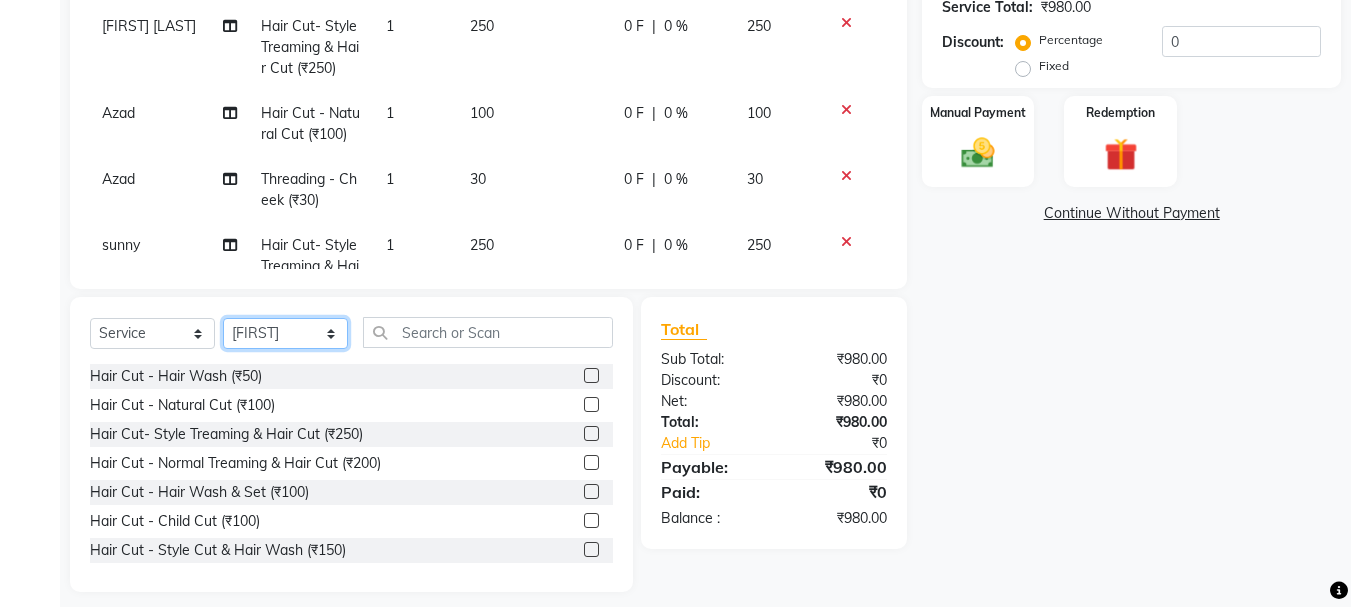 drag, startPoint x: 280, startPoint y: 332, endPoint x: 268, endPoint y: 314, distance: 21.633308 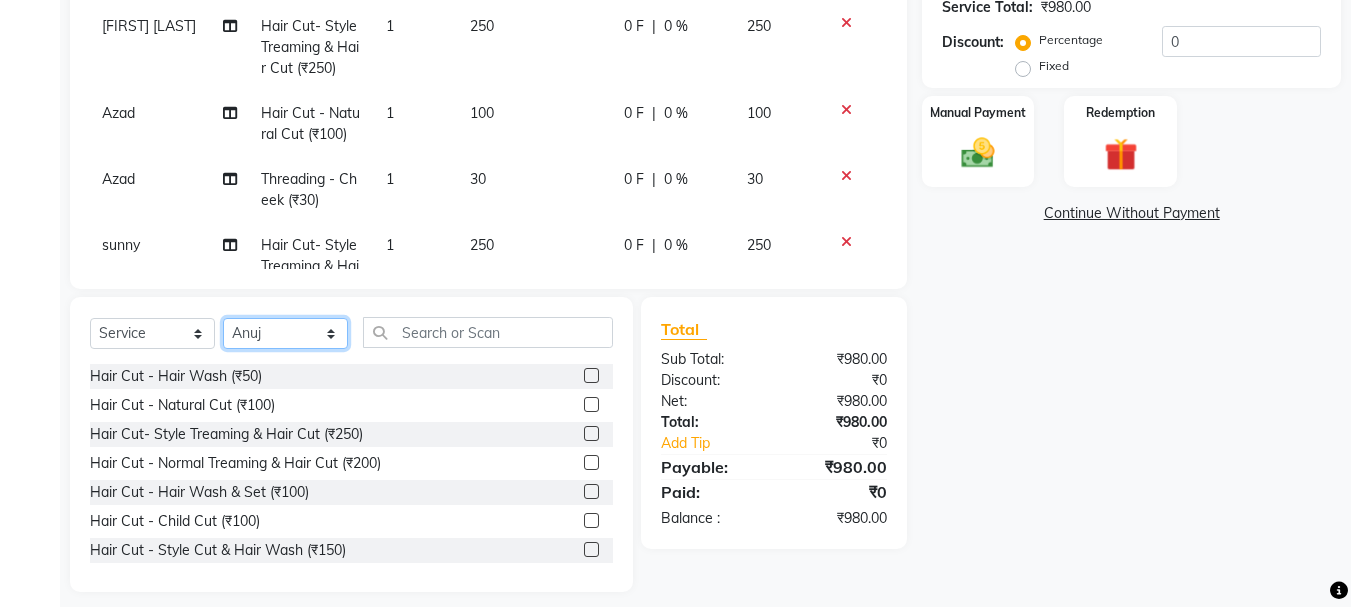 click on "Select Stylist [FIRST] [LAST] [FIRST] [LAST] [FIRST] [LAST] [FIRST] [LAST] [FIRST] [LAST] [FIRST] [LAST] [FIRST] [LAST] [FIRST] [LAST] [FIRST] [LAST] [FIRST] [LAST]" 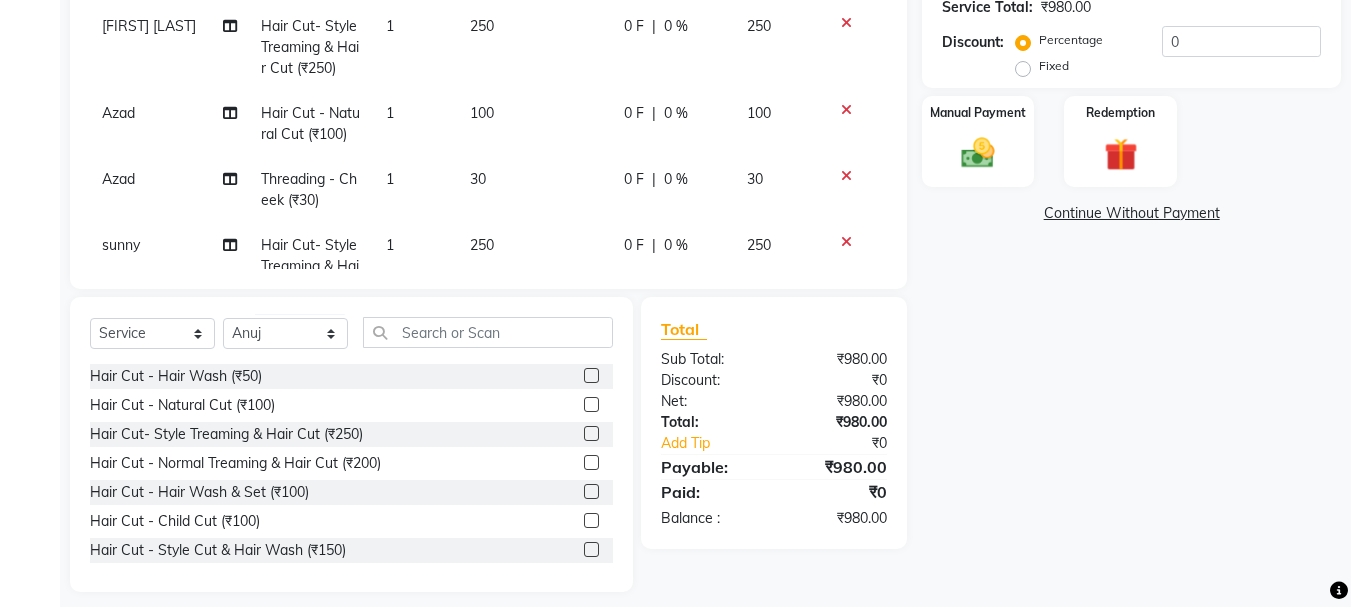 drag, startPoint x: 577, startPoint y: 555, endPoint x: 564, endPoint y: 535, distance: 23.853722 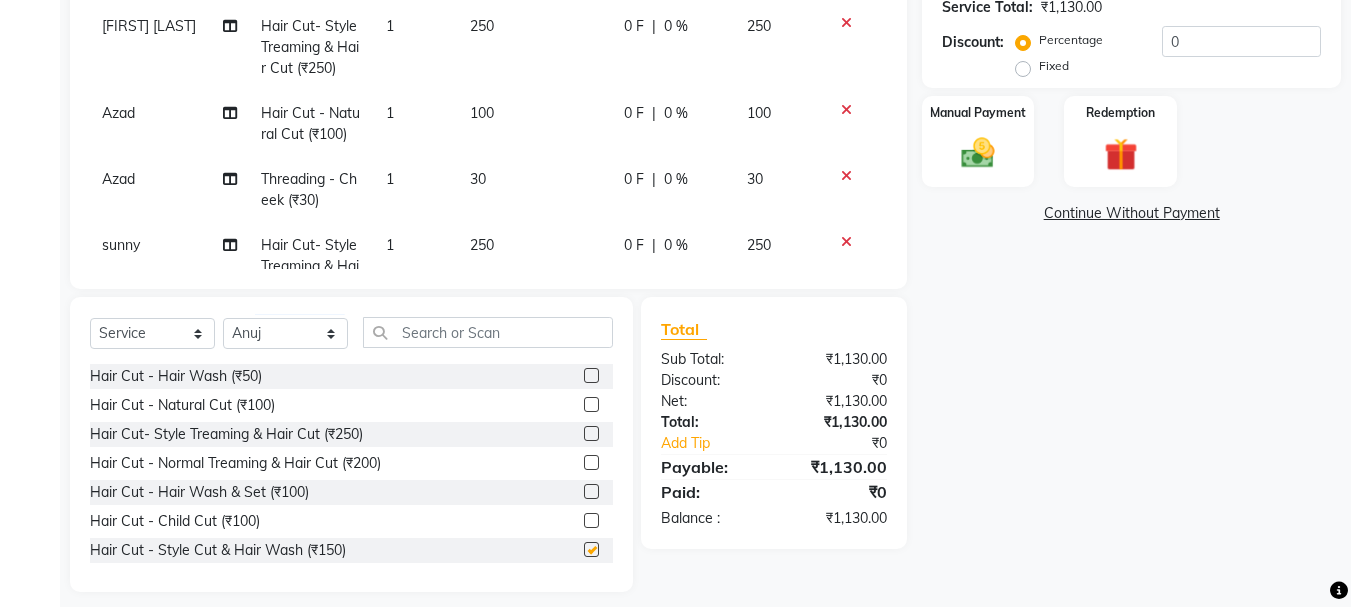 checkbox on "false" 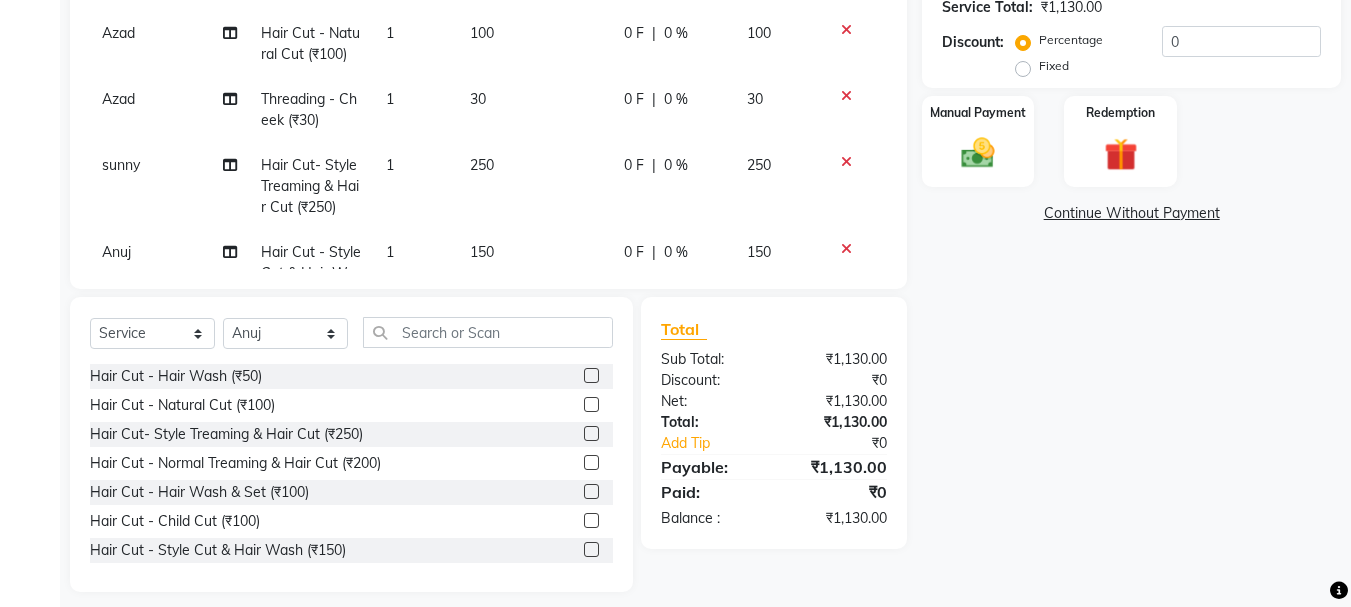 scroll, scrollTop: 159, scrollLeft: 0, axis: vertical 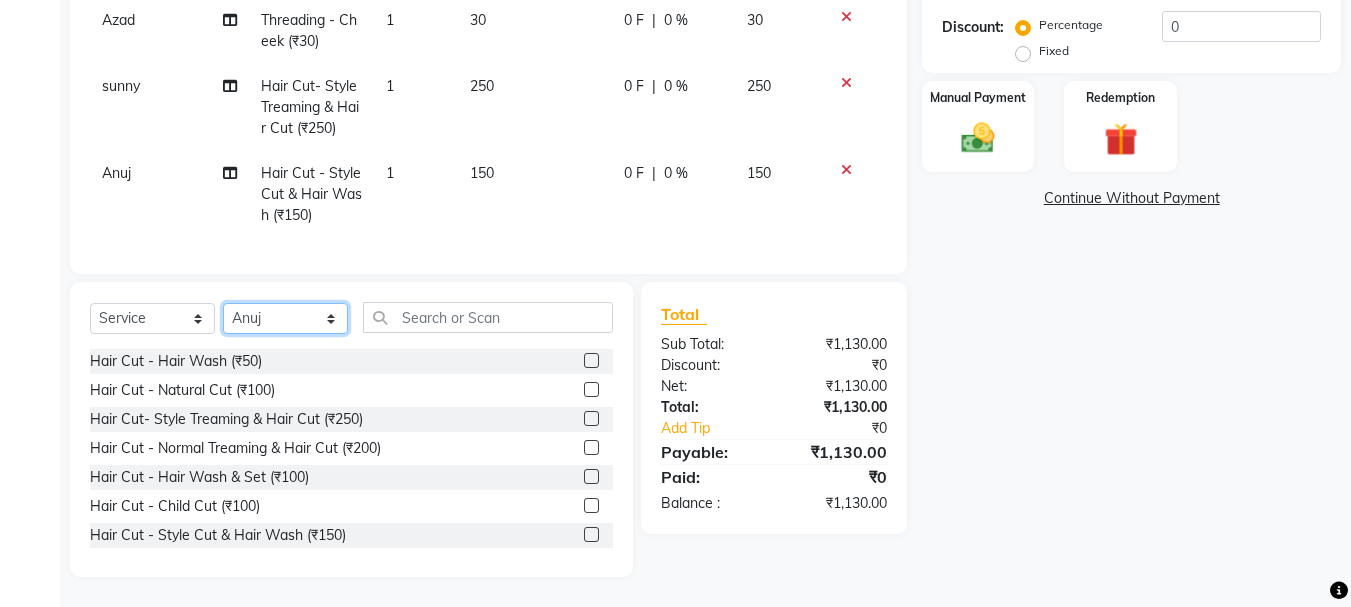 click on "Select Stylist [FIRST] [LAST] [FIRST] [LAST] [FIRST] [LAST] [FIRST] [LAST] [FIRST] [LAST] [FIRST] [LAST] [FIRST] [LAST] [FIRST] [LAST] [FIRST] [LAST] [FIRST] [LAST]" 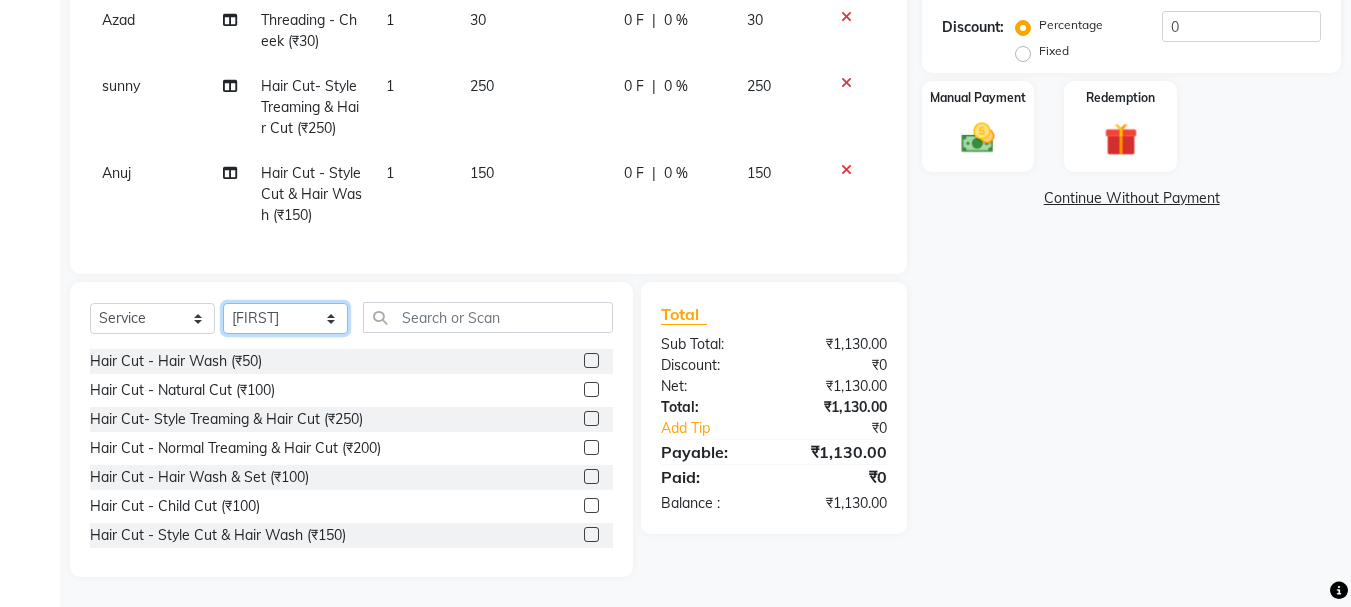 click on "Select Stylist [FIRST] [LAST] [FIRST] [LAST] [FIRST] [LAST] [FIRST] [LAST] [FIRST] [LAST] [FIRST] [LAST] [FIRST] [LAST] [FIRST] [LAST] [FIRST] [LAST] [FIRST] [LAST]" 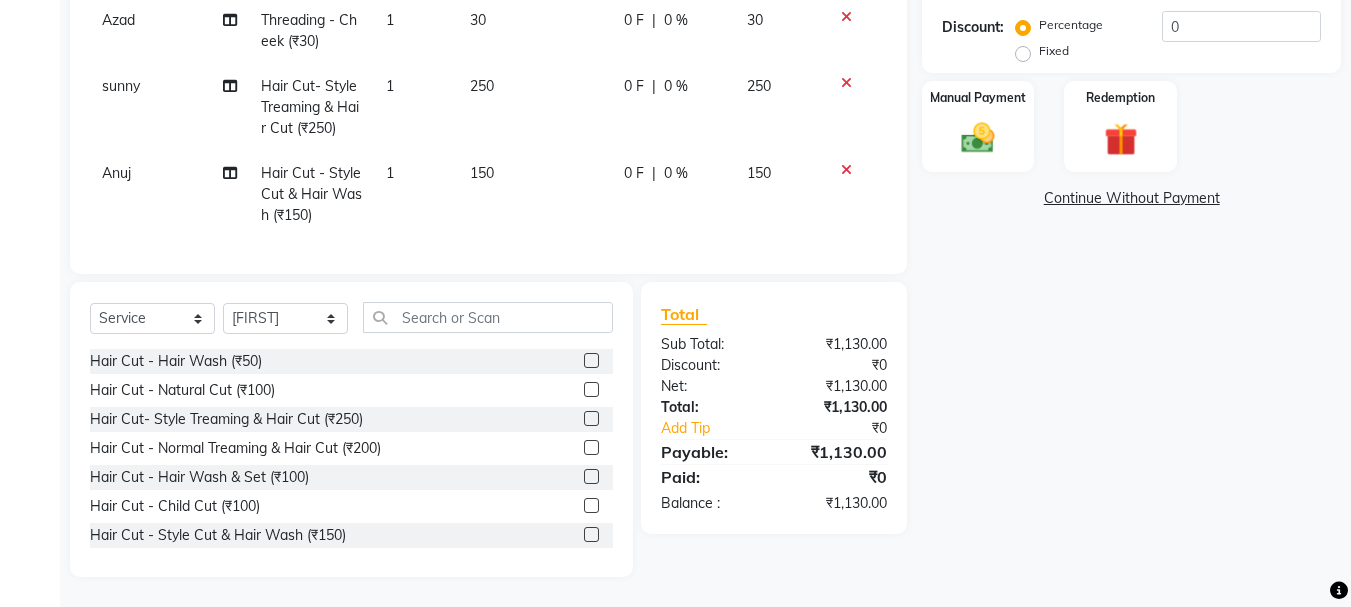 drag, startPoint x: 575, startPoint y: 394, endPoint x: 534, endPoint y: 376, distance: 44.777225 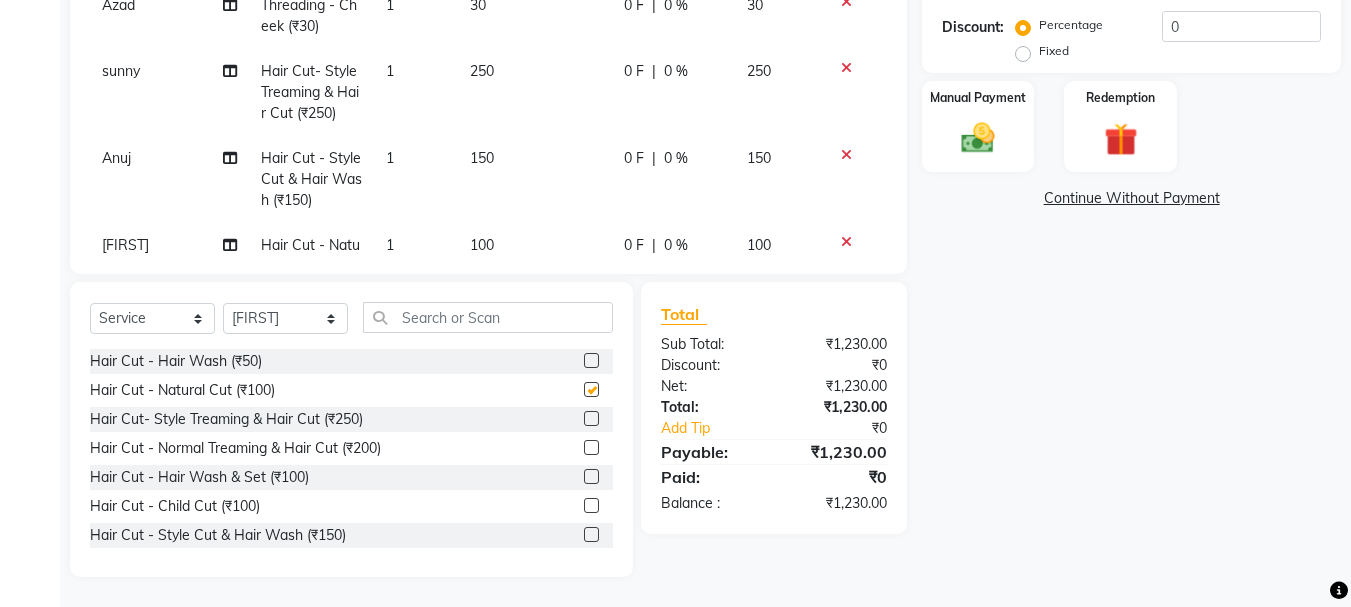 checkbox on "false" 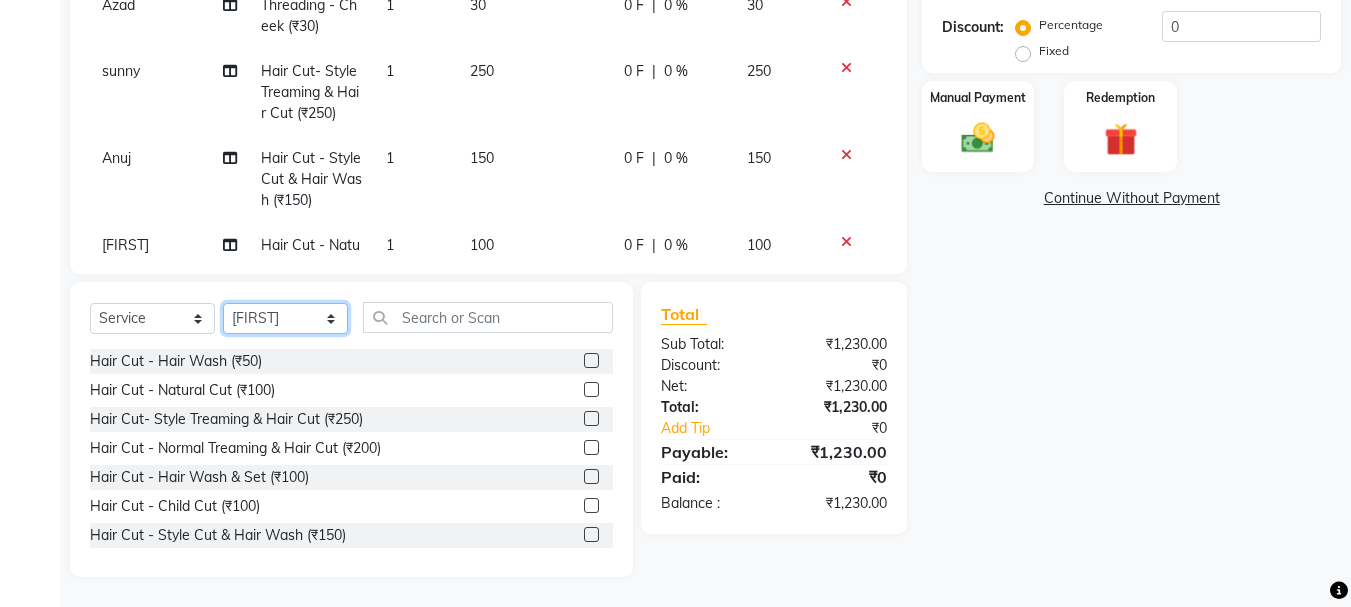 click on "Select Stylist [FIRST] [LAST] [FIRST] [LAST] [FIRST] [LAST] [FIRST] [LAST] [FIRST] [LAST] [FIRST] [LAST] [FIRST] [LAST] [FIRST] [LAST] [FIRST] [LAST] [FIRST] [LAST]" 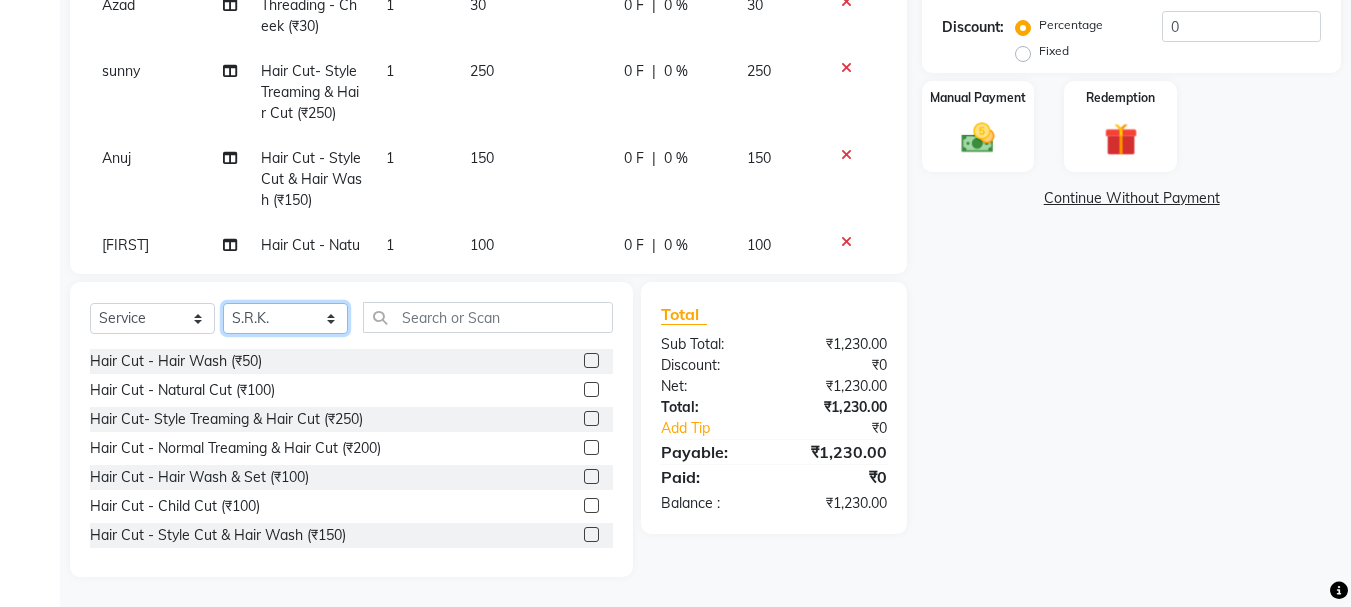 click on "Select Stylist [FIRST] [LAST] [FIRST] [LAST] [FIRST] [LAST] [FIRST] [LAST] [FIRST] [LAST] [FIRST] [LAST] [FIRST] [LAST] [FIRST] [LAST] [FIRST] [LAST] [FIRST] [LAST]" 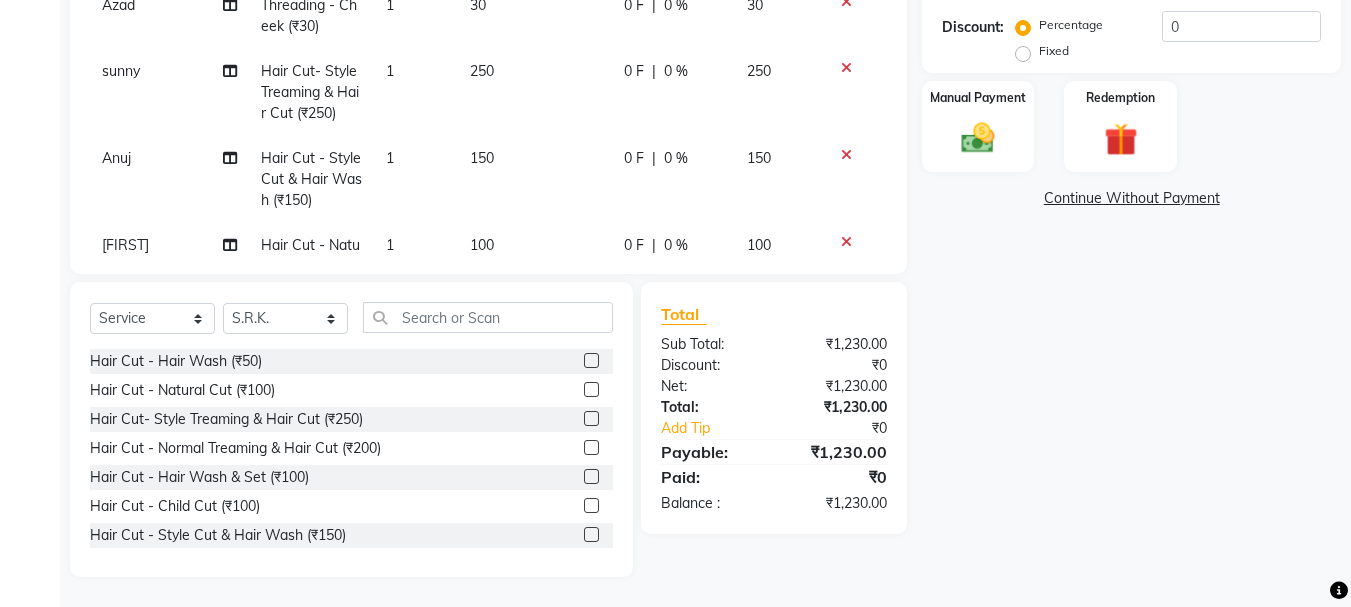 click 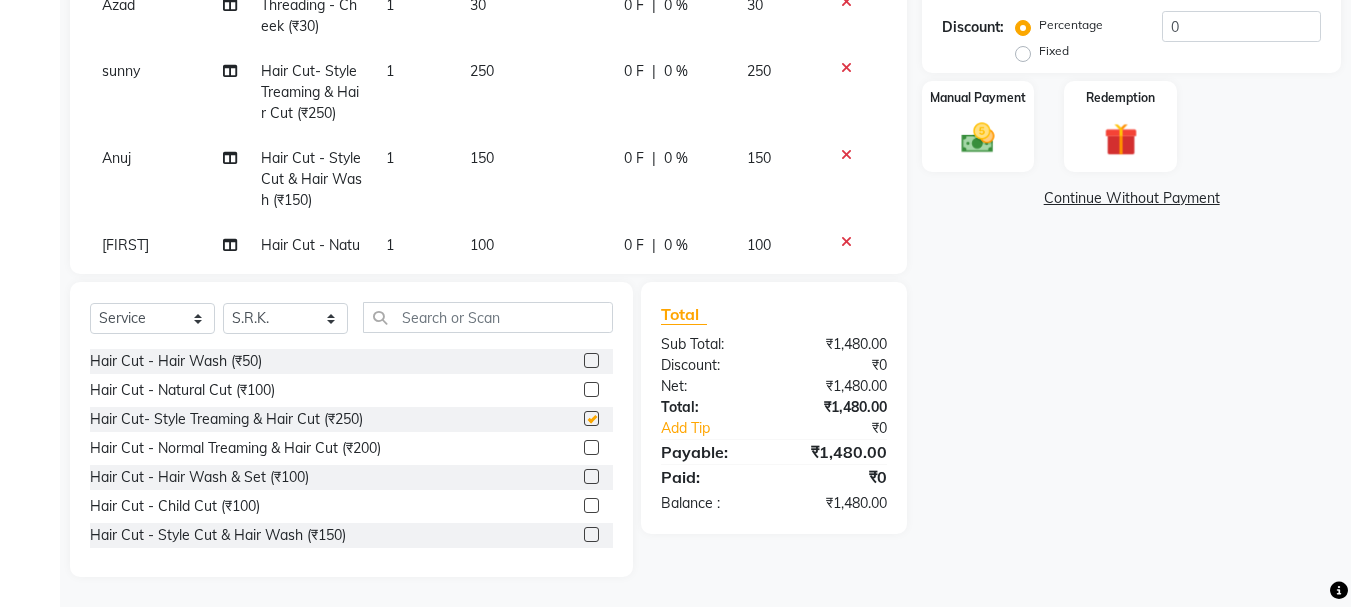 checkbox on "false" 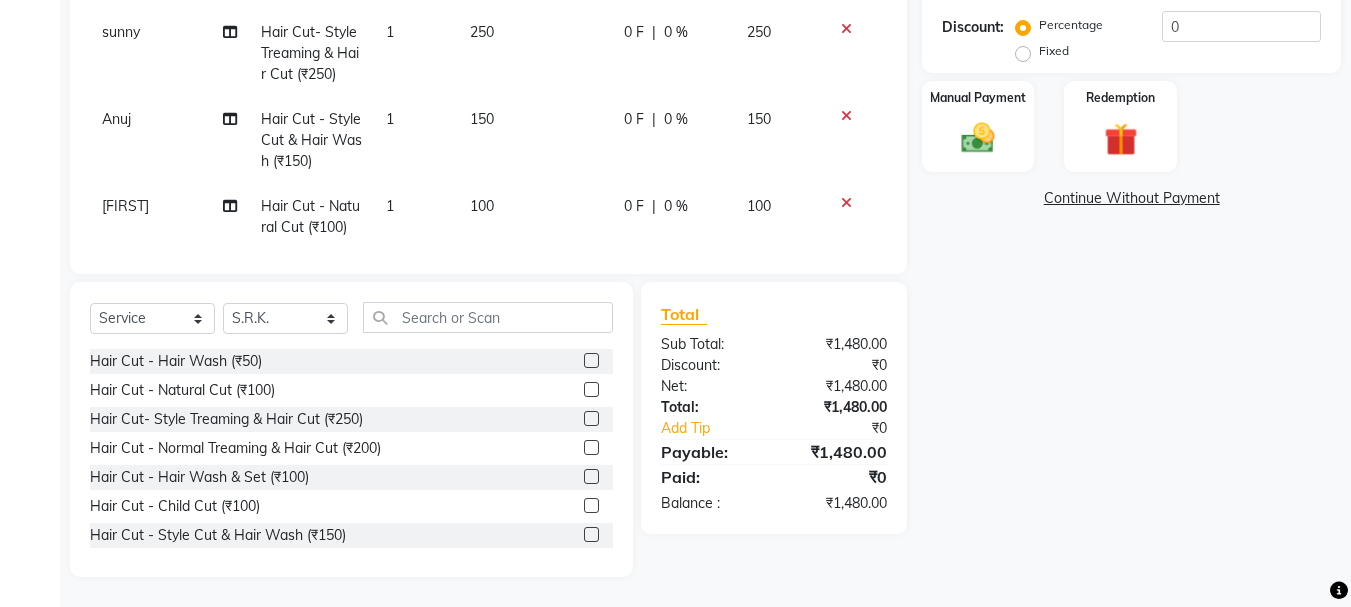 scroll, scrollTop: 312, scrollLeft: 0, axis: vertical 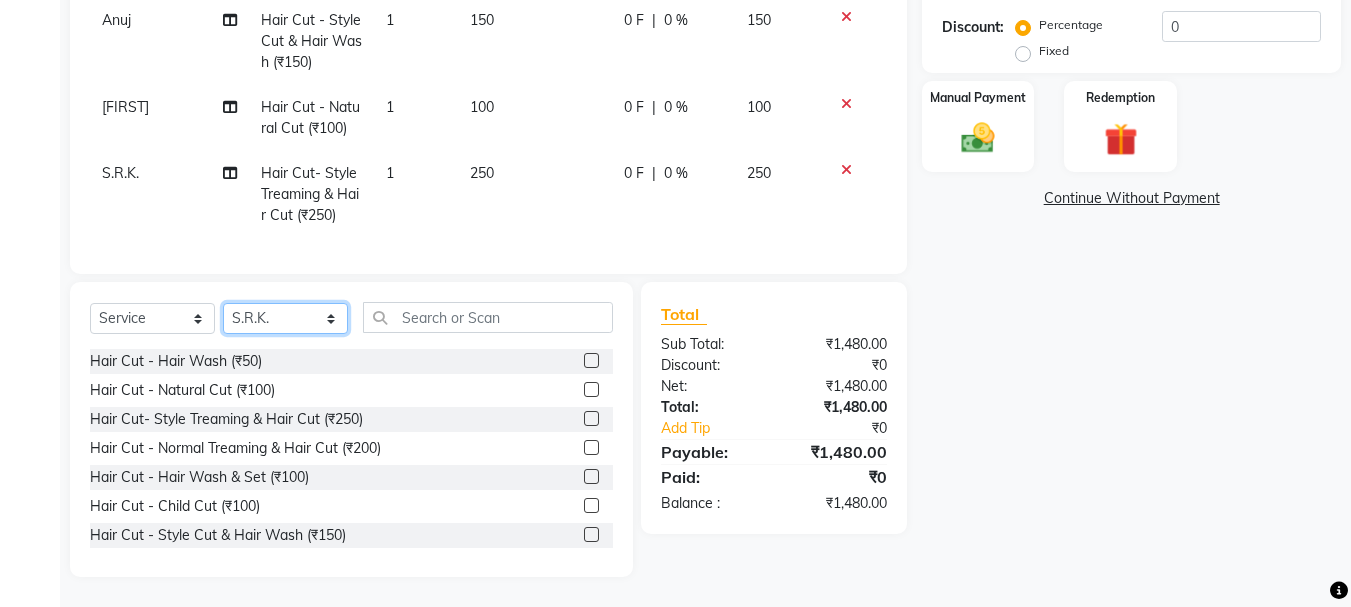 drag, startPoint x: 298, startPoint y: 320, endPoint x: 291, endPoint y: 311, distance: 11.401754 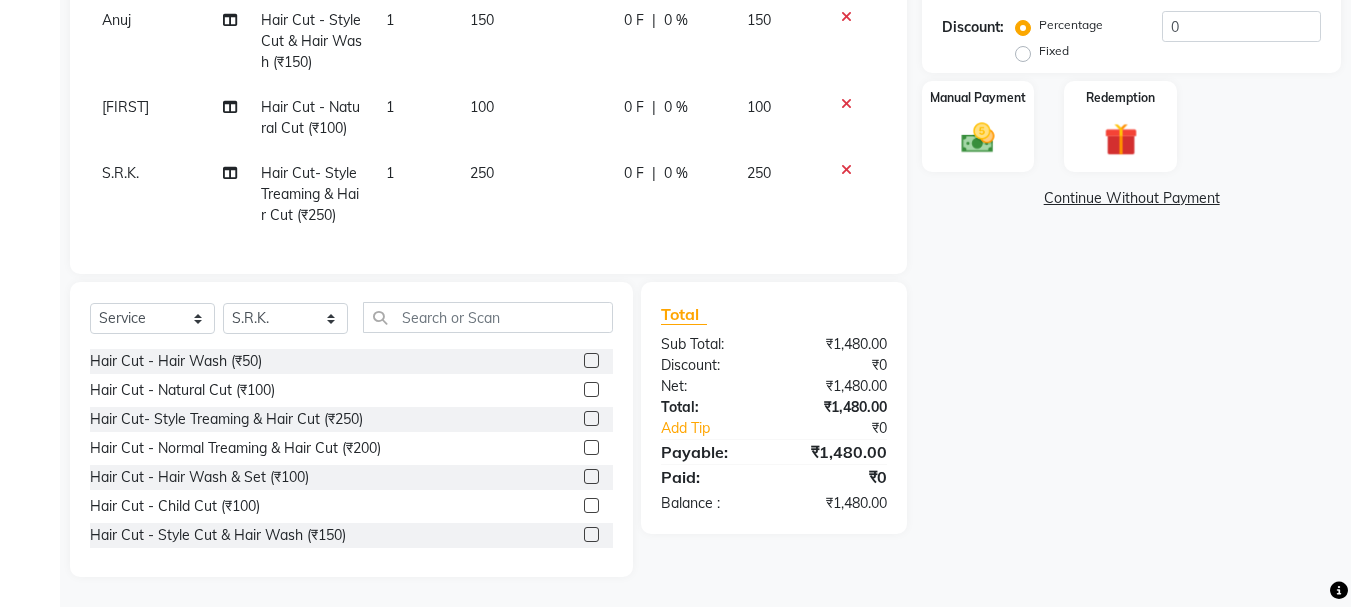 drag, startPoint x: 582, startPoint y: 388, endPoint x: 436, endPoint y: 381, distance: 146.16771 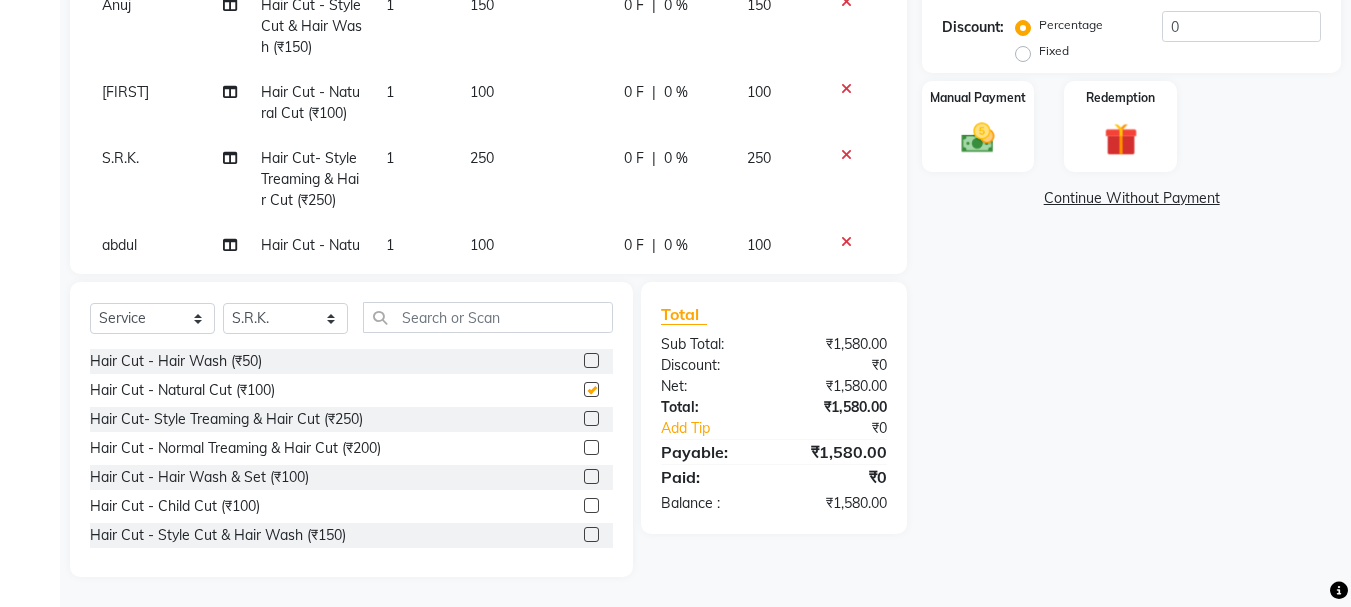 checkbox on "false" 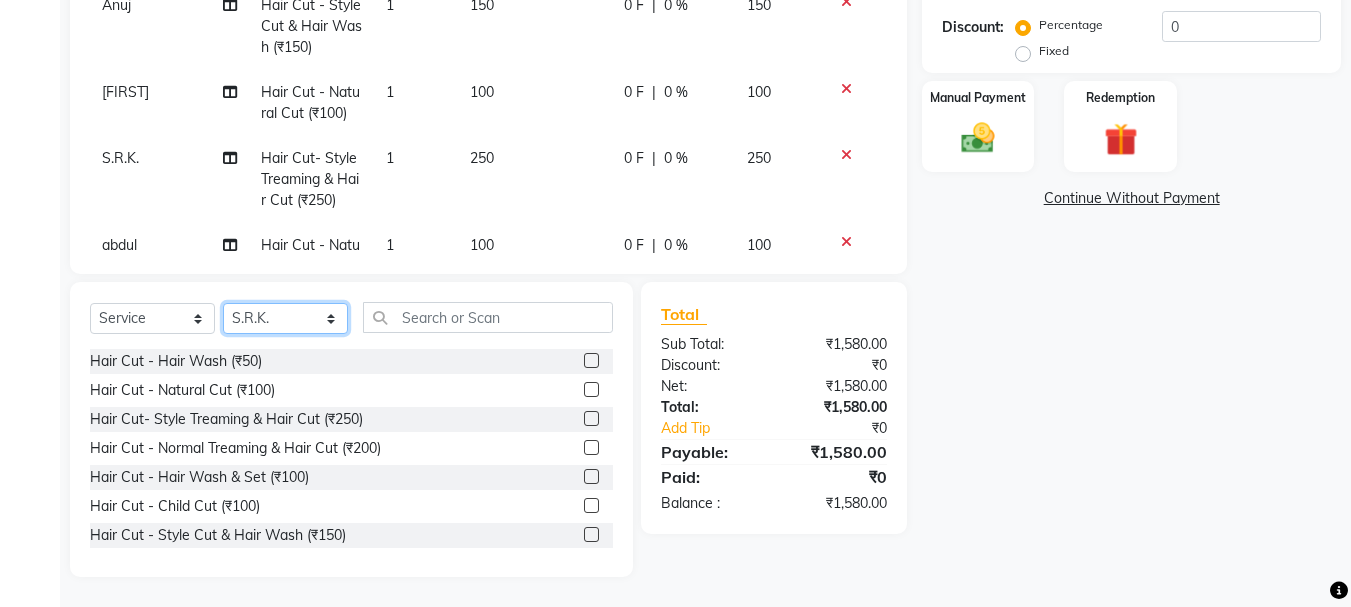 drag, startPoint x: 271, startPoint y: 319, endPoint x: 267, endPoint y: 309, distance: 10.770329 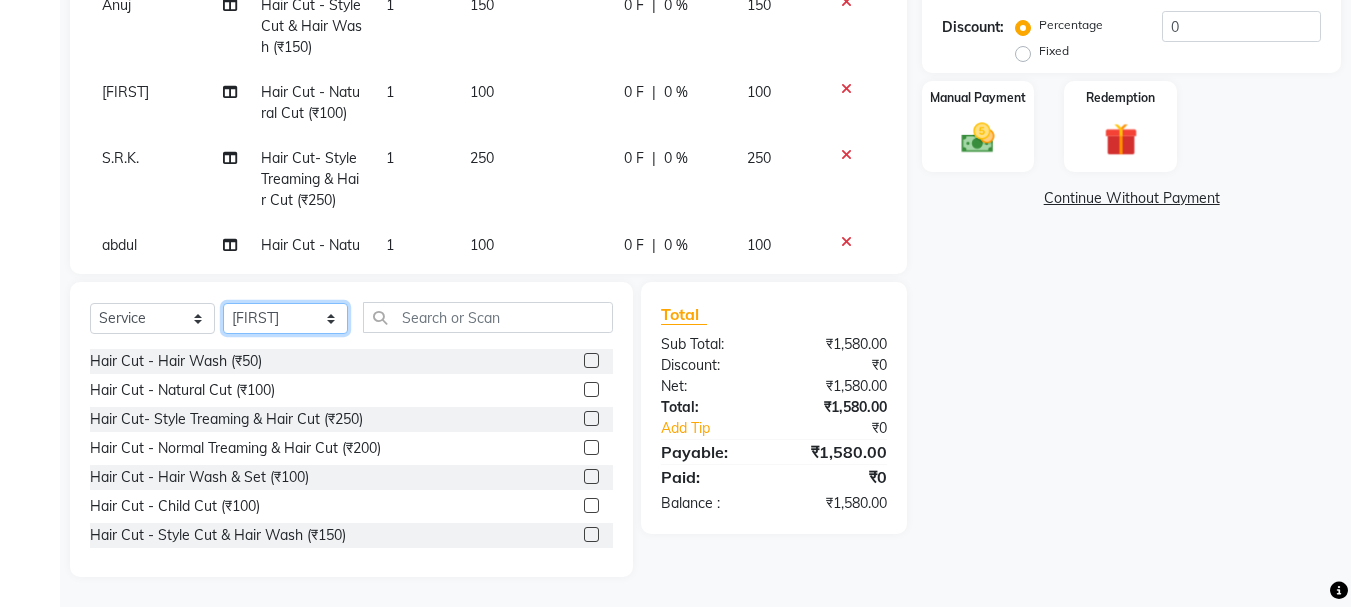 click on "Select Stylist [FIRST] [LAST] [FIRST] [LAST] [FIRST] [LAST] [FIRST] [LAST] [FIRST] [LAST] [FIRST] [LAST] [FIRST] [LAST] [FIRST] [LAST] [FIRST] [LAST] [FIRST] [LAST]" 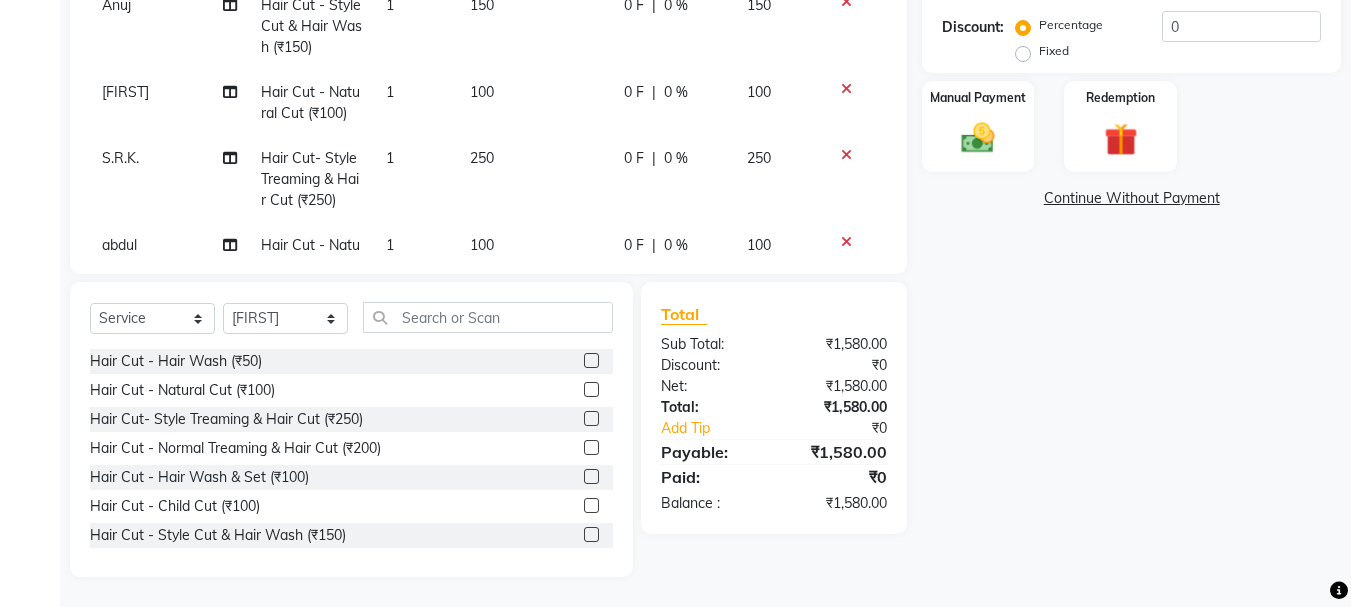 drag, startPoint x: 574, startPoint y: 387, endPoint x: 428, endPoint y: 342, distance: 152.77762 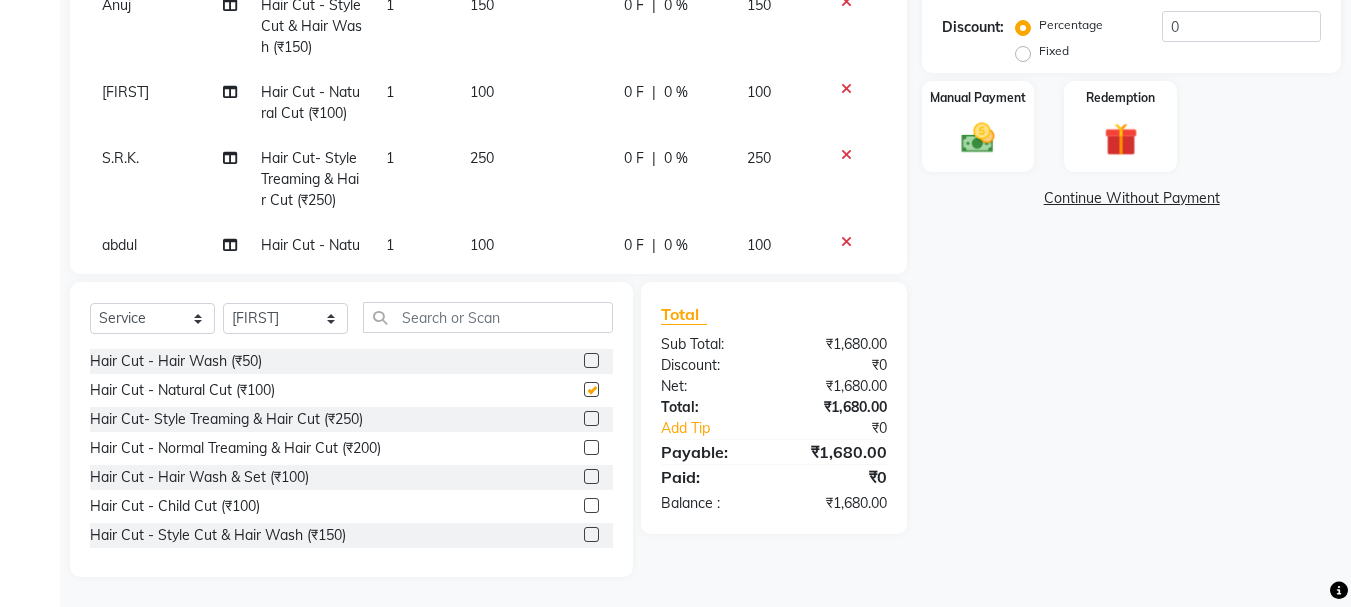 checkbox on "false" 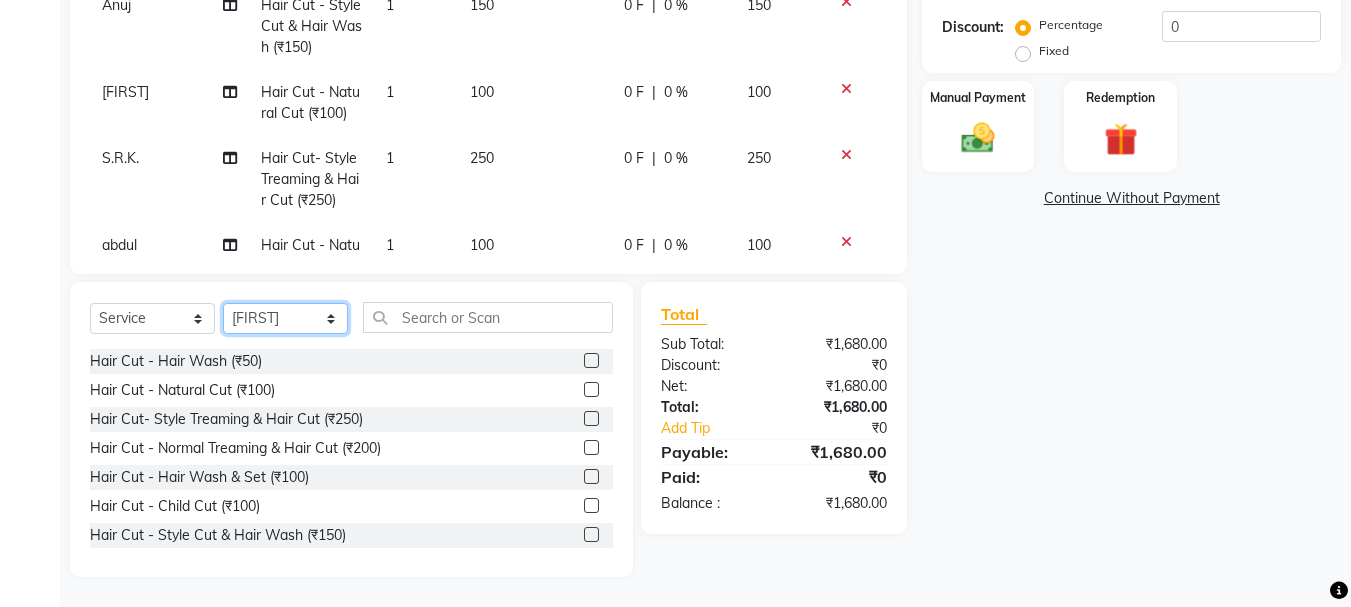 click on "Select Stylist [FIRST] [LAST] [FIRST] [LAST] [FIRST] [LAST] [FIRST] [LAST] [FIRST] [LAST] [FIRST] [LAST] [FIRST] [LAST] [FIRST] [LAST] [FIRST] [LAST] [FIRST] [LAST]" 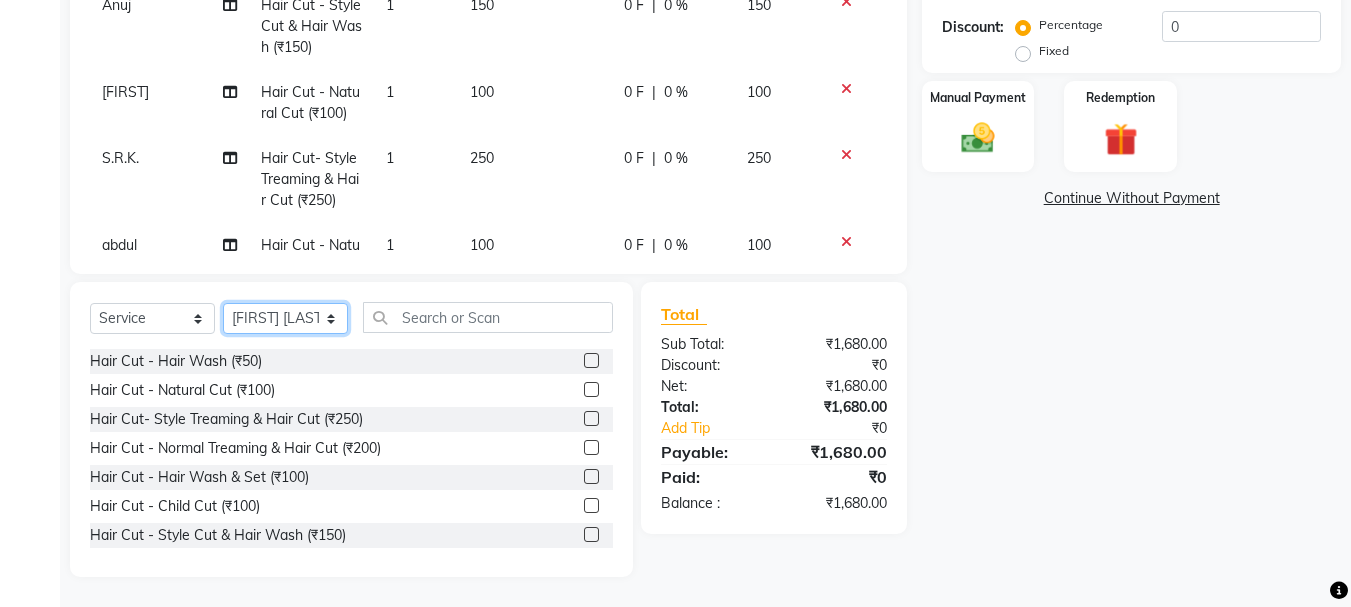 click on "Select Stylist [FIRST] [LAST] [FIRST] [LAST] [FIRST] [LAST] [FIRST] [LAST] [FIRST] [LAST] [FIRST] [LAST] [FIRST] [LAST] [FIRST] [LAST] [FIRST] [LAST] [FIRST] [LAST]" 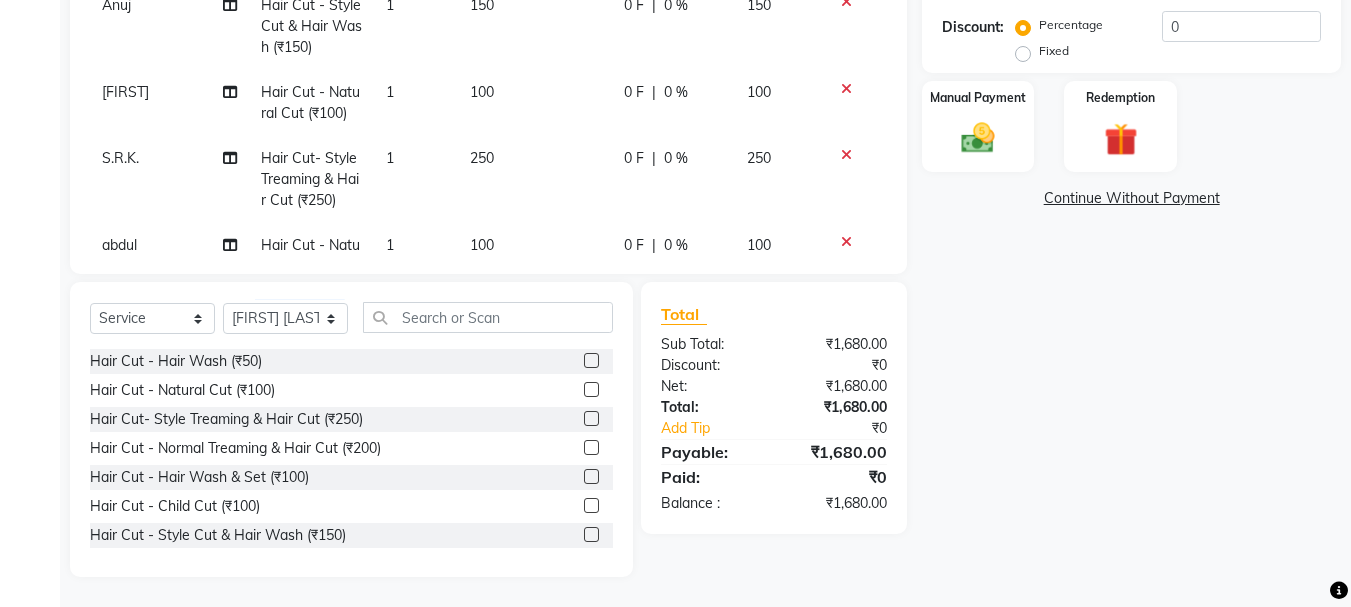 drag, startPoint x: 578, startPoint y: 389, endPoint x: 561, endPoint y: 389, distance: 17 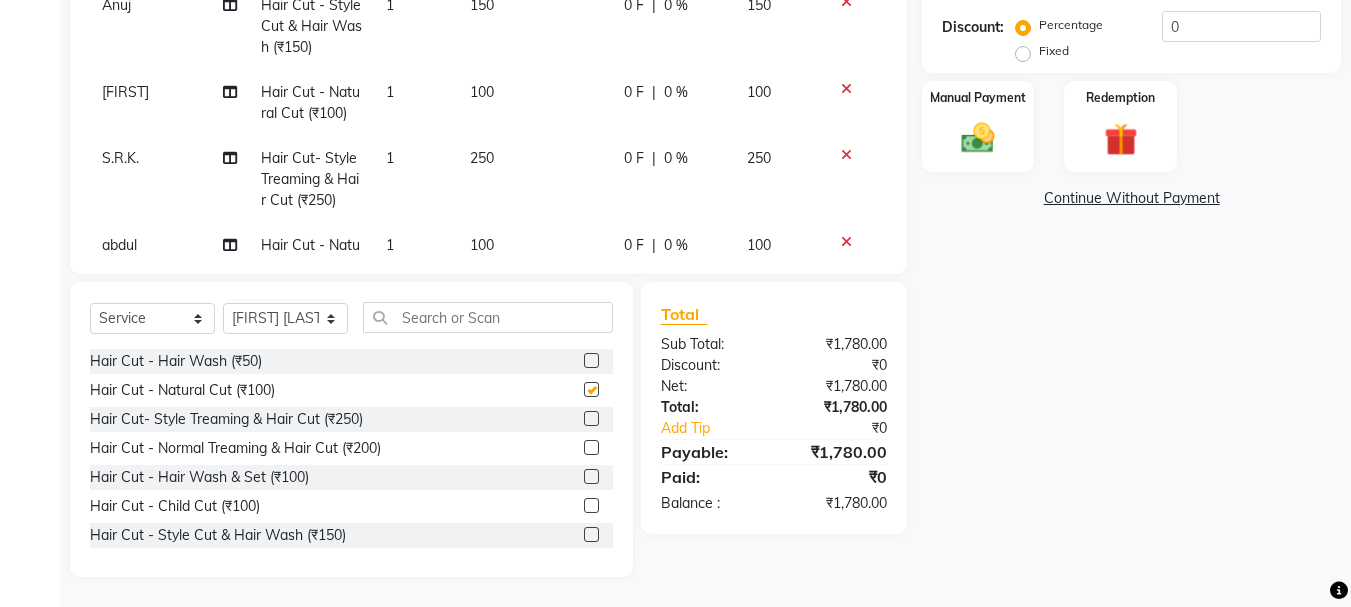 checkbox on "false" 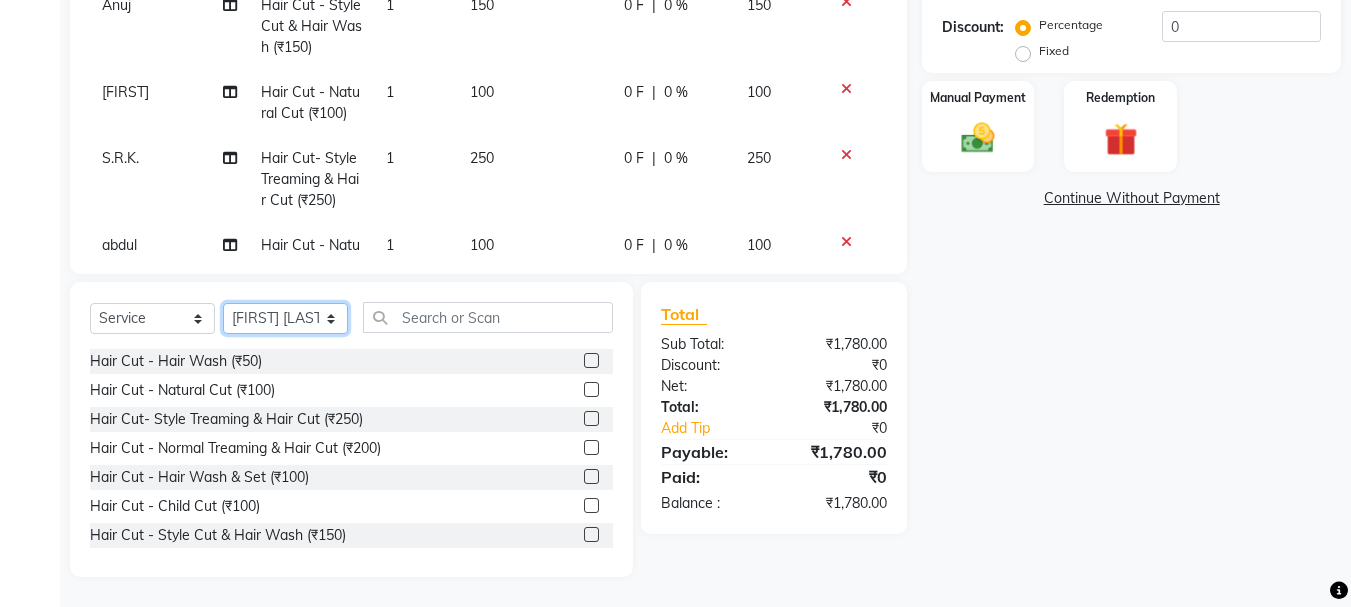 drag, startPoint x: 296, startPoint y: 323, endPoint x: 292, endPoint y: 307, distance: 16.492422 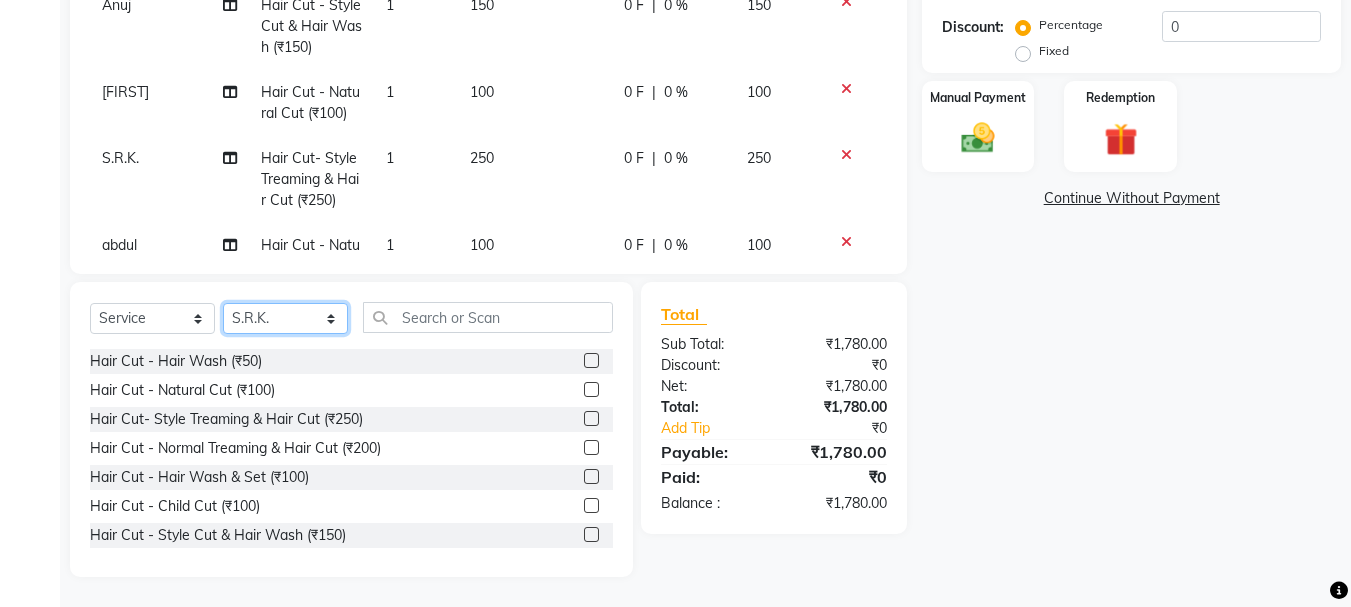 click on "Select Stylist [FIRST] [LAST] [FIRST] [LAST] [FIRST] [LAST] [FIRST] [LAST] [FIRST] [LAST] [FIRST] [LAST] [FIRST] [LAST] [FIRST] [LAST] [FIRST] [LAST] [FIRST] [LAST]" 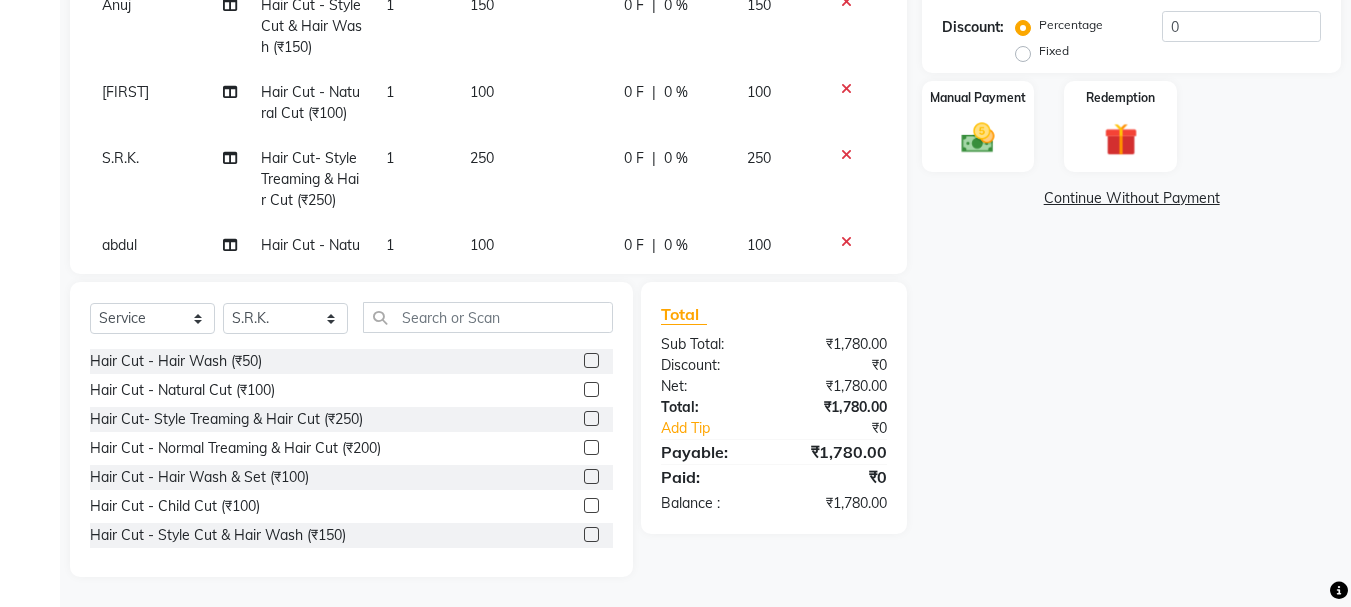drag, startPoint x: 578, startPoint y: 538, endPoint x: 494, endPoint y: 470, distance: 108.07405 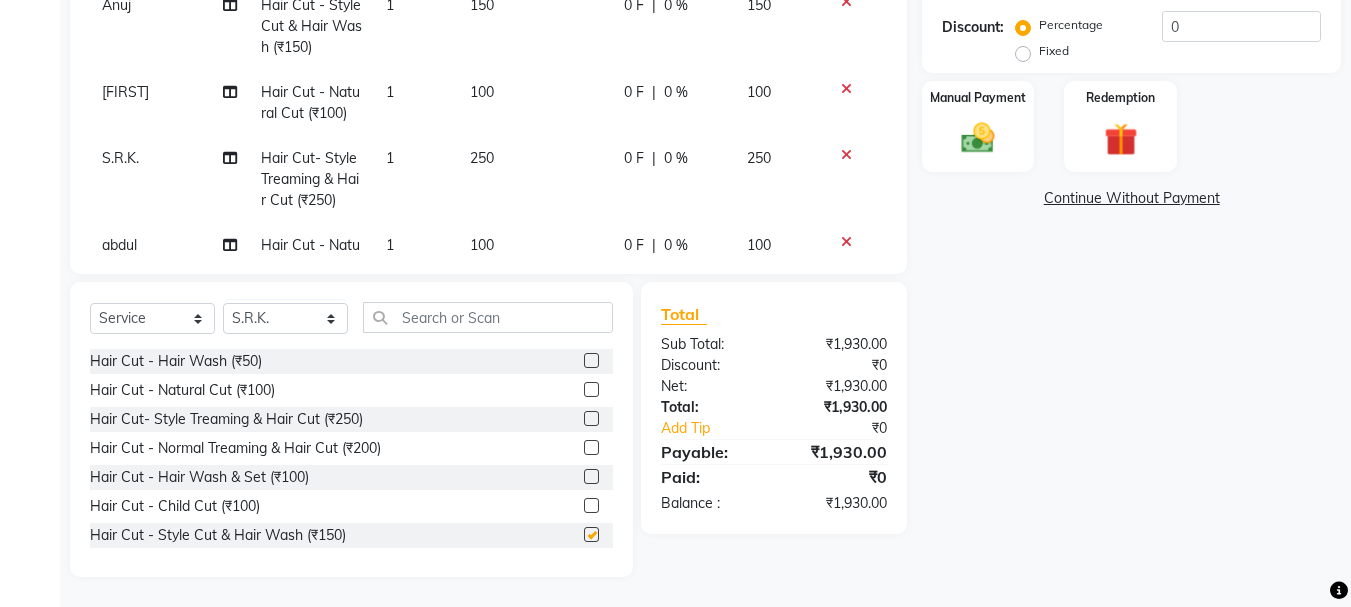 checkbox on "false" 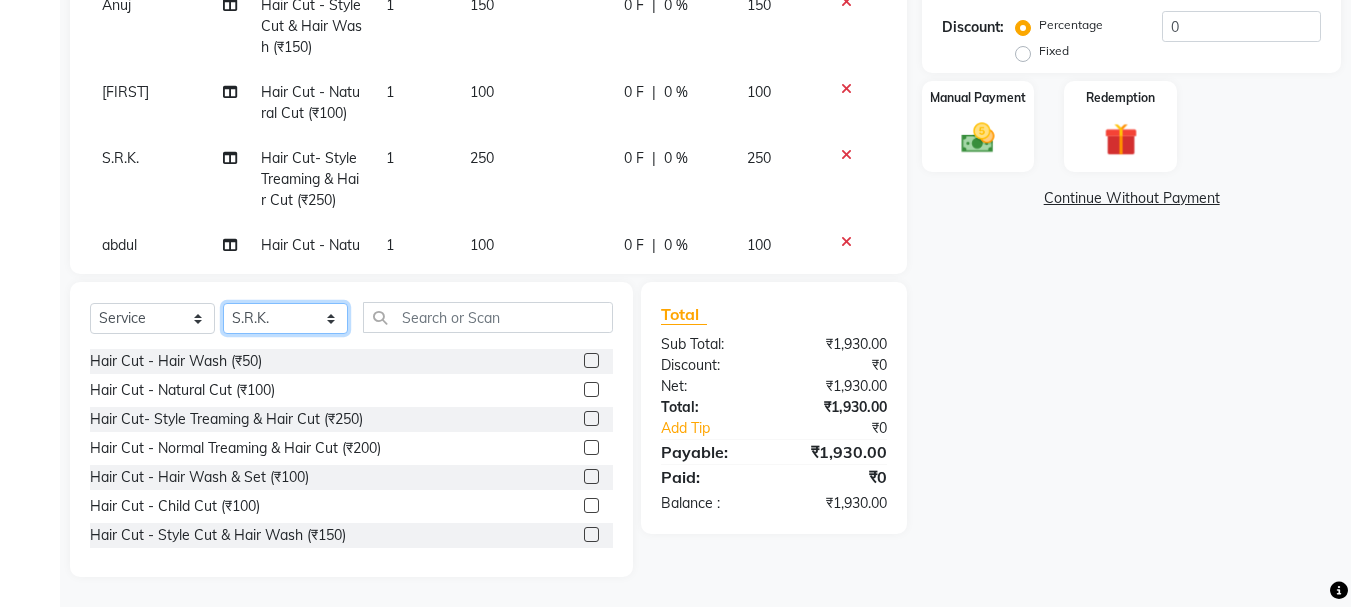 click on "Select Stylist [FIRST] [LAST] [FIRST] [LAST] [FIRST] [LAST] [FIRST] [LAST] [FIRST] [LAST] [FIRST] [LAST] [FIRST] [LAST] [FIRST] [LAST] [FIRST] [LAST] [FIRST] [LAST]" 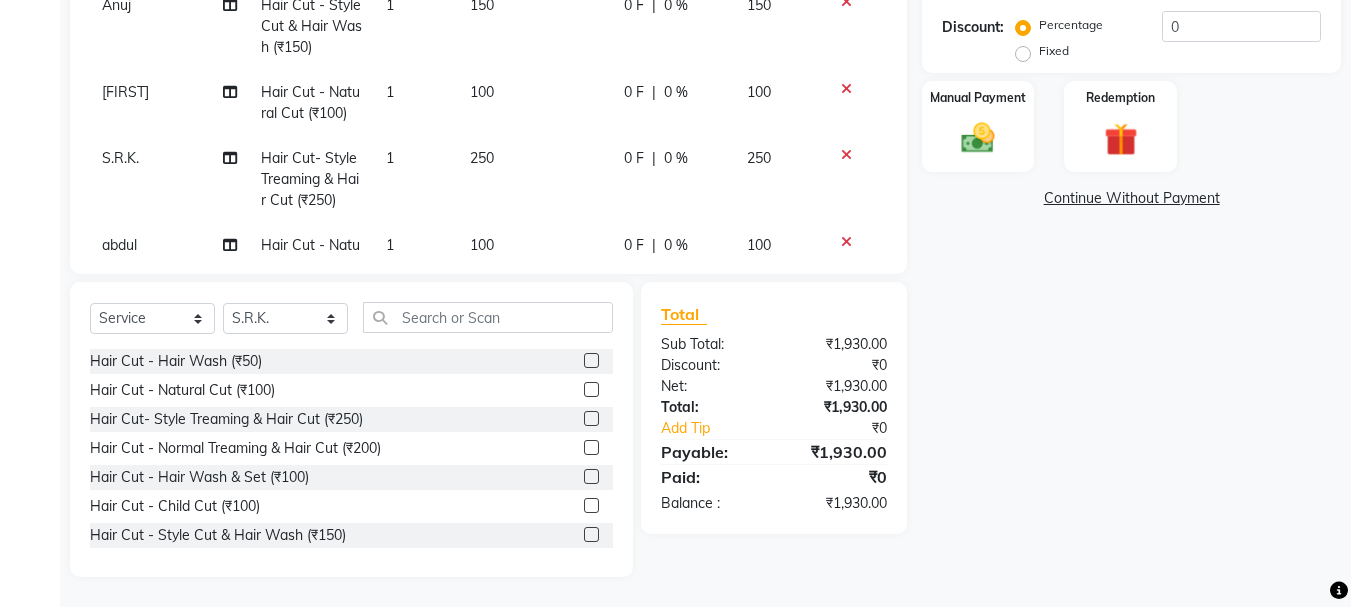 click 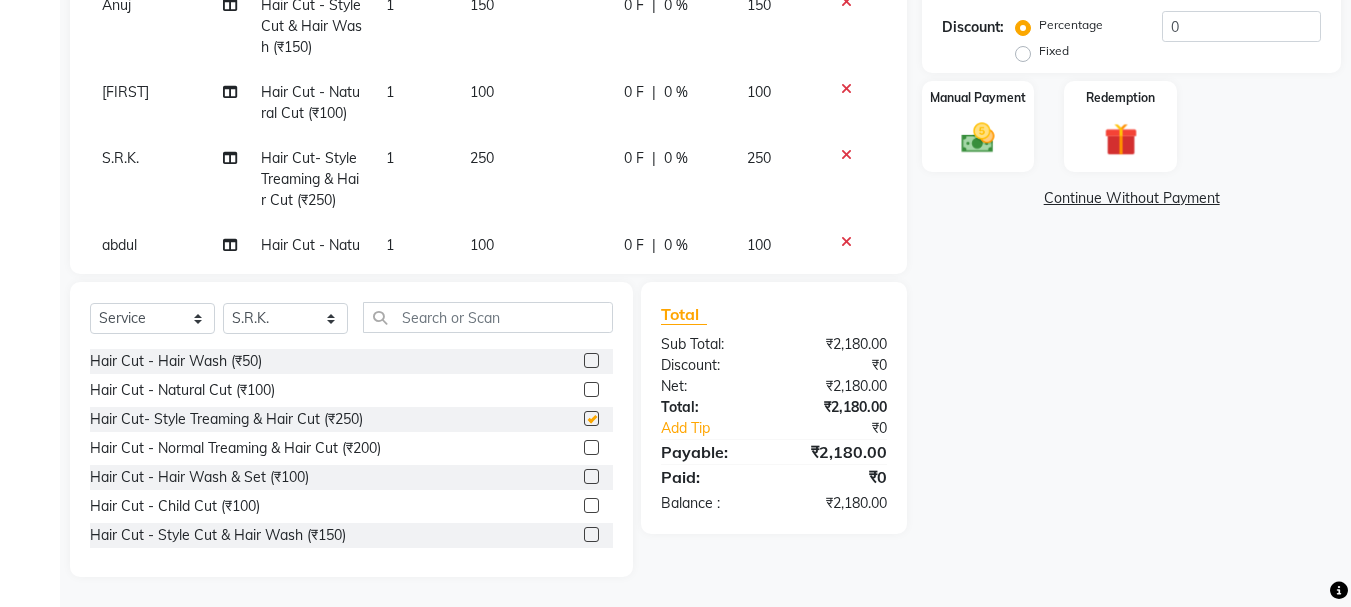 checkbox on "false" 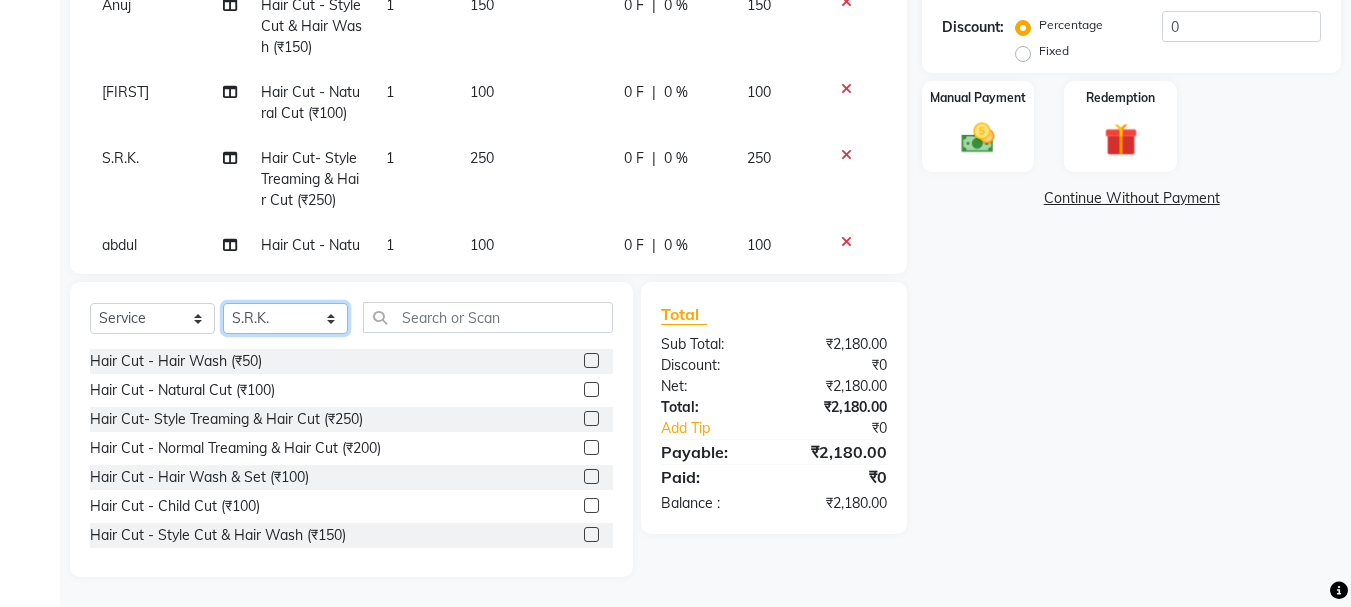 click on "Select Stylist [FIRST] [LAST] [FIRST] [LAST] [FIRST] [LAST] [FIRST] [LAST] [FIRST] [LAST] [FIRST] [LAST] [FIRST] [LAST] [FIRST] [LAST] [FIRST] [LAST] [FIRST] [LAST]" 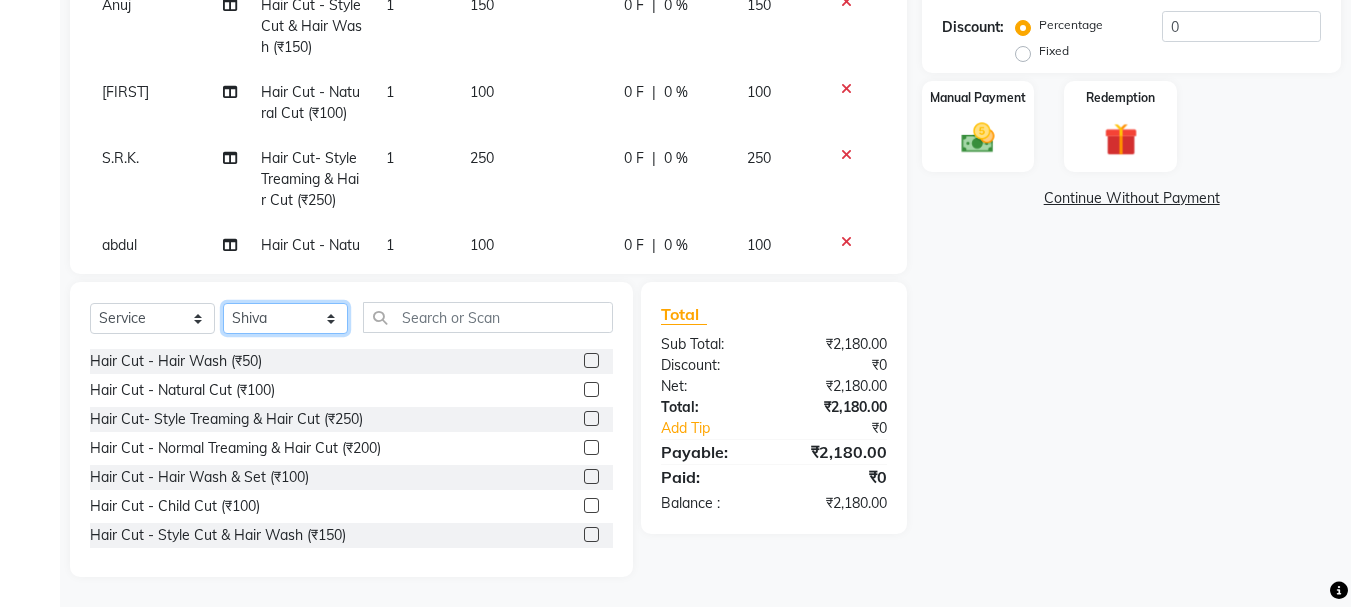 click on "Select Stylist [FIRST] [LAST] [FIRST] [LAST] [FIRST] [LAST] [FIRST] [LAST] [FIRST] [LAST] [FIRST] [LAST] [FIRST] [LAST] [FIRST] [LAST] [FIRST] [LAST] [FIRST] [LAST]" 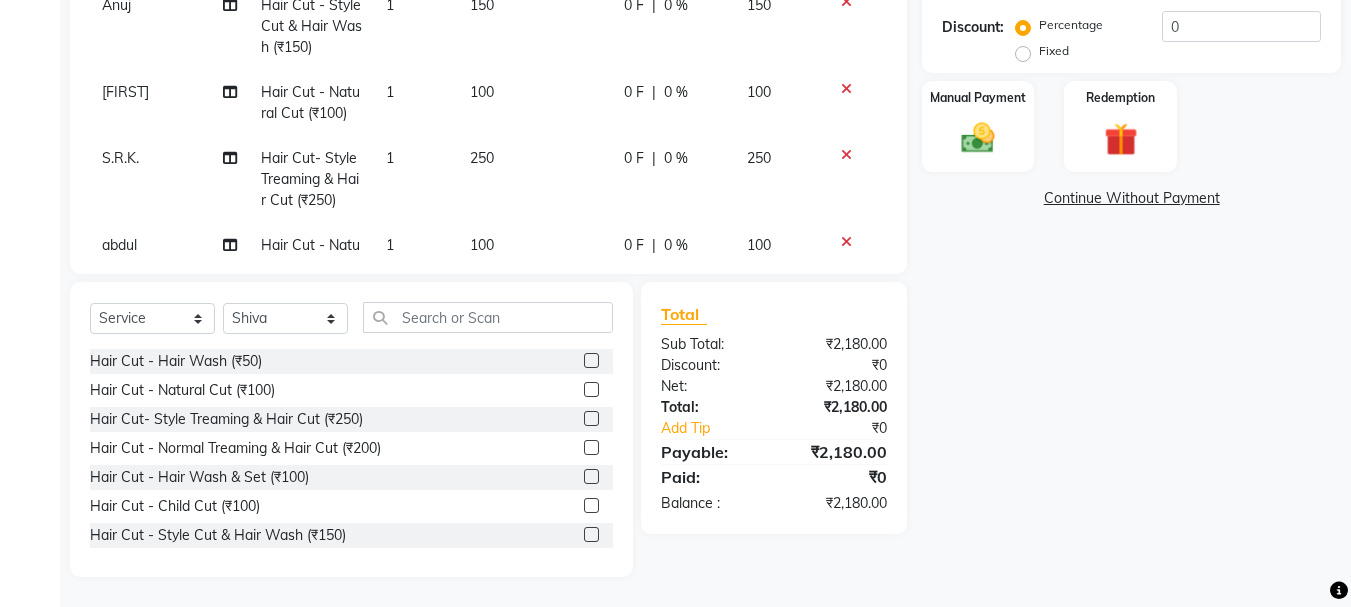 click 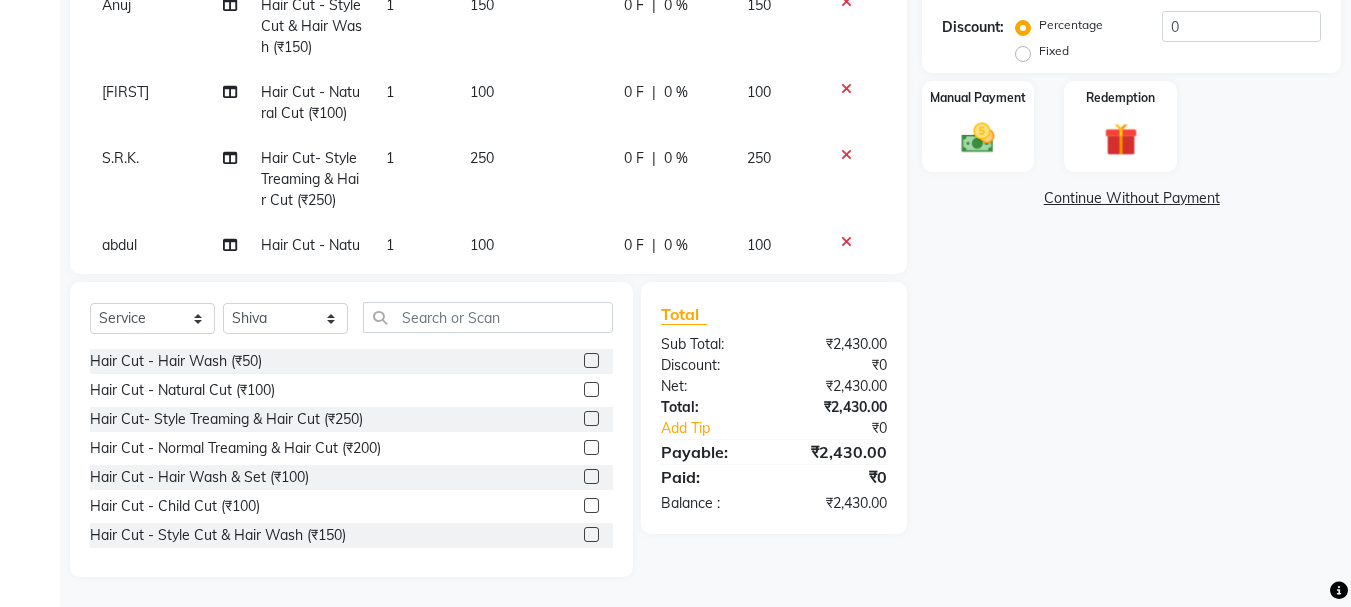 click 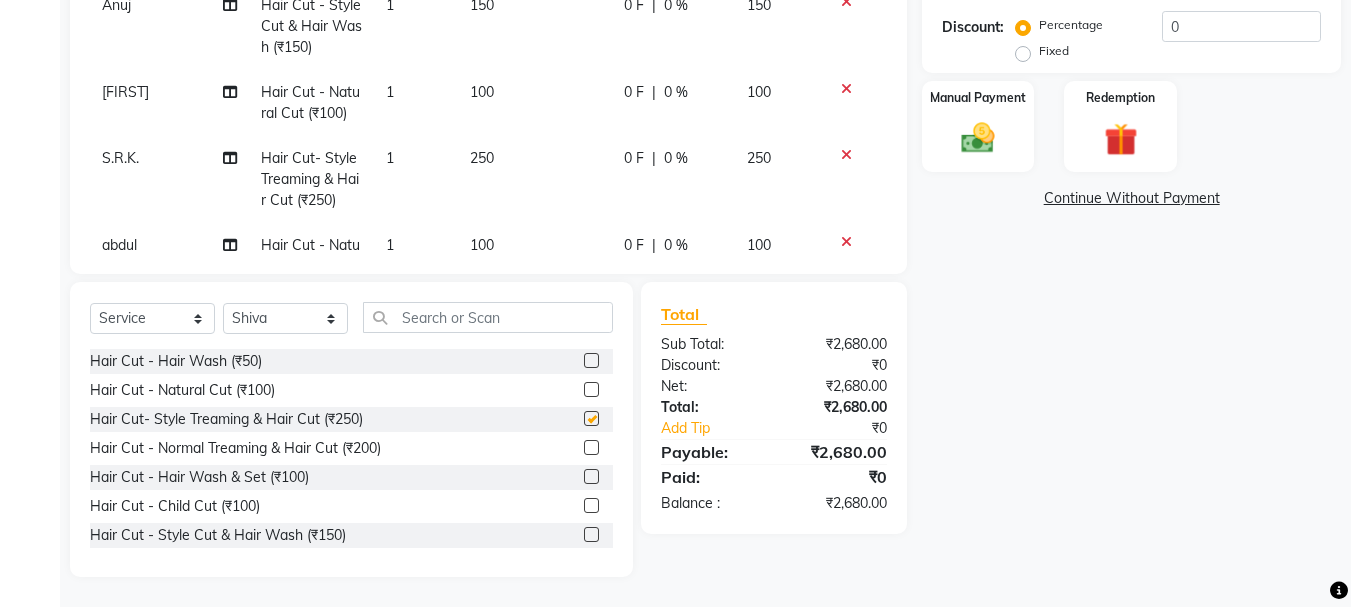 checkbox on "false" 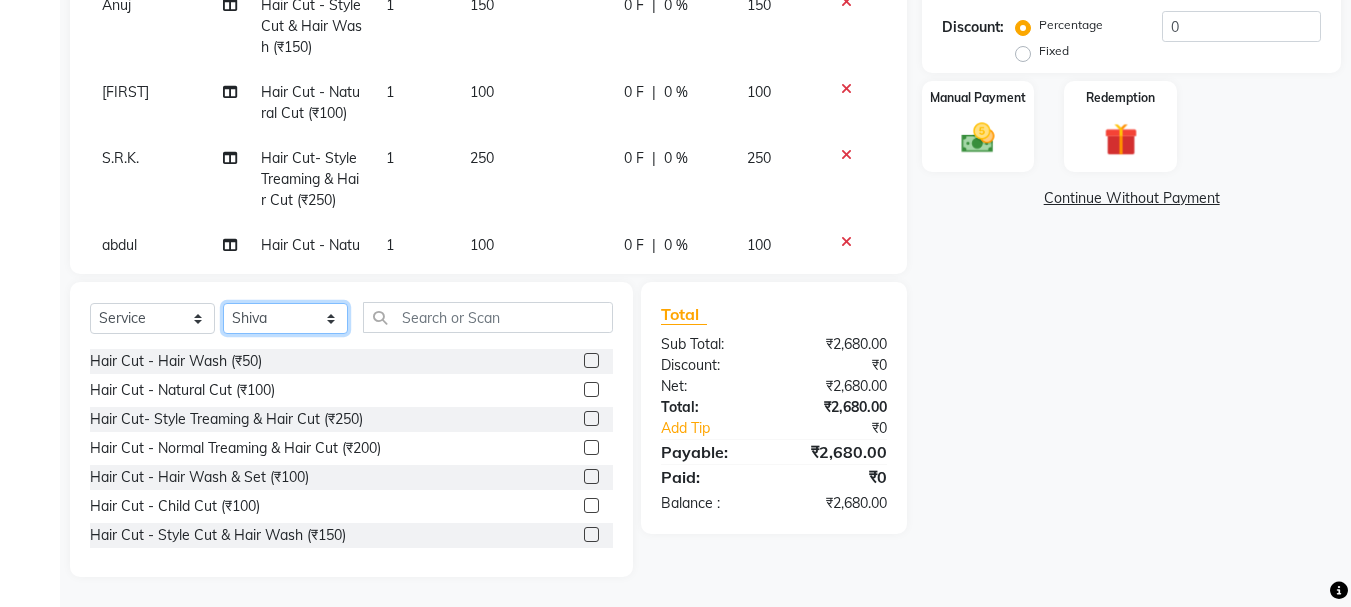 drag, startPoint x: 265, startPoint y: 316, endPoint x: 261, endPoint y: 304, distance: 12.649111 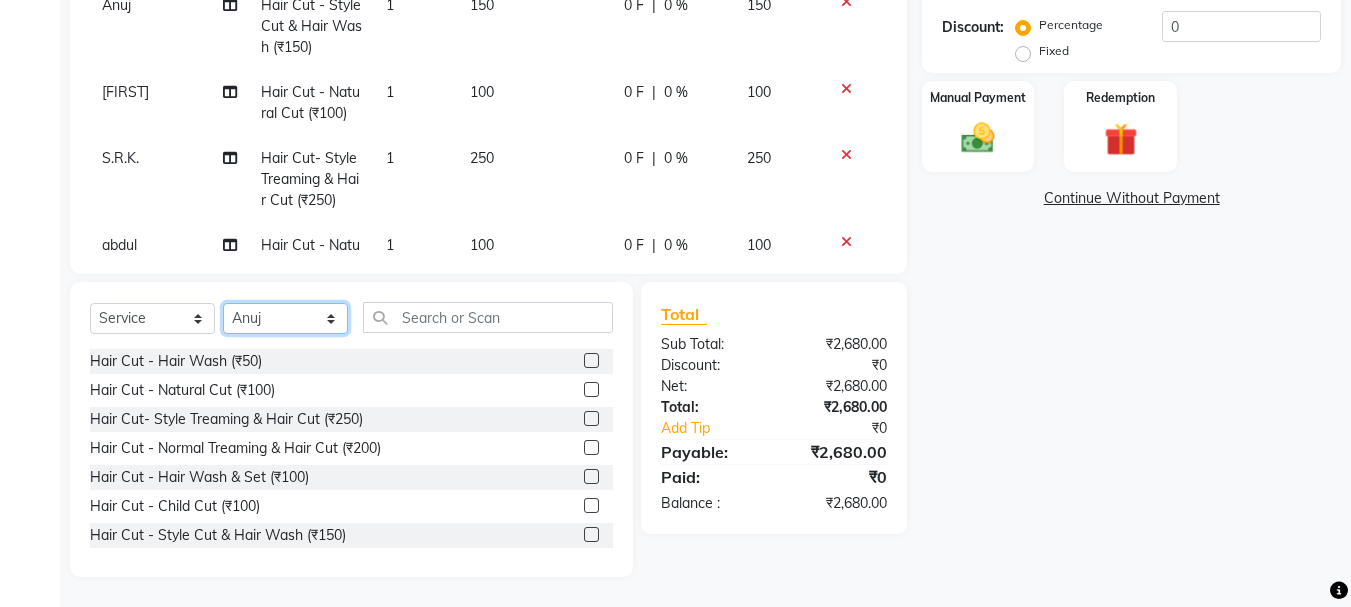 click on "Select Stylist [FIRST] [LAST] [FIRST] [LAST] [FIRST] [LAST] [FIRST] [LAST] [FIRST] [LAST] [FIRST] [LAST] [FIRST] [LAST] [FIRST] [LAST] [FIRST] [LAST] [FIRST] [LAST]" 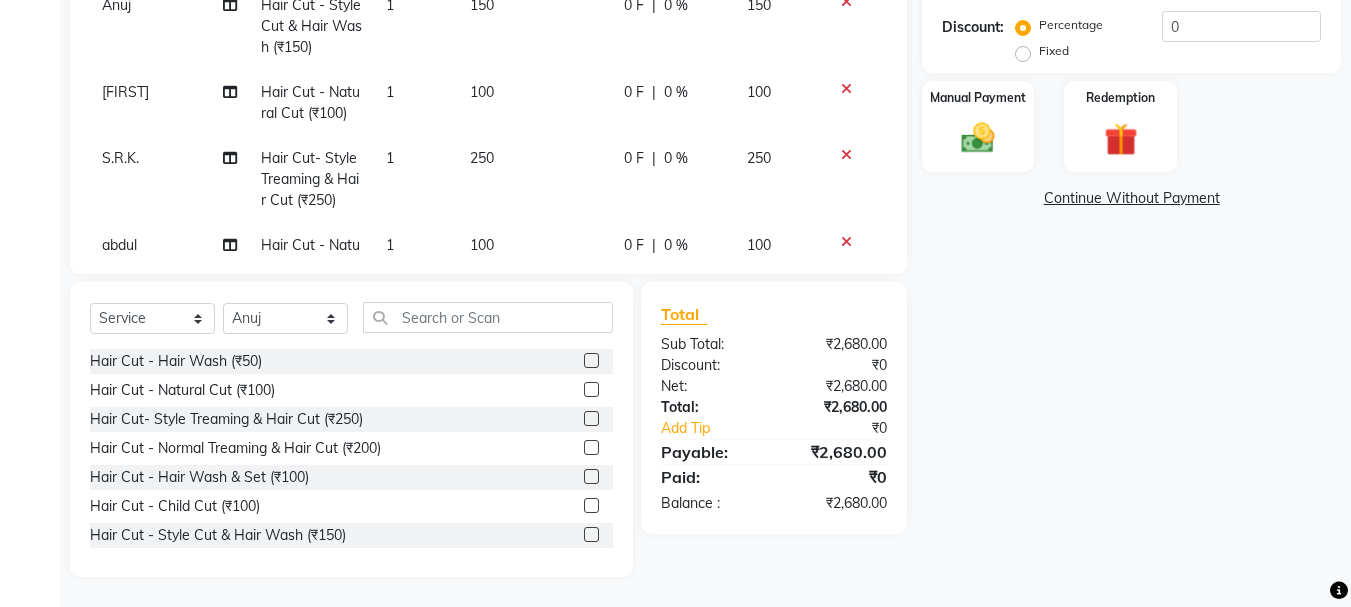 click 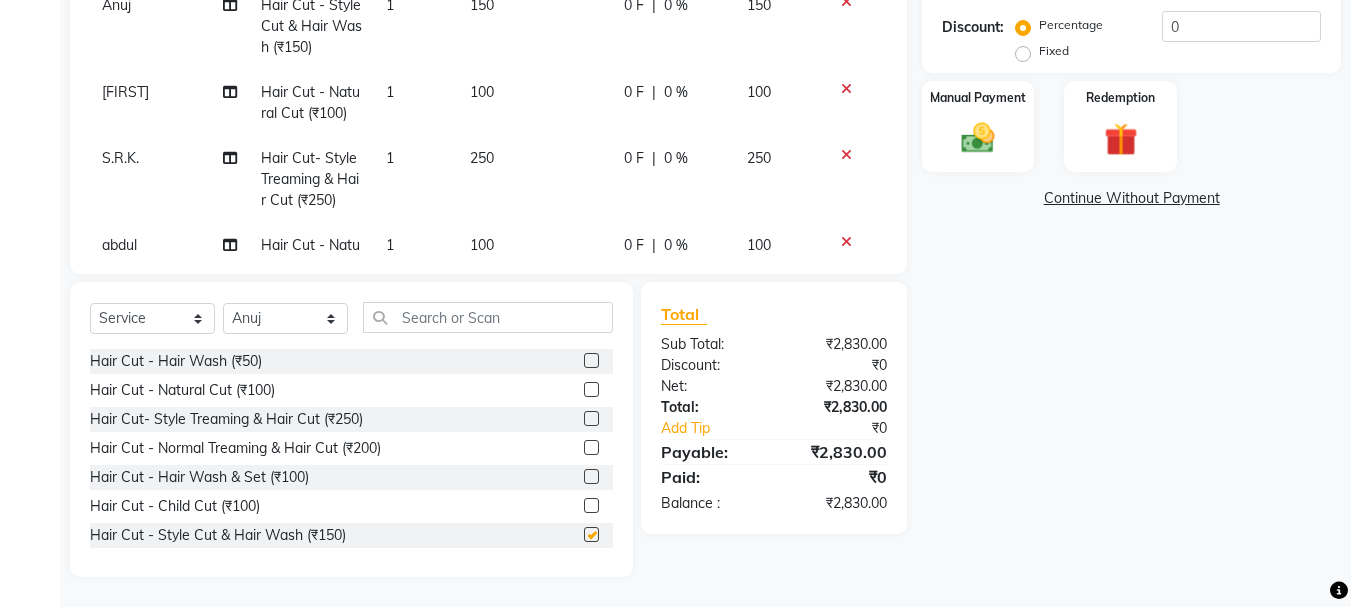 checkbox on "false" 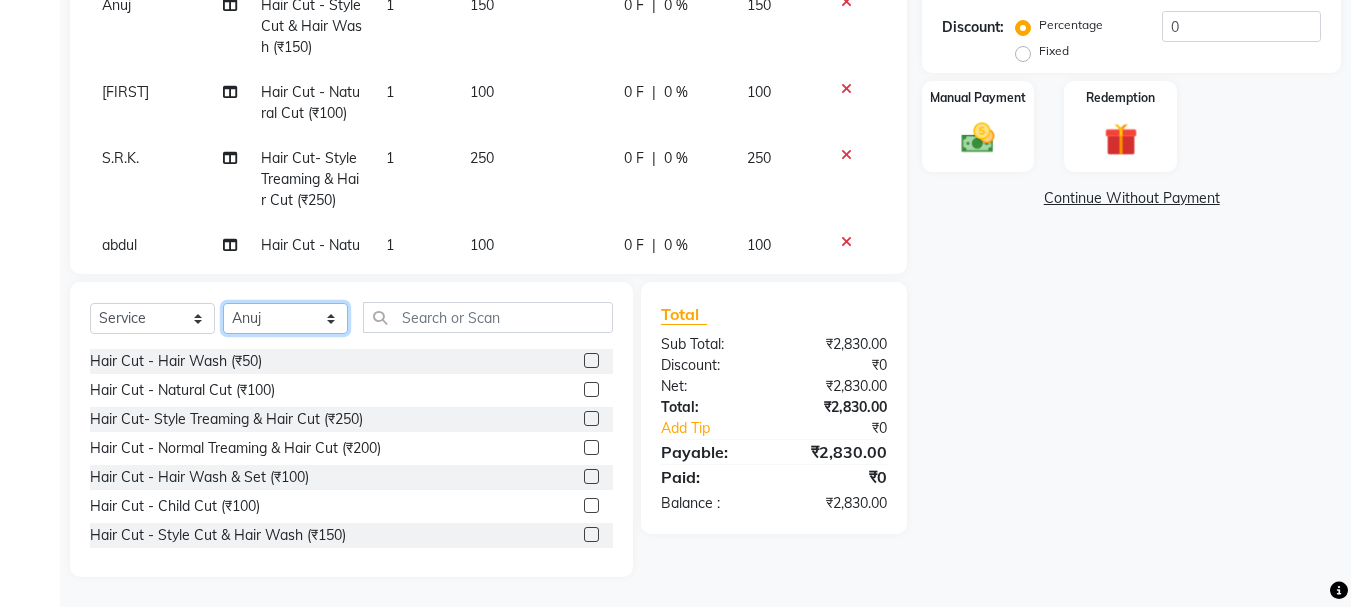 click on "Select Stylist [FIRST] [LAST] [FIRST] [LAST] [FIRST] [LAST] [FIRST] [LAST] [FIRST] [LAST] [FIRST] [LAST] [FIRST] [LAST] [FIRST] [LAST] [FIRST] [LAST] [FIRST] [LAST]" 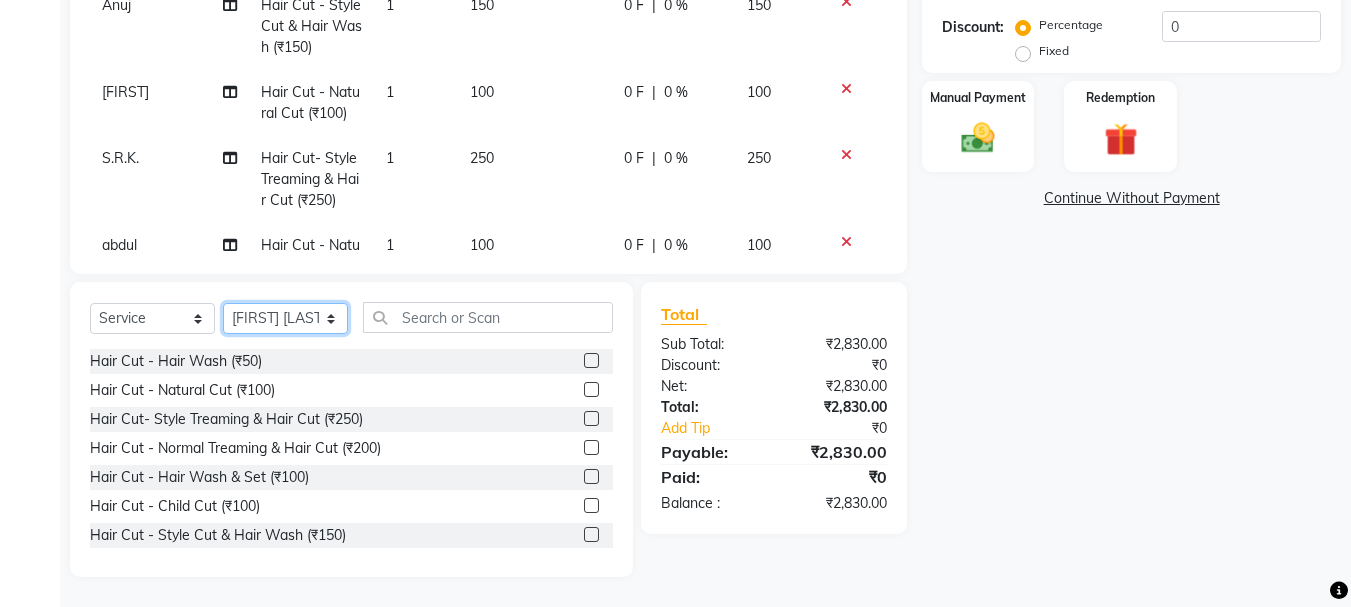 click on "Select Stylist [FIRST] [LAST] [FIRST] [LAST] [FIRST] [LAST] [FIRST] [LAST] [FIRST] [LAST] [FIRST] [LAST] [FIRST] [LAST] [FIRST] [LAST] [FIRST] [LAST] [FIRST] [LAST]" 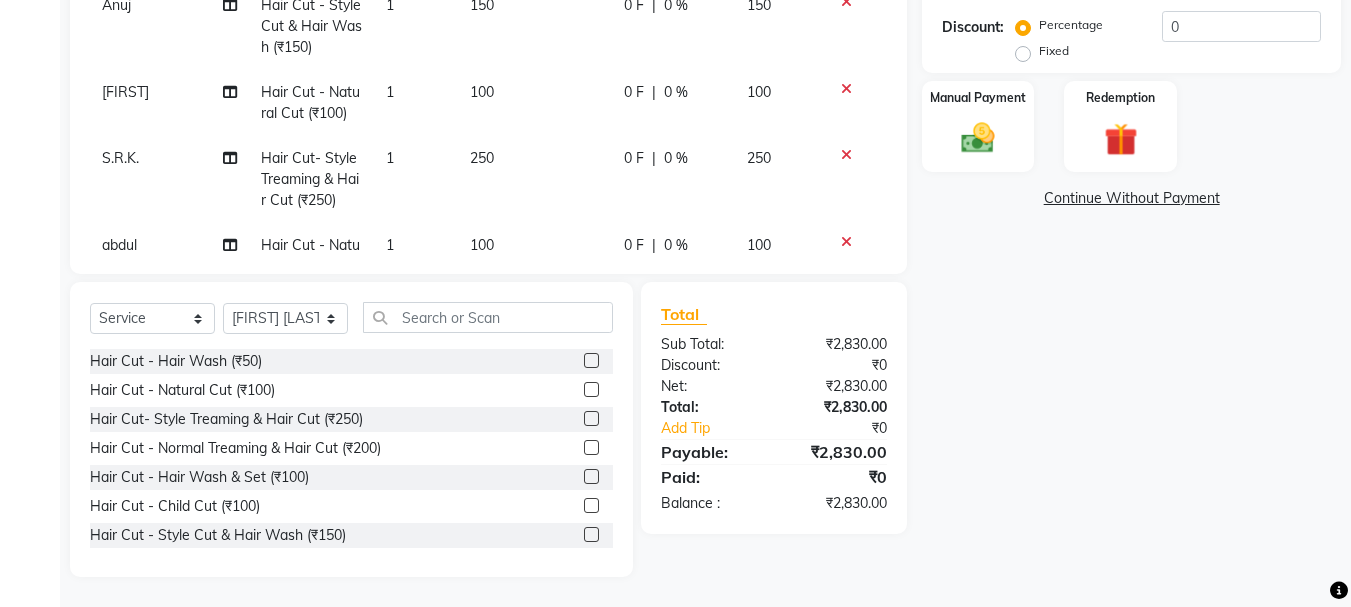 drag, startPoint x: 581, startPoint y: 536, endPoint x: 529, endPoint y: 522, distance: 53.851646 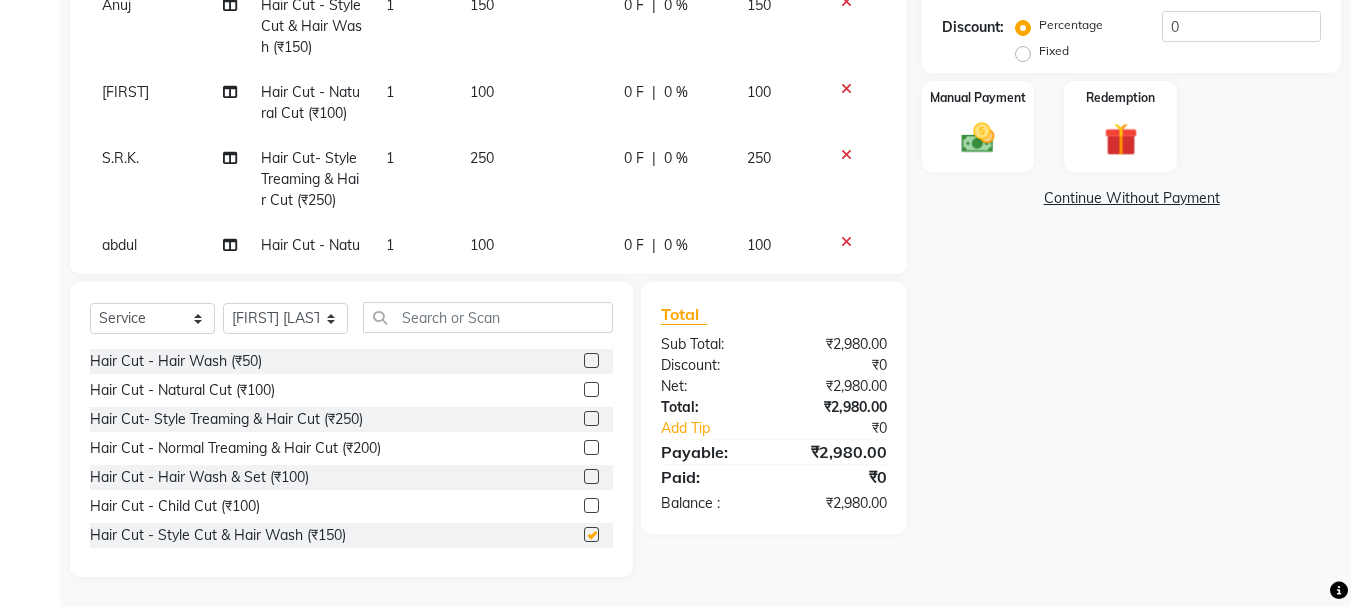 checkbox on "false" 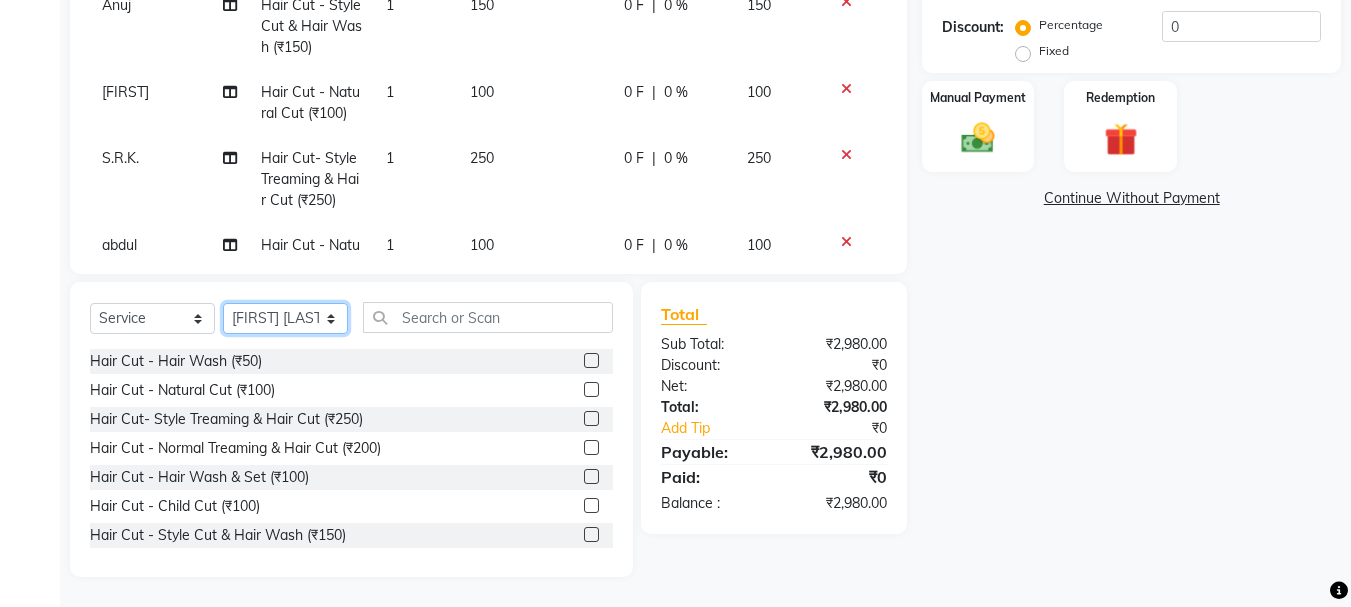 click on "Select Stylist [FIRST] [LAST] [FIRST] [LAST] [FIRST] [LAST] [FIRST] [LAST] [FIRST] [LAST] [FIRST] [LAST] [FIRST] [LAST] [FIRST] [LAST] [FIRST] [LAST] [FIRST] [LAST]" 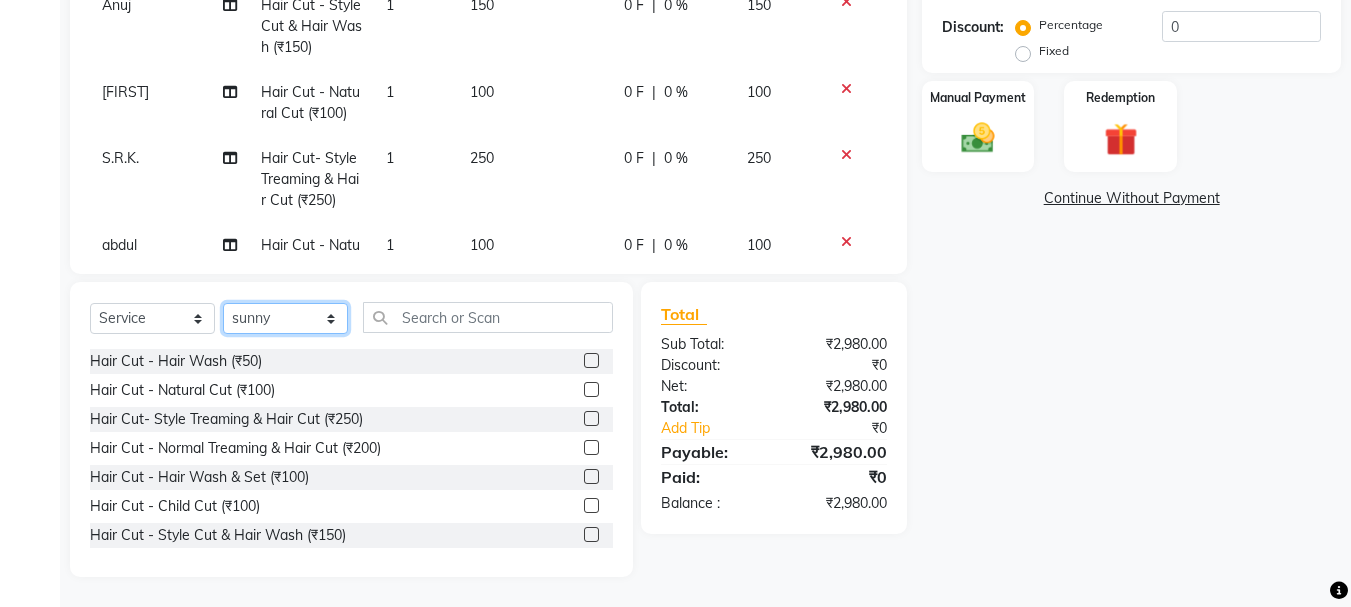 click on "Select Stylist [FIRST] [LAST] [FIRST] [LAST] [FIRST] [LAST] [FIRST] [LAST] [FIRST] [LAST] [FIRST] [LAST] [FIRST] [LAST] [FIRST] [LAST] [FIRST] [LAST] [FIRST] [LAST]" 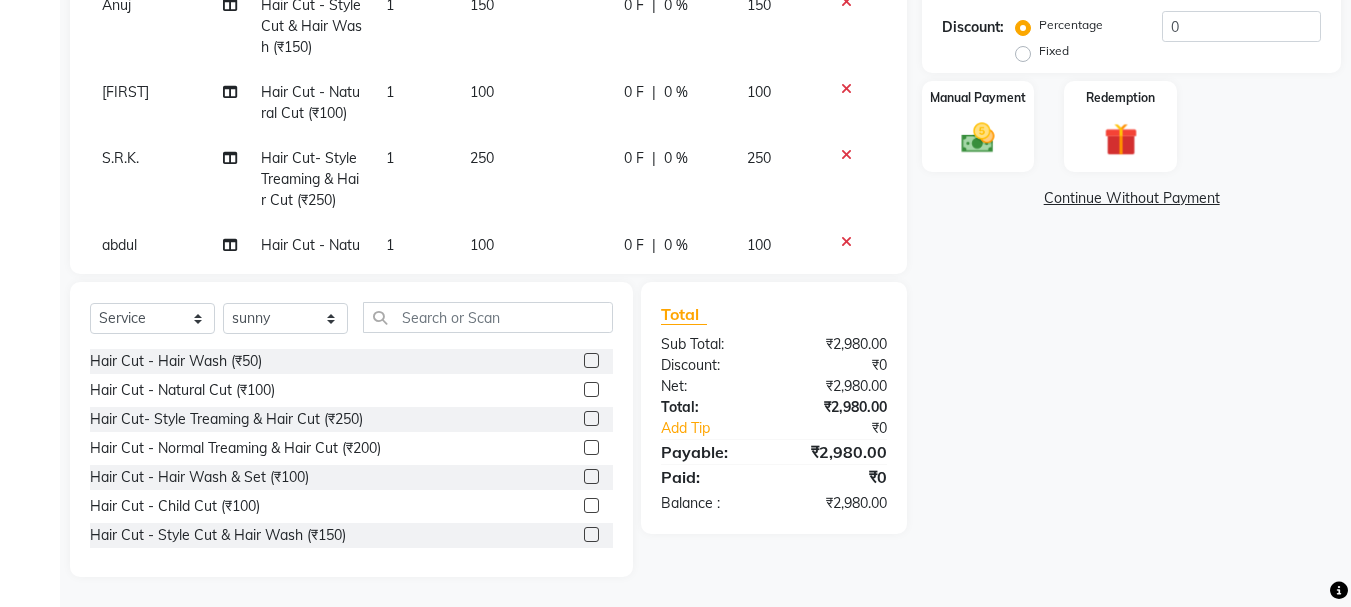 drag, startPoint x: 578, startPoint y: 418, endPoint x: 496, endPoint y: 386, distance: 88.02273 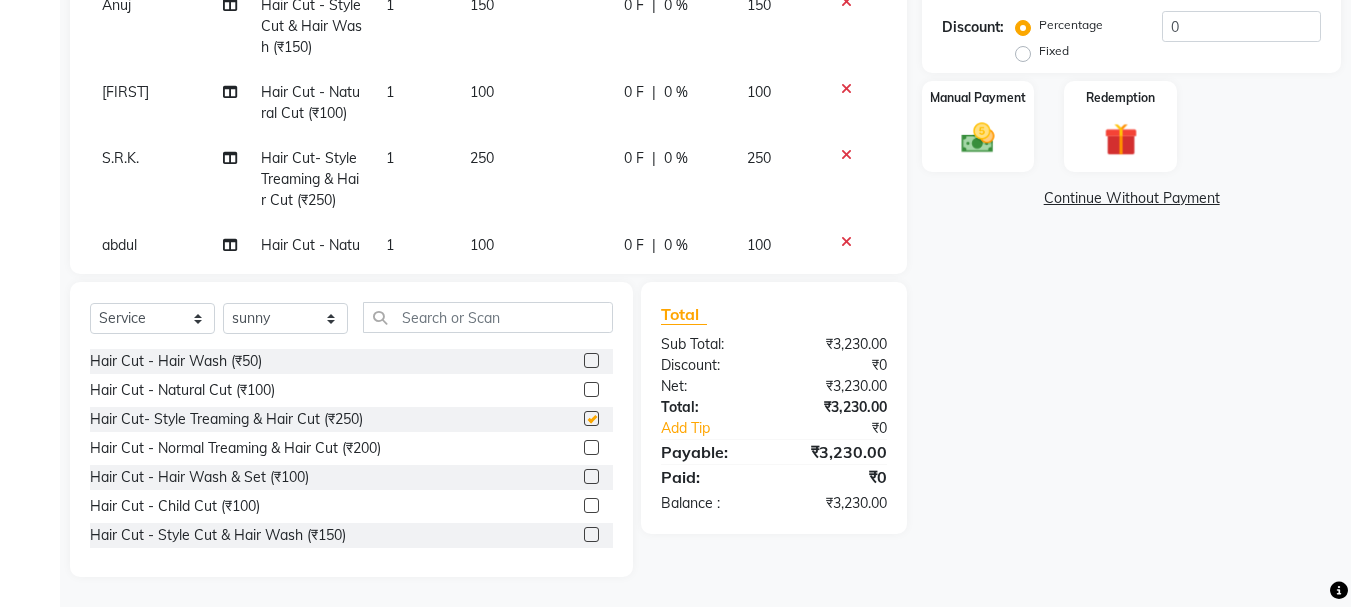 checkbox on "false" 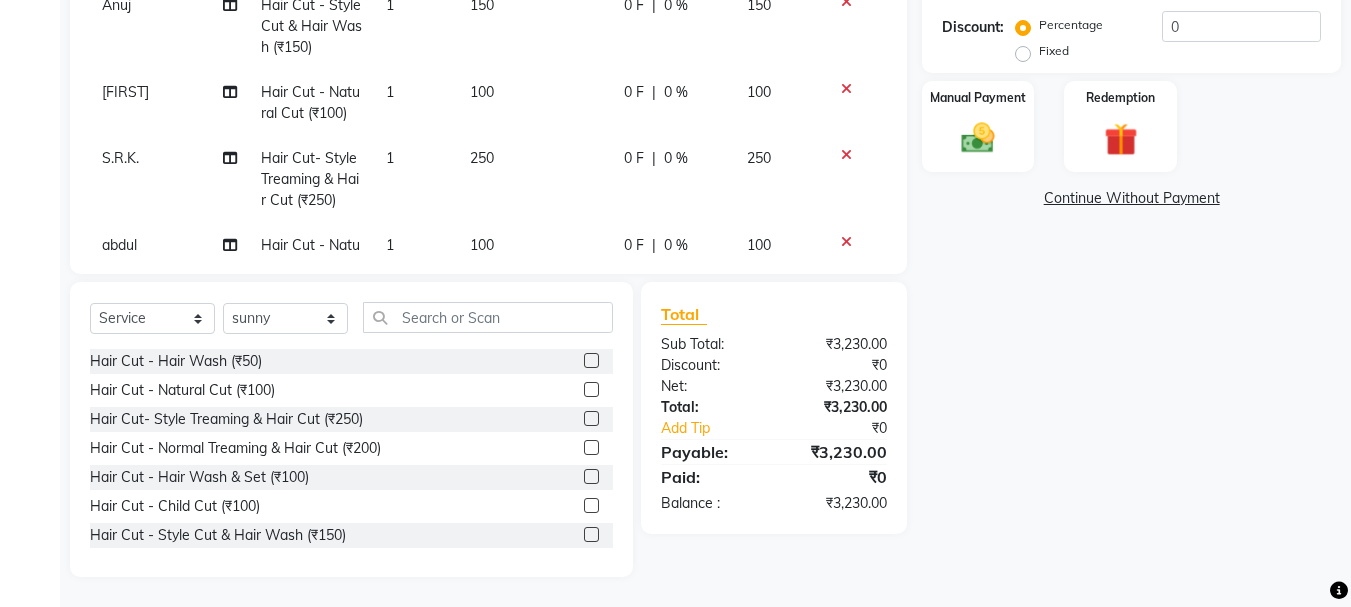click on "Select  Service  Product  Membership  Package Voucher Prepaid Gift Card  Select Stylist [FIRST] [LAST] [FIRST] [LAST] [FIRST] [LAST] [FIRST] [LAST] [FIRST] [LAST] [FIRST] [LAST] [FIRST] [LAST] [FIRST] [LAST] [FIRST] [LAST] [FIRST] [LAST] Hair Cut - Hair Wash (₹50)  Hair Cut - Natural Cut (₹100)  Hair Cut- Style Treaming & Hair Cut  (₹250)  Hair Cut - Normal Treaming & Hair Cut  (₹200)  Hair Cut - Hair Wash & Set (₹100)  Hair Cut - Child Cut (₹100)  Hair Cut - Style Cut & Hair Wash (₹150)  Loreal Hair Spa (₹600)  Streaks Hair Spa (₹500)  Treaming - Treaming (₹80)  Treaming - Style Treaming (₹100)  Face Scrub - Richfeel (₹200)  Face Scrub - Gold Scrub (₹200)  Face Scrub - Lotus (₹250)  Face Scrub - Shahnaz Husain (₹2509)  Cream Massage - Richfeel (₹200)  Cream Massage - Lotus (₹250)  Cream Massage - Shahnaz Husain (₹200)  Shaving - Gillette Gel (₹50)  Shaving - Gillette Foam (₹80)  Threading - Cheek (₹30)  Threading - Eye Brow (₹50)  Facial - Jovees (₹600)  Facial - Rich Feel (₹700)  Facial - Lotus Facial (₹1000)" 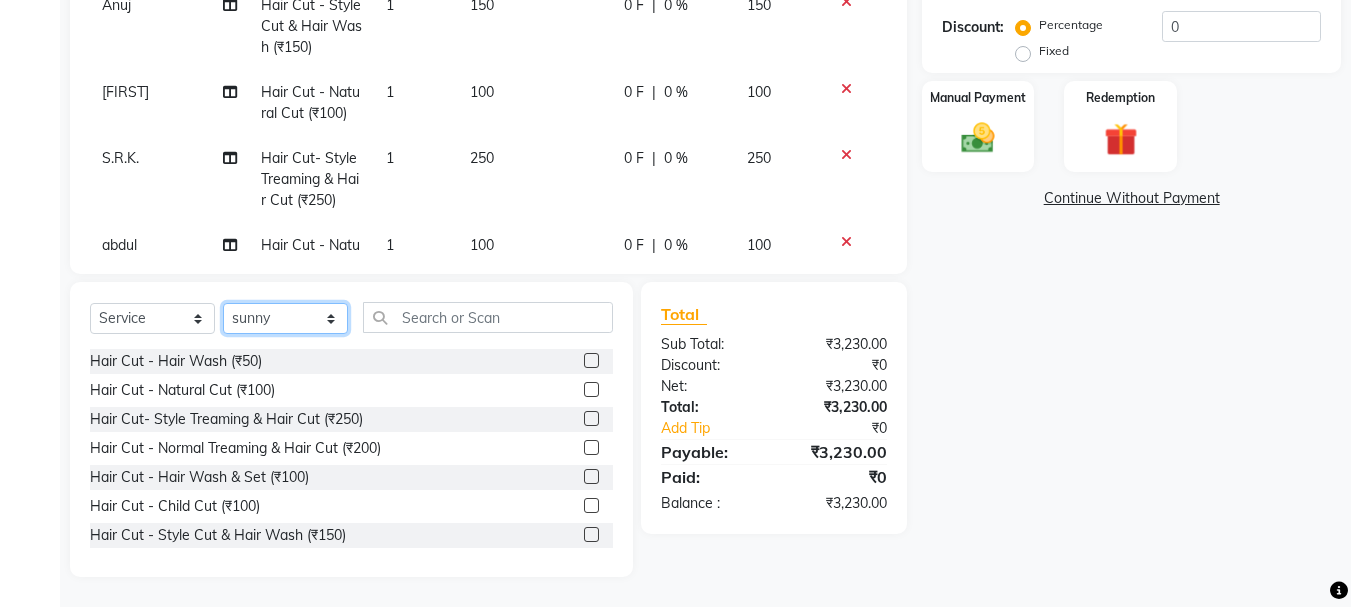 click on "Select Stylist [FIRST] [LAST] [FIRST] [LAST] [FIRST] [LAST] [FIRST] [LAST] [FIRST] [LAST] [FIRST] [LAST] [FIRST] [LAST] [FIRST] [LAST] [FIRST] [LAST] [FIRST] [LAST]" 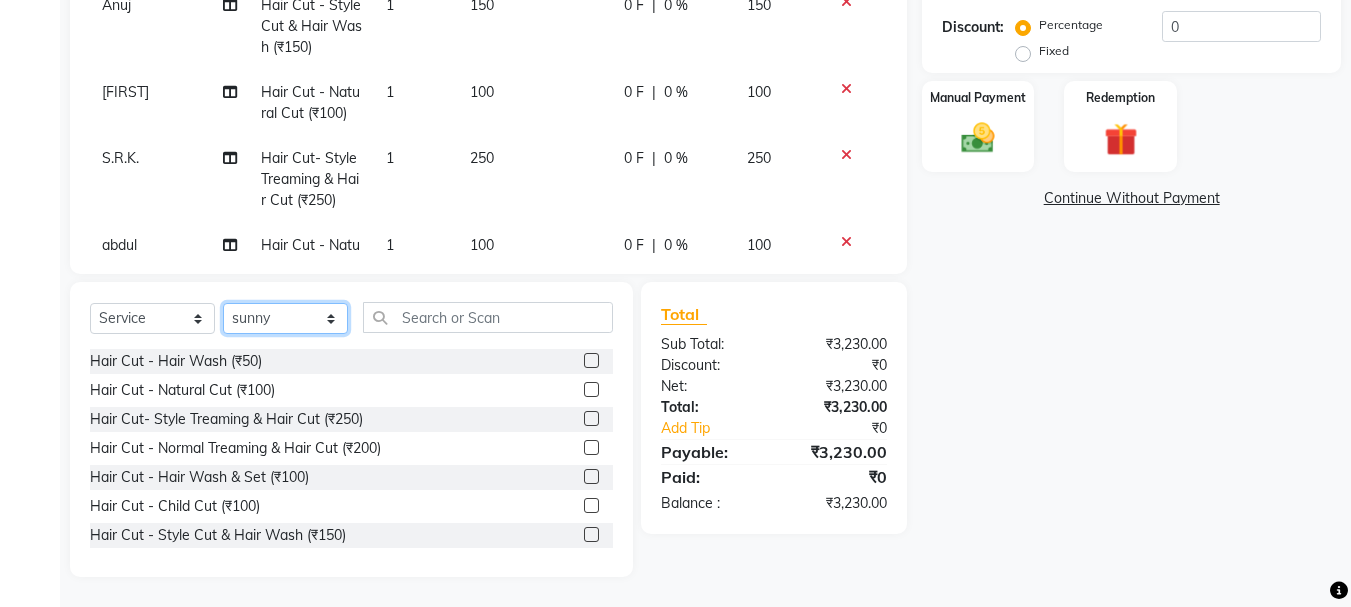 select on "7182" 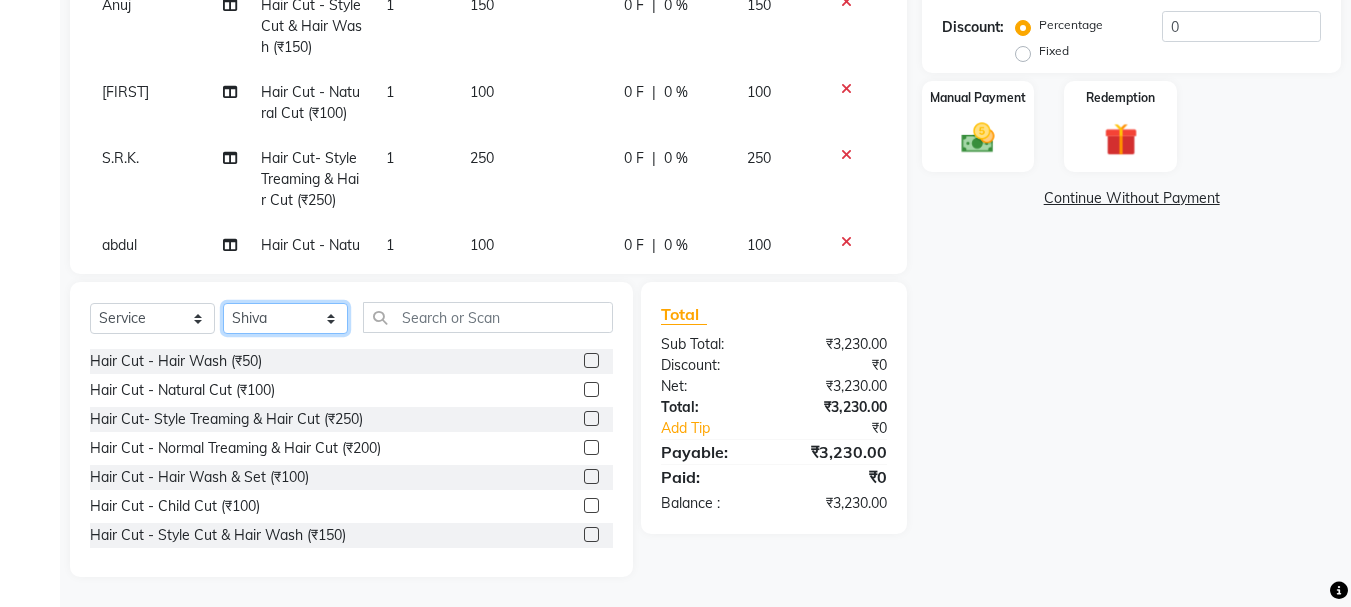 click on "Select Stylist [FIRST] [LAST] [FIRST] [LAST] [FIRST] [LAST] [FIRST] [LAST] [FIRST] [LAST] [FIRST] [LAST] [FIRST] [LAST] [FIRST] [LAST] [FIRST] [LAST] [FIRST] [LAST]" 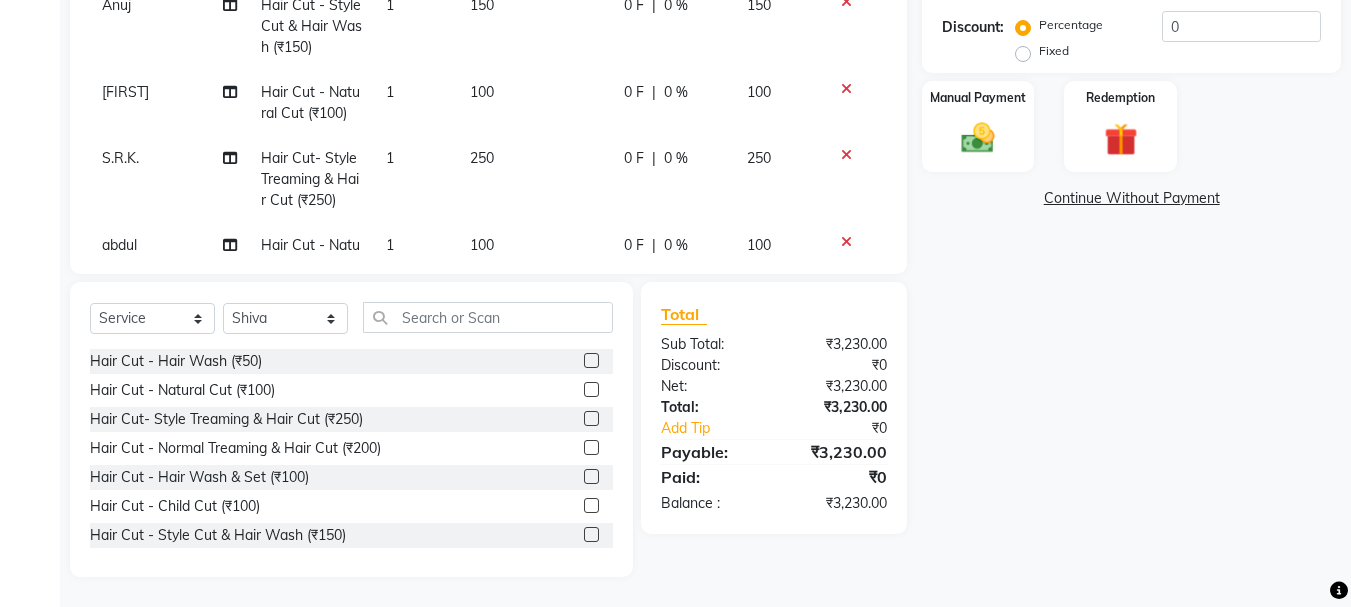 click 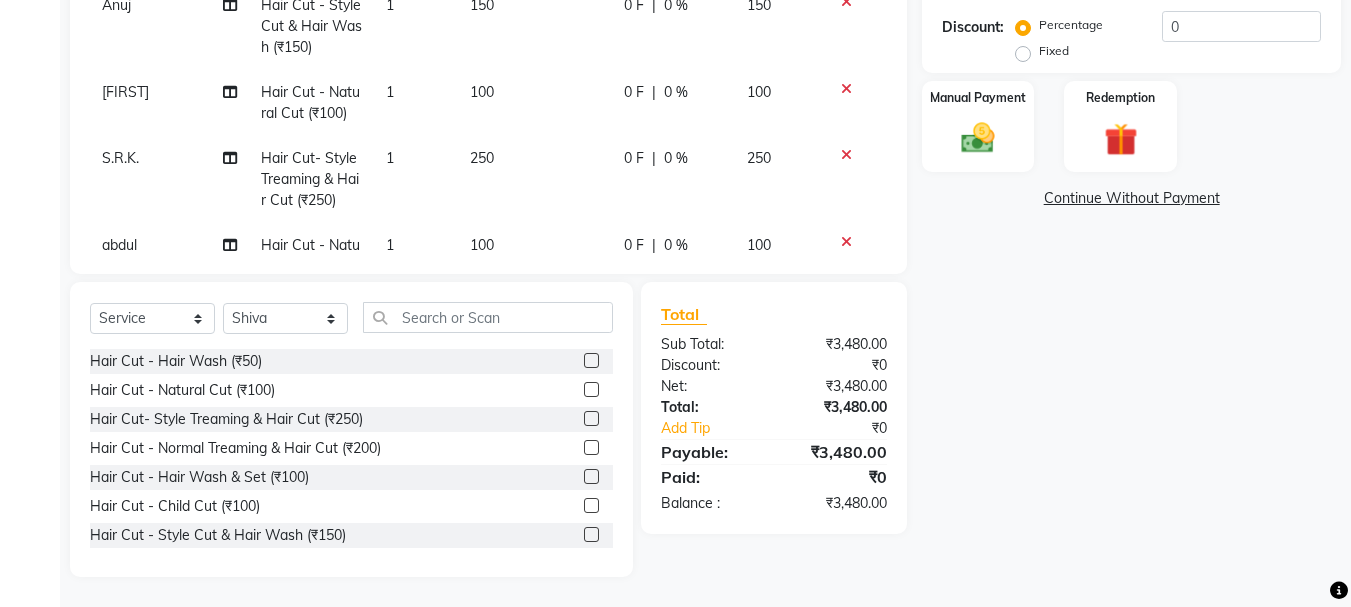 click 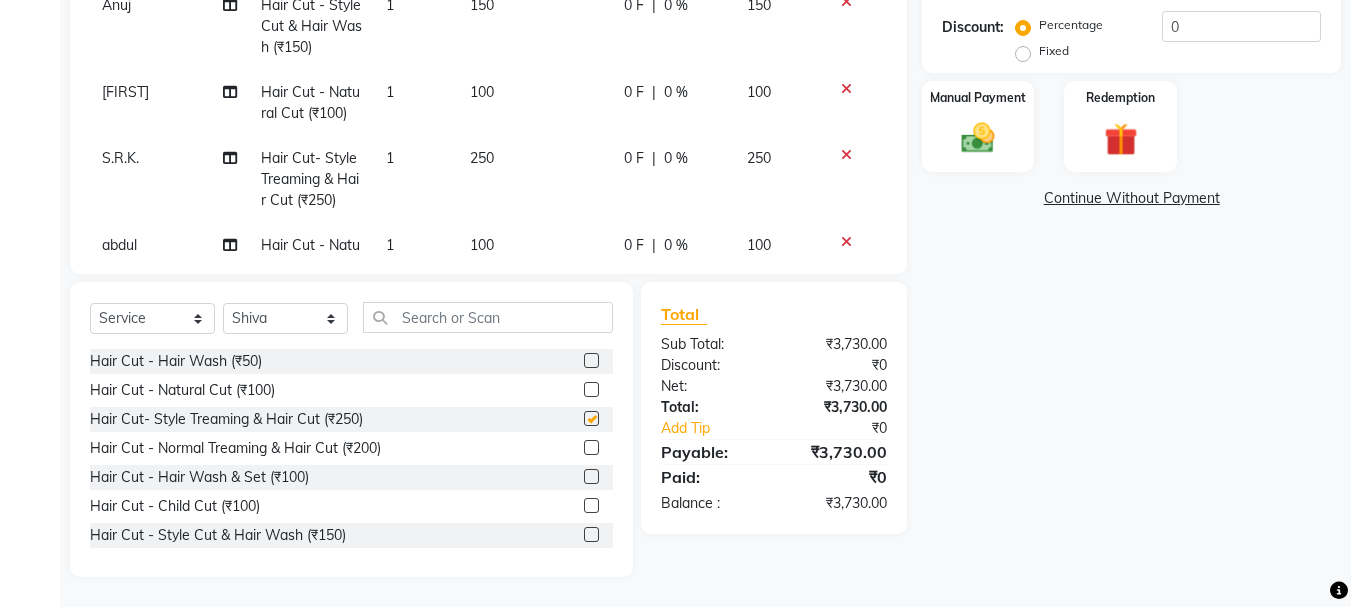 checkbox on "false" 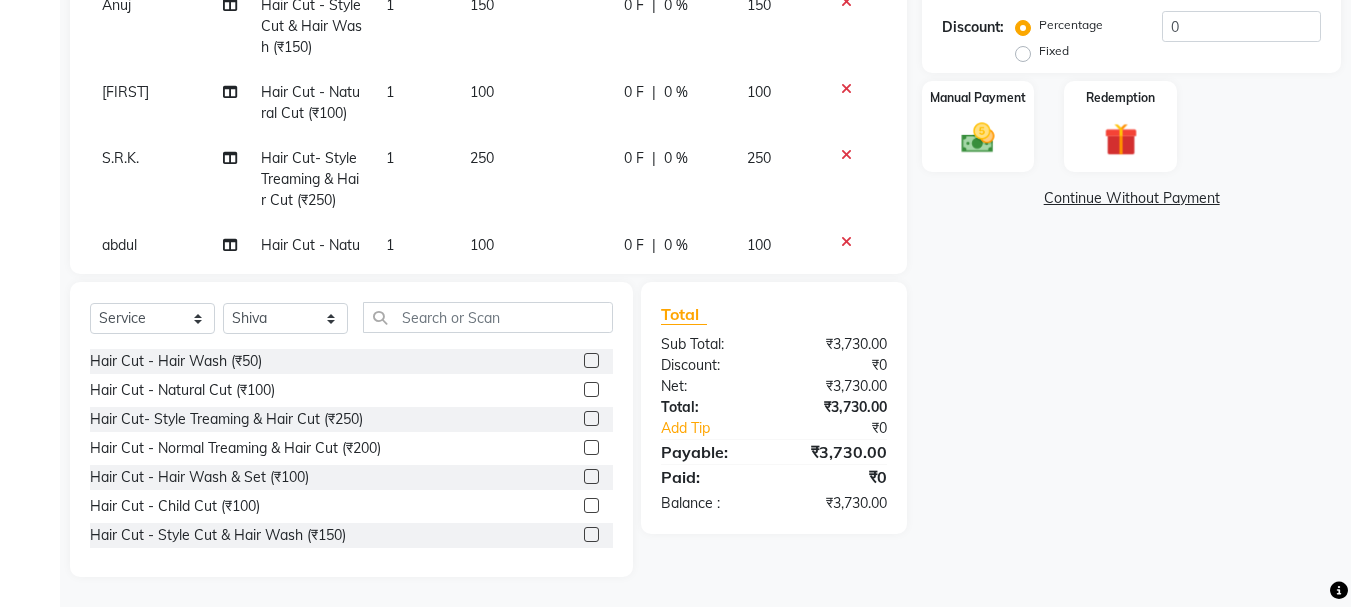 click 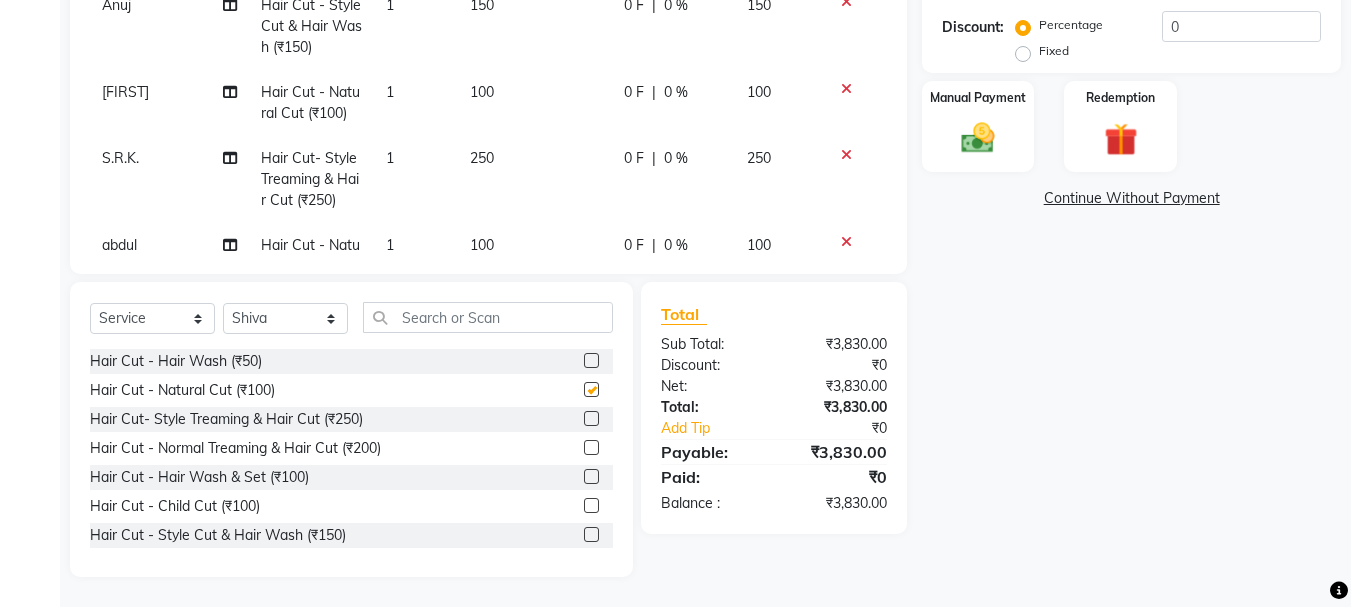 checkbox on "false" 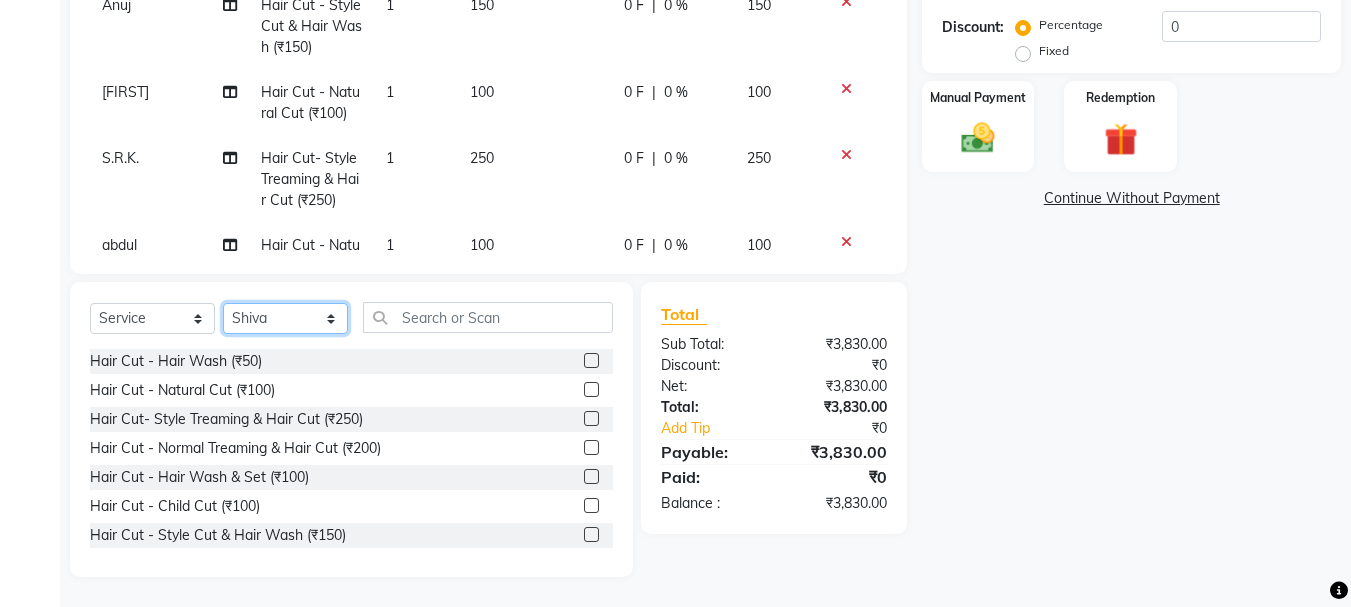 click on "Select Stylist [FIRST] [LAST] [FIRST] [LAST] [FIRST] [LAST] [FIRST] [LAST] [FIRST] [LAST] [FIRST] [LAST] [FIRST] [LAST] [FIRST] [LAST] [FIRST] [LAST] [FIRST] [LAST]" 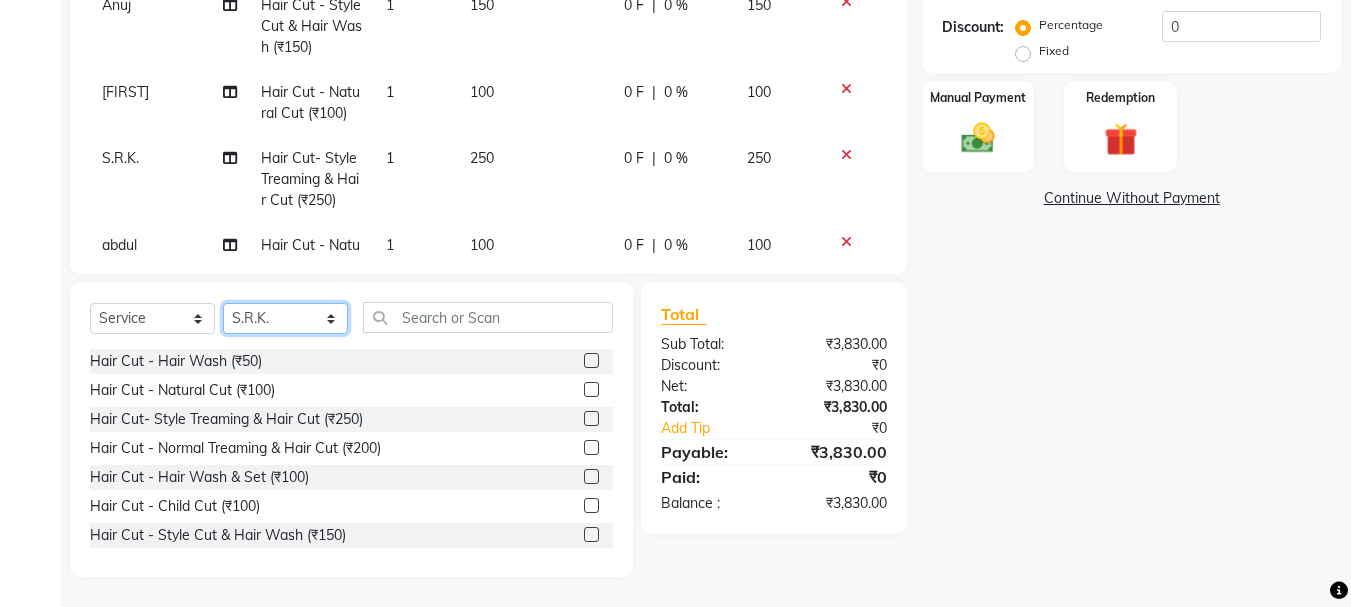 click on "Select Stylist [FIRST] [LAST] [FIRST] [LAST] [FIRST] [LAST] [FIRST] [LAST] [FIRST] [LAST] [FIRST] [LAST] [FIRST] [LAST] [FIRST] [LAST] [FIRST] [LAST] [FIRST] [LAST]" 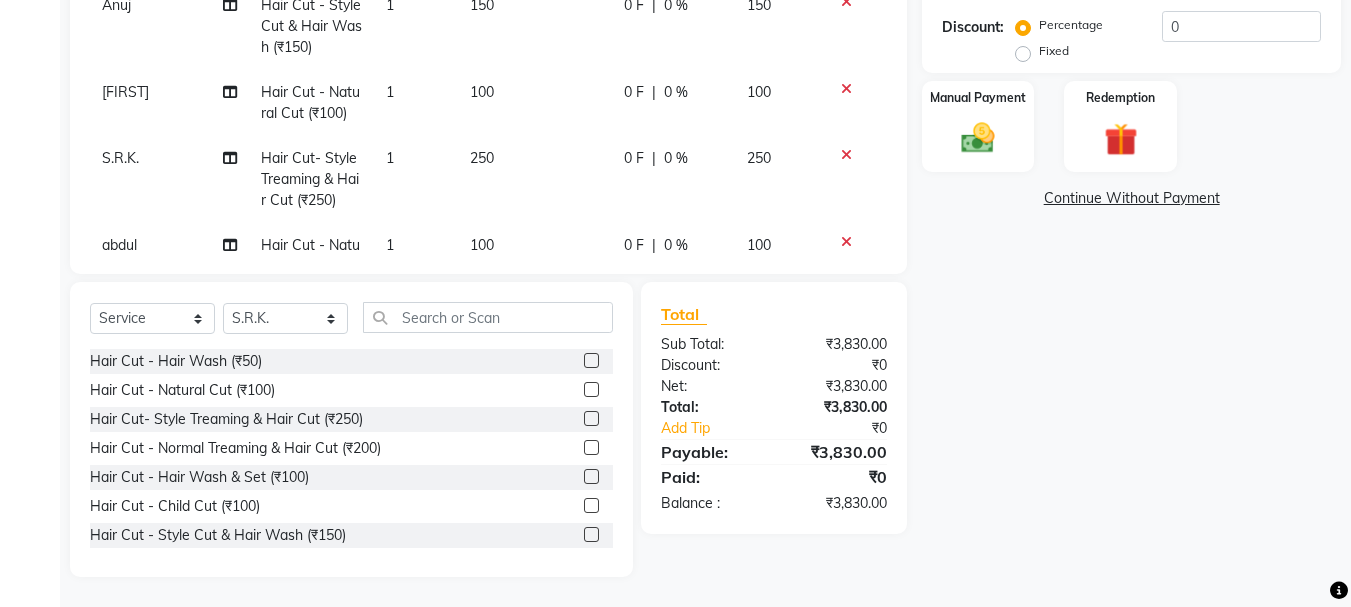 drag, startPoint x: 573, startPoint y: 391, endPoint x: 675, endPoint y: 377, distance: 102.9563 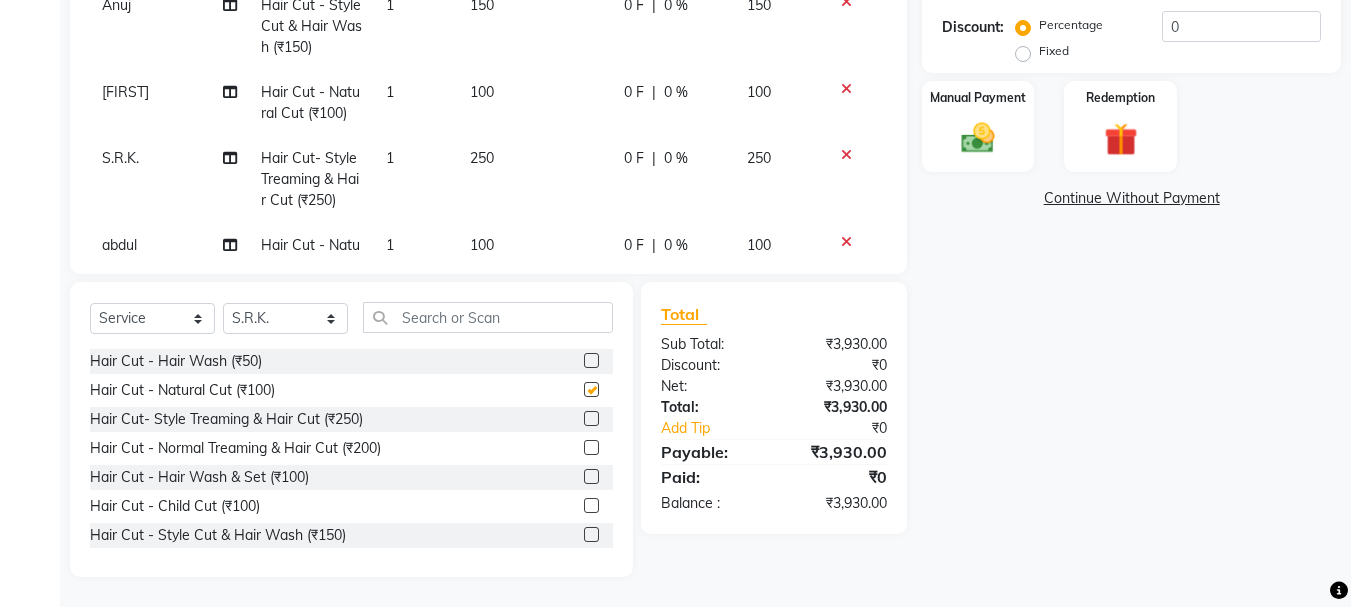 checkbox on "false" 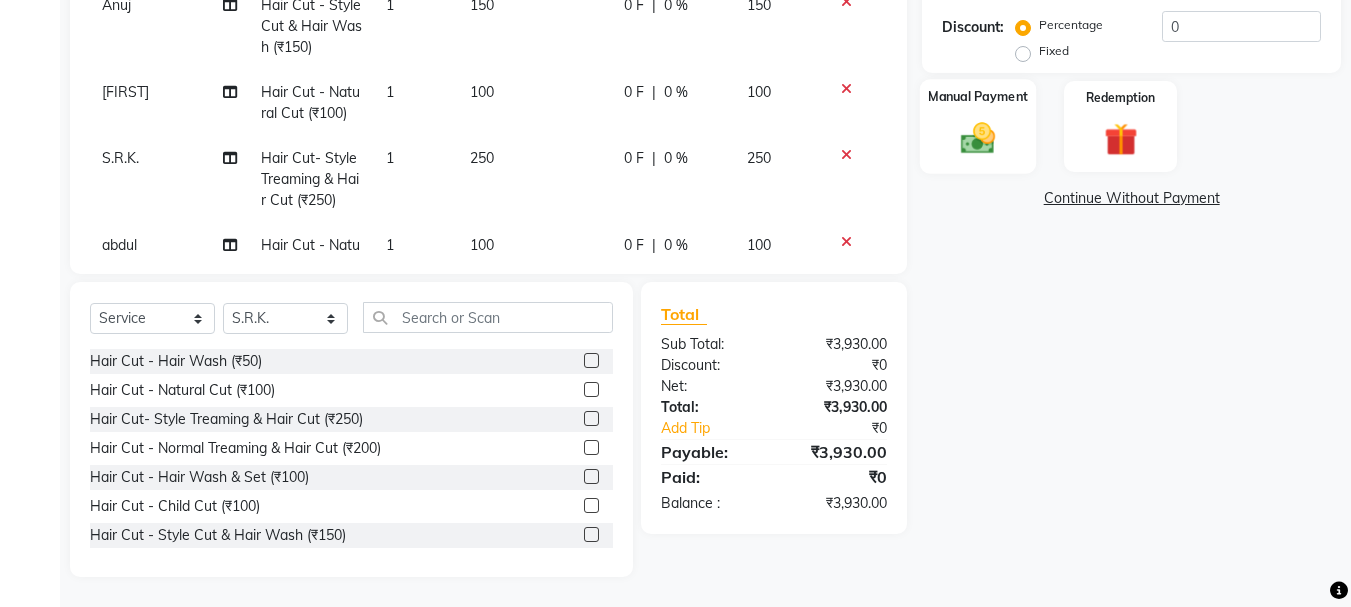 click 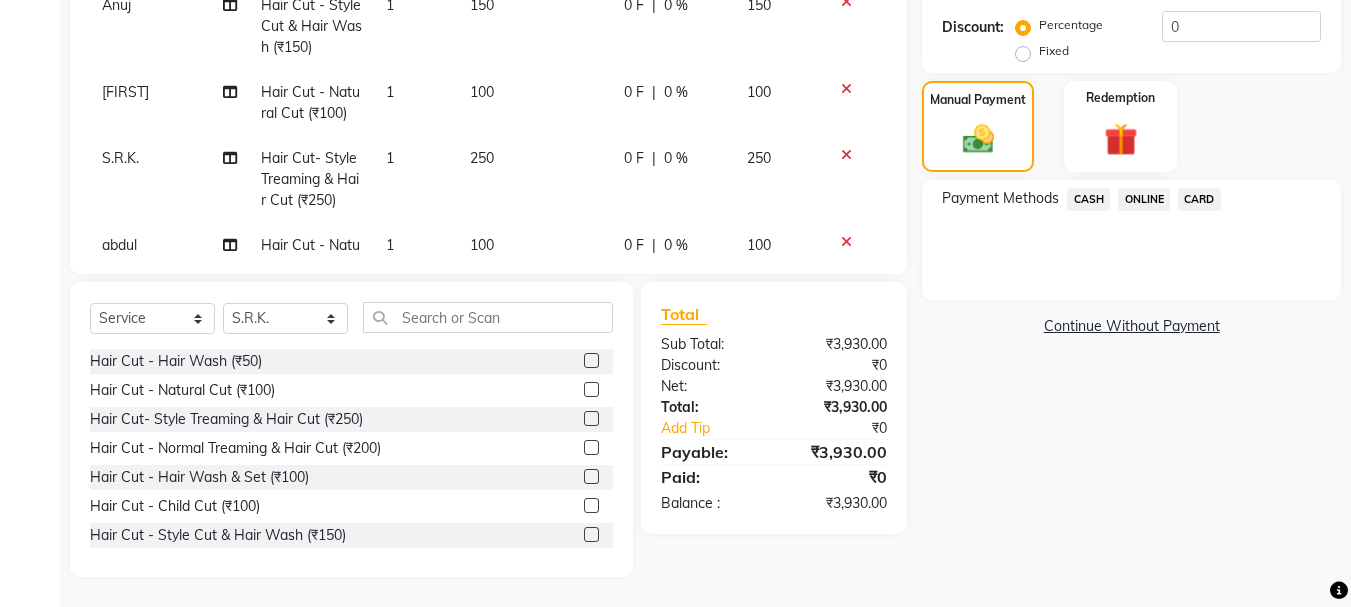 click on "CASH" 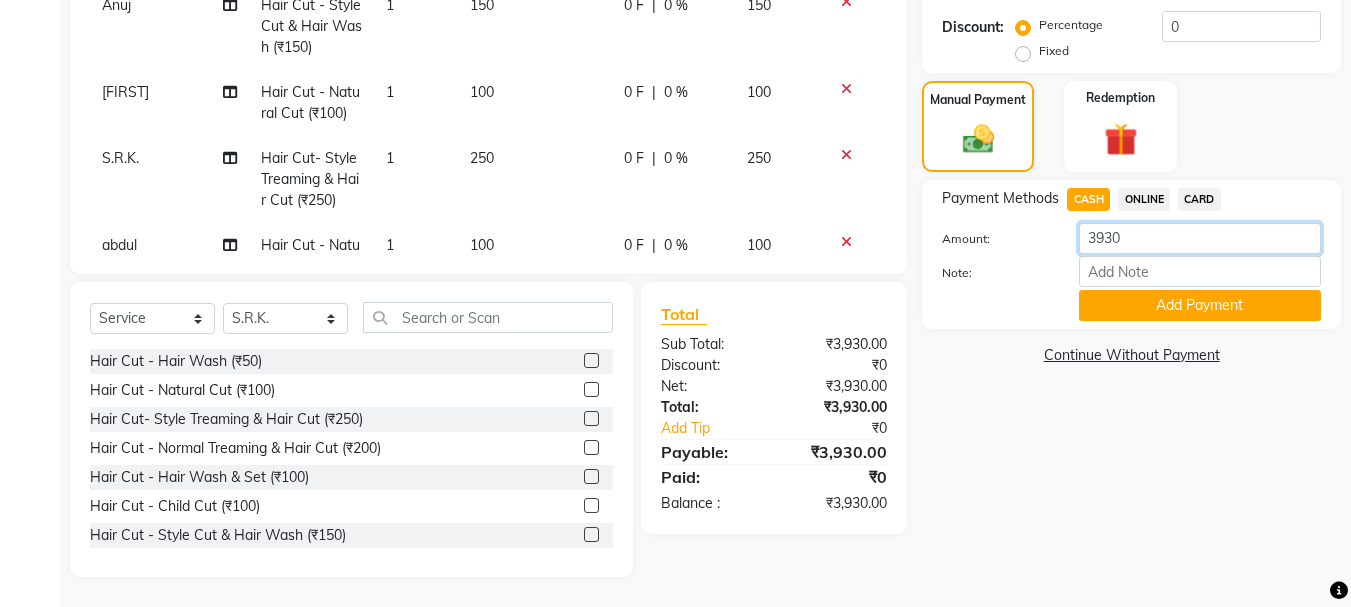 click on "3930" 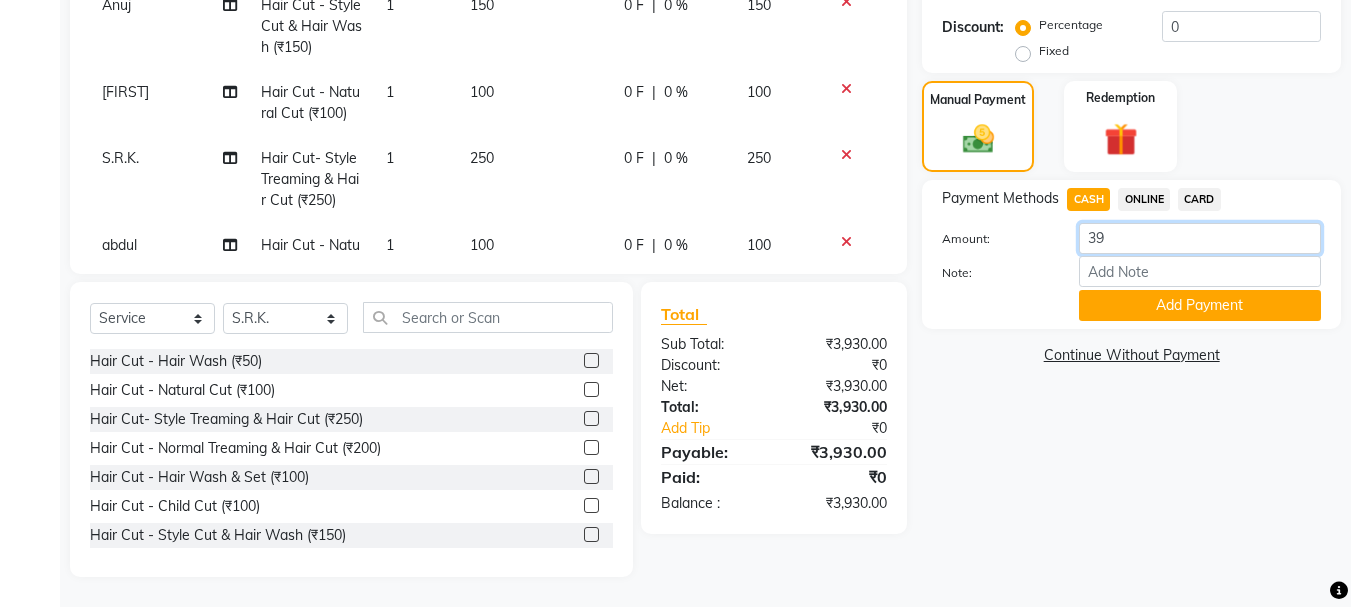 type on "3" 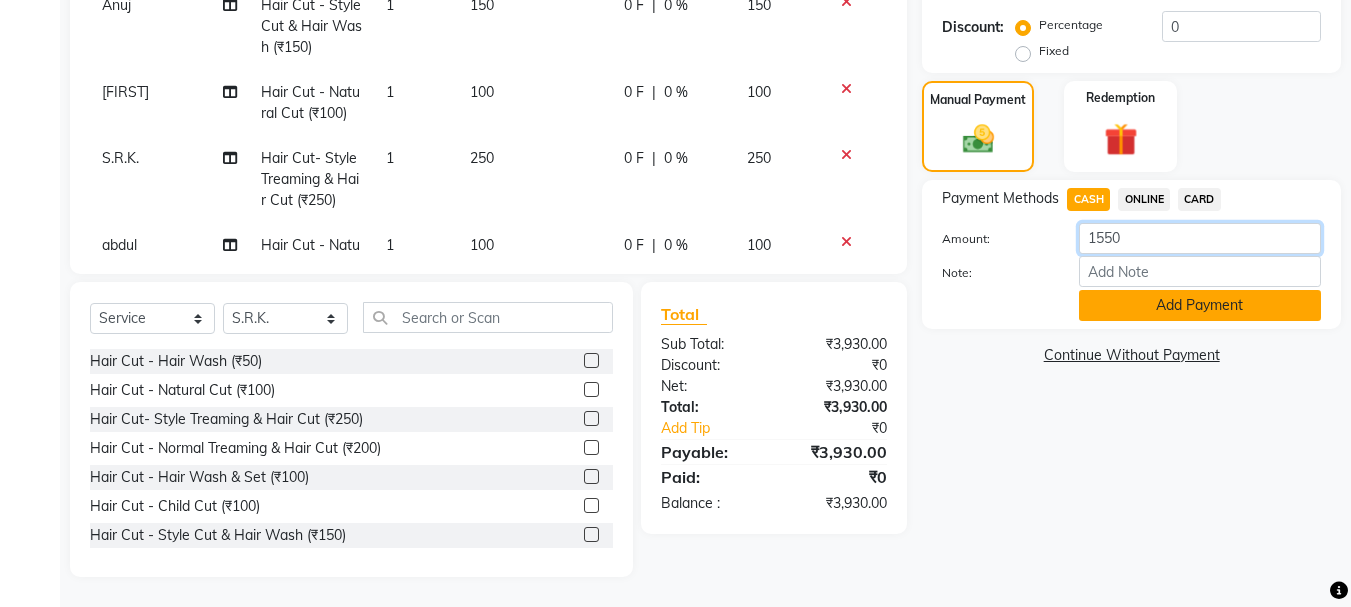 type on "1550" 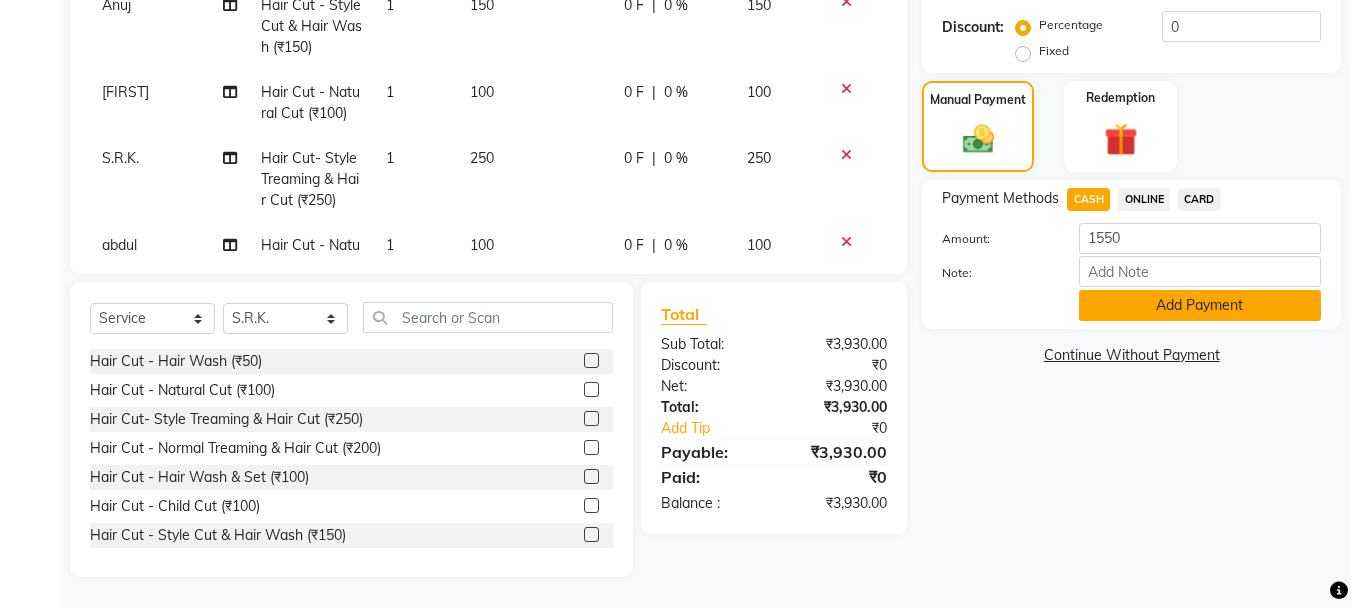 drag, startPoint x: 1168, startPoint y: 308, endPoint x: 1162, endPoint y: 277, distance: 31.575306 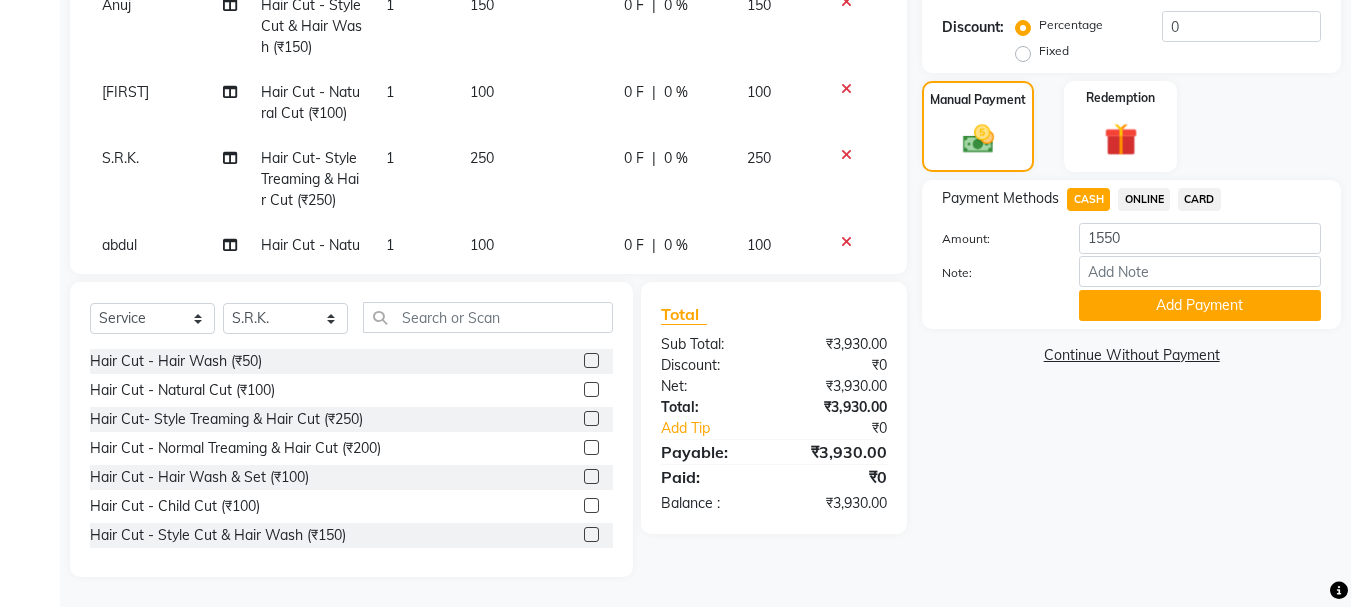 click on "Add Payment" 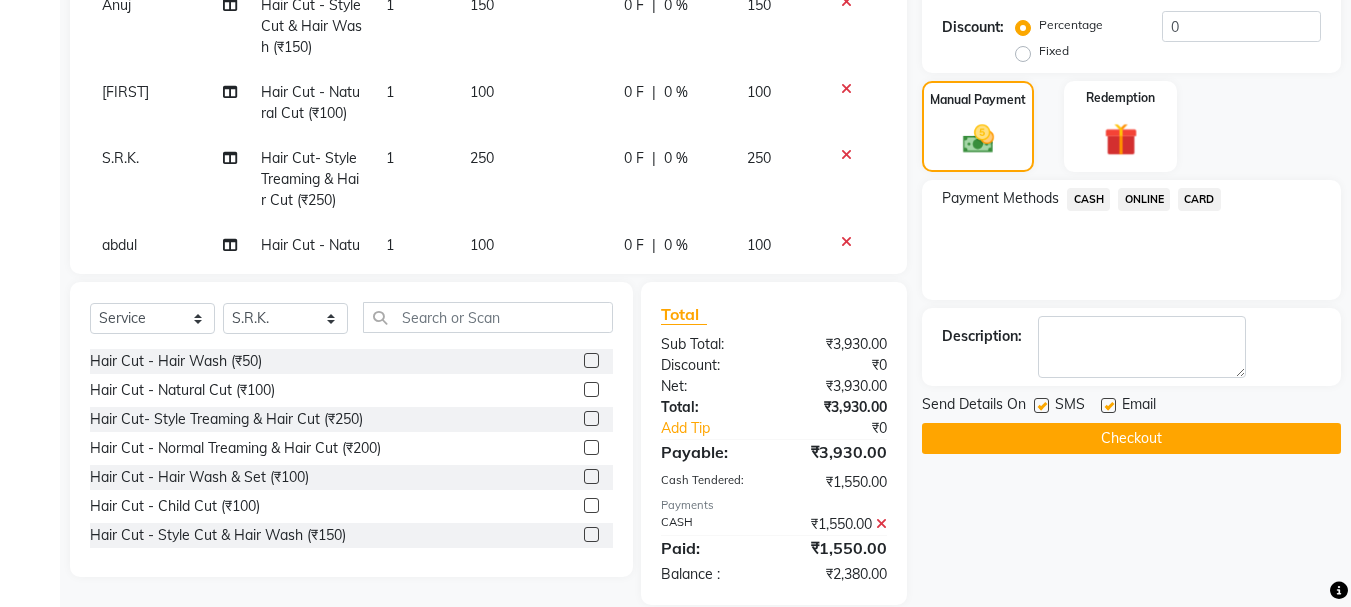click on "ONLINE" 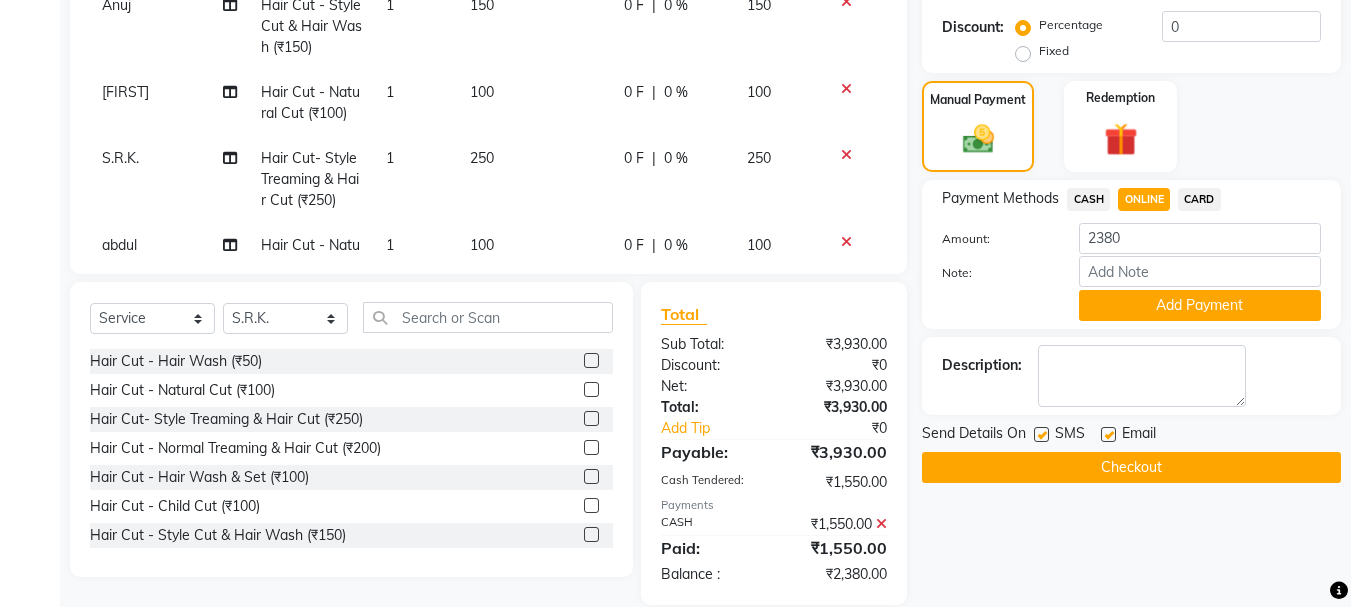 drag, startPoint x: 1158, startPoint y: 306, endPoint x: 1141, endPoint y: 328, distance: 27.802877 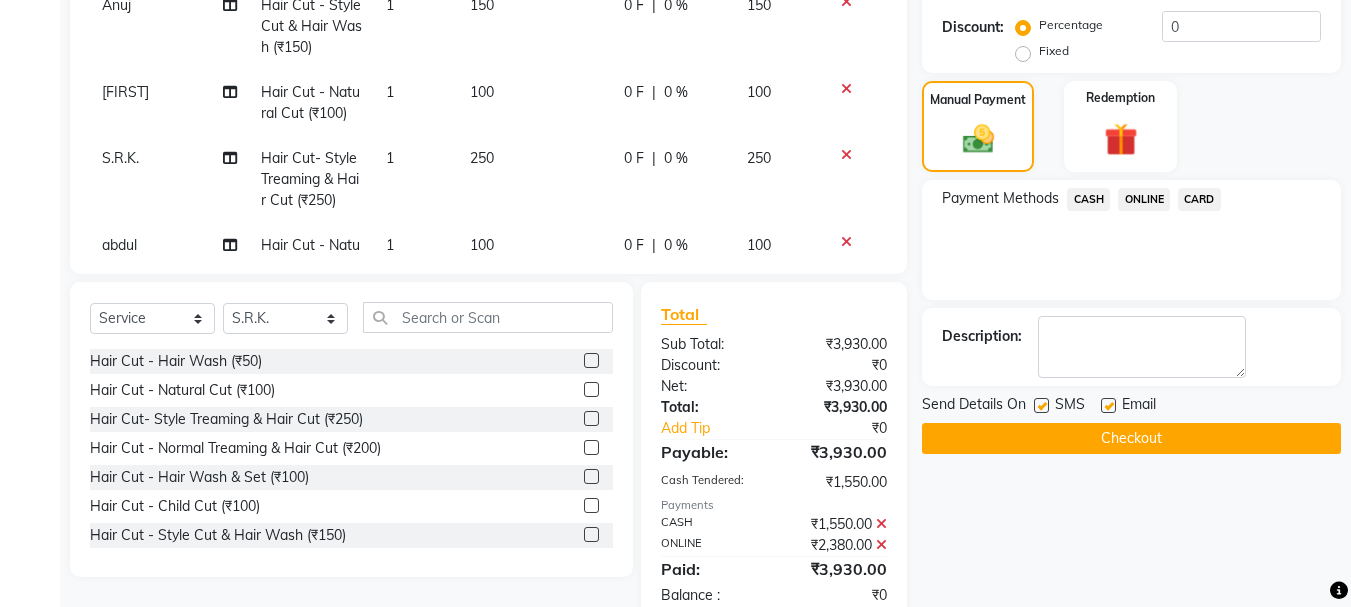 click on "Checkout" 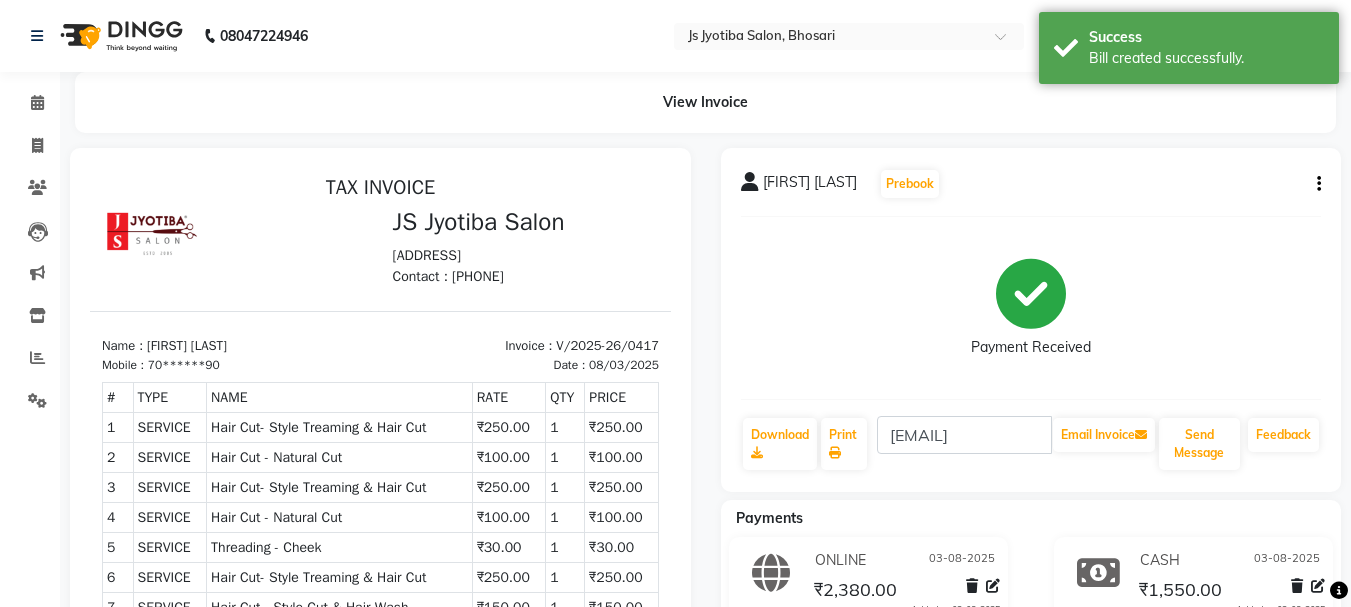 scroll, scrollTop: 0, scrollLeft: 0, axis: both 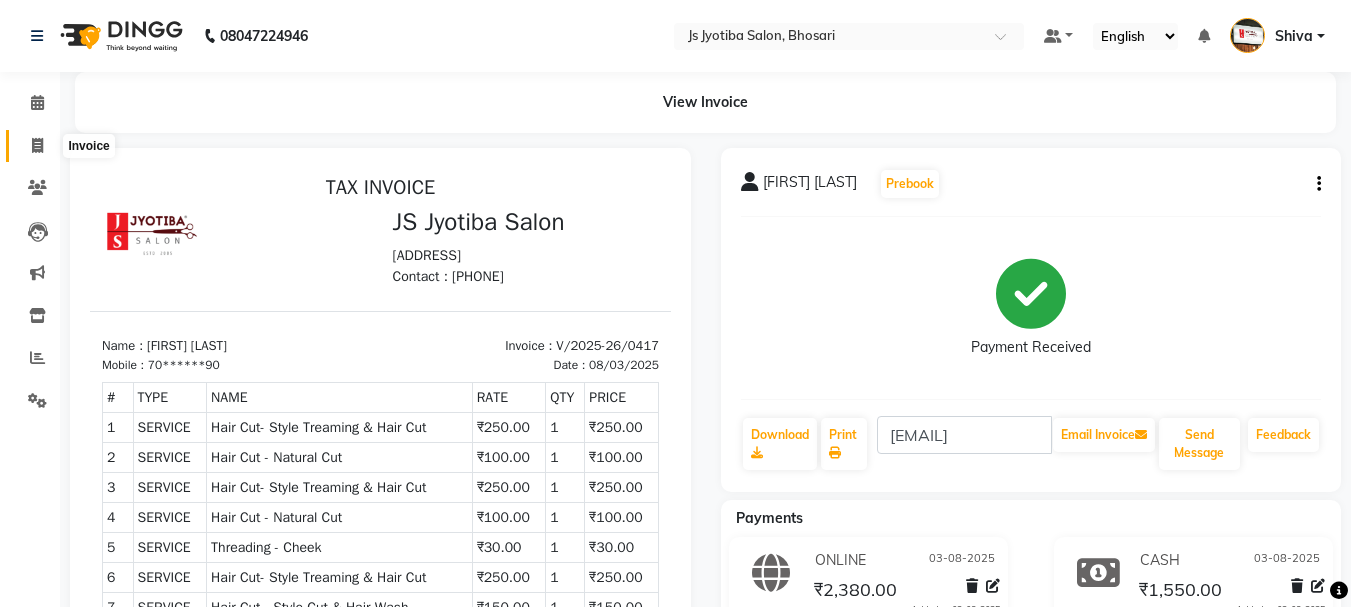 click 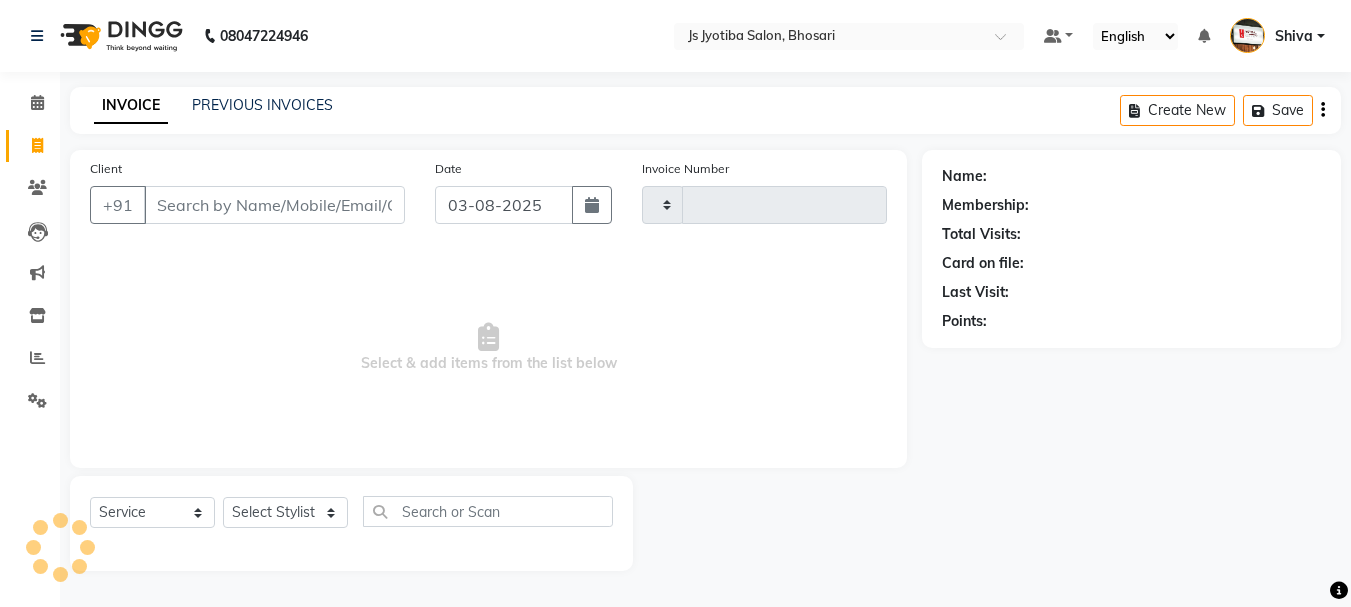 type on "0418" 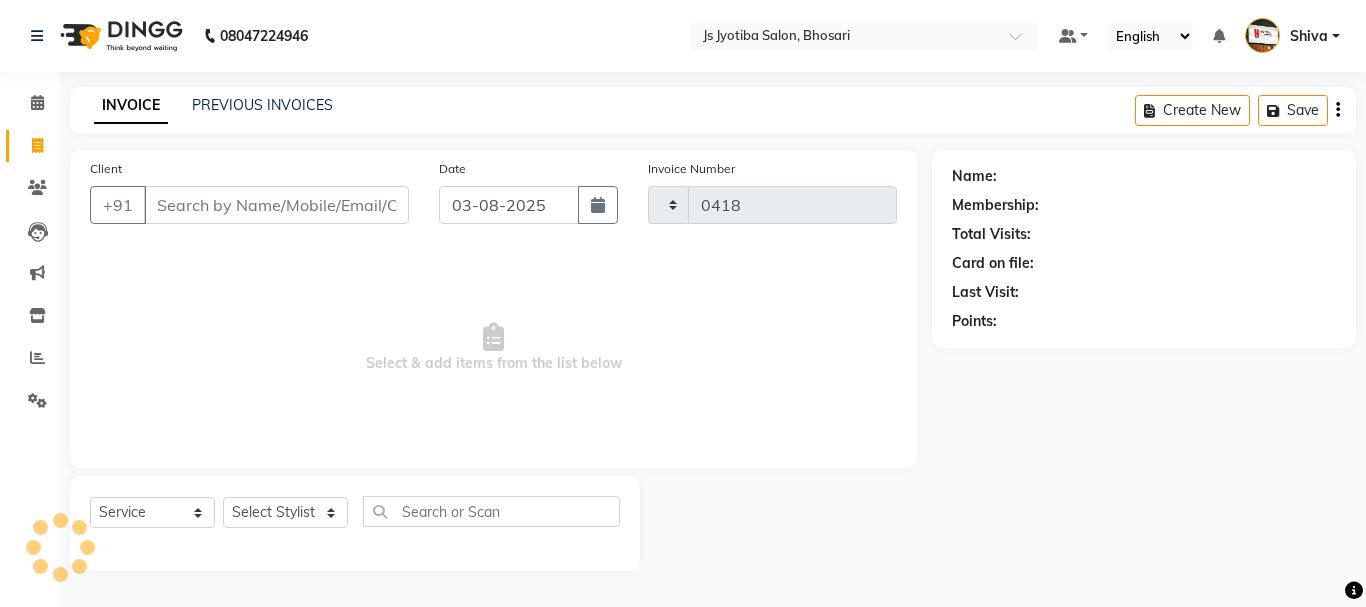 select on "554" 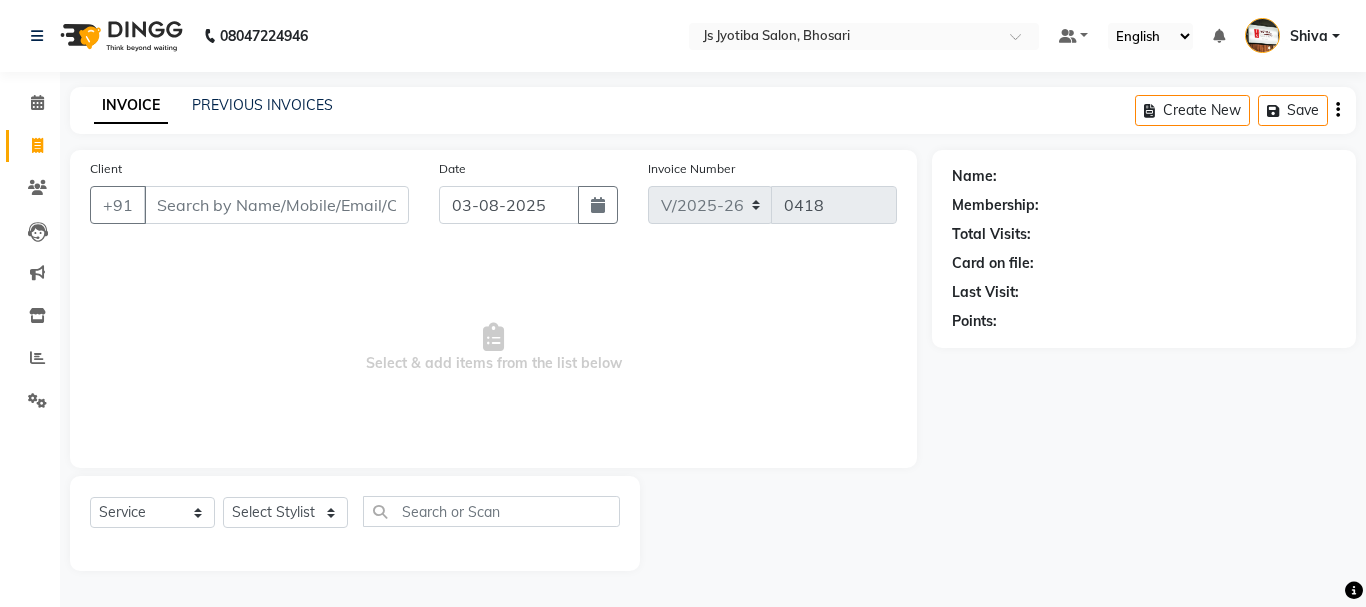 click on "Client" at bounding box center (276, 205) 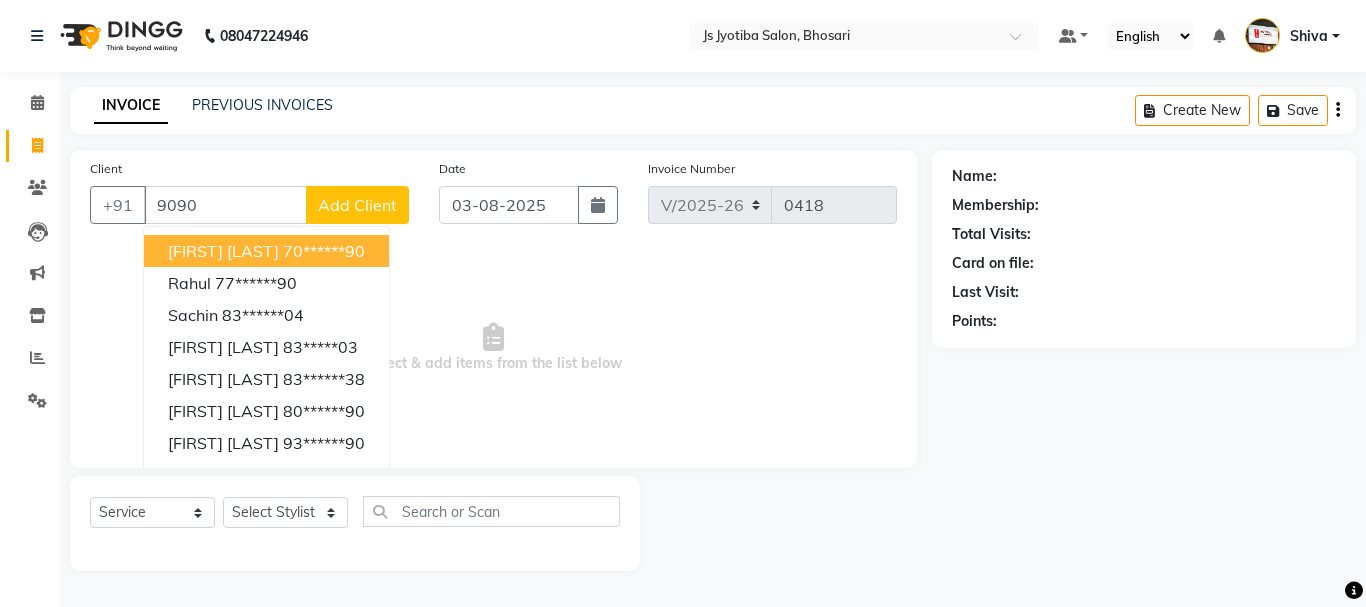 click on "[FIRST] [LAST]" at bounding box center (223, 251) 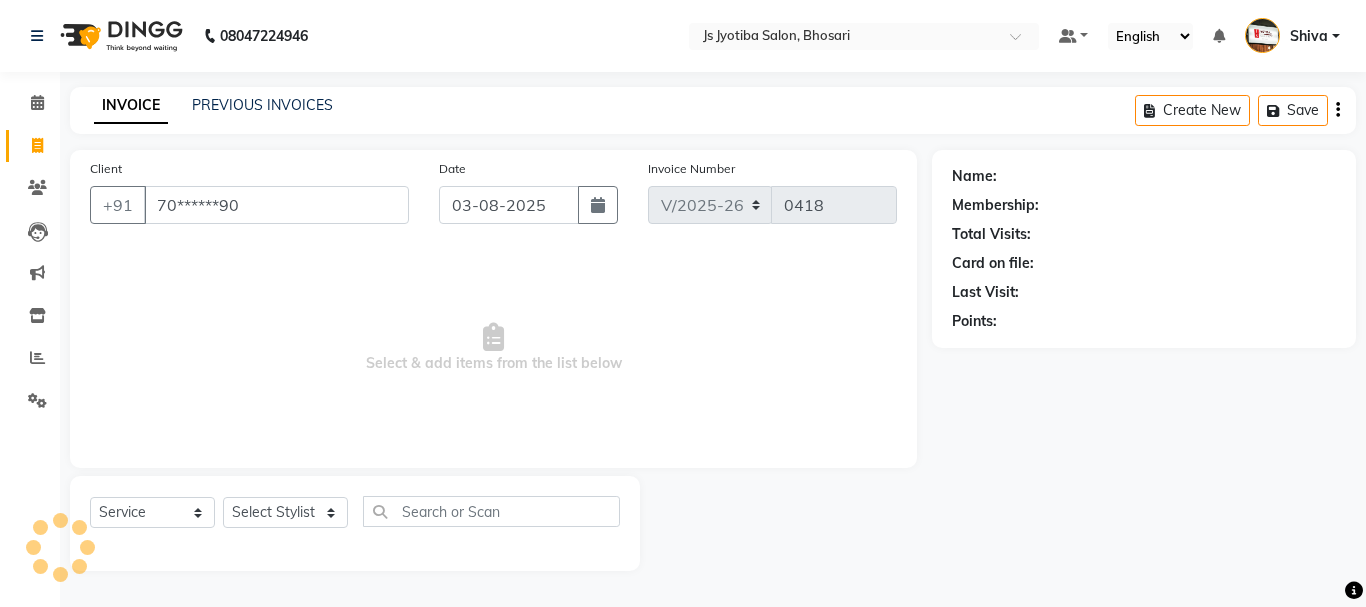 type on "70******90" 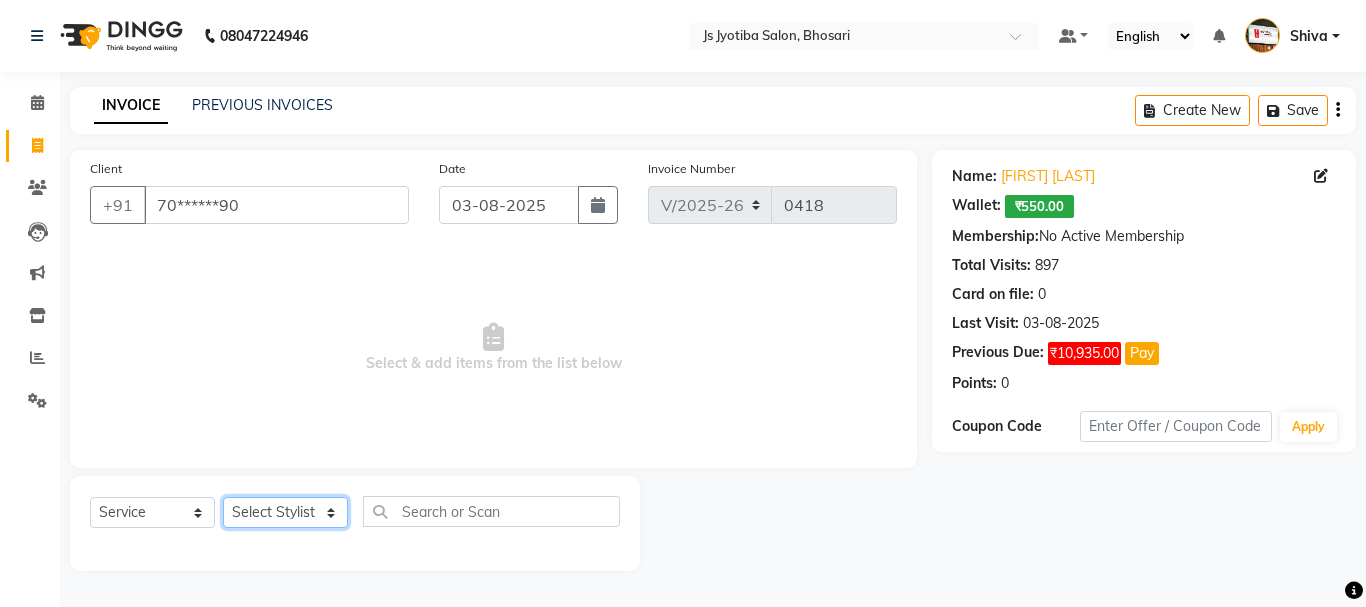 click on "Select Stylist [FIRST] [LAST] [FIRST] [LAST] [FIRST] [LAST] [FIRST] [LAST] [FIRST] [LAST] [FIRST] [LAST] [FIRST] [LAST] [FIRST] [LAST] [FIRST] [LAST] [FIRST] [LAST]" 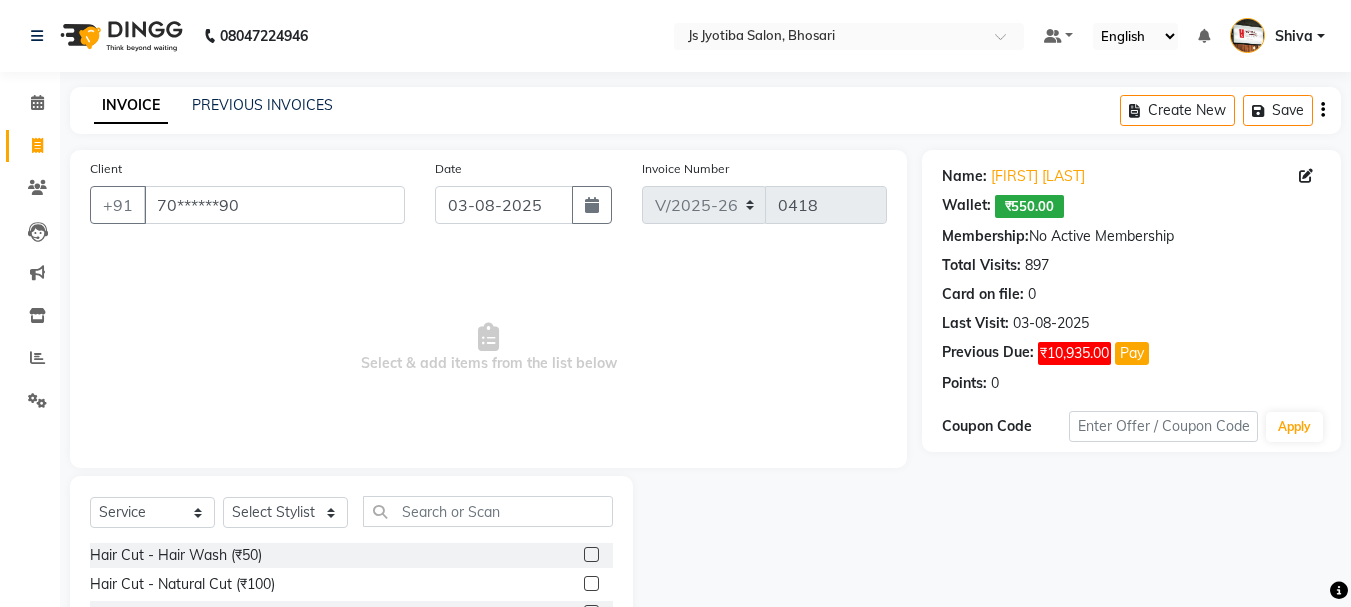 click 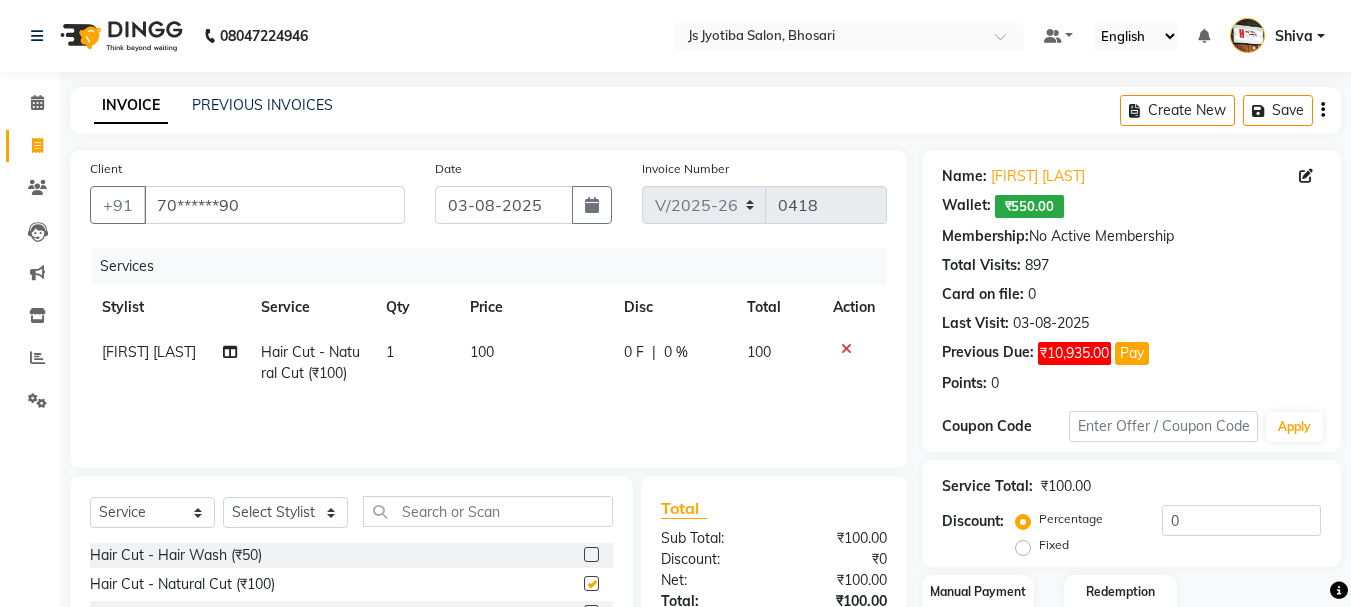 checkbox on "false" 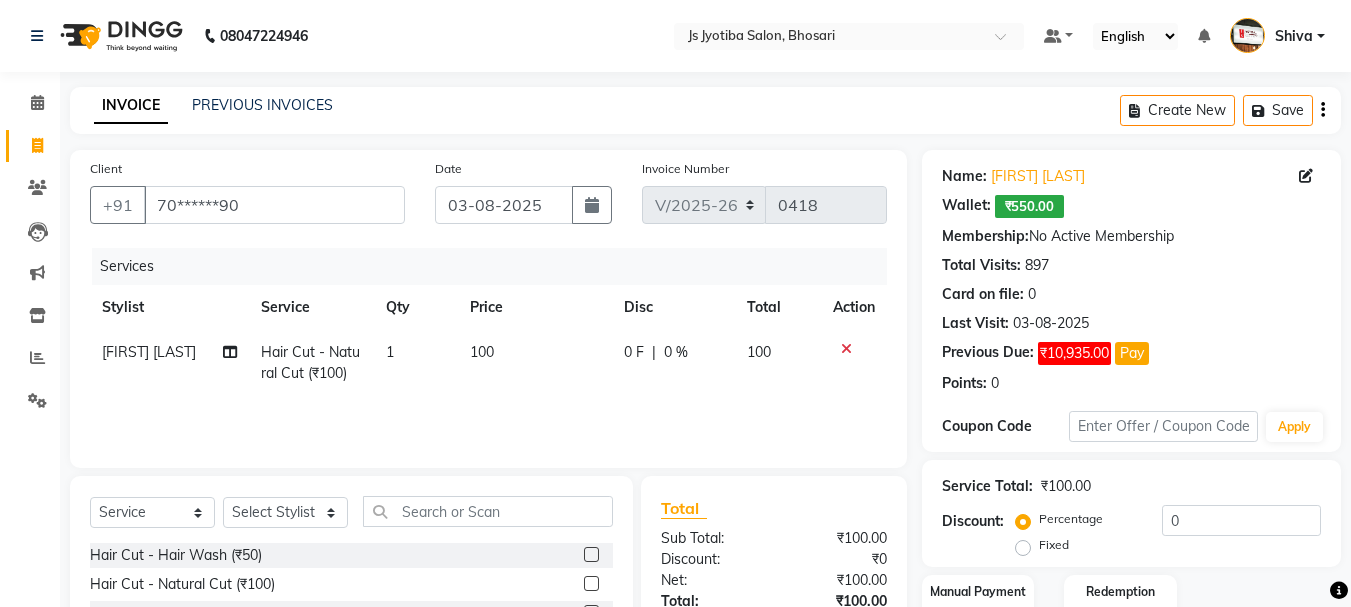 scroll, scrollTop: 194, scrollLeft: 0, axis: vertical 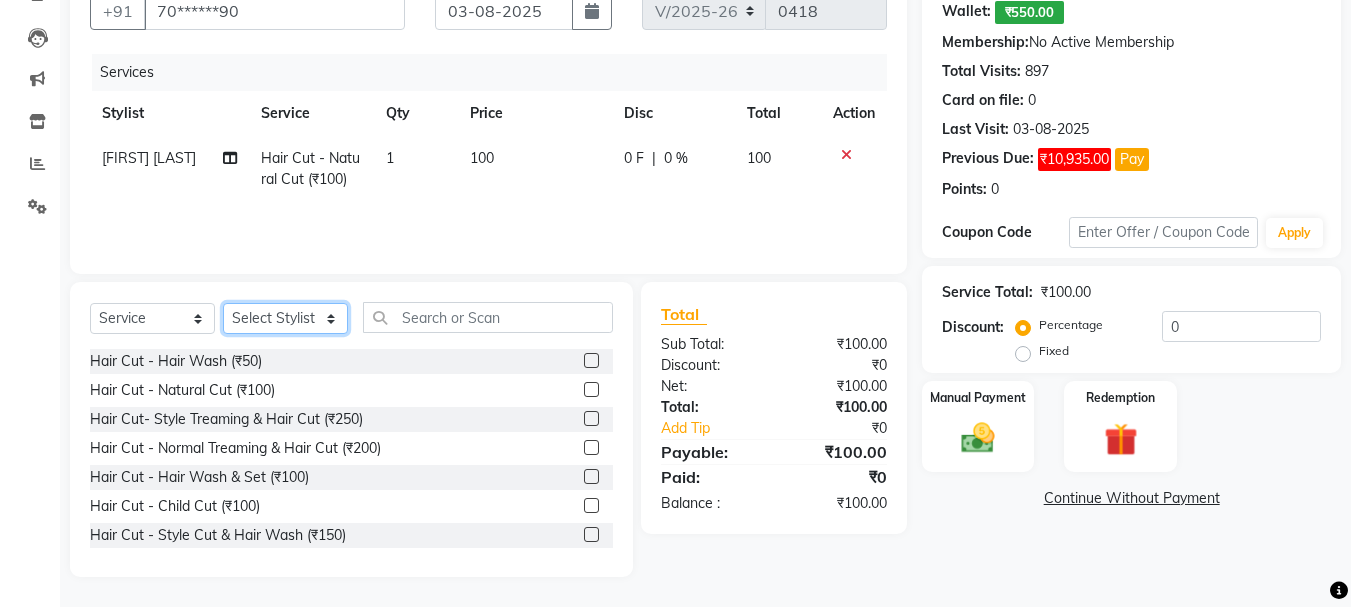 click on "Select Stylist [FIRST] [LAST] [FIRST] [LAST] [FIRST] [LAST] [FIRST] [LAST] [FIRST] [LAST] [FIRST] [LAST] [FIRST] [LAST] [FIRST] [LAST] [FIRST] [LAST] [FIRST] [LAST]" 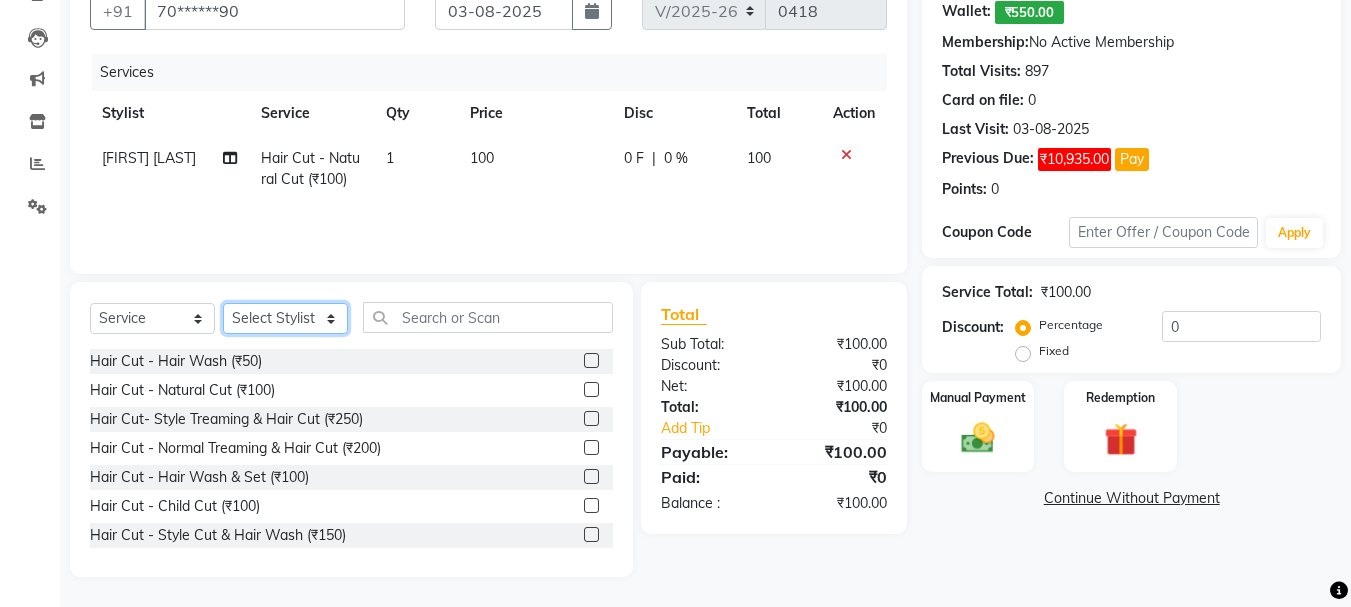 select on "[PHONE]" 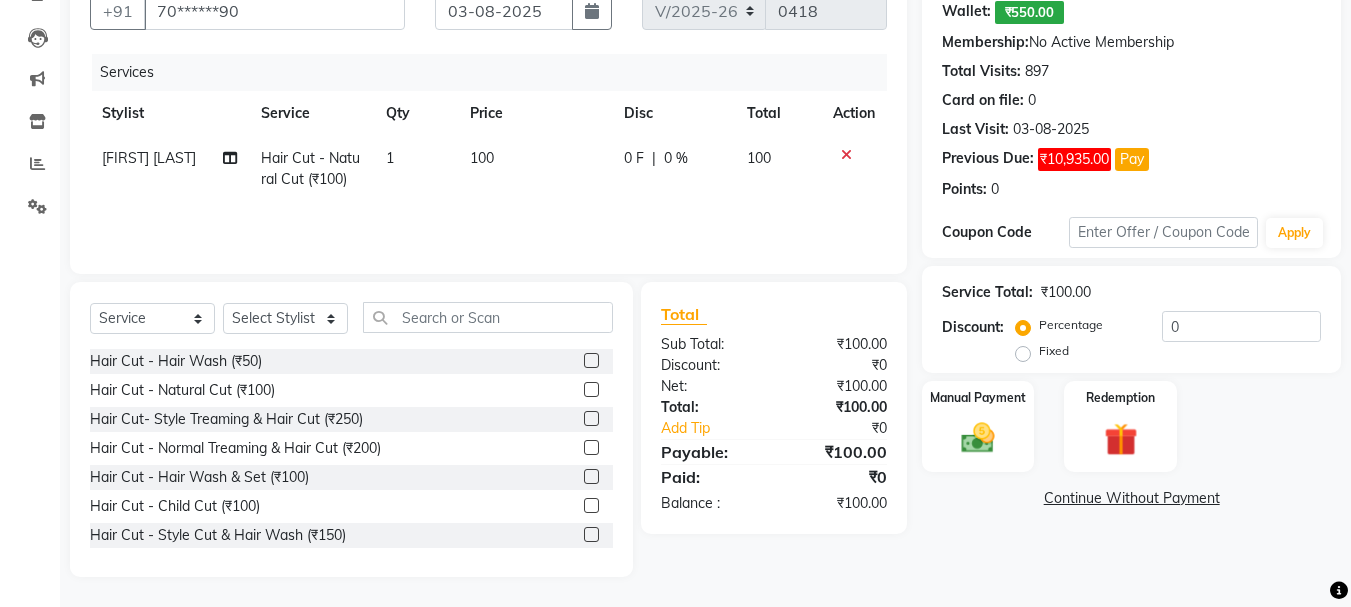 click 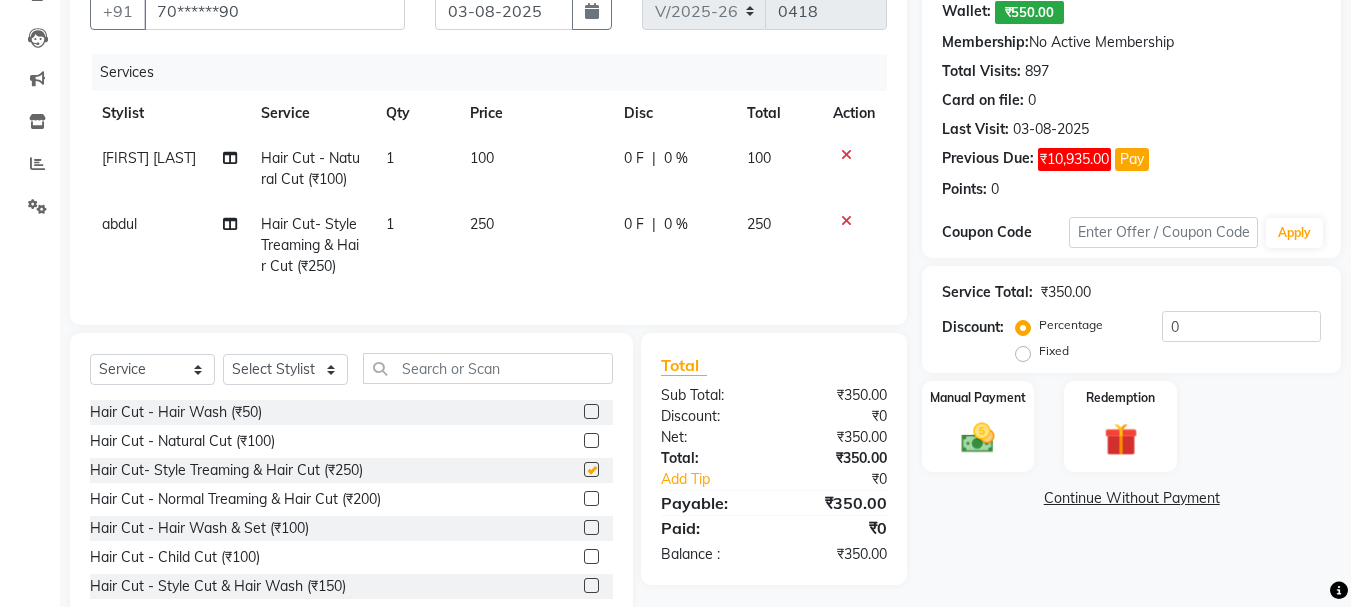 checkbox on "false" 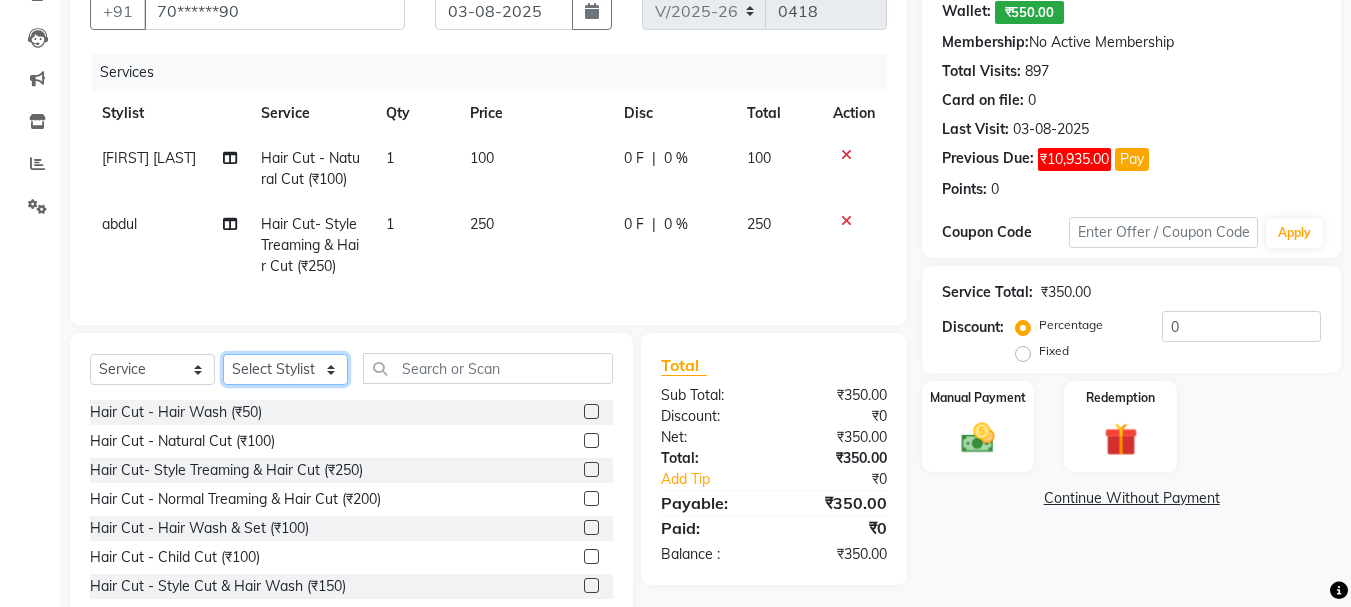 drag, startPoint x: 276, startPoint y: 393, endPoint x: 271, endPoint y: 370, distance: 23.537205 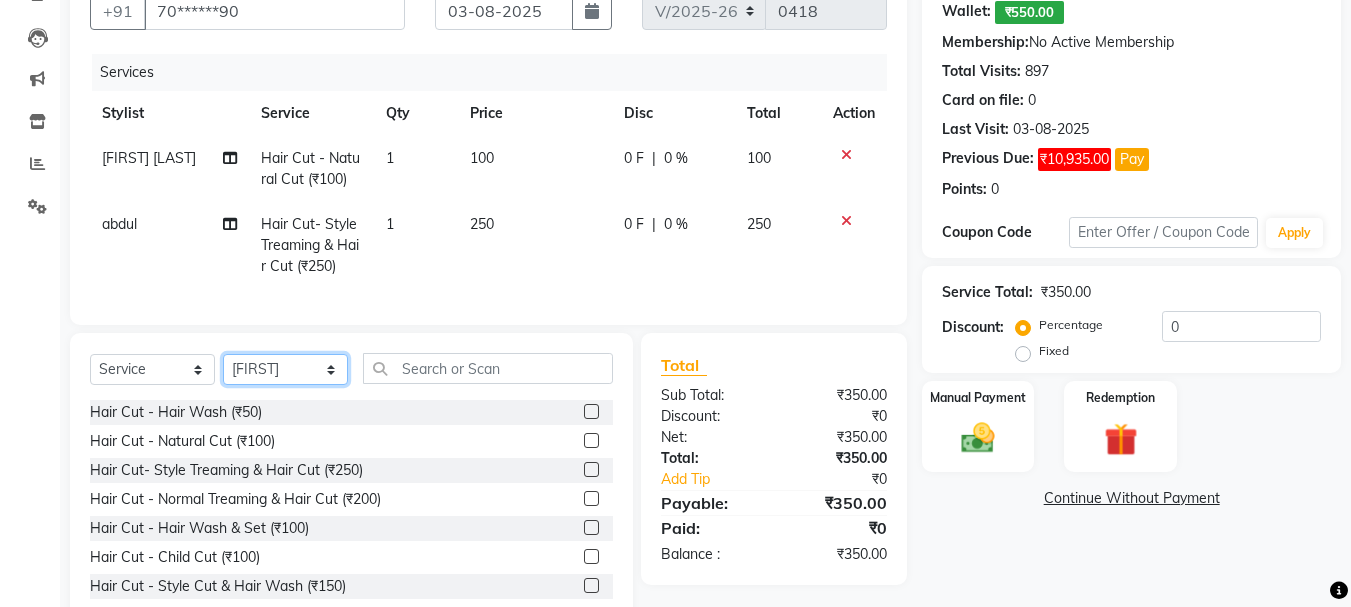 click on "Select Stylist [FIRST] [LAST] [FIRST] [LAST] [FIRST] [LAST] [FIRST] [LAST] [FIRST] [LAST] [FIRST] [LAST] [FIRST] [LAST] [FIRST] [LAST] [FIRST] [LAST] [FIRST] [LAST]" 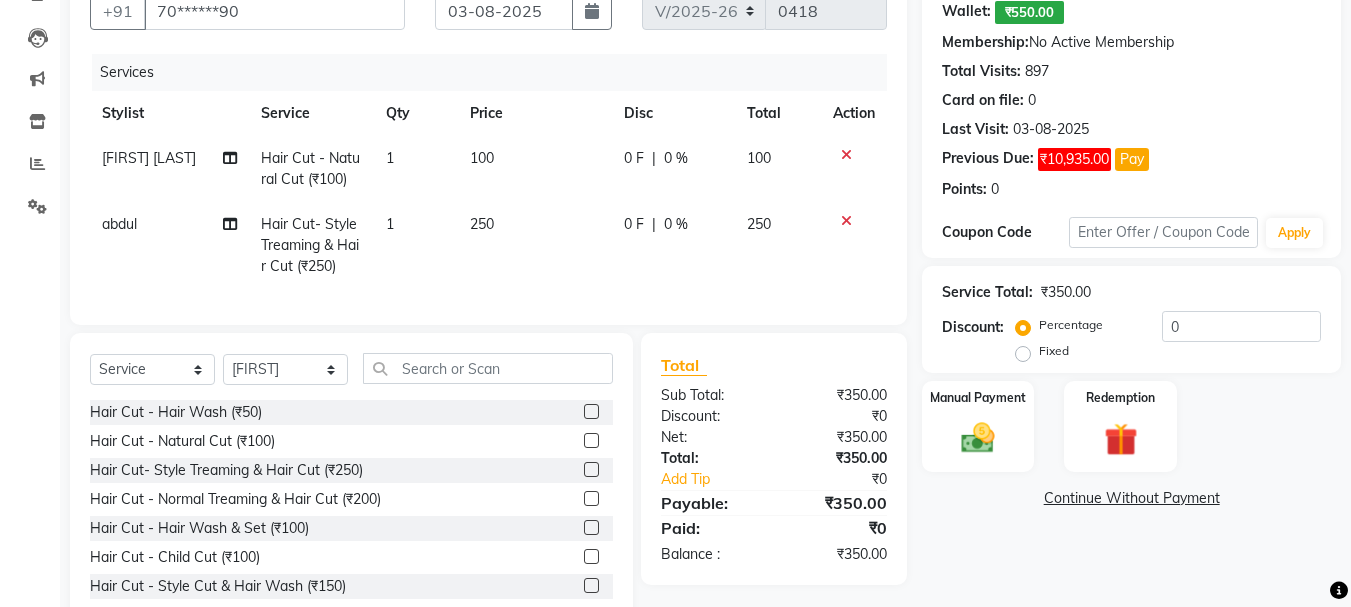 click 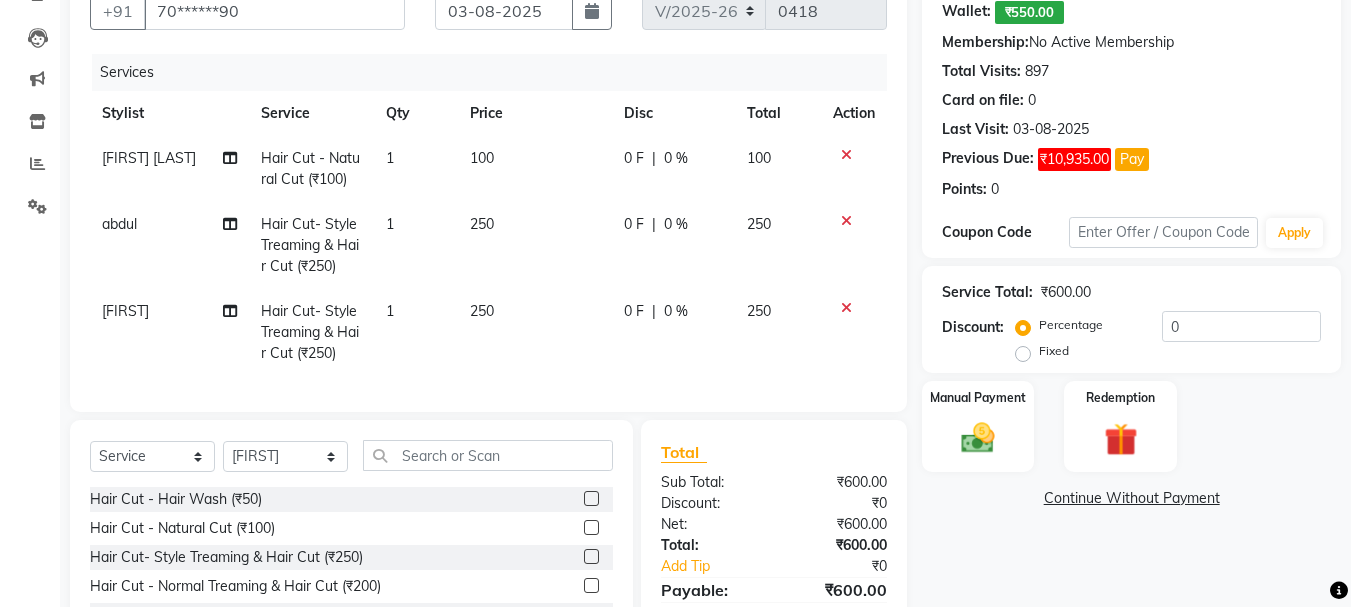 click 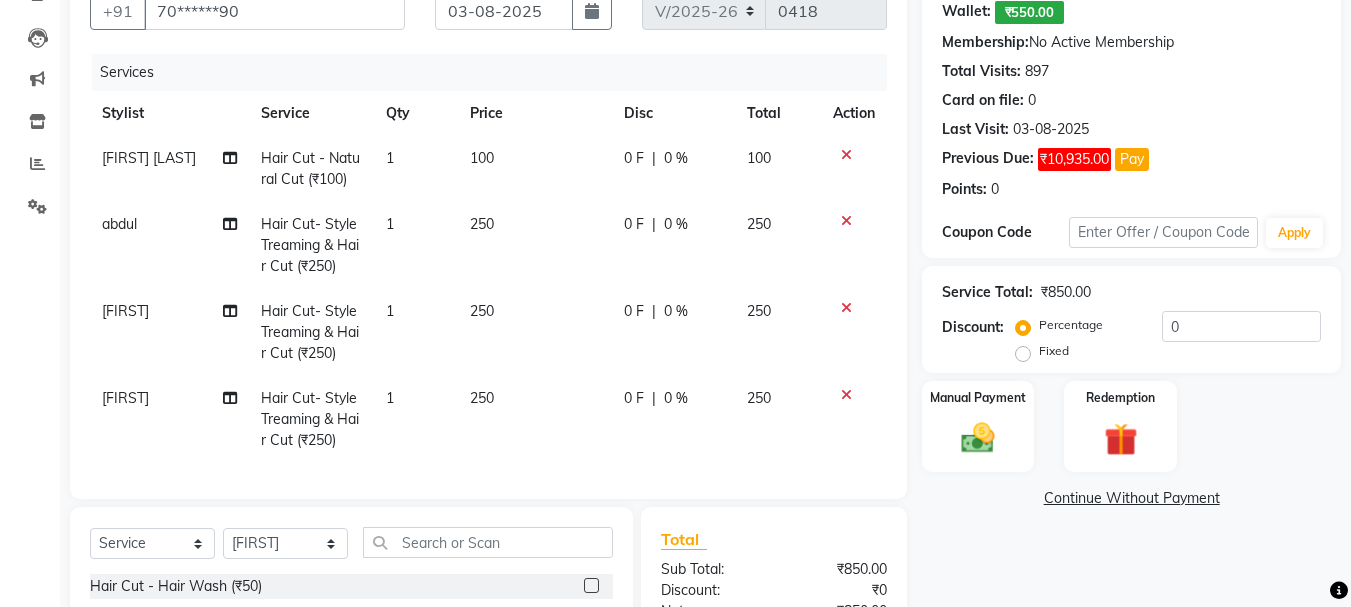 checkbox on "false" 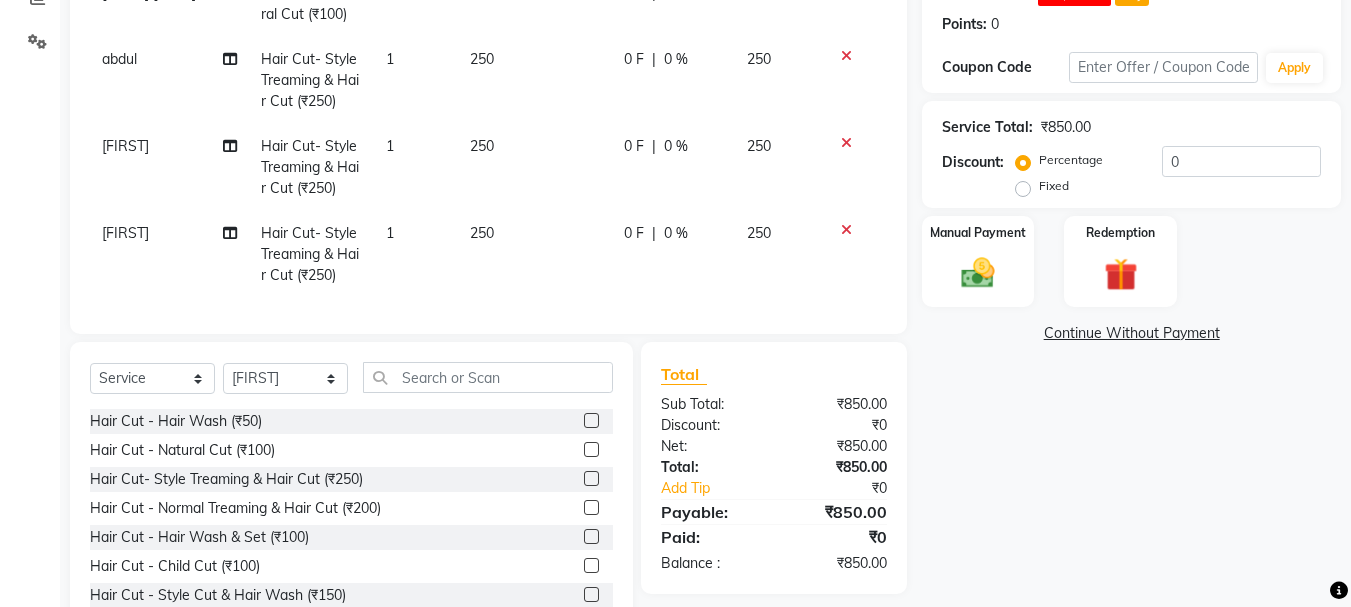 scroll, scrollTop: 434, scrollLeft: 0, axis: vertical 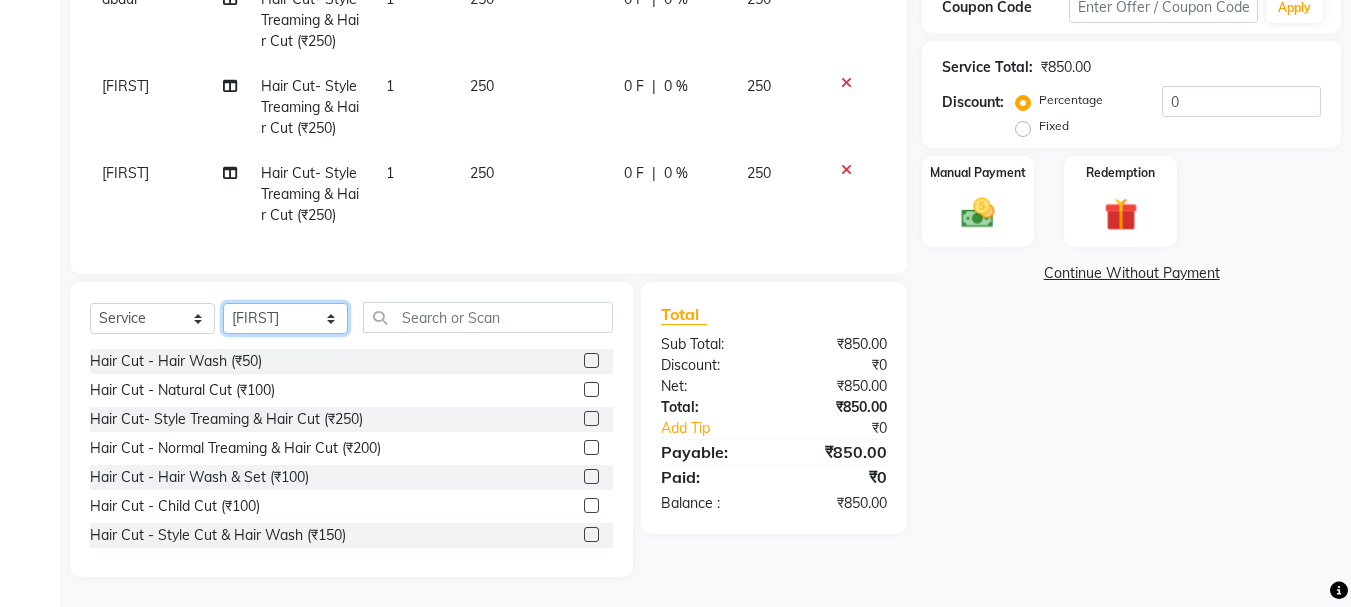 click on "Select Stylist [FIRST] [LAST] [FIRST] [LAST] [FIRST] [LAST] [FIRST] [LAST] [FIRST] [LAST] [FIRST] [LAST] [FIRST] [LAST] [FIRST] [LAST] [FIRST] [LAST] [FIRST] [LAST]" 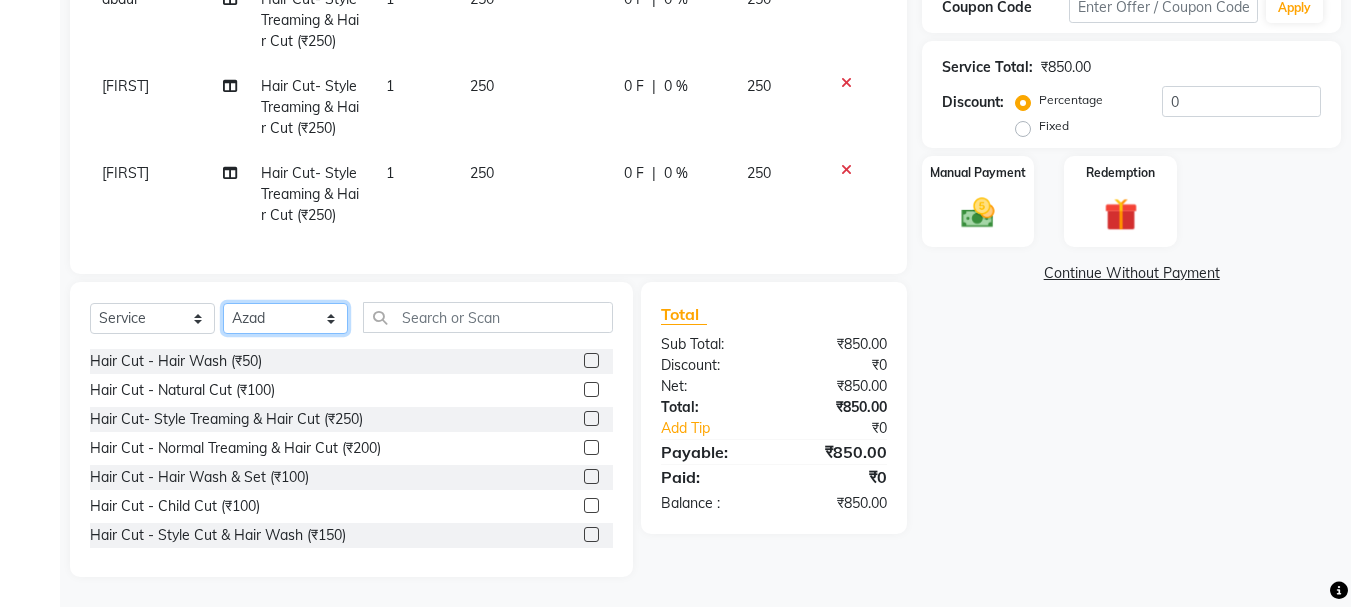 click on "Select Stylist [FIRST] [LAST] [FIRST] [LAST] [FIRST] [LAST] [FIRST] [LAST] [FIRST] [LAST] [FIRST] [LAST] [FIRST] [LAST] [FIRST] [LAST] [FIRST] [LAST] [FIRST] [LAST]" 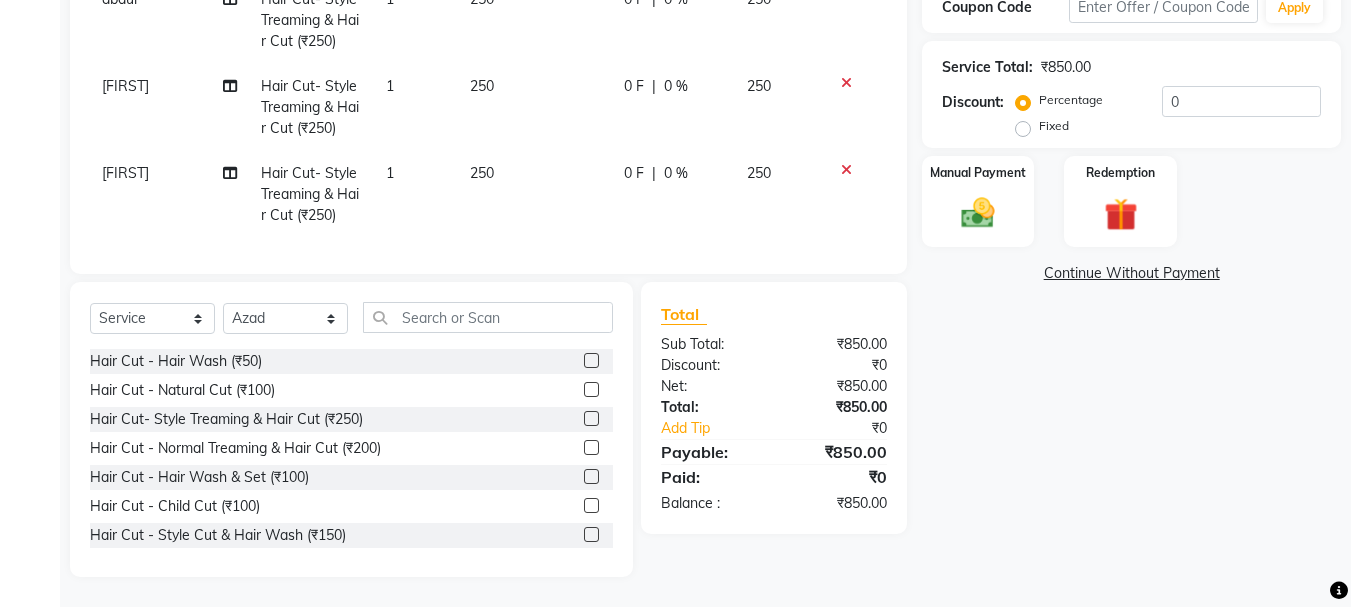 click 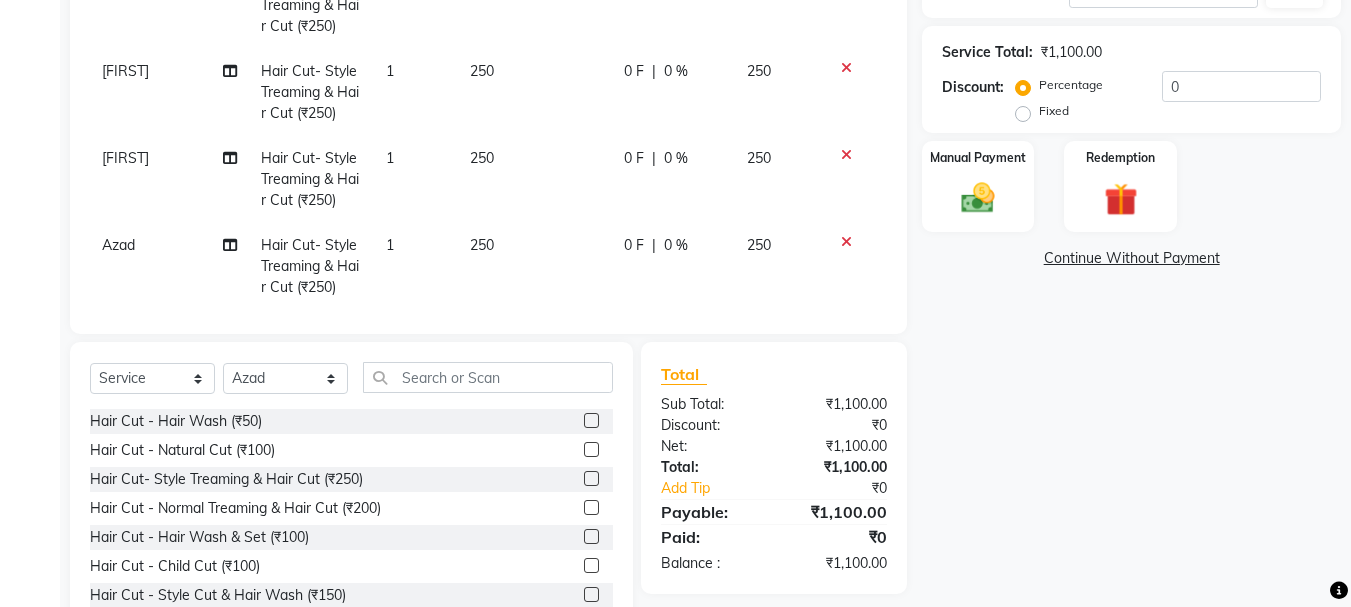 click 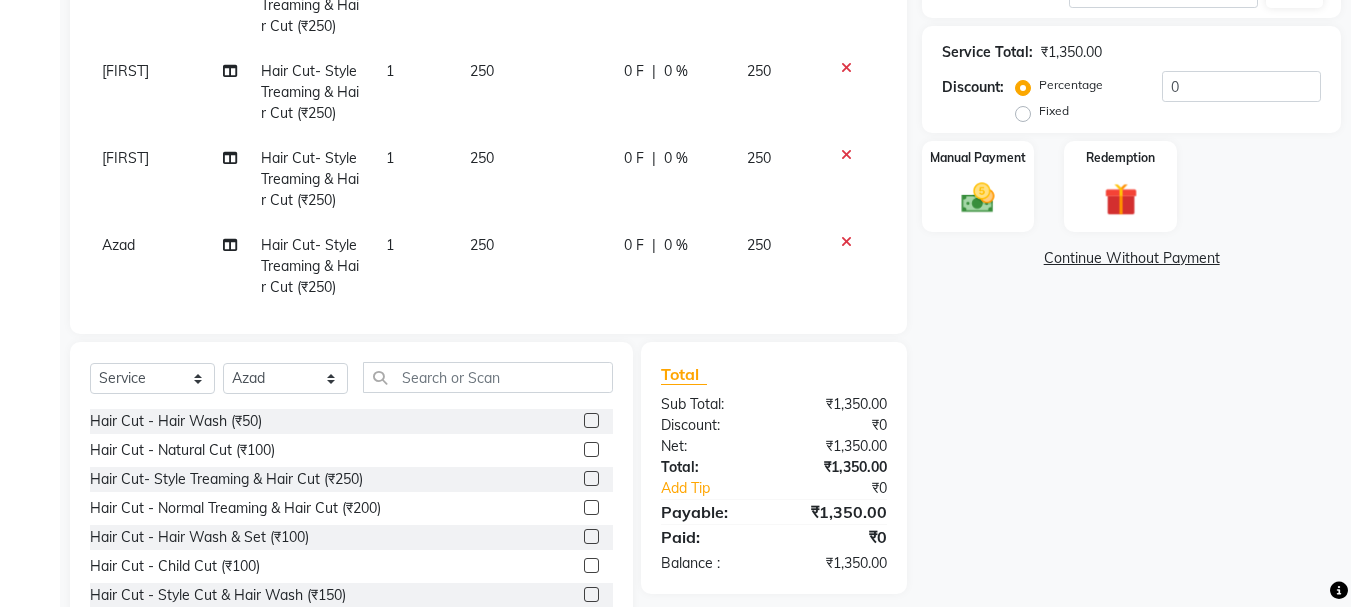 click 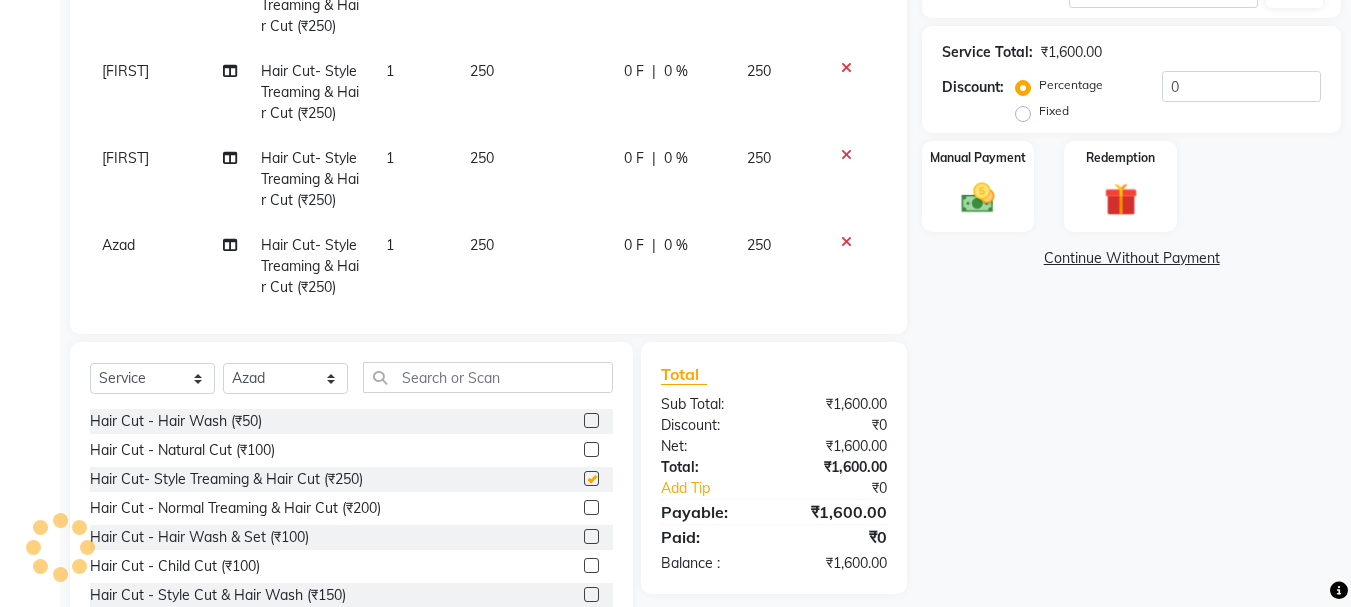 checkbox on "false" 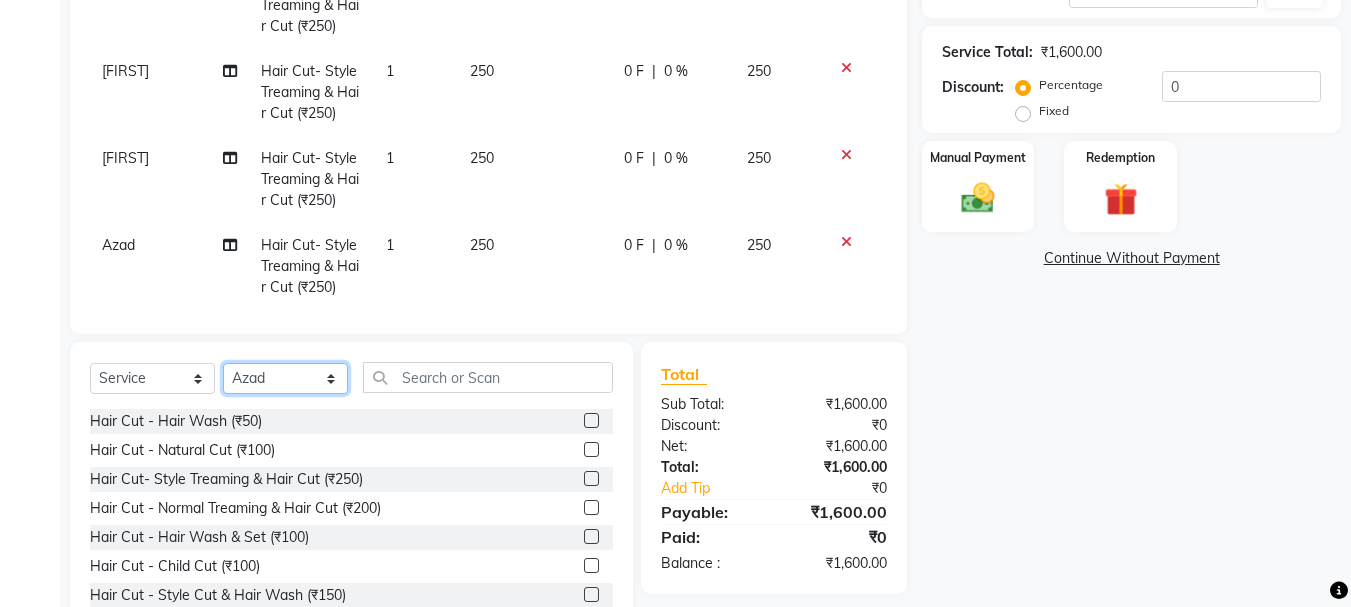 drag, startPoint x: 293, startPoint y: 375, endPoint x: 281, endPoint y: 363, distance: 16.970562 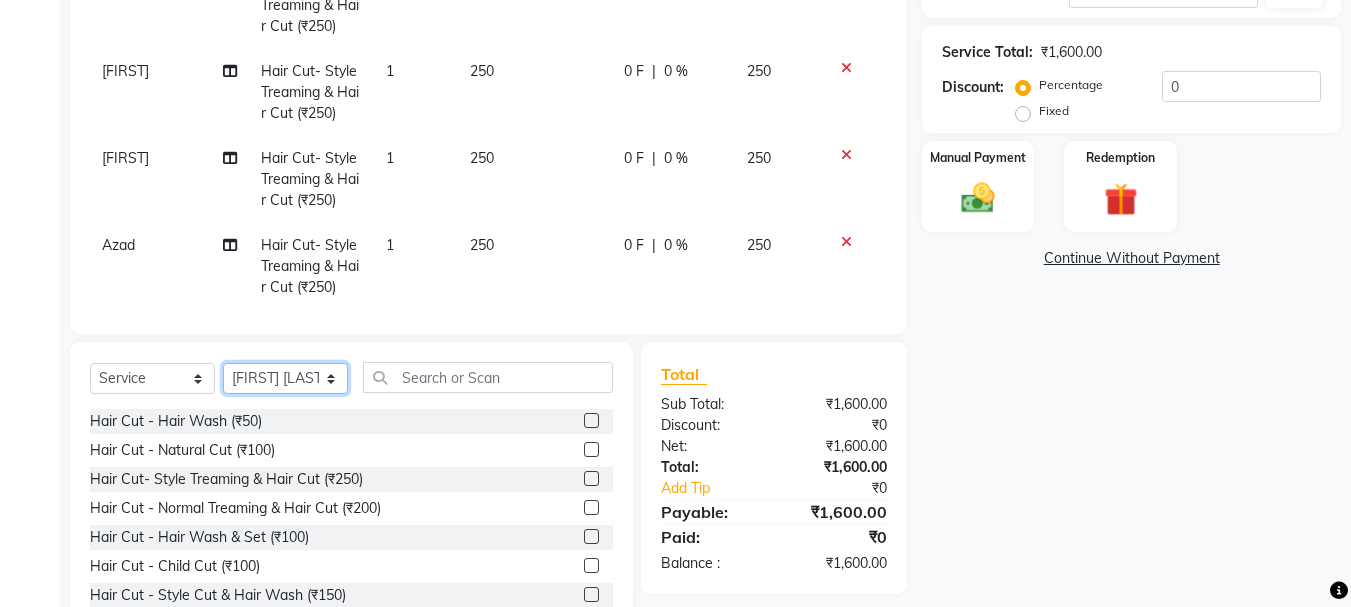 click on "Select Stylist [FIRST] [LAST] [FIRST] [LAST] [FIRST] [LAST] [FIRST] [LAST] [FIRST] [LAST] [FIRST] [LAST] [FIRST] [LAST] [FIRST] [LAST] [FIRST] [LAST] [FIRST] [LAST]" 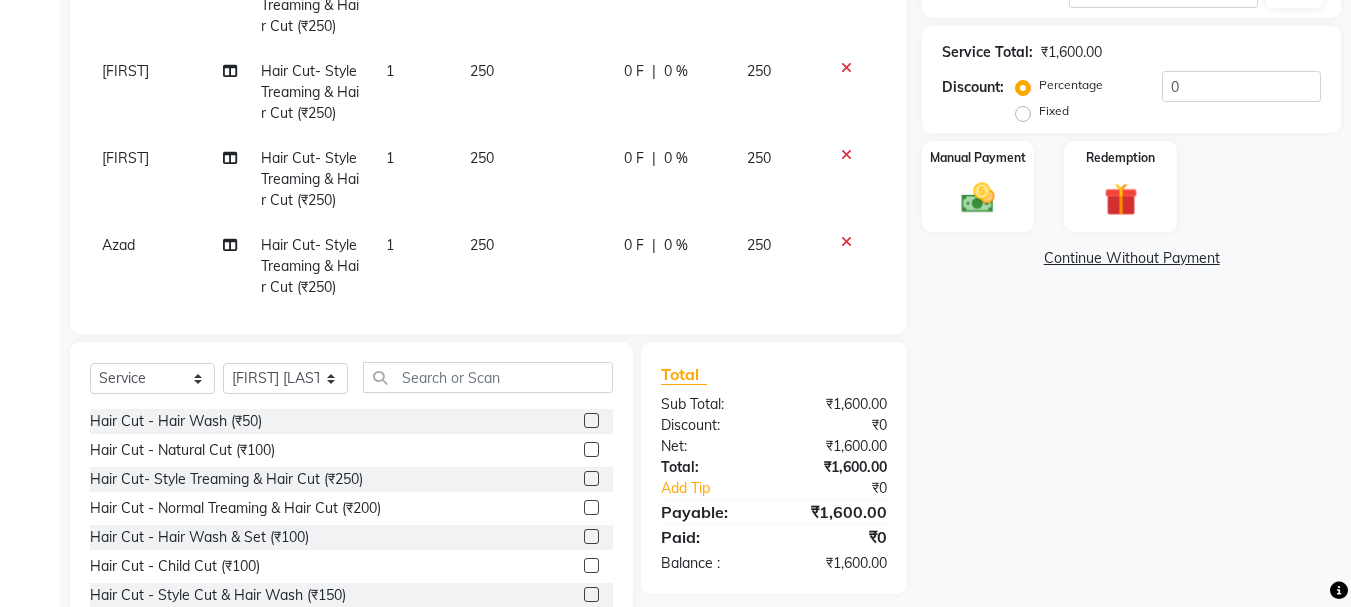 click 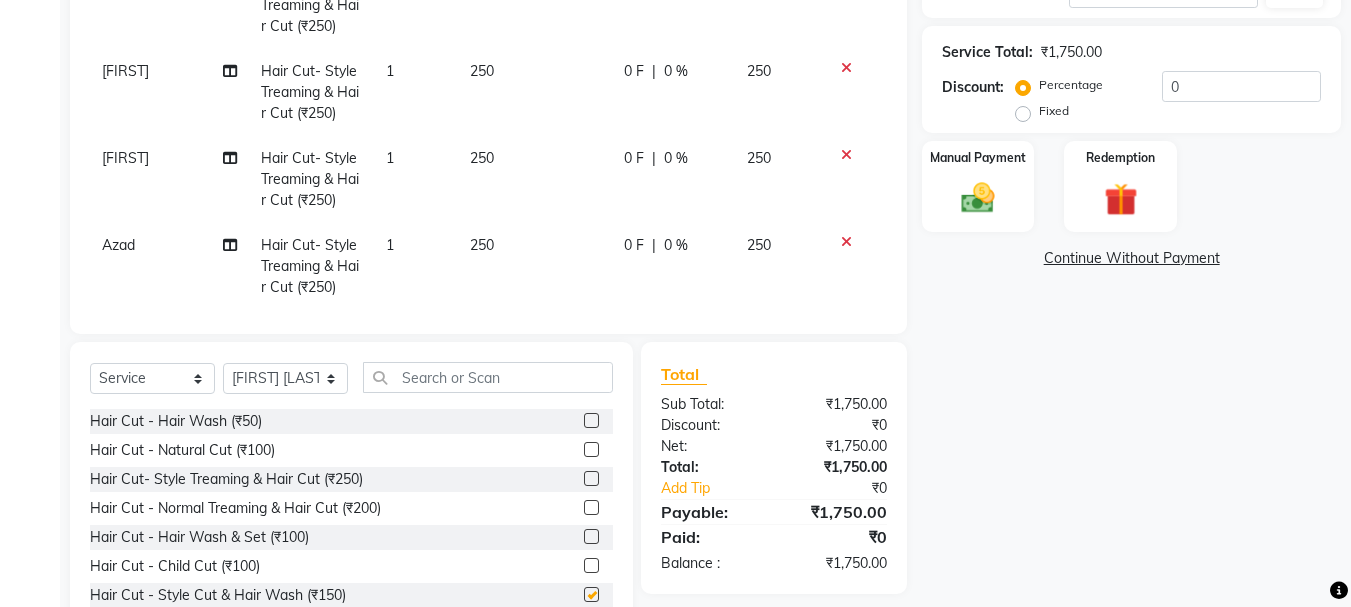 checkbox on "false" 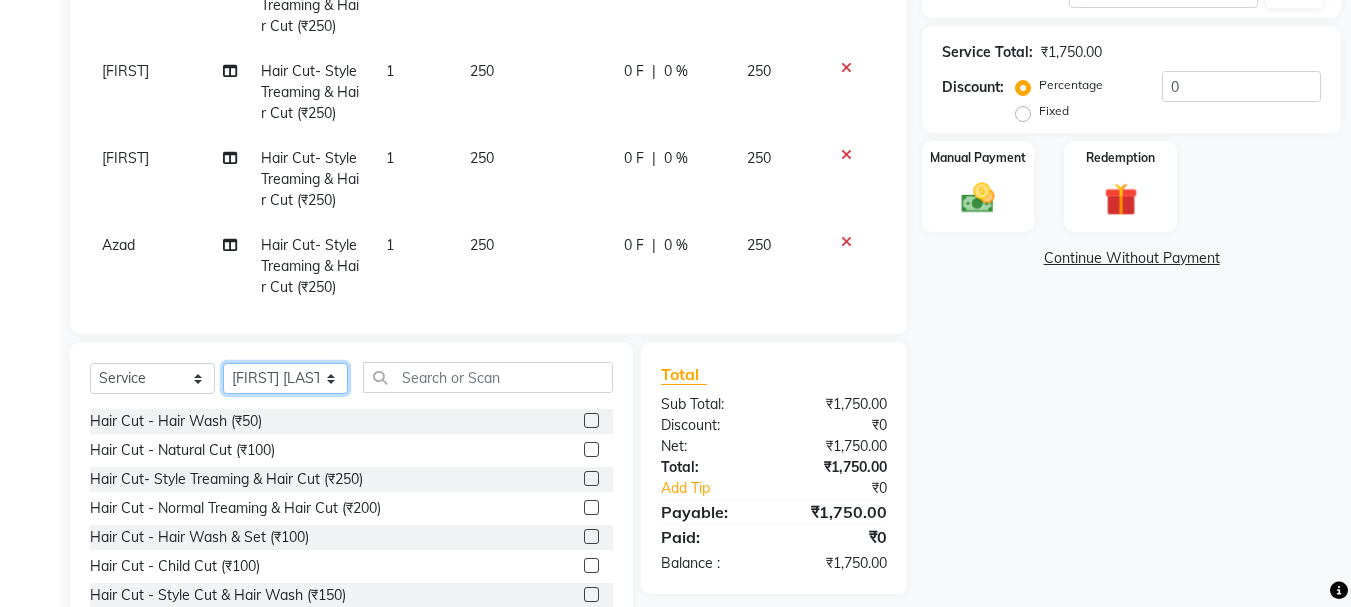 click on "Select Stylist [FIRST] [LAST] [FIRST] [LAST] [FIRST] [LAST] [FIRST] [LAST] [FIRST] [LAST] [FIRST] [LAST] [FIRST] [LAST] [FIRST] [LAST] [FIRST] [LAST] [FIRST] [LAST]" 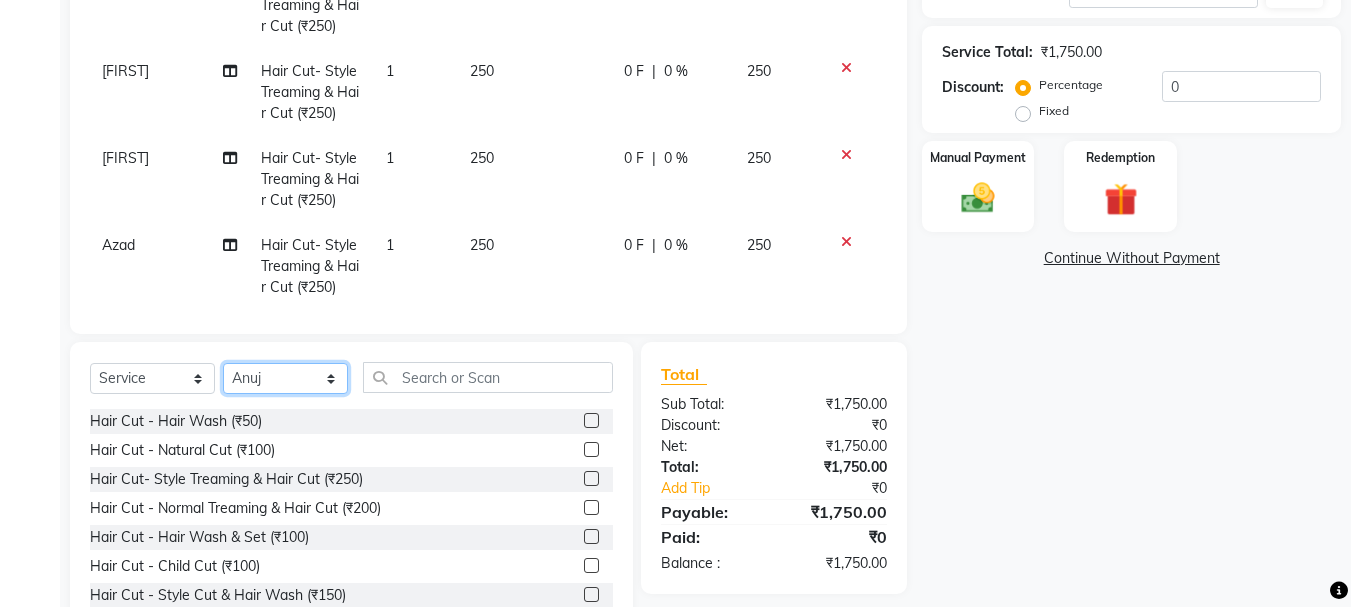 click on "Select Stylist [FIRST] [LAST] [FIRST] [LAST] [FIRST] [LAST] [FIRST] [LAST] [FIRST] [LAST] [FIRST] [LAST] [FIRST] [LAST] [FIRST] [LAST] [FIRST] [LAST] [FIRST] [LAST]" 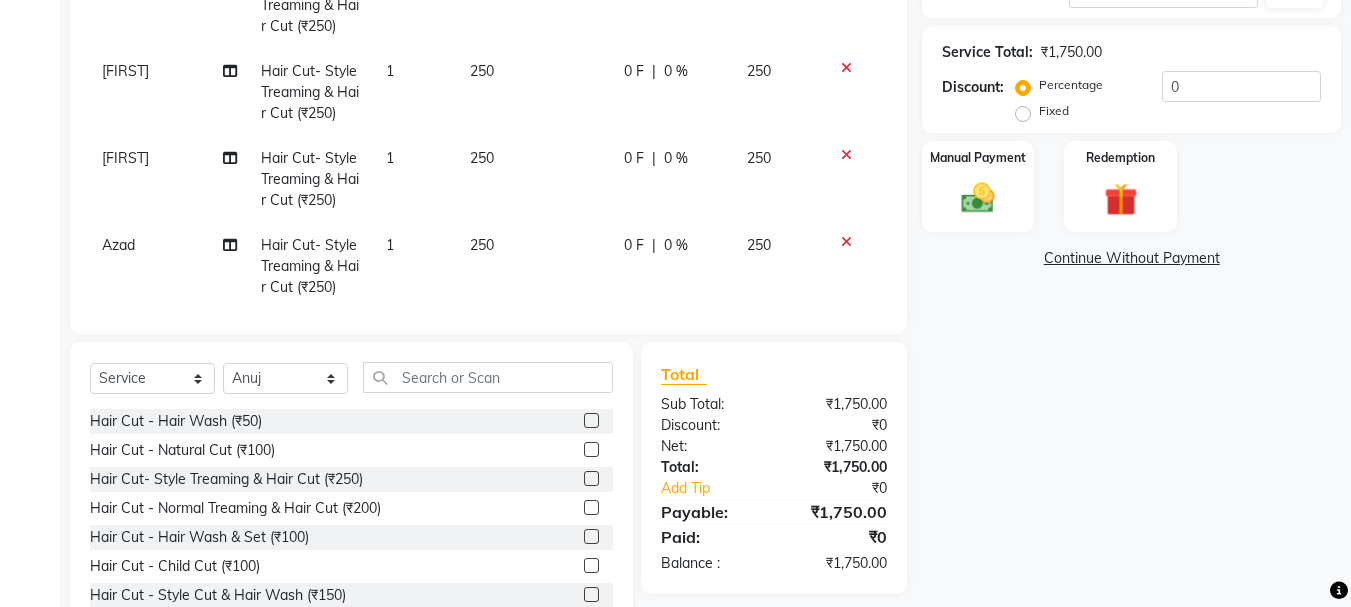 drag, startPoint x: 575, startPoint y: 479, endPoint x: 511, endPoint y: 403, distance: 99.35794 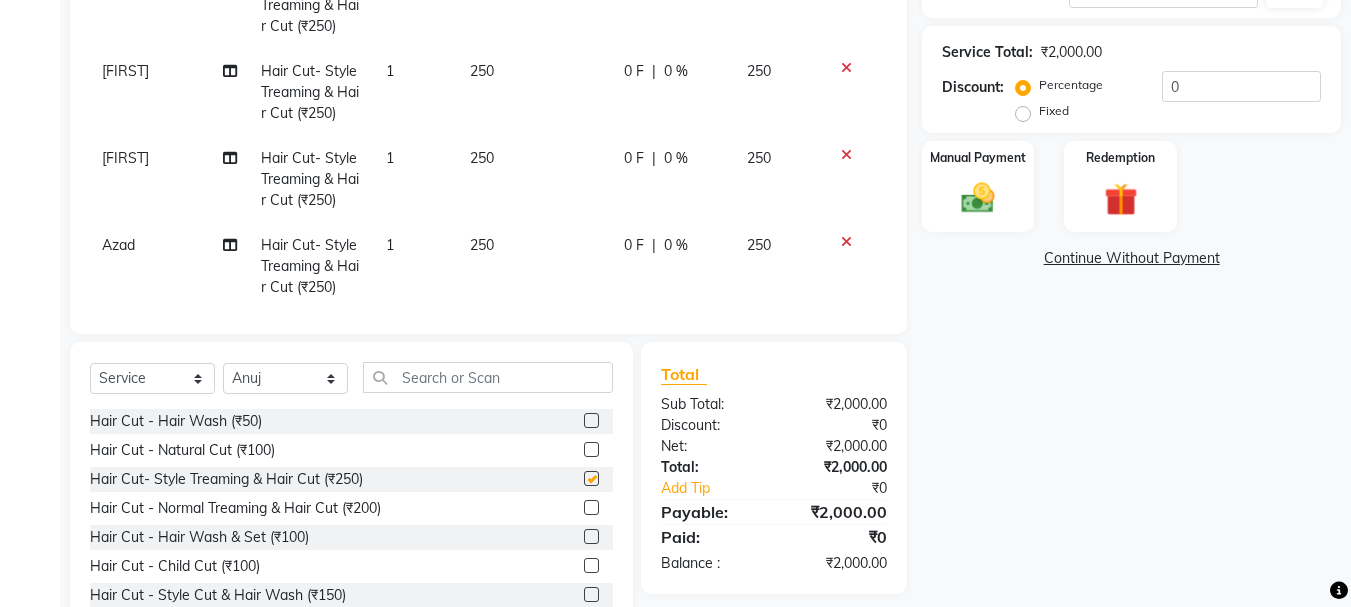 checkbox on "false" 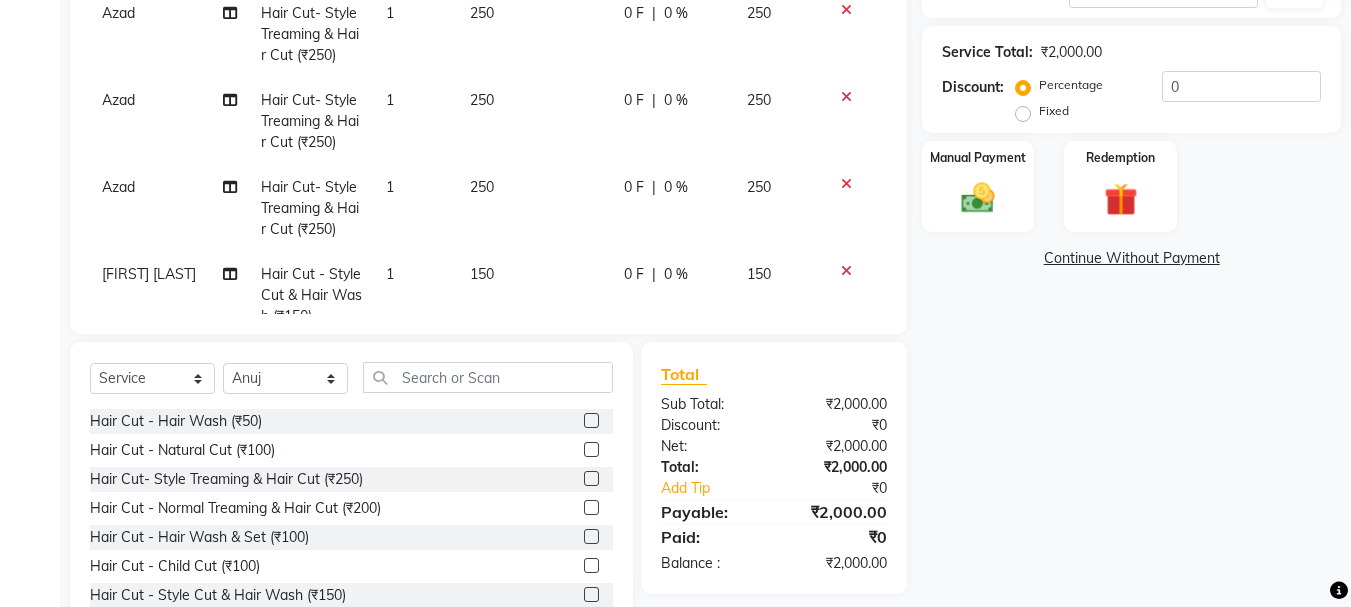 scroll, scrollTop: 375, scrollLeft: 0, axis: vertical 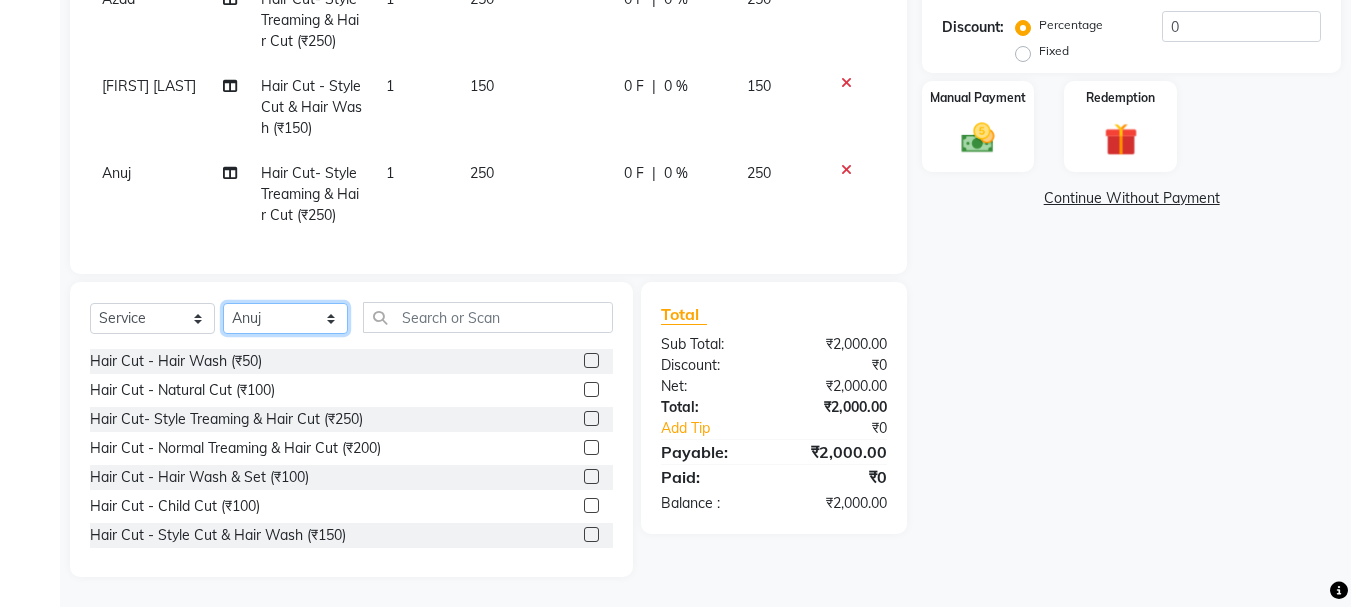 click on "Select Stylist [FIRST] [LAST] [FIRST] [LAST] [FIRST] [LAST] [FIRST] [LAST] [FIRST] [LAST] [FIRST] [LAST] [FIRST] [LAST] [FIRST] [LAST] [FIRST] [LAST] [FIRST] [LAST]" 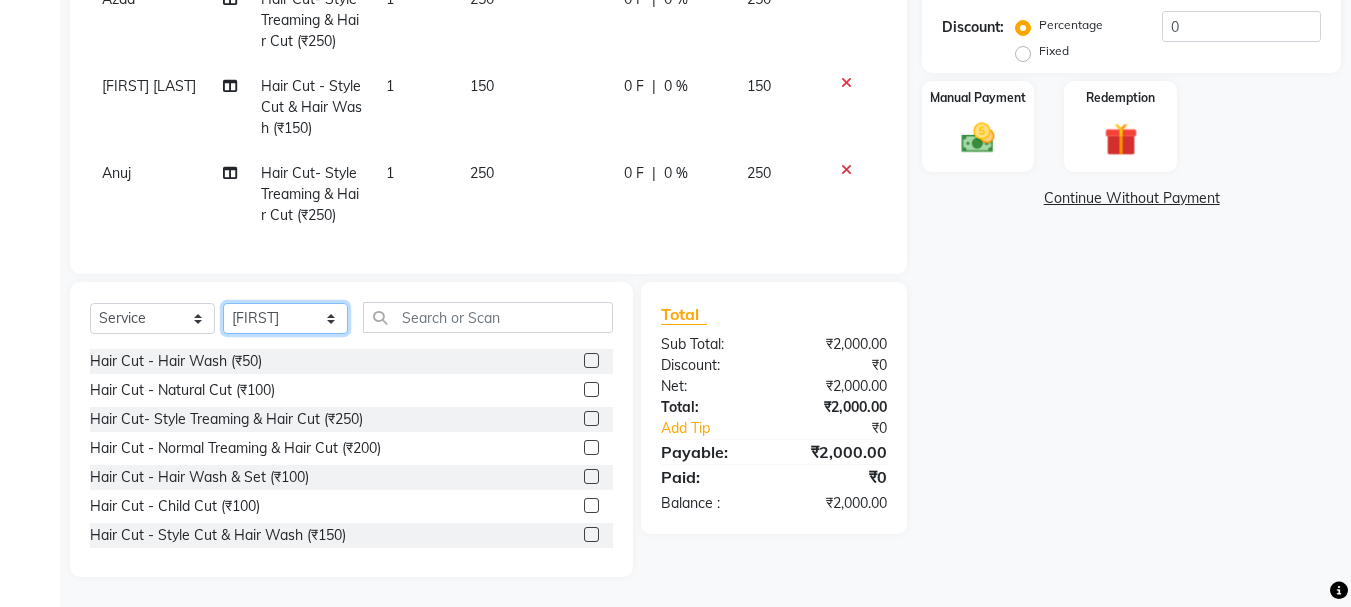 click on "Select Stylist [FIRST] [LAST] [FIRST] [LAST] [FIRST] [LAST] [FIRST] [LAST] [FIRST] [LAST] [FIRST] [LAST] [FIRST] [LAST] [FIRST] [LAST] [FIRST] [LAST] [FIRST] [LAST]" 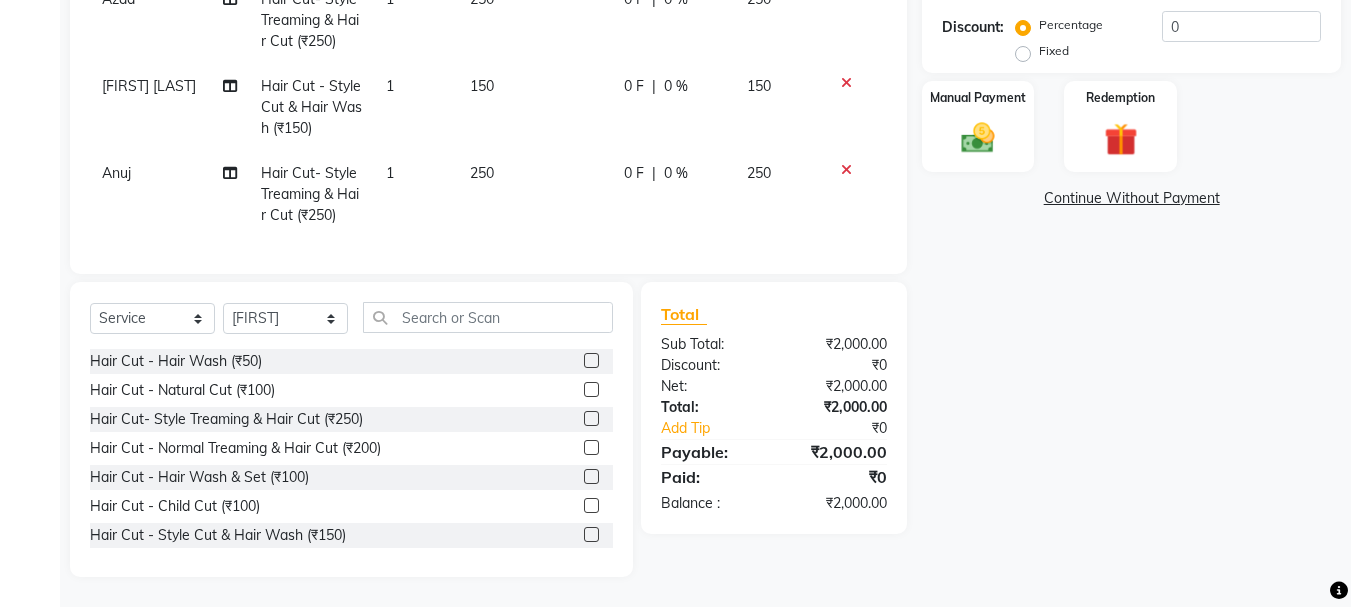 click 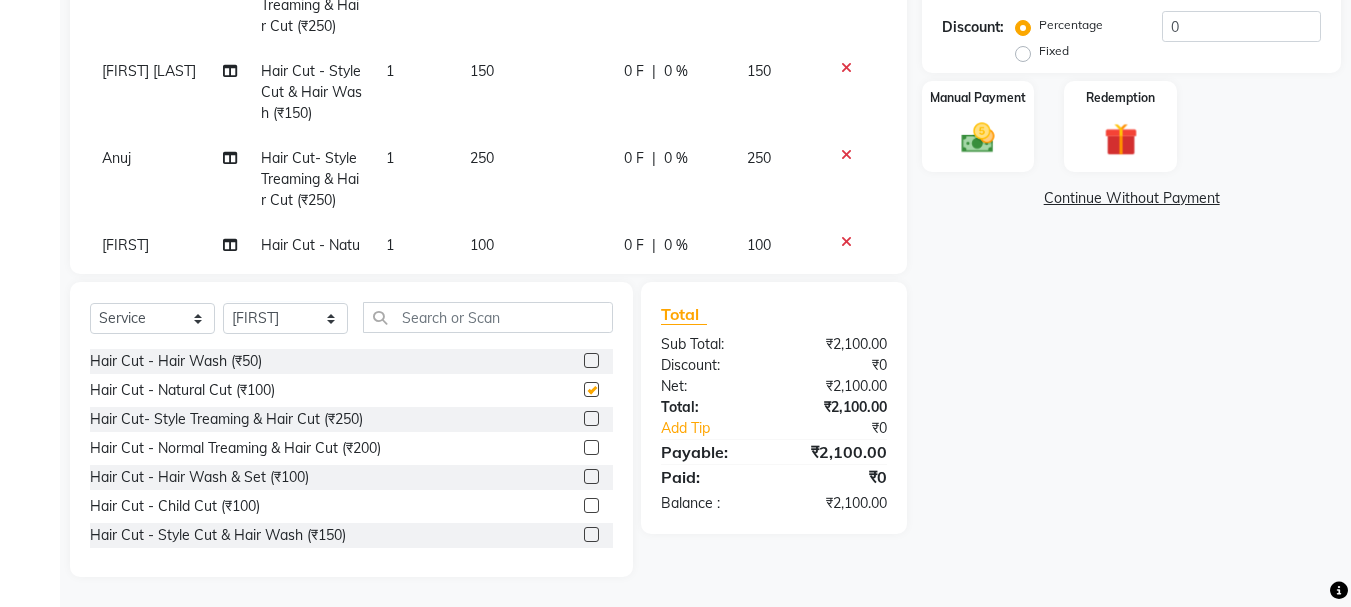 checkbox on "false" 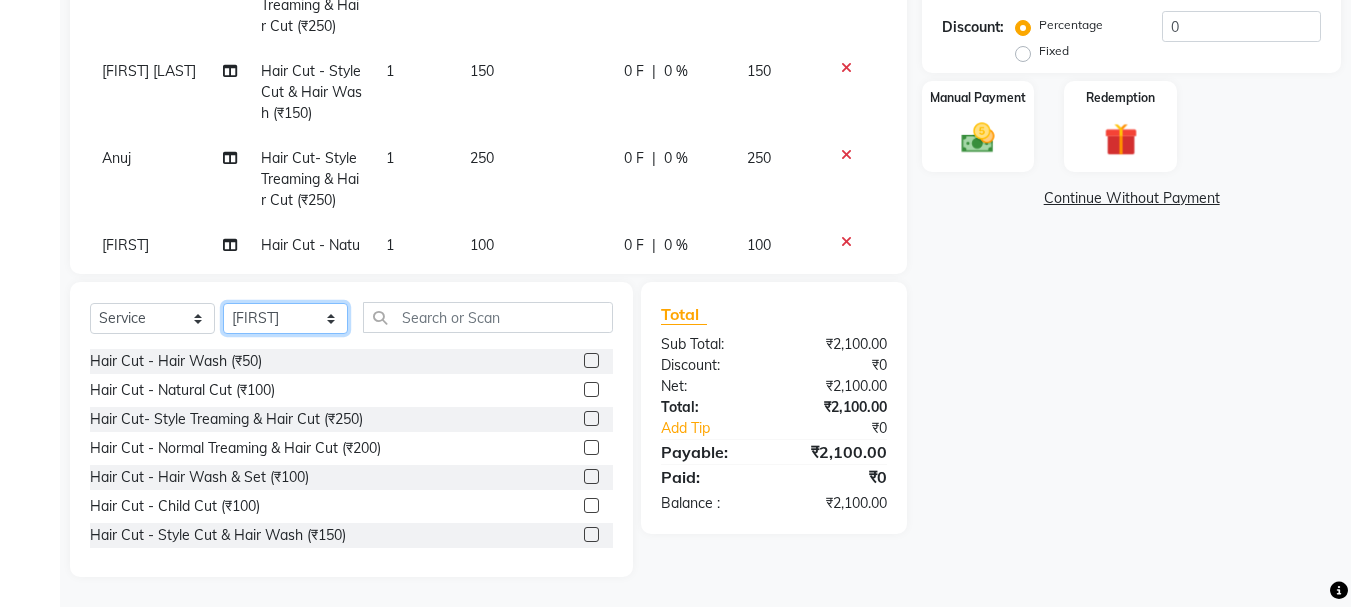 click on "Select Stylist [FIRST] [LAST] [FIRST] [LAST] [FIRST] [LAST] [FIRST] [LAST] [FIRST] [LAST] [FIRST] [LAST] [FIRST] [LAST] [FIRST] [LAST] [FIRST] [LAST] [FIRST] [LAST]" 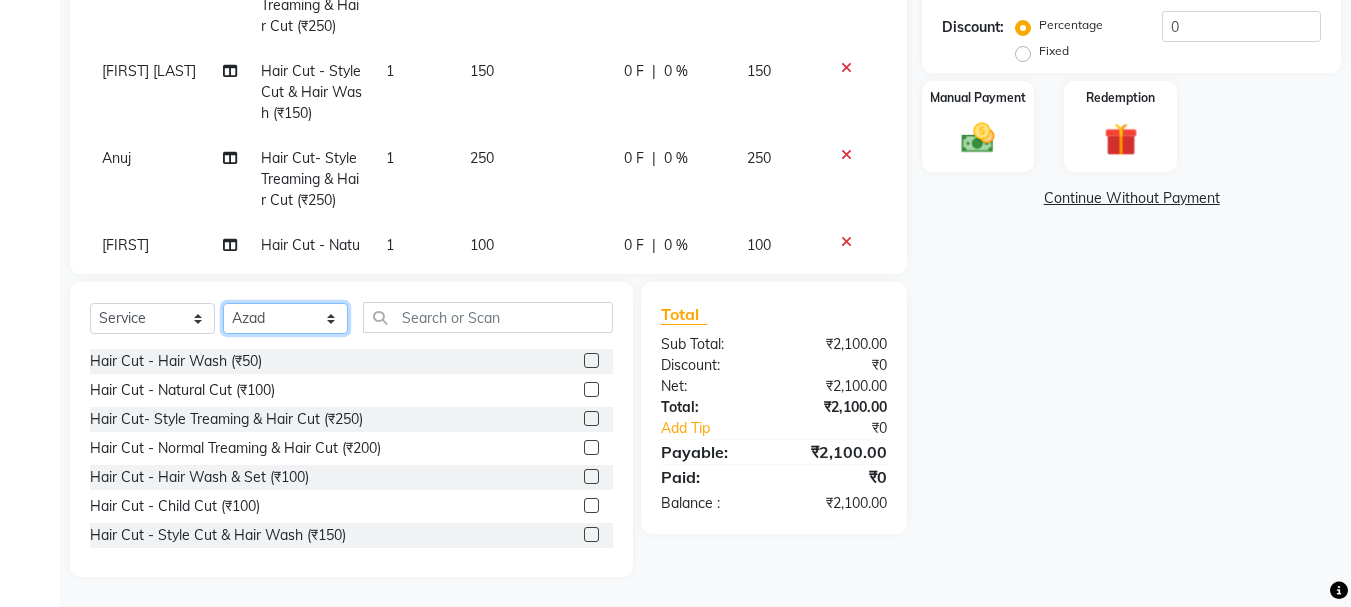 click on "Select Stylist [FIRST] [LAST] [FIRST] [LAST] [FIRST] [LAST] [FIRST] [LAST] [FIRST] [LAST] [FIRST] [LAST] [FIRST] [LAST] [FIRST] [LAST] [FIRST] [LAST] [FIRST] [LAST]" 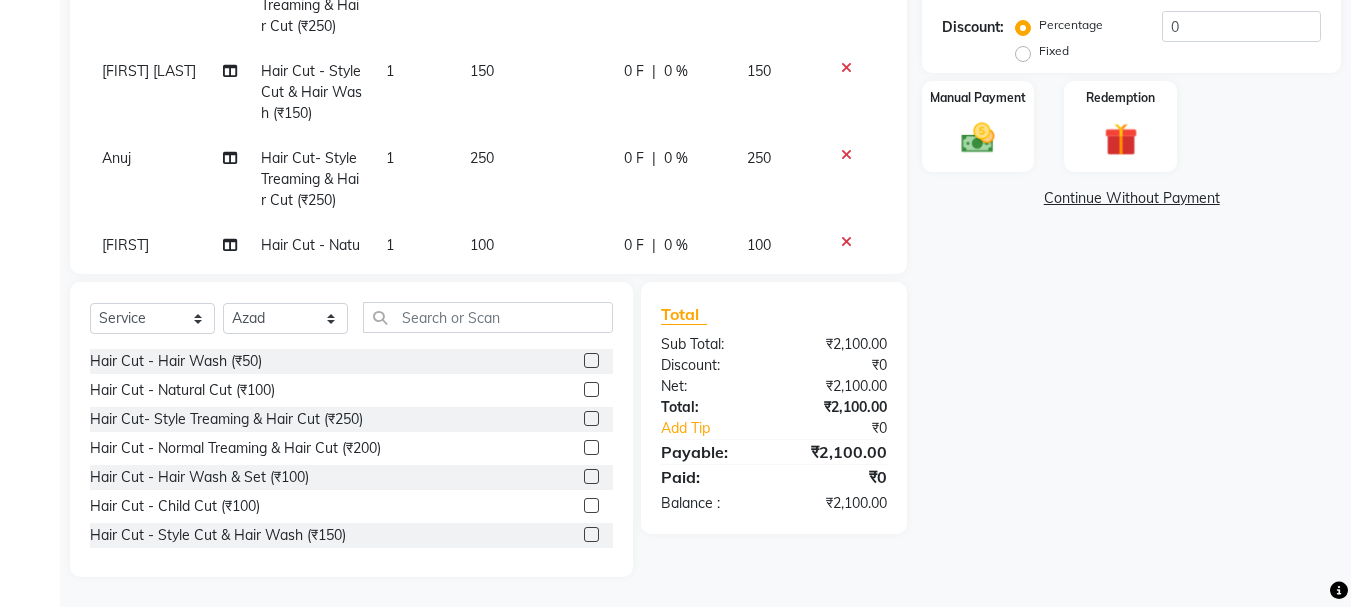 drag, startPoint x: 577, startPoint y: 420, endPoint x: 482, endPoint y: 391, distance: 99.32774 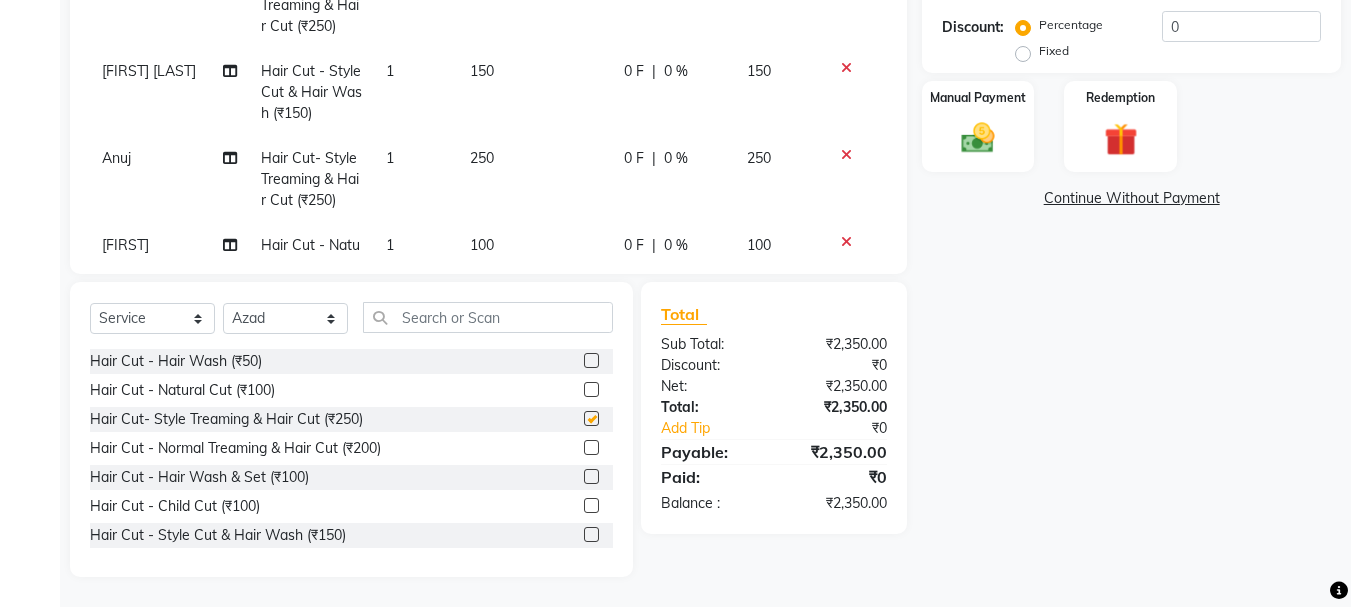 checkbox on "false" 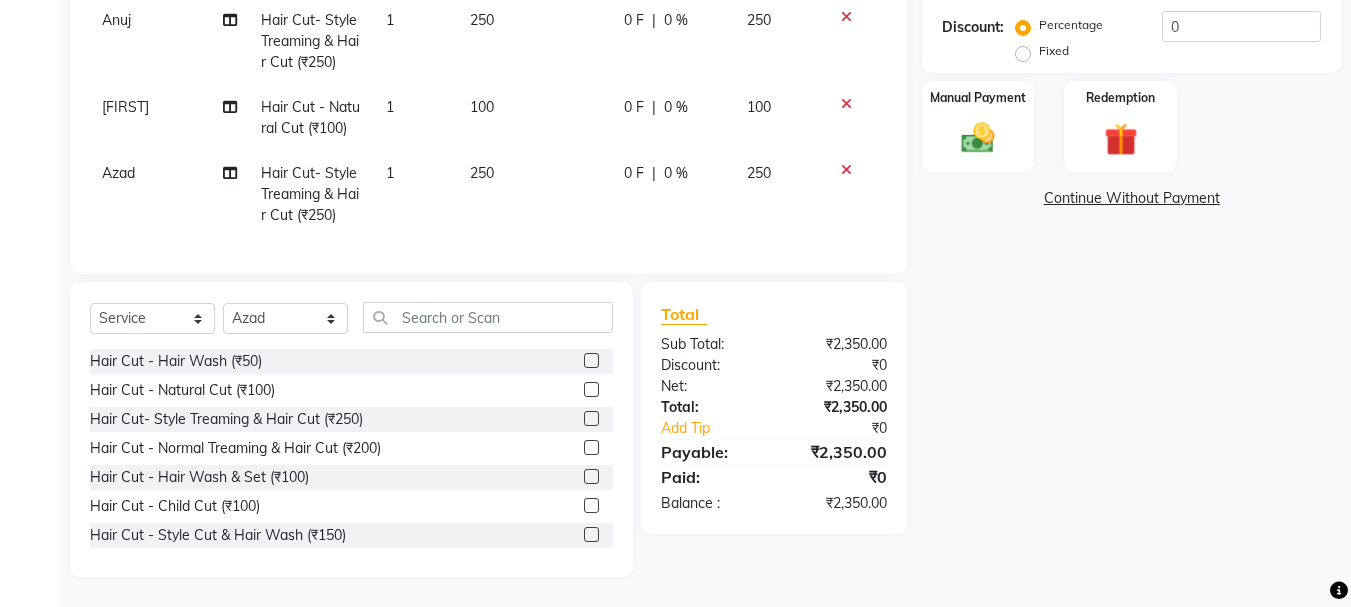 scroll, scrollTop: 528, scrollLeft: 0, axis: vertical 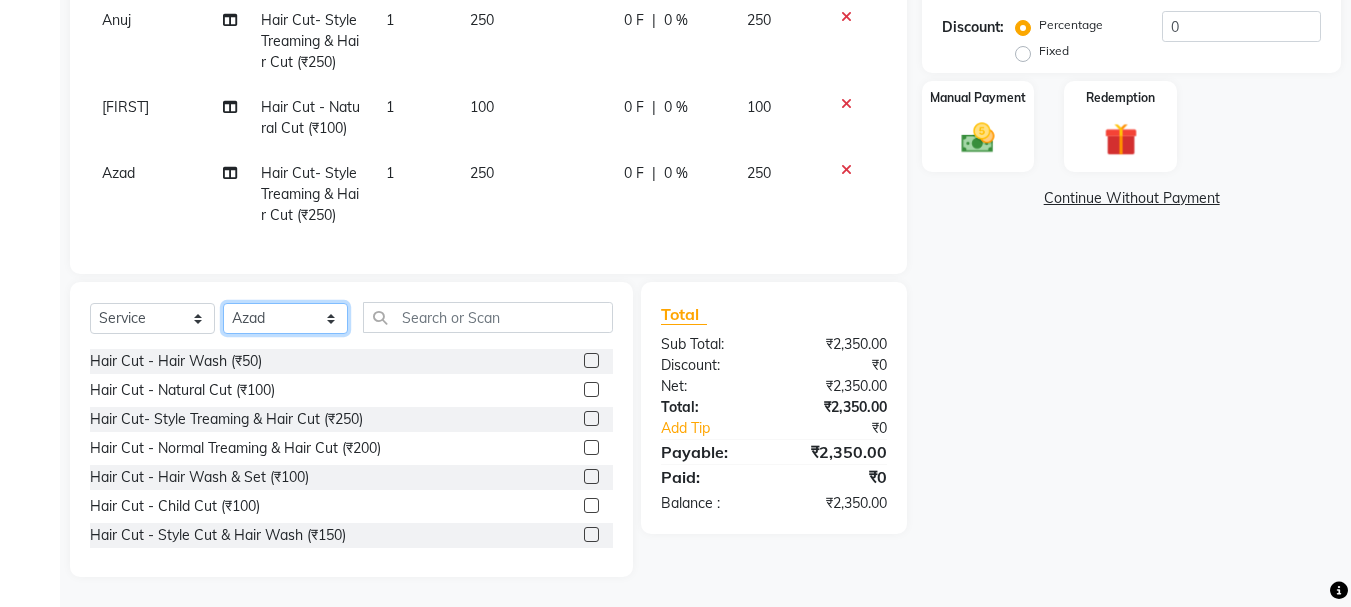 click on "Select Stylist [FIRST] [LAST] [FIRST] [LAST] [FIRST] [LAST] [FIRST] [LAST] [FIRST] [LAST] [FIRST] [LAST] [FIRST] [LAST] [FIRST] [LAST] [FIRST] [LAST] [FIRST] [LAST]" 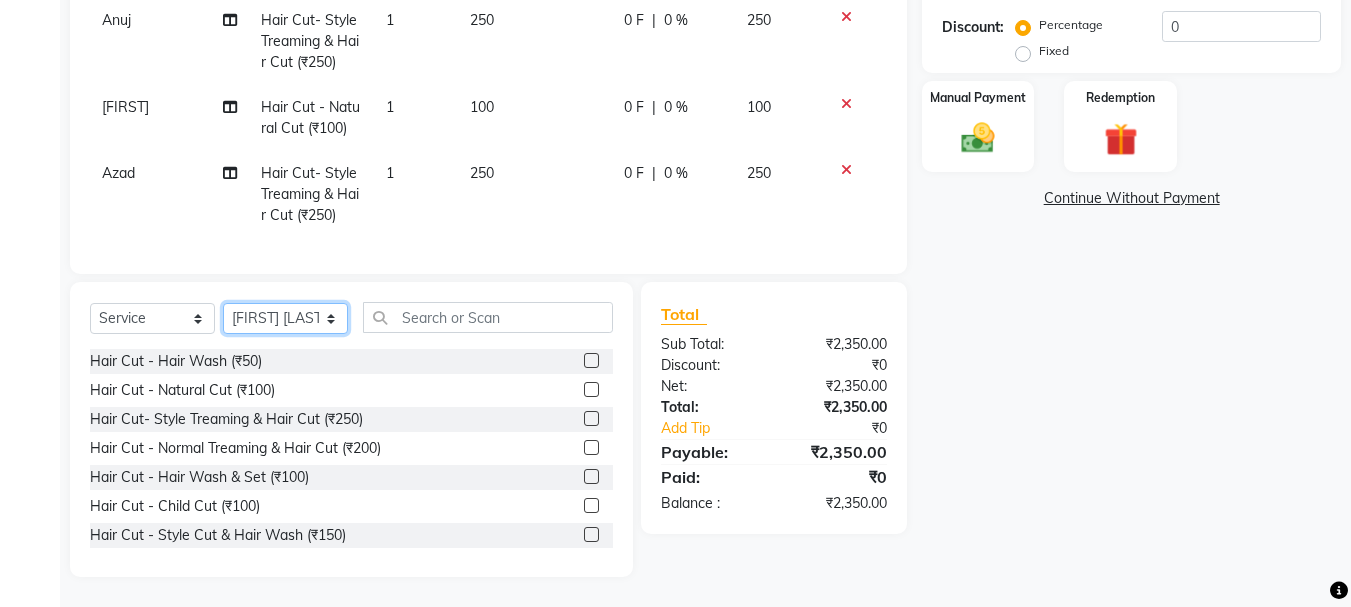 click on "Select Stylist [FIRST] [LAST] [FIRST] [LAST] [FIRST] [LAST] [FIRST] [LAST] [FIRST] [LAST] [FIRST] [LAST] [FIRST] [LAST] [FIRST] [LAST] [FIRST] [LAST] [FIRST] [LAST]" 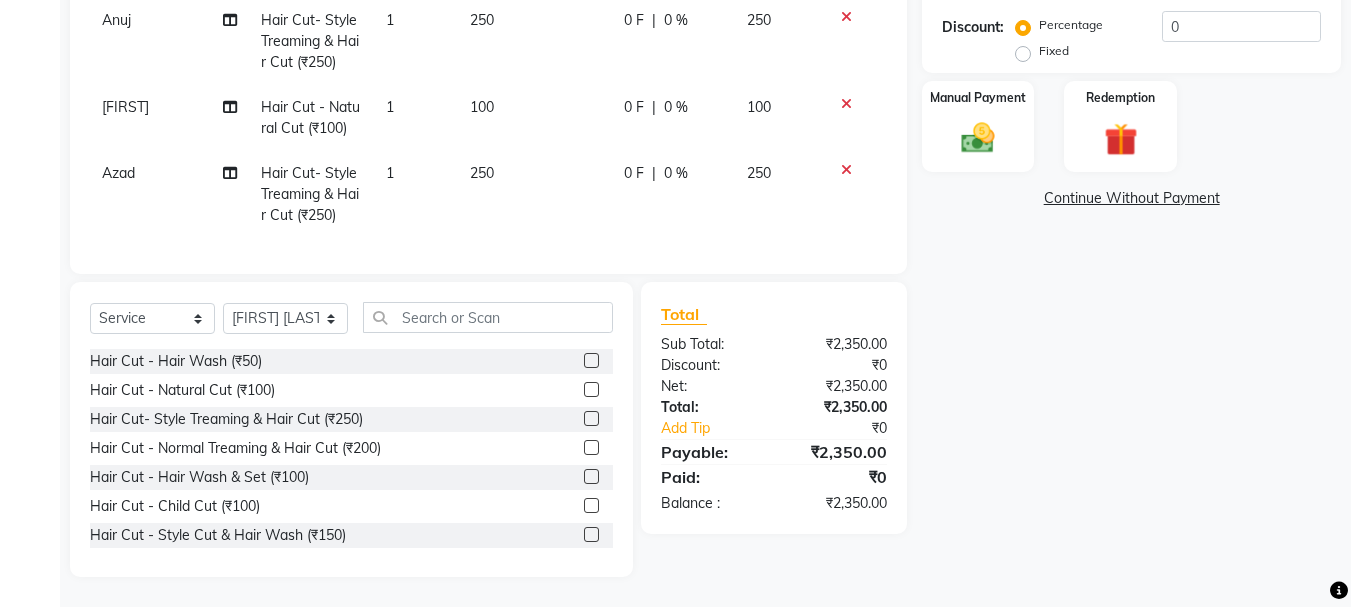 drag, startPoint x: 581, startPoint y: 391, endPoint x: 426, endPoint y: 377, distance: 155.63097 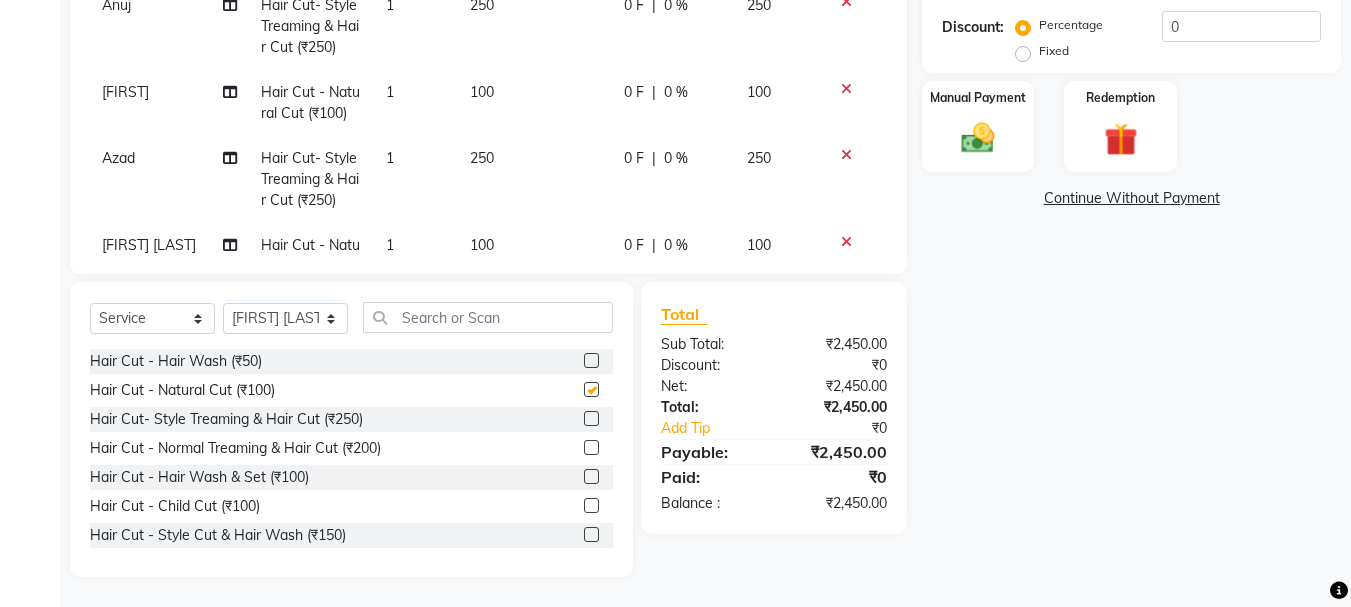 checkbox on "false" 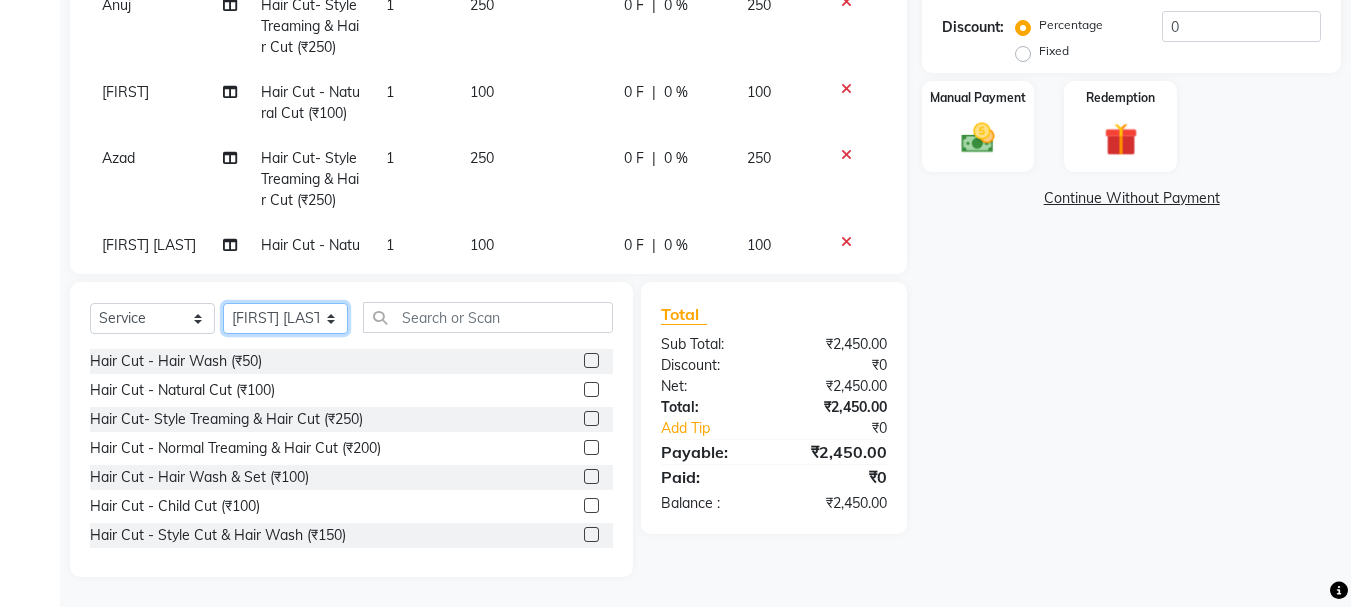 click on "Select Stylist [FIRST] [LAST] [FIRST] [LAST] [FIRST] [LAST] [FIRST] [LAST] [FIRST] [LAST] [FIRST] [LAST] [FIRST] [LAST] [FIRST] [LAST] [FIRST] [LAST] [FIRST] [LAST]" 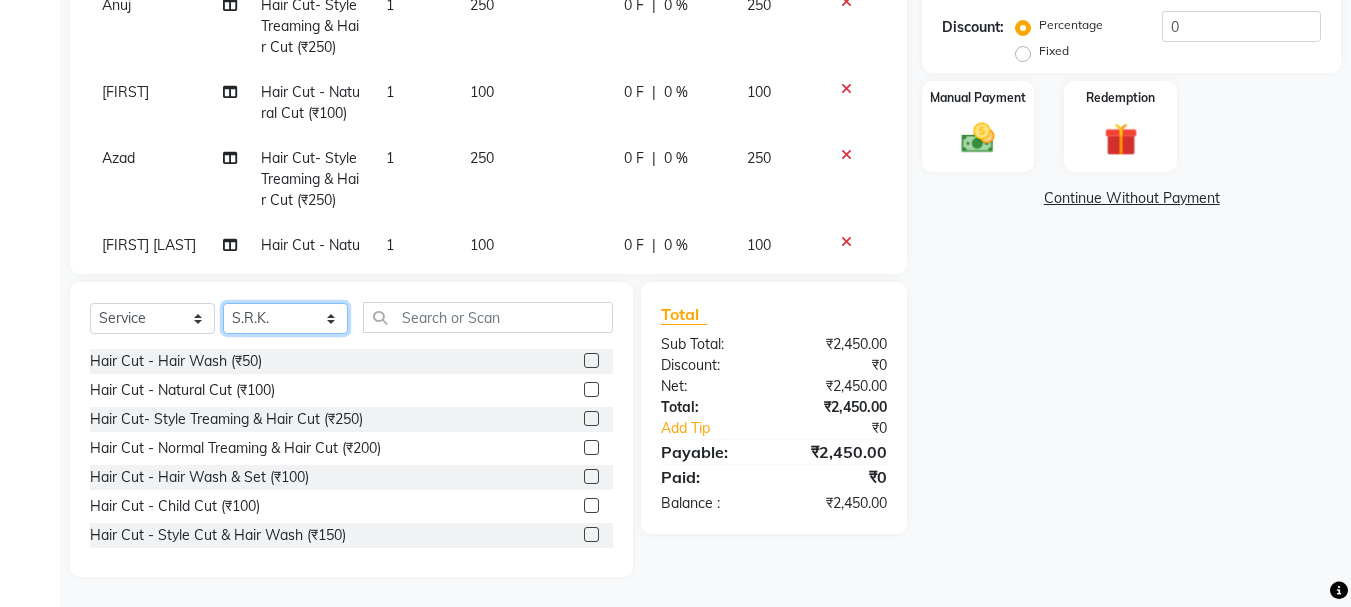 click on "Select Stylist [FIRST] [LAST] [FIRST] [LAST] [FIRST] [LAST] [FIRST] [LAST] [FIRST] [LAST] [FIRST] [LAST] [FIRST] [LAST] [FIRST] [LAST] [FIRST] [LAST] [FIRST] [LAST]" 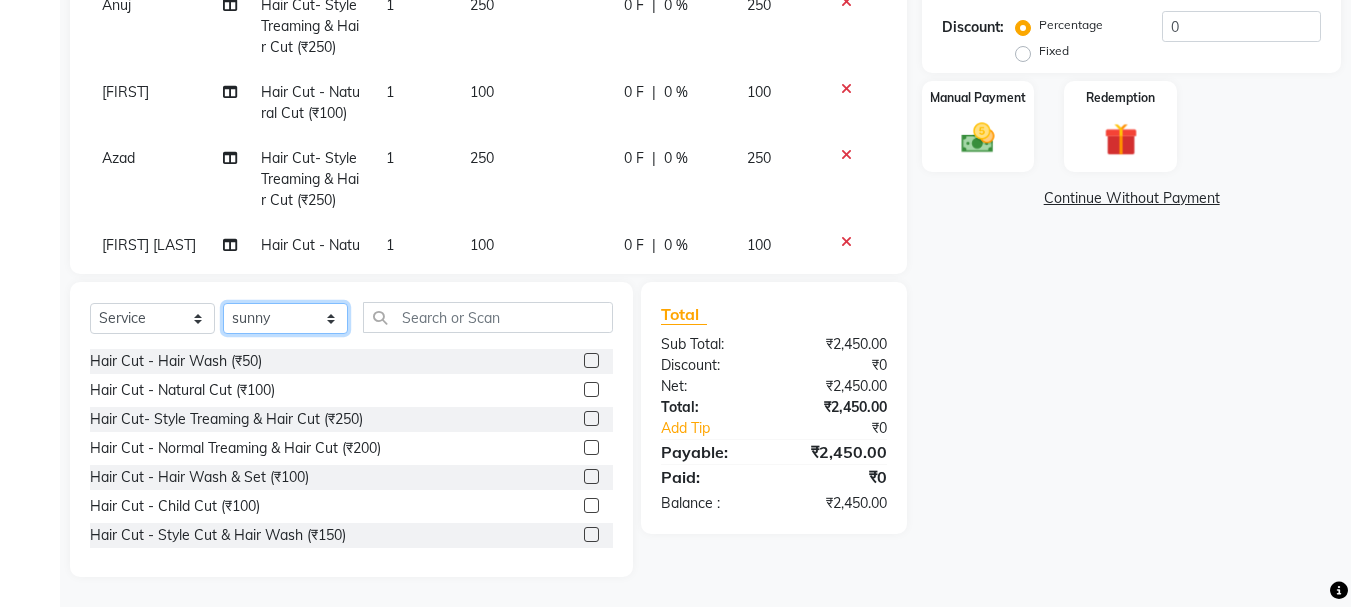 click on "Select Stylist [FIRST] [LAST] [FIRST] [LAST] [FIRST] [LAST] [FIRST] [LAST] [FIRST] [LAST] [FIRST] [LAST] [FIRST] [LAST] [FIRST] [LAST] [FIRST] [LAST] [FIRST] [LAST]" 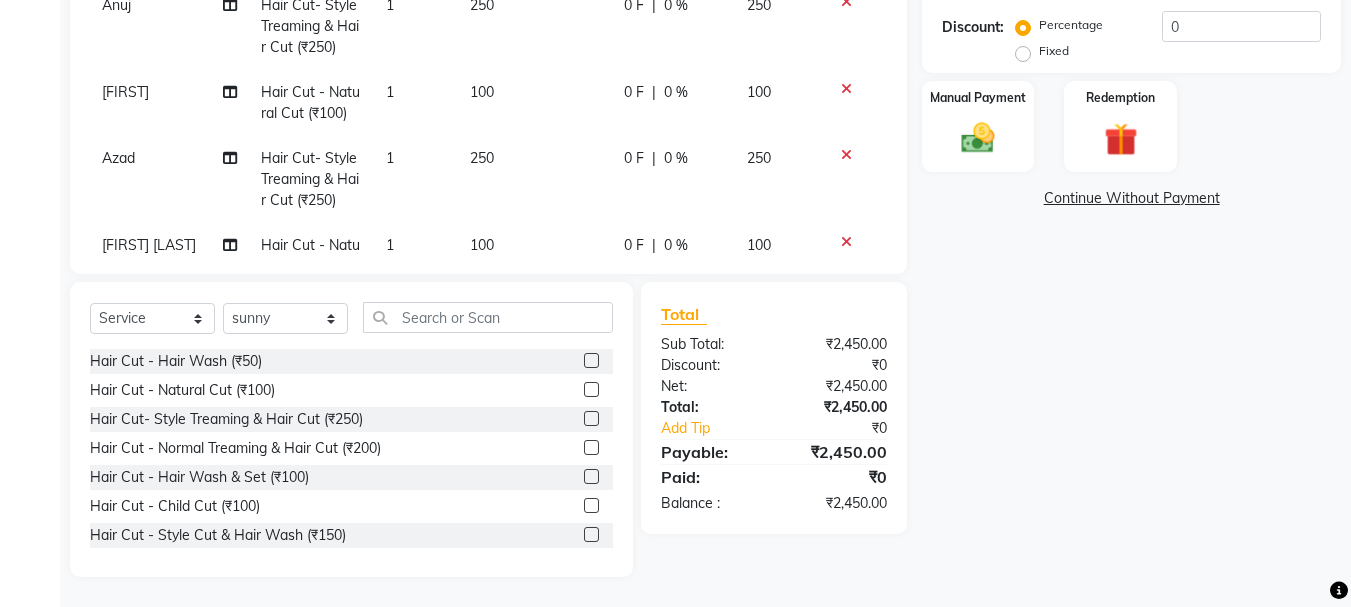 click 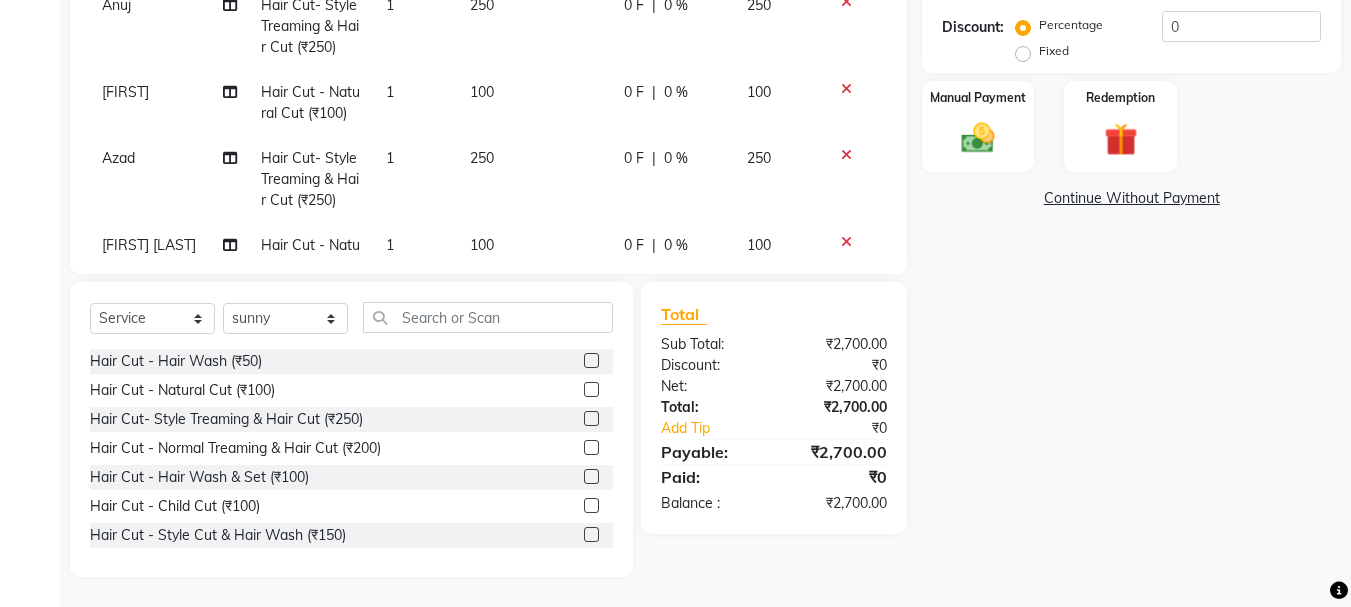 click 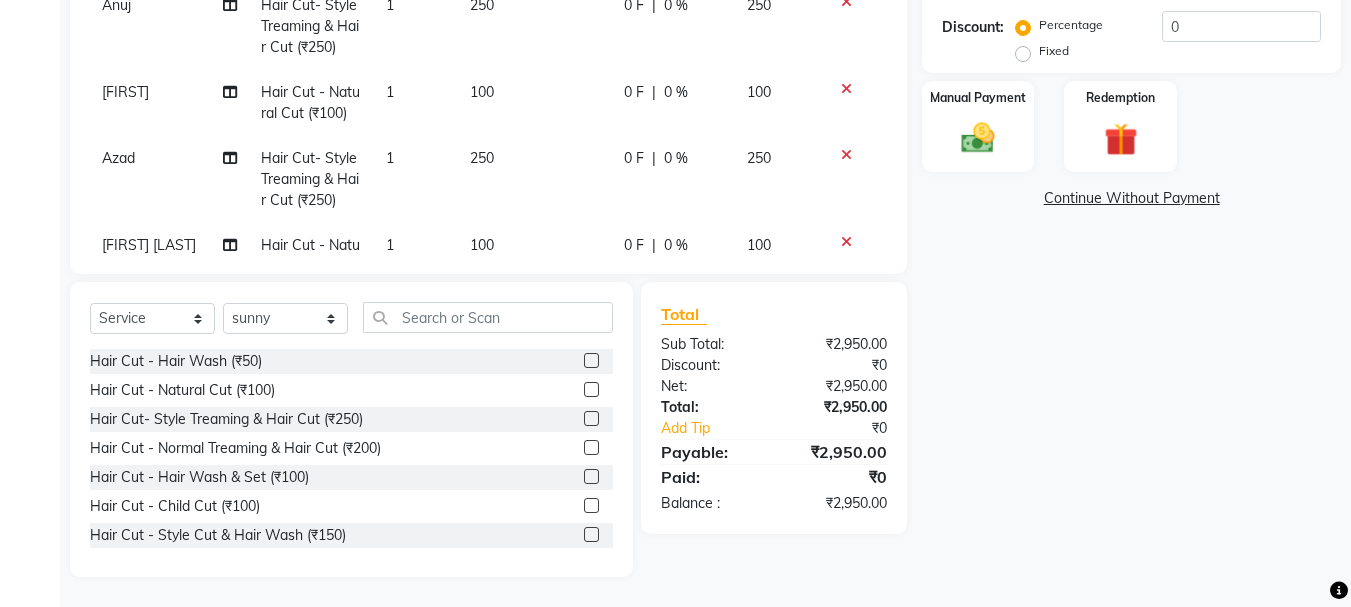 click 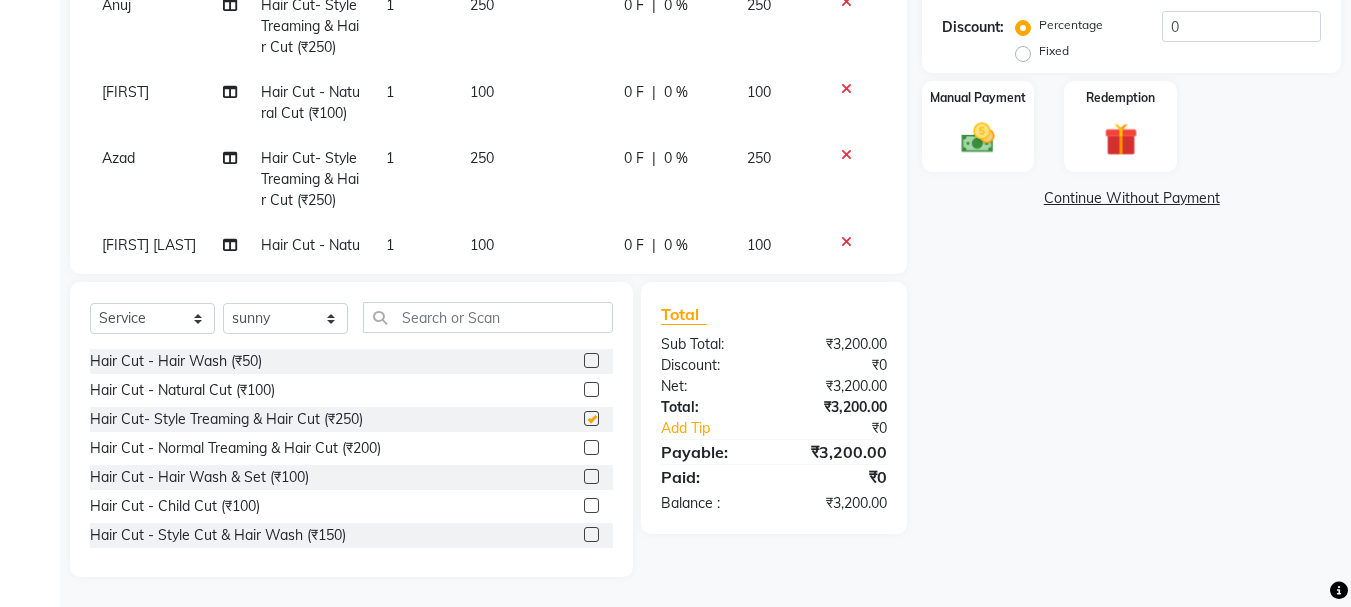 checkbox on "false" 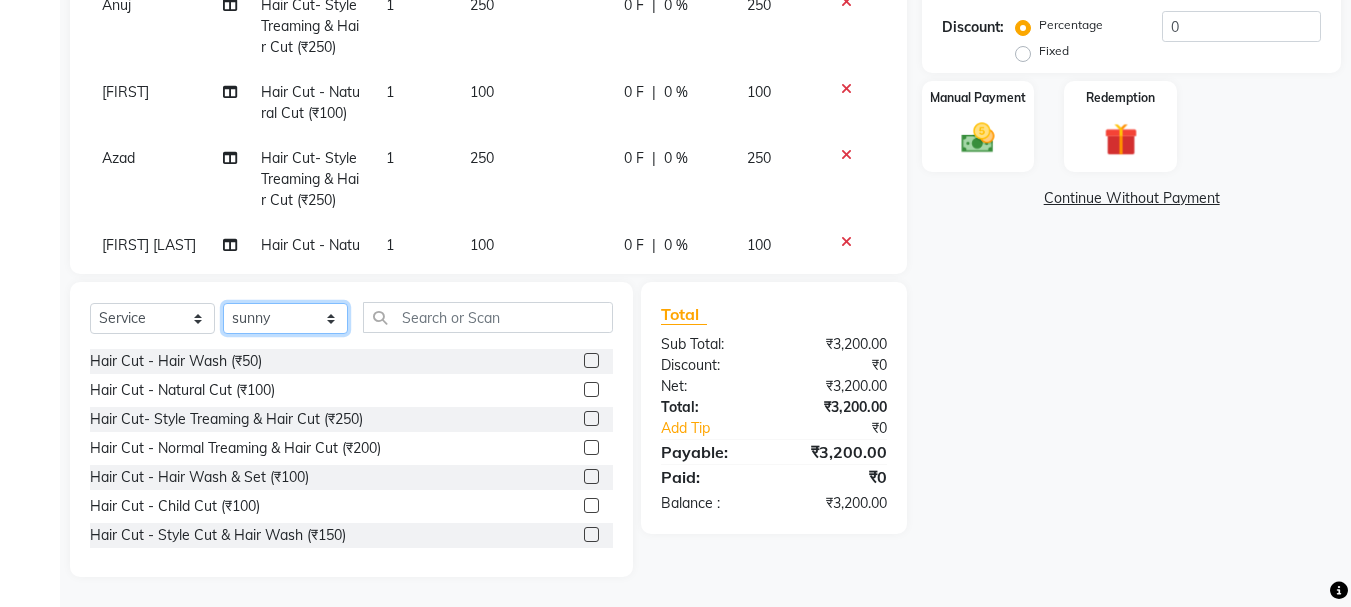 drag, startPoint x: 271, startPoint y: 321, endPoint x: 266, endPoint y: 304, distance: 17.720045 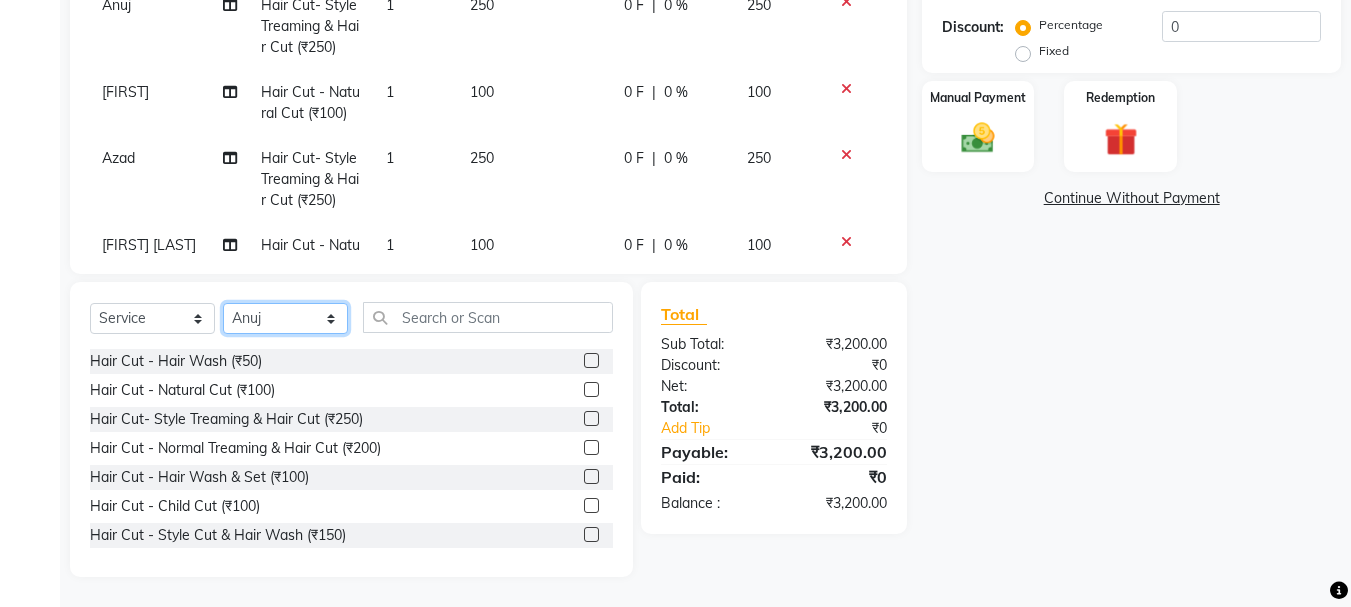 click on "Select Stylist [FIRST] [LAST] [FIRST] [LAST] [FIRST] [LAST] [FIRST] [LAST] [FIRST] [LAST] [FIRST] [LAST] [FIRST] [LAST] [FIRST] [LAST] [FIRST] [LAST] [FIRST] [LAST]" 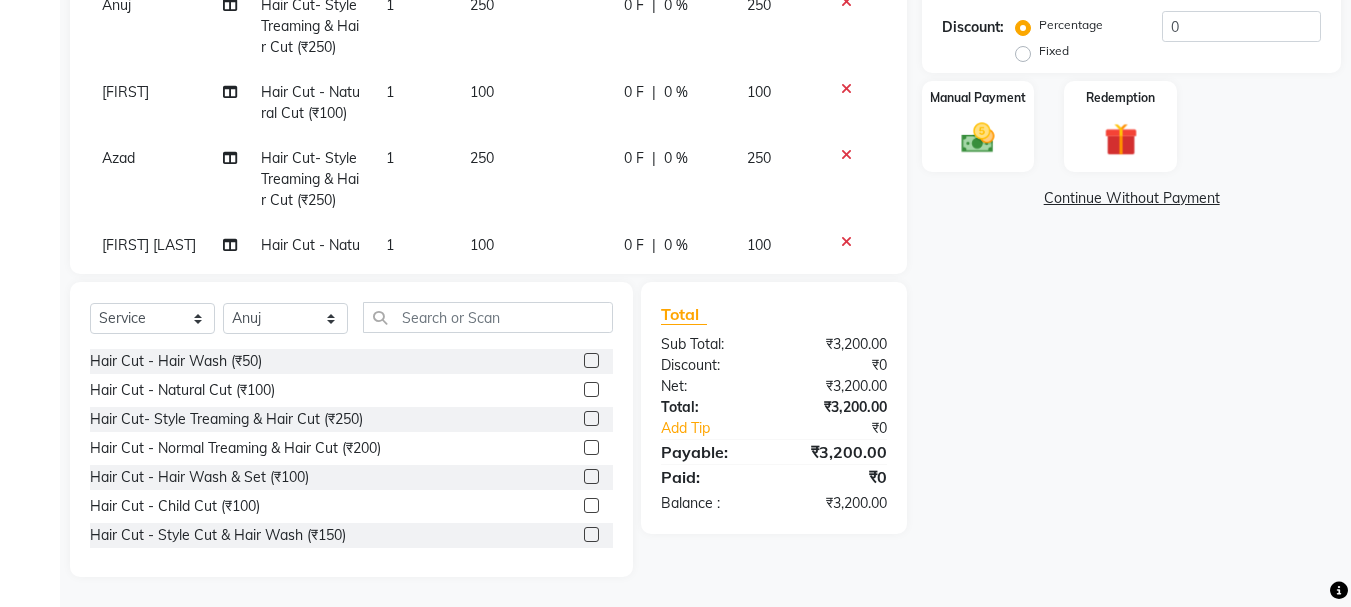 drag, startPoint x: 577, startPoint y: 533, endPoint x: 556, endPoint y: 533, distance: 21 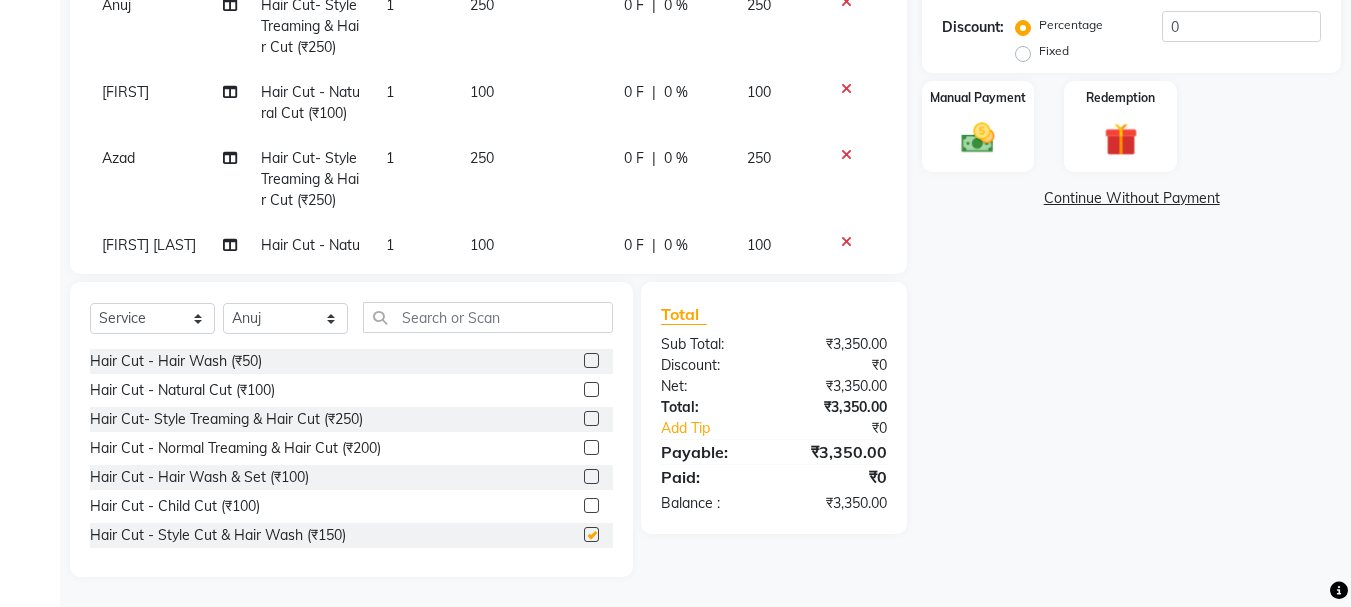 checkbox on "false" 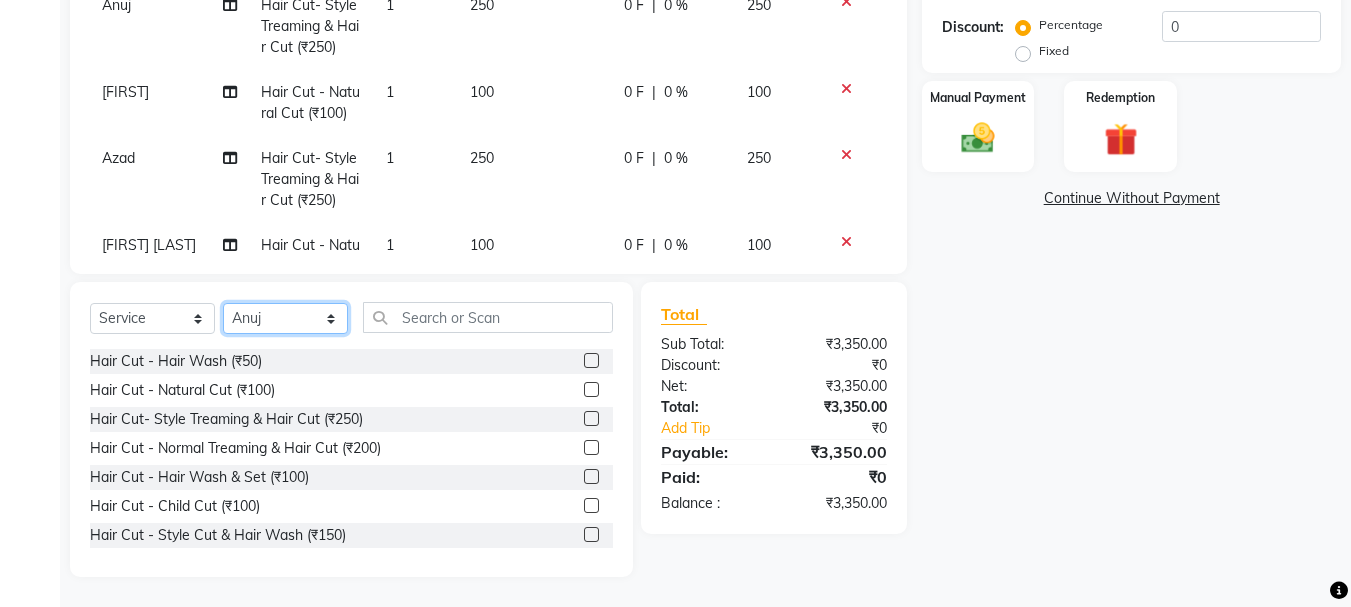 click on "Select Stylist [FIRST] [LAST] [FIRST] [LAST] [FIRST] [LAST] [FIRST] [LAST] [FIRST] [LAST] [FIRST] [LAST] [FIRST] [LAST] [FIRST] [LAST] [FIRST] [LAST] [FIRST] [LAST]" 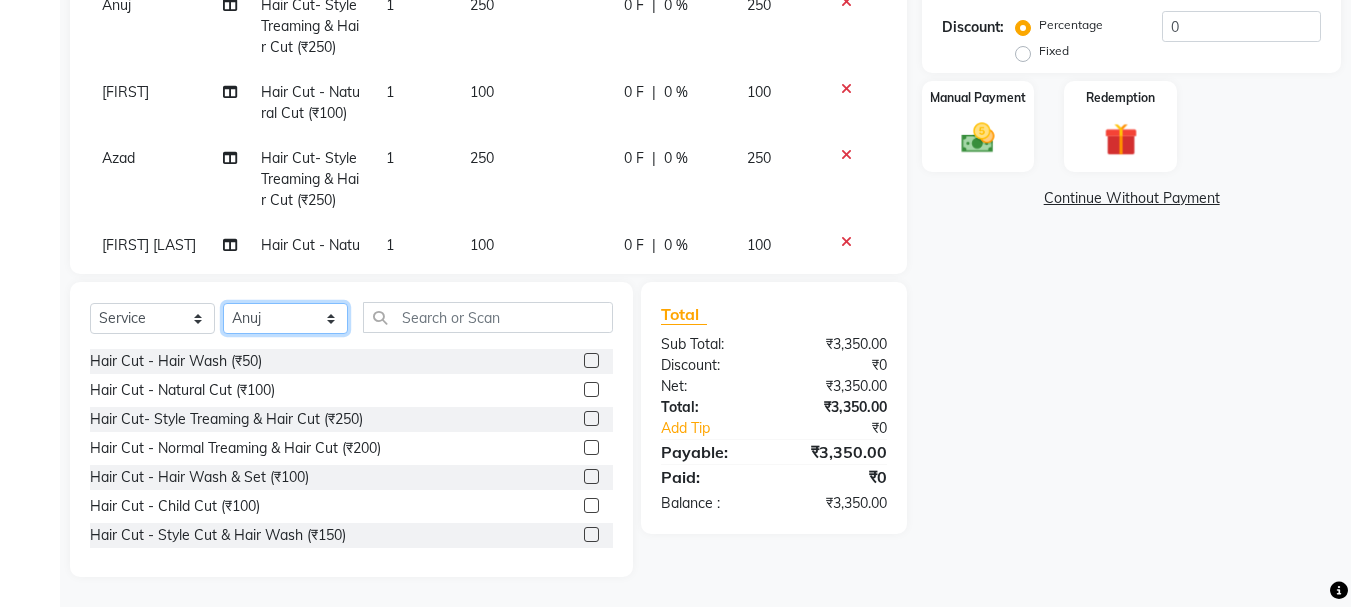 select on "[PHONE]" 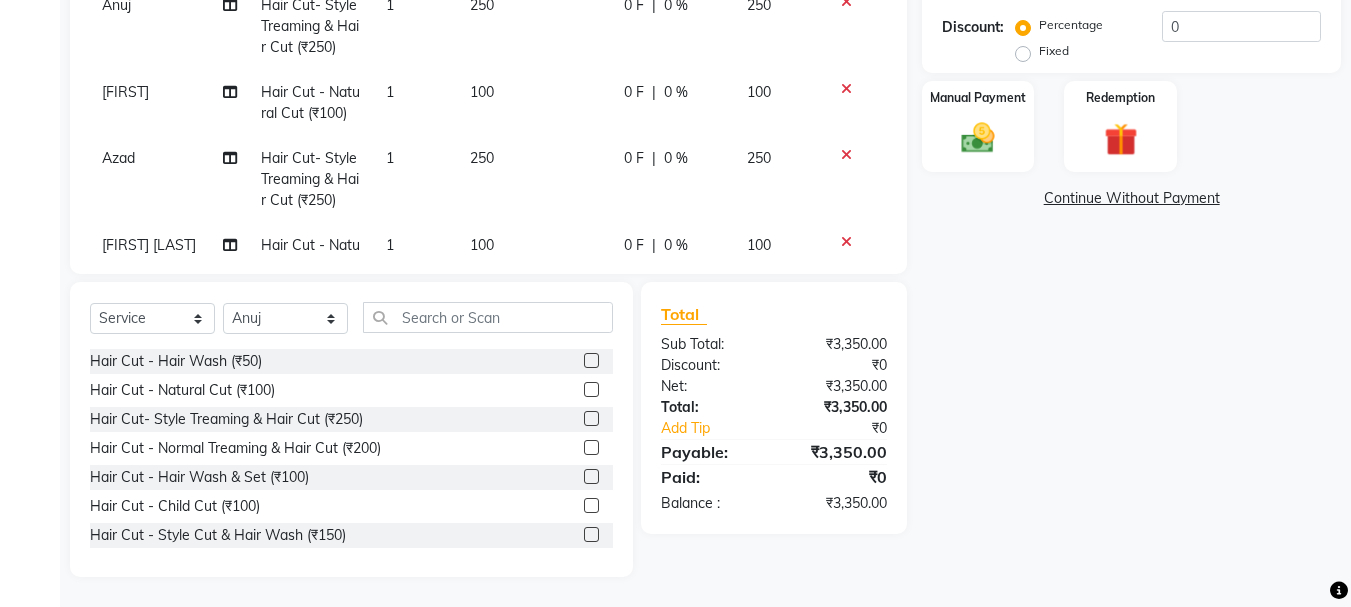 drag, startPoint x: 572, startPoint y: 536, endPoint x: 548, endPoint y: 520, distance: 28.84441 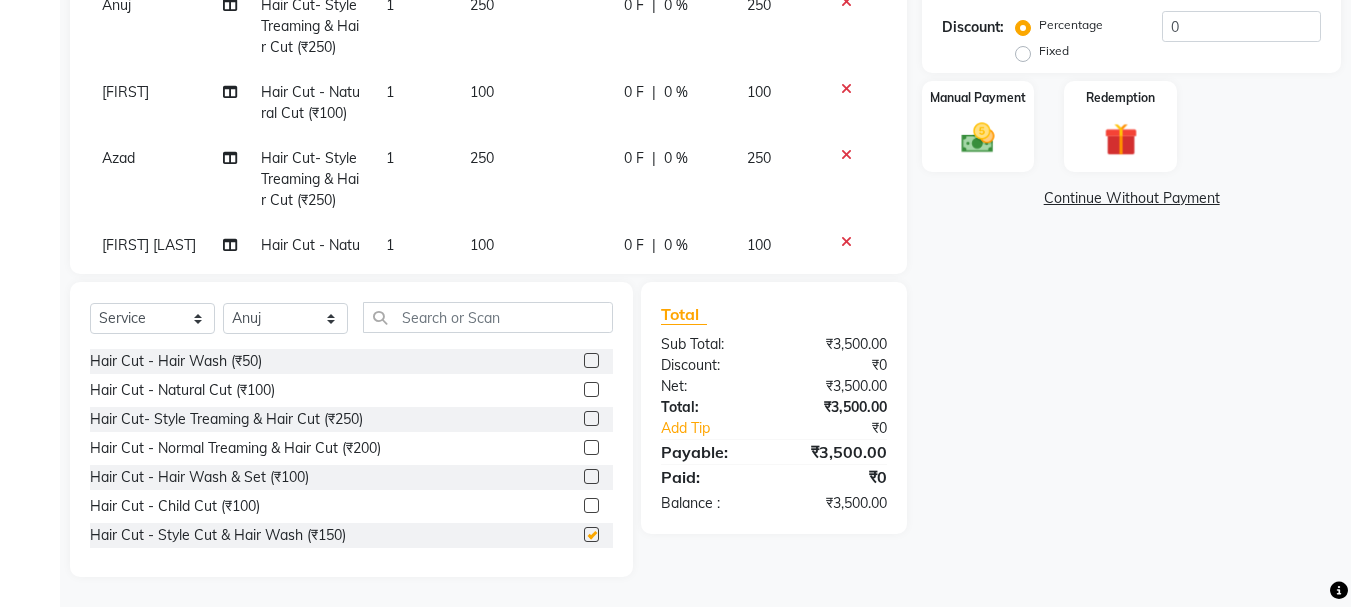 checkbox on "false" 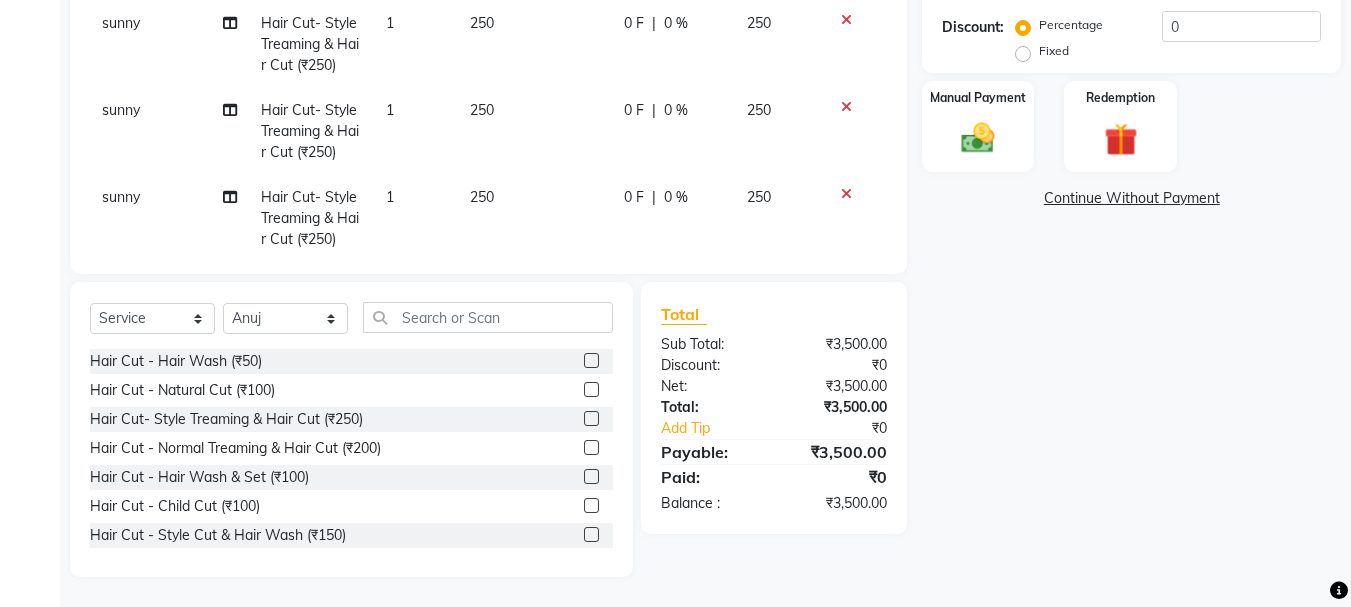 scroll, scrollTop: 1029, scrollLeft: 0, axis: vertical 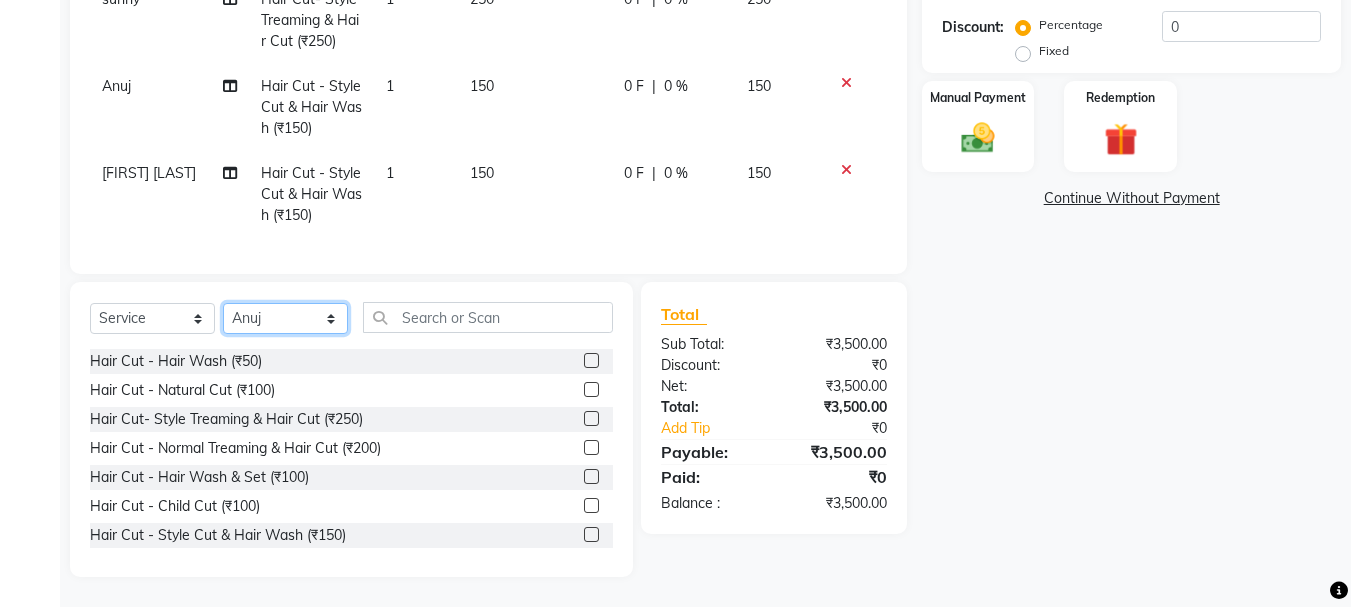 click on "Select Stylist [FIRST] [LAST] [FIRST] [LAST] [FIRST] [LAST] [FIRST] [LAST] [FIRST] [LAST] [FIRST] [LAST] [FIRST] [LAST] [FIRST] [LAST] [FIRST] [LAST] [FIRST] [LAST]" 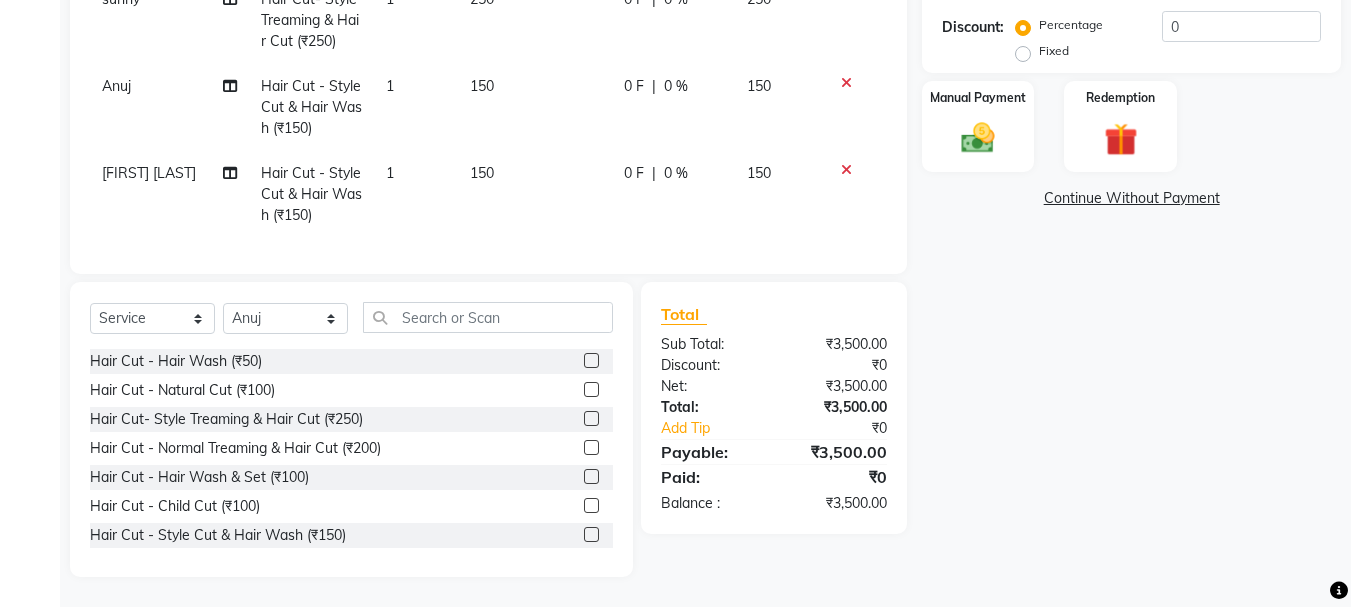 drag, startPoint x: 572, startPoint y: 419, endPoint x: 475, endPoint y: 391, distance: 100.96039 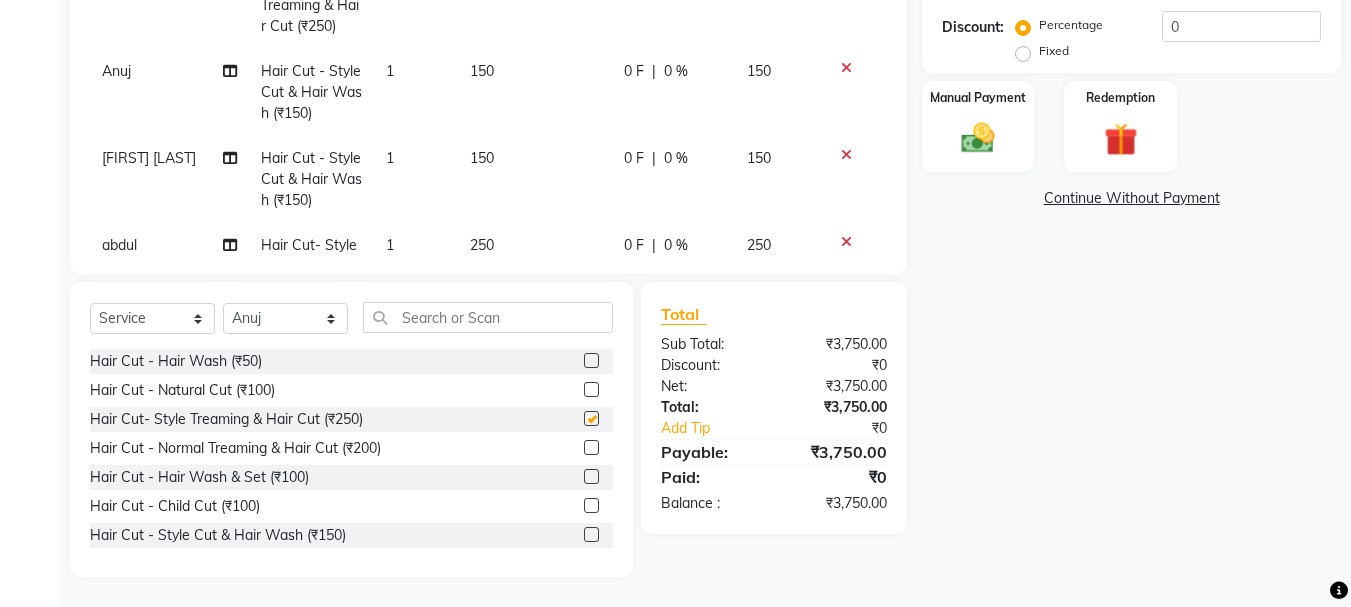 checkbox on "false" 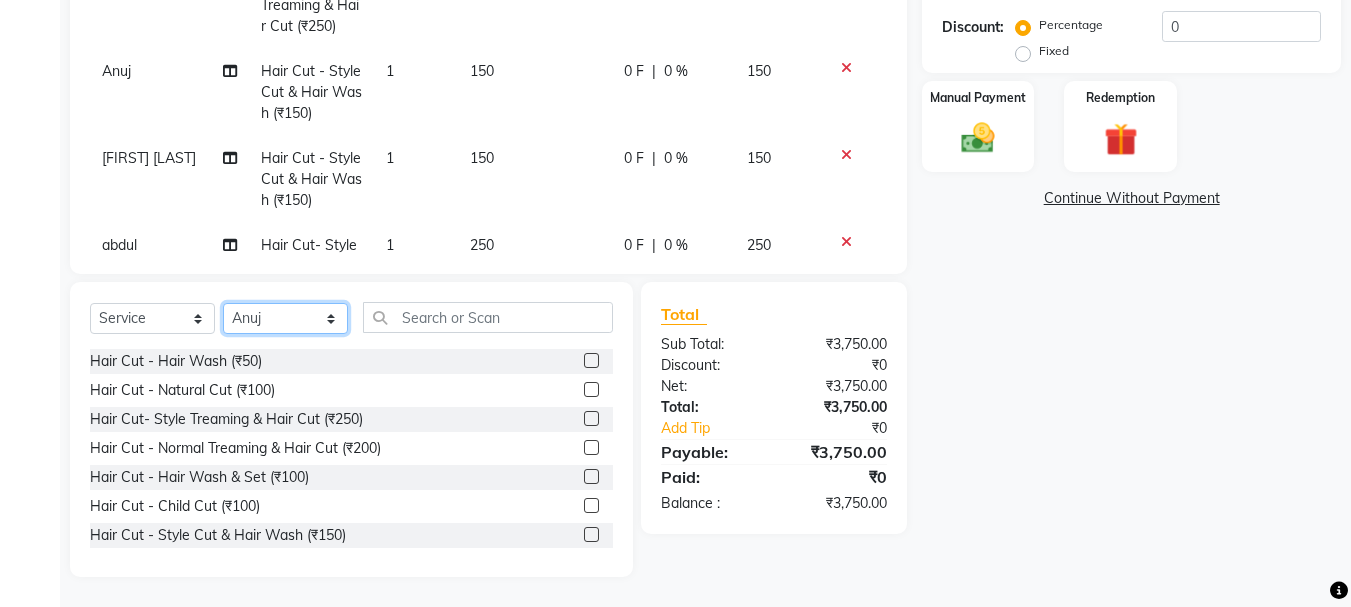 click on "Select Stylist [FIRST] [LAST] [FIRST] [LAST] [FIRST] [LAST] [FIRST] [LAST] [FIRST] [LAST] [FIRST] [LAST] [FIRST] [LAST] [FIRST] [LAST] [FIRST] [LAST] [FIRST] [LAST]" 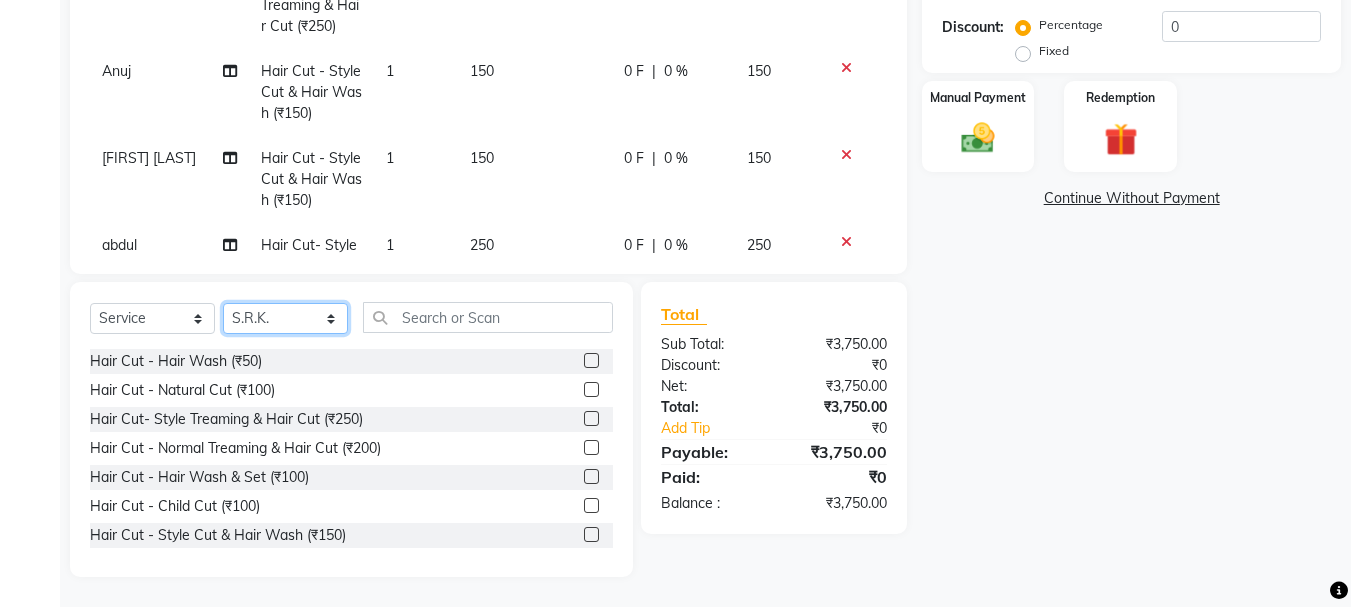 click on "Select Stylist [FIRST] [LAST] [FIRST] [LAST] [FIRST] [LAST] [FIRST] [LAST] [FIRST] [LAST] [FIRST] [LAST] [FIRST] [LAST] [FIRST] [LAST] [FIRST] [LAST] [FIRST] [LAST]" 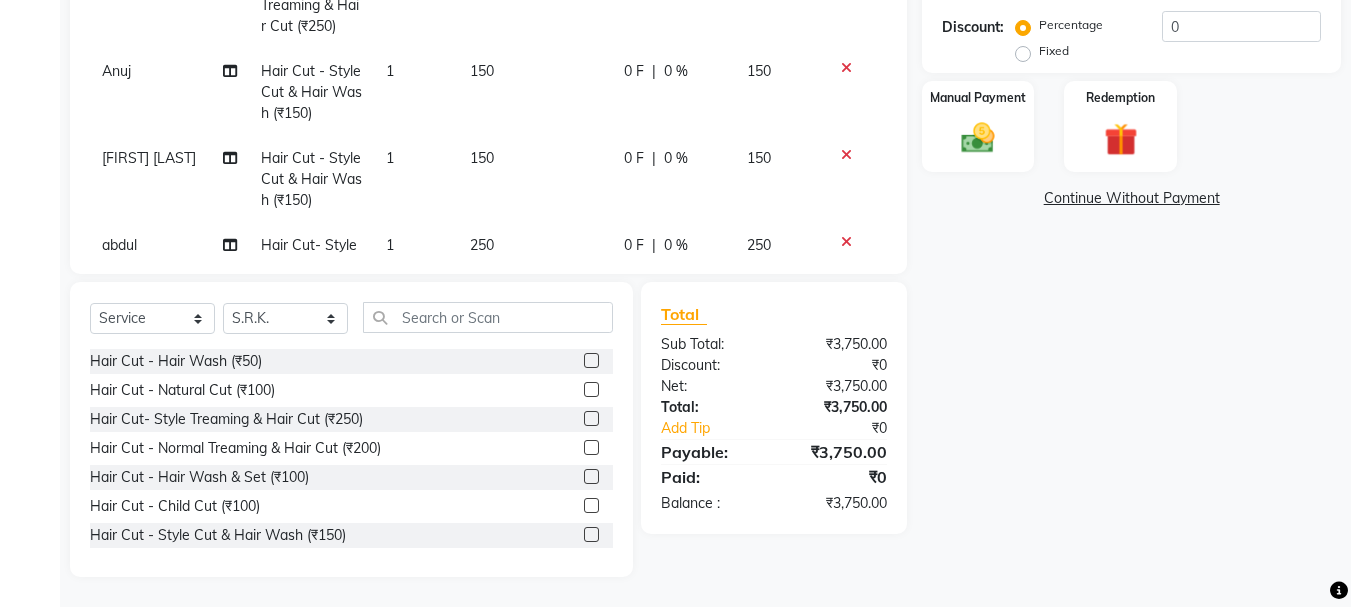 click 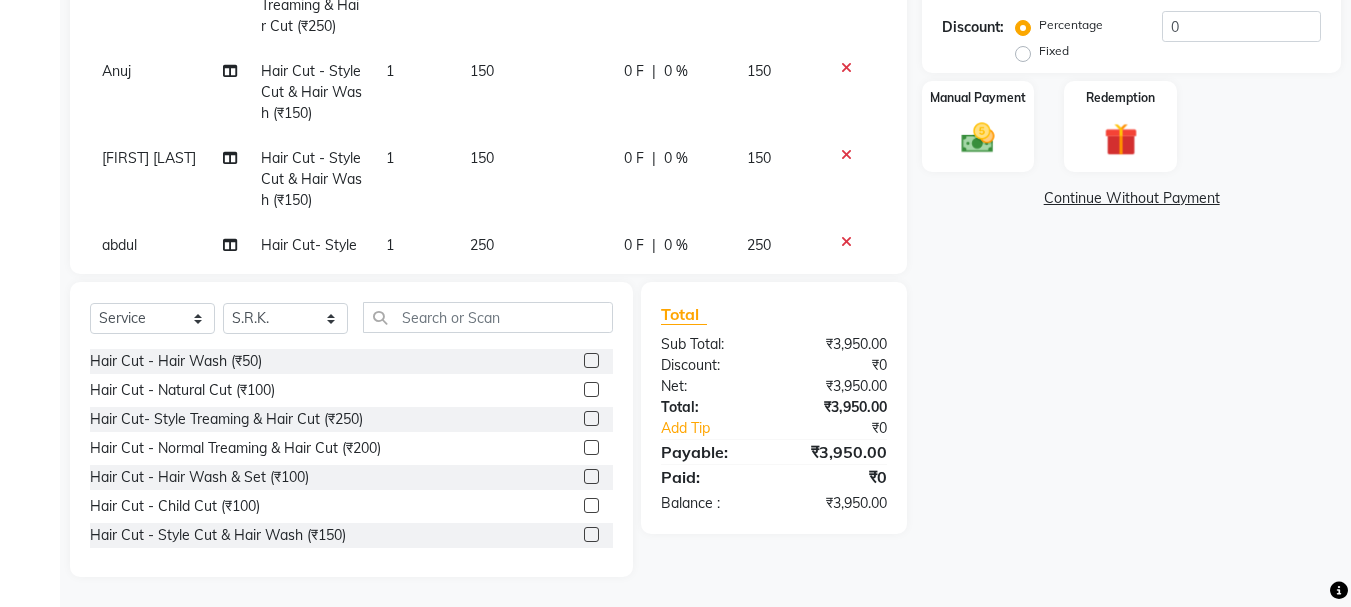 click 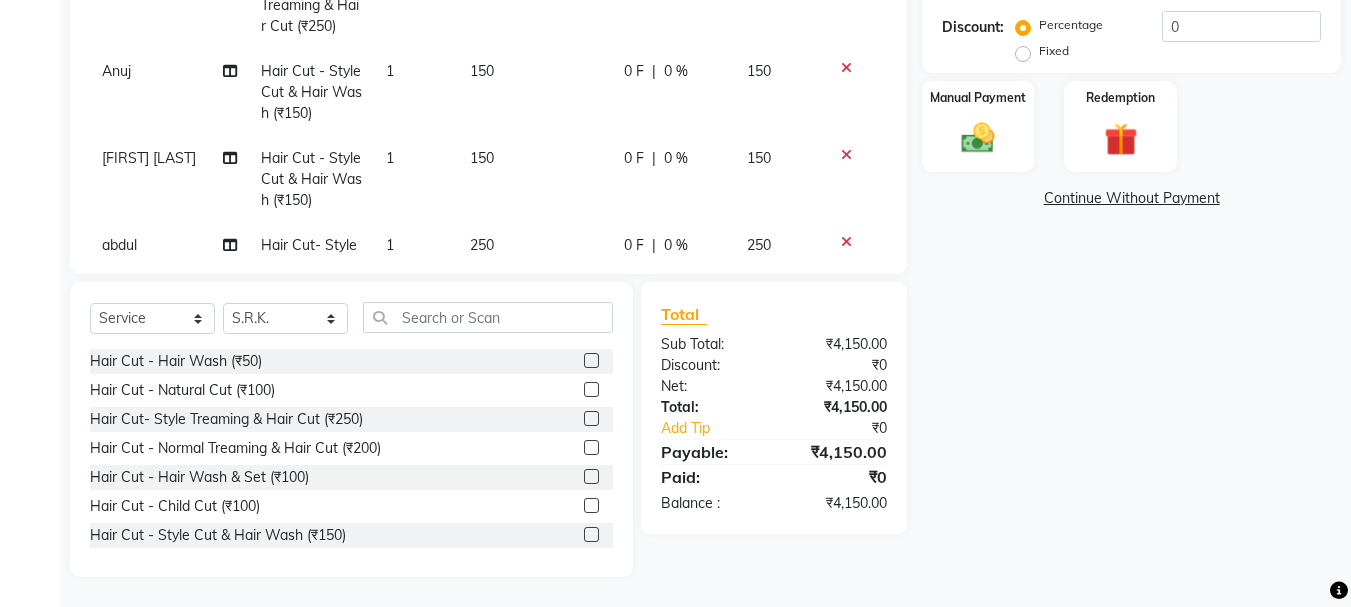 click 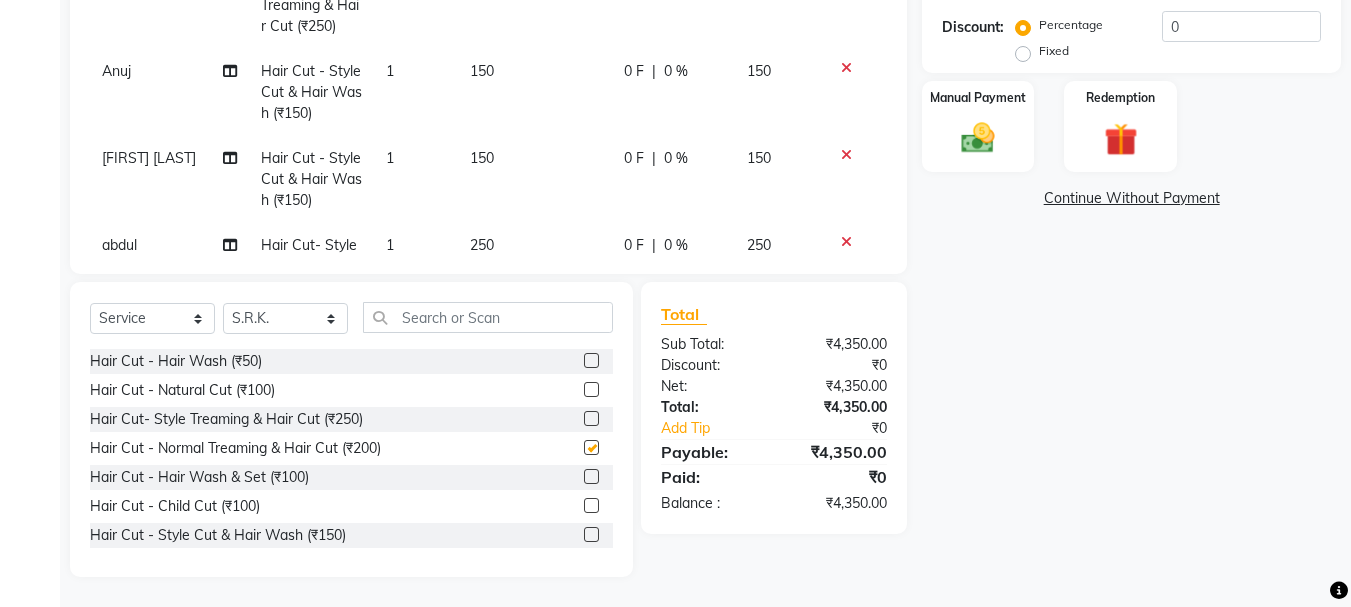 checkbox on "false" 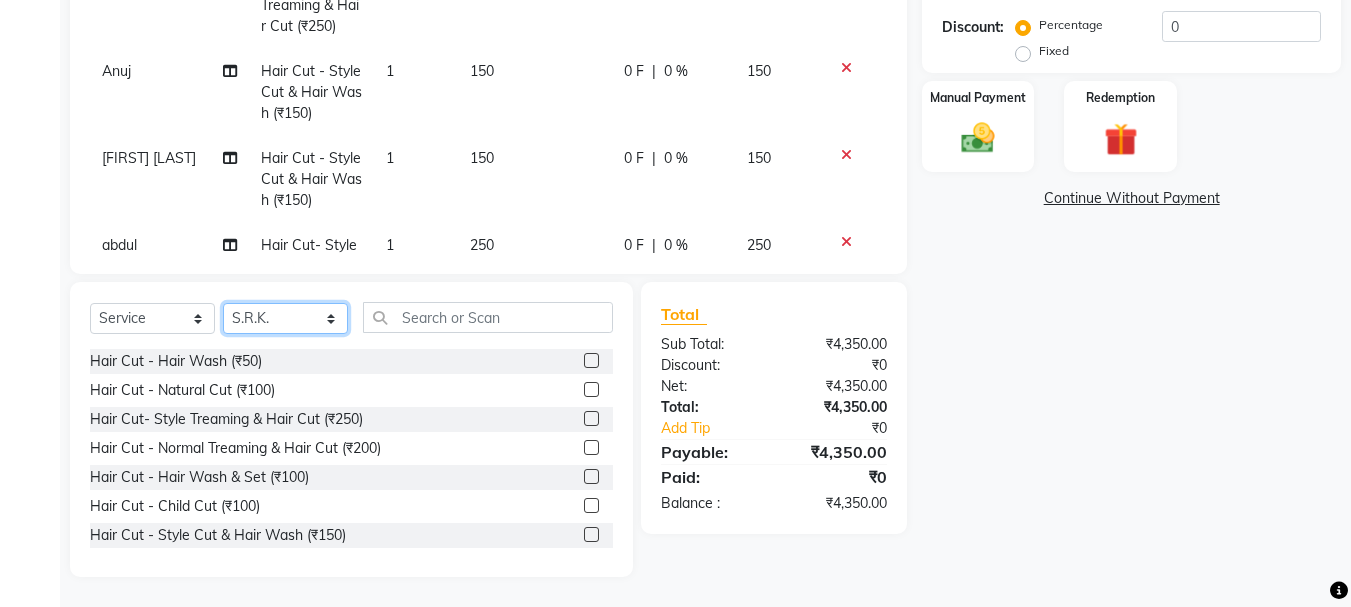 drag, startPoint x: 283, startPoint y: 319, endPoint x: 280, endPoint y: 305, distance: 14.3178215 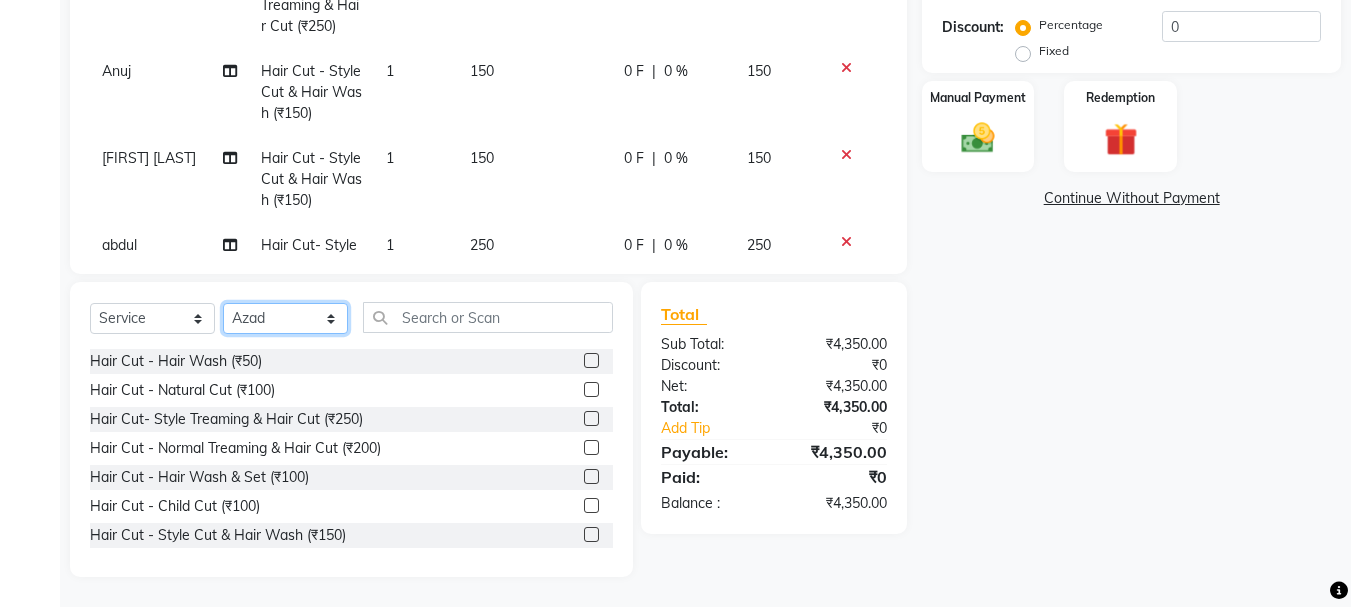 click on "Select Stylist [FIRST] [LAST] [FIRST] [LAST] [FIRST] [LAST] [FIRST] [LAST] [FIRST] [LAST] [FIRST] [LAST] [FIRST] [LAST] [FIRST] [LAST] [FIRST] [LAST] [FIRST] [LAST]" 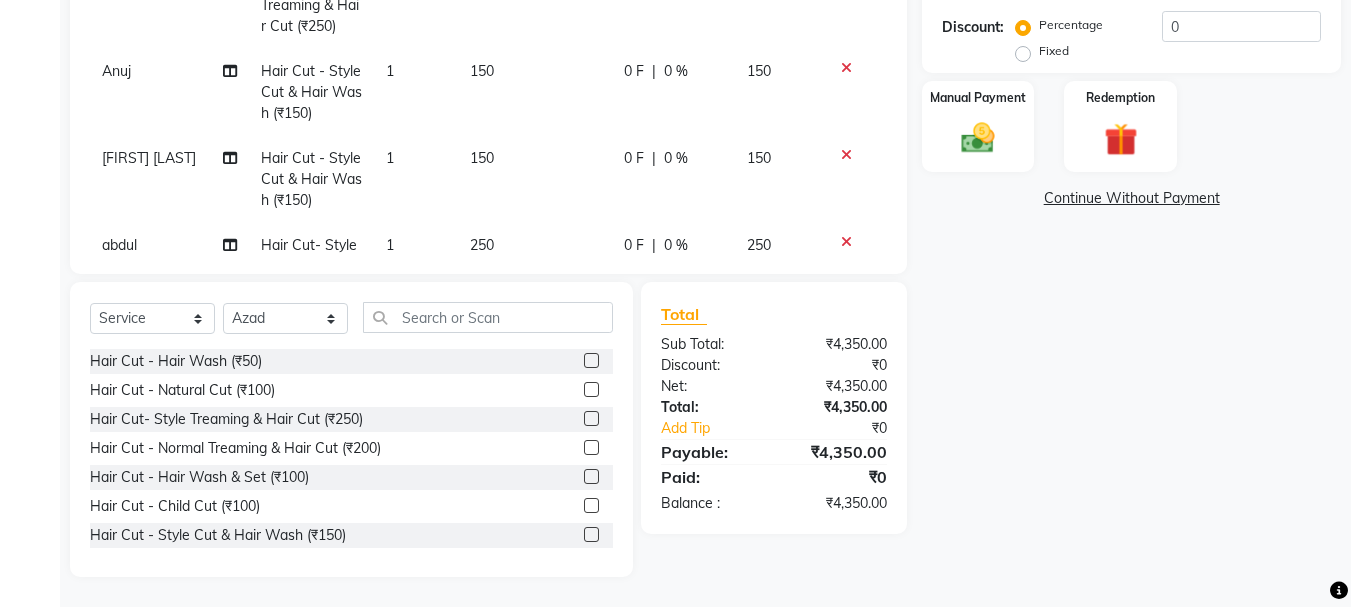 drag, startPoint x: 579, startPoint y: 534, endPoint x: 447, endPoint y: 460, distance: 151.32745 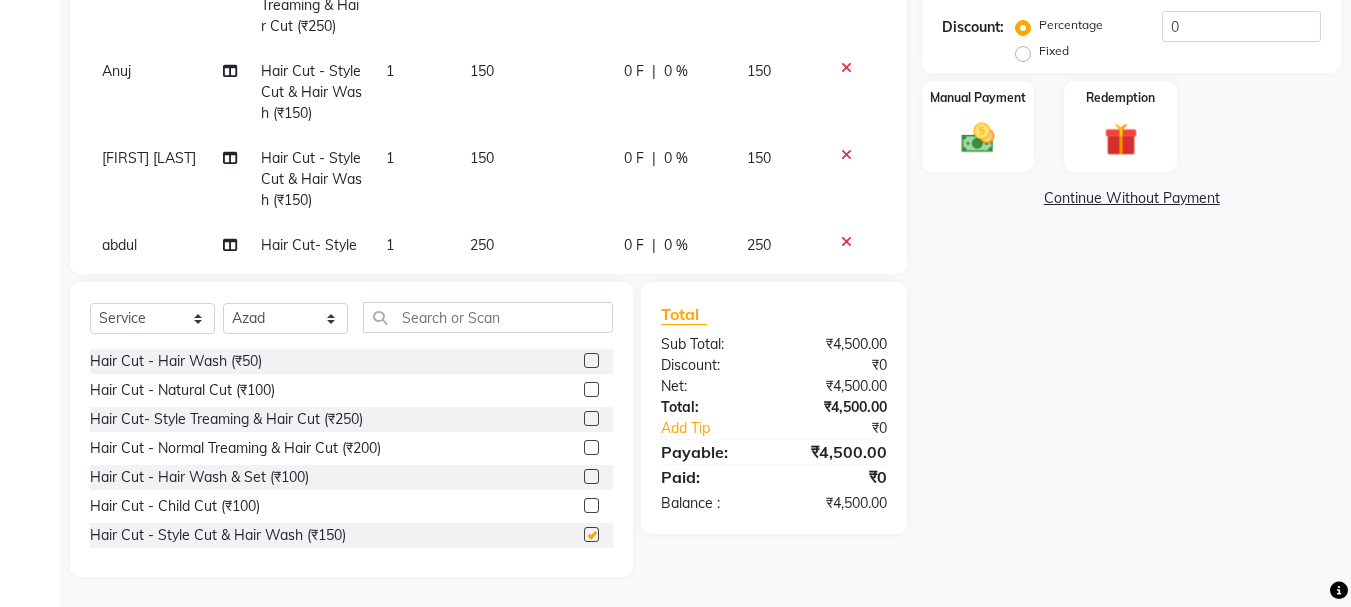 checkbox on "false" 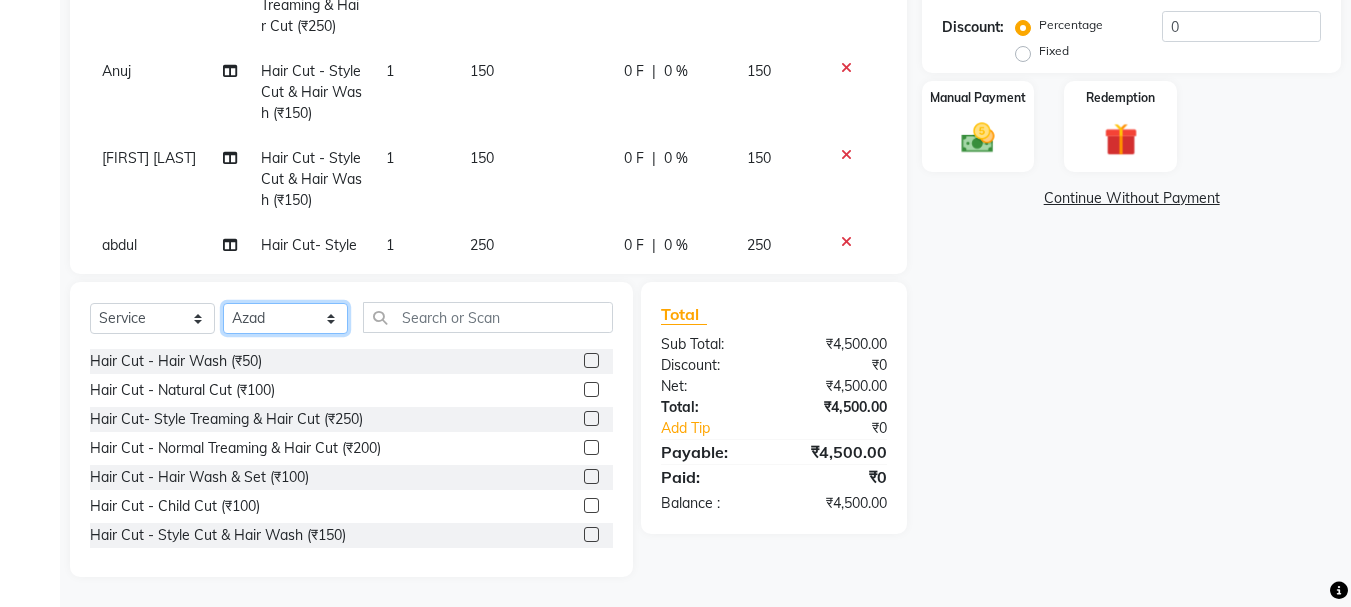 drag, startPoint x: 274, startPoint y: 314, endPoint x: 276, endPoint y: 303, distance: 11.18034 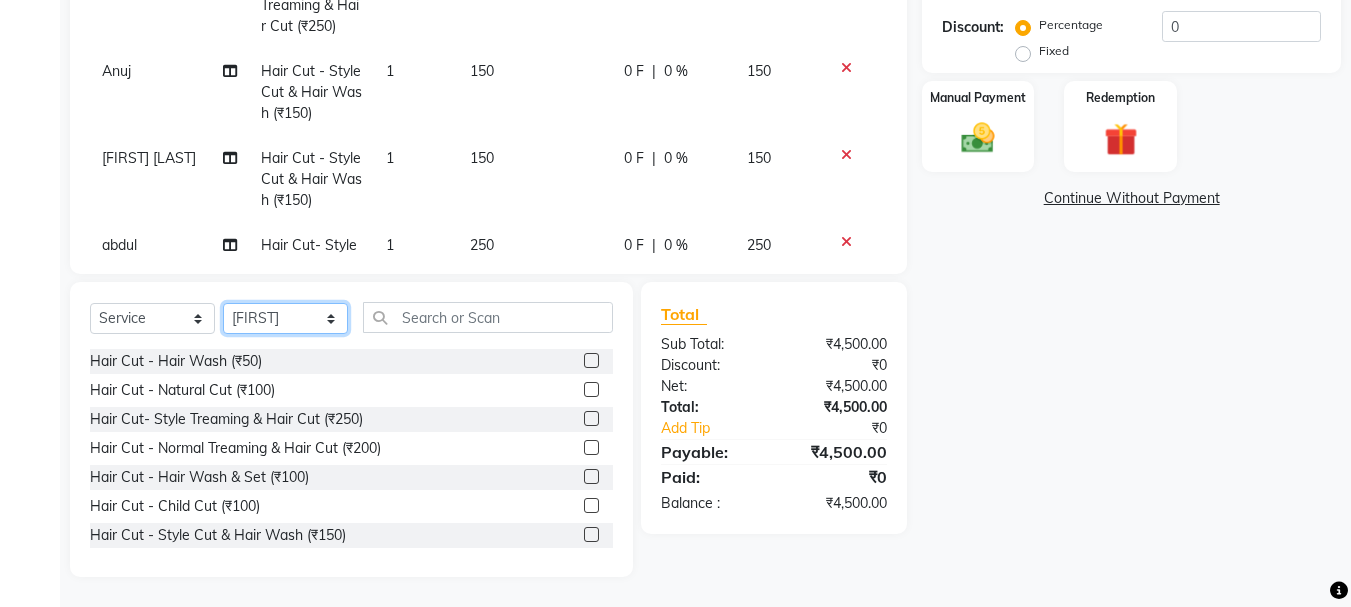 click on "Select Stylist [FIRST] [LAST] [FIRST] [LAST] [FIRST] [LAST] [FIRST] [LAST] [FIRST] [LAST] [FIRST] [LAST] [FIRST] [LAST] [FIRST] [LAST] [FIRST] [LAST] [FIRST] [LAST]" 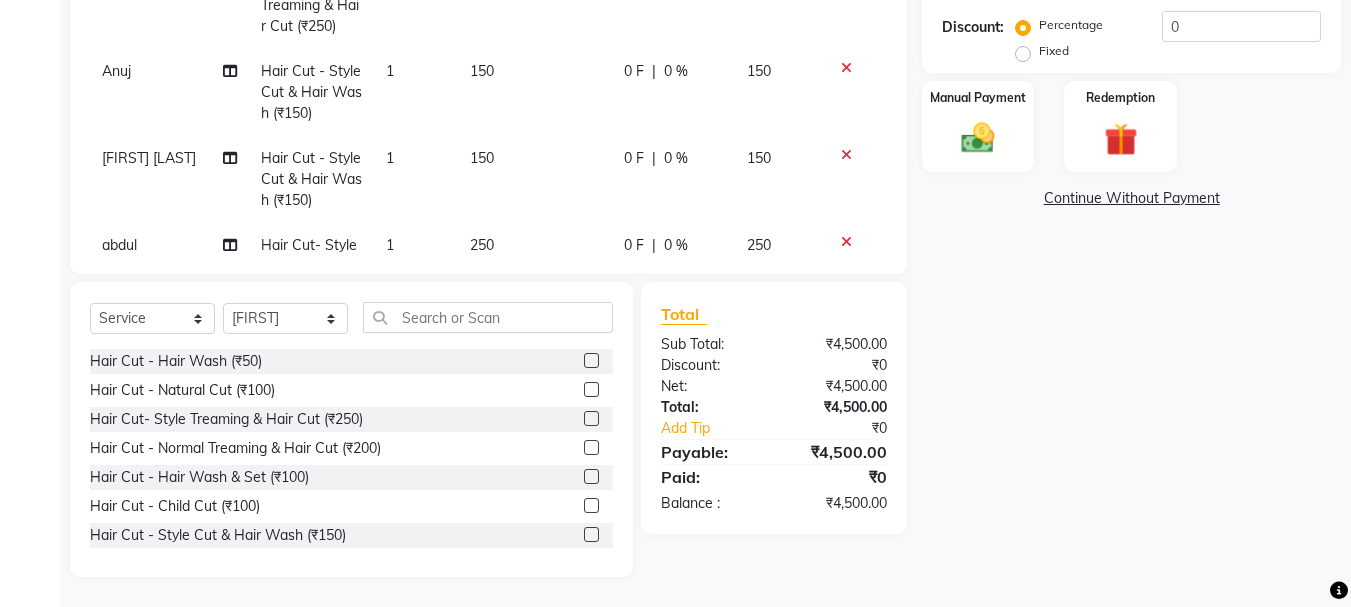 click 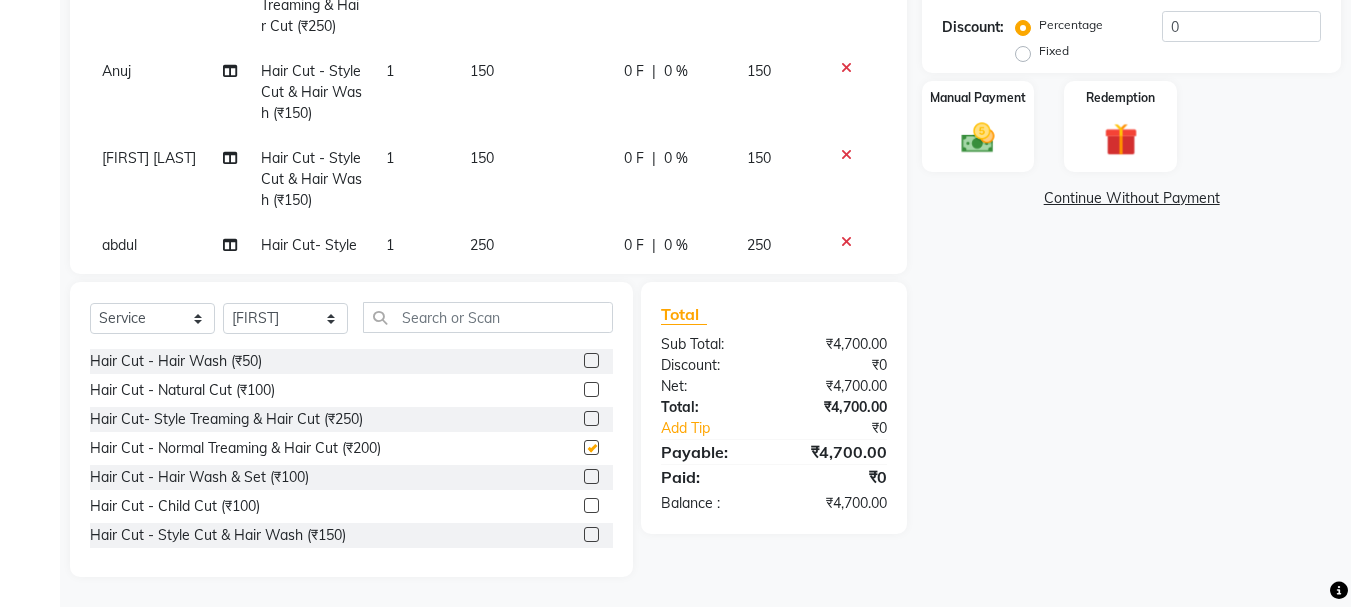 checkbox on "false" 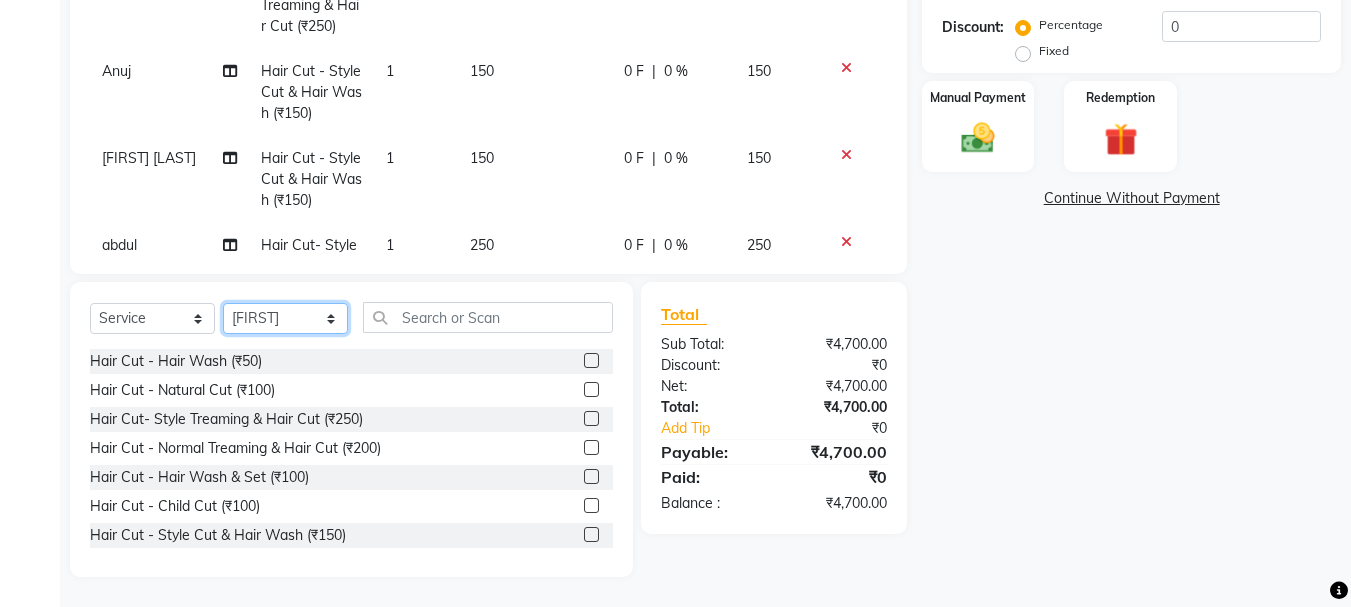 click on "Select Stylist [FIRST] [LAST] [FIRST] [LAST] [FIRST] [LAST] [FIRST] [LAST] [FIRST] [LAST] [FIRST] [LAST] [FIRST] [LAST] [FIRST] [LAST] [FIRST] [LAST] [FIRST] [LAST]" 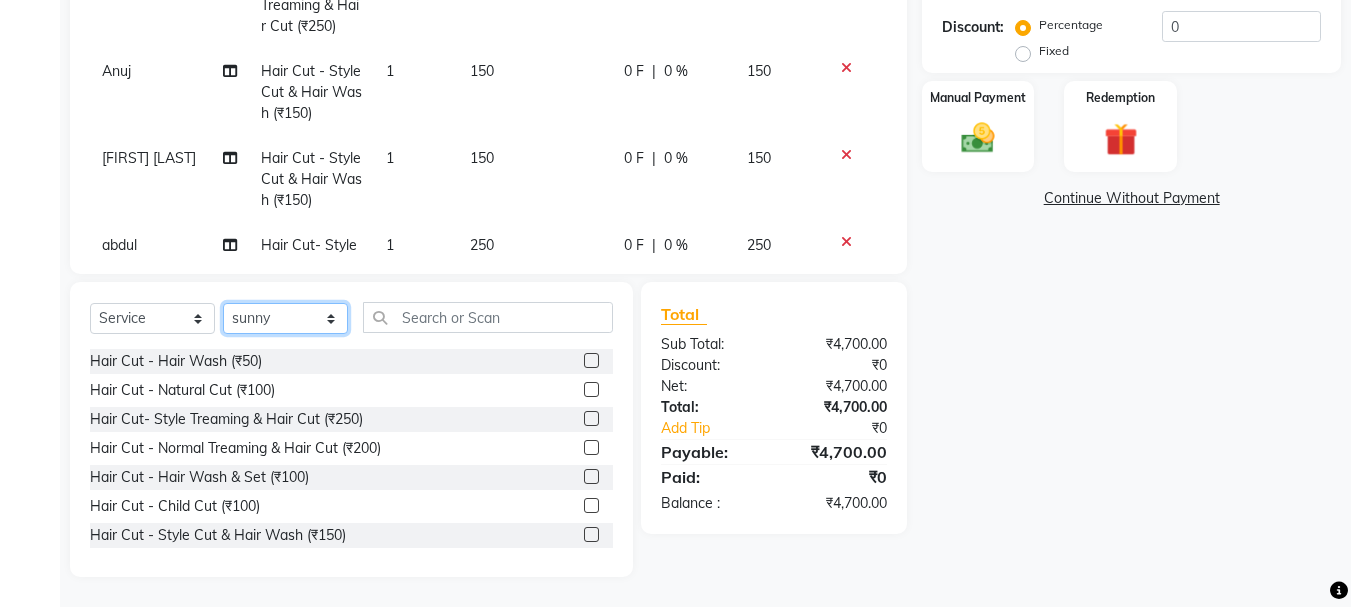 click on "Select Stylist [FIRST] [LAST] [FIRST] [LAST] [FIRST] [LAST] [FIRST] [LAST] [FIRST] [LAST] [FIRST] [LAST] [FIRST] [LAST] [FIRST] [LAST] [FIRST] [LAST] [FIRST] [LAST]" 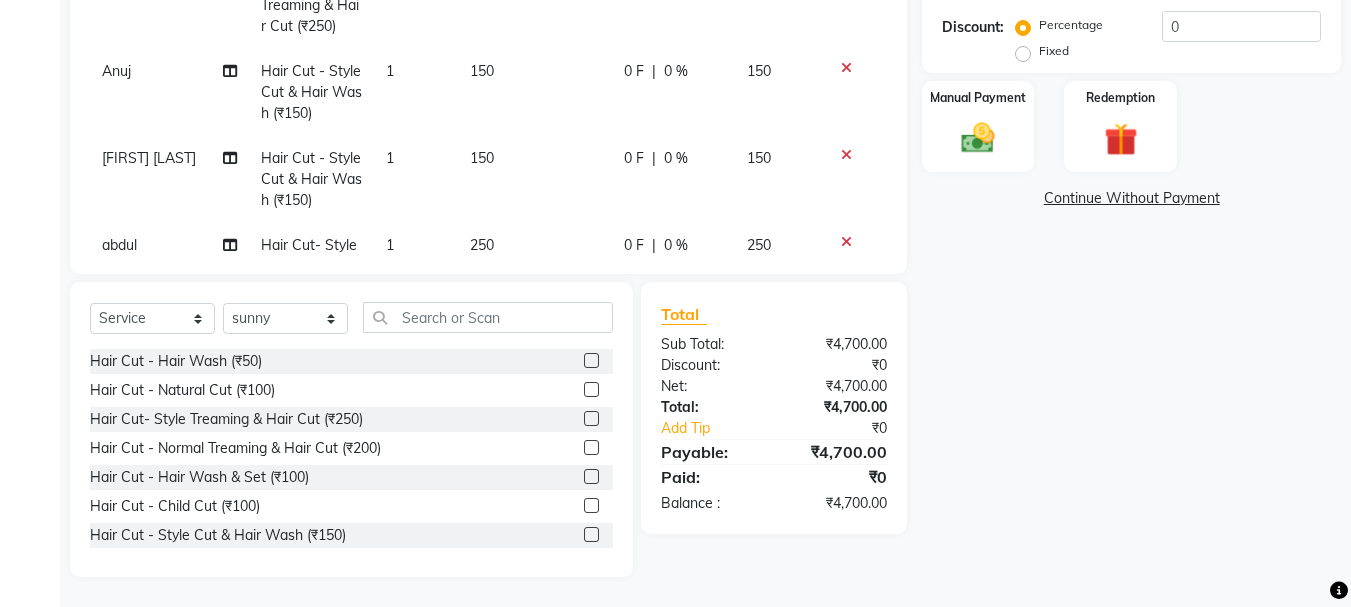 drag, startPoint x: 573, startPoint y: 420, endPoint x: 468, endPoint y: 404, distance: 106.21205 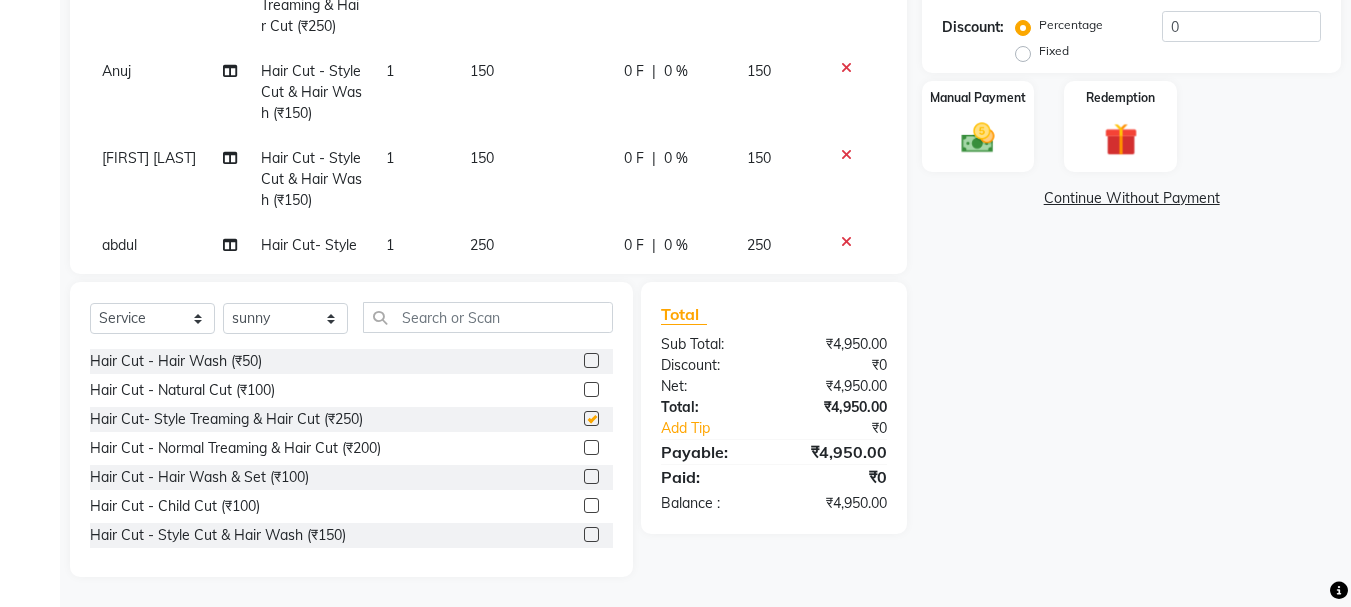 checkbox on "false" 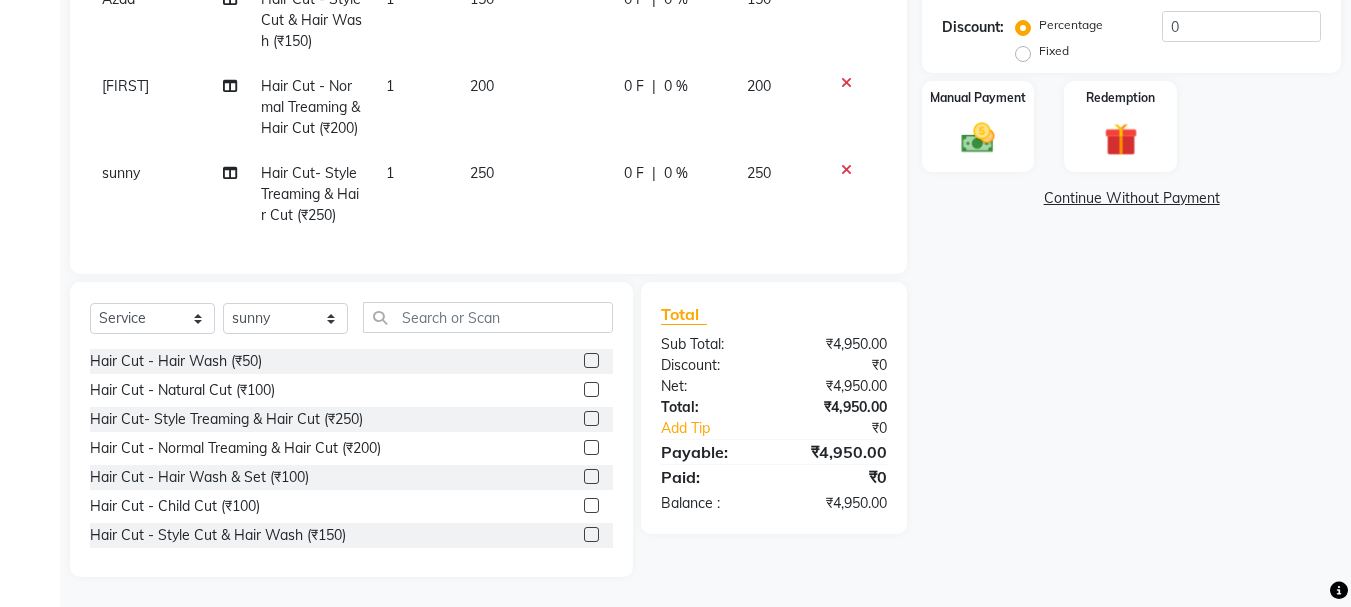 scroll, scrollTop: 1722, scrollLeft: 0, axis: vertical 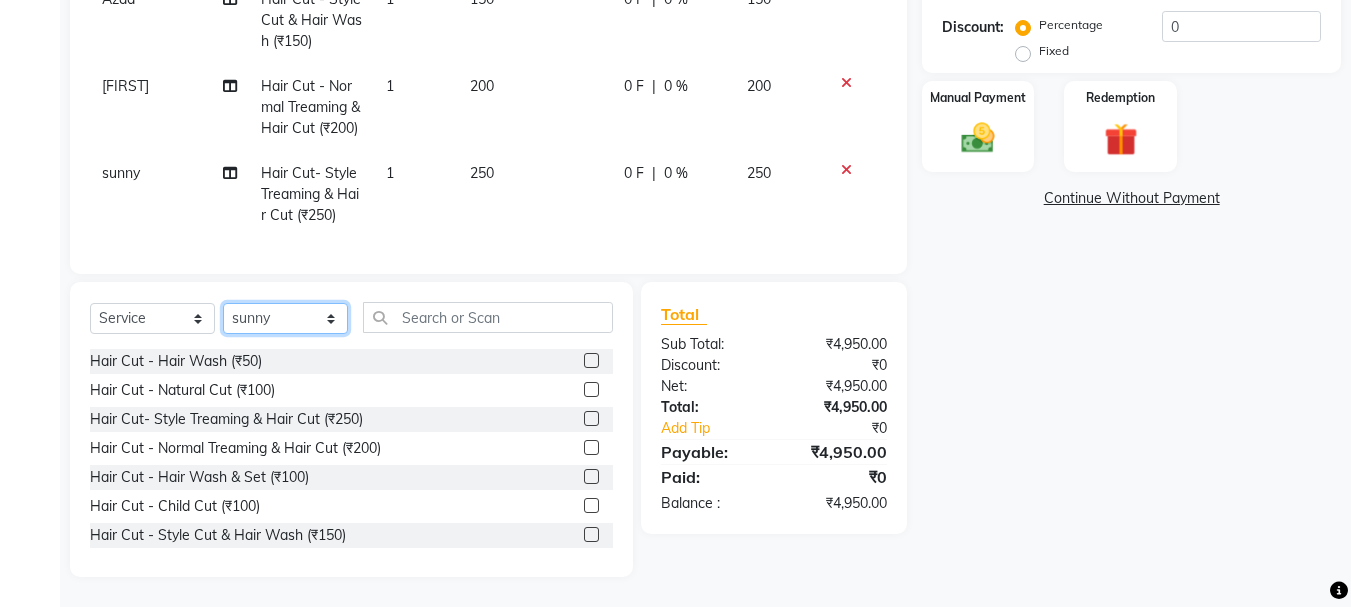 drag, startPoint x: 289, startPoint y: 315, endPoint x: 276, endPoint y: 304, distance: 17.029387 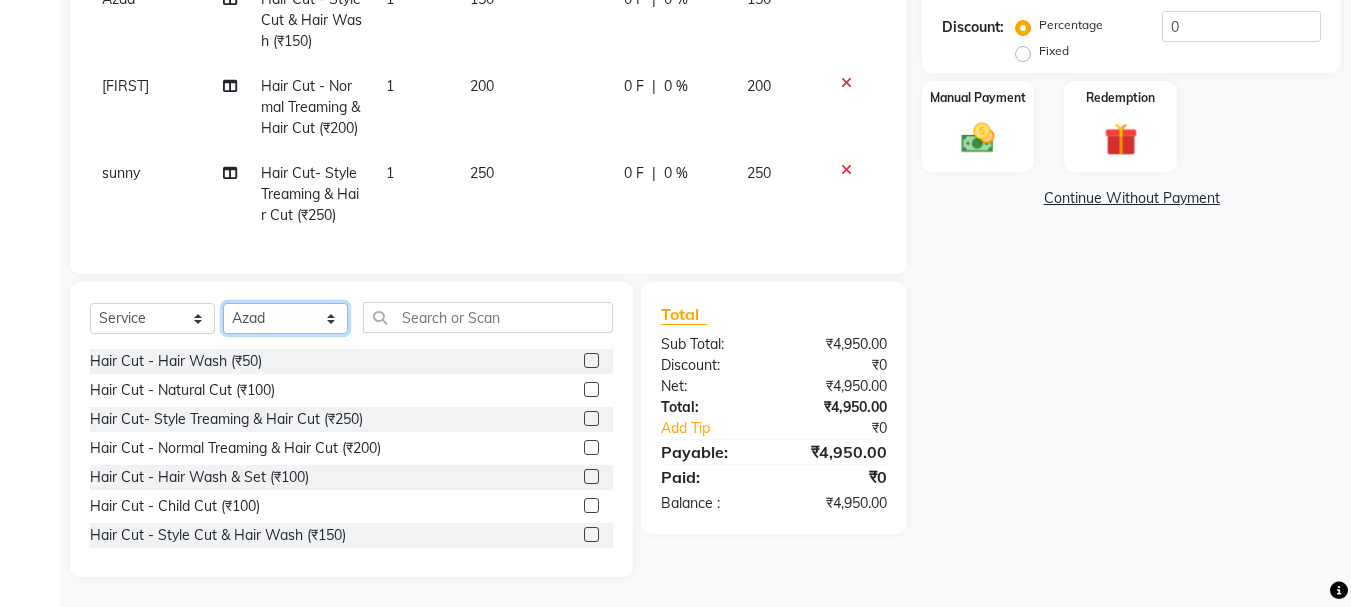 click on "Select Stylist [FIRST] [LAST] [FIRST] [LAST] [FIRST] [LAST] [FIRST] [LAST] [FIRST] [LAST] [FIRST] [LAST] [FIRST] [LAST] [FIRST] [LAST] [FIRST] [LAST] [FIRST] [LAST]" 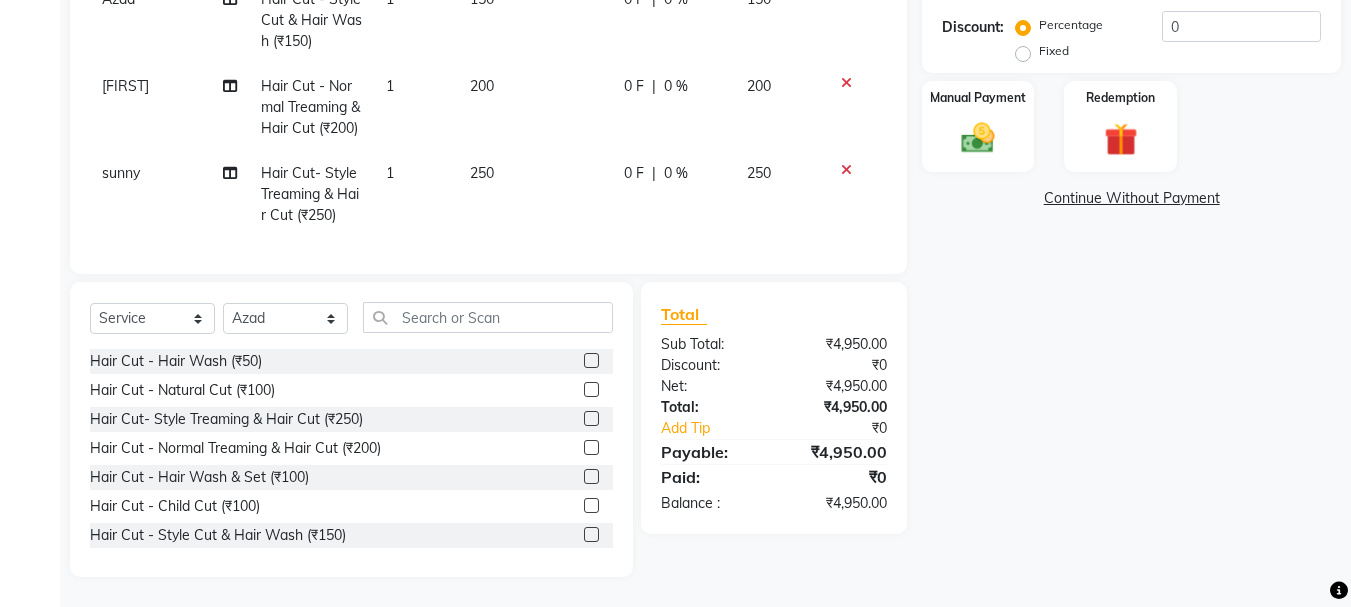 drag, startPoint x: 576, startPoint y: 391, endPoint x: 455, endPoint y: 367, distance: 123.35721 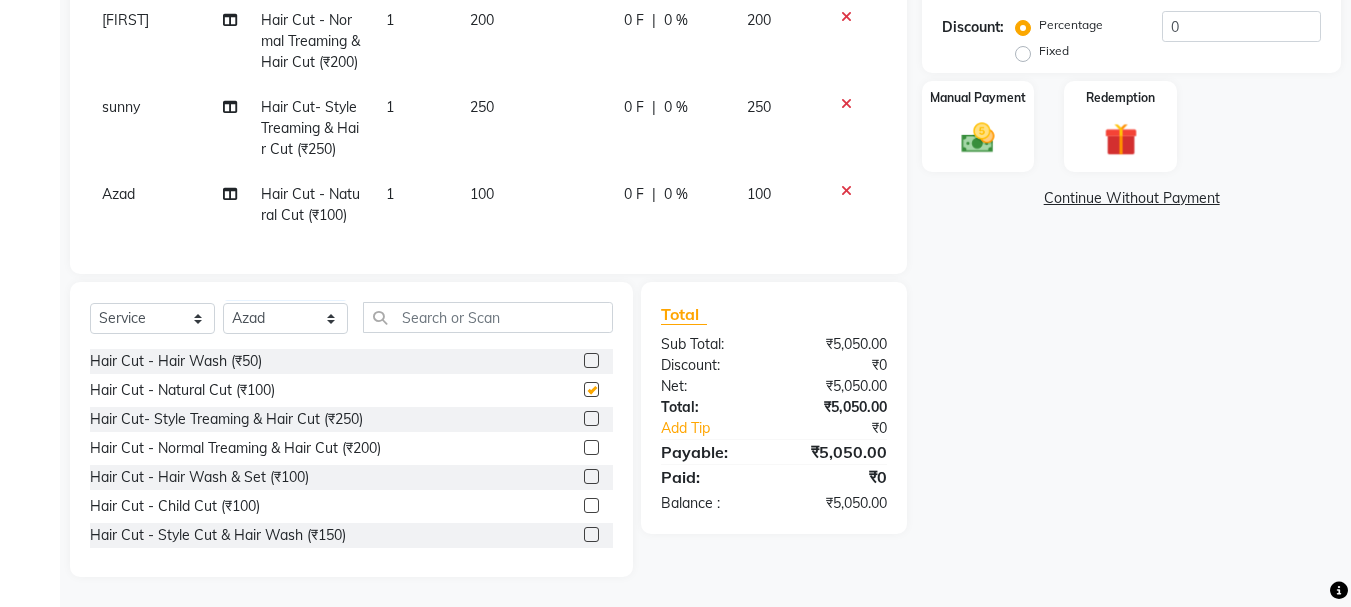 checkbox on "false" 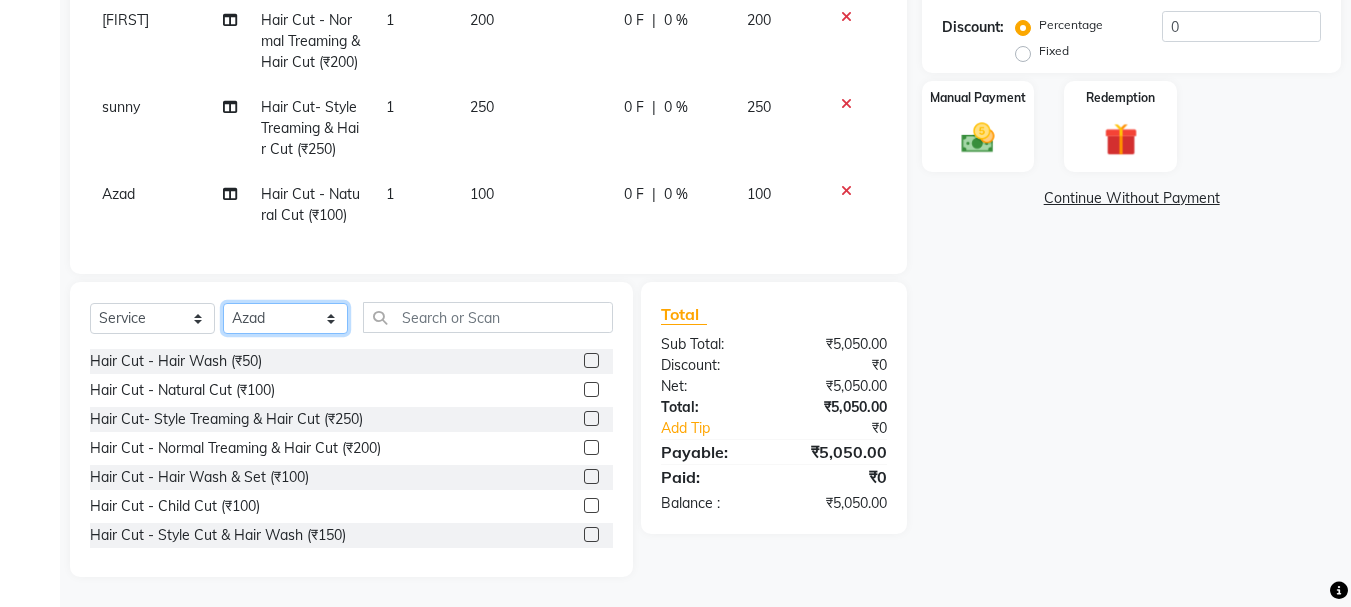 click on "Select Stylist [FIRST] [LAST] [FIRST] [LAST] [FIRST] [LAST] [FIRST] [LAST] [FIRST] [LAST] [FIRST] [LAST] [FIRST] [LAST] [FIRST] [LAST] [FIRST] [LAST] [FIRST] [LAST]" 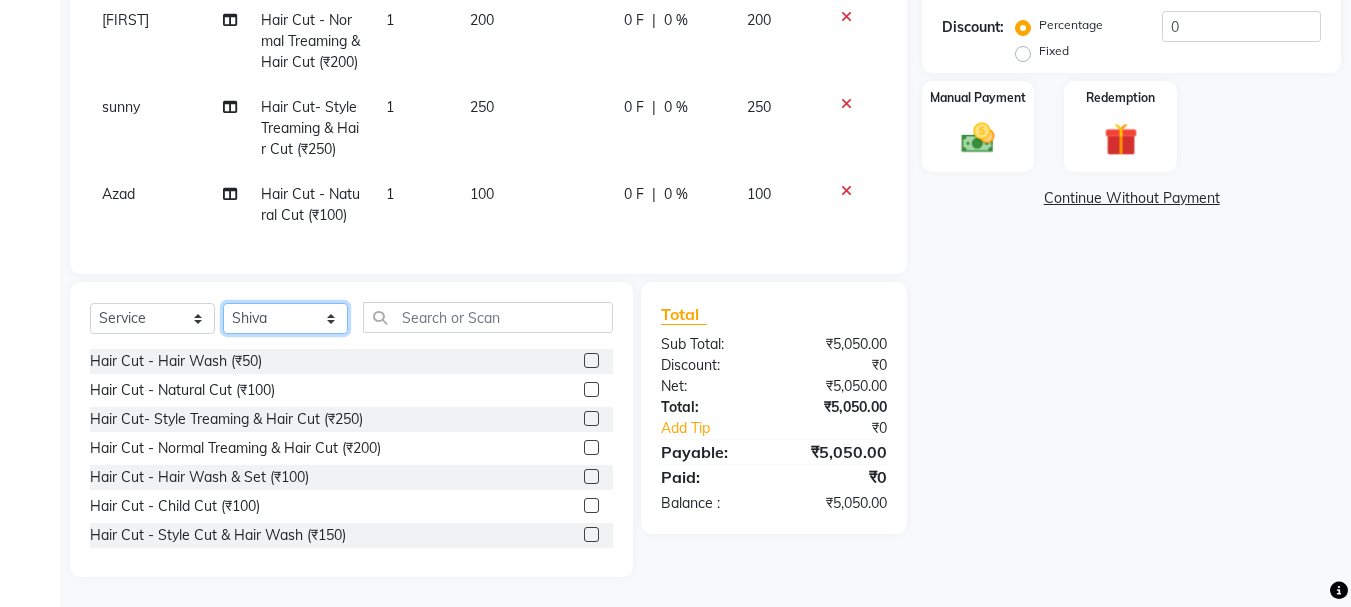 click on "Select Stylist [FIRST] [LAST] [FIRST] [LAST] [FIRST] [LAST] [FIRST] [LAST] [FIRST] [LAST] [FIRST] [LAST] [FIRST] [LAST] [FIRST] [LAST] [FIRST] [LAST] [FIRST] [LAST]" 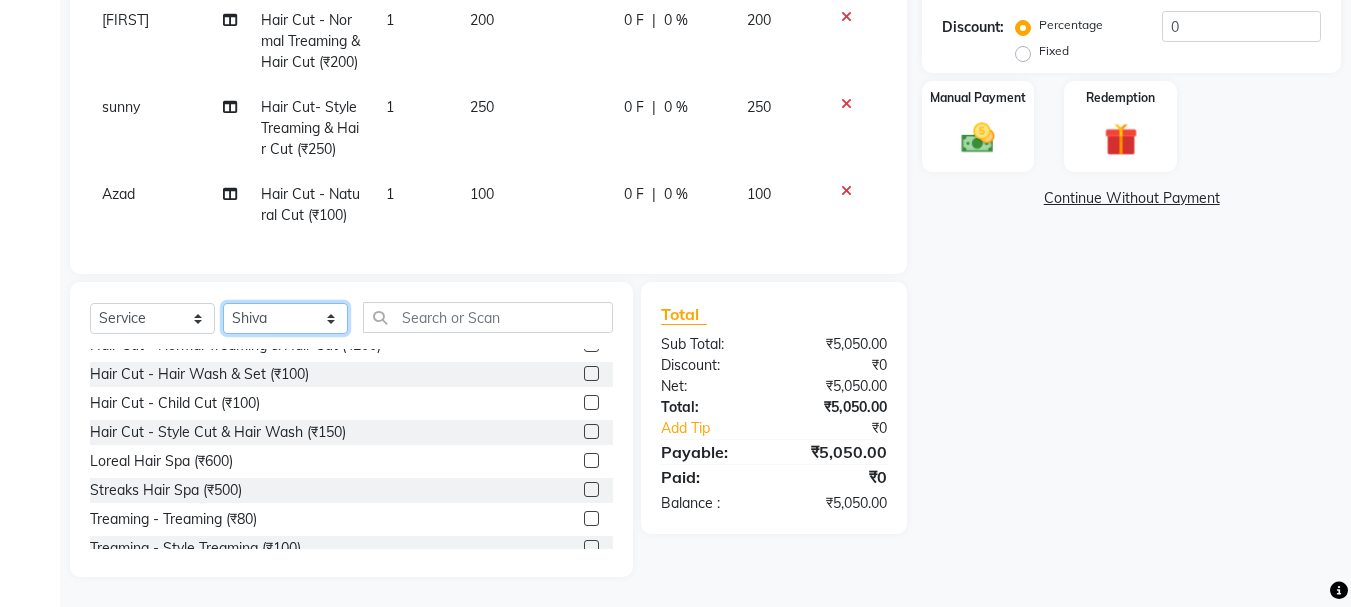 scroll, scrollTop: 200, scrollLeft: 0, axis: vertical 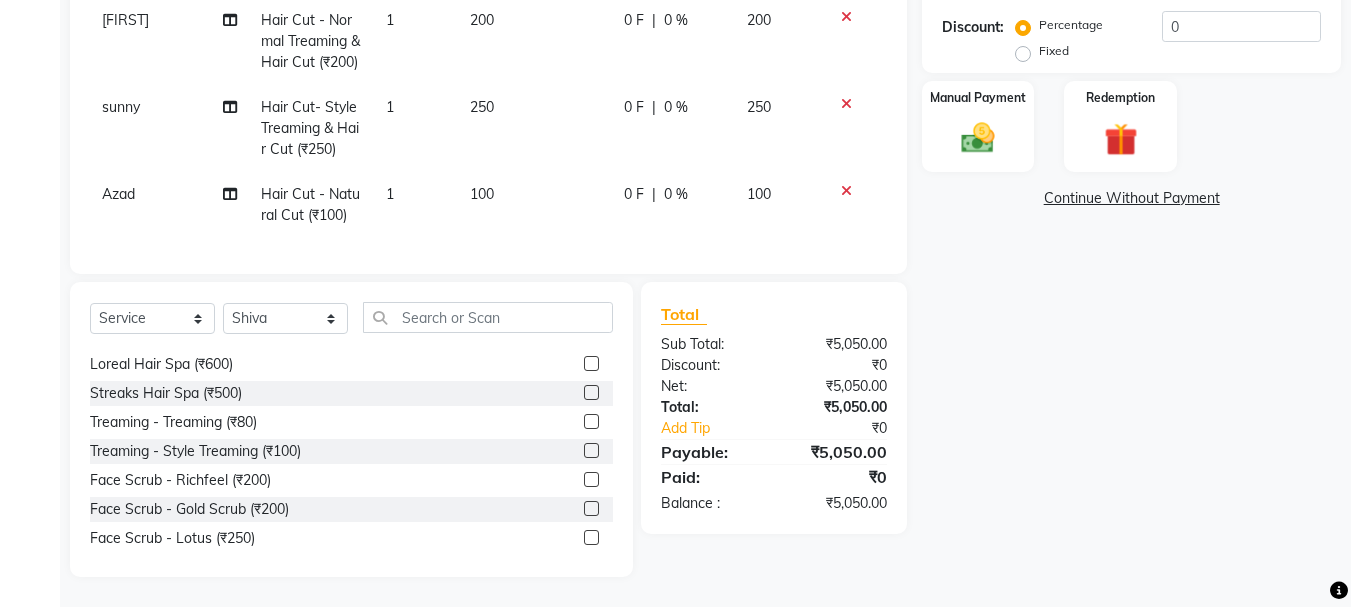 click 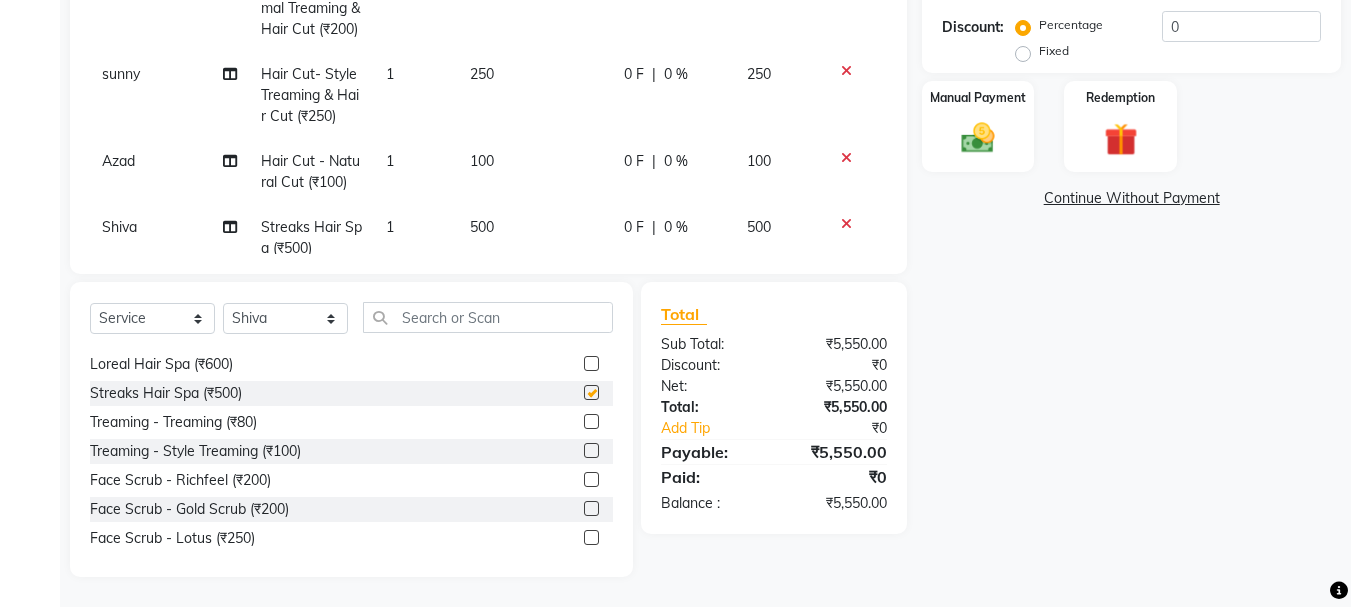 checkbox on "false" 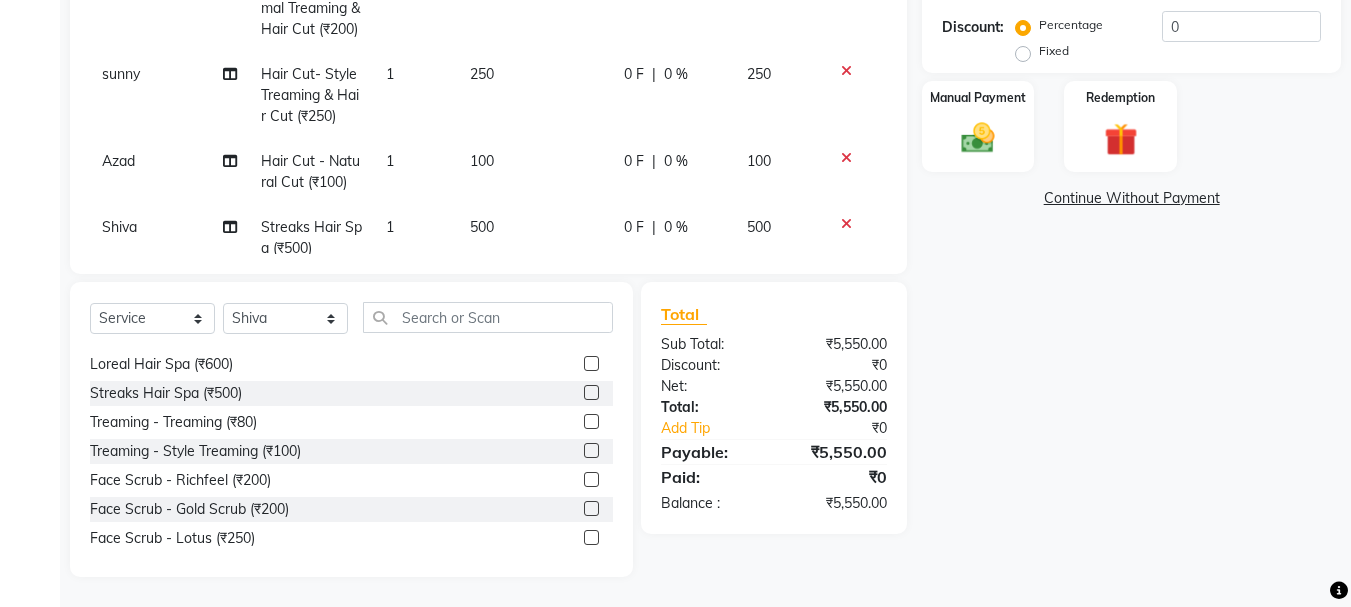 click 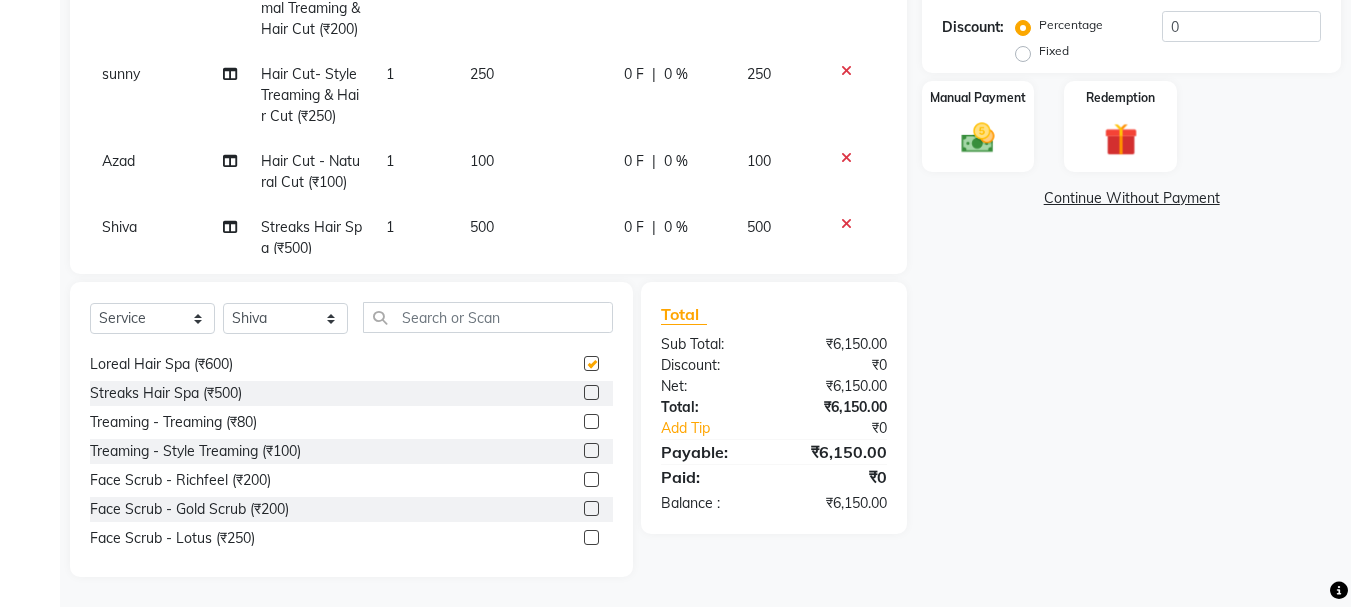 checkbox on "false" 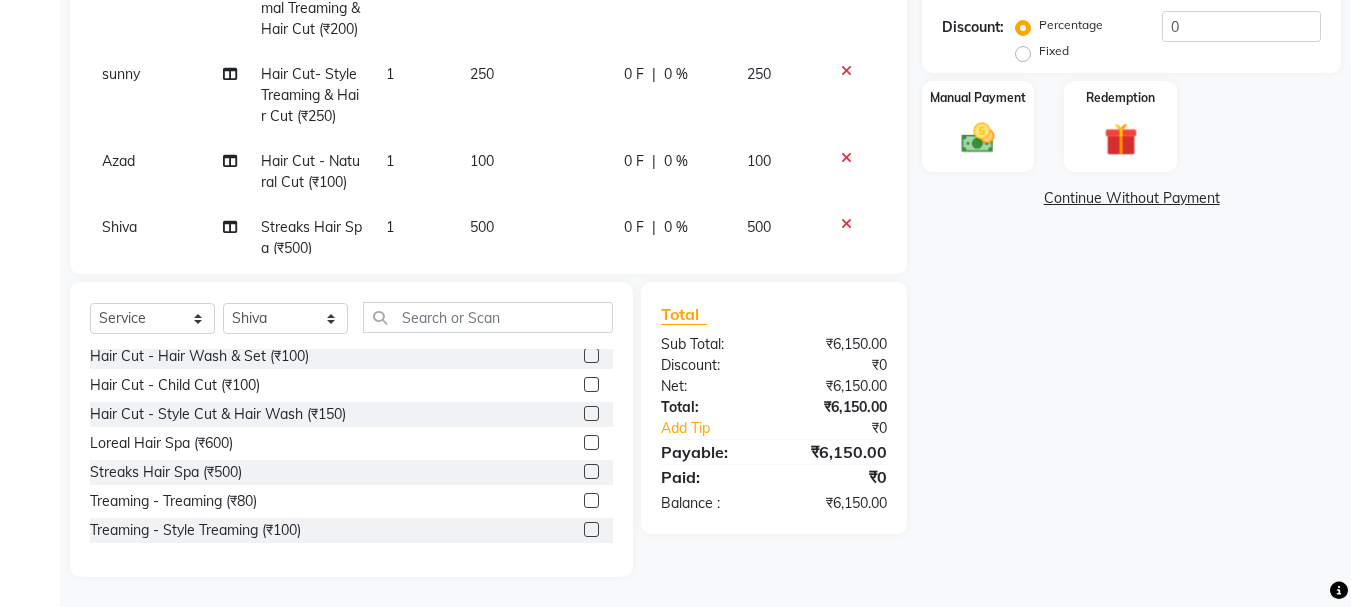 scroll, scrollTop: 0, scrollLeft: 0, axis: both 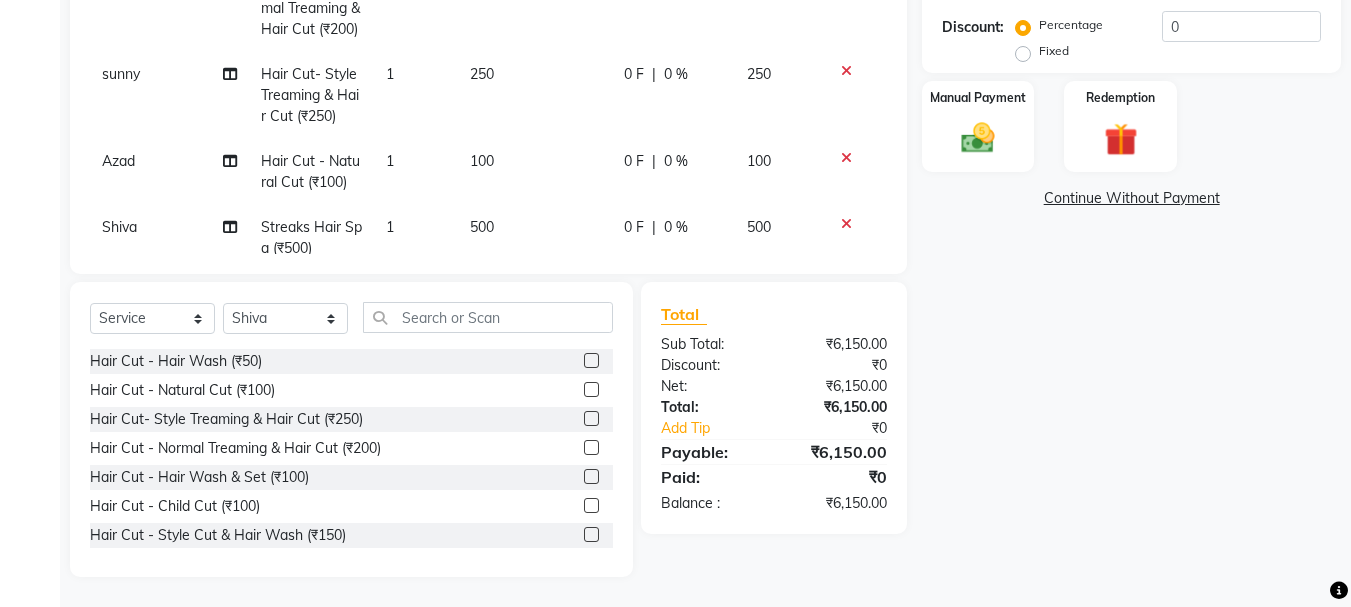 click 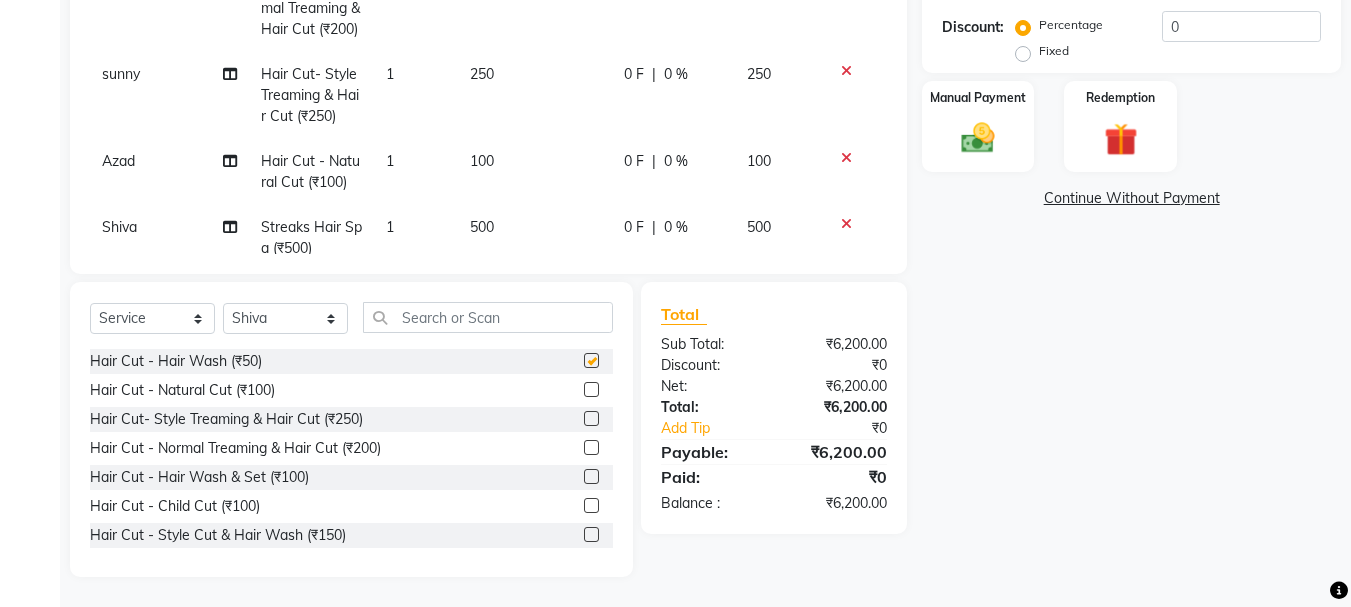 checkbox on "false" 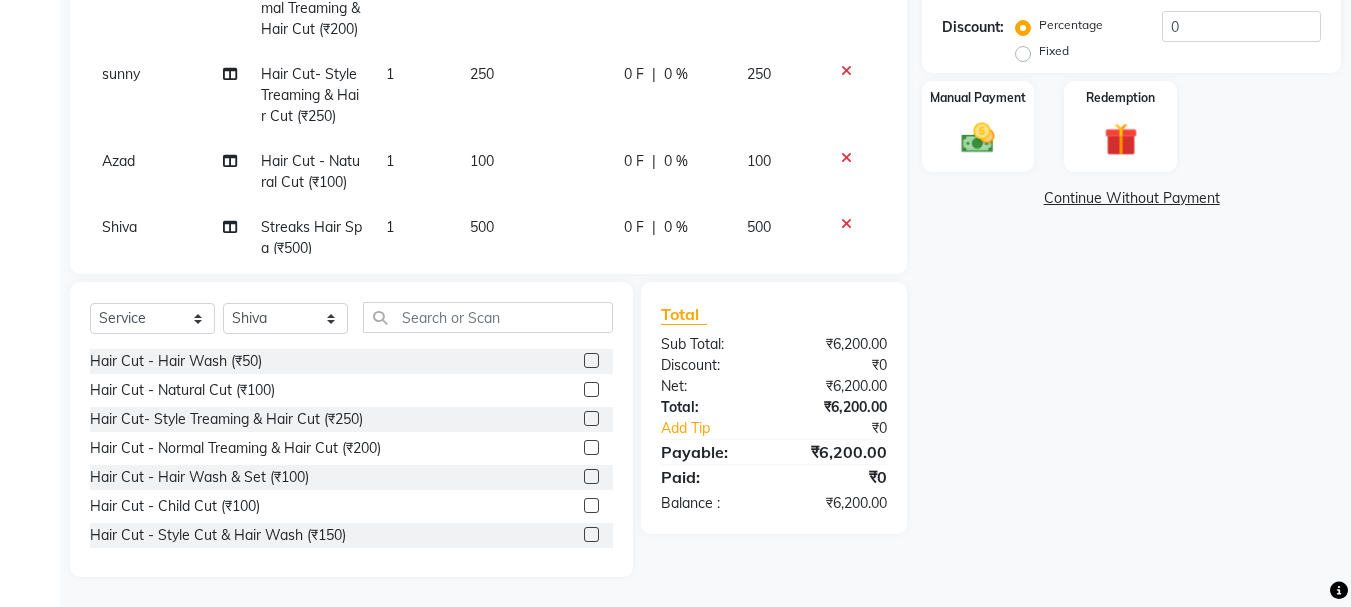 drag, startPoint x: 568, startPoint y: 417, endPoint x: 587, endPoint y: 421, distance: 19.416489 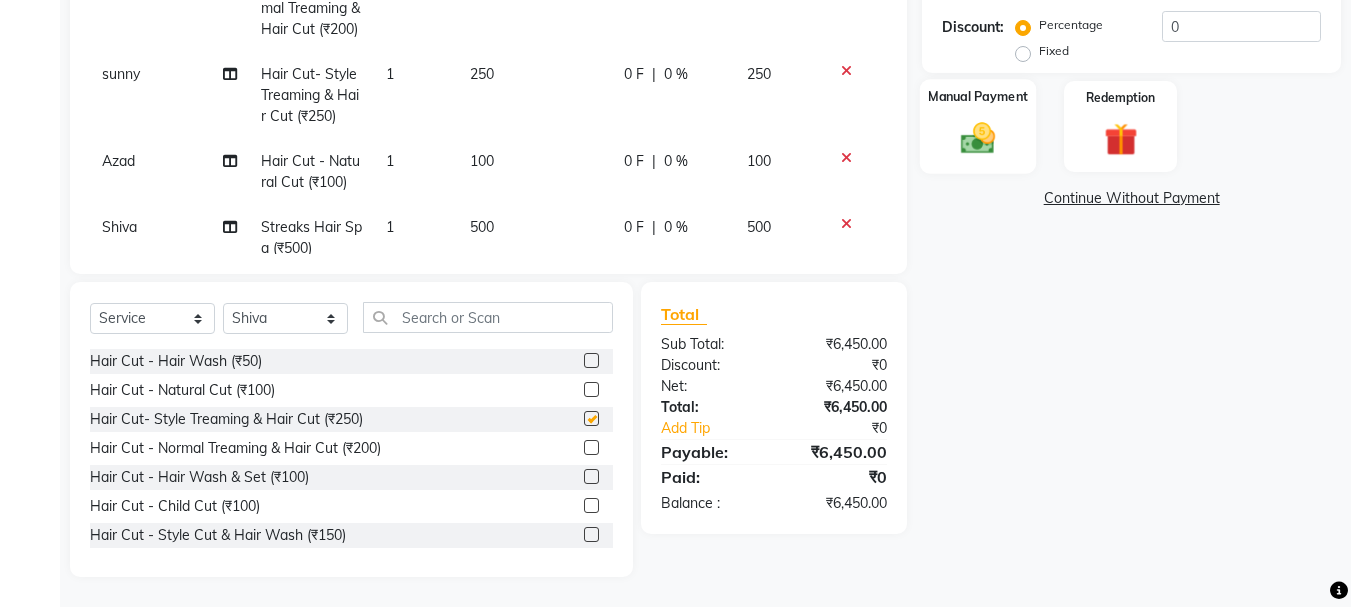 checkbox on "false" 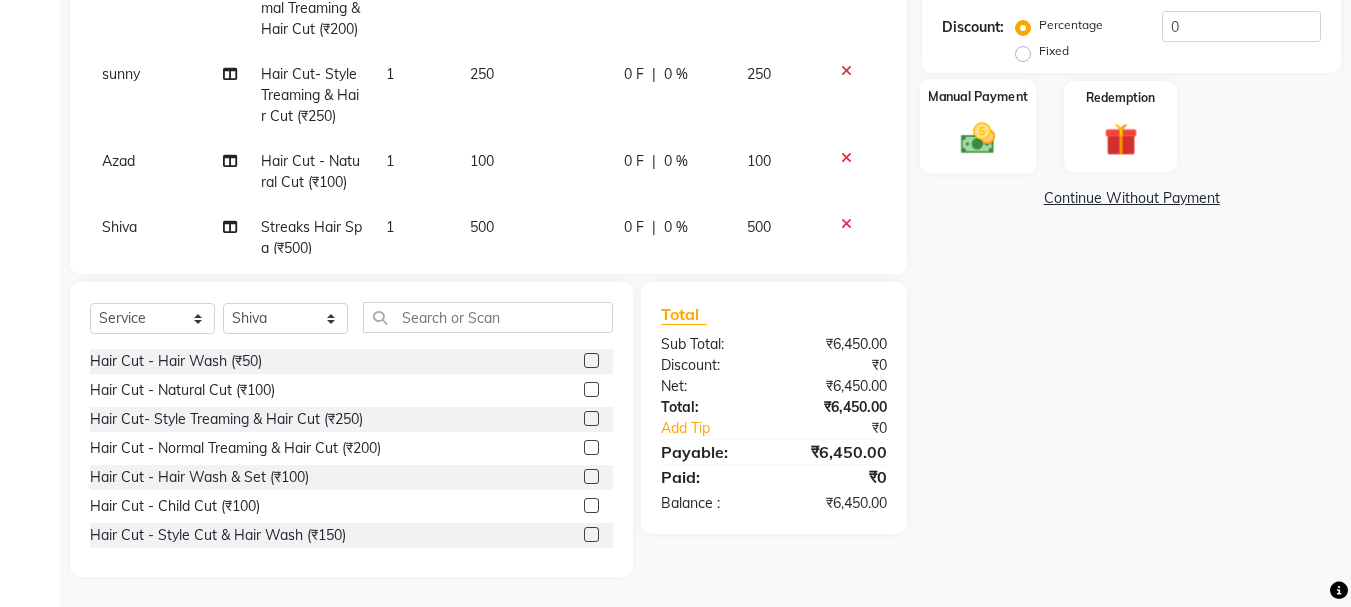 click 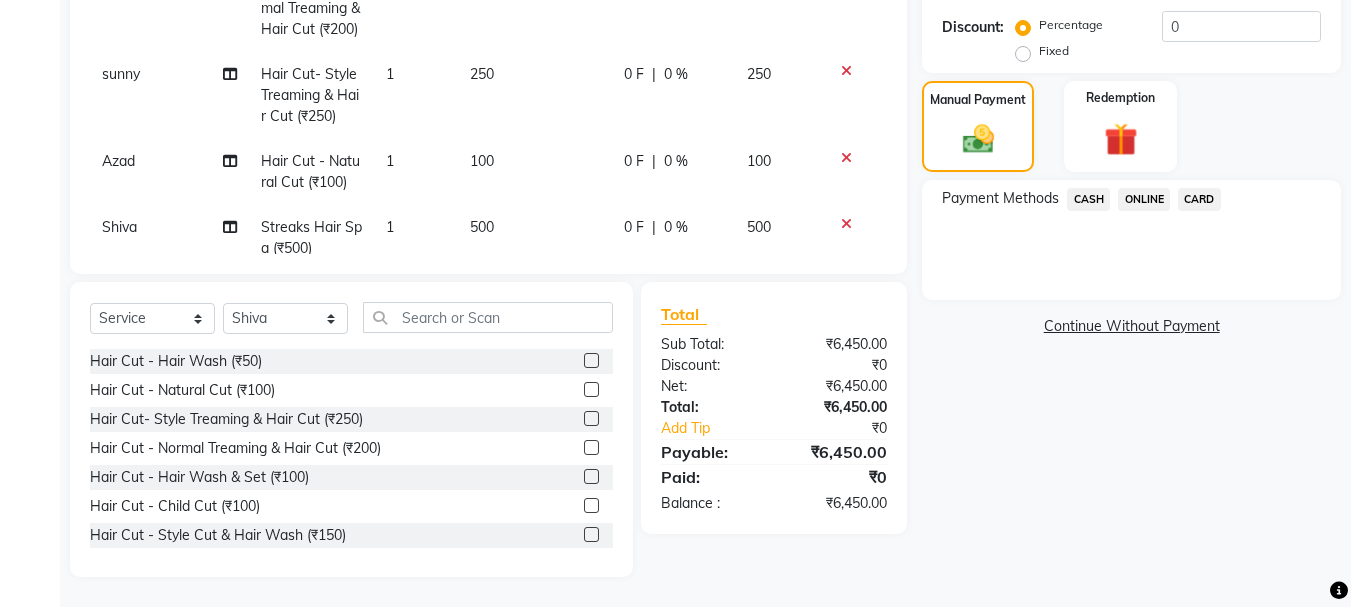 click on "CASH" 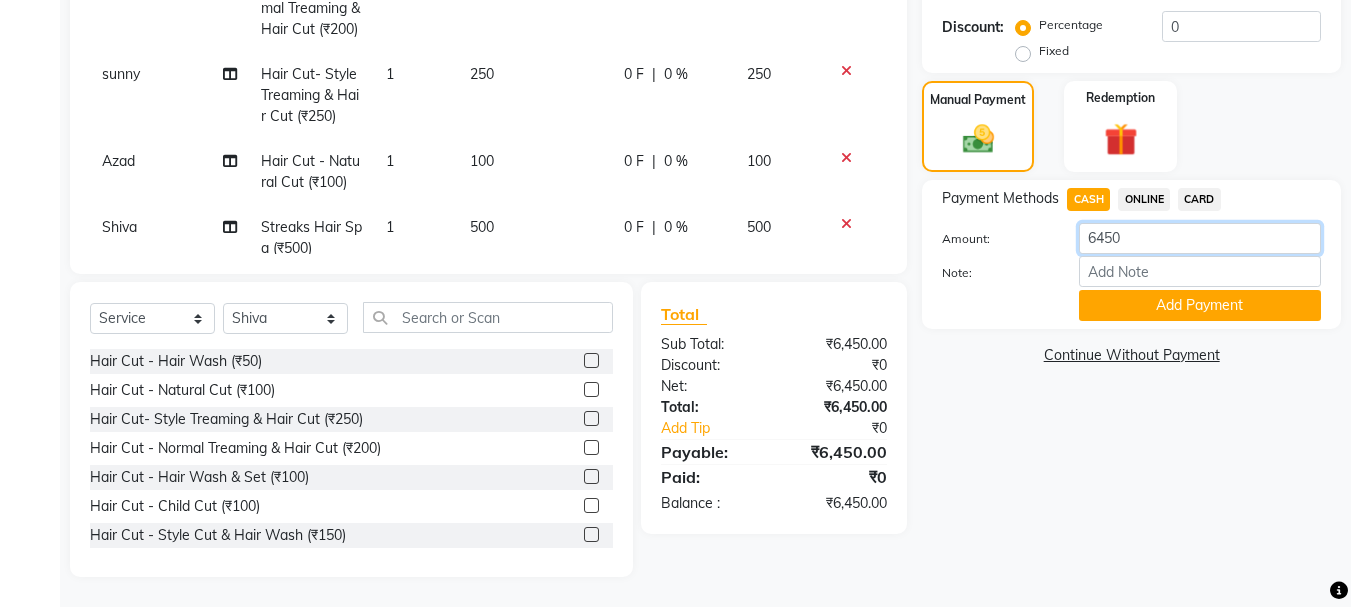 click on "6450" 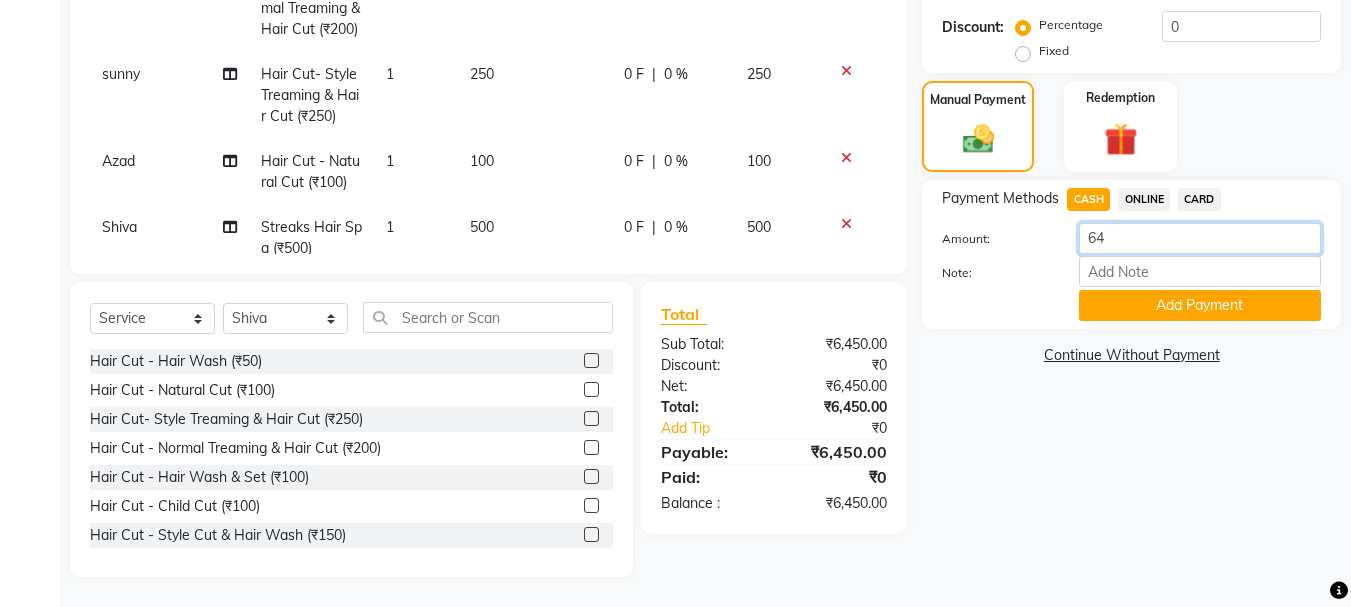type on "6" 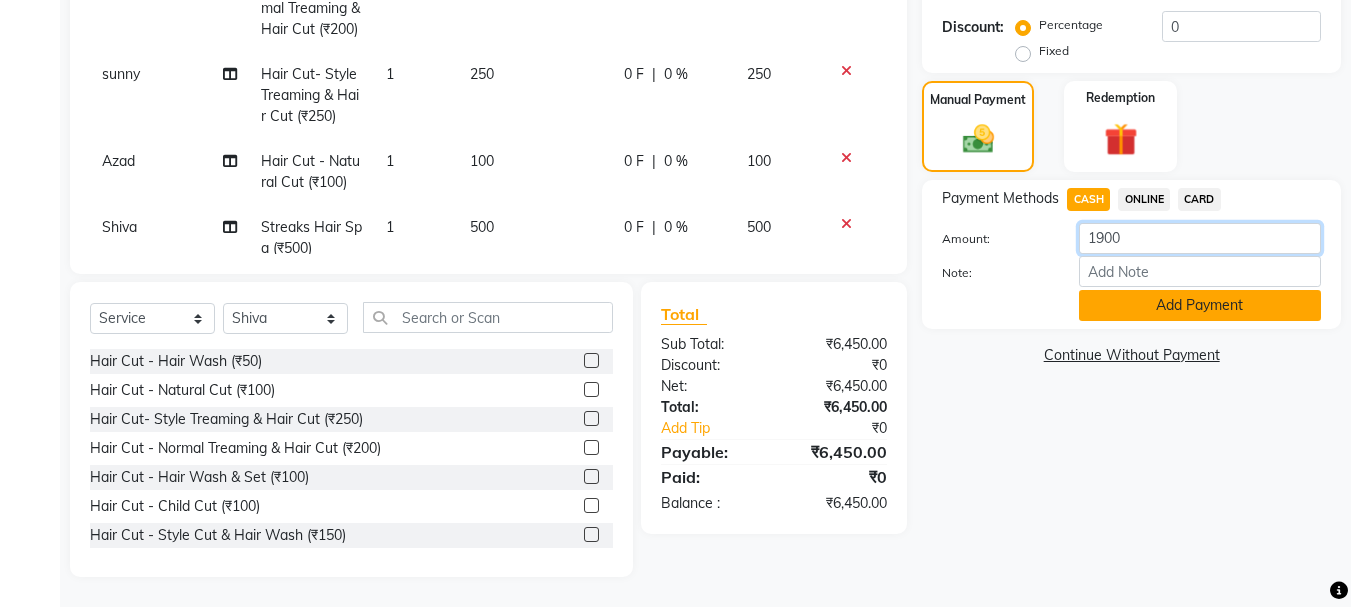 type on "1900" 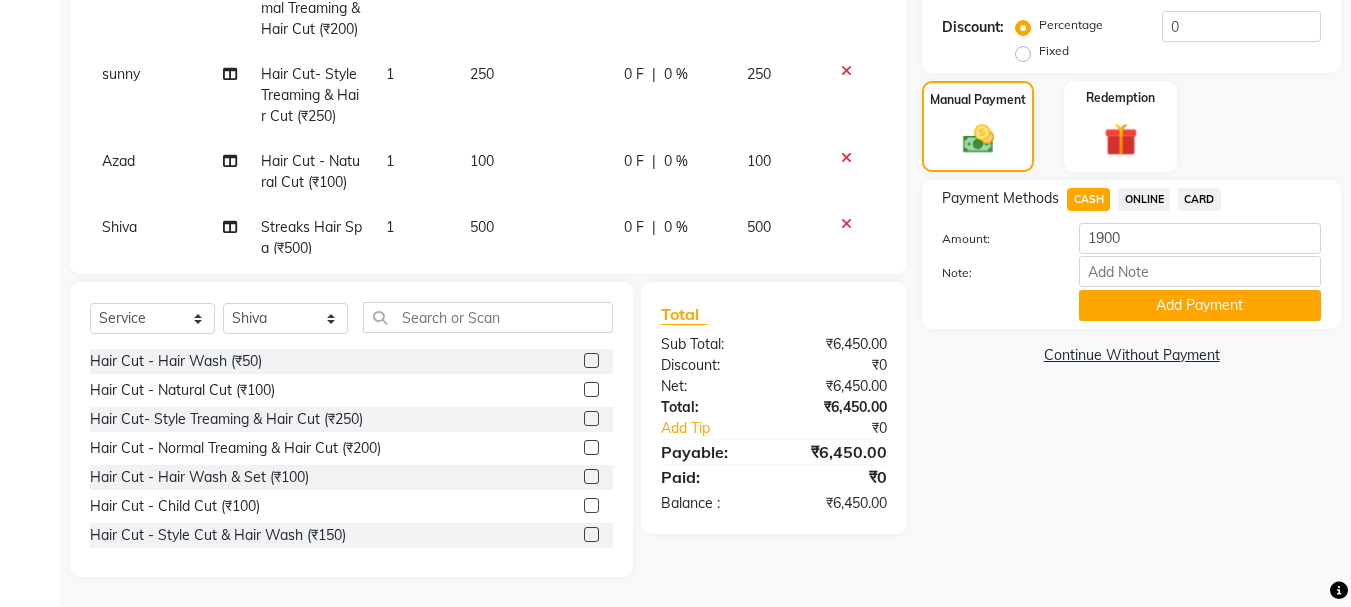 click on "Add Payment" 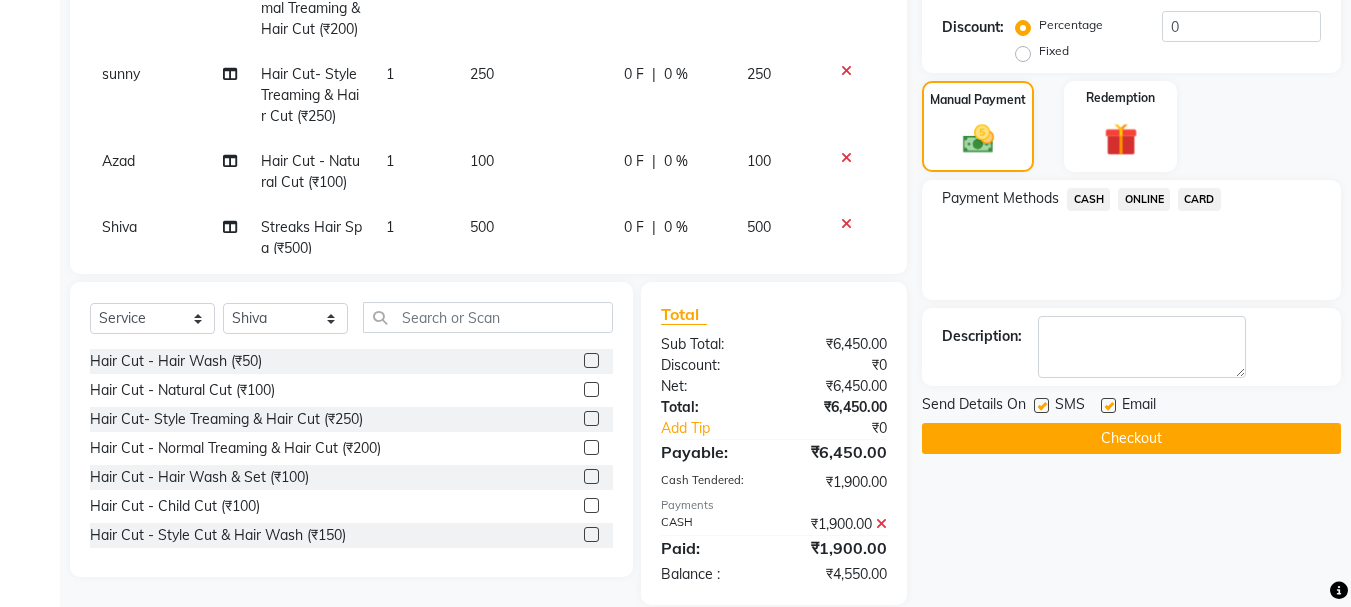 click on "ONLINE" 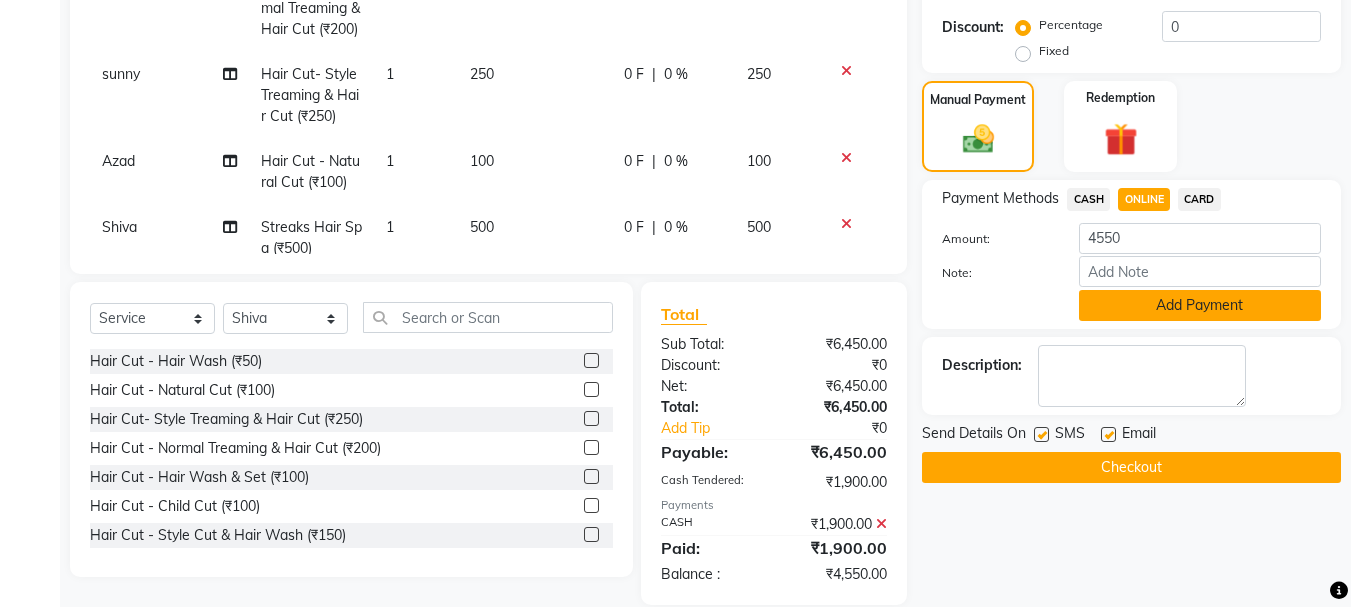 click on "Add Payment" 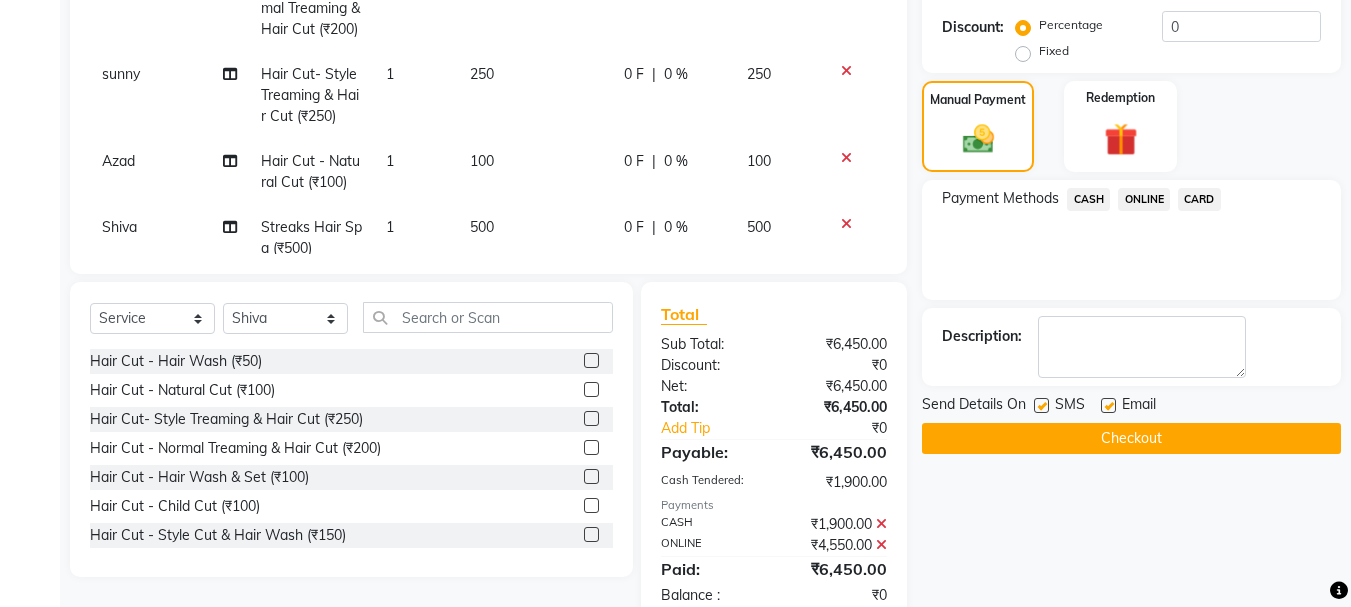 click on "Checkout" 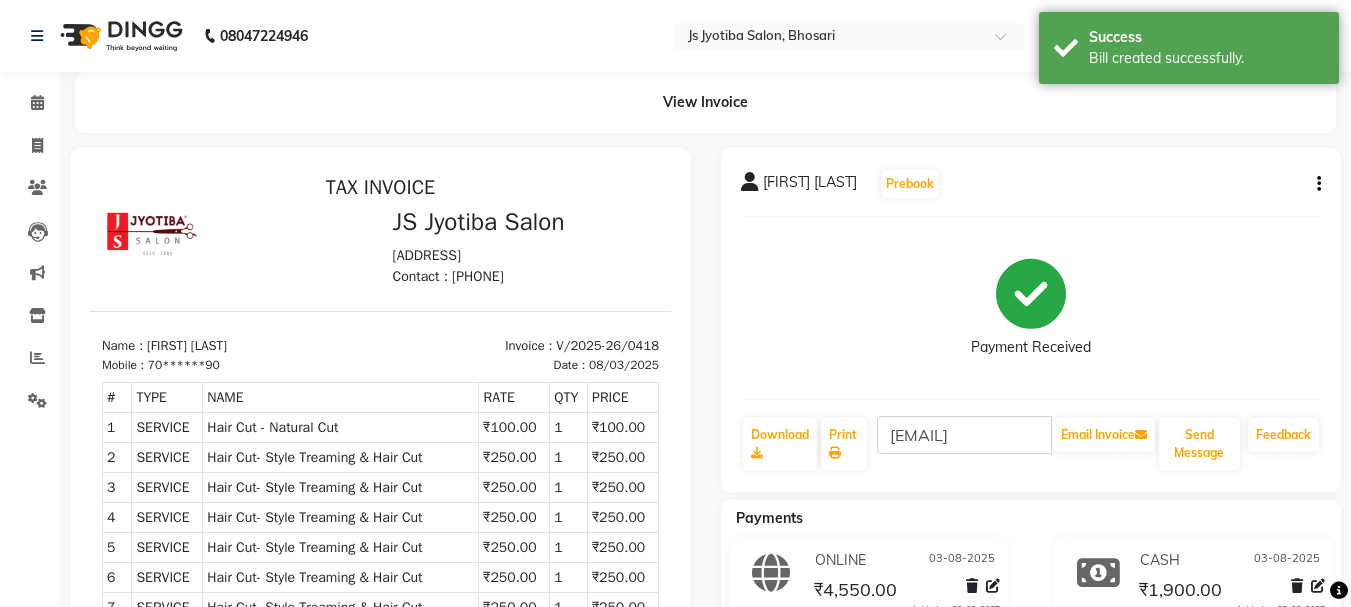 scroll, scrollTop: 0, scrollLeft: 0, axis: both 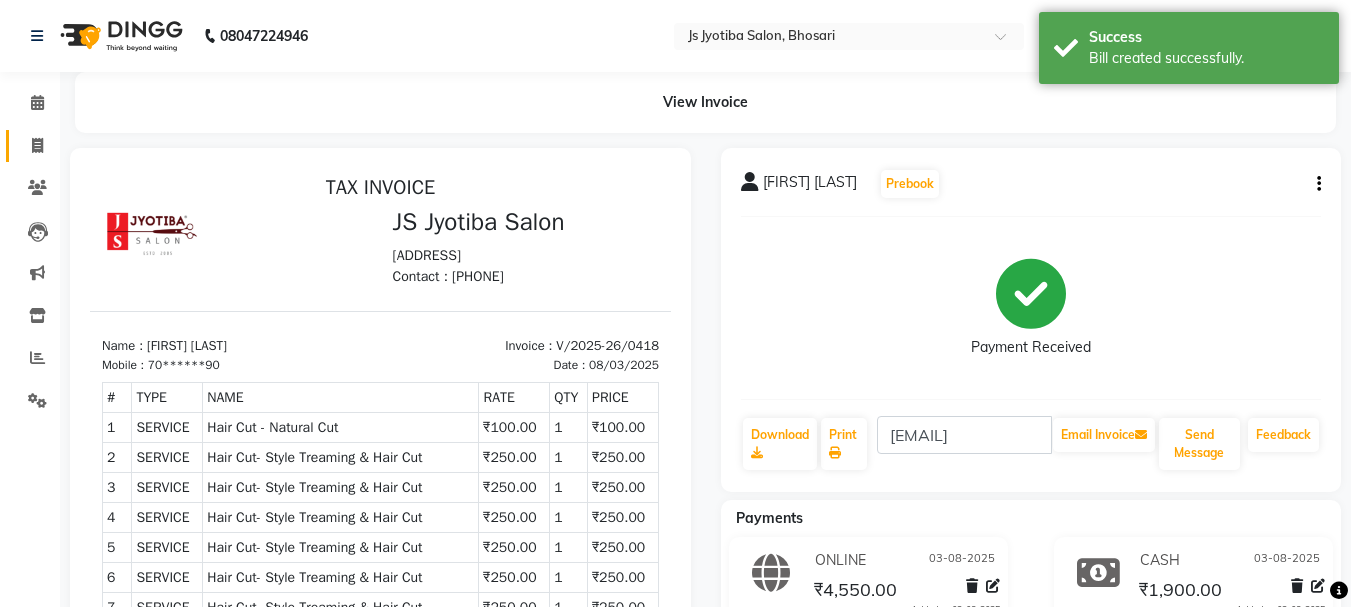 click on "Invoice" 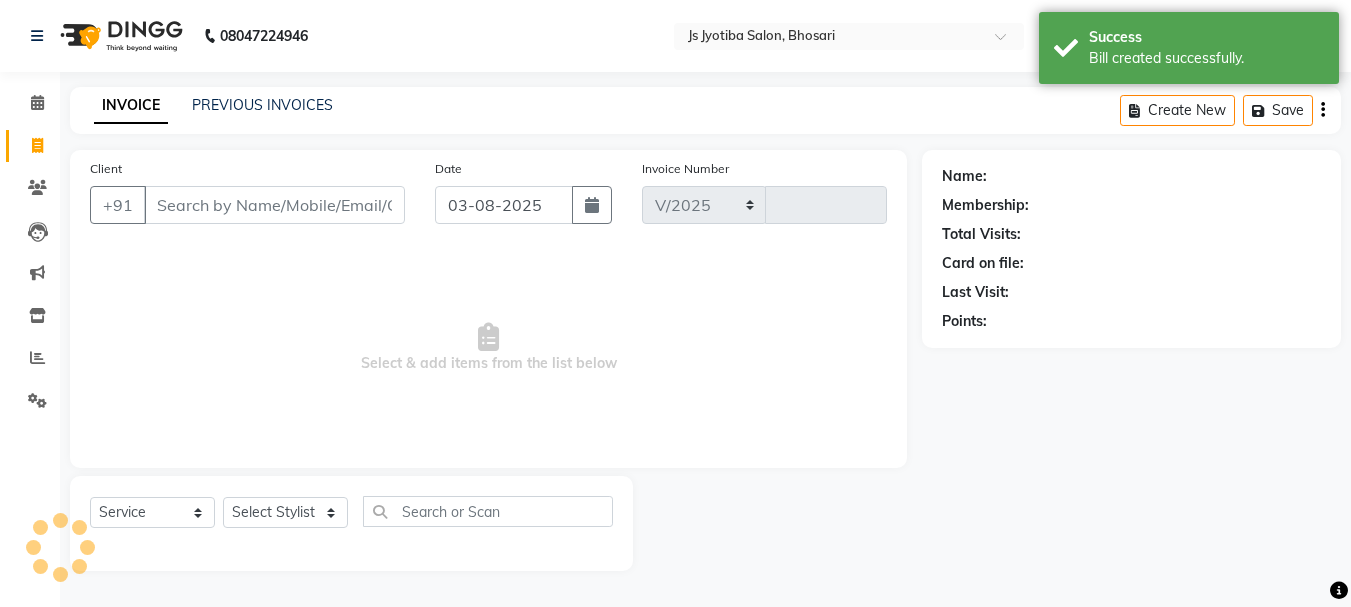 select on "554" 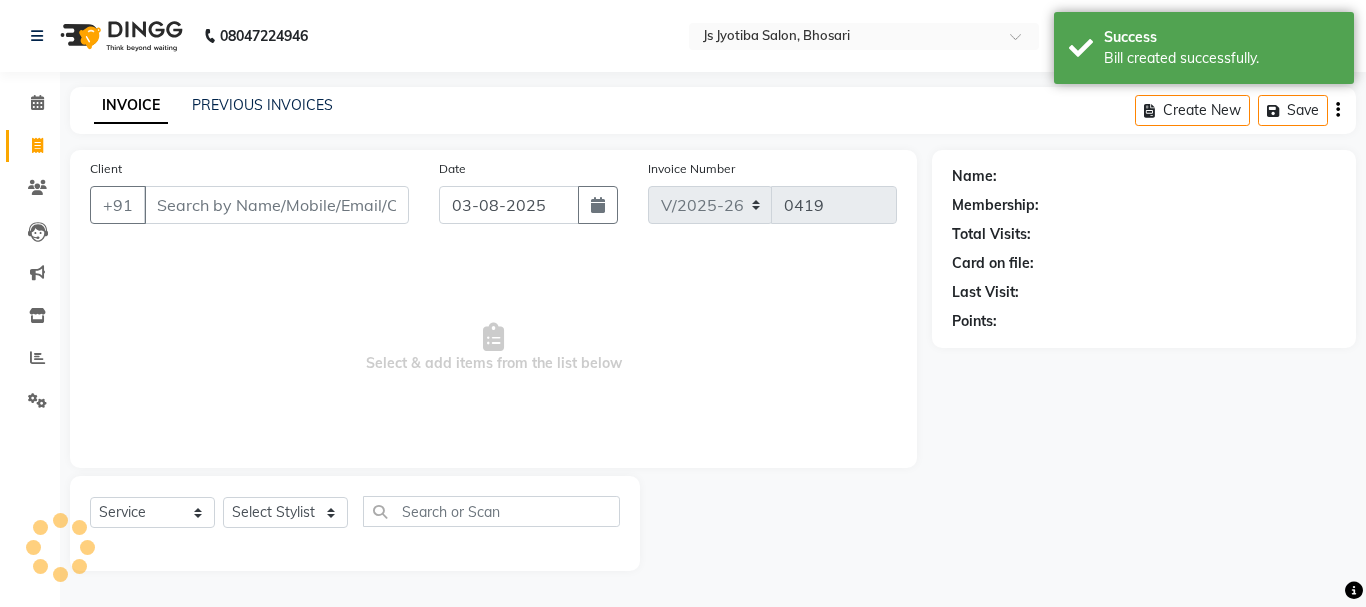 click on "Client" at bounding box center (276, 205) 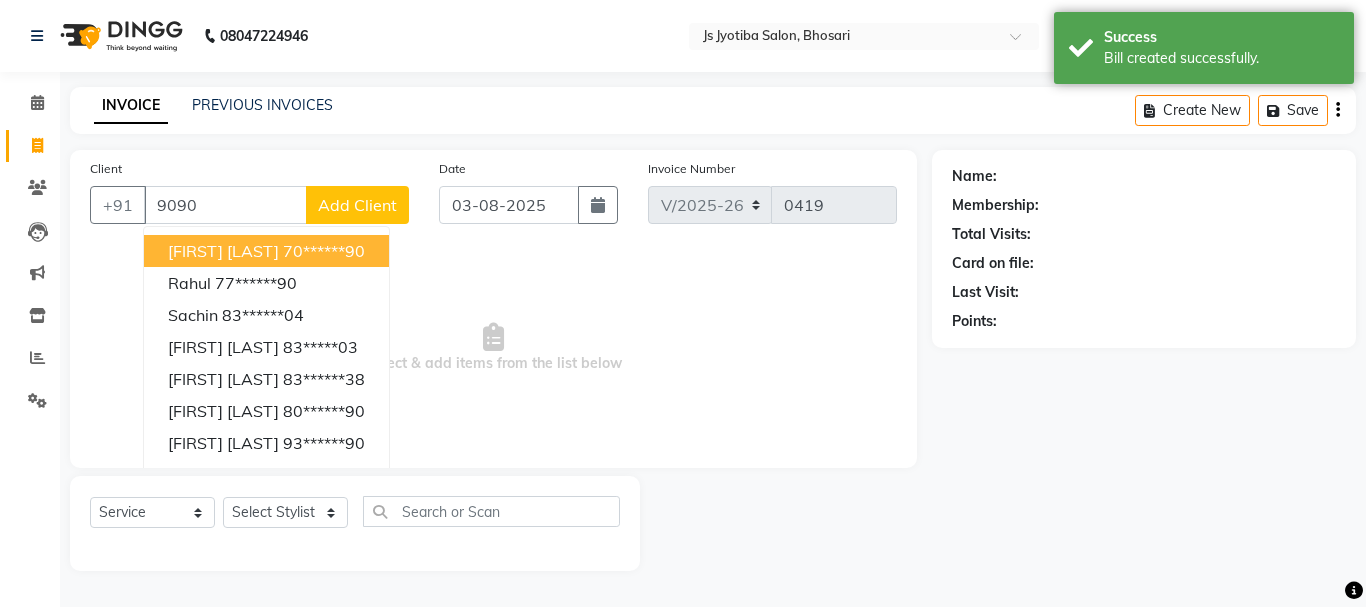 click on "[FIRST] [LAST]" at bounding box center (223, 251) 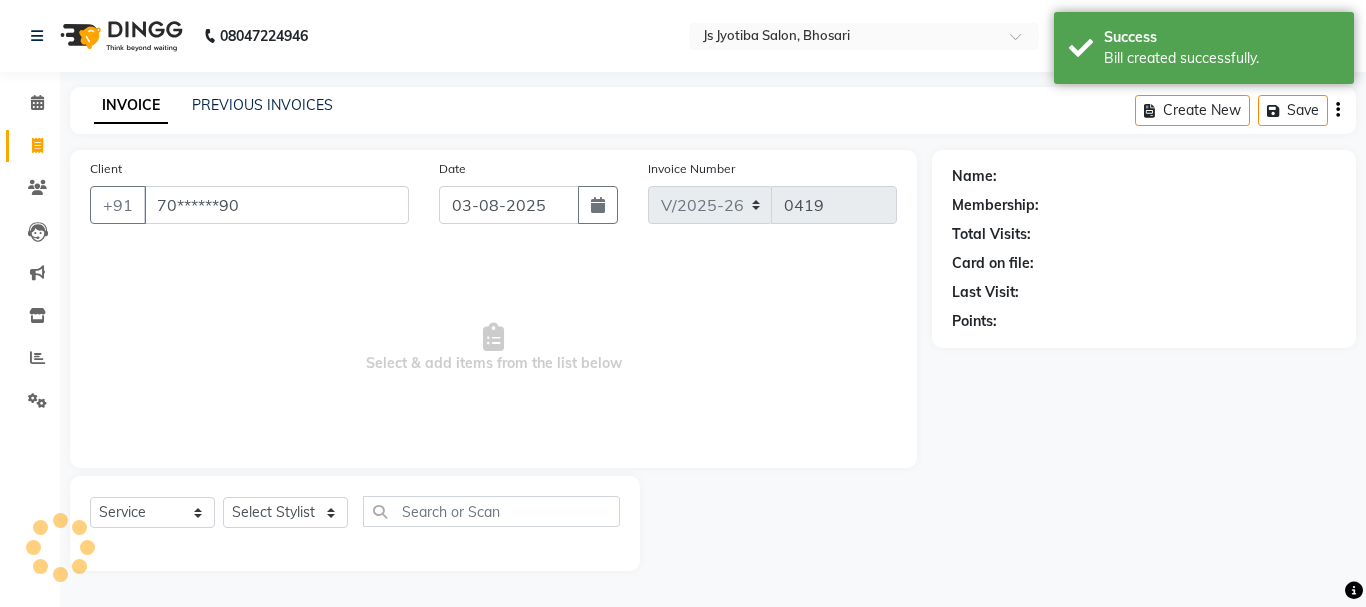 type on "70******90" 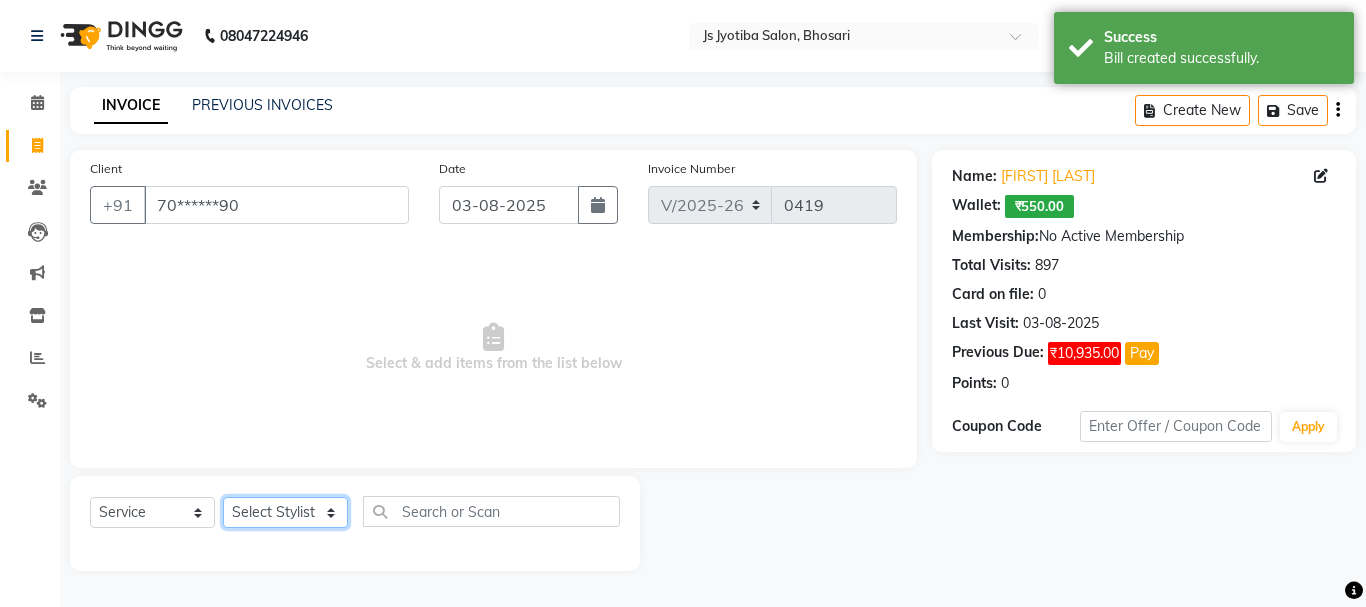 click on "Select Stylist [FIRST] [LAST] [FIRST] [LAST] [FIRST] [LAST] [FIRST] [LAST] [FIRST] [LAST] [FIRST] [LAST] [FIRST] [LAST] [FIRST] [LAST] [FIRST] [LAST] [FIRST] [LAST]" 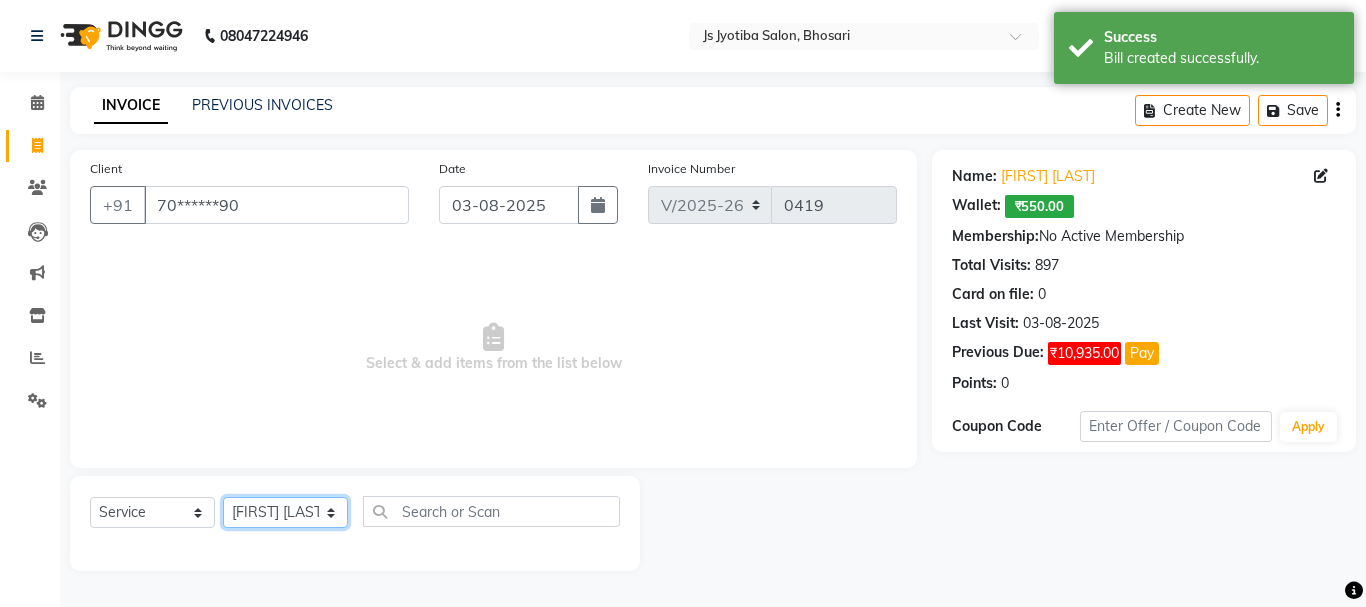 click on "Select Stylist [FIRST] [LAST] [FIRST] [LAST] [FIRST] [LAST] [FIRST] [LAST] [FIRST] [LAST] [FIRST] [LAST] [FIRST] [LAST] [FIRST] [LAST] [FIRST] [LAST] [FIRST] [LAST]" 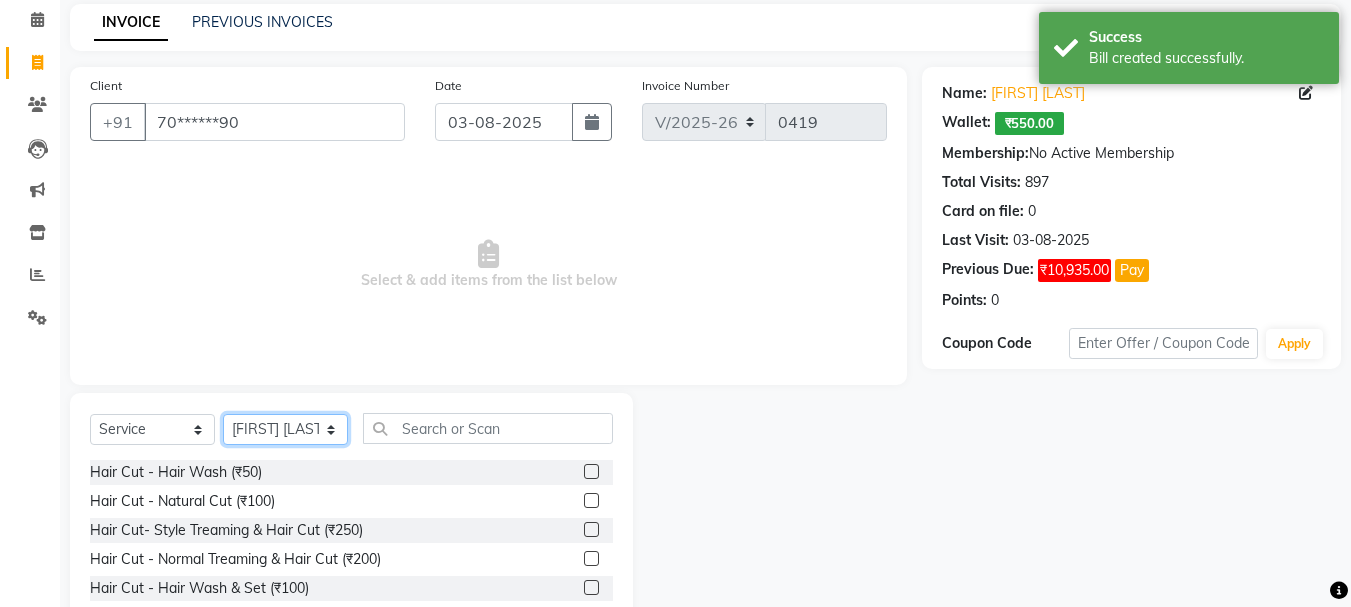 scroll, scrollTop: 194, scrollLeft: 0, axis: vertical 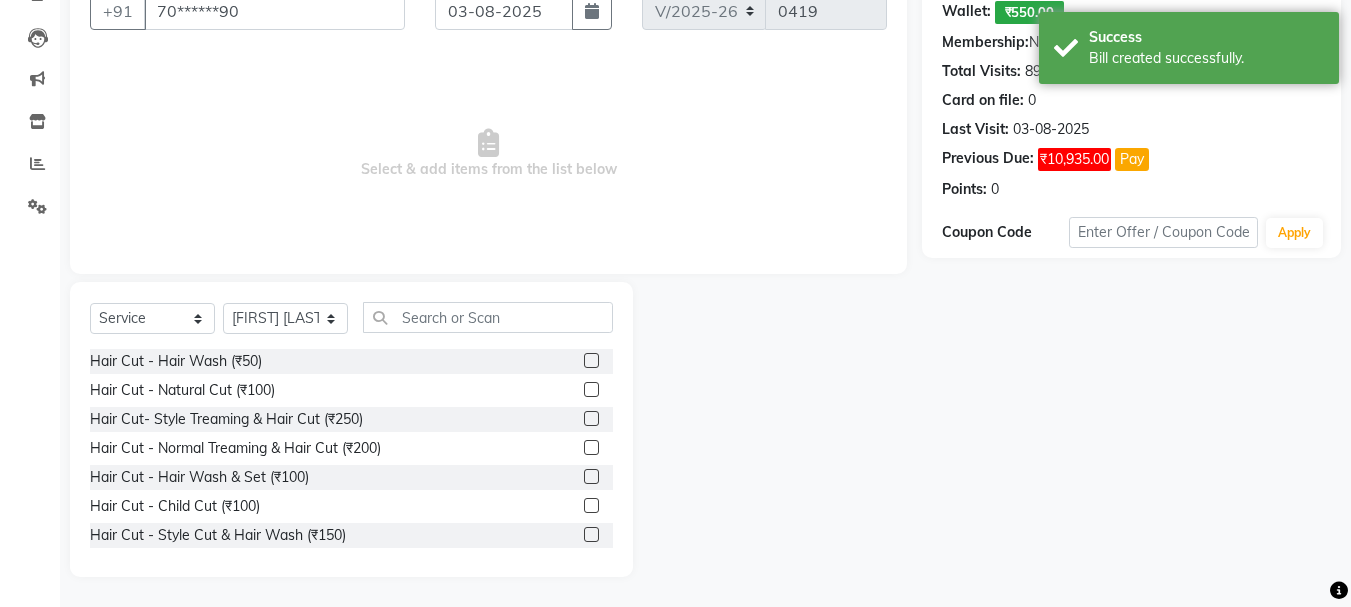click 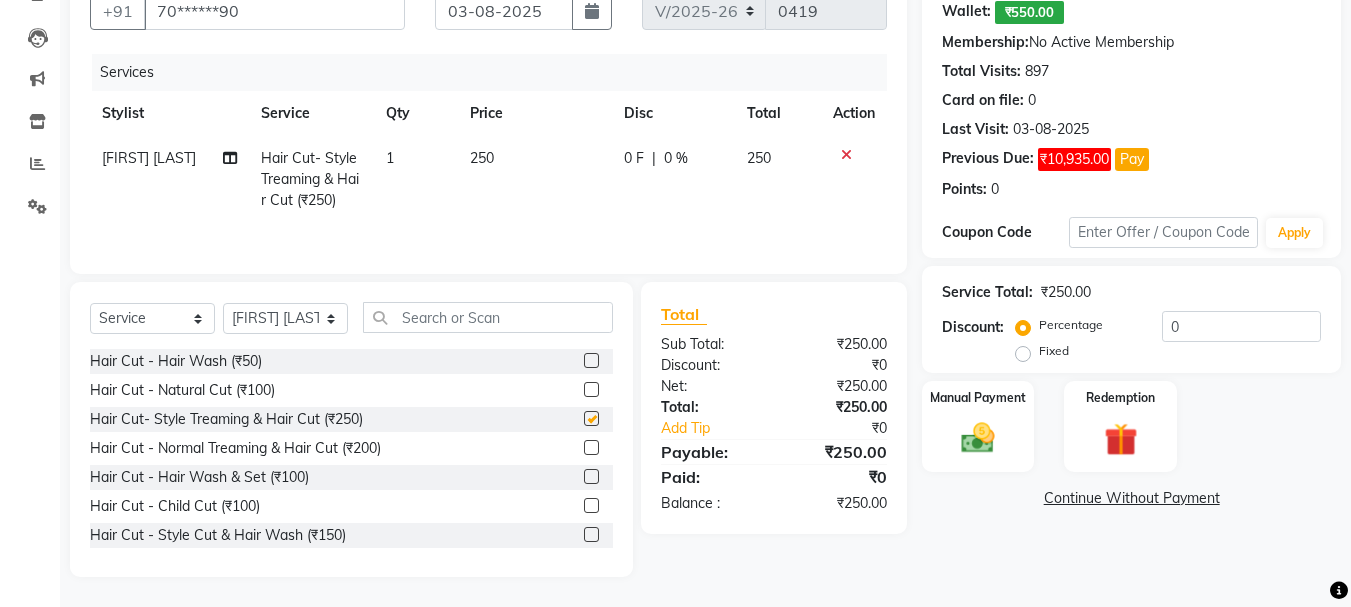 checkbox on "false" 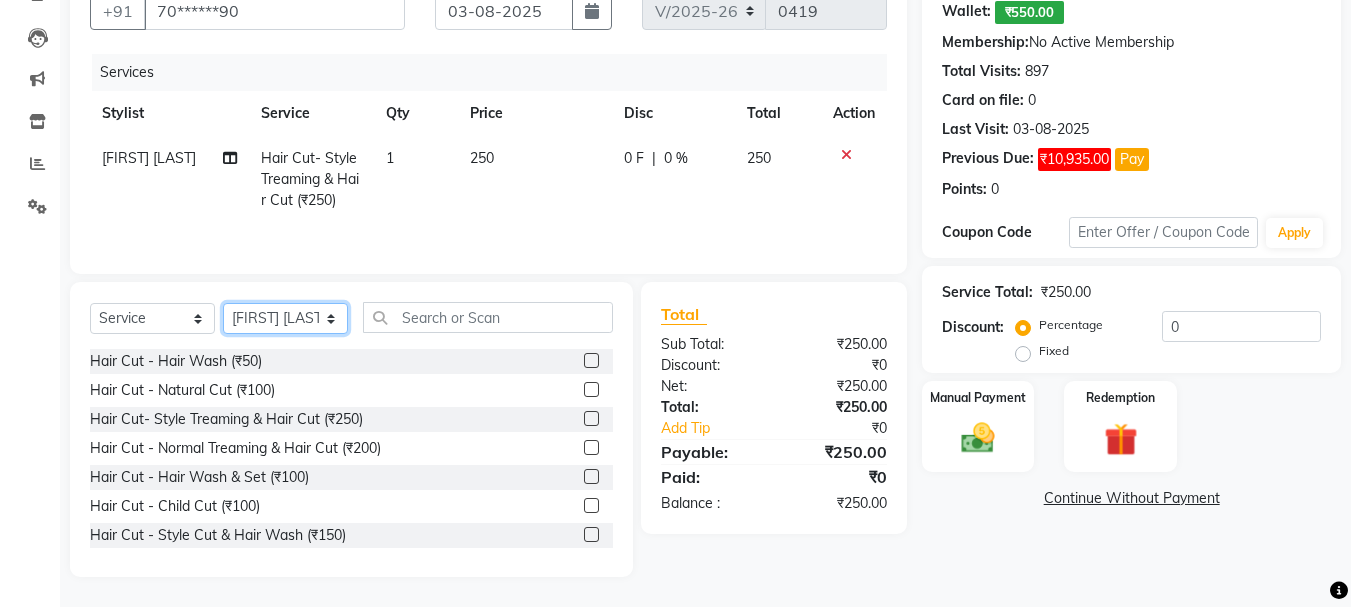 click on "Select Stylist [FIRST] [LAST] [FIRST] [LAST] [FIRST] [LAST] [FIRST] [LAST] [FIRST] [LAST] [FIRST] [LAST] [FIRST] [LAST] [FIRST] [LAST] [FIRST] [LAST] [FIRST] [LAST]" 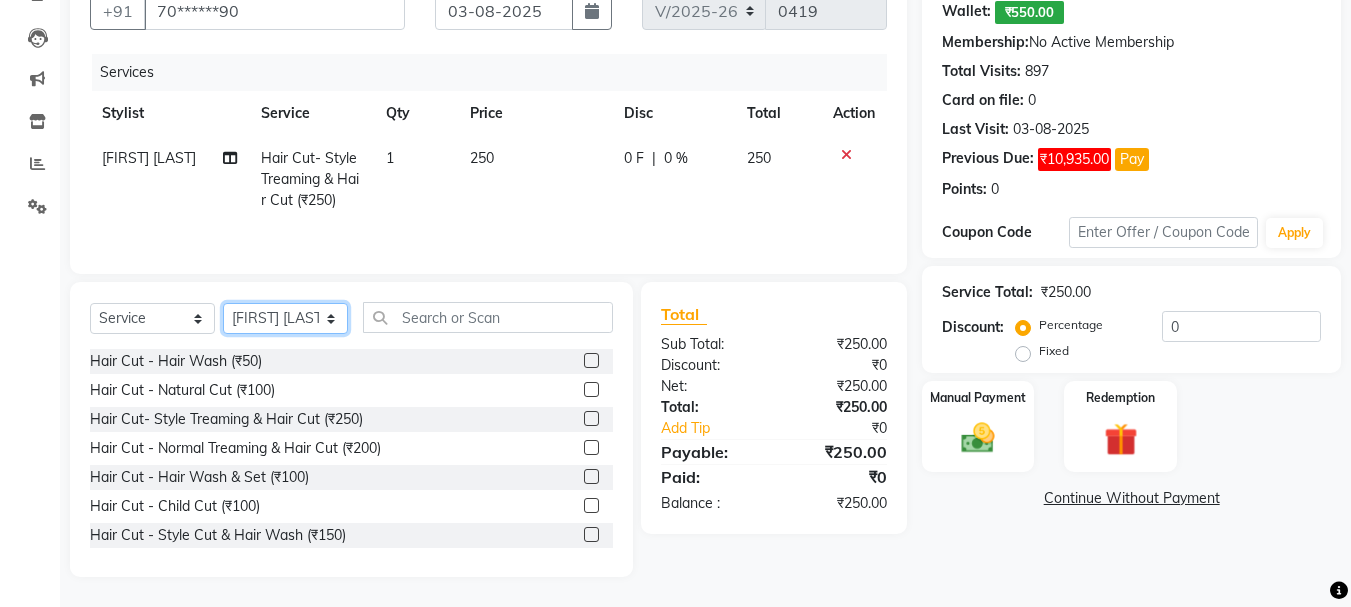select on "[PHONE]" 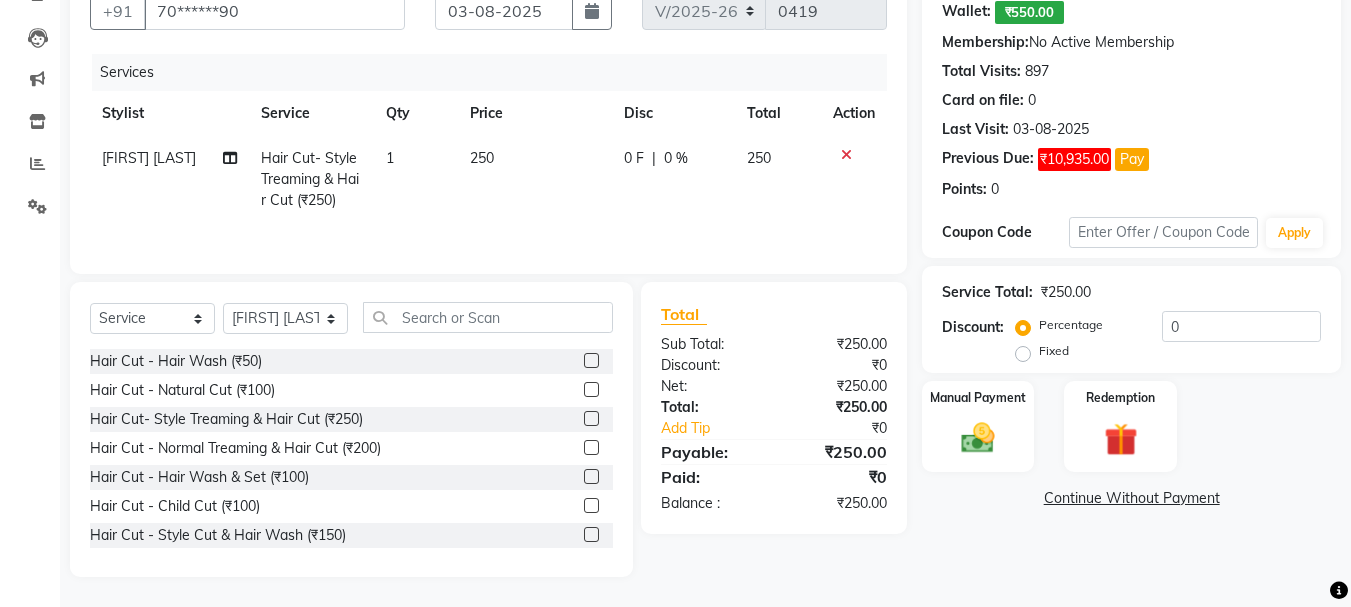 click 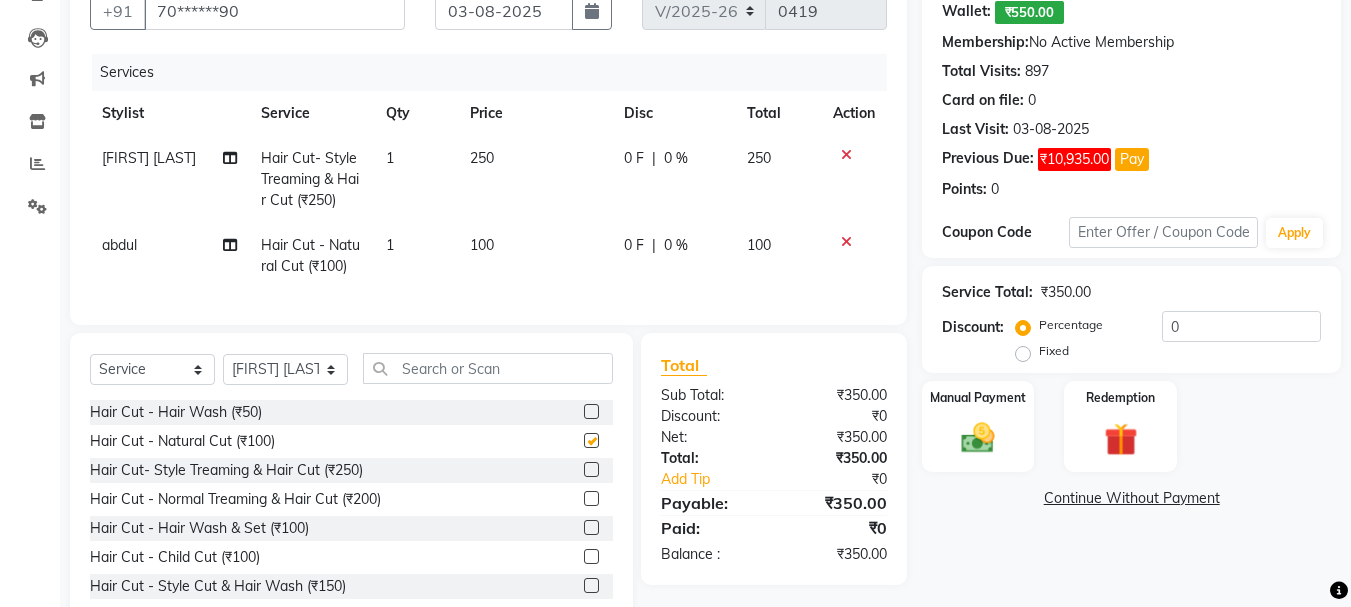 checkbox on "false" 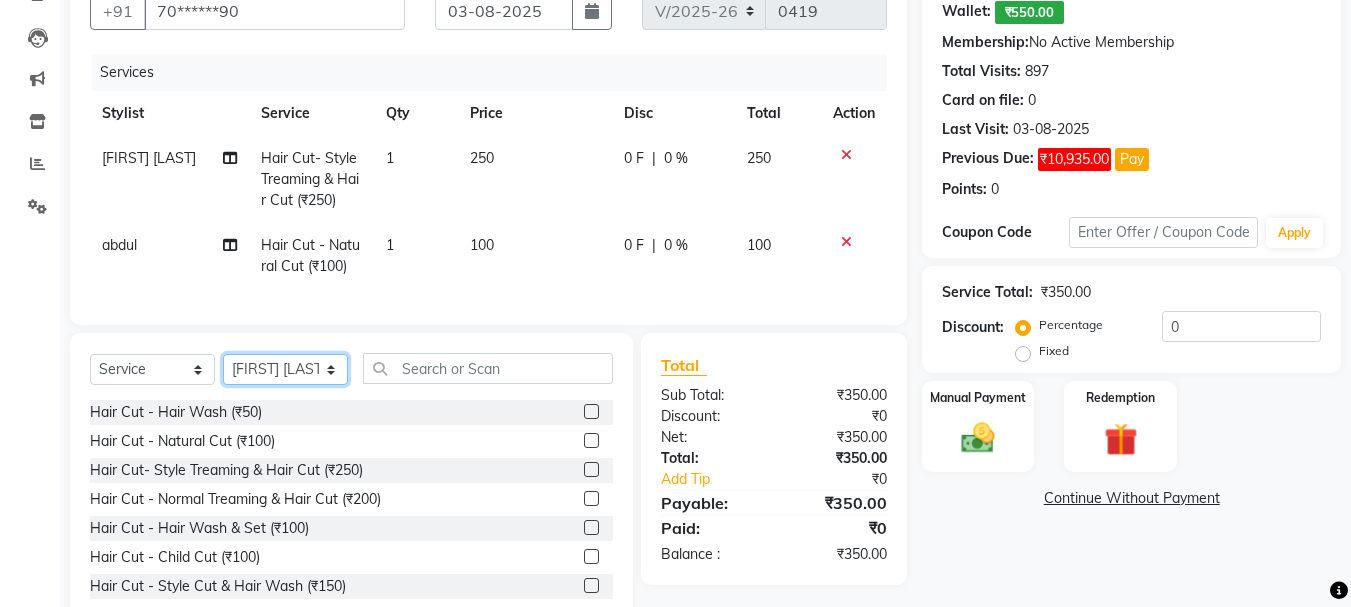 click on "Select Stylist [FIRST] [LAST] [FIRST] [LAST] [FIRST] [LAST] [FIRST] [LAST] [FIRST] [LAST] [FIRST] [LAST] [FIRST] [LAST] [FIRST] [LAST] [FIRST] [LAST] [FIRST] [LAST]" 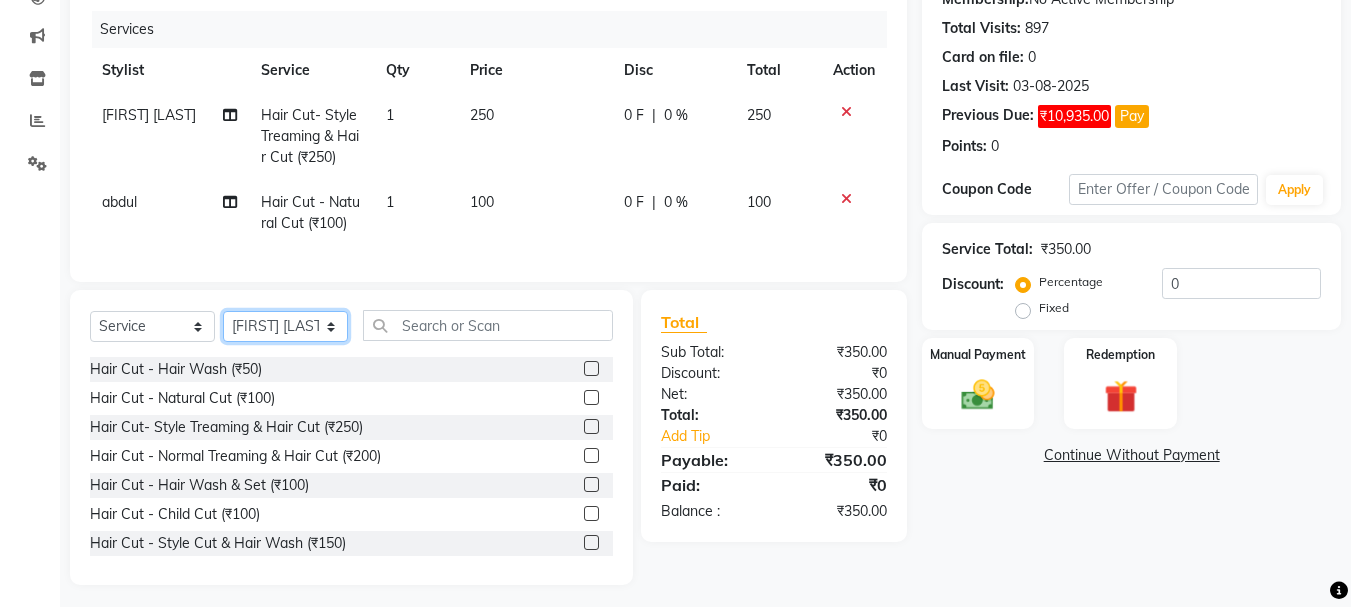 scroll, scrollTop: 260, scrollLeft: 0, axis: vertical 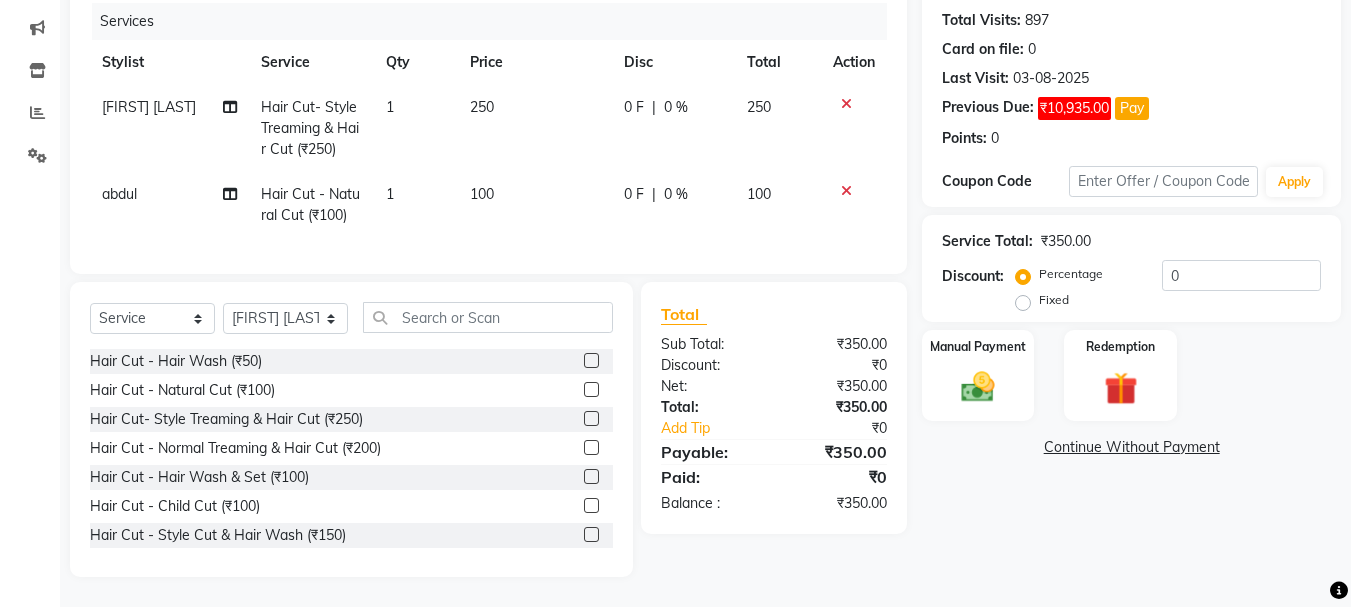 click 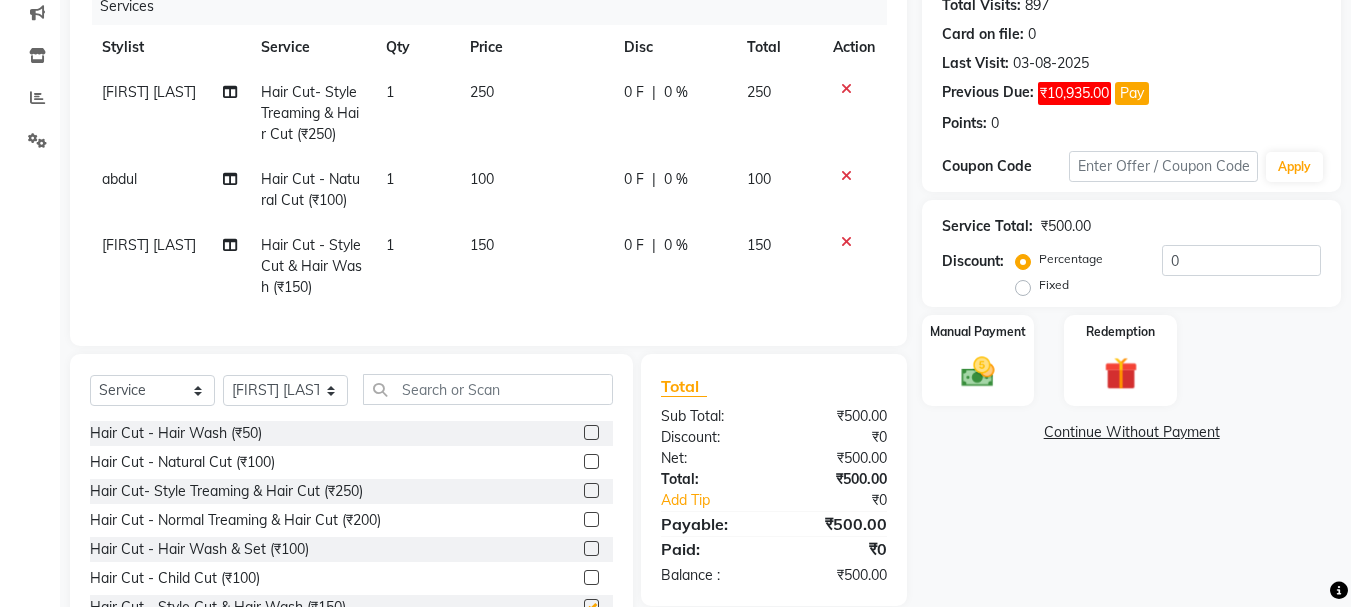 checkbox on "false" 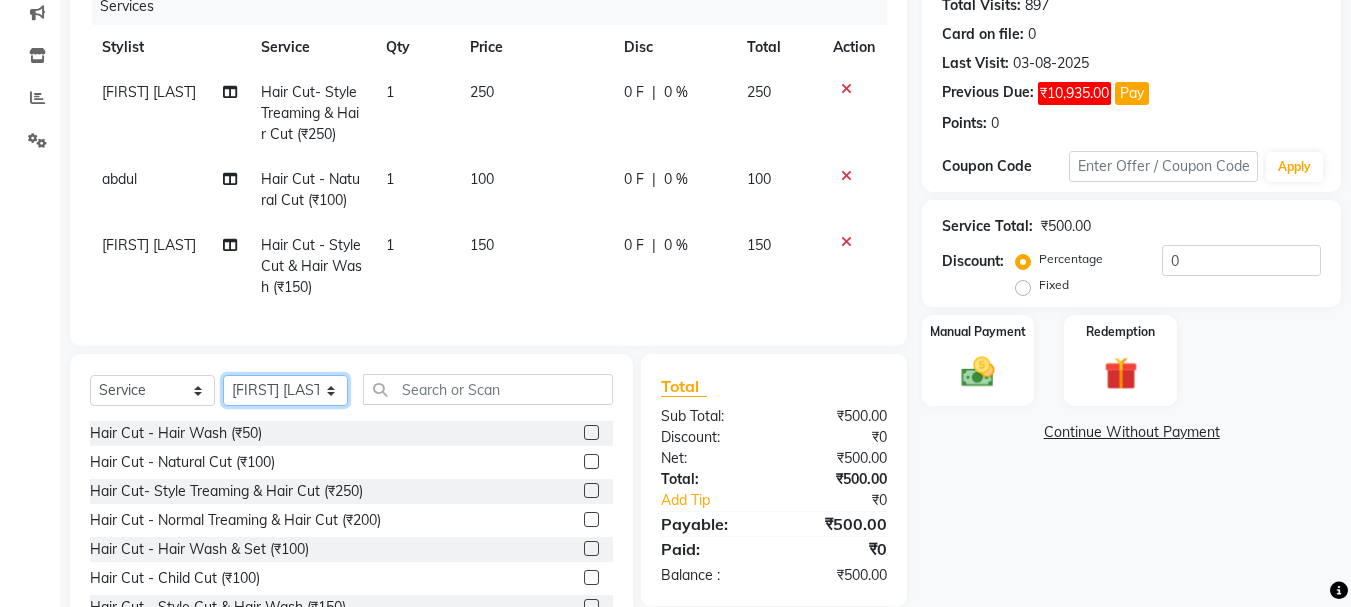 click on "Select Stylist [FIRST] [LAST] [FIRST] [LAST] [FIRST] [LAST] [FIRST] [LAST] [FIRST] [LAST] [FIRST] [LAST] [FIRST] [LAST] [FIRST] [LAST] [FIRST] [LAST] [FIRST] [LAST]" 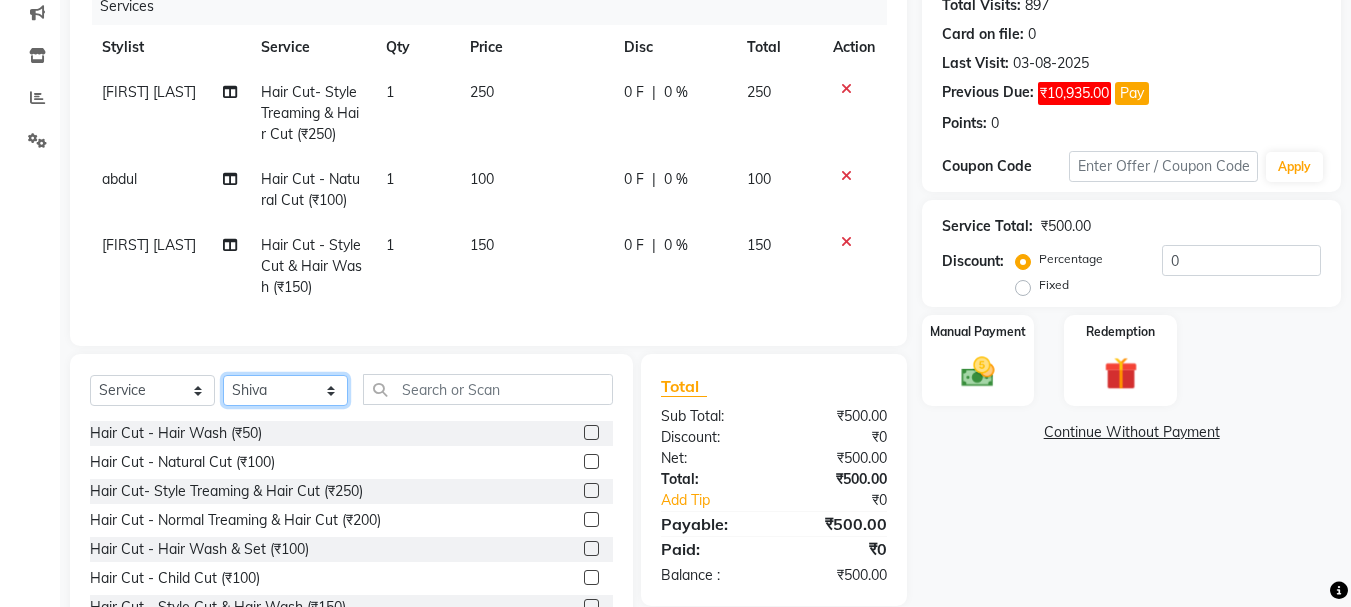 click on "Select Stylist [FIRST] [LAST] [FIRST] [LAST] [FIRST] [LAST] [FIRST] [LAST] [FIRST] [LAST] [FIRST] [LAST] [FIRST] [LAST] [FIRST] [LAST] [FIRST] [LAST] [FIRST] [LAST]" 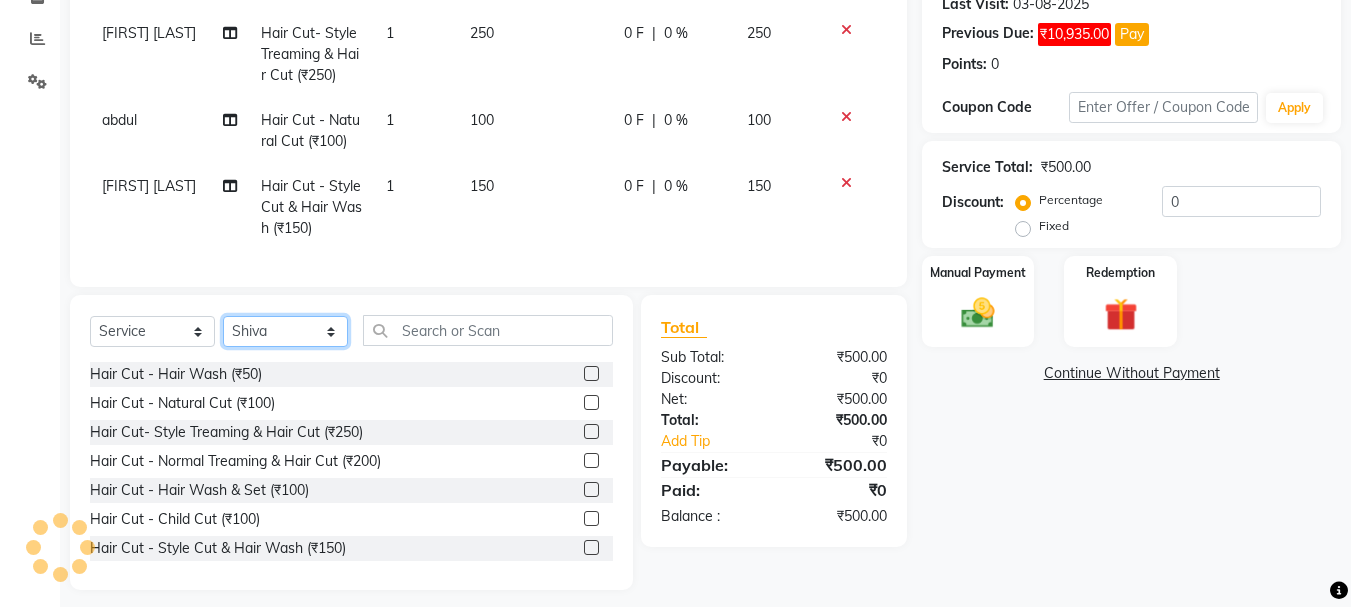 scroll, scrollTop: 347, scrollLeft: 0, axis: vertical 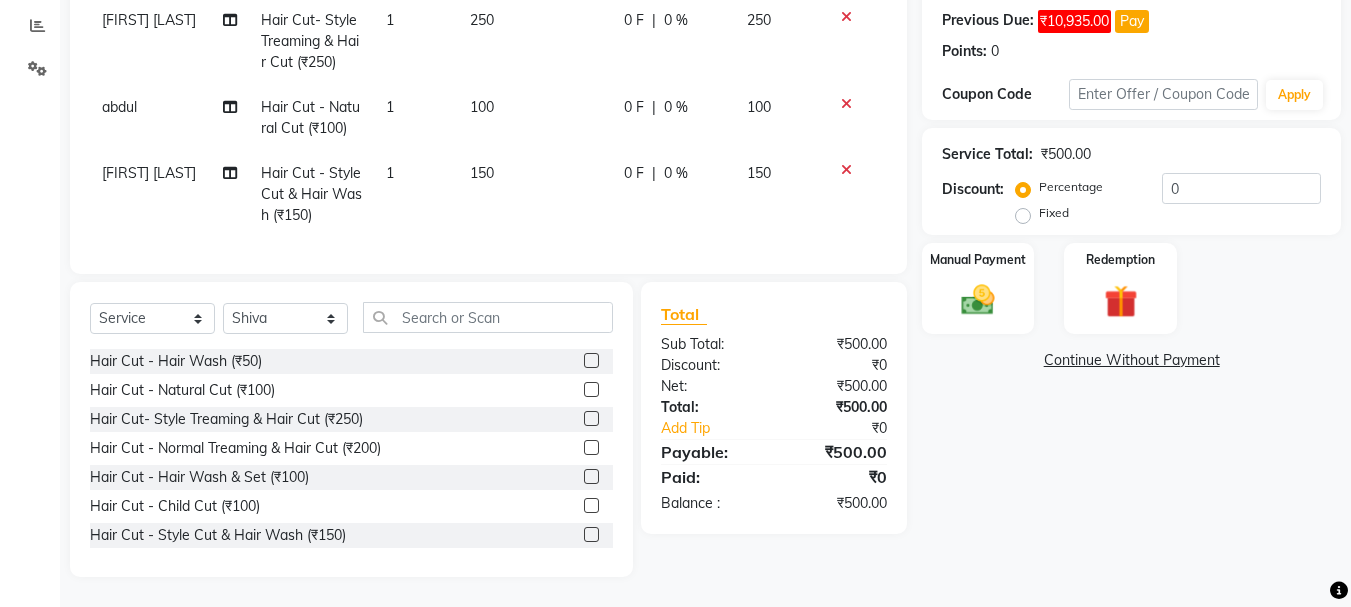 click 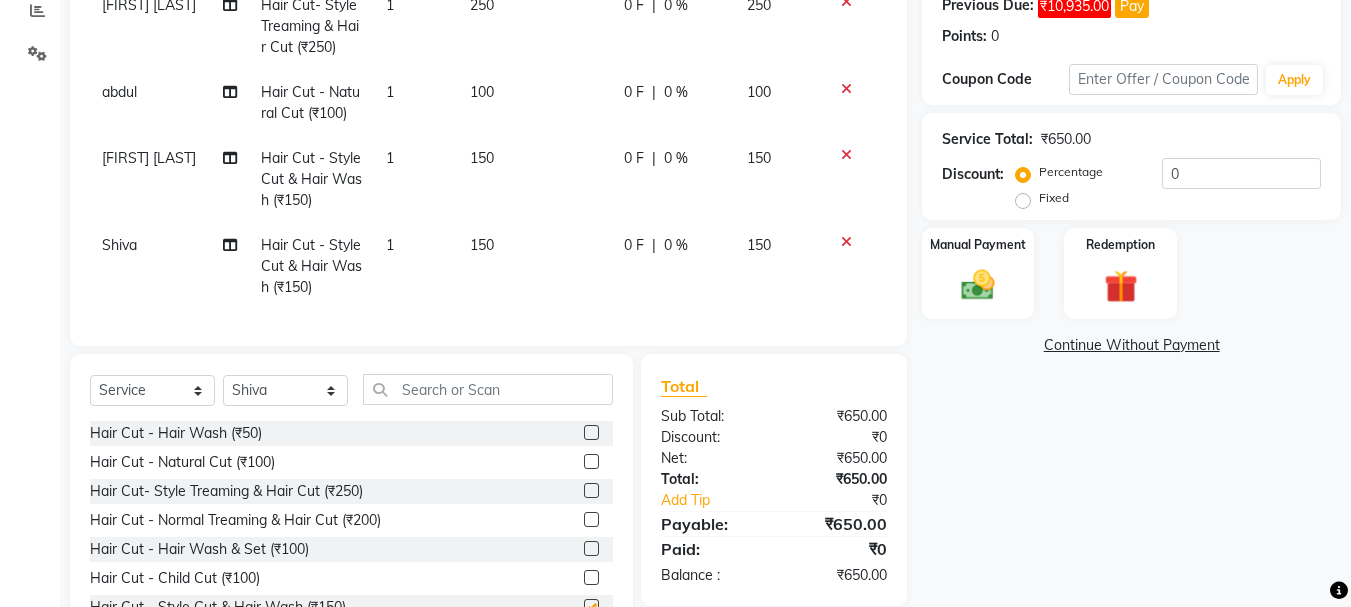 checkbox on "false" 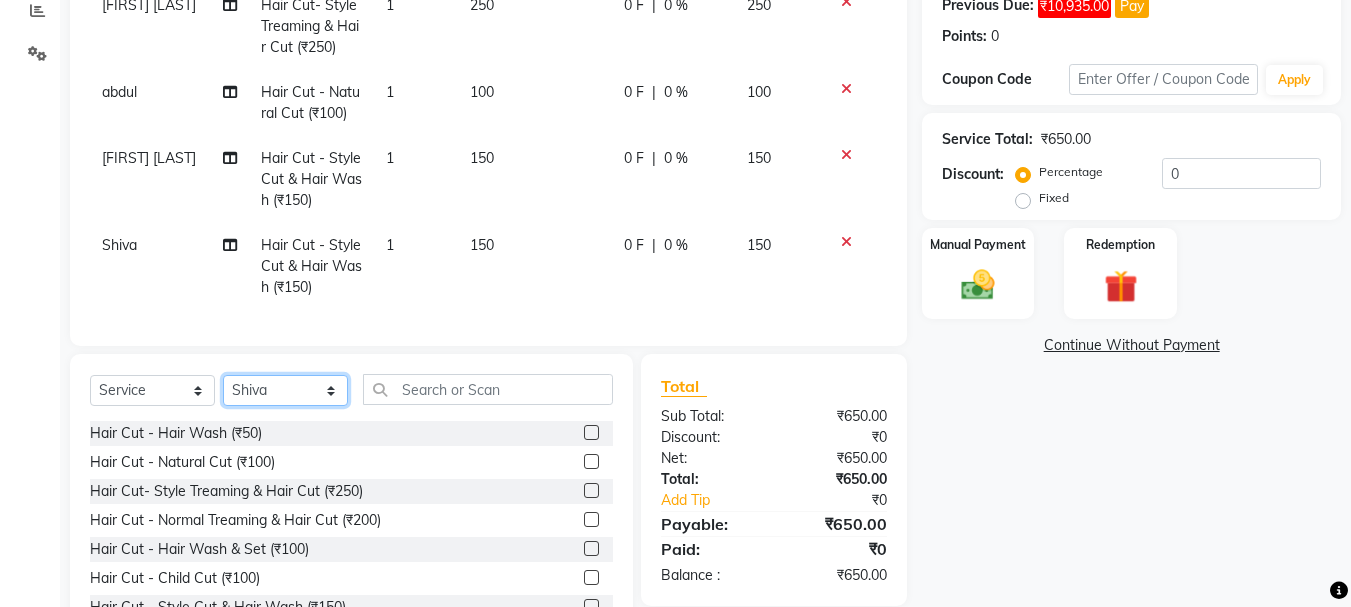 click on "Select Stylist [FIRST] [LAST] [FIRST] [LAST] [FIRST] [LAST] [FIRST] [LAST] [FIRST] [LAST] [FIRST] [LAST] [FIRST] [LAST] [FIRST] [LAST] [FIRST] [LAST] [FIRST] [LAST]" 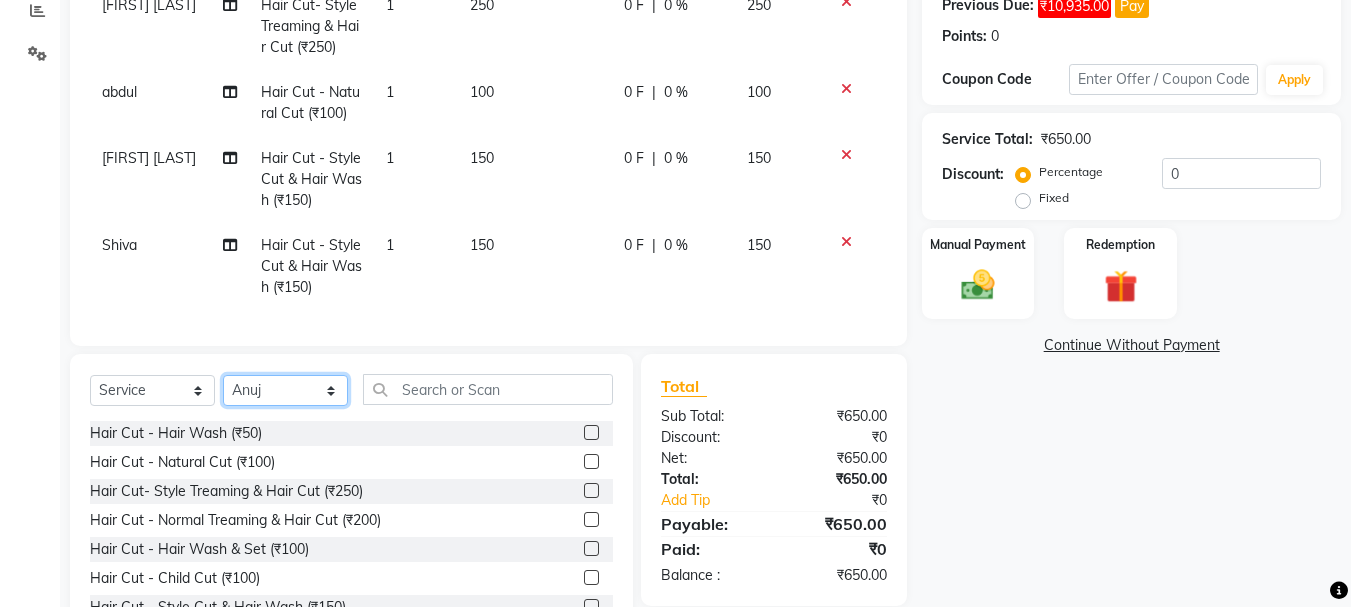 click on "Select Stylist [FIRST] [LAST] [FIRST] [LAST] [FIRST] [LAST] [FIRST] [LAST] [FIRST] [LAST] [FIRST] [LAST] [FIRST] [LAST] [FIRST] [LAST] [FIRST] [LAST] [FIRST] [LAST]" 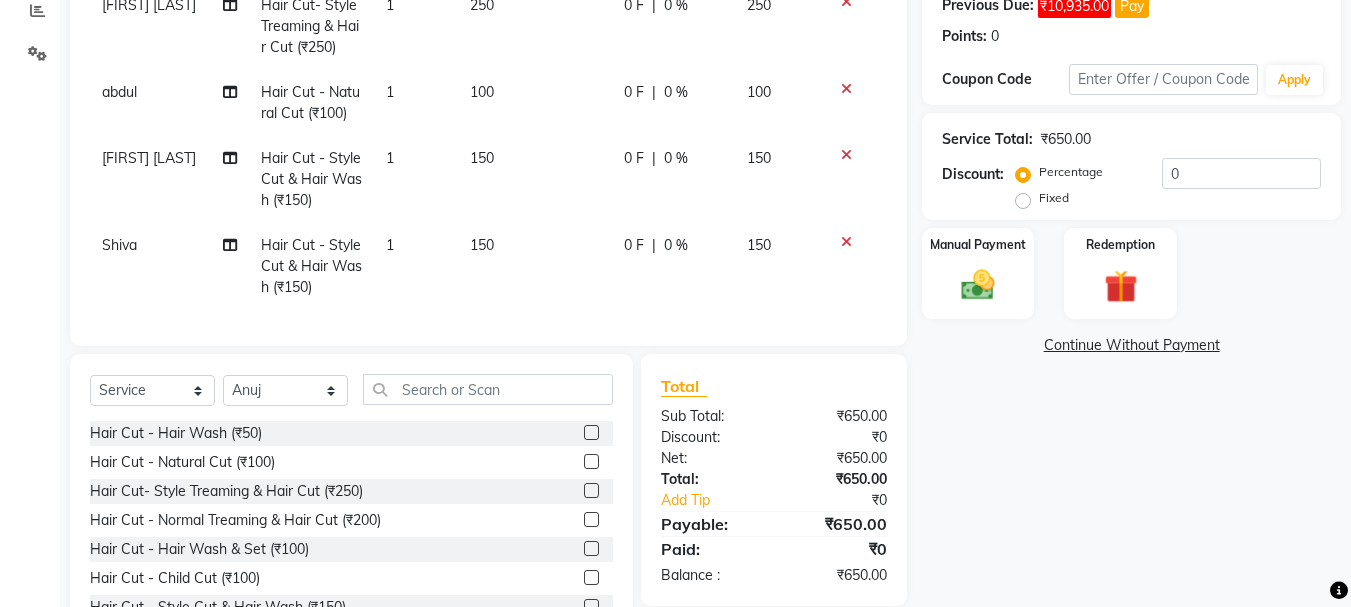 drag, startPoint x: 578, startPoint y: 506, endPoint x: 505, endPoint y: 493, distance: 74.1485 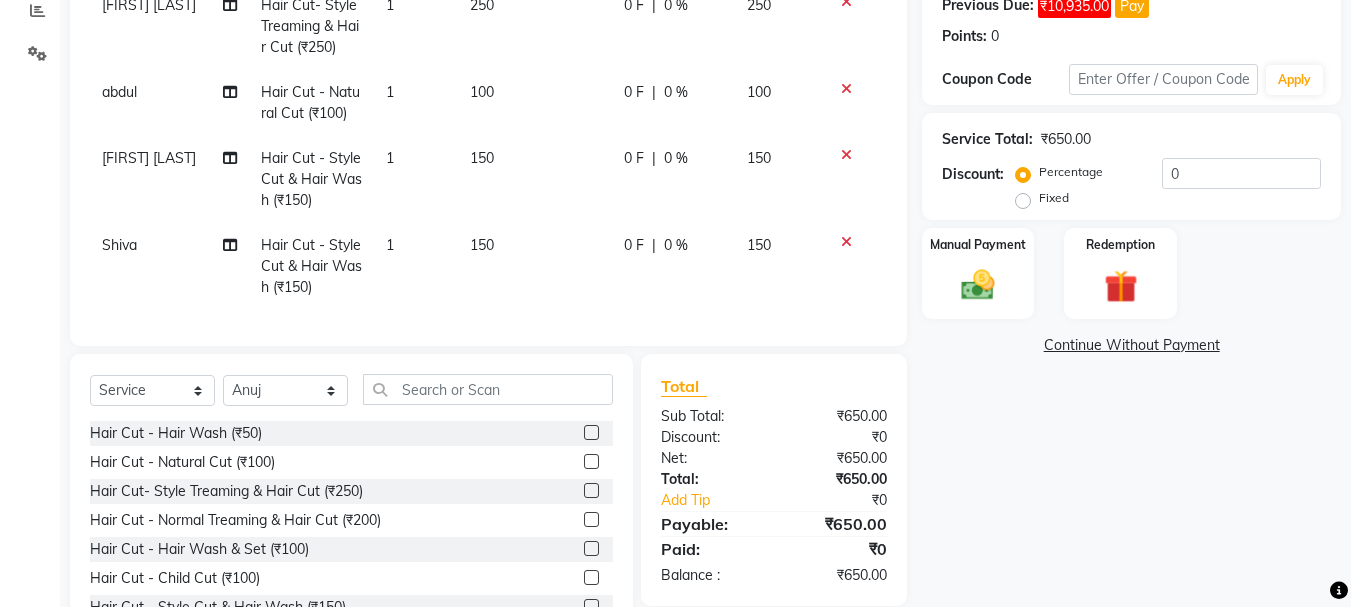 click 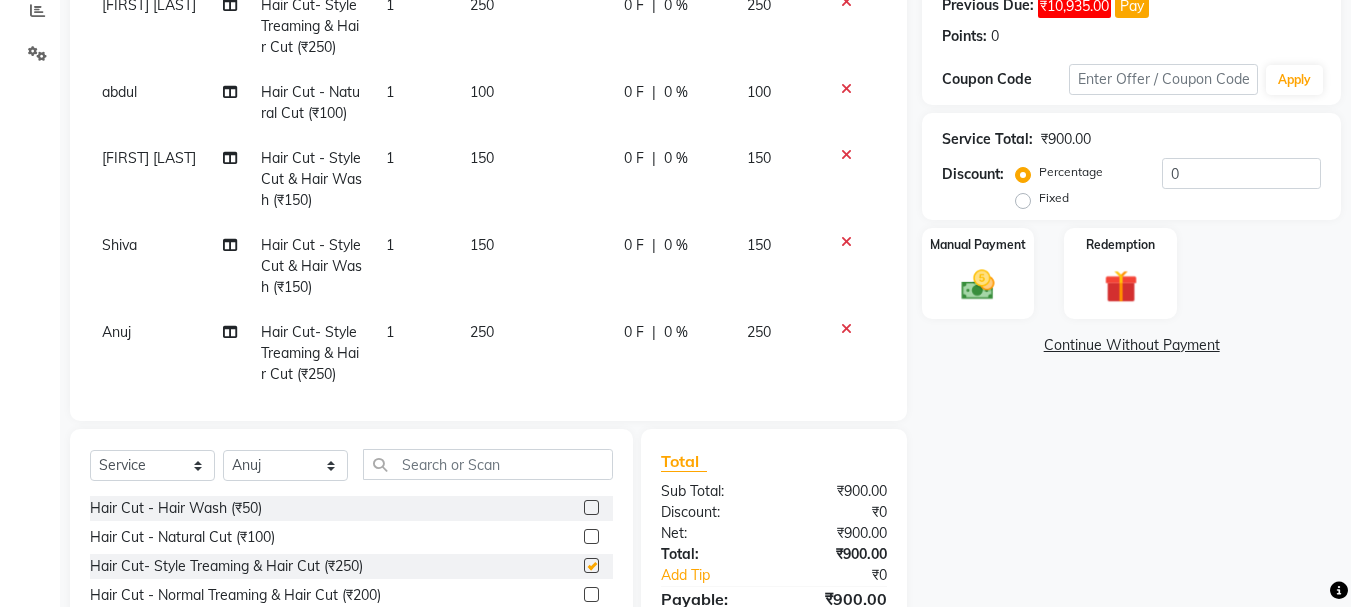 checkbox on "false" 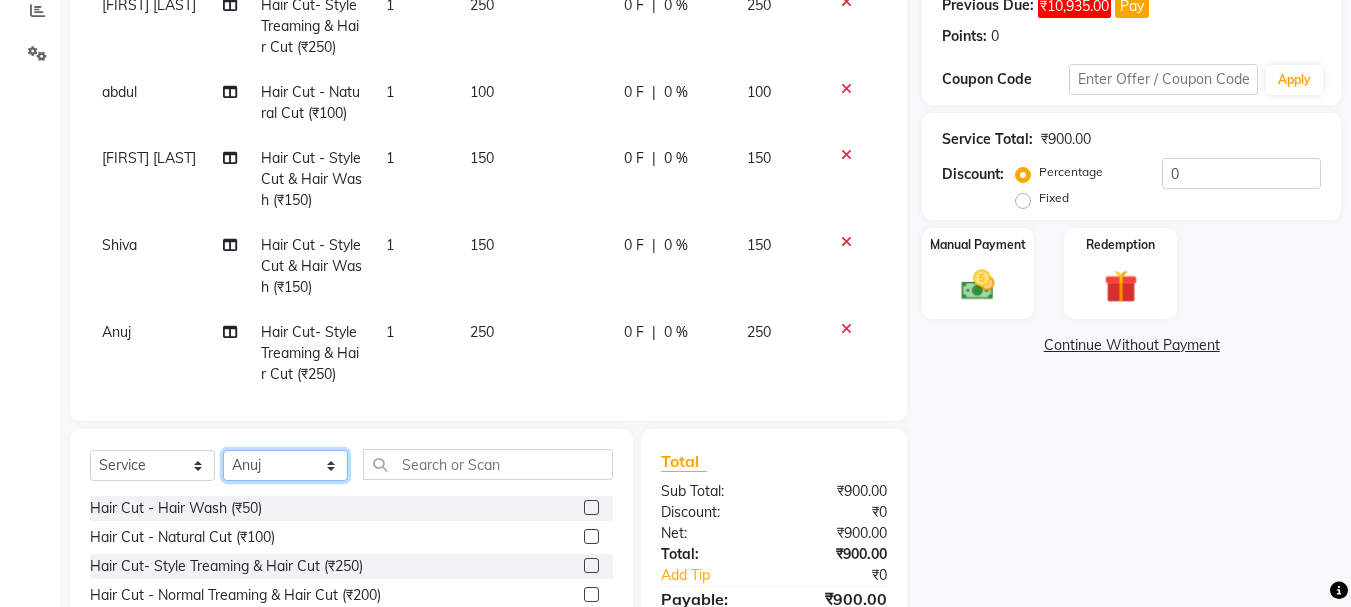 click on "Select Stylist [FIRST] [LAST] [FIRST] [LAST] [FIRST] [LAST] [FIRST] [LAST] [FIRST] [LAST] [FIRST] [LAST] [FIRST] [LAST] [FIRST] [LAST] [FIRST] [LAST] [FIRST] [LAST]" 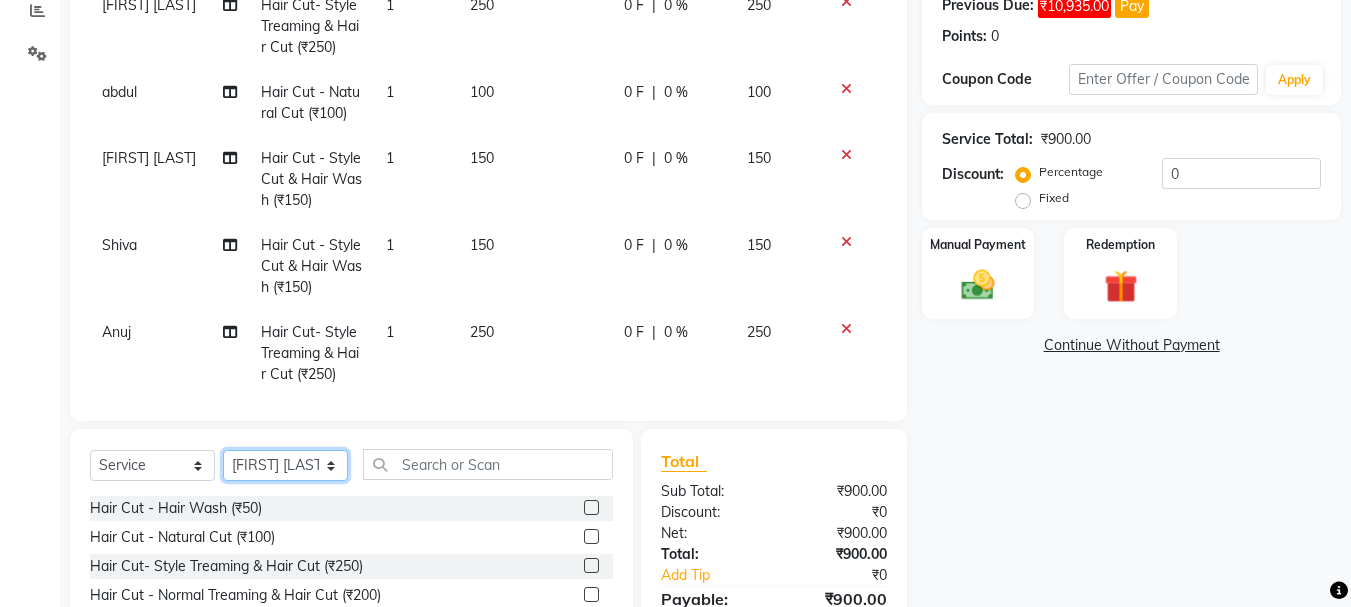 click on "Select Stylist [FIRST] [LAST] [FIRST] [LAST] [FIRST] [LAST] [FIRST] [LAST] [FIRST] [LAST] [FIRST] [LAST] [FIRST] [LAST] [FIRST] [LAST] [FIRST] [LAST] [FIRST] [LAST]" 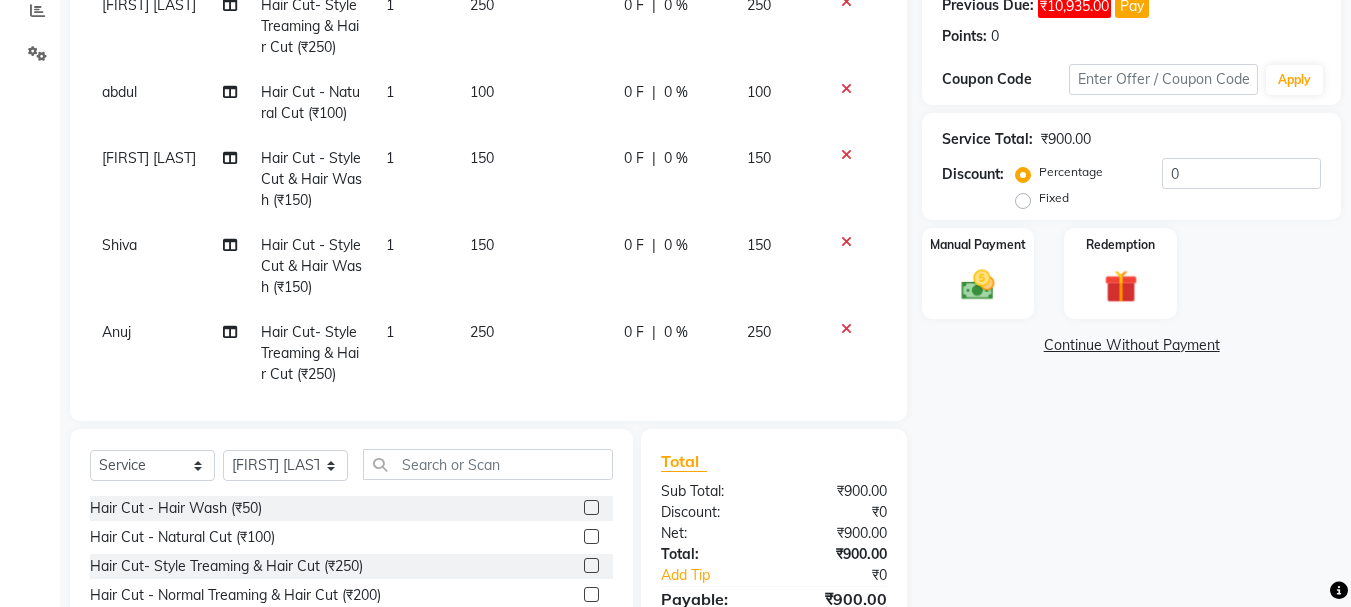 drag, startPoint x: 572, startPoint y: 563, endPoint x: 549, endPoint y: 569, distance: 23.769728 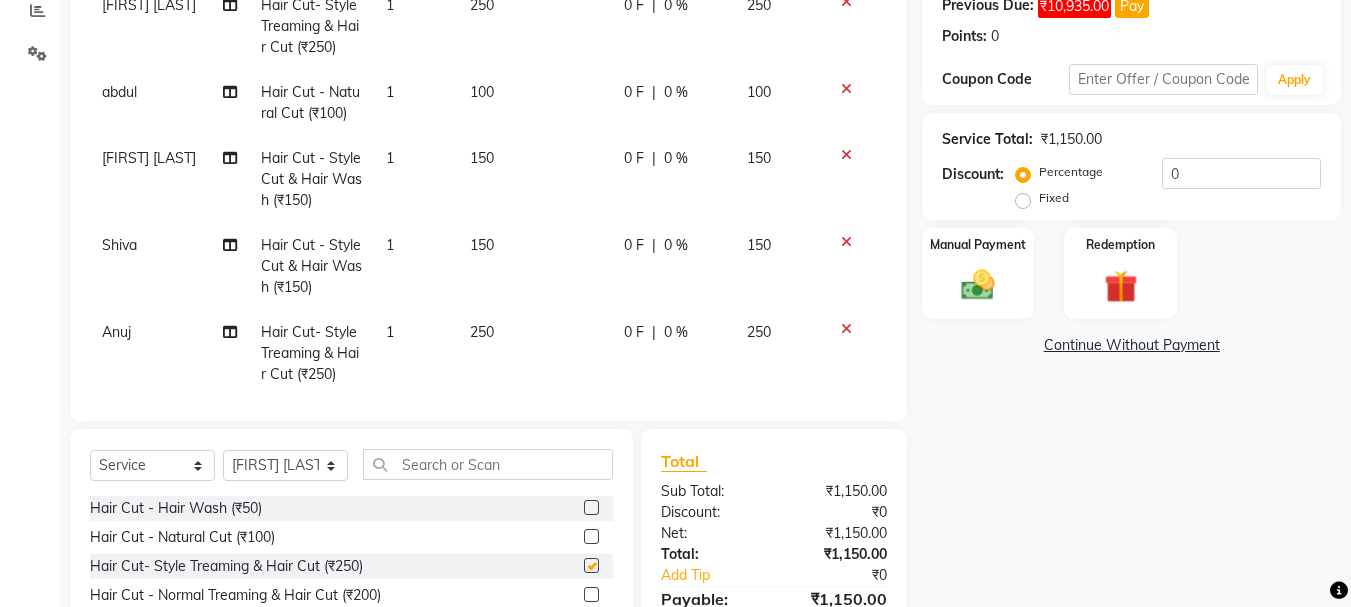 checkbox on "false" 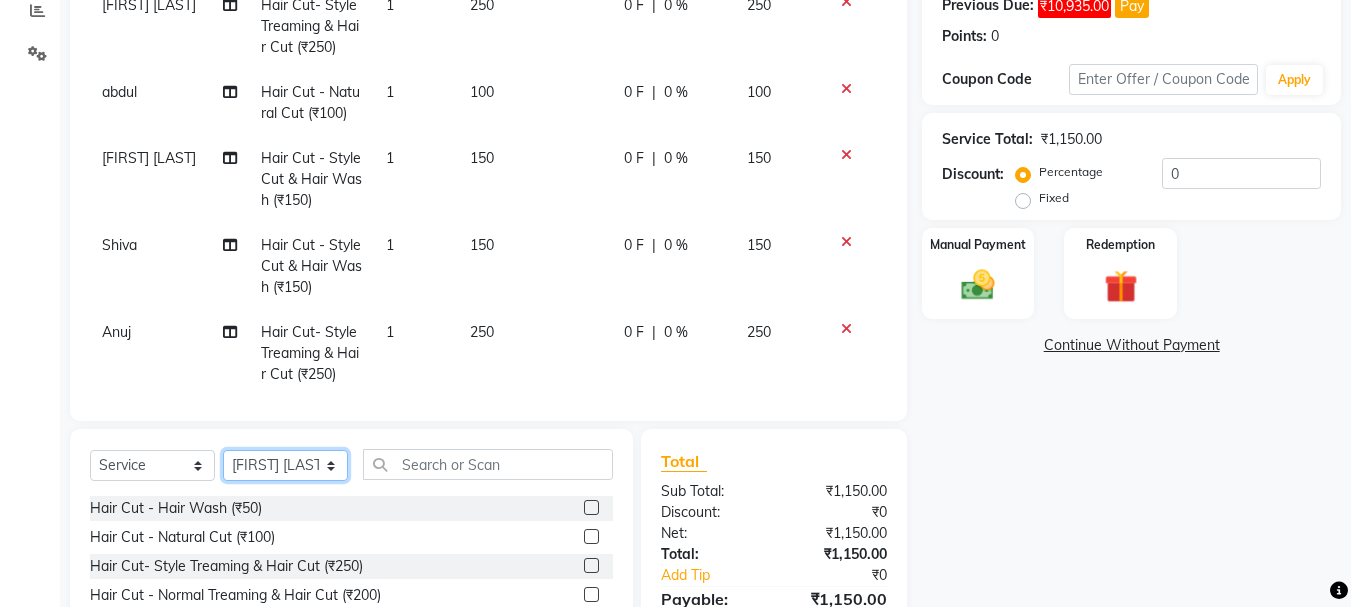 click on "Select Stylist [FIRST] [LAST] [FIRST] [LAST] [FIRST] [LAST] [FIRST] [LAST] [FIRST] [LAST] [FIRST] [LAST] [FIRST] [LAST] [FIRST] [LAST] [FIRST] [LAST] [FIRST] [LAST]" 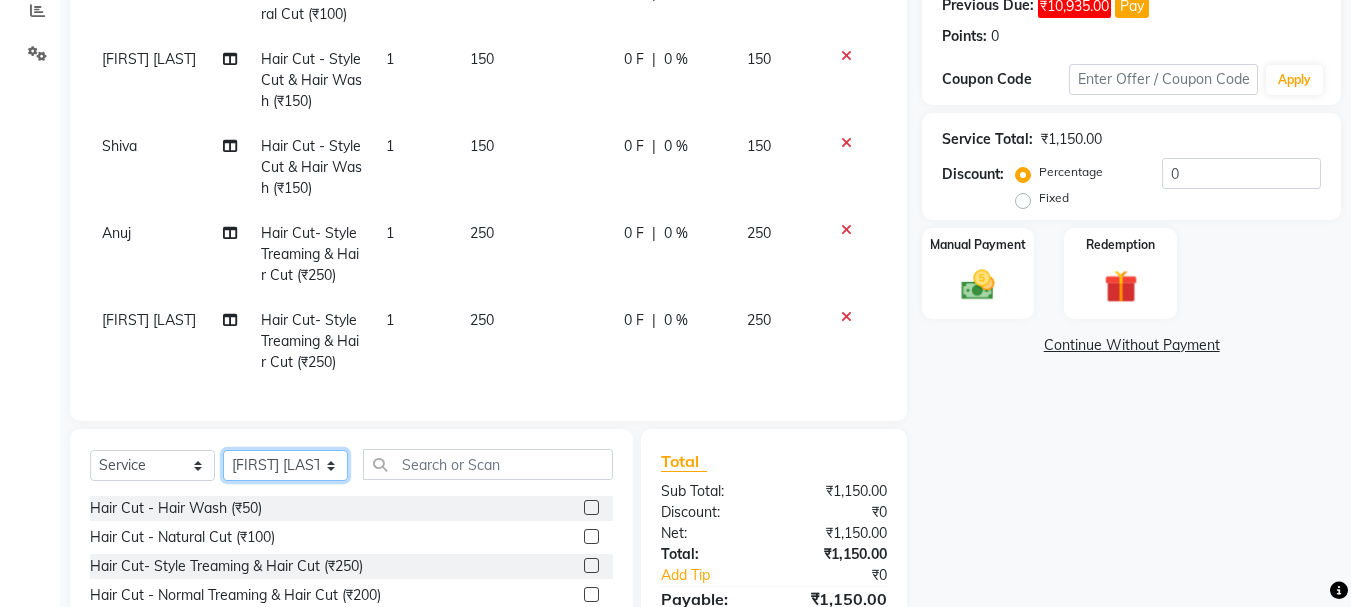 scroll, scrollTop: 114, scrollLeft: 0, axis: vertical 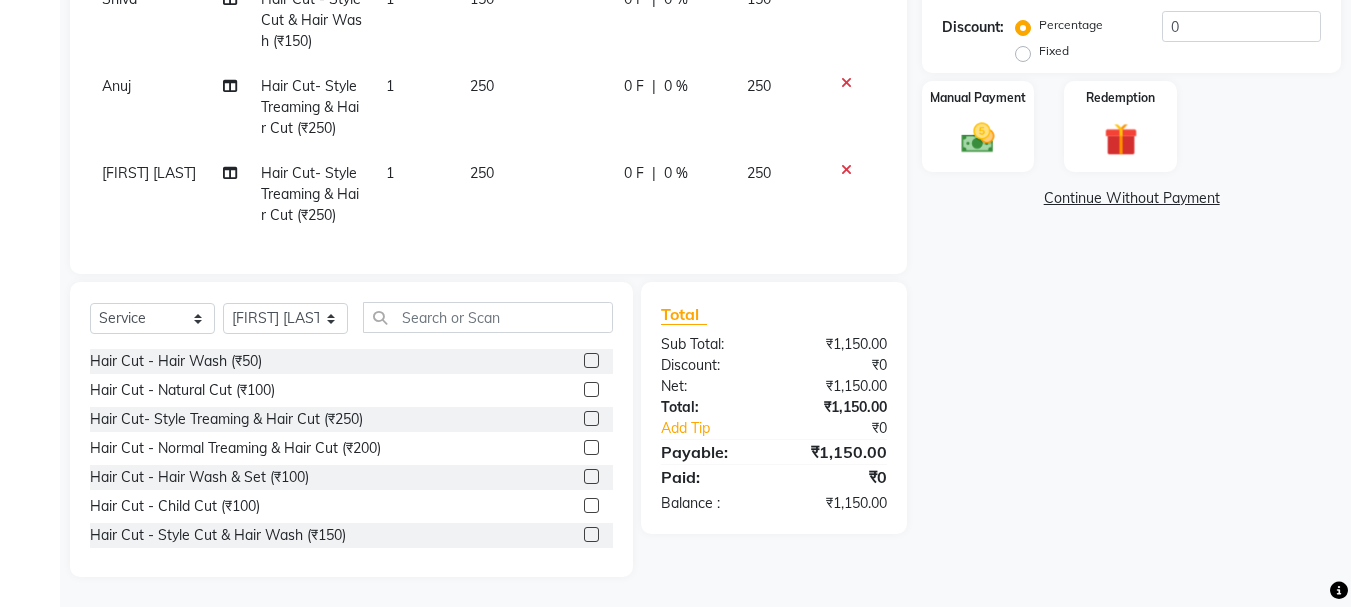 drag, startPoint x: 575, startPoint y: 532, endPoint x: 455, endPoint y: 510, distance: 122 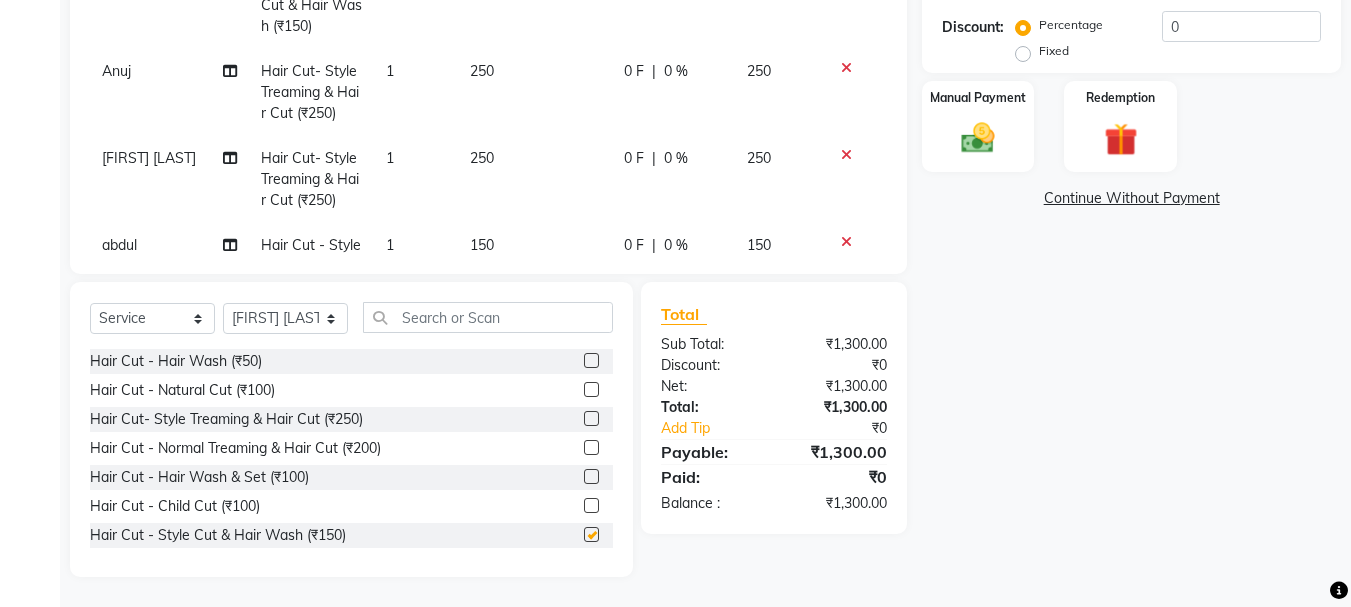checkbox on "false" 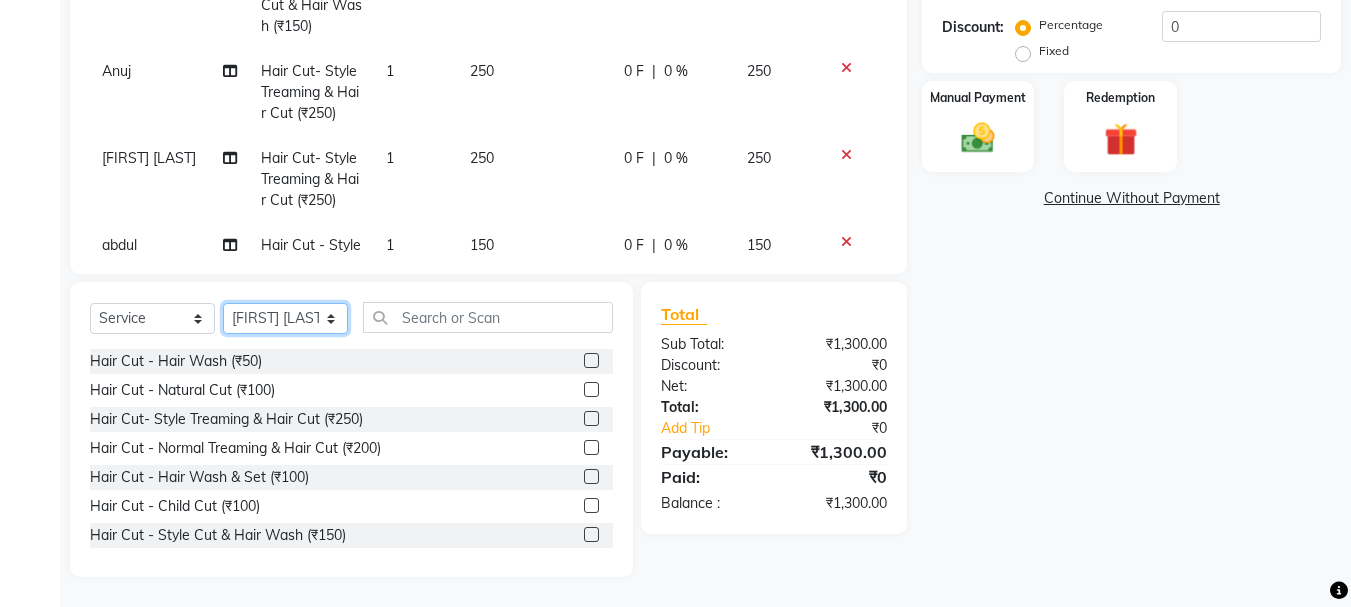 click on "Select Stylist [FIRST] [LAST] [FIRST] [LAST] [FIRST] [LAST] [FIRST] [LAST] [FIRST] [LAST] [FIRST] [LAST] [FIRST] [LAST] [FIRST] [LAST] [FIRST] [LAST] [FIRST] [LAST]" 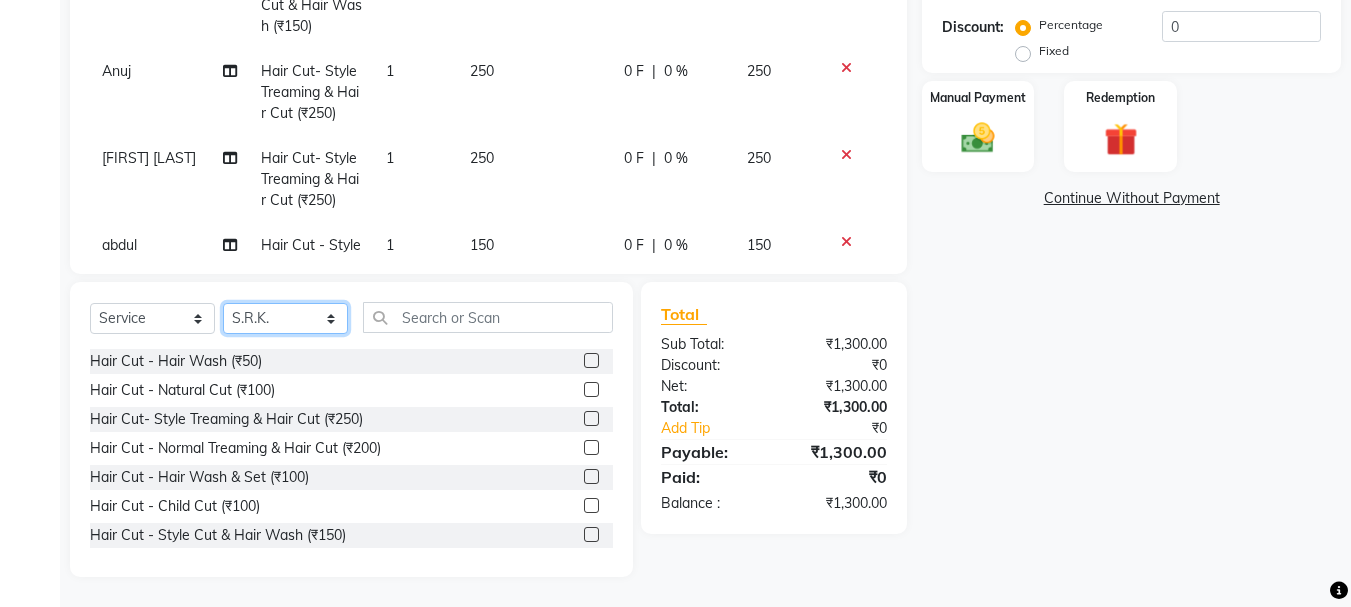 click on "Select Stylist [FIRST] [LAST] [FIRST] [LAST] [FIRST] [LAST] [FIRST] [LAST] [FIRST] [LAST] [FIRST] [LAST] [FIRST] [LAST] [FIRST] [LAST] [FIRST] [LAST] [FIRST] [LAST]" 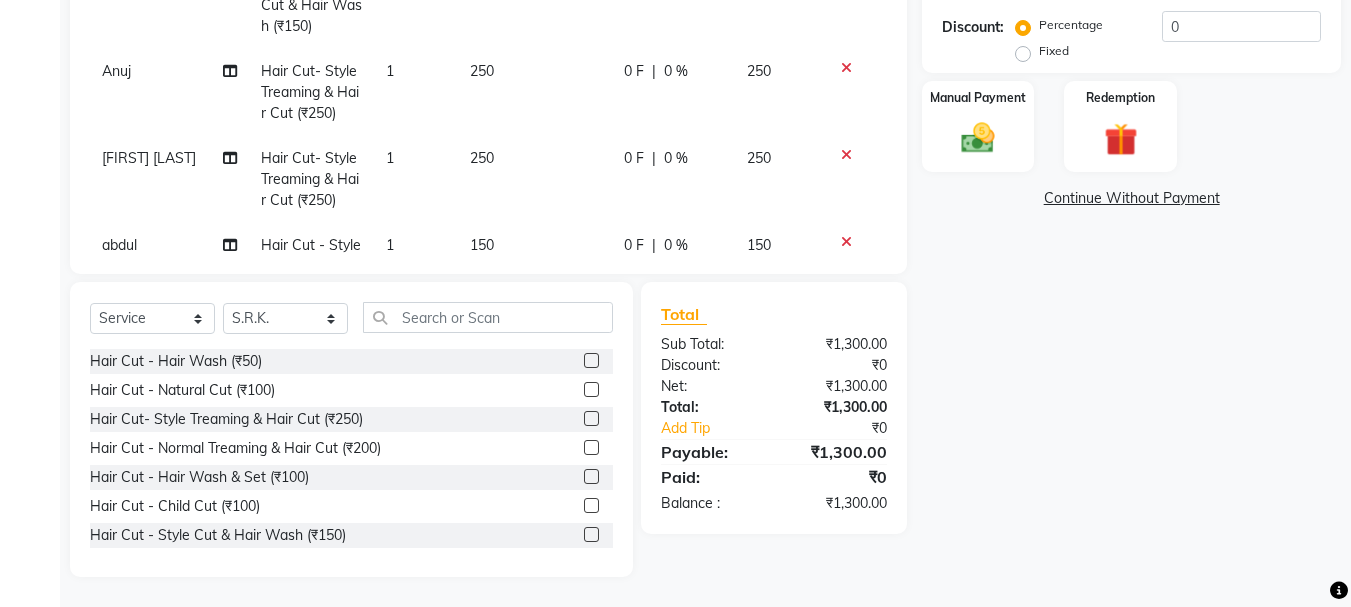 click 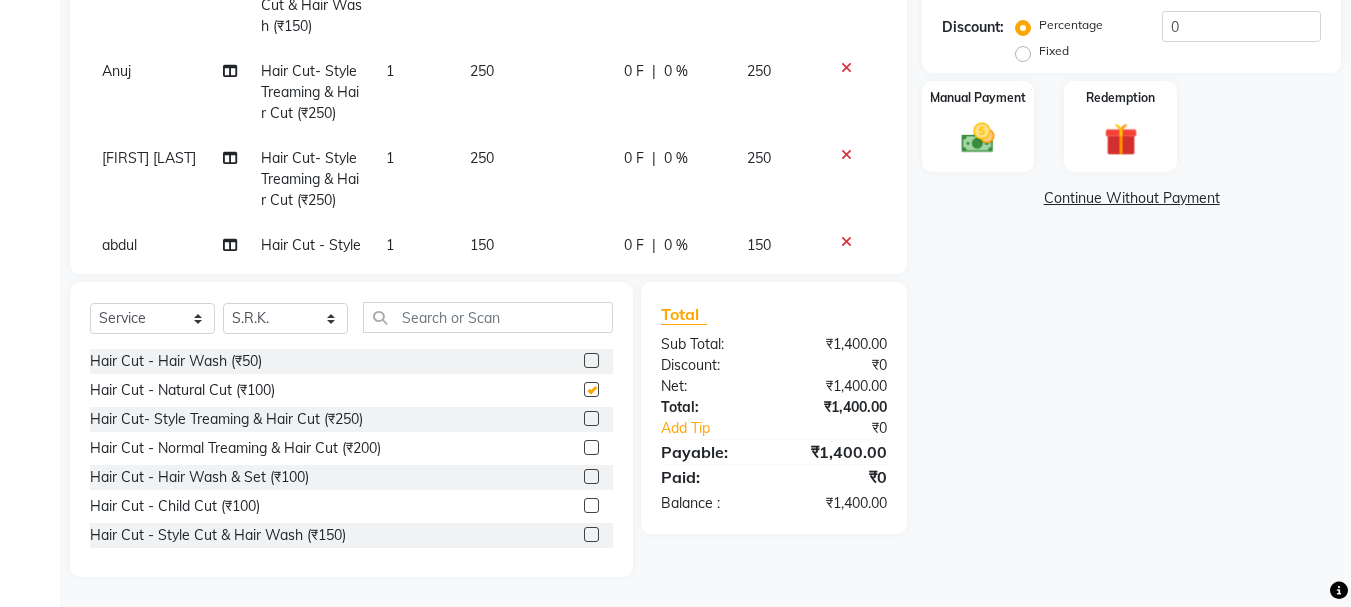 checkbox on "false" 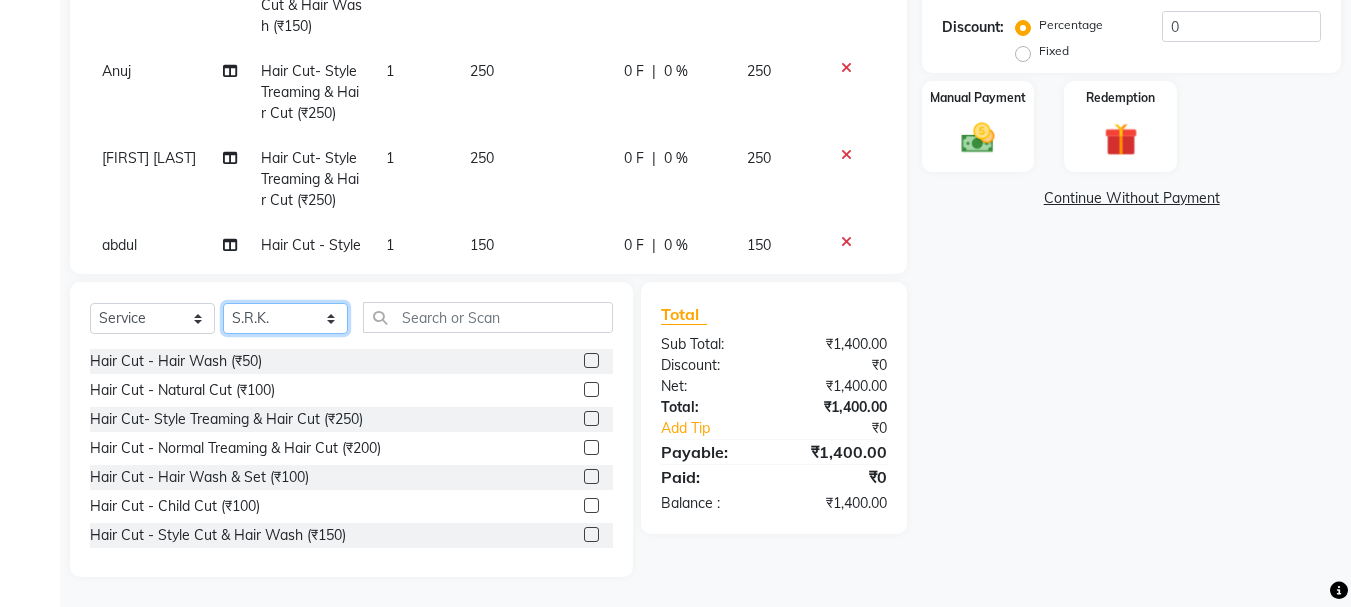 drag, startPoint x: 282, startPoint y: 317, endPoint x: 273, endPoint y: 303, distance: 16.643316 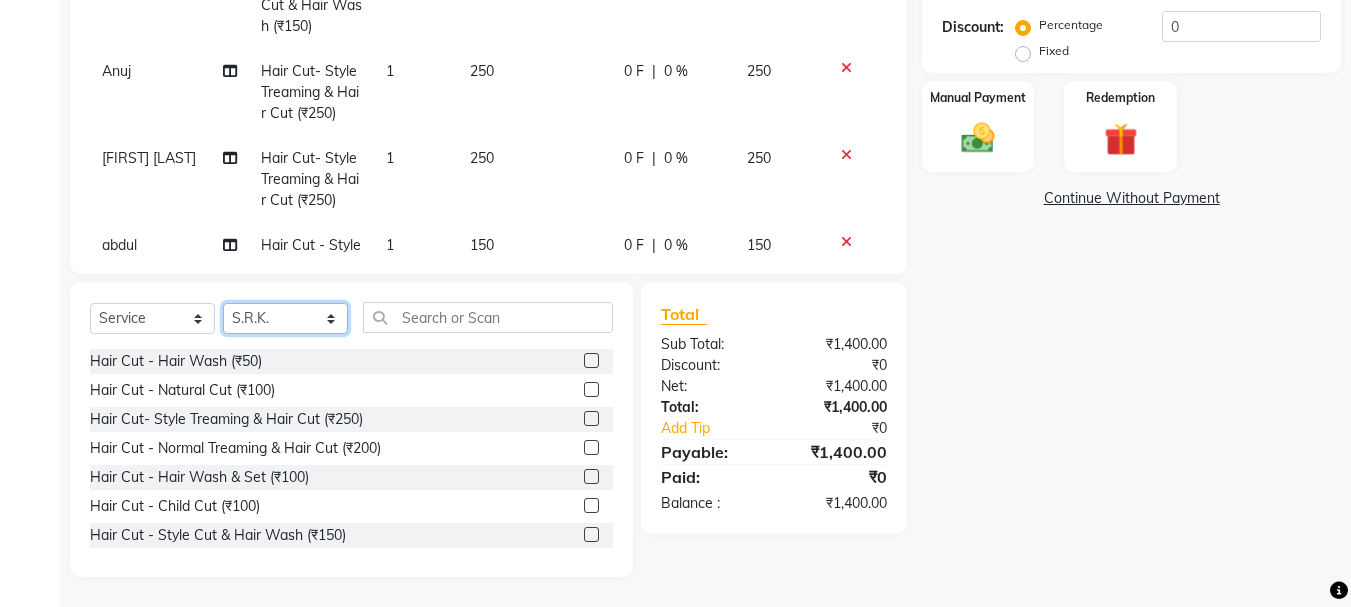 select on "7182" 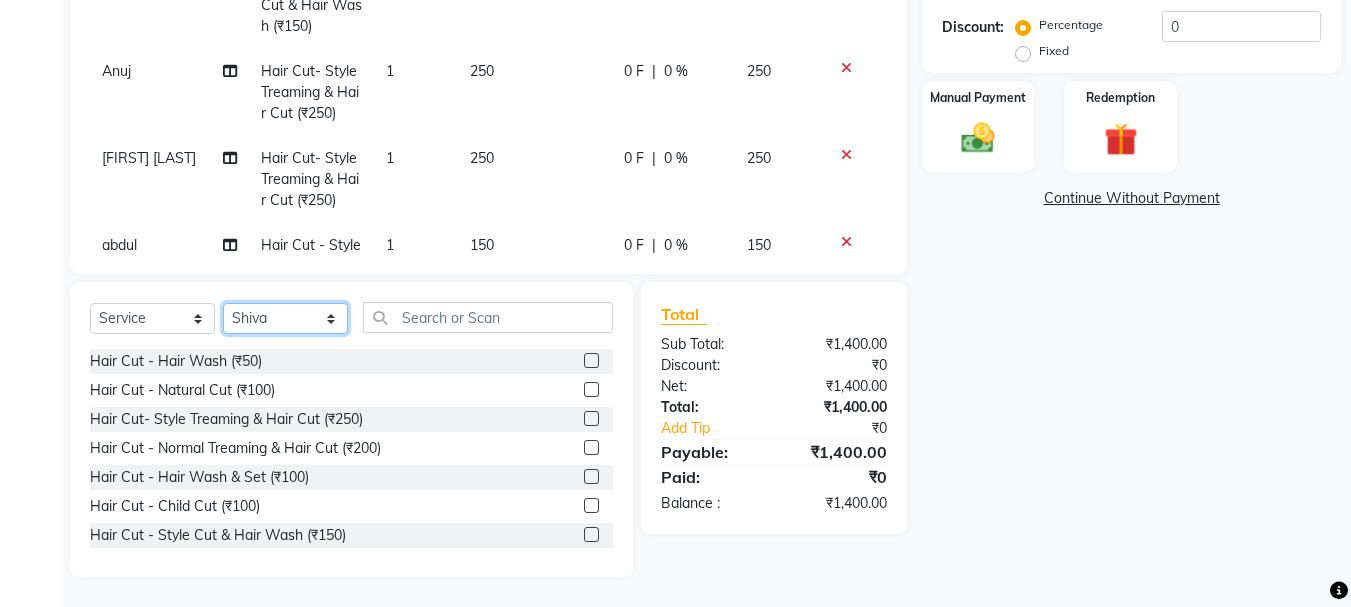 click on "Select Stylist [FIRST] [LAST] [FIRST] [LAST] [FIRST] [LAST] [FIRST] [LAST] [FIRST] [LAST] [FIRST] [LAST] [FIRST] [LAST] [FIRST] [LAST] [FIRST] [LAST] [FIRST] [LAST]" 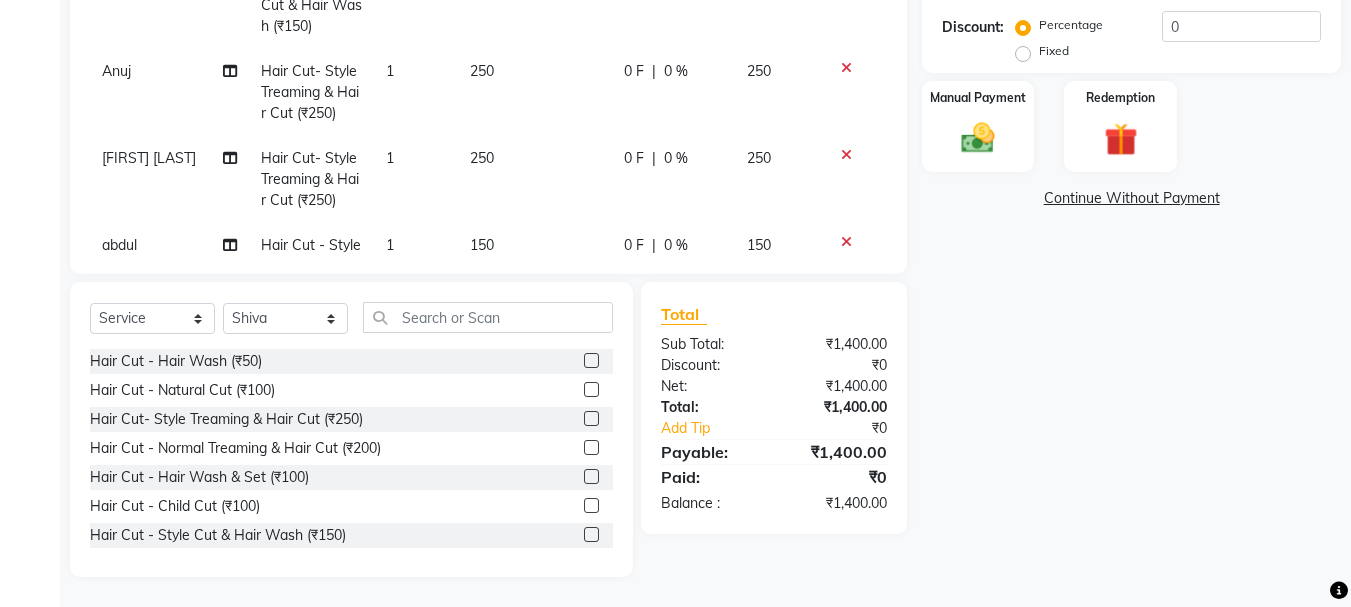 click 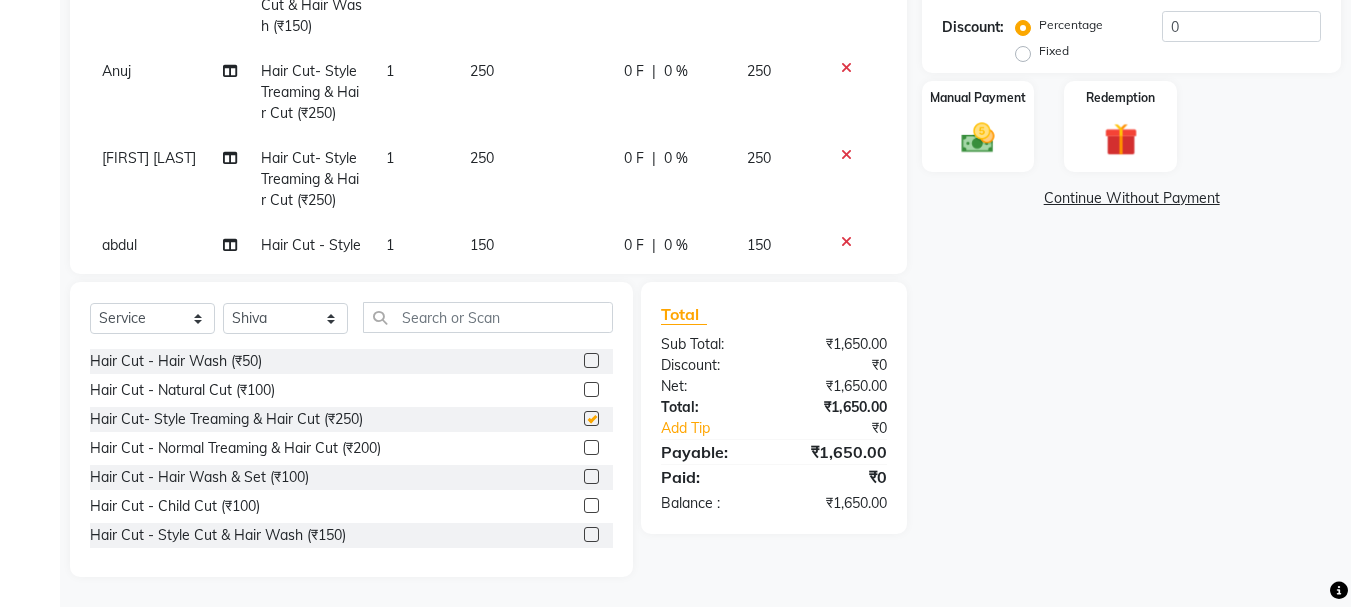 checkbox on "false" 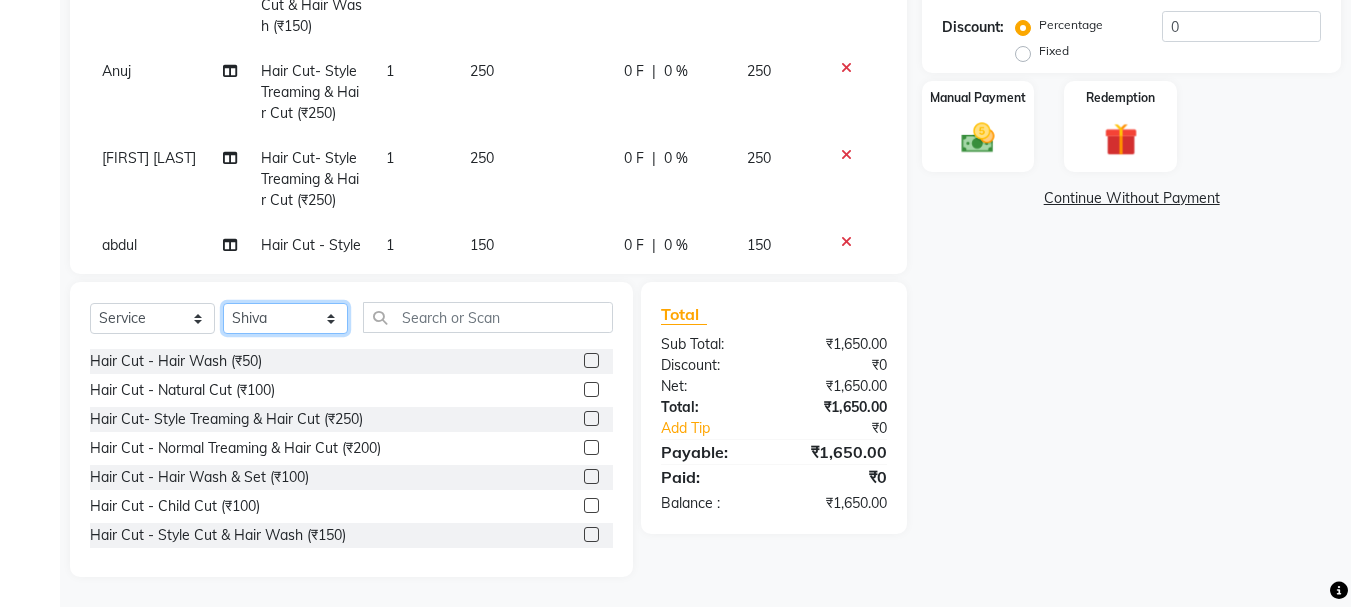 drag, startPoint x: 266, startPoint y: 322, endPoint x: 267, endPoint y: 303, distance: 19.026299 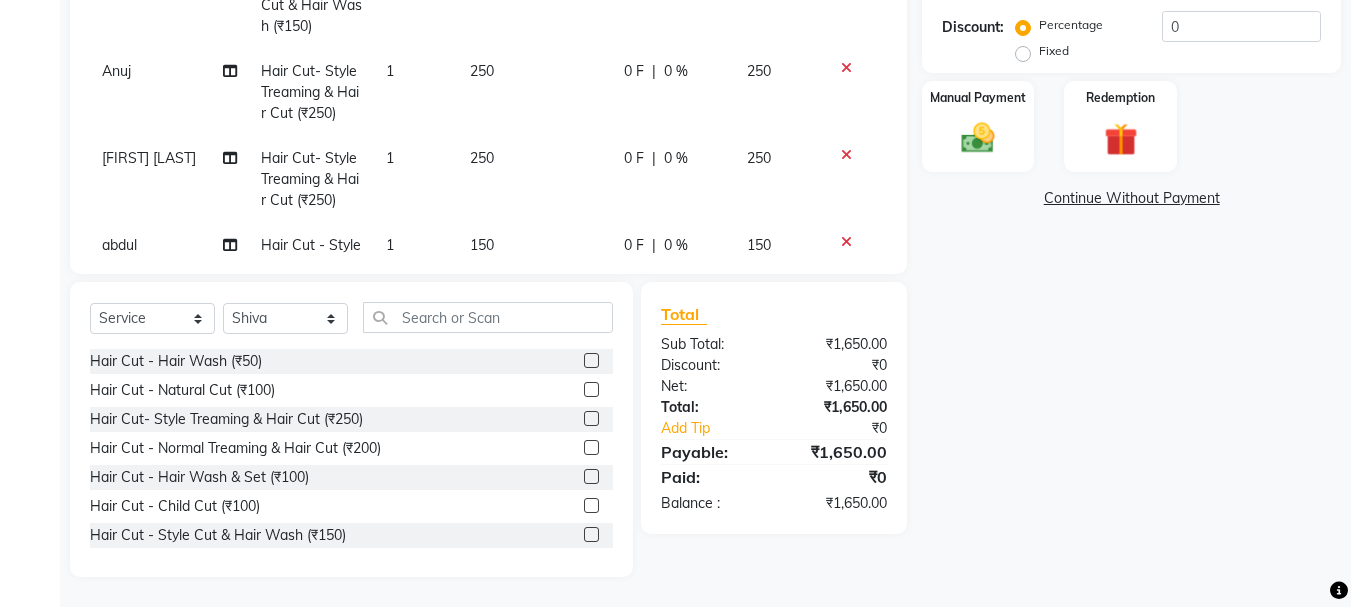 drag, startPoint x: 576, startPoint y: 391, endPoint x: 546, endPoint y: 382, distance: 31.320919 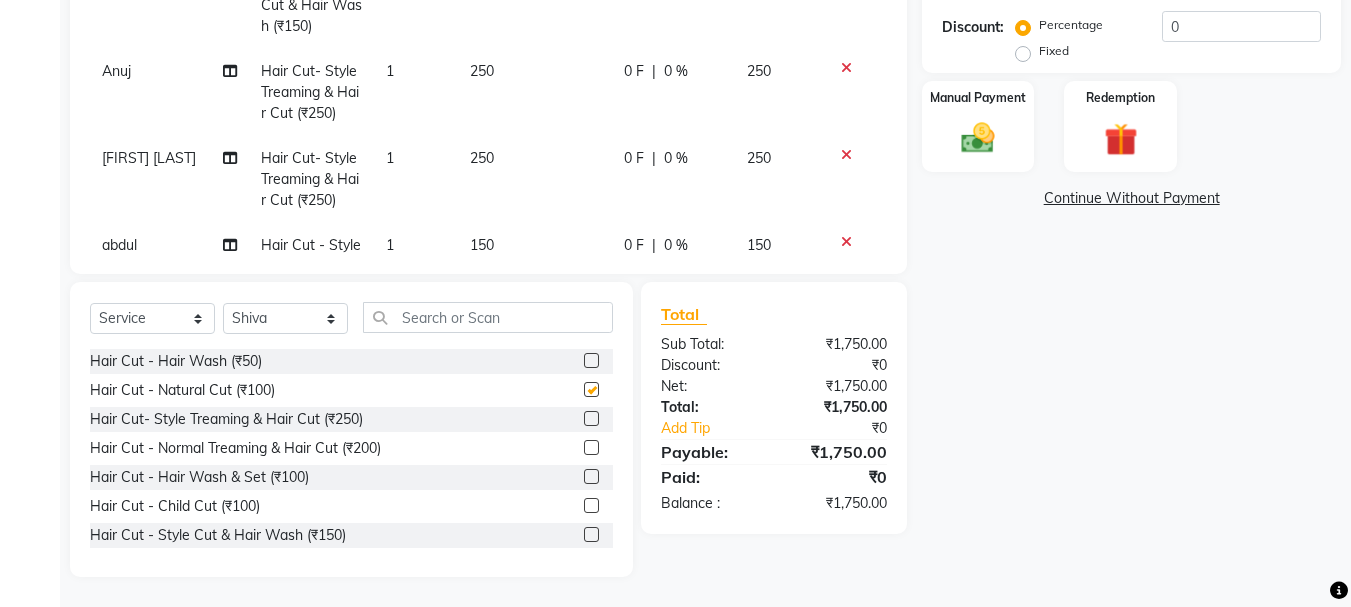 checkbox on "false" 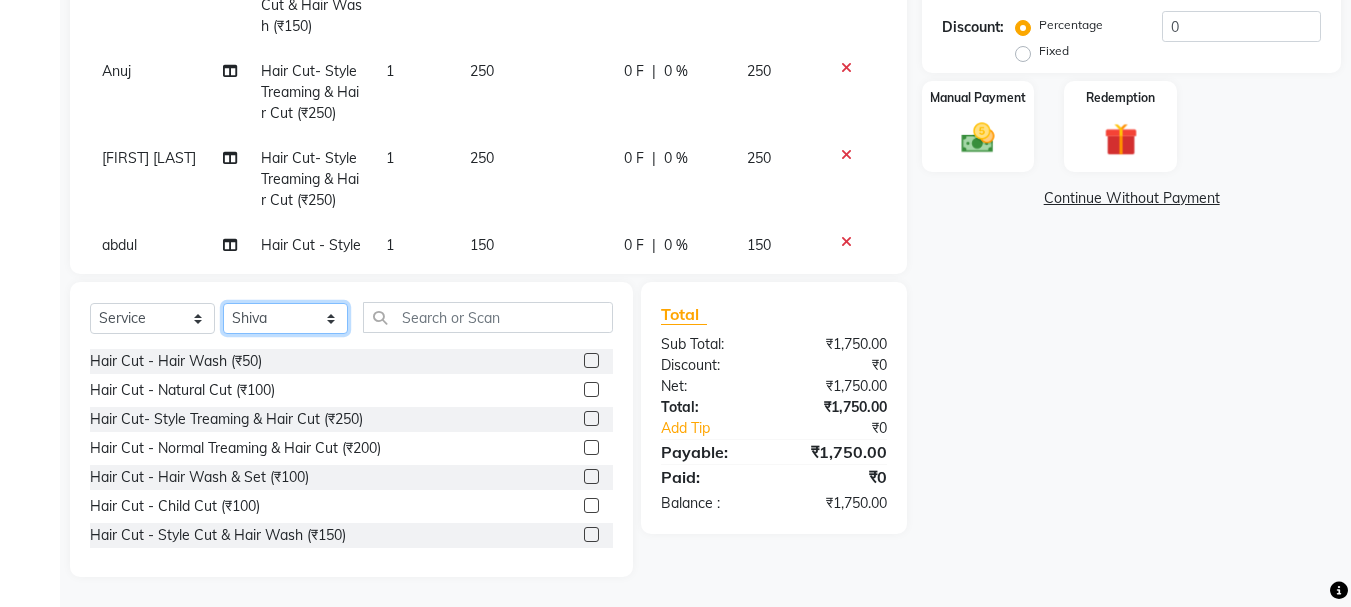 drag, startPoint x: 286, startPoint y: 315, endPoint x: 277, endPoint y: 309, distance: 10.816654 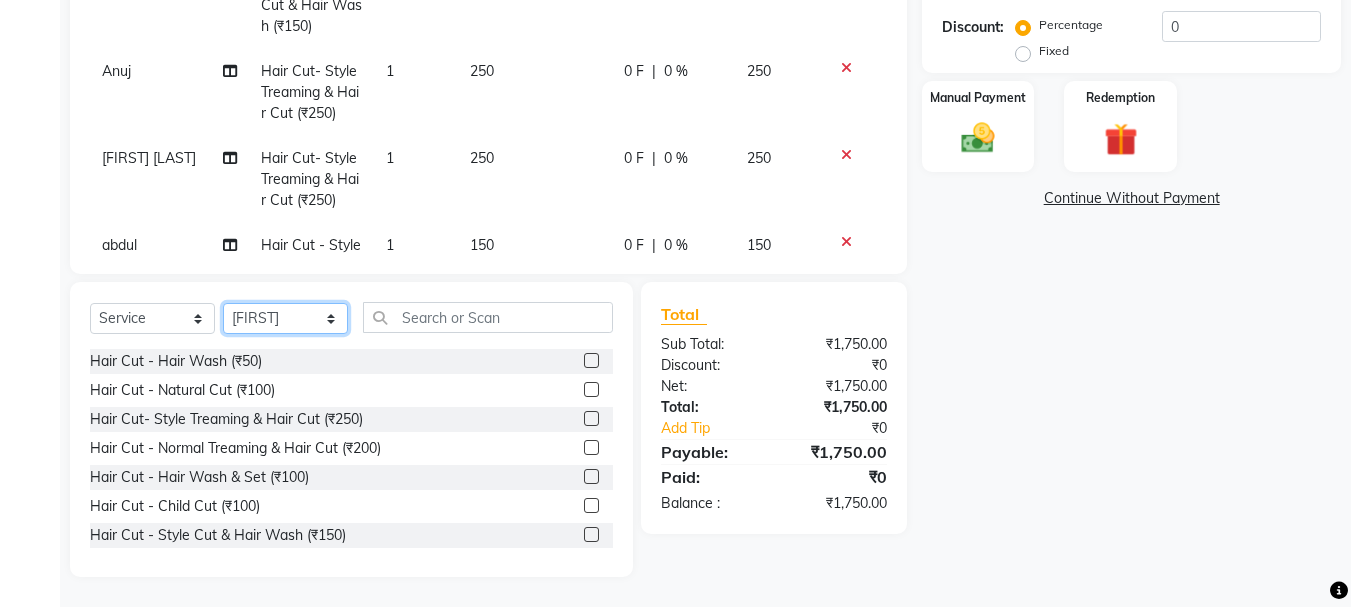 click on "Select Stylist [FIRST] [LAST] [FIRST] [LAST] [FIRST] [LAST] [FIRST] [LAST] [FIRST] [LAST] [FIRST] [LAST] [FIRST] [LAST] [FIRST] [LAST] [FIRST] [LAST] [FIRST] [LAST]" 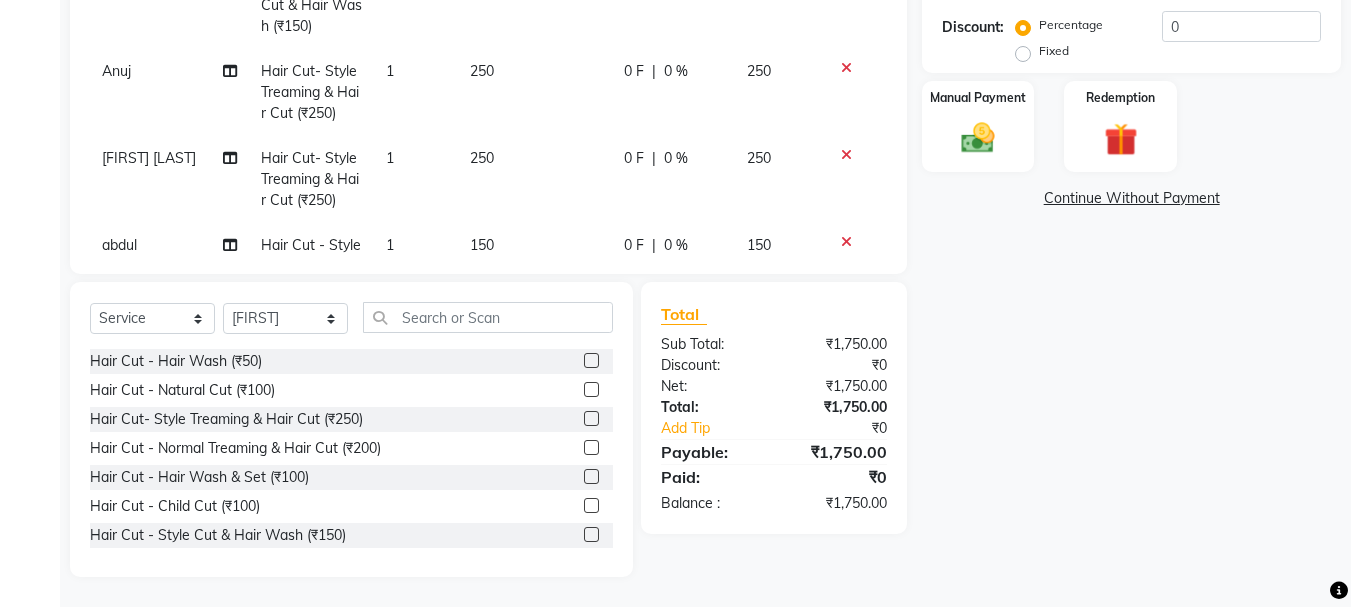 drag, startPoint x: 580, startPoint y: 394, endPoint x: 528, endPoint y: 387, distance: 52.46904 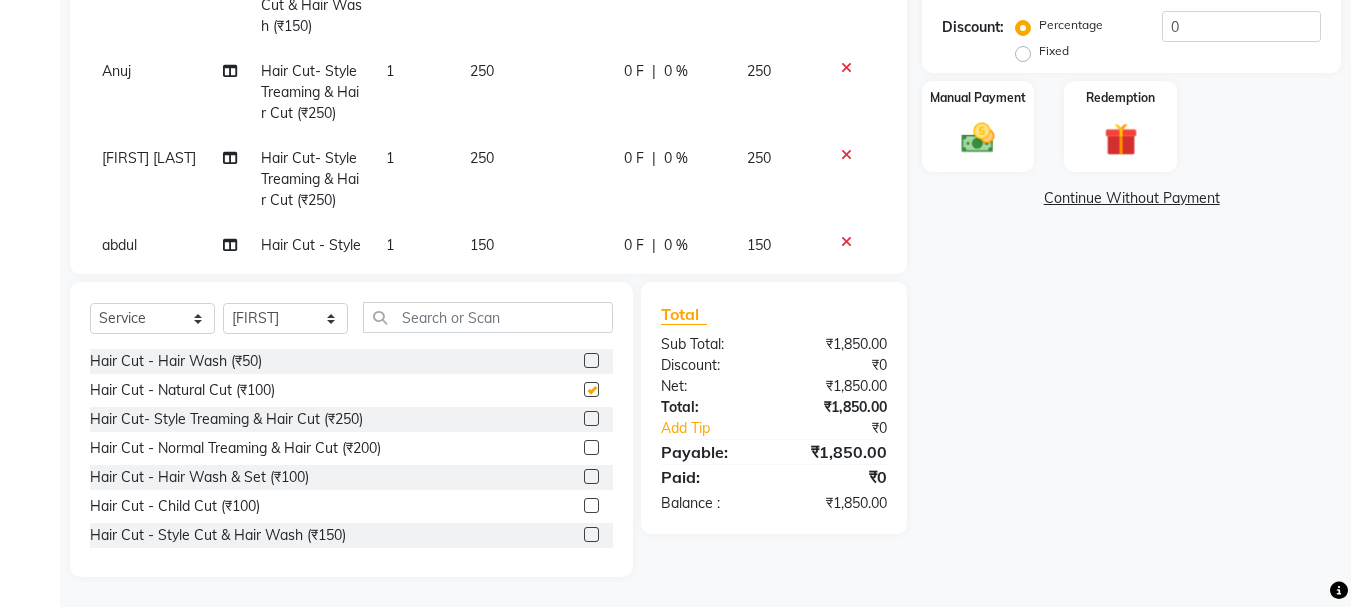 checkbox on "false" 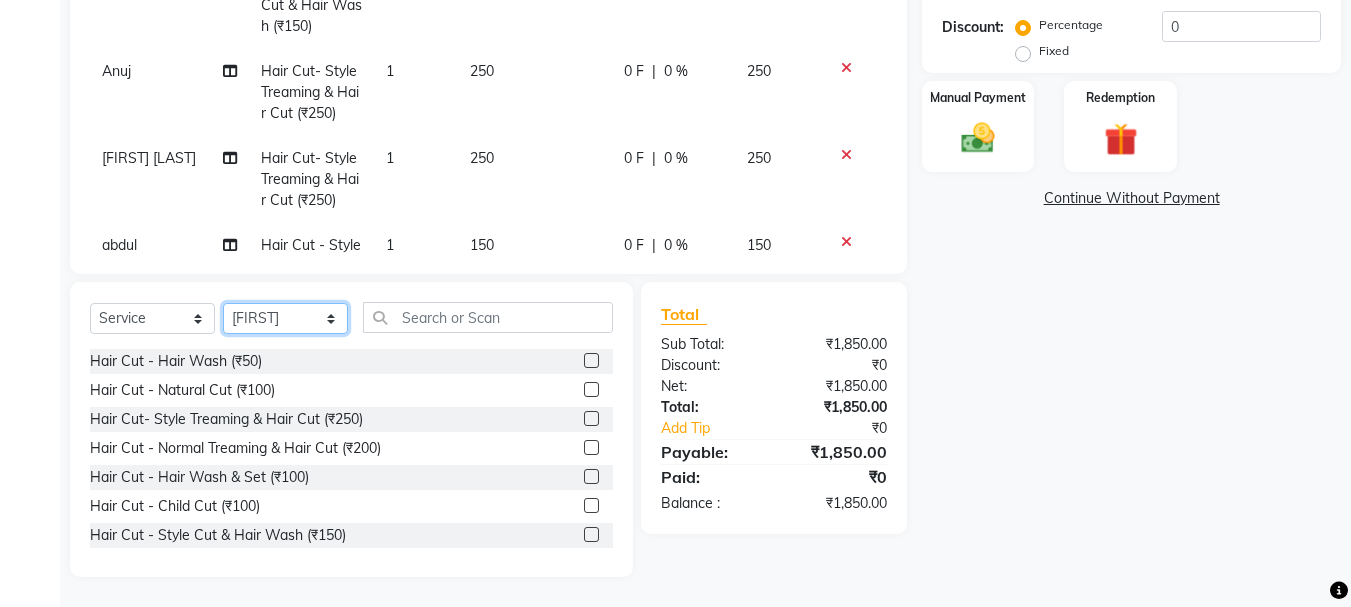 click on "Select Stylist [FIRST] [LAST] [FIRST] [LAST] [FIRST] [LAST] [FIRST] [LAST] [FIRST] [LAST] [FIRST] [LAST] [FIRST] [LAST] [FIRST] [LAST] [FIRST] [LAST] [FIRST] [LAST]" 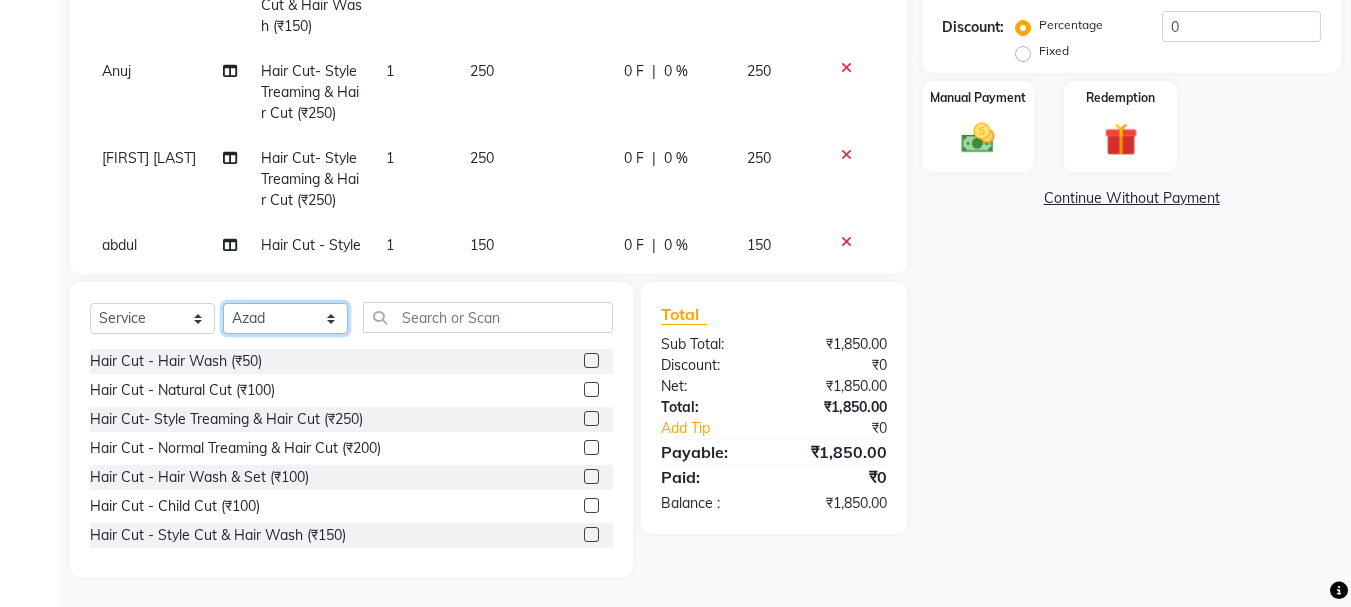 click on "Select Stylist [FIRST] [LAST] [FIRST] [LAST] [FIRST] [LAST] [FIRST] [LAST] [FIRST] [LAST] [FIRST] [LAST] [FIRST] [LAST] [FIRST] [LAST] [FIRST] [LAST] [FIRST] [LAST]" 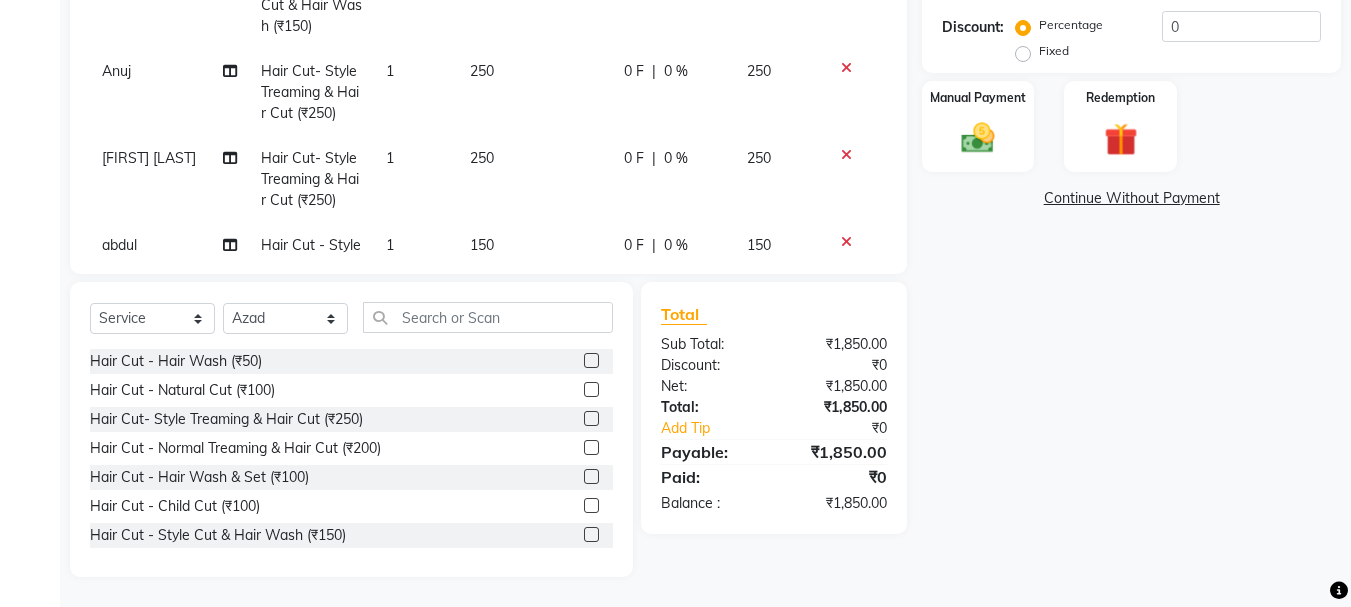 click 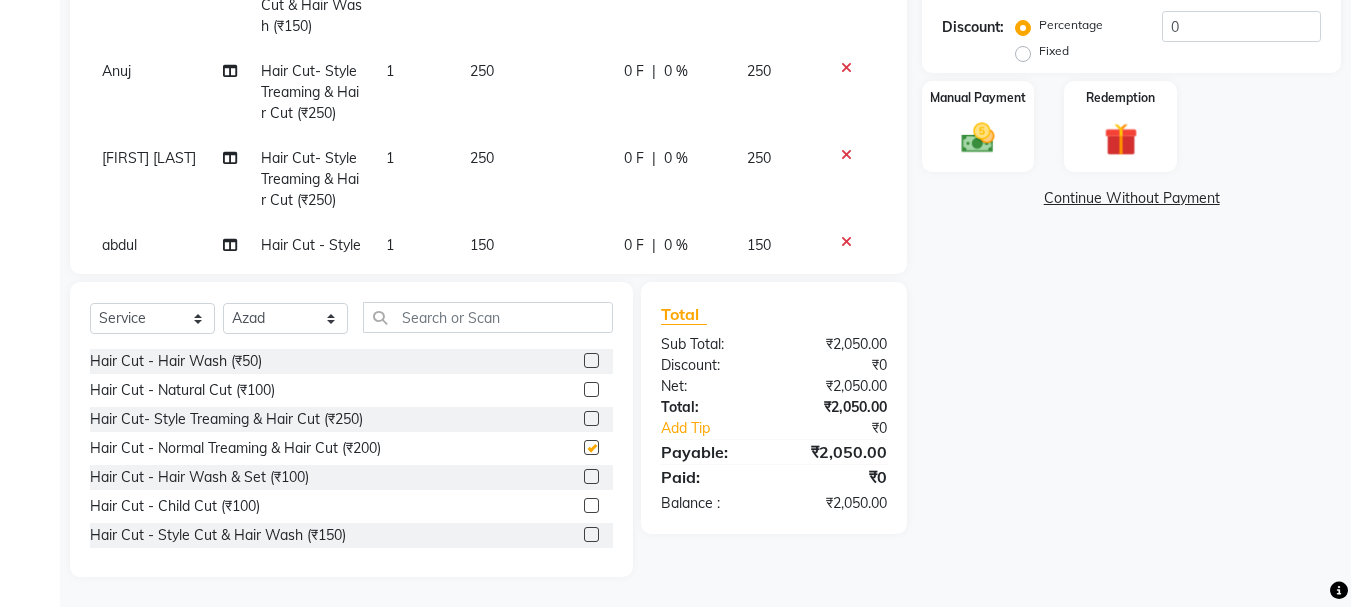 checkbox on "false" 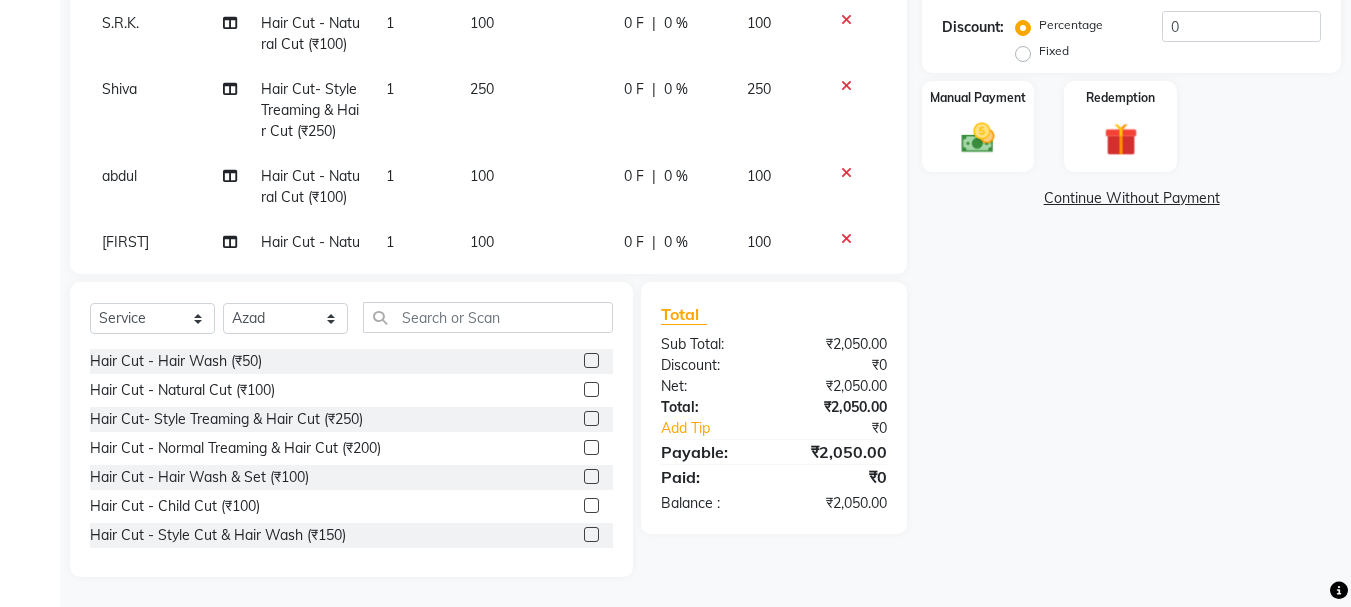 scroll, scrollTop: 594, scrollLeft: 0, axis: vertical 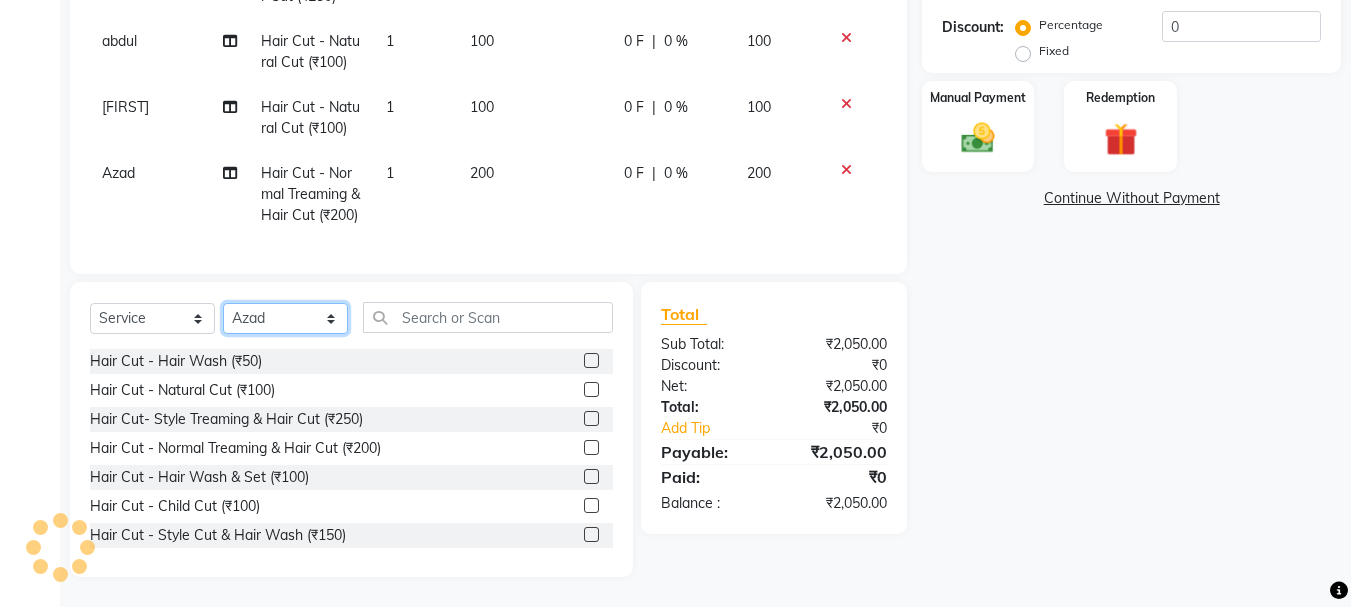 click on "Select Stylist [FIRST] [LAST] [FIRST] [LAST] [FIRST] [LAST] [FIRST] [LAST] [FIRST] [LAST] [FIRST] [LAST] [FIRST] [LAST] [FIRST] [LAST] [FIRST] [LAST] [FIRST] [LAST]" 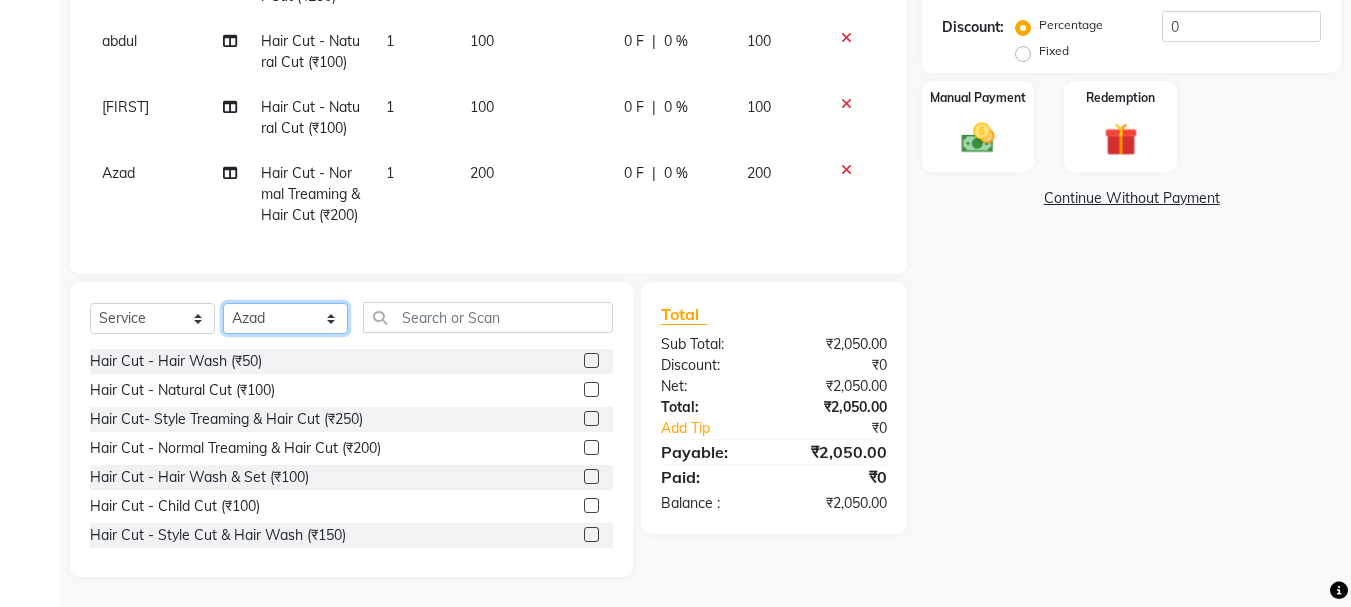 select on "63717" 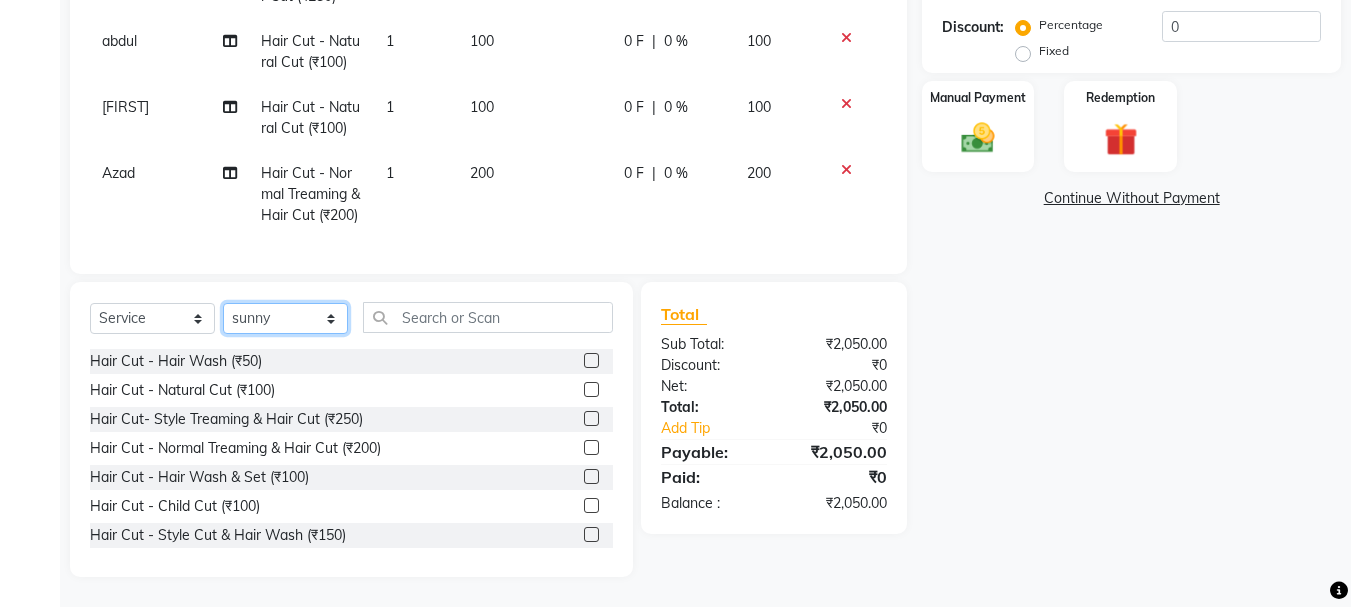 click on "Select Stylist [FIRST] [LAST] [FIRST] [LAST] [FIRST] [LAST] [FIRST] [LAST] [FIRST] [LAST] [FIRST] [LAST] [FIRST] [LAST] [FIRST] [LAST] [FIRST] [LAST] [FIRST] [LAST]" 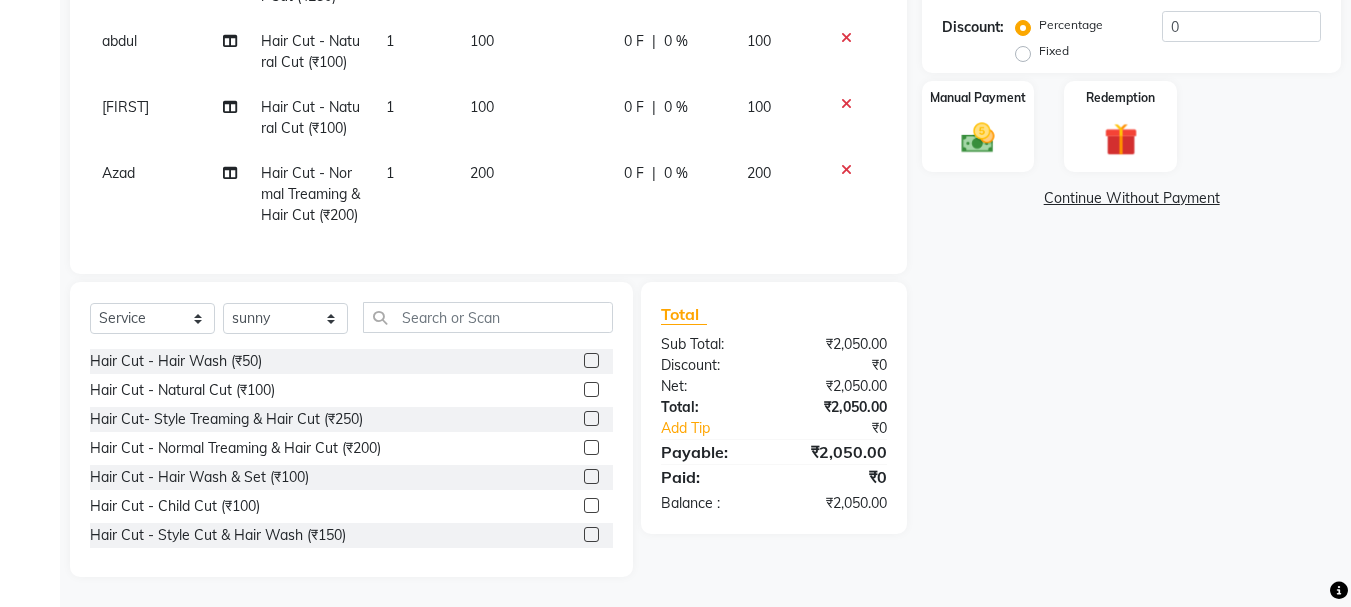 click 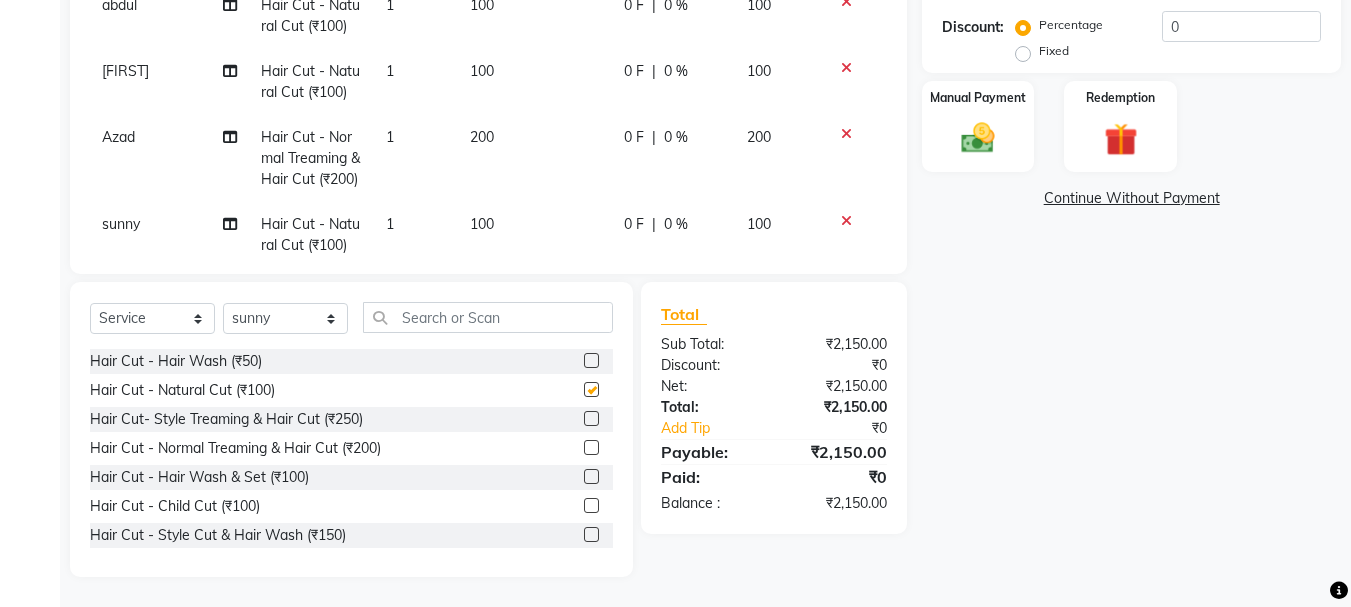 checkbox on "false" 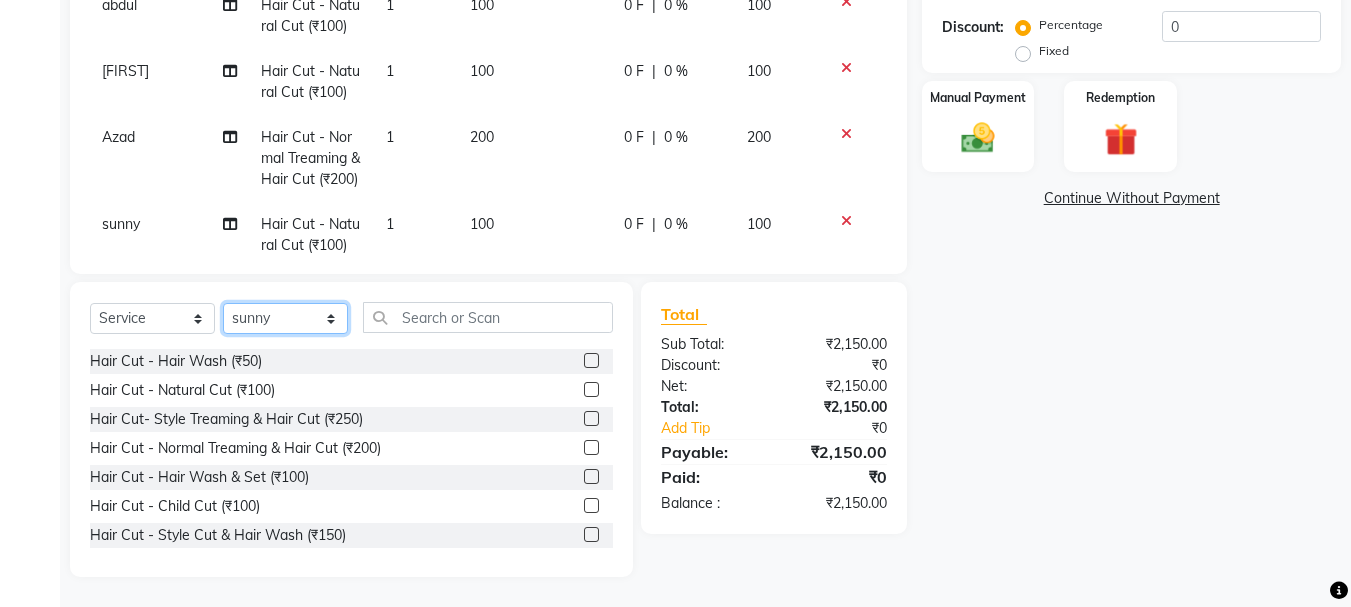 drag, startPoint x: 285, startPoint y: 317, endPoint x: 277, endPoint y: 303, distance: 16.124516 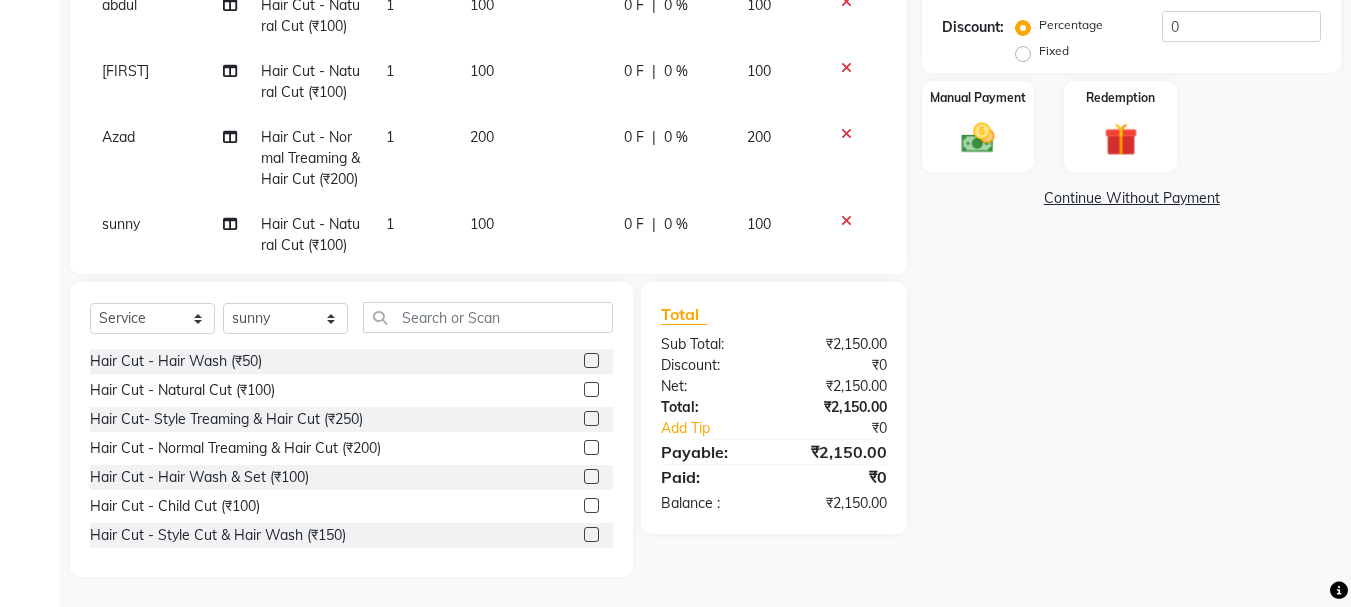 click 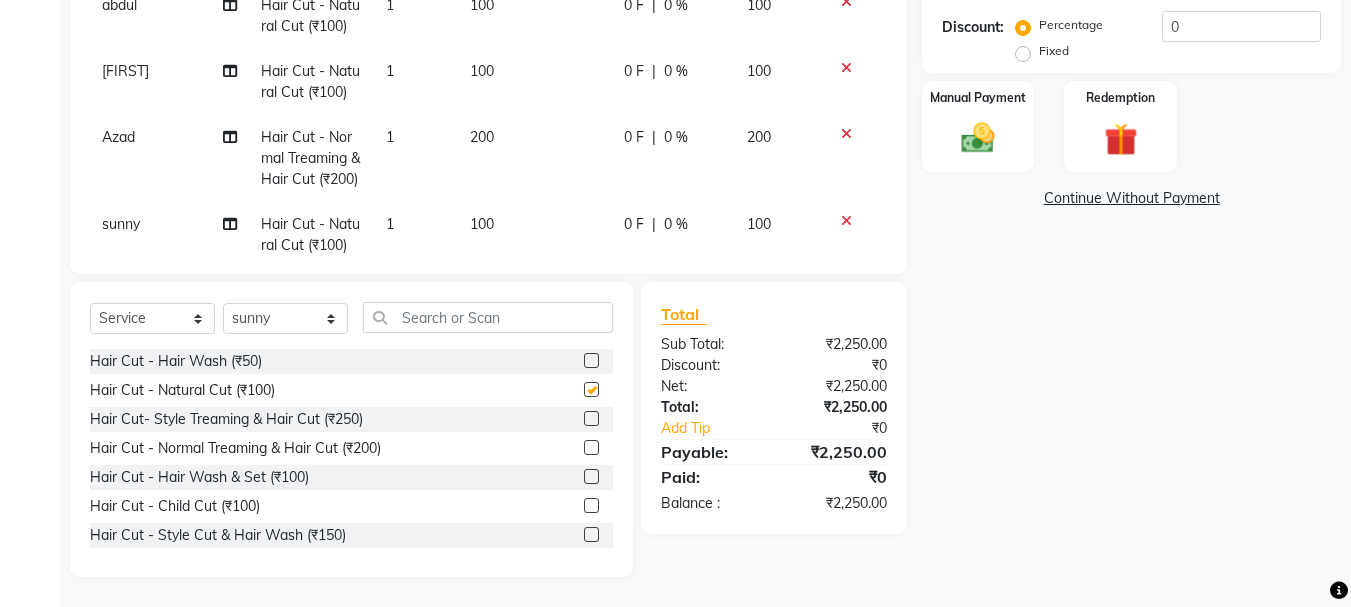 checkbox on "false" 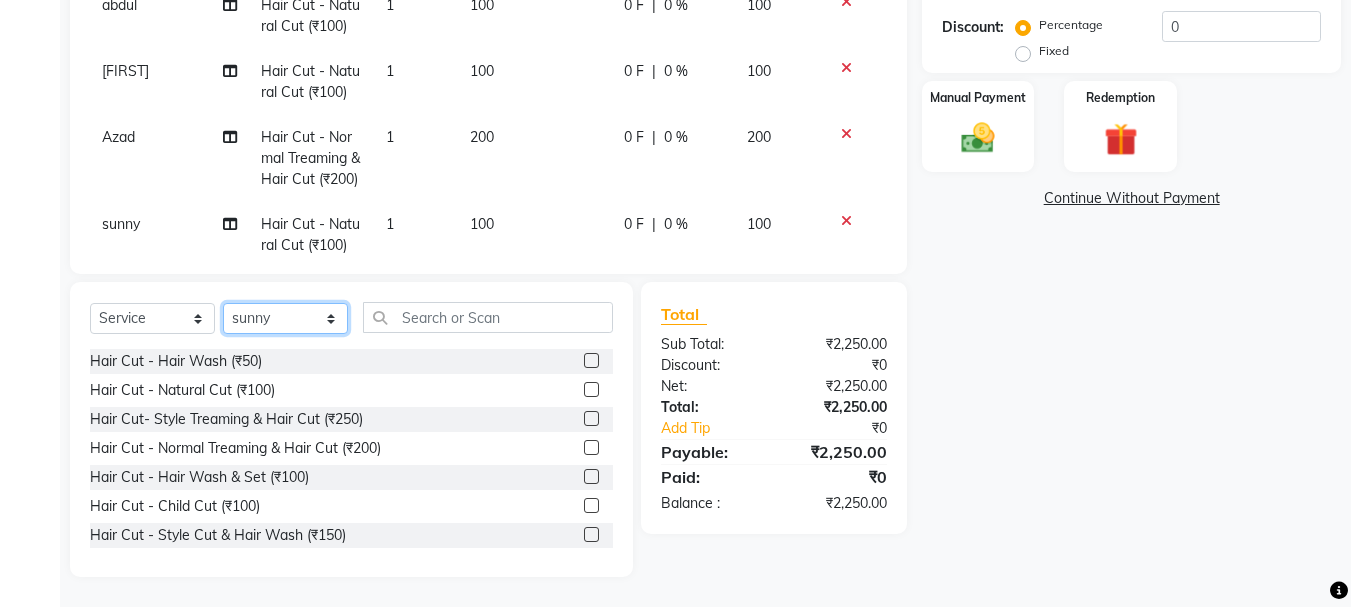 click on "Select Stylist [FIRST] [LAST] [FIRST] [LAST] [FIRST] [LAST] [FIRST] [LAST] [FIRST] [LAST] [FIRST] [LAST] [FIRST] [LAST] [FIRST] [LAST] [FIRST] [LAST] [FIRST] [LAST]" 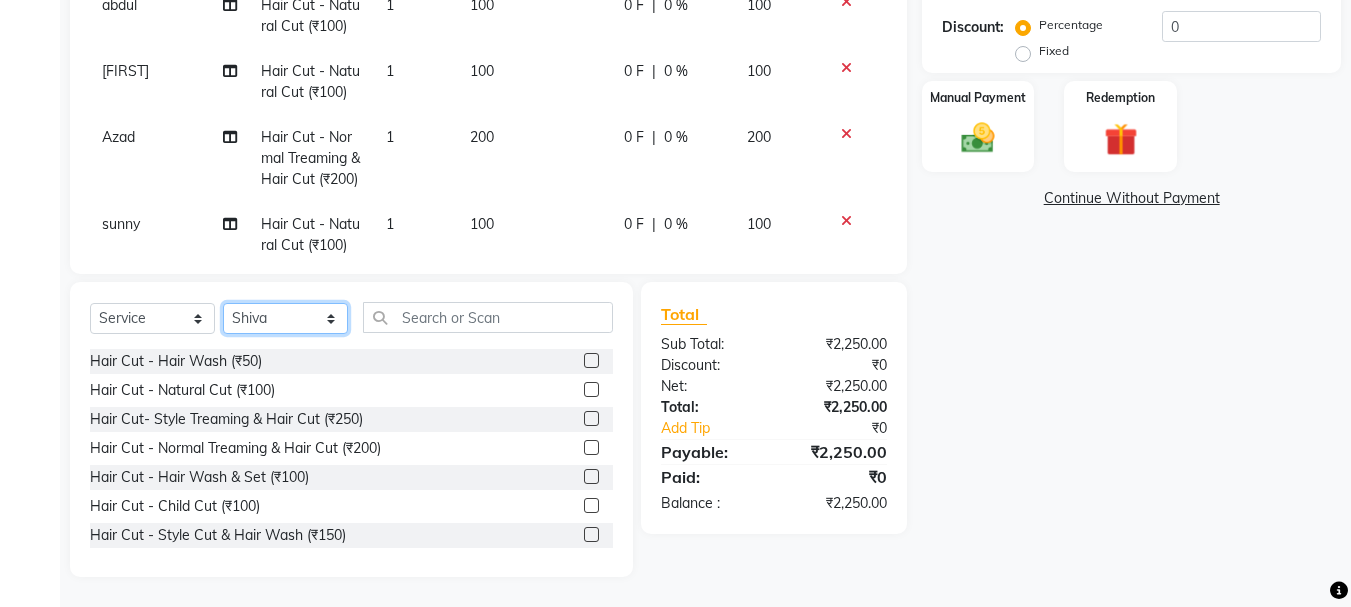 click on "Select Stylist [FIRST] [LAST] [FIRST] [LAST] [FIRST] [LAST] [FIRST] [LAST] [FIRST] [LAST] [FIRST] [LAST] [FIRST] [LAST] [FIRST] [LAST] [FIRST] [LAST] [FIRST] [LAST]" 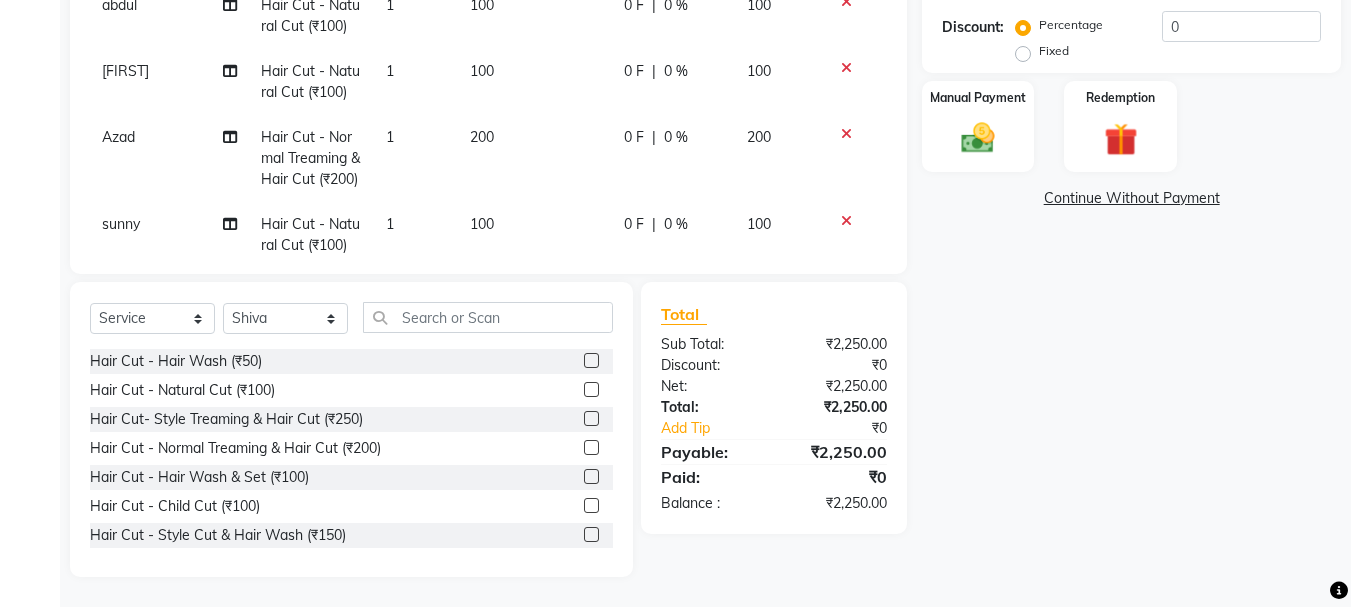 click 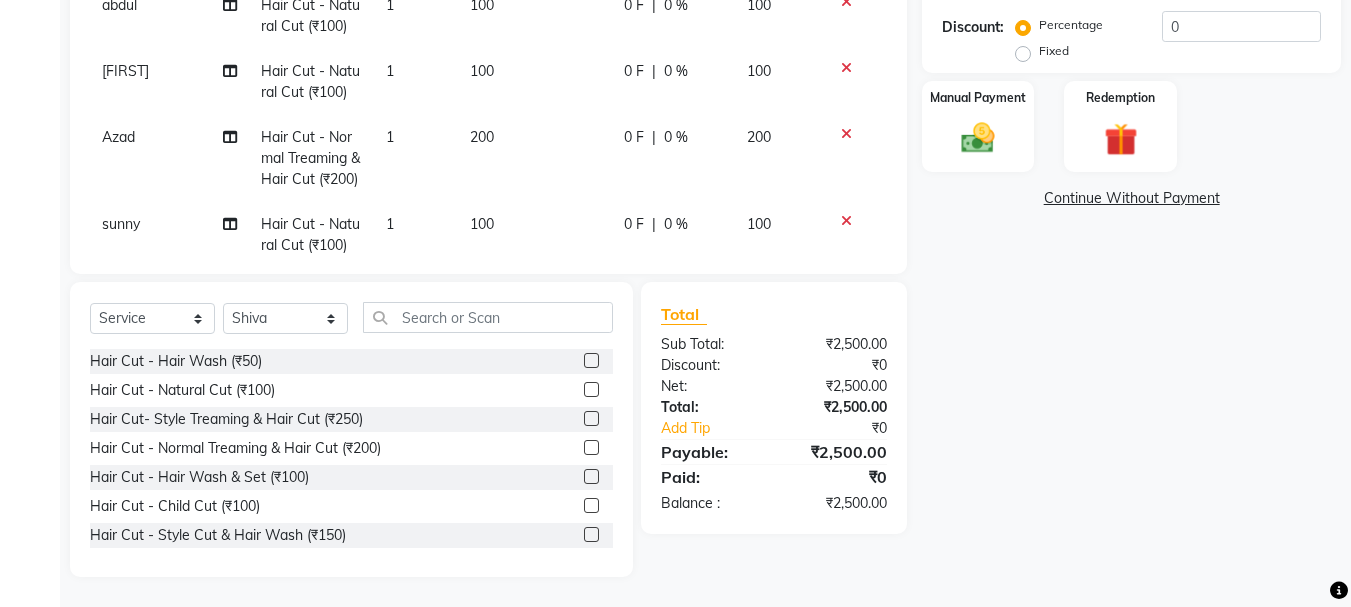 drag, startPoint x: 579, startPoint y: 421, endPoint x: 453, endPoint y: 396, distance: 128.45622 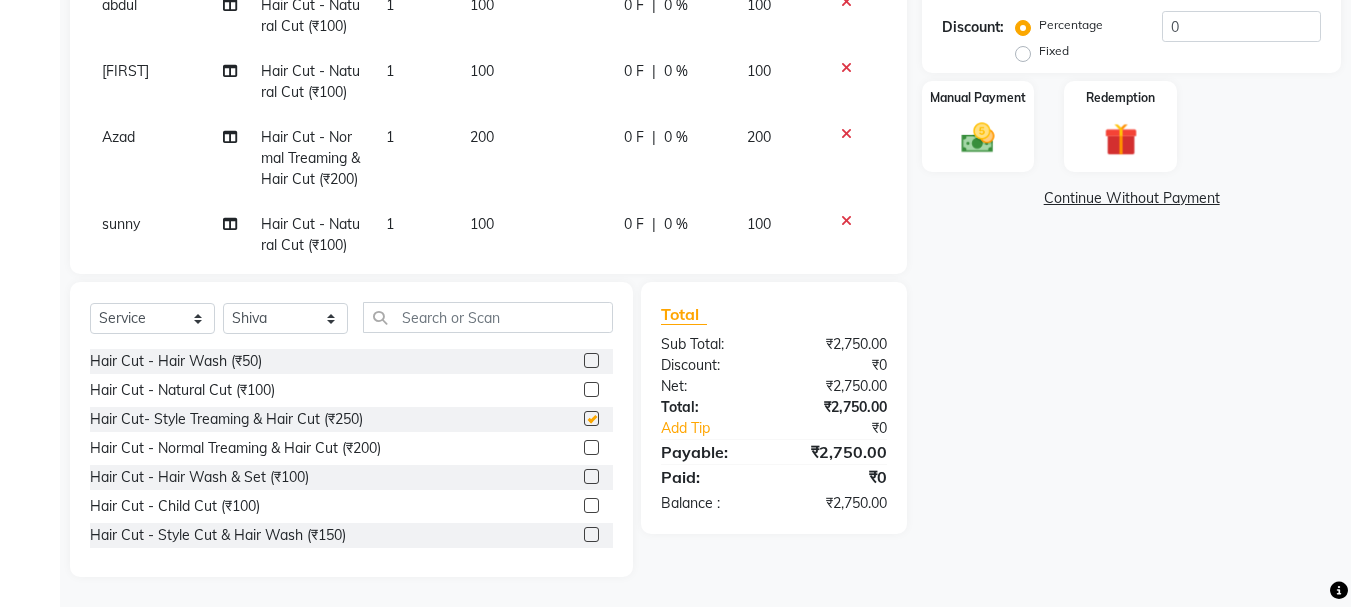 checkbox on "false" 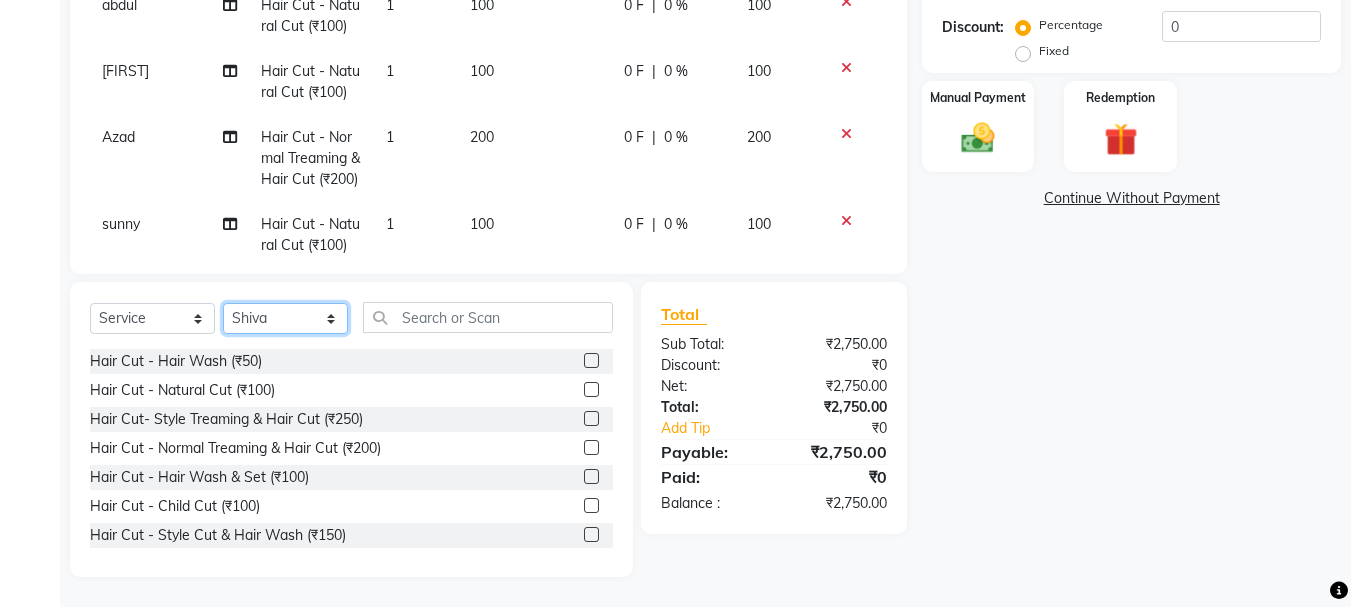 click on "Select Stylist [FIRST] [LAST] [FIRST] [LAST] [FIRST] [LAST] [FIRST] [LAST] [FIRST] [LAST] [FIRST] [LAST] [FIRST] [LAST] [FIRST] [LAST] [FIRST] [LAST] [FIRST] [LAST]" 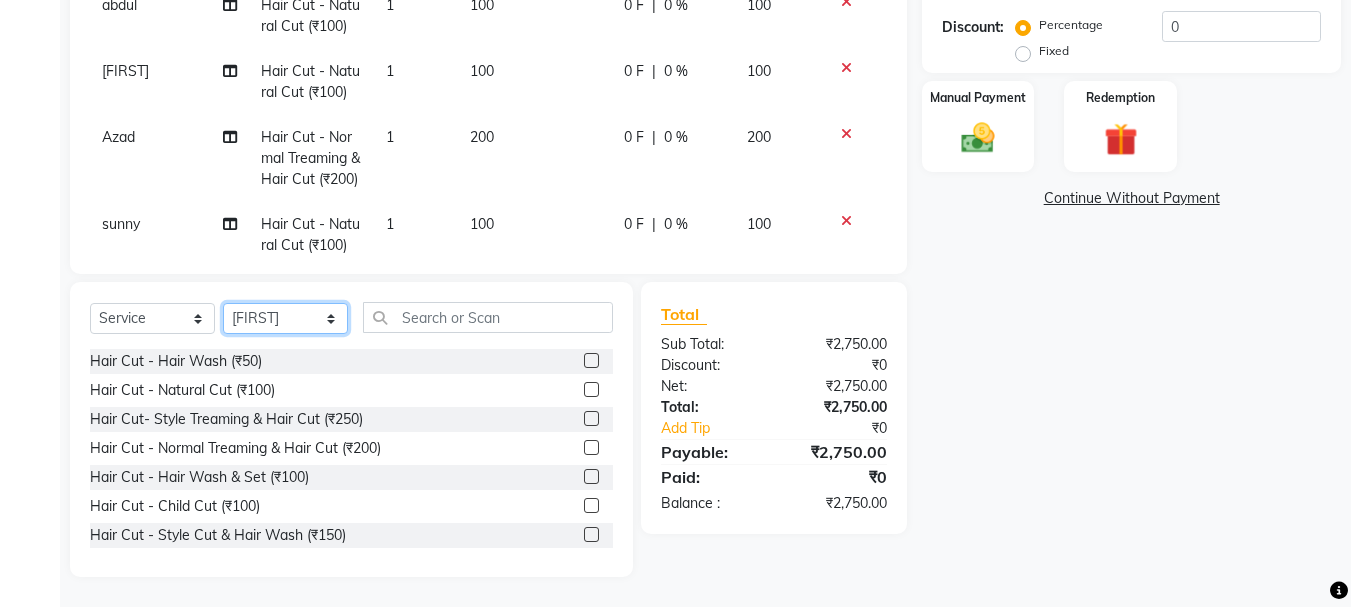 click on "Select Stylist [FIRST] [LAST] [FIRST] [LAST] [FIRST] [LAST] [FIRST] [LAST] [FIRST] [LAST] [FIRST] [LAST] [FIRST] [LAST] [FIRST] [LAST] [FIRST] [LAST] [FIRST] [LAST]" 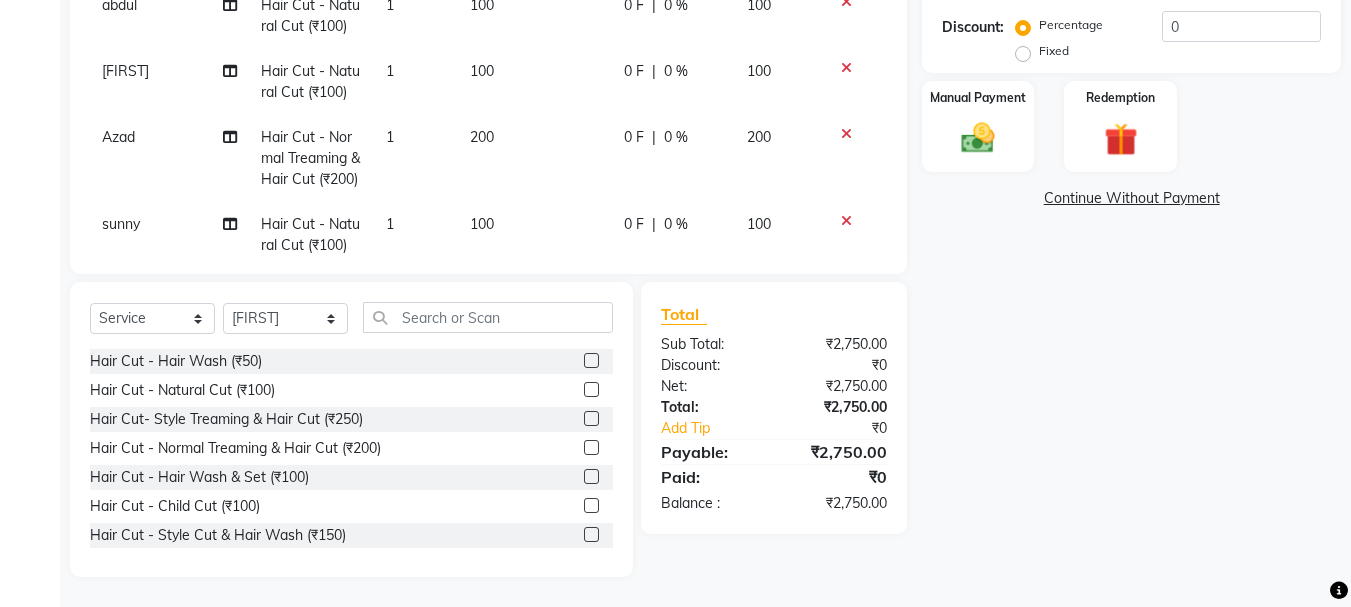 drag, startPoint x: 576, startPoint y: 389, endPoint x: 534, endPoint y: 394, distance: 42.296574 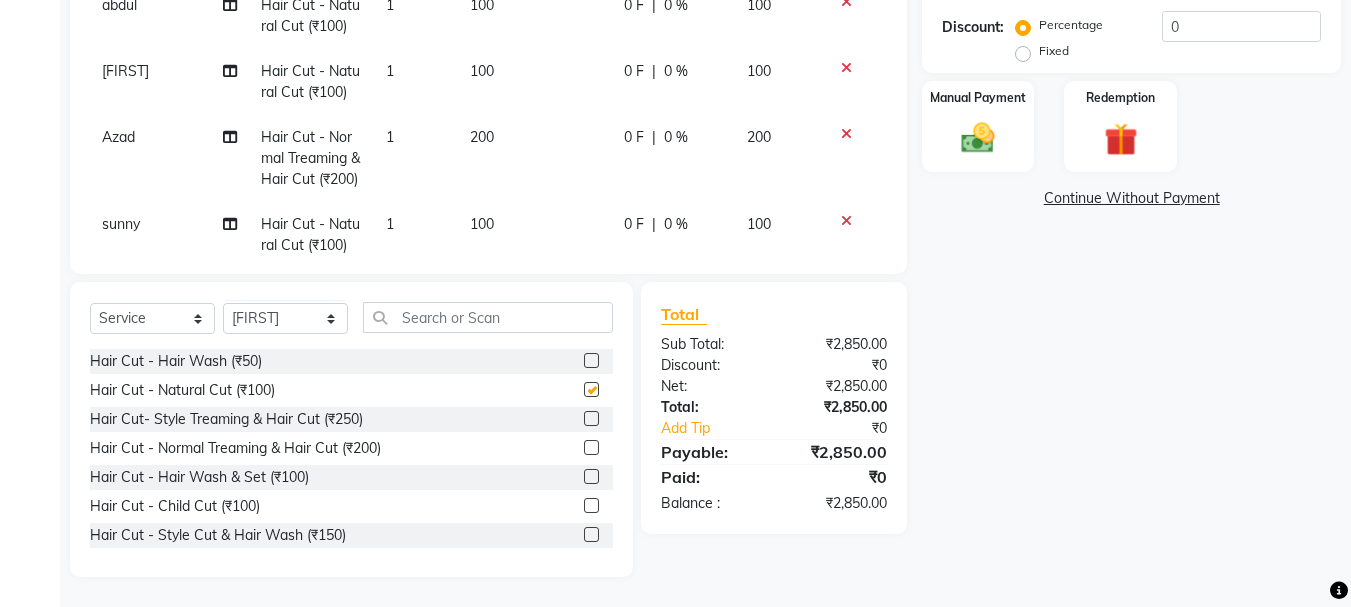 checkbox on "false" 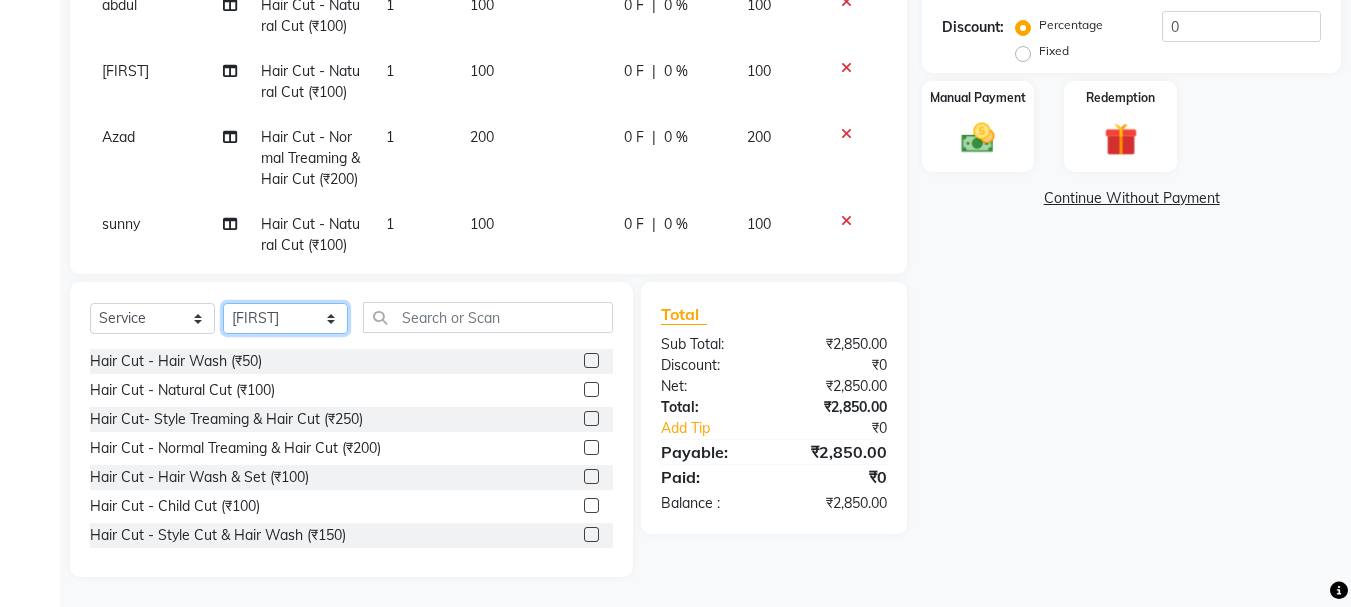 click on "Select Stylist [FIRST] [LAST] [FIRST] [LAST] [FIRST] [LAST] [FIRST] [LAST] [FIRST] [LAST] [FIRST] [LAST] [FIRST] [LAST] [FIRST] [LAST] [FIRST] [LAST] [FIRST] [LAST]" 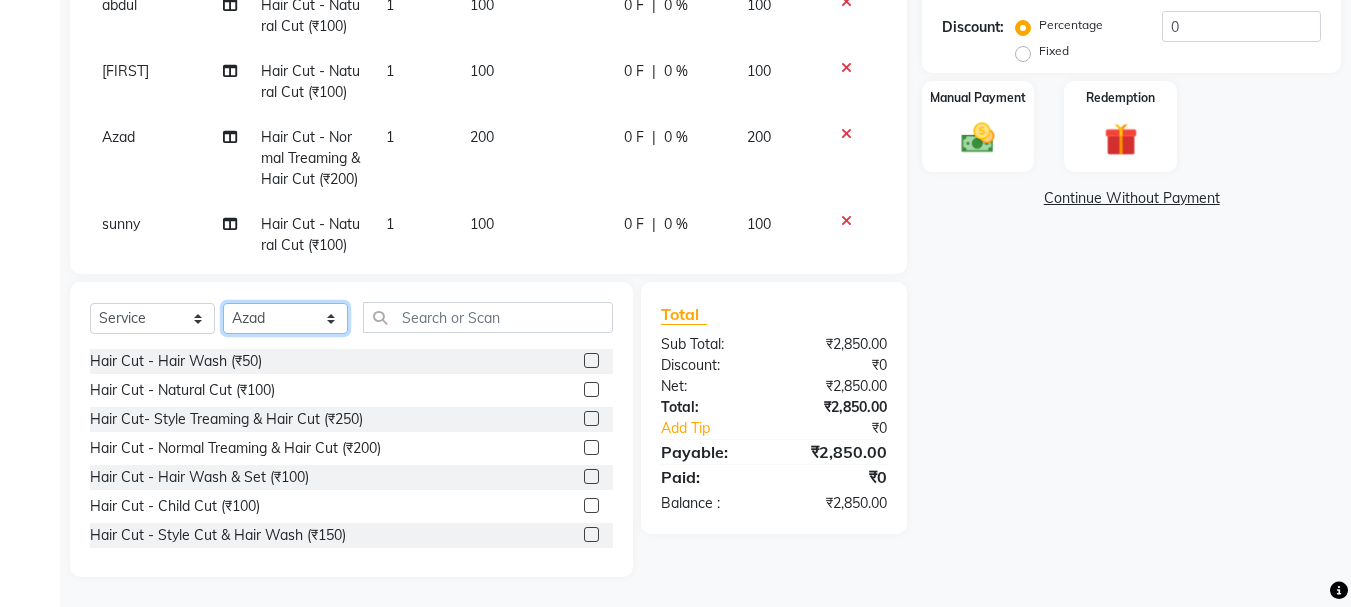 click on "Select Stylist [FIRST] [LAST] [FIRST] [LAST] [FIRST] [LAST] [FIRST] [LAST] [FIRST] [LAST] [FIRST] [LAST] [FIRST] [LAST] [FIRST] [LAST] [FIRST] [LAST] [FIRST] [LAST]" 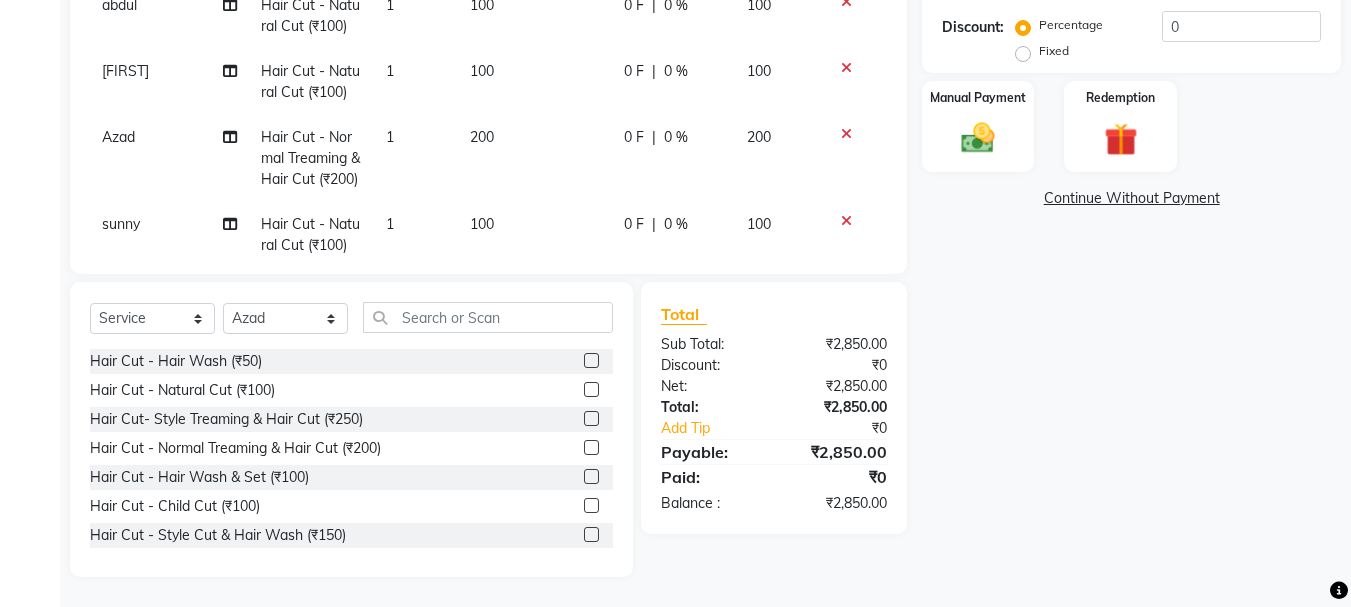drag, startPoint x: 574, startPoint y: 417, endPoint x: 527, endPoint y: 400, distance: 49.979996 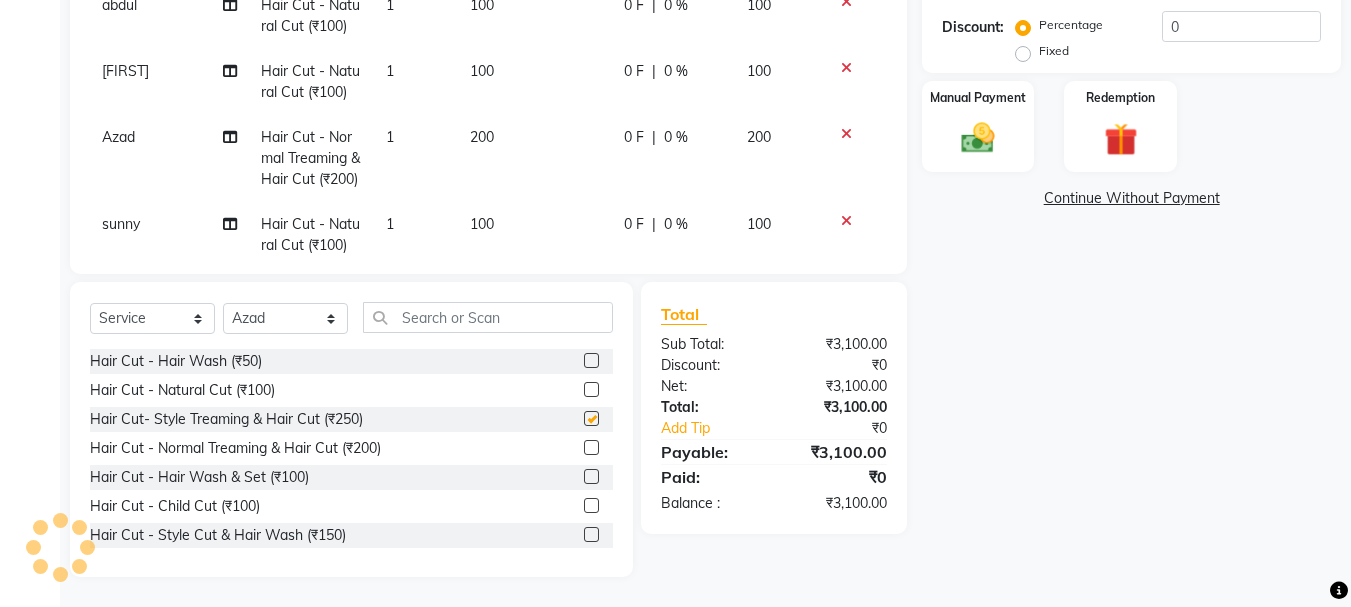 checkbox on "false" 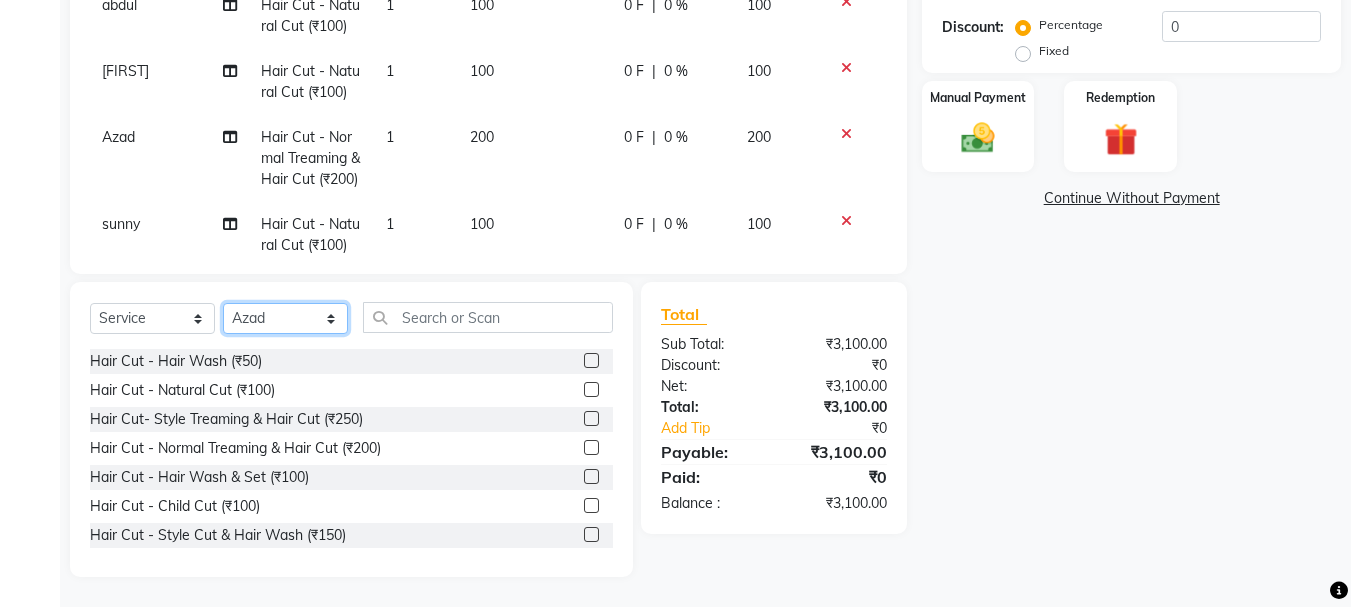 click on "Select Stylist [FIRST] [LAST] [FIRST] [LAST] [FIRST] [LAST] [FIRST] [LAST] [FIRST] [LAST] [FIRST] [LAST] [FIRST] [LAST] [FIRST] [LAST] [FIRST] [LAST] [FIRST] [LAST]" 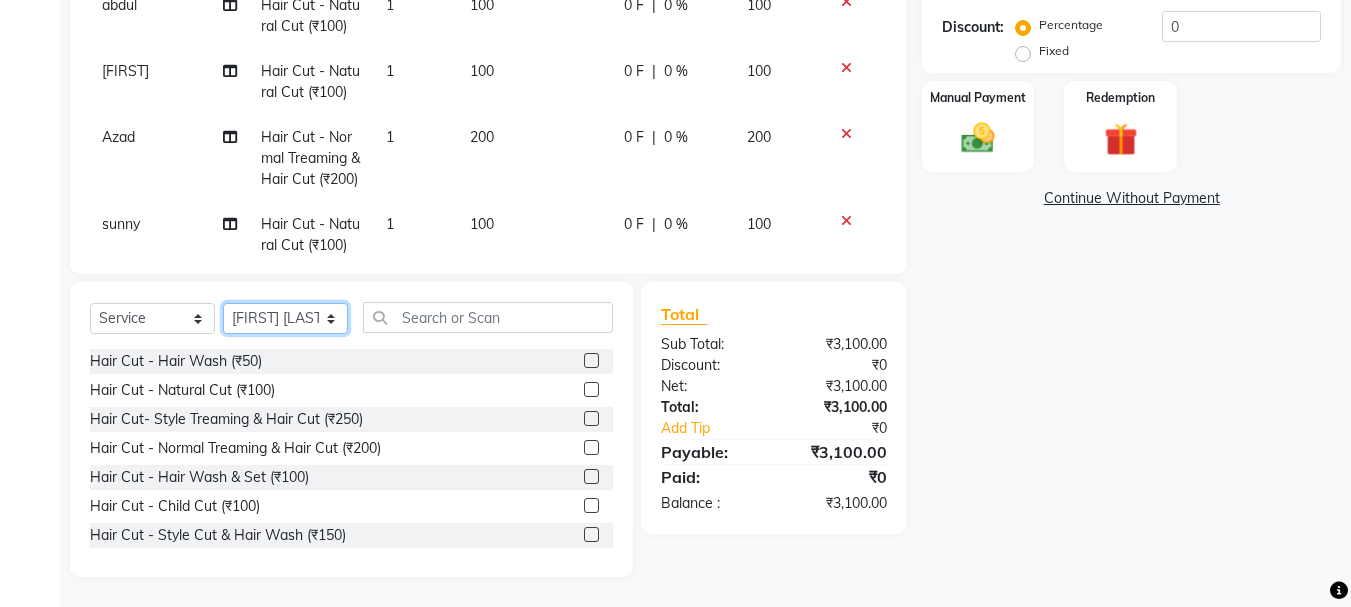 click on "Select Stylist [FIRST] [LAST] [FIRST] [LAST] [FIRST] [LAST] [FIRST] [LAST] [FIRST] [LAST] [FIRST] [LAST] [FIRST] [LAST] [FIRST] [LAST] [FIRST] [LAST] [FIRST] [LAST]" 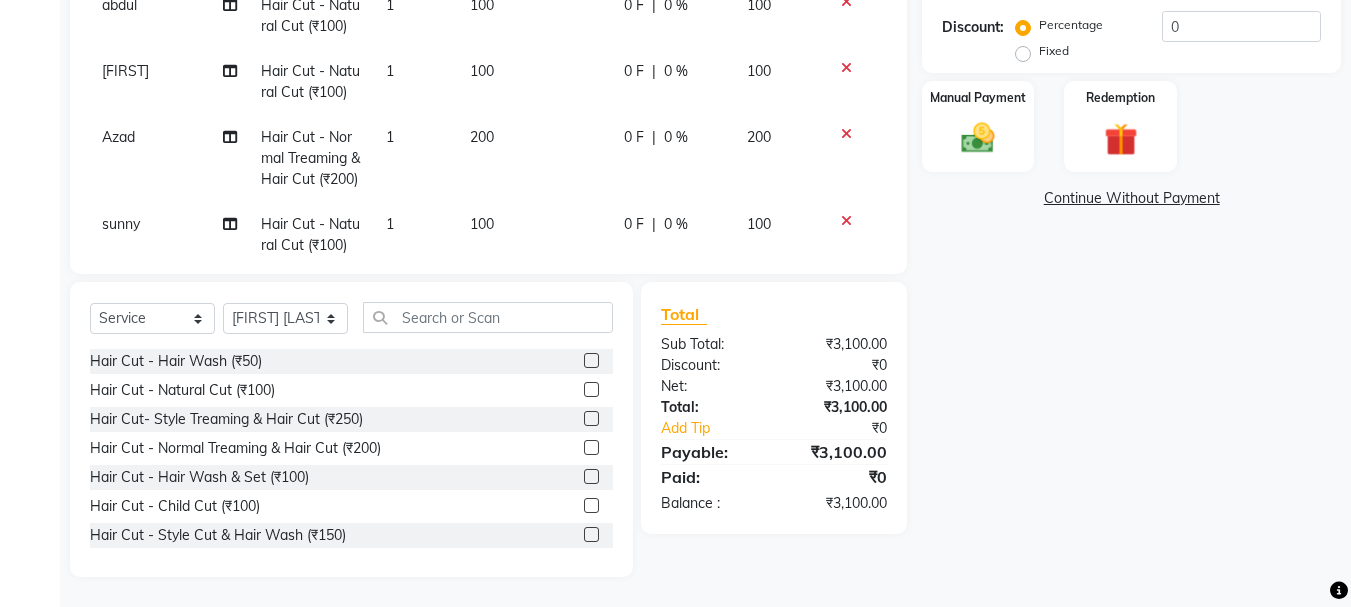 click 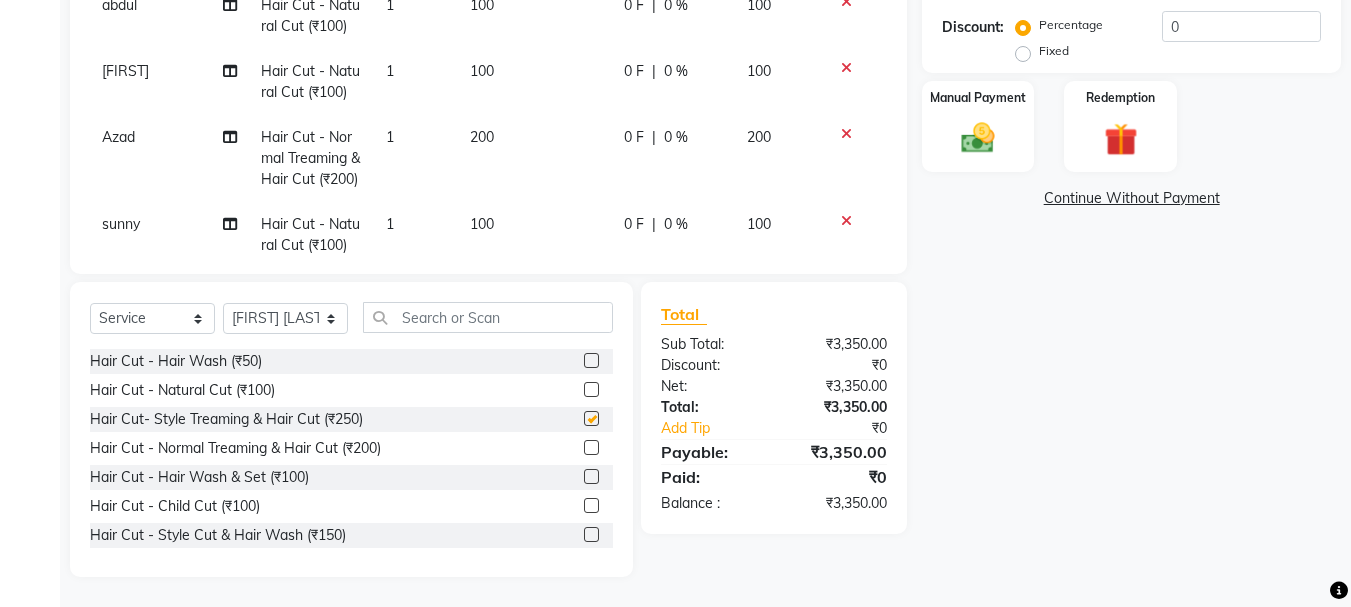 checkbox on "false" 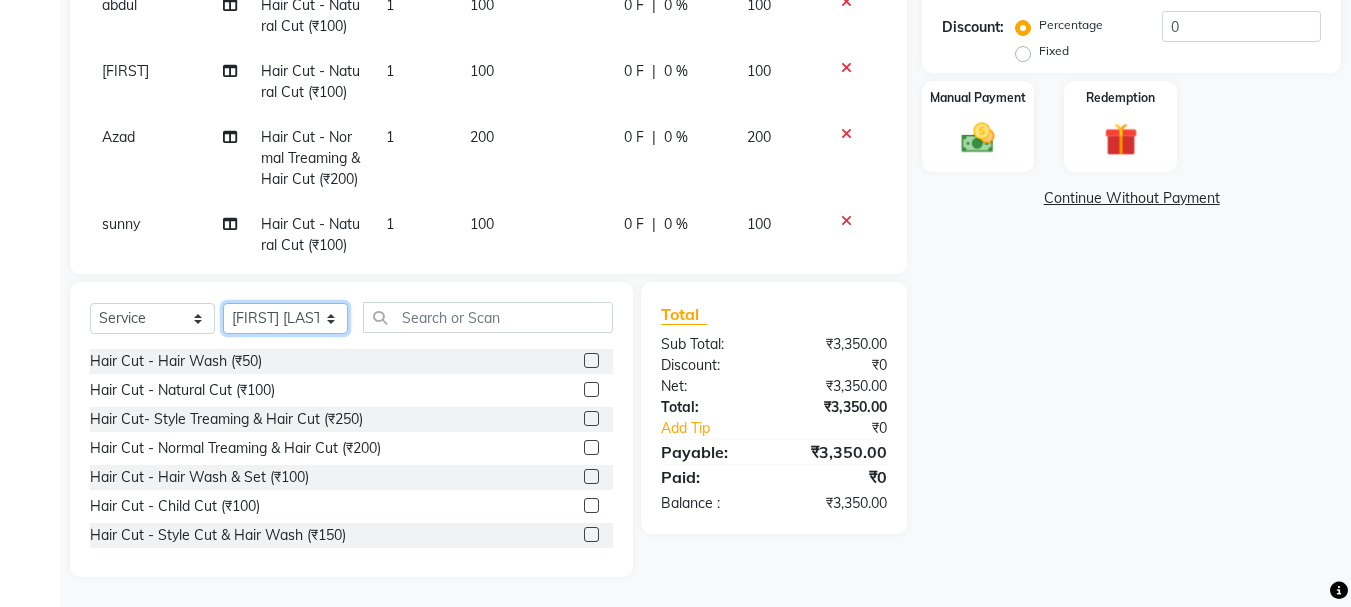 drag, startPoint x: 261, startPoint y: 327, endPoint x: 261, endPoint y: 308, distance: 19 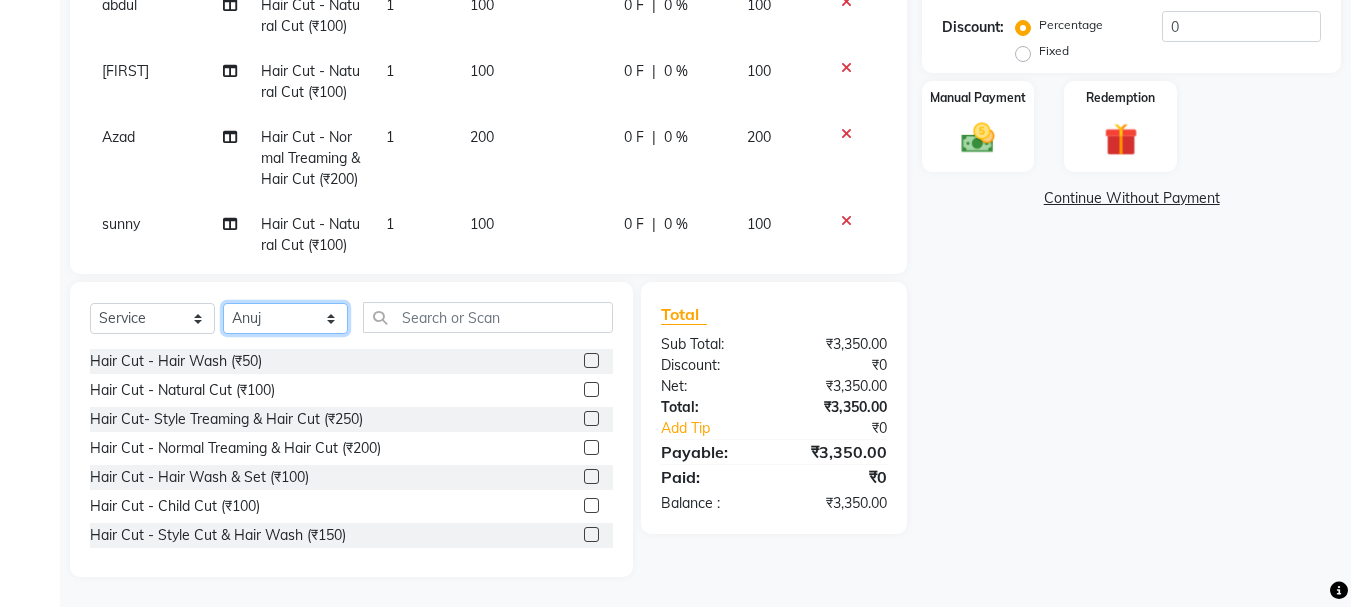 click on "Select Stylist [FIRST] [LAST] [FIRST] [LAST] [FIRST] [LAST] [FIRST] [LAST] [FIRST] [LAST] [FIRST] [LAST] [FIRST] [LAST] [FIRST] [LAST] [FIRST] [LAST] [FIRST] [LAST]" 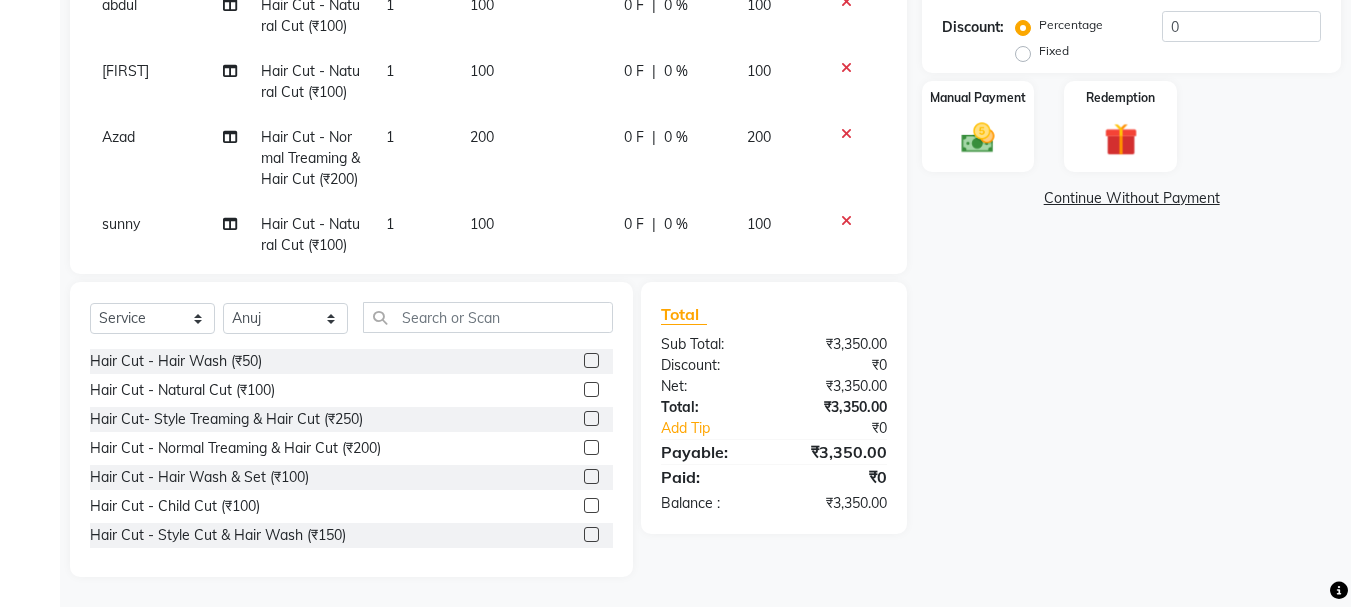 click 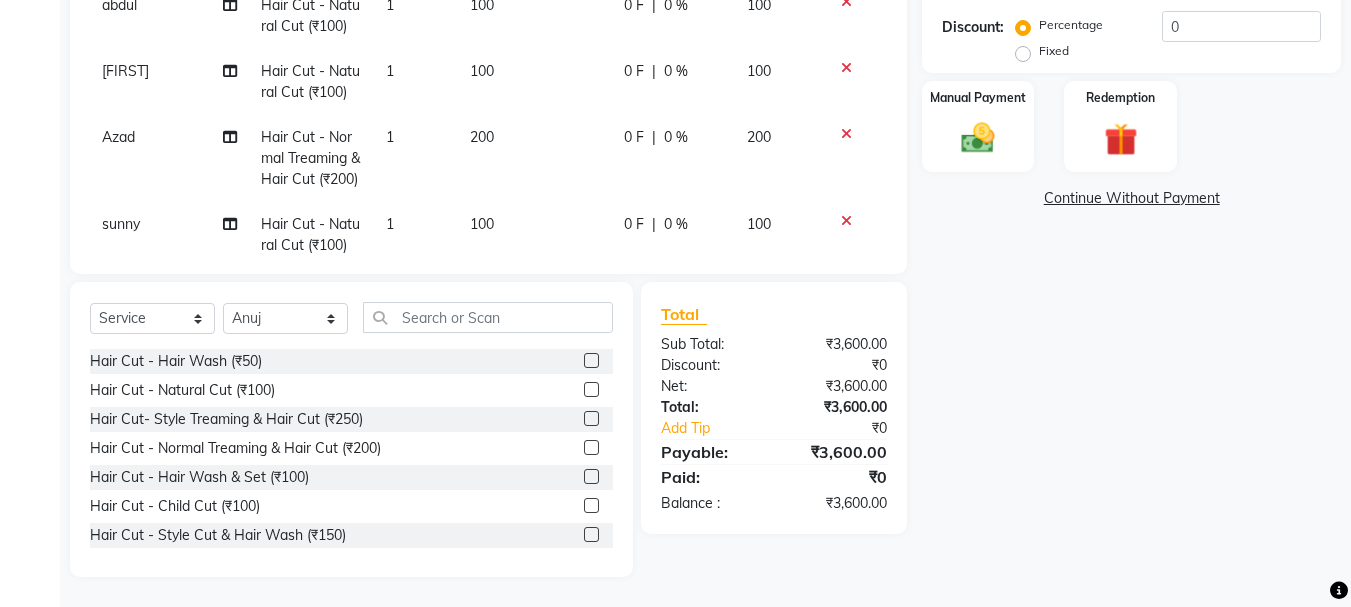 click 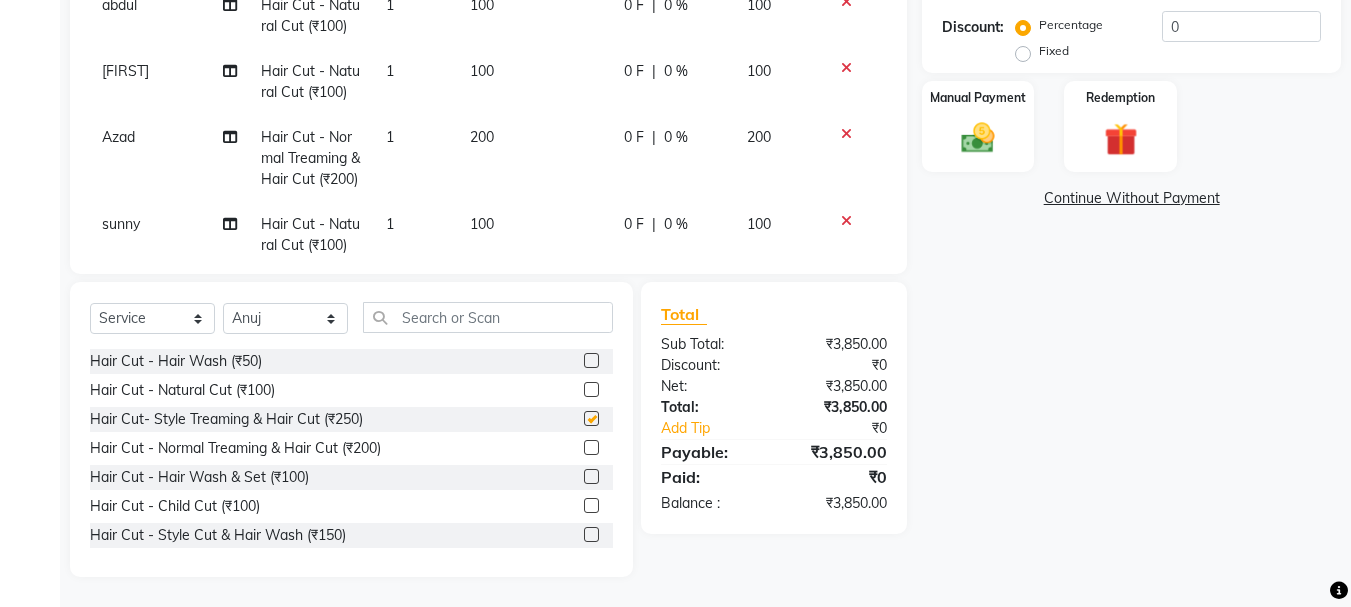 checkbox on "false" 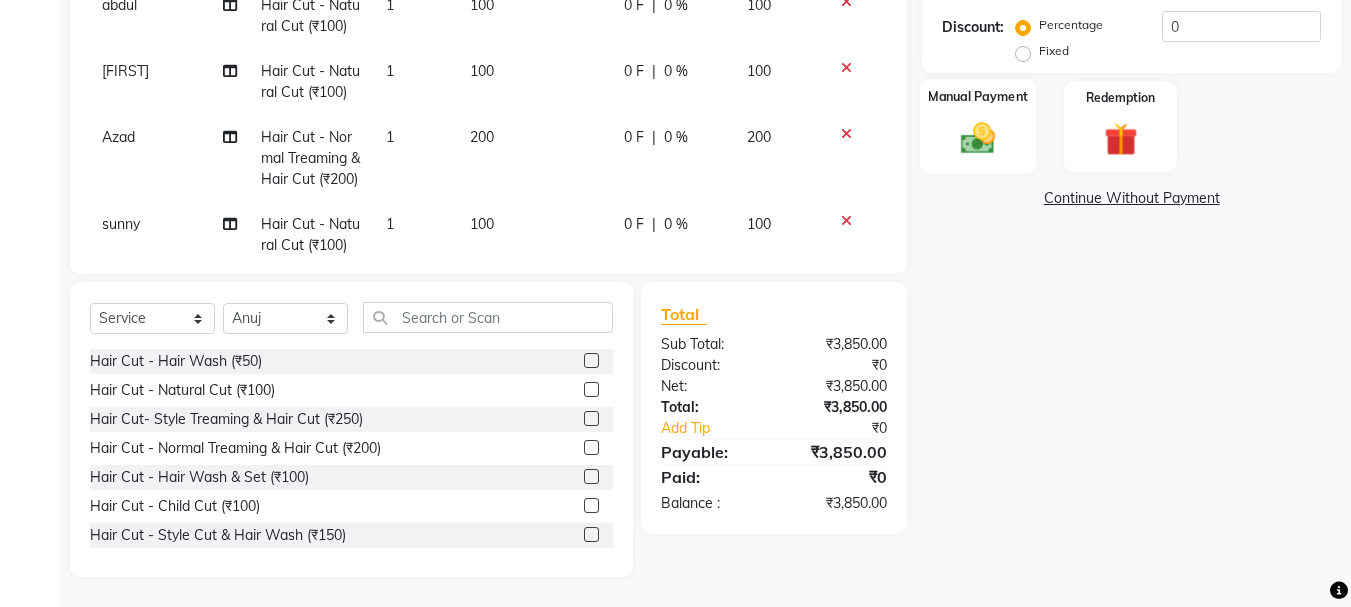 click 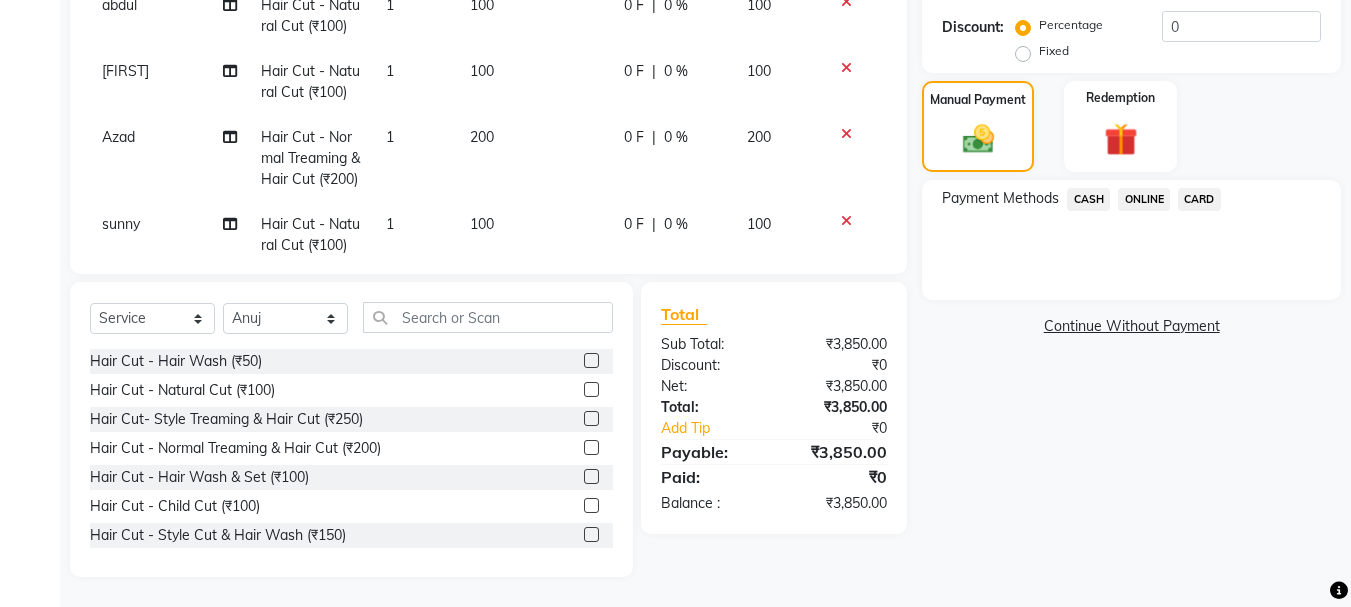 drag, startPoint x: 1093, startPoint y: 190, endPoint x: 1110, endPoint y: 213, distance: 28.600698 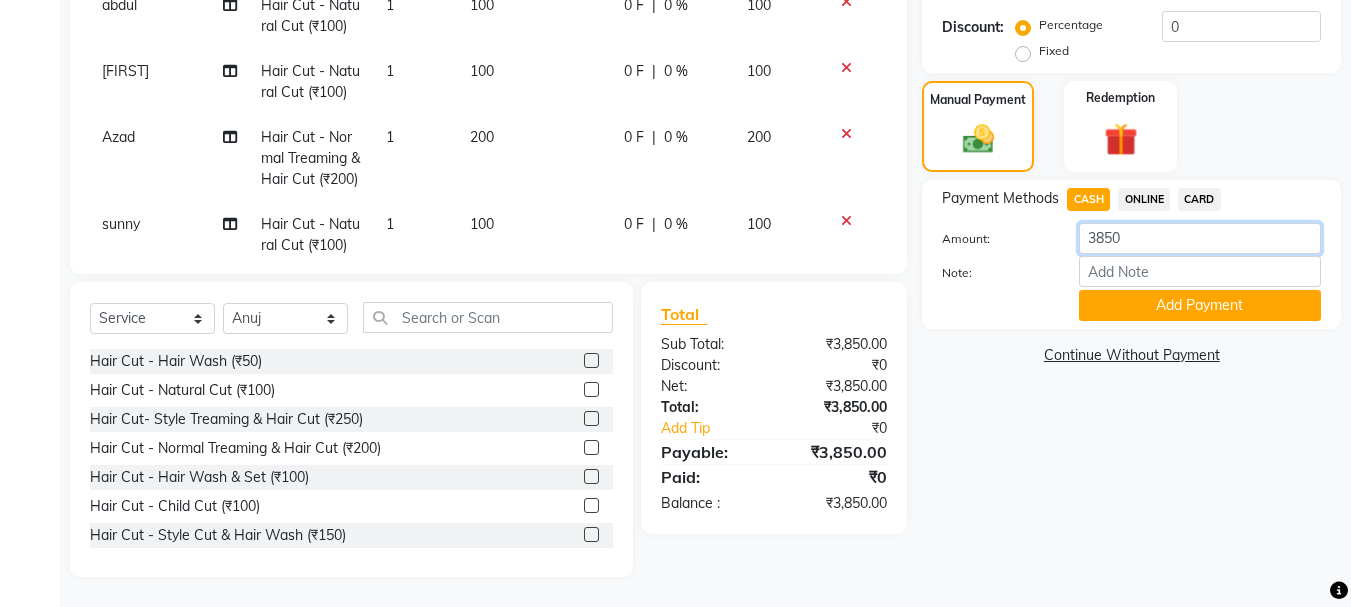 click on "3850" 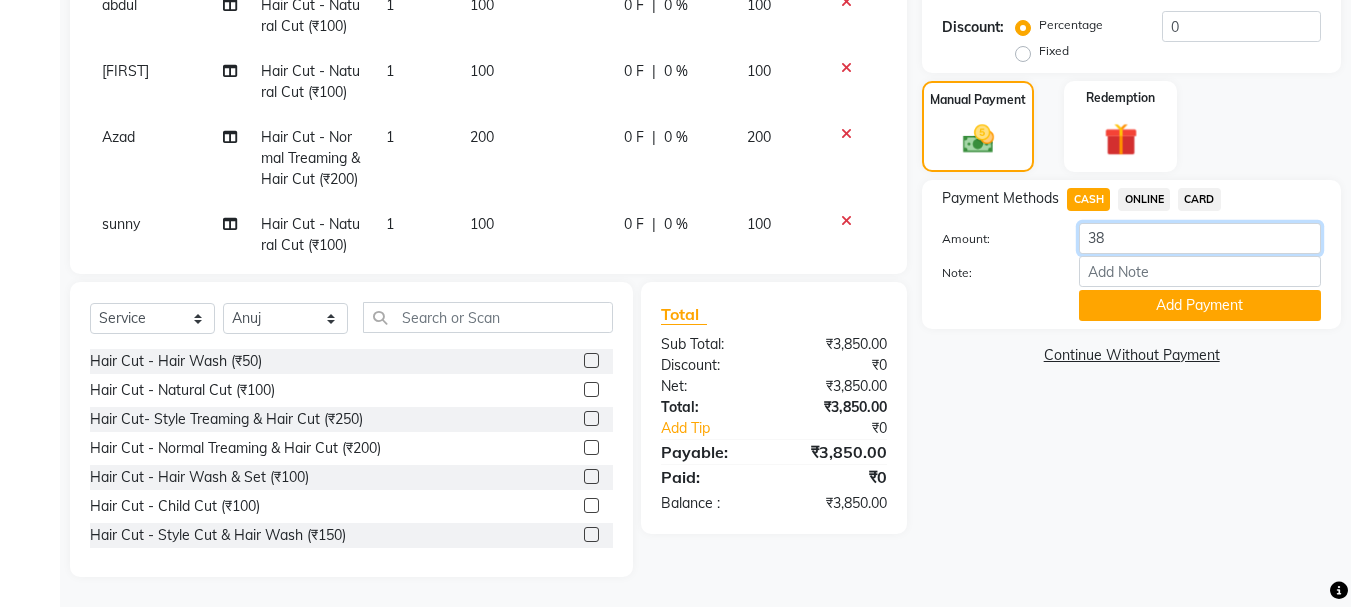 type on "3" 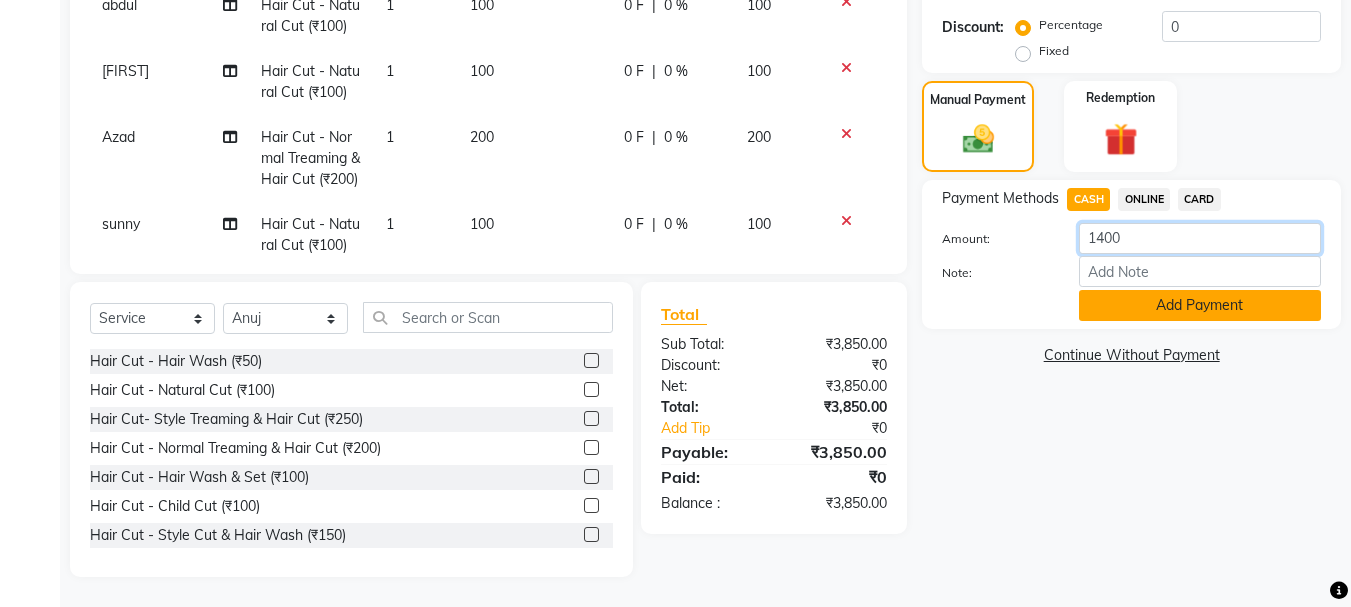 type on "1400" 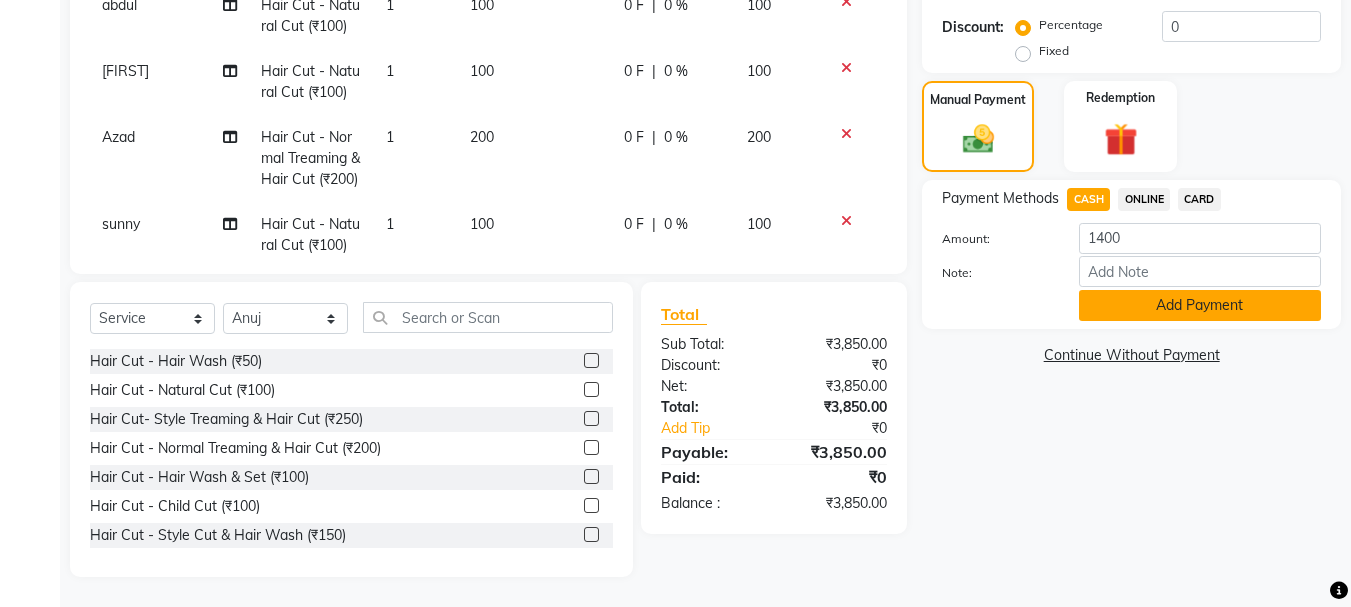 drag, startPoint x: 1180, startPoint y: 308, endPoint x: 1160, endPoint y: 249, distance: 62.297672 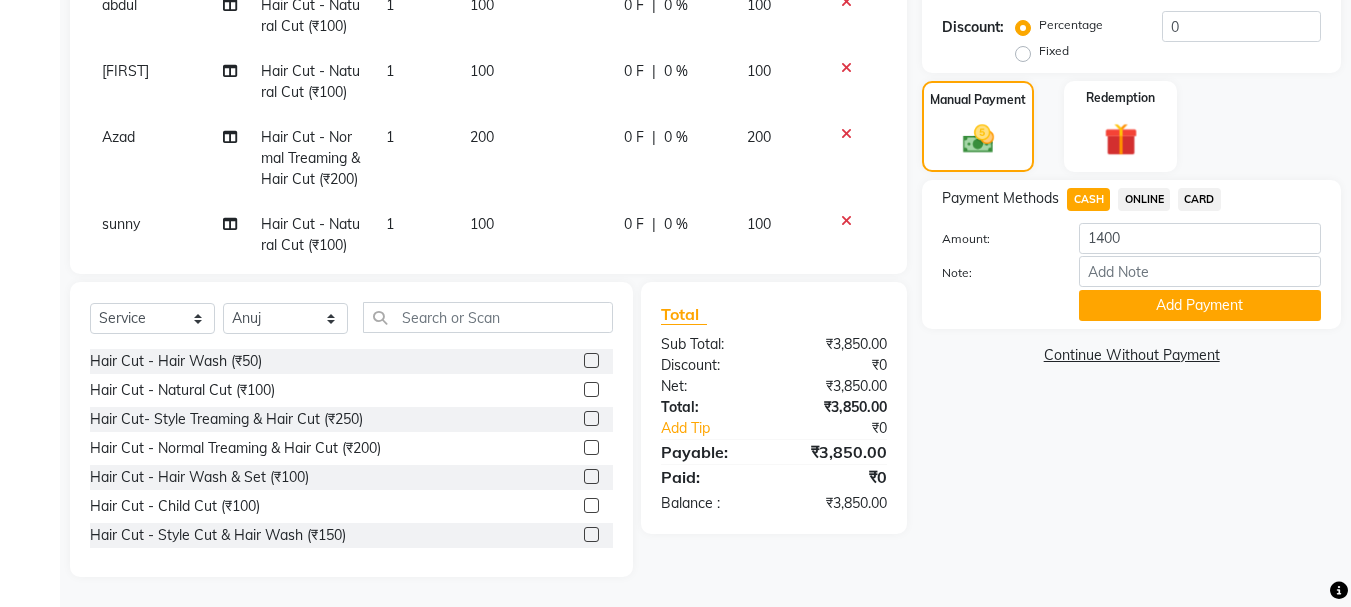 click on "Add Payment" 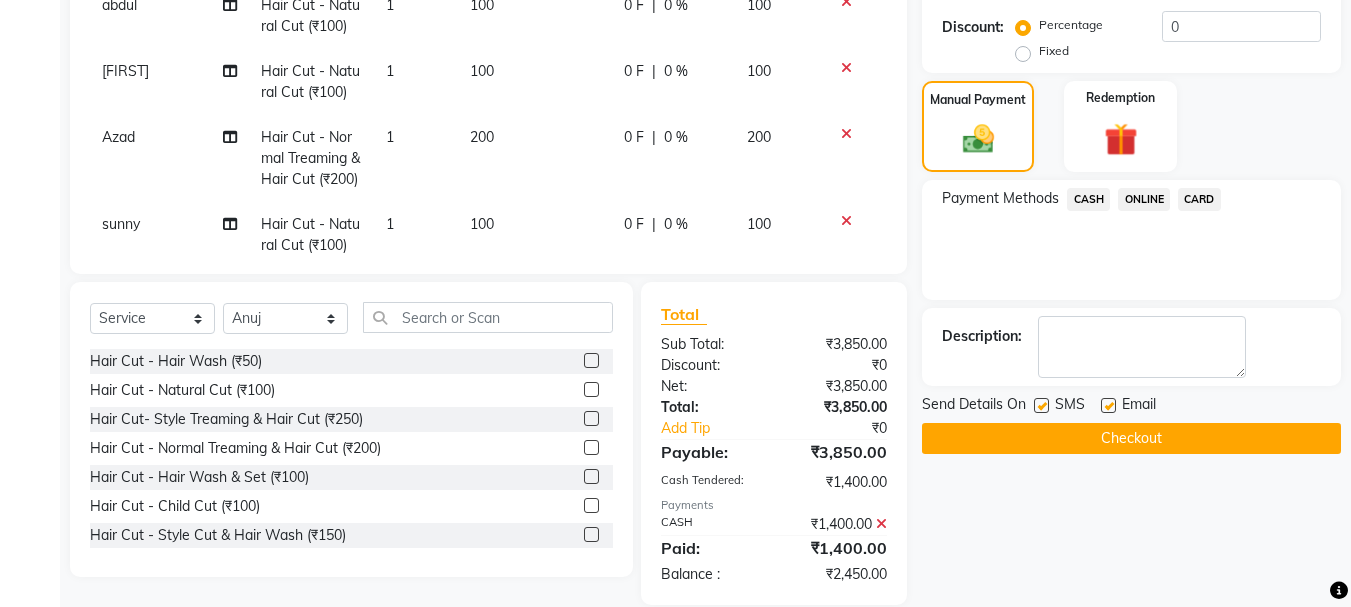 click on "ONLINE" 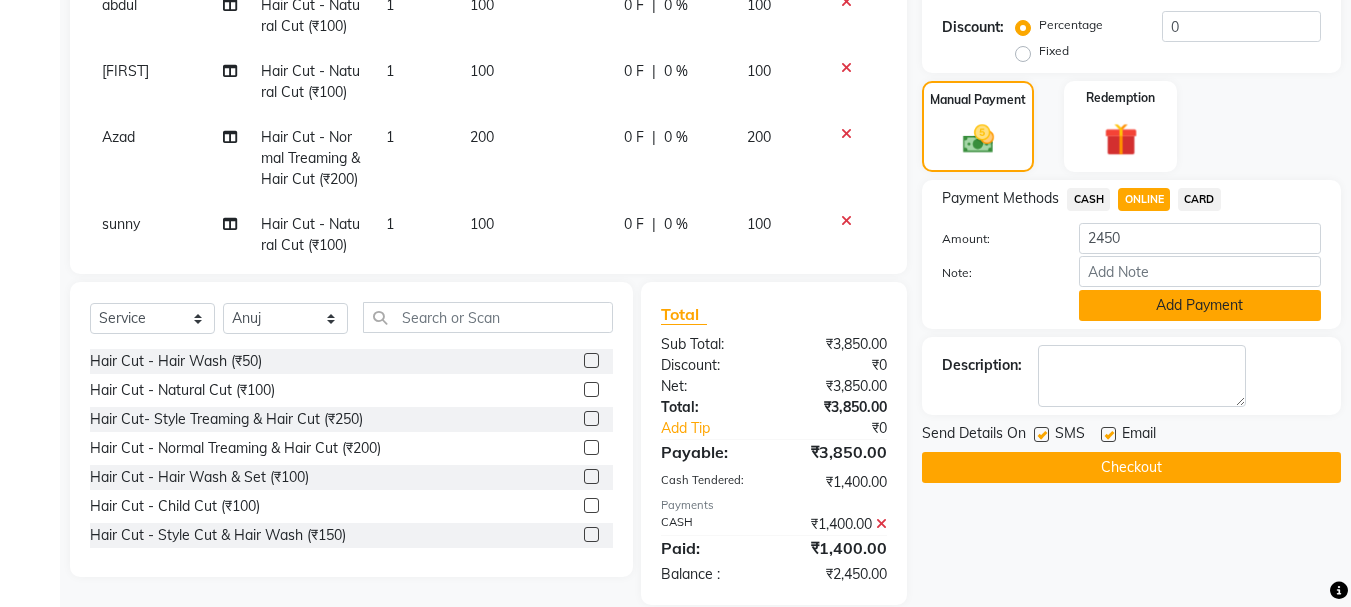 click on "Add Payment" 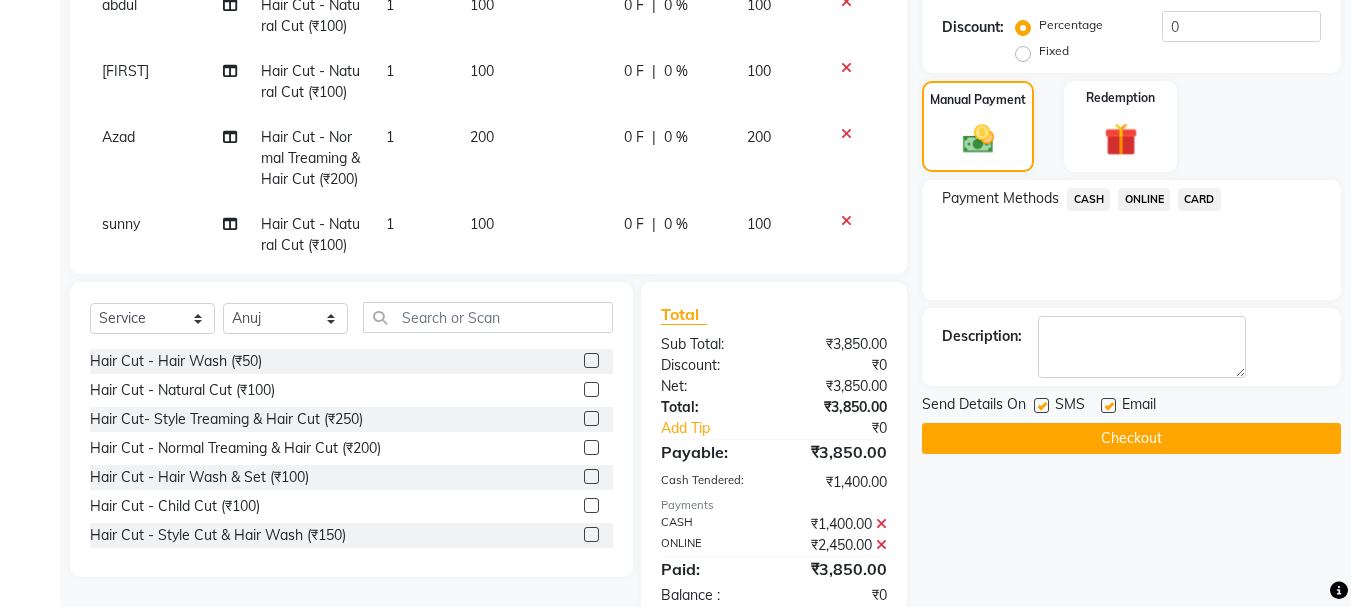 click on "Checkout" 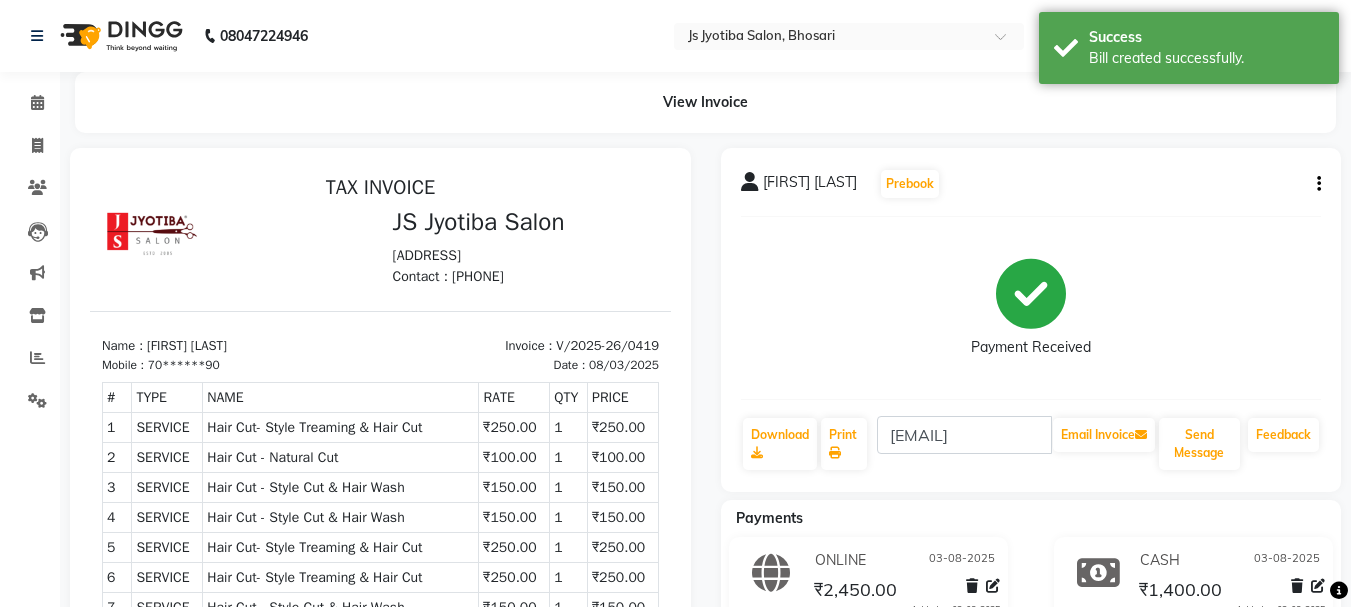 scroll, scrollTop: 0, scrollLeft: 0, axis: both 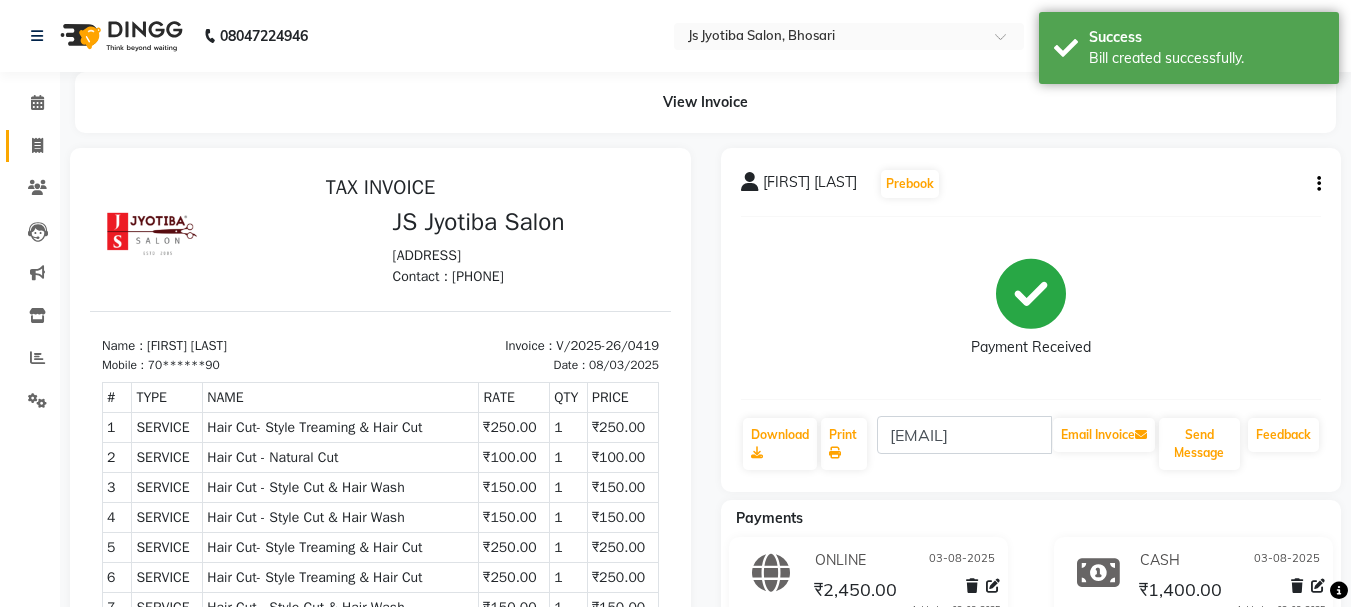 drag, startPoint x: 18, startPoint y: 143, endPoint x: 30, endPoint y: 152, distance: 15 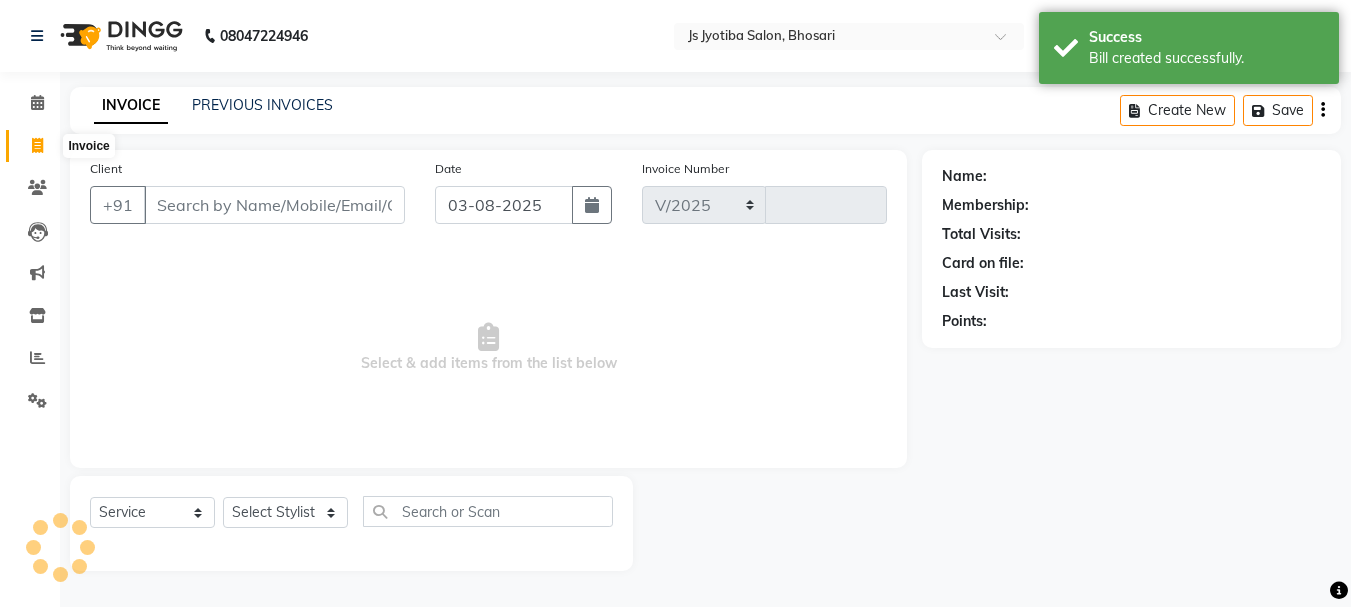 select on "554" 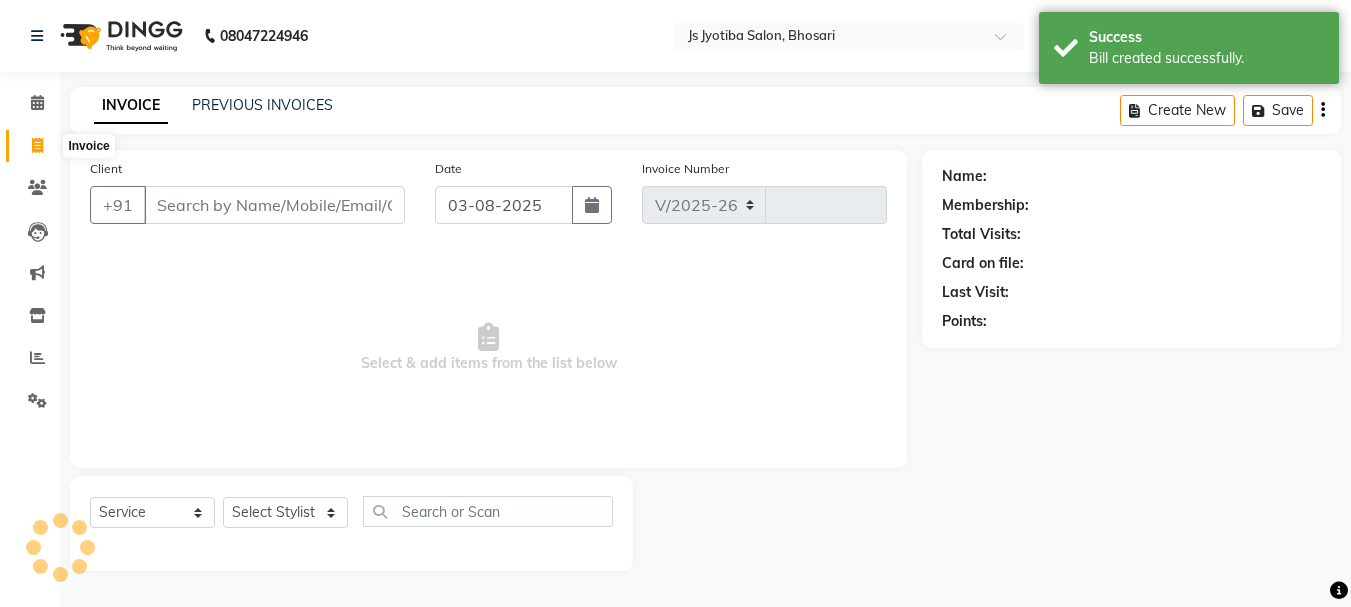 type on "0420" 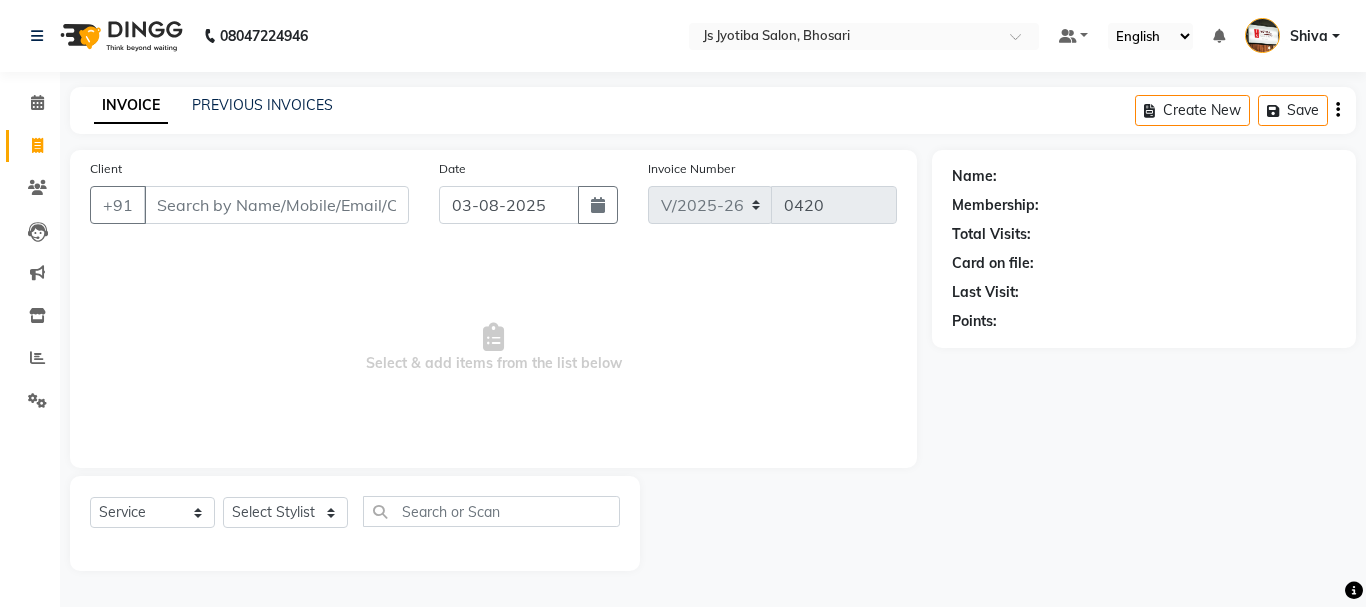 click on "Client" at bounding box center [276, 205] 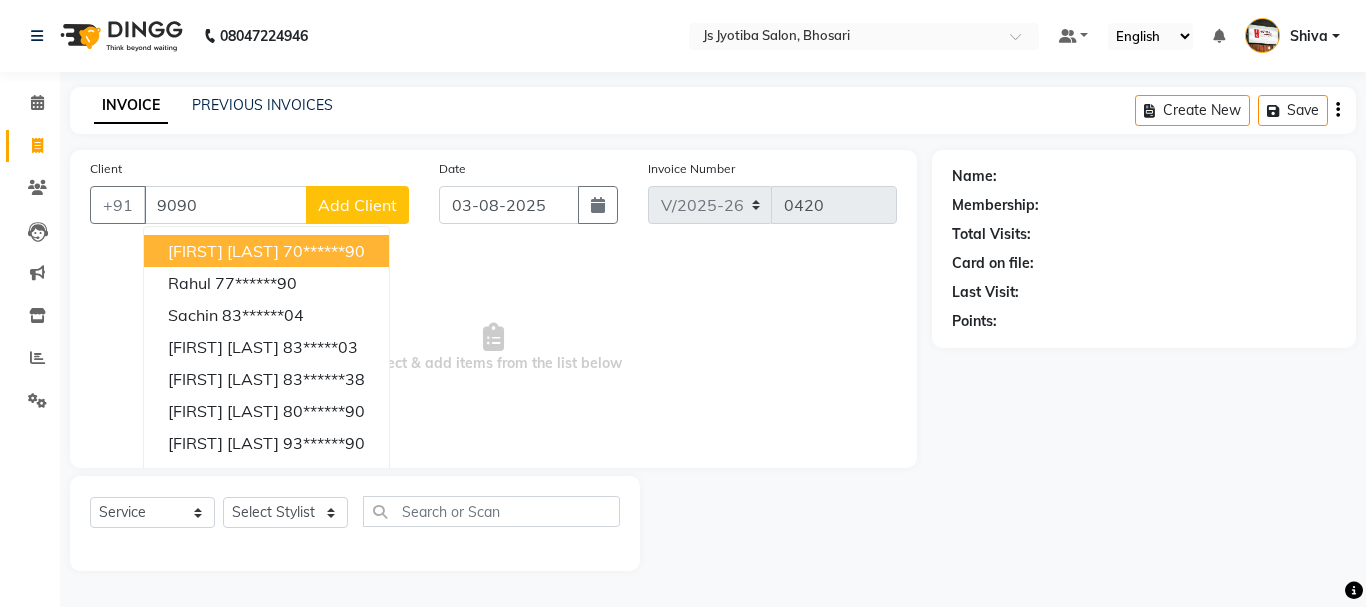 click on "[FIRST] [LAST]" at bounding box center [223, 251] 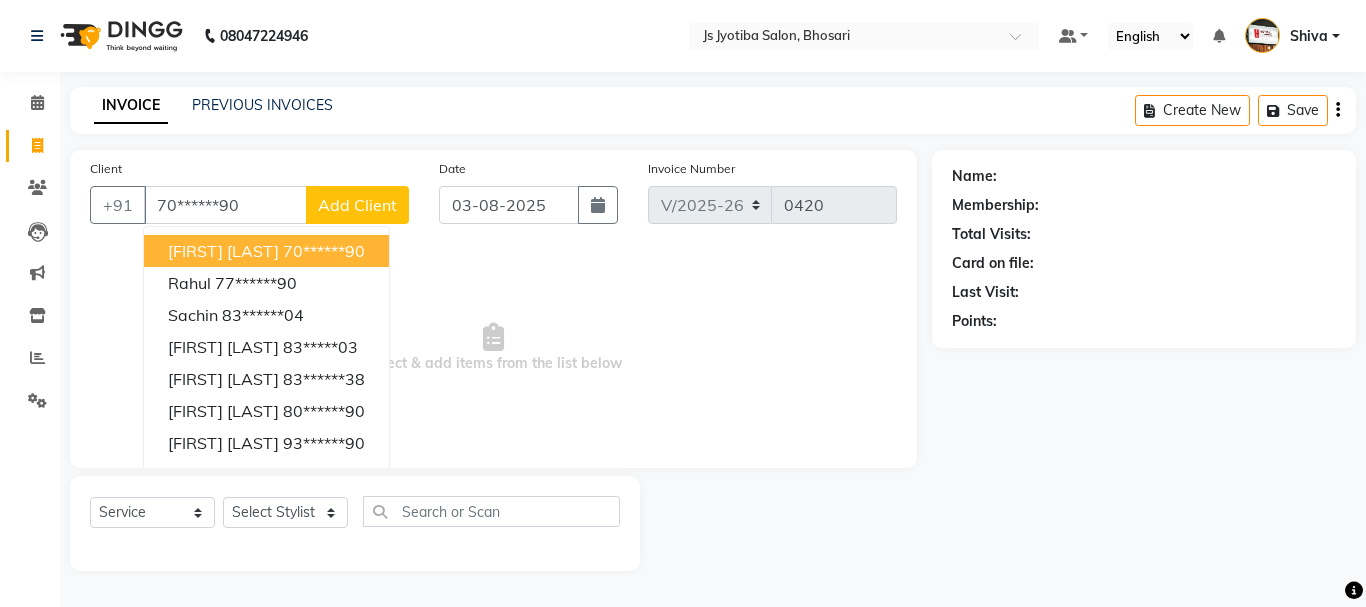 type on "70******90" 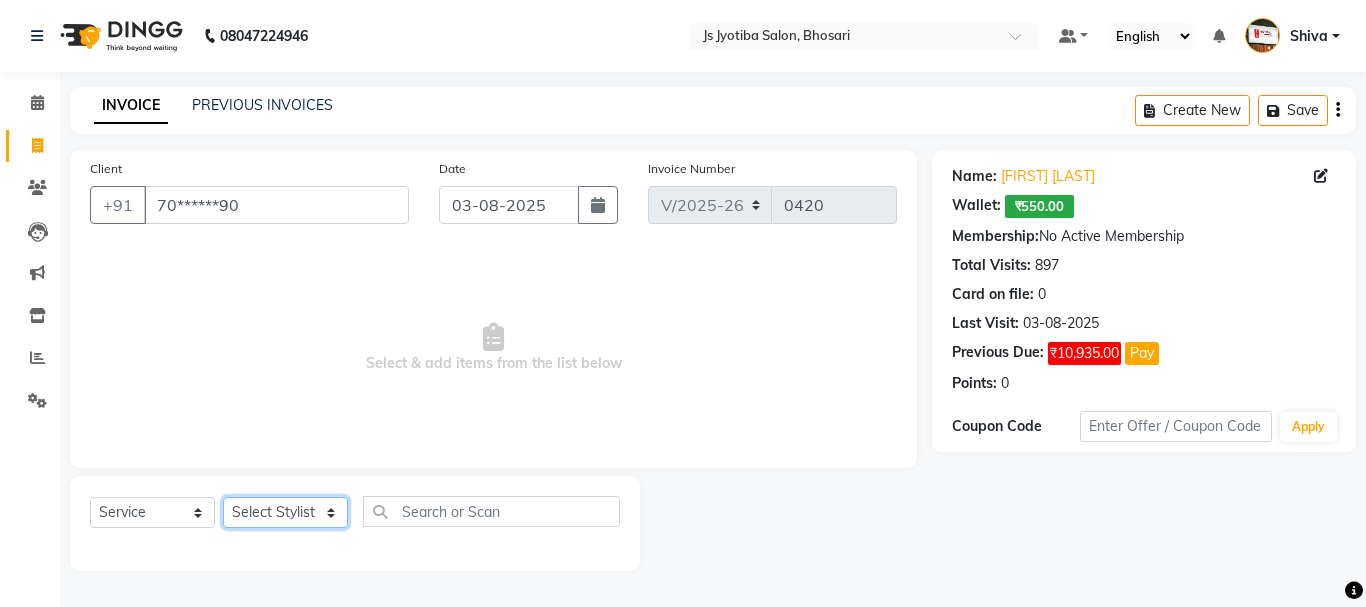 click on "Select Stylist [FIRST] [LAST] [FIRST] [LAST] [FIRST] [LAST] [FIRST] [LAST] [FIRST] [LAST] [FIRST] [LAST] [FIRST] [LAST] [FIRST] [LAST] [FIRST] [LAST] [FIRST] [LAST]" 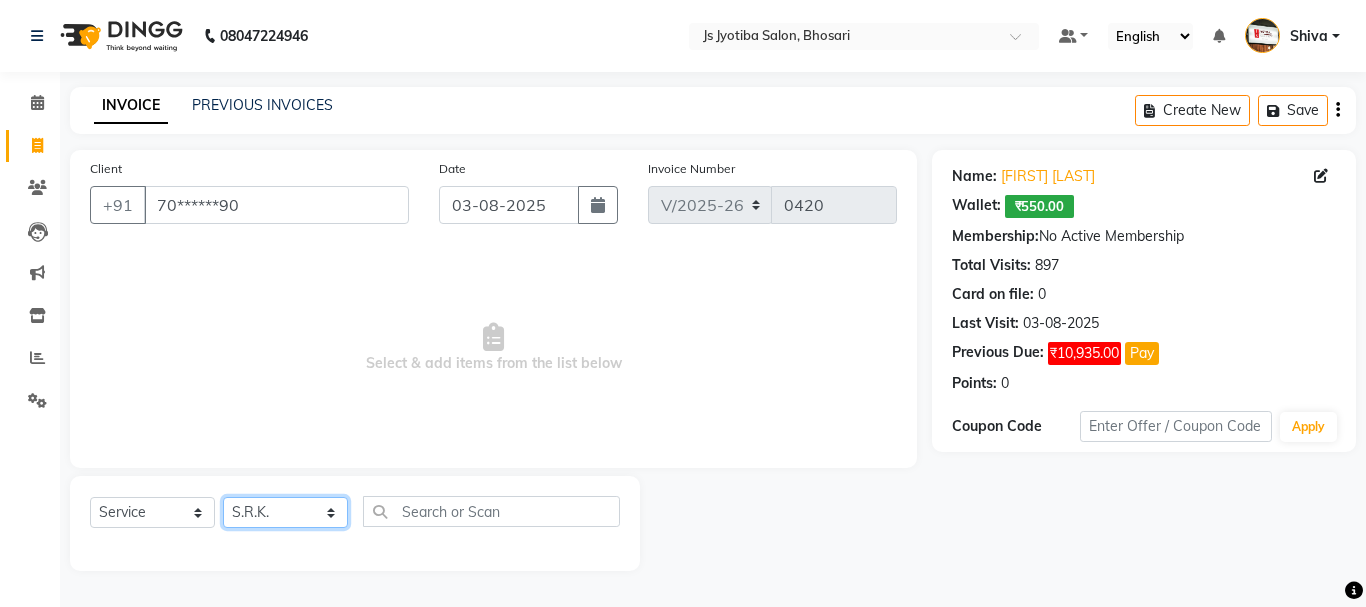 click on "Select Stylist [FIRST] [LAST] [FIRST] [LAST] [FIRST] [LAST] [FIRST] [LAST] [FIRST] [LAST] [FIRST] [LAST] [FIRST] [LAST] [FIRST] [LAST] [FIRST] [LAST] [FIRST] [LAST]" 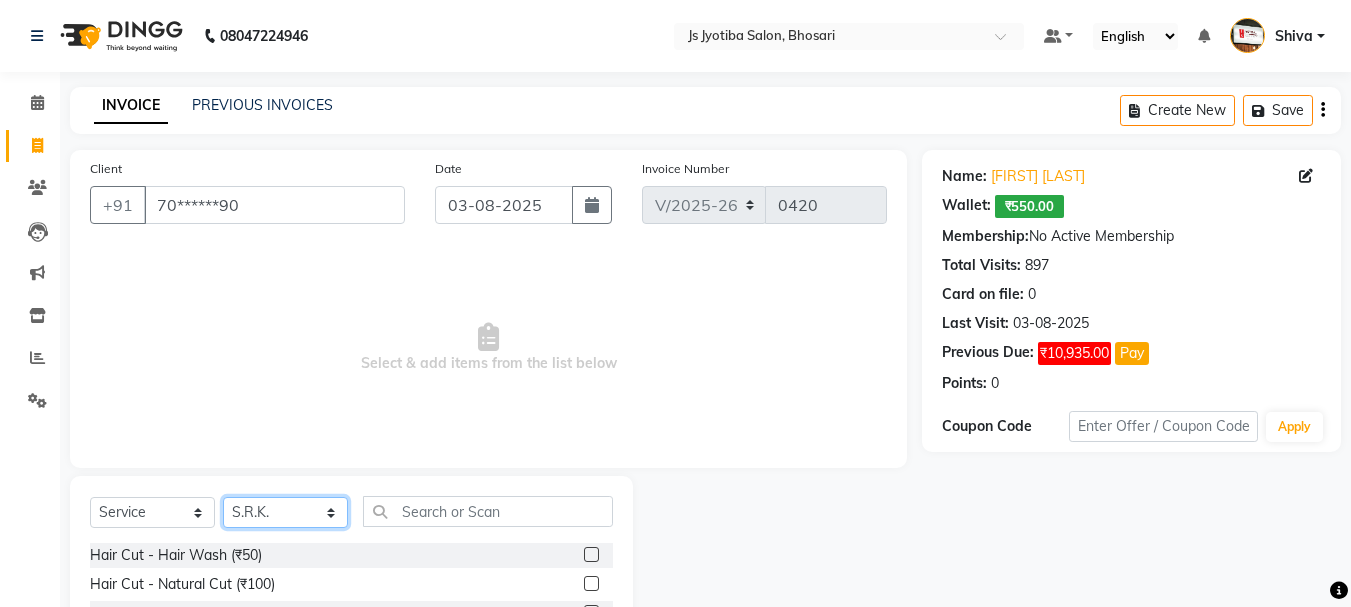 scroll, scrollTop: 194, scrollLeft: 0, axis: vertical 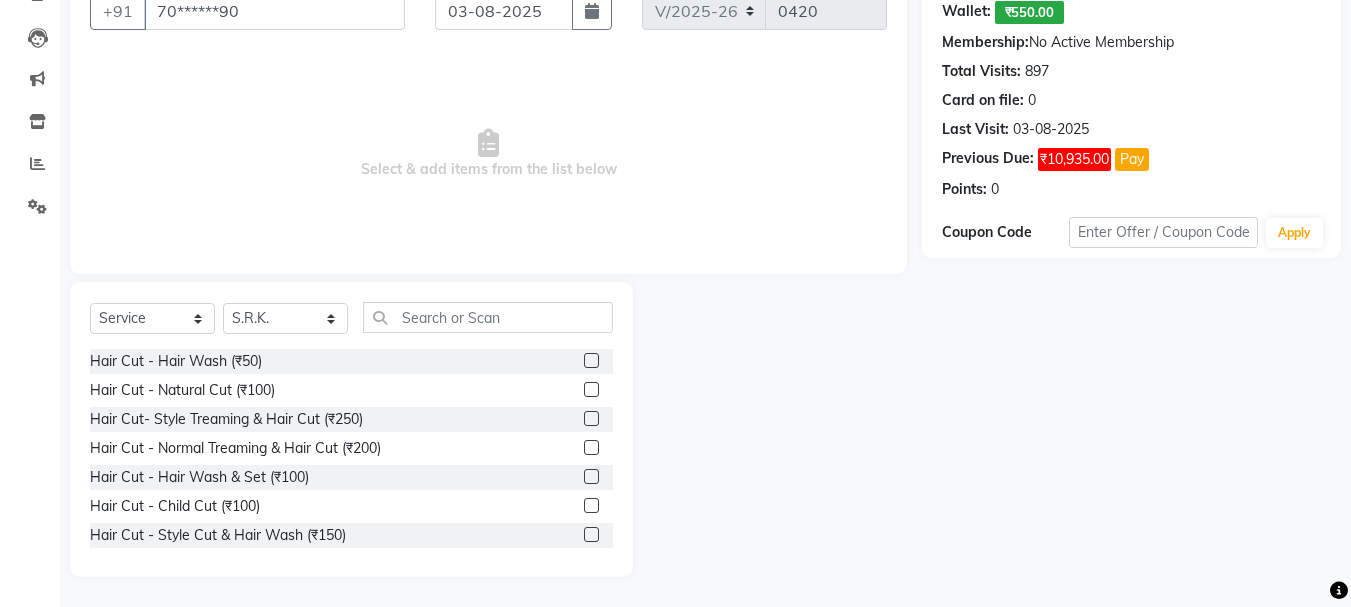 drag, startPoint x: 574, startPoint y: 418, endPoint x: 548, endPoint y: 420, distance: 26.076809 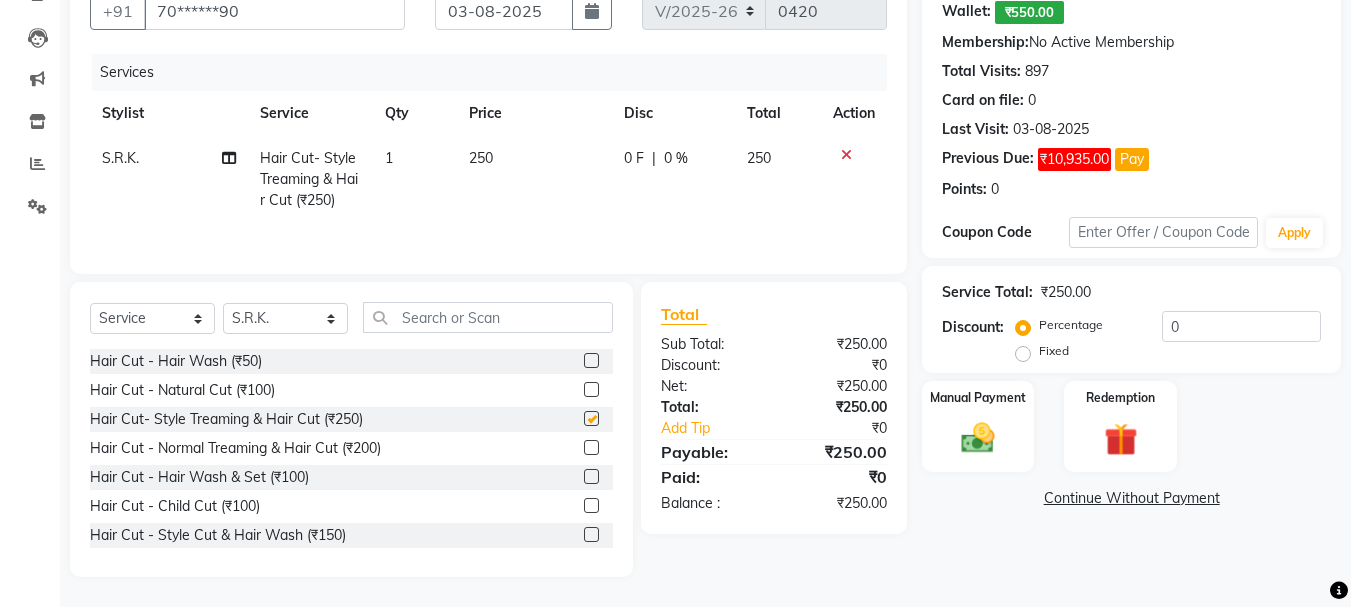 checkbox on "false" 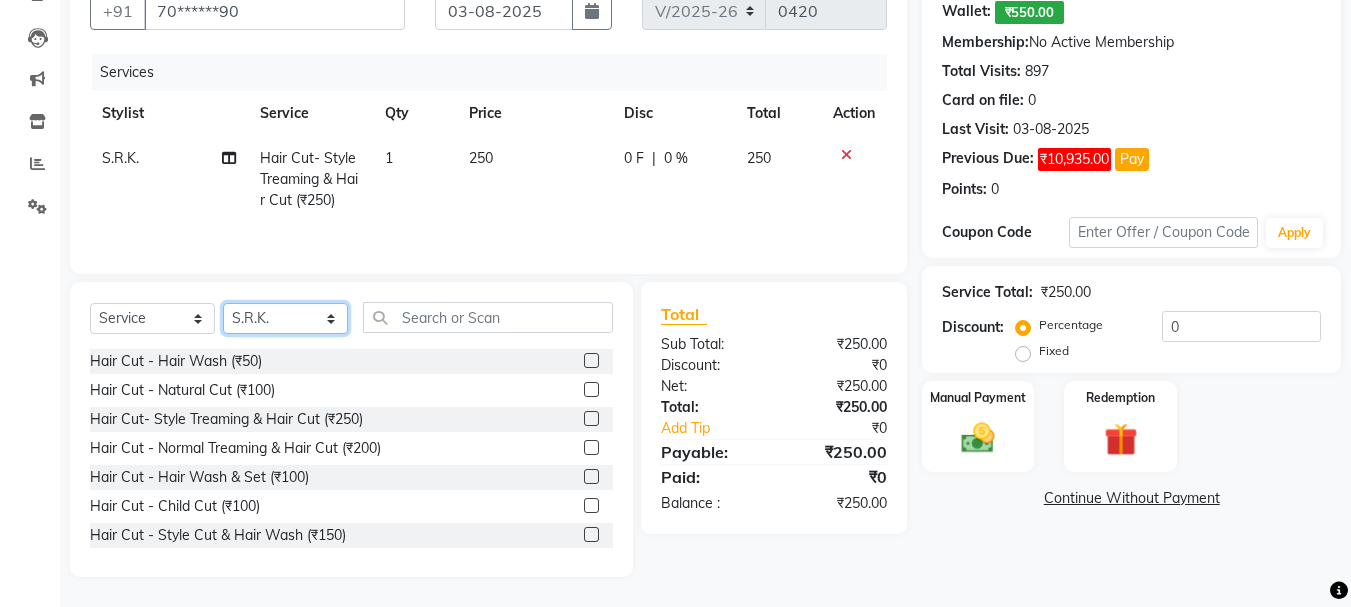 drag, startPoint x: 269, startPoint y: 314, endPoint x: 262, endPoint y: 303, distance: 13.038404 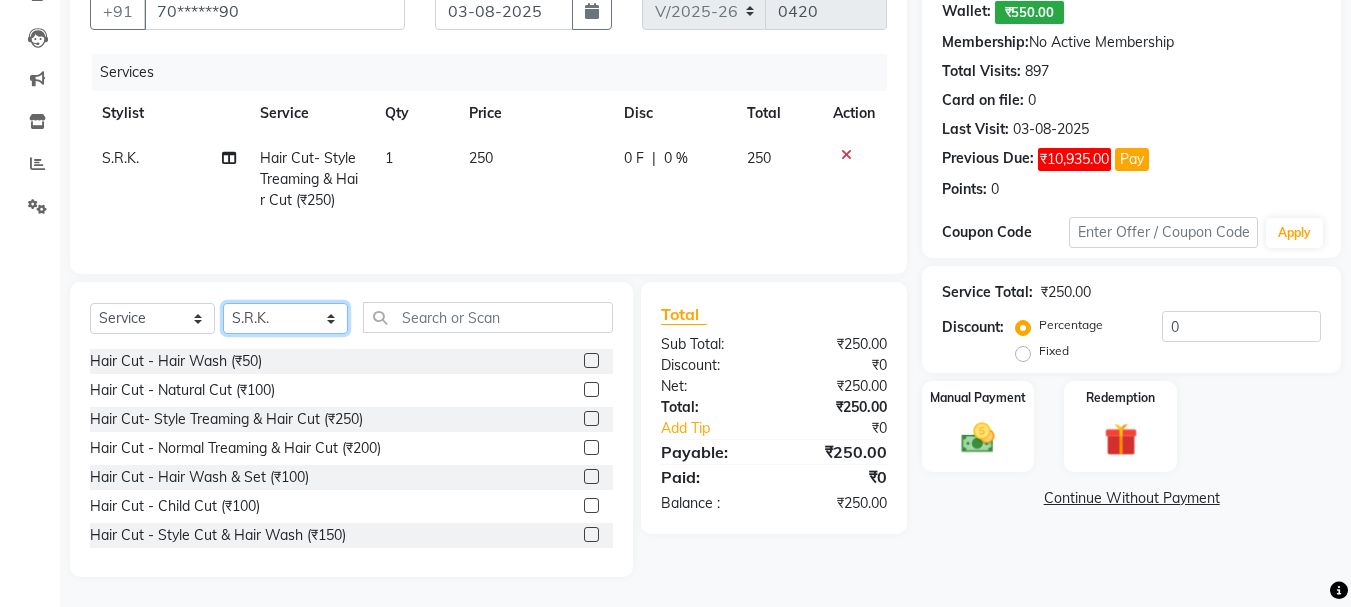 select on "[PHONE]" 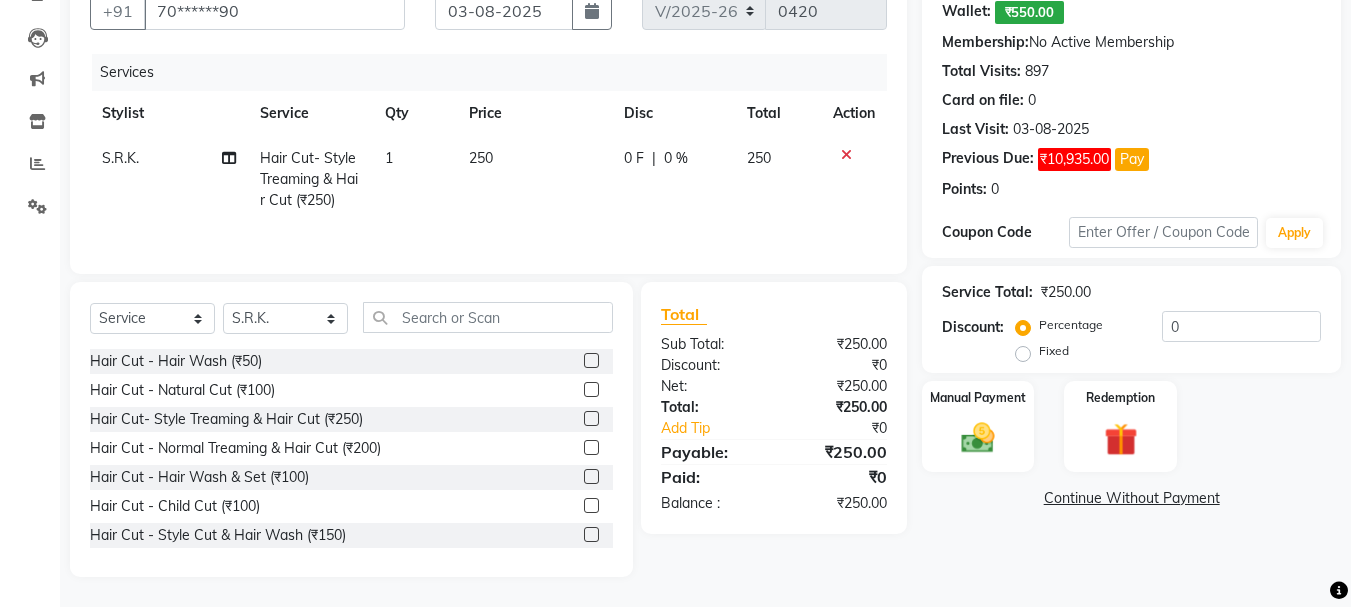 click 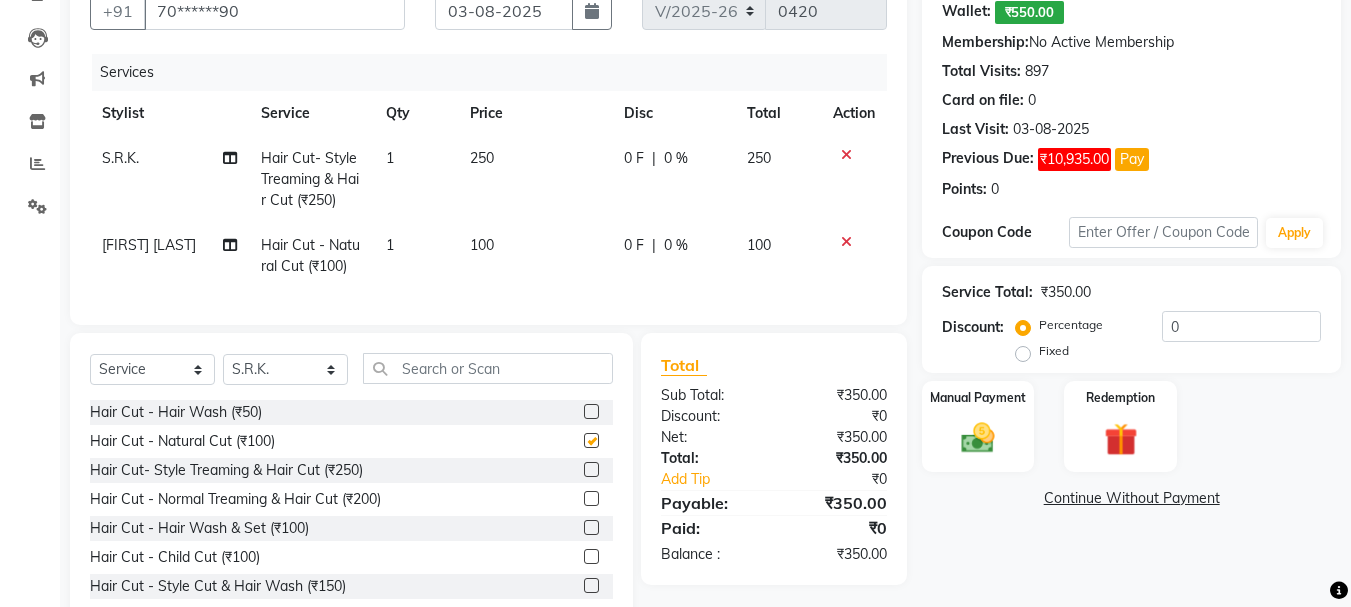 checkbox on "false" 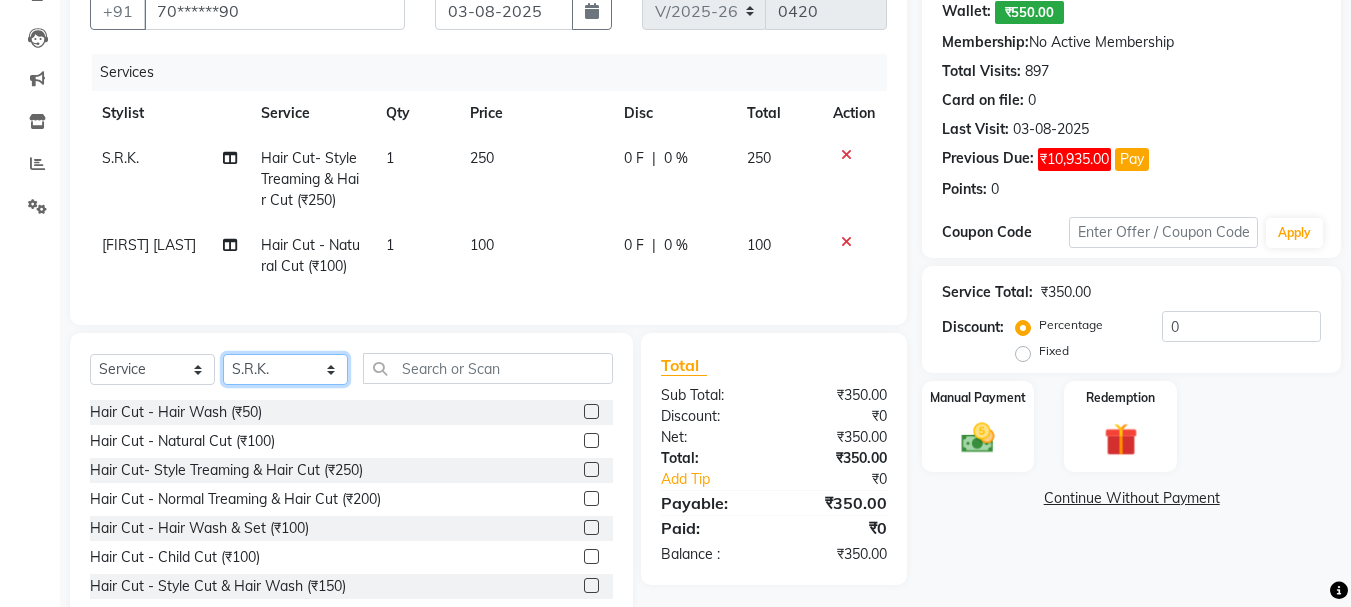 drag, startPoint x: 274, startPoint y: 385, endPoint x: 266, endPoint y: 371, distance: 16.124516 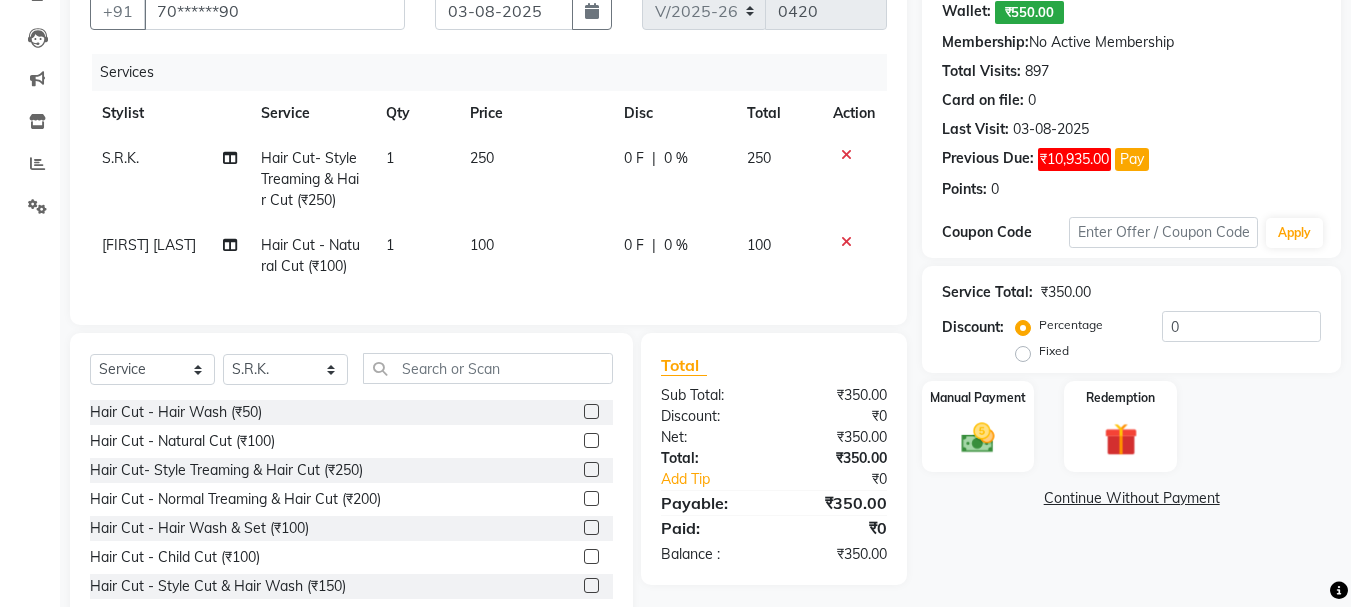 click 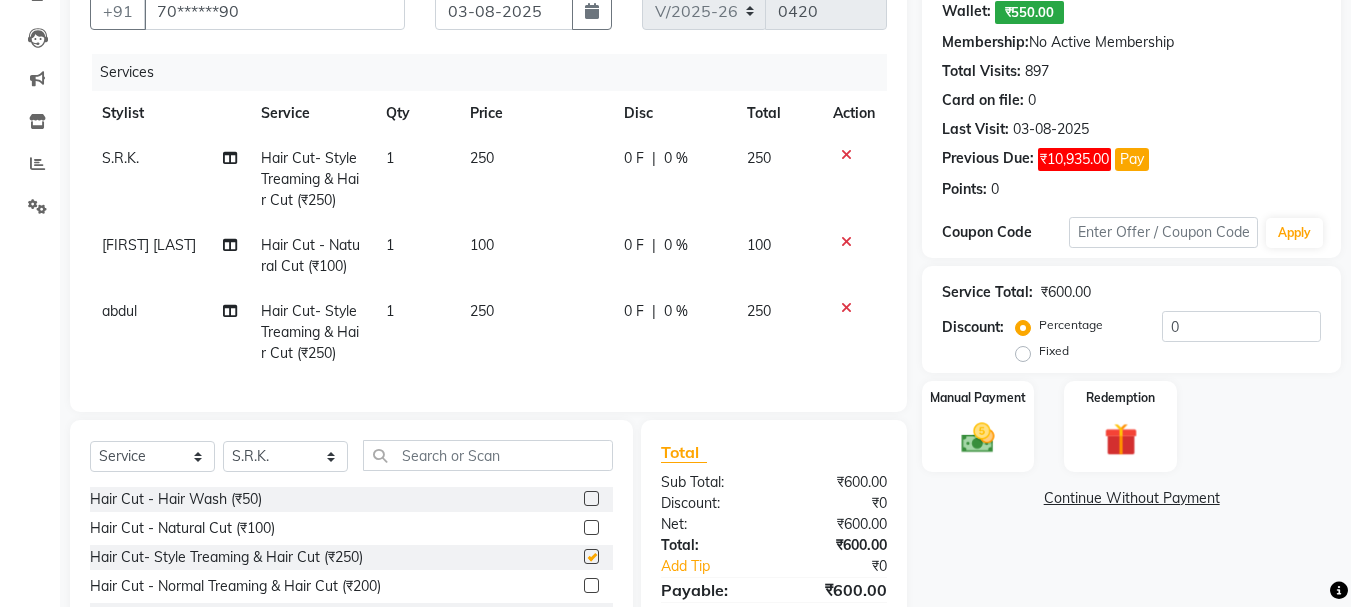 checkbox on "false" 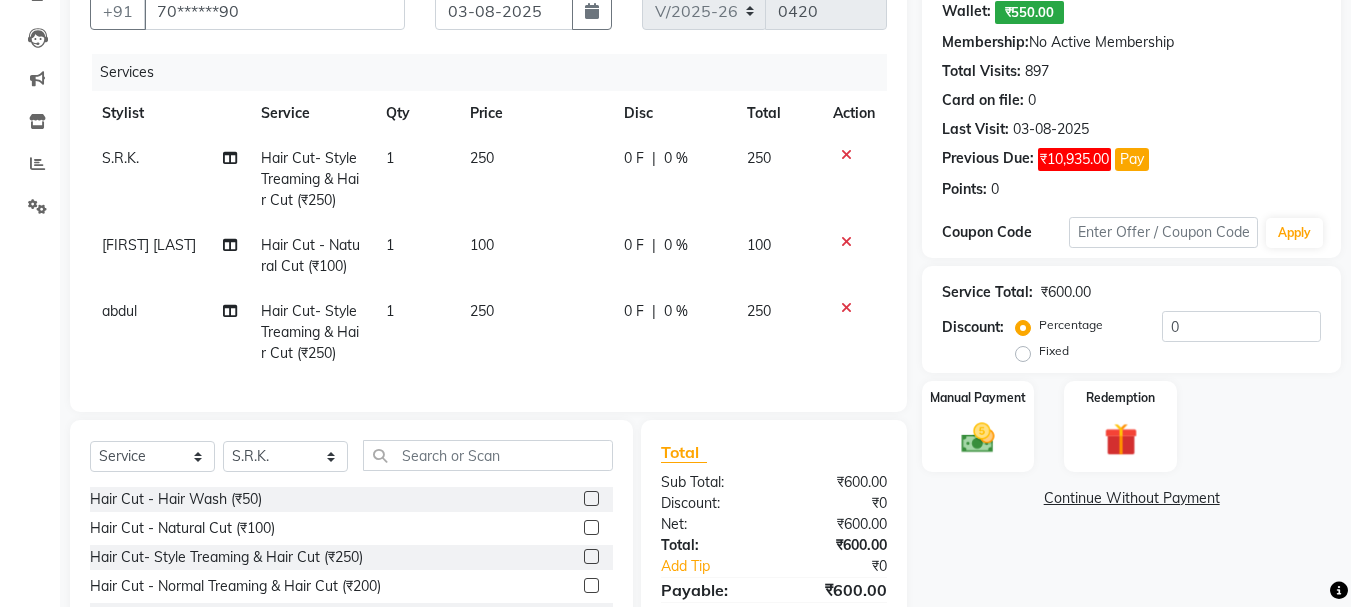 drag, startPoint x: 574, startPoint y: 543, endPoint x: 554, endPoint y: 467, distance: 78.58753 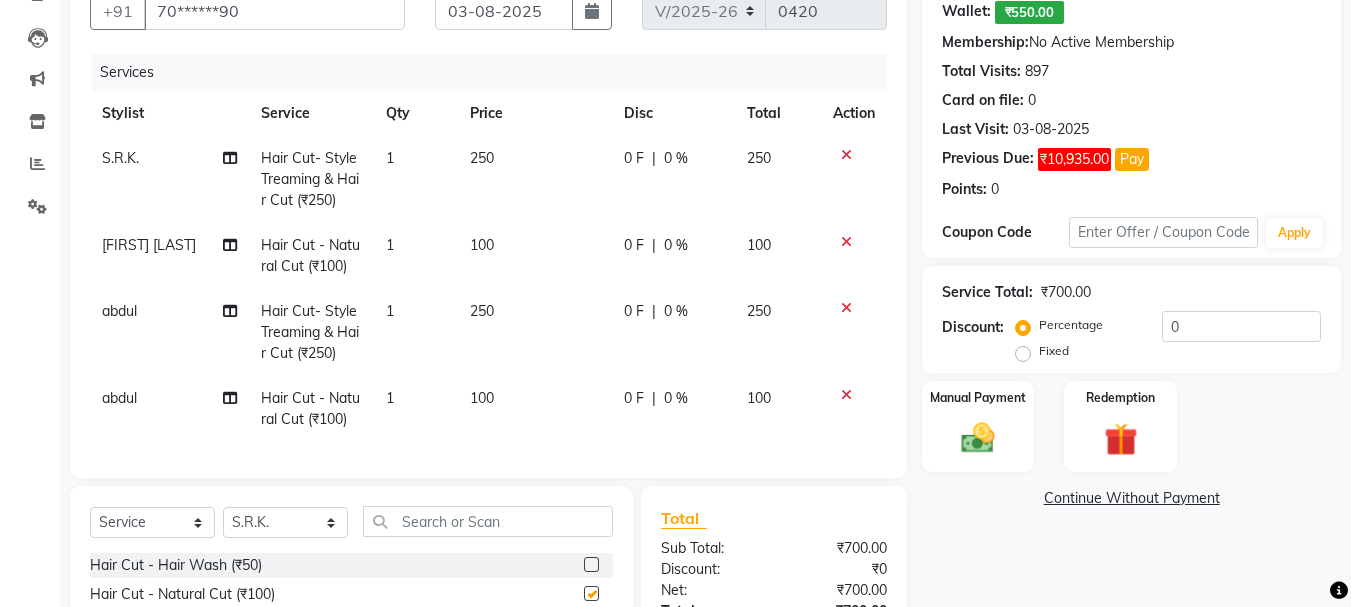 checkbox on "false" 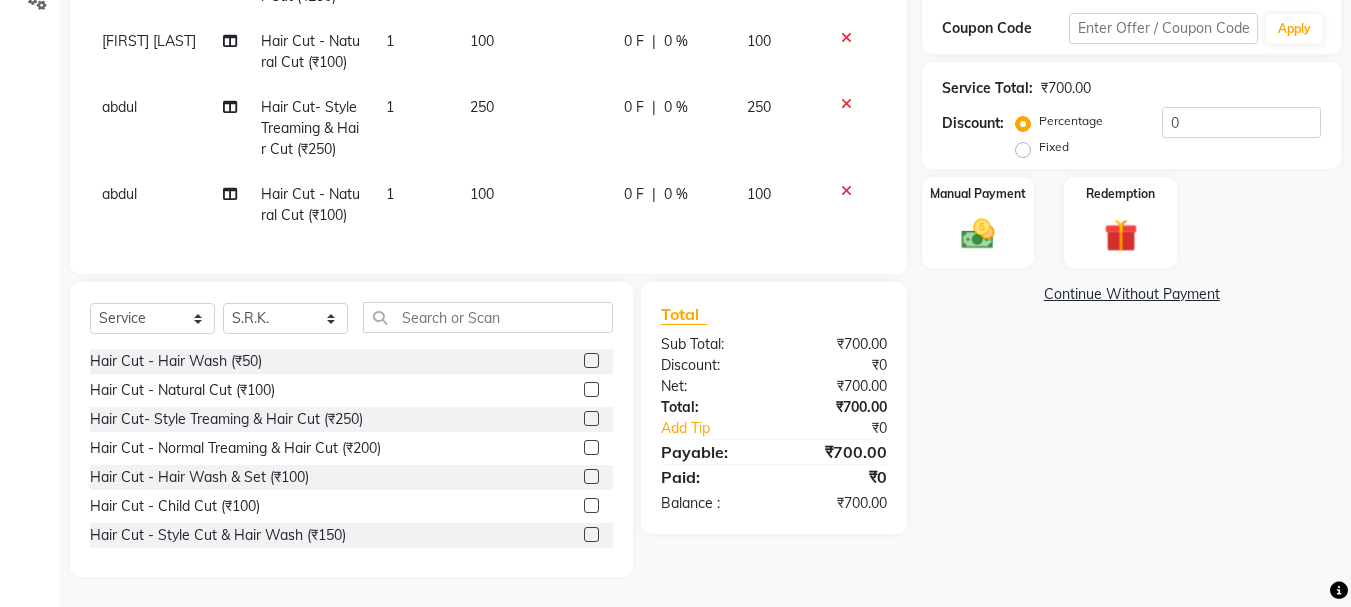 scroll, scrollTop: 413, scrollLeft: 0, axis: vertical 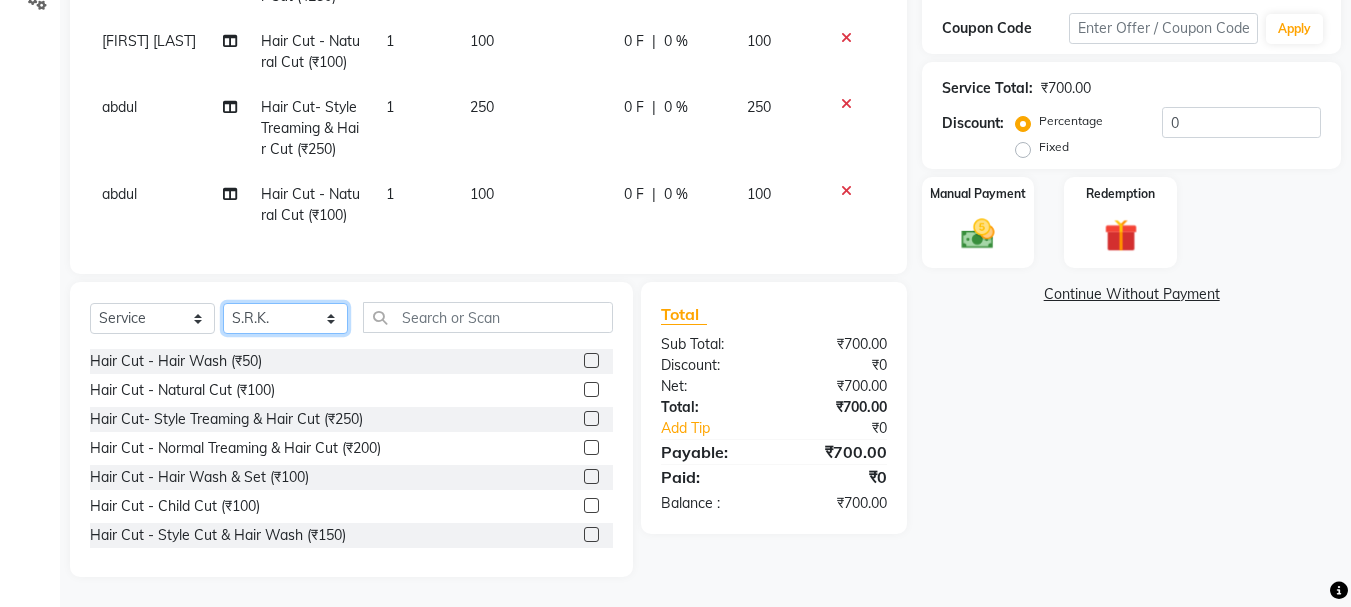 click on "Select Stylist [FIRST] [LAST] [FIRST] [LAST] [FIRST] [LAST] [FIRST] [LAST] [FIRST] [LAST] [FIRST] [LAST] [FIRST] [LAST] [FIRST] [LAST] [FIRST] [LAST] [FIRST] [LAST]" 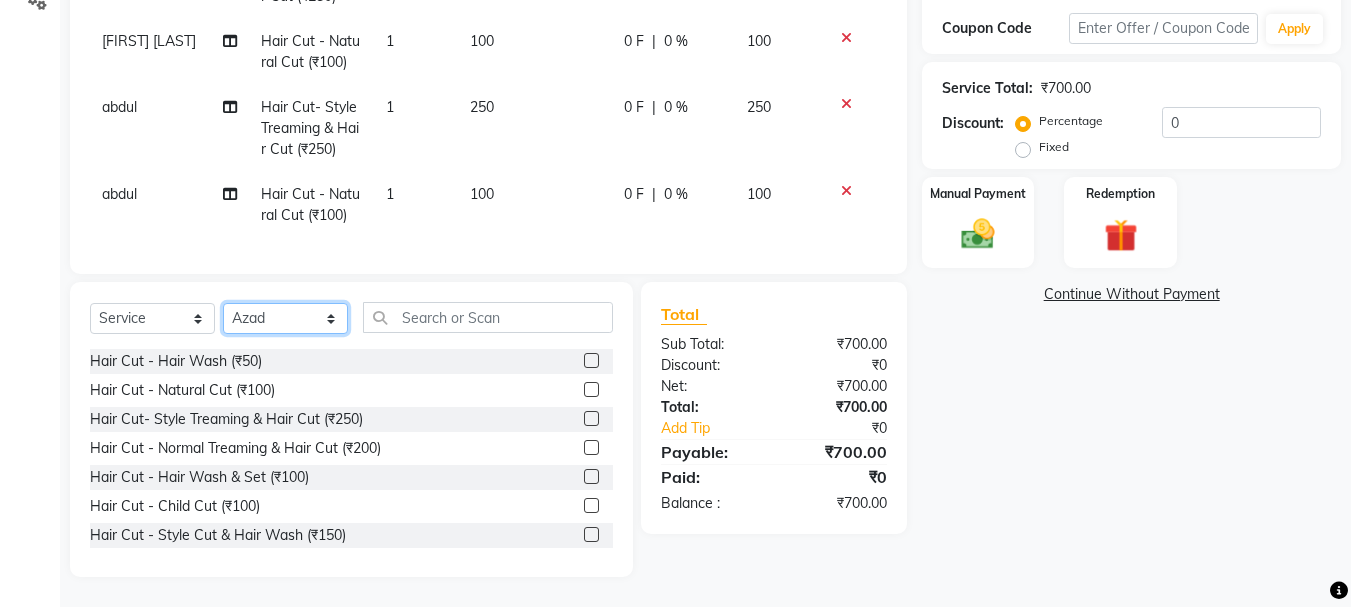 click on "Select Stylist [FIRST] [LAST] [FIRST] [LAST] [FIRST] [LAST] [FIRST] [LAST] [FIRST] [LAST] [FIRST] [LAST] [FIRST] [LAST] [FIRST] [LAST] [FIRST] [LAST] [FIRST] [LAST]" 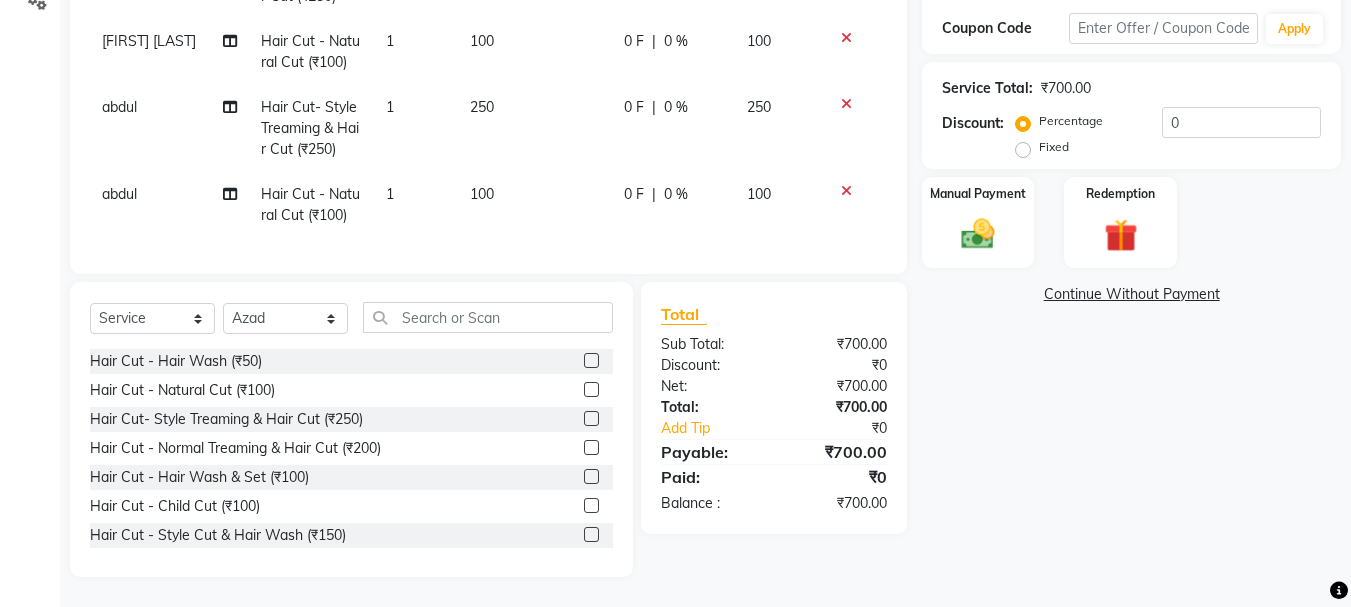drag, startPoint x: 574, startPoint y: 389, endPoint x: 445, endPoint y: 324, distance: 144.45068 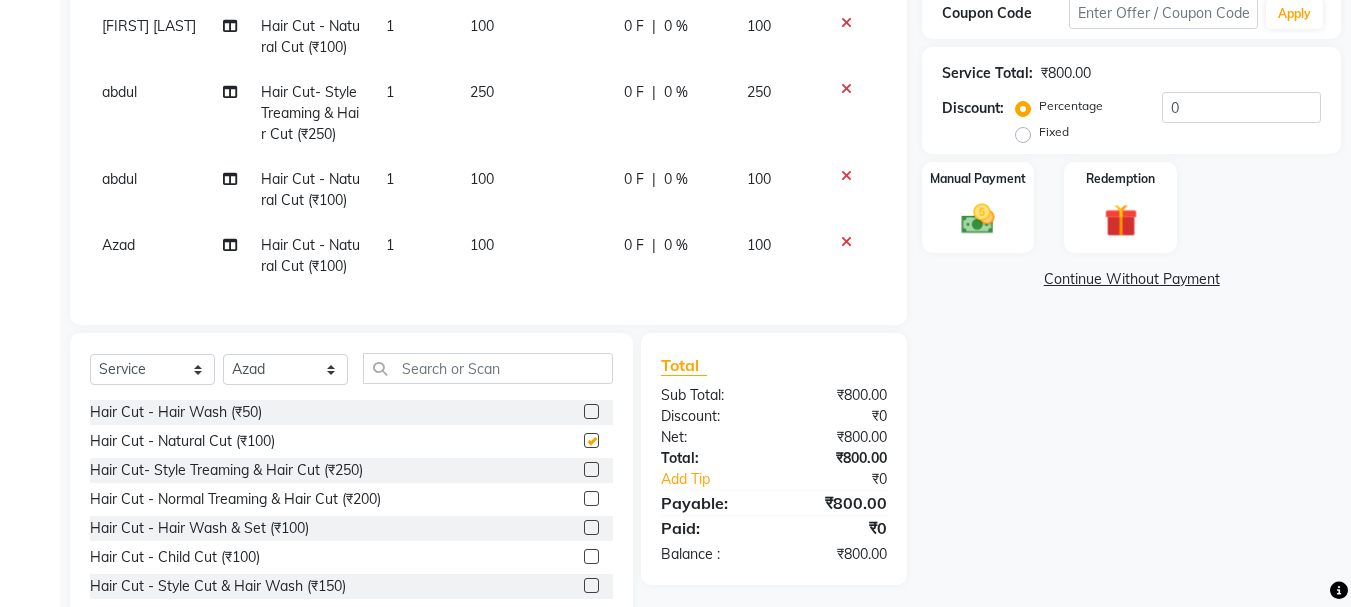 checkbox on "false" 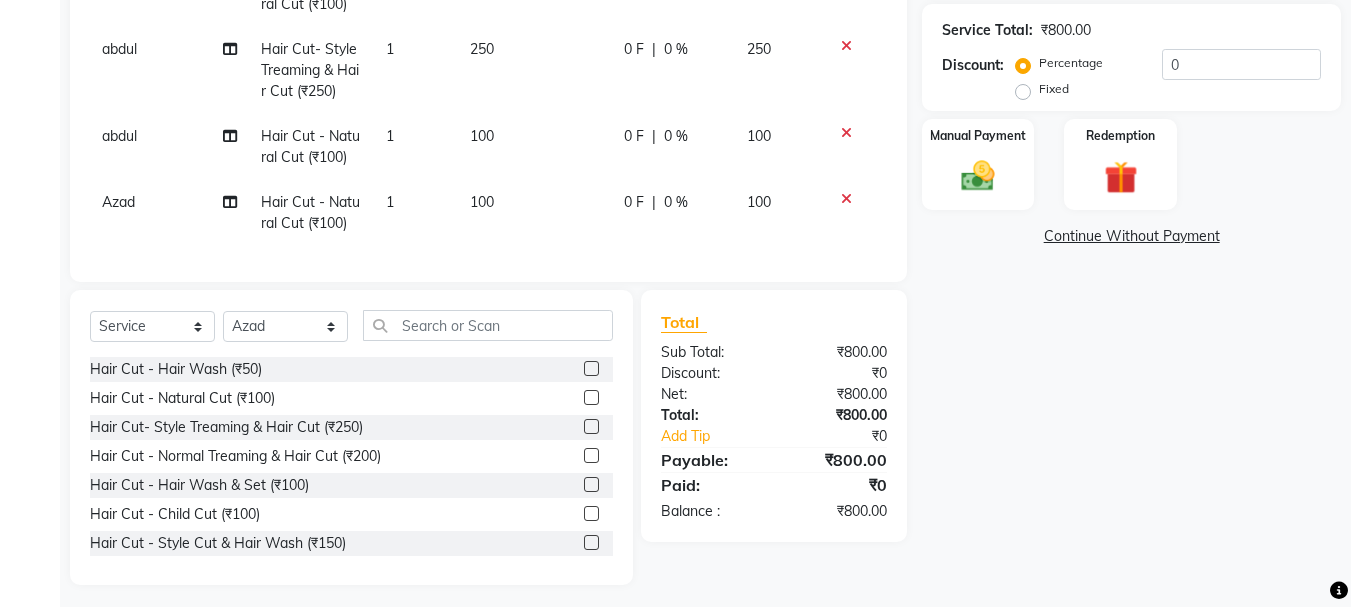 scroll, scrollTop: 479, scrollLeft: 0, axis: vertical 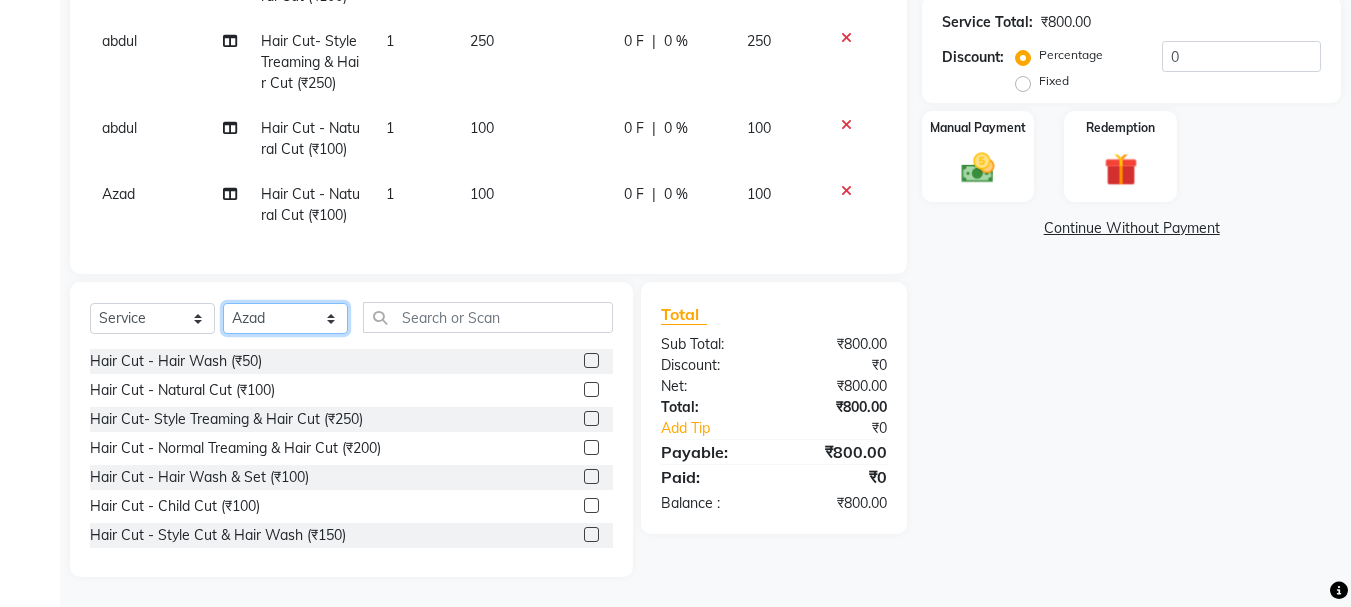 click on "Select Stylist [FIRST] [LAST] [FIRST] [LAST] [FIRST] [LAST] [FIRST] [LAST] [FIRST] [LAST] [FIRST] [LAST] [FIRST] [LAST] [FIRST] [LAST] [FIRST] [LAST] [FIRST] [LAST]" 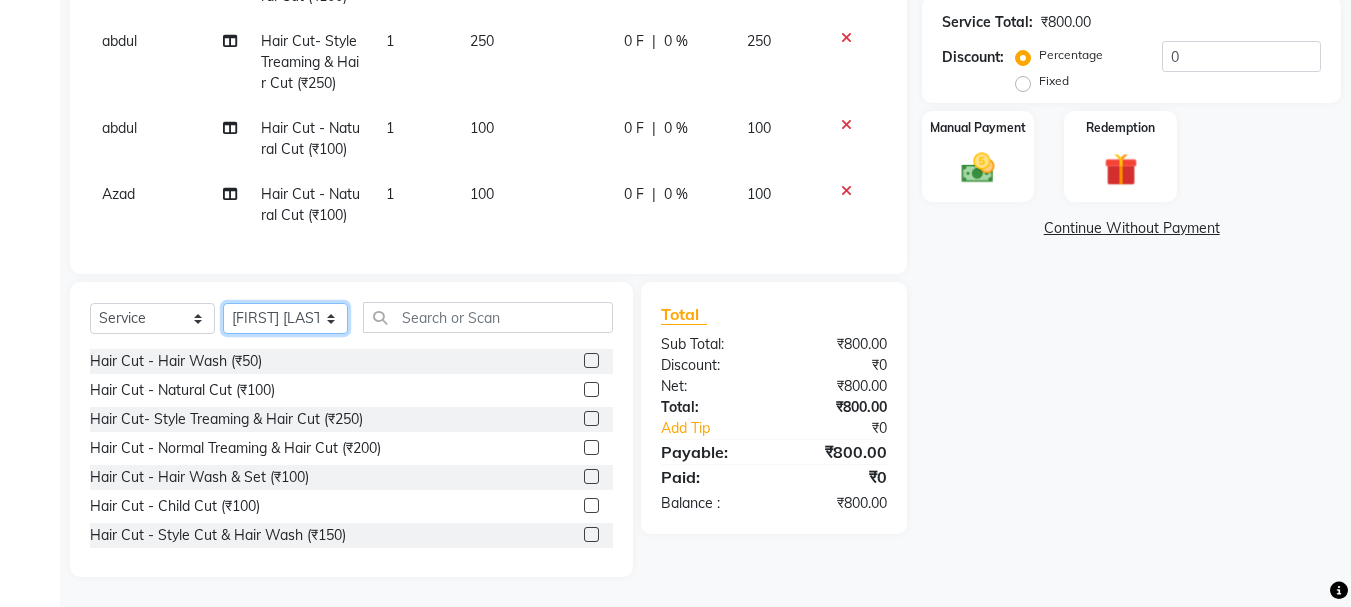 click on "Select Stylist [FIRST] [LAST] [FIRST] [LAST] [FIRST] [LAST] [FIRST] [LAST] [FIRST] [LAST] [FIRST] [LAST] [FIRST] [LAST] [FIRST] [LAST] [FIRST] [LAST] [FIRST] [LAST]" 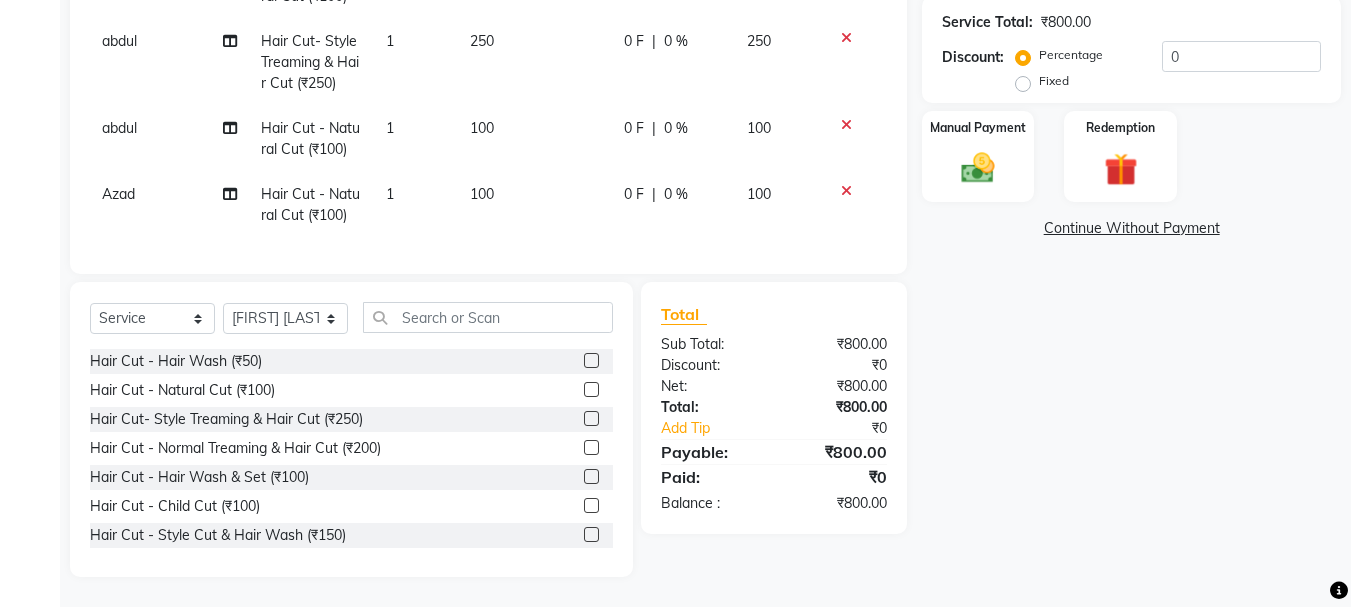 click 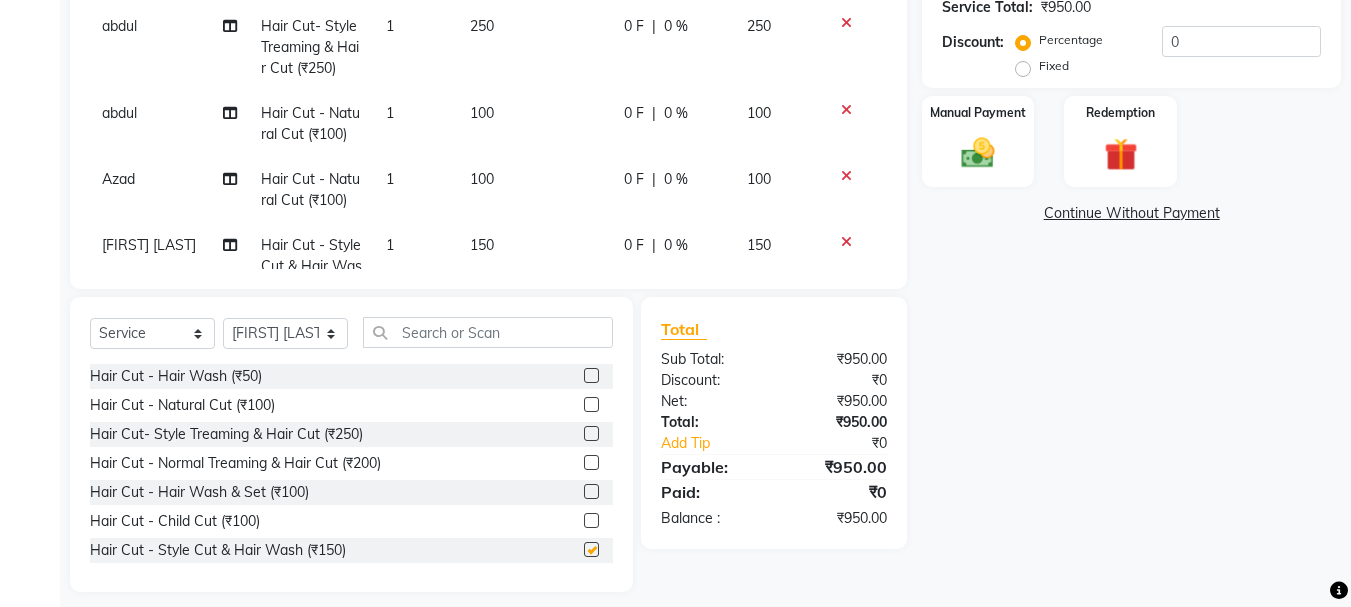 checkbox on "false" 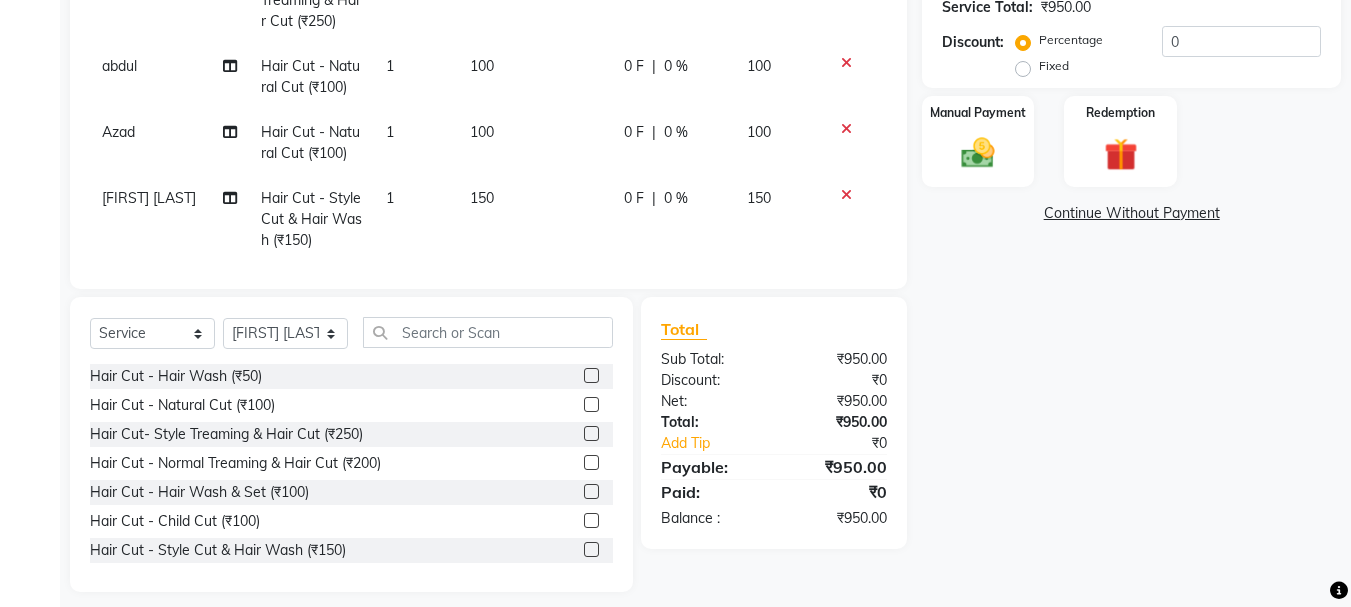scroll, scrollTop: 72, scrollLeft: 0, axis: vertical 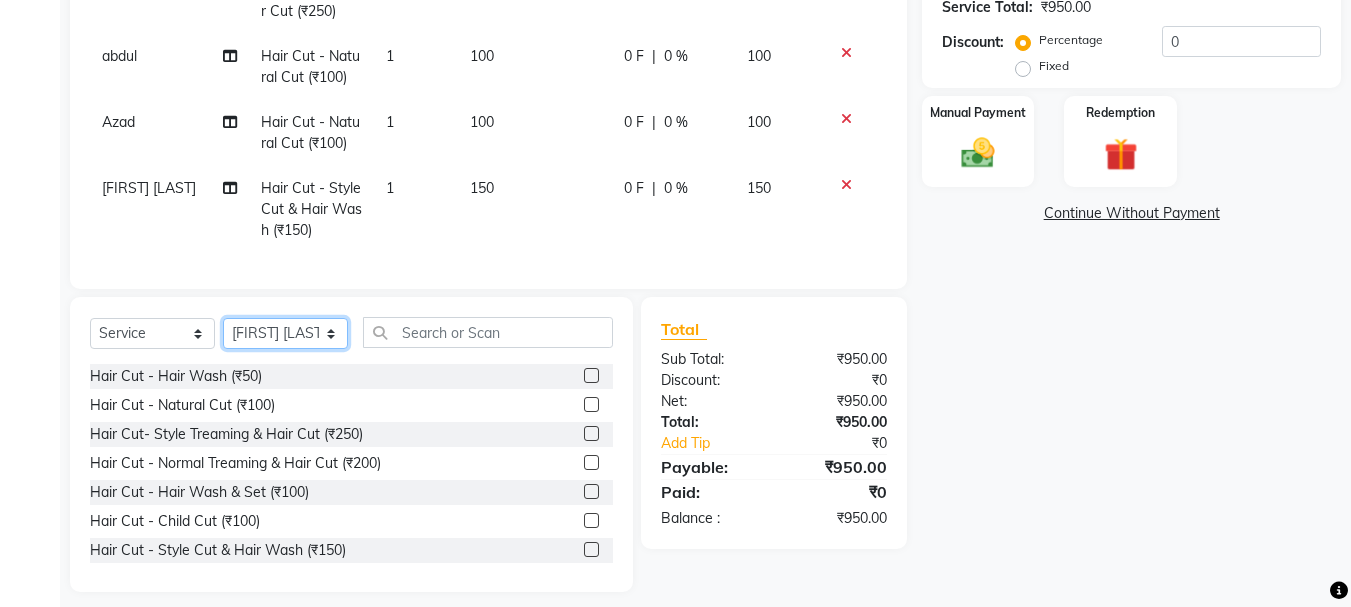 click on "Select Stylist [FIRST] [LAST] [FIRST] [LAST] [FIRST] [LAST] [FIRST] [LAST] [FIRST] [LAST] [FIRST] [LAST] [FIRST] [LAST] [FIRST] [LAST] [FIRST] [LAST] [FIRST] [LAST]" 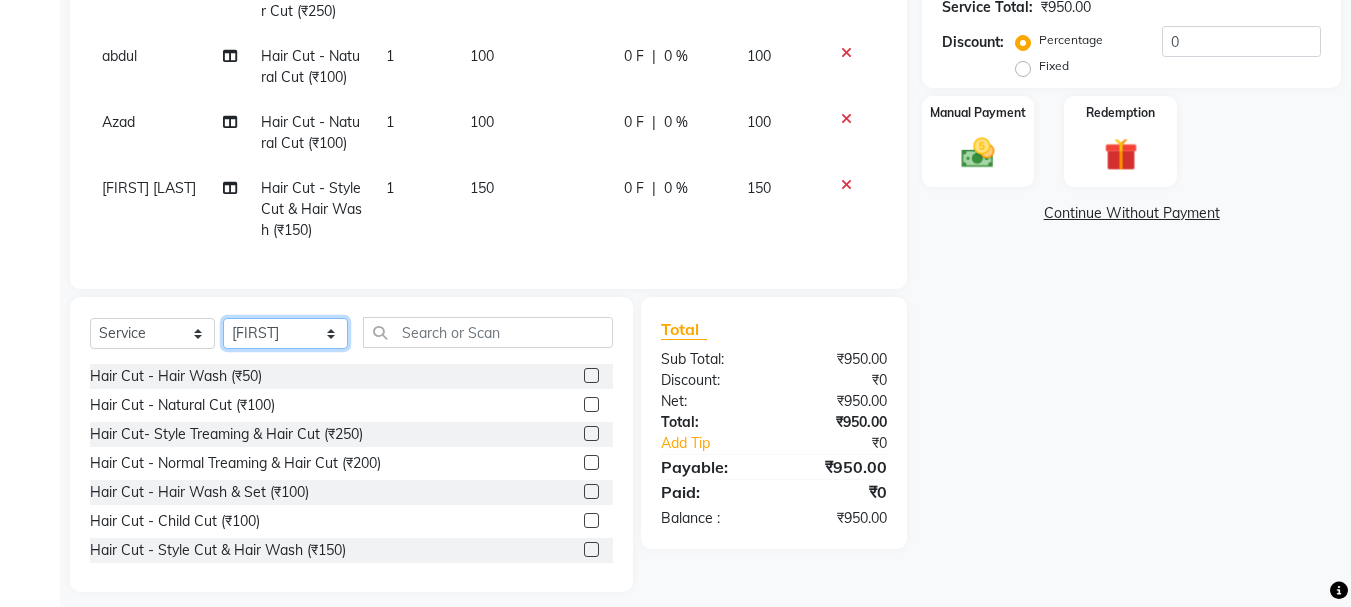 click on "Select Stylist [FIRST] [LAST] [FIRST] [LAST] [FIRST] [LAST] [FIRST] [LAST] [FIRST] [LAST] [FIRST] [LAST] [FIRST] [LAST] [FIRST] [LAST] [FIRST] [LAST] [FIRST] [LAST]" 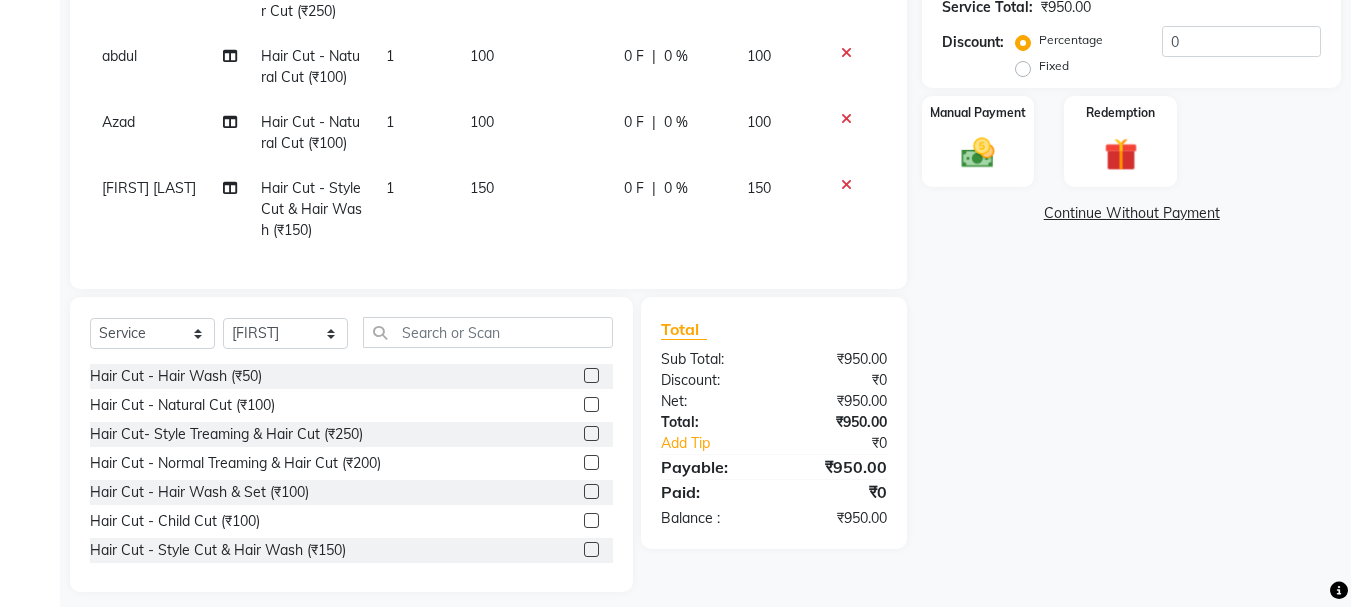 click on "Hair Cut - Natural Cut (₹100)" 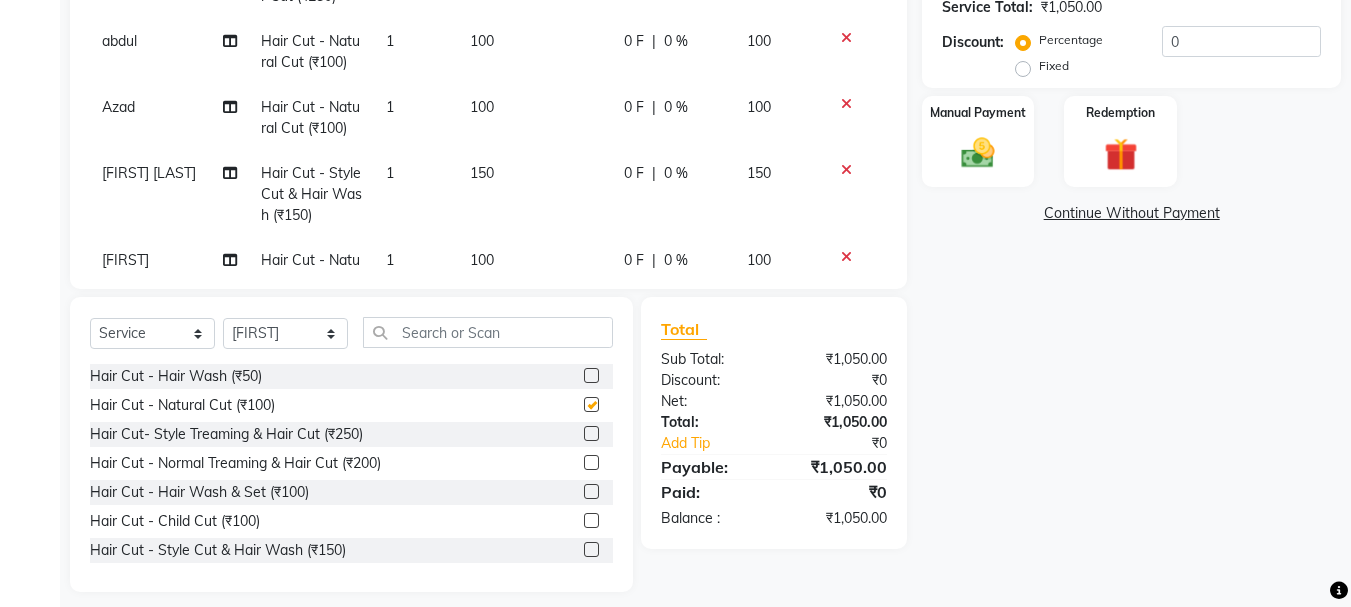 checkbox on "false" 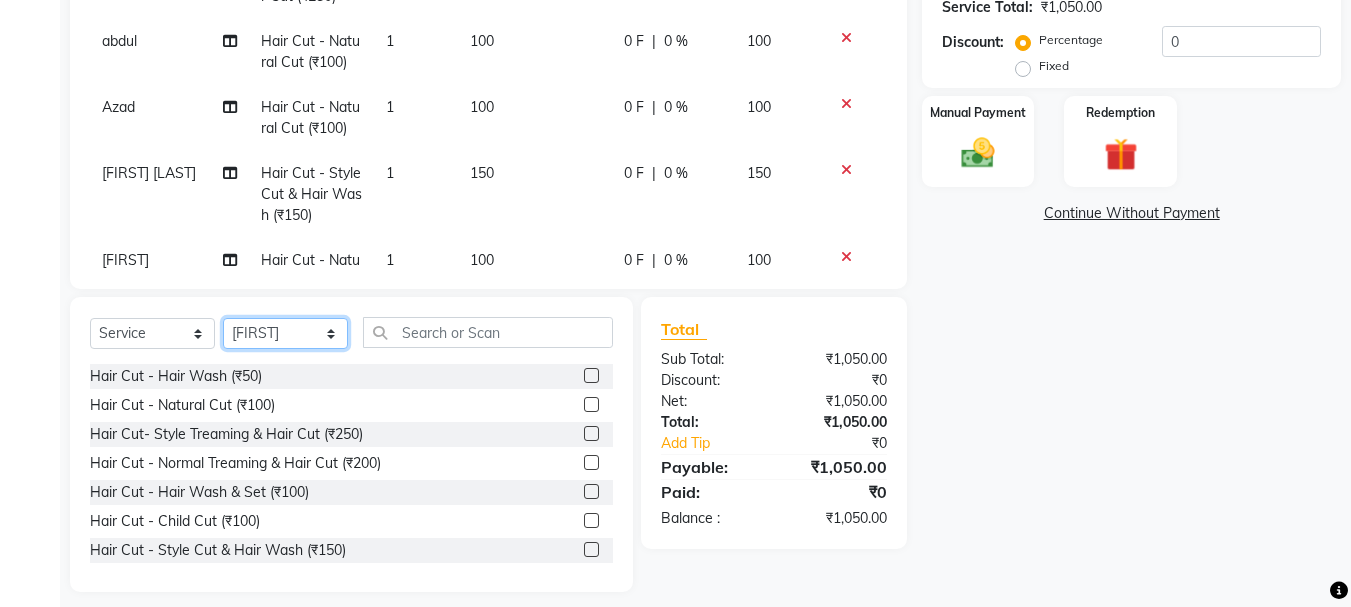 click on "Select Stylist [FIRST] [LAST] [FIRST] [LAST] [FIRST] [LAST] [FIRST] [LAST] [FIRST] [LAST] [FIRST] [LAST] [FIRST] [LAST] [FIRST] [LAST] [FIRST] [LAST] [FIRST] [LAST]" 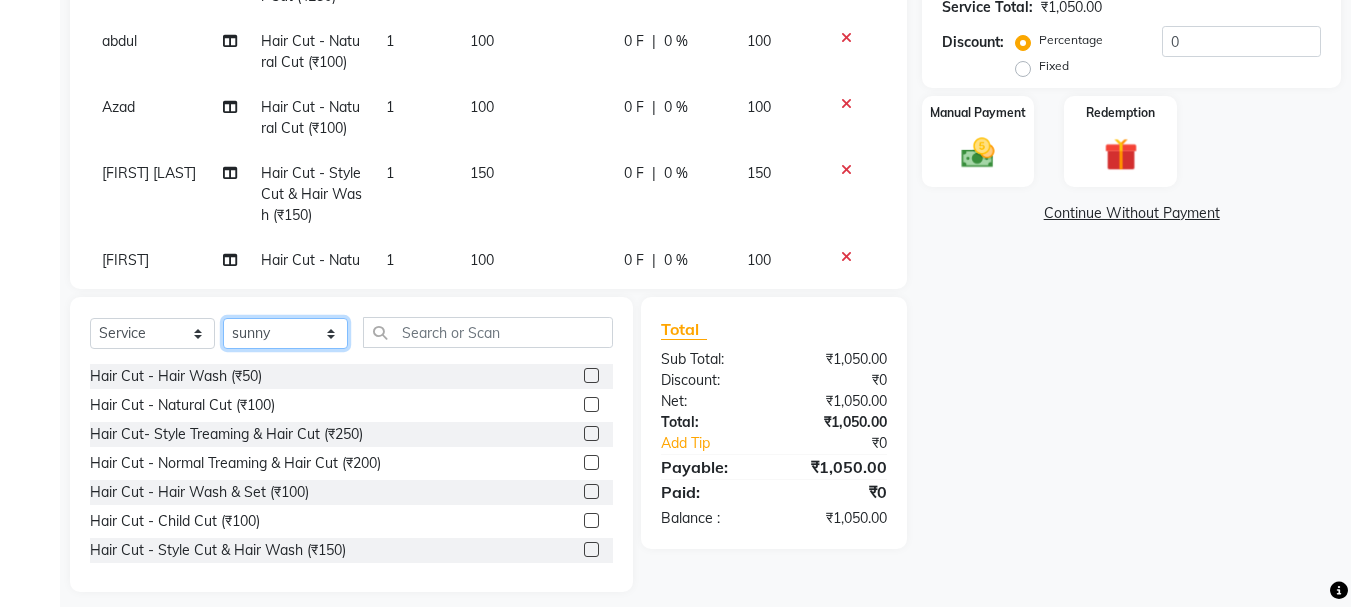 click on "Select Stylist [FIRST] [LAST] [FIRST] [LAST] [FIRST] [LAST] [FIRST] [LAST] [FIRST] [LAST] [FIRST] [LAST] [FIRST] [LAST] [FIRST] [LAST] [FIRST] [LAST] [FIRST] [LAST]" 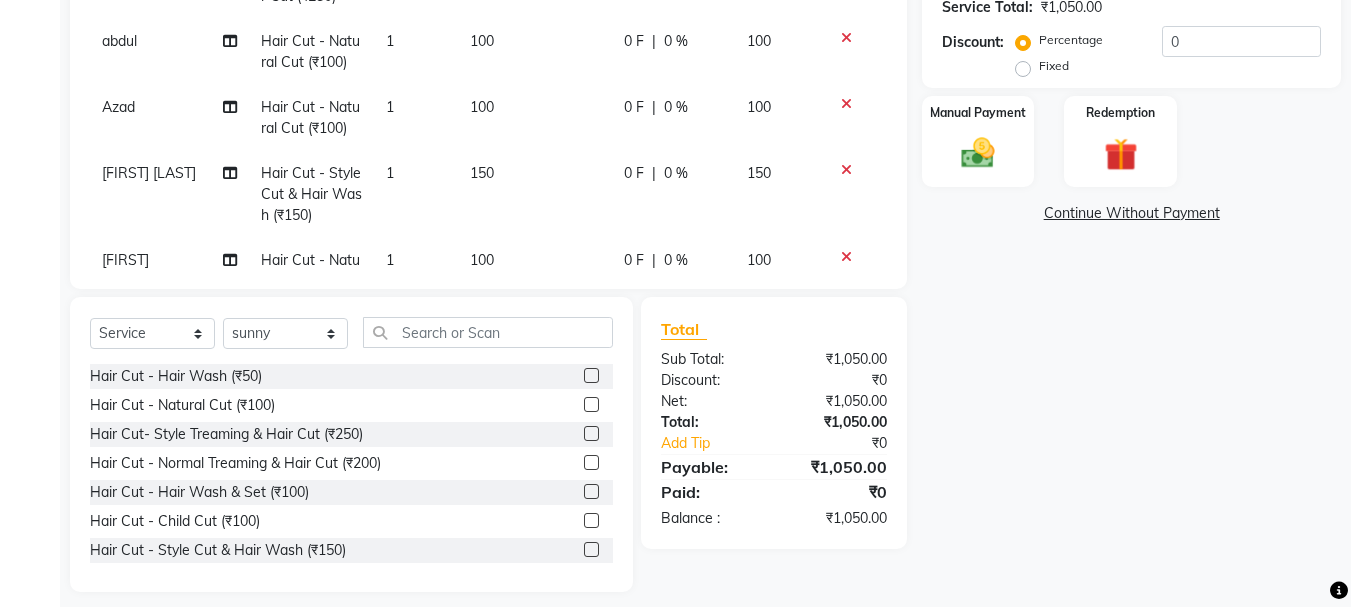 drag, startPoint x: 576, startPoint y: 434, endPoint x: 516, endPoint y: 434, distance: 60 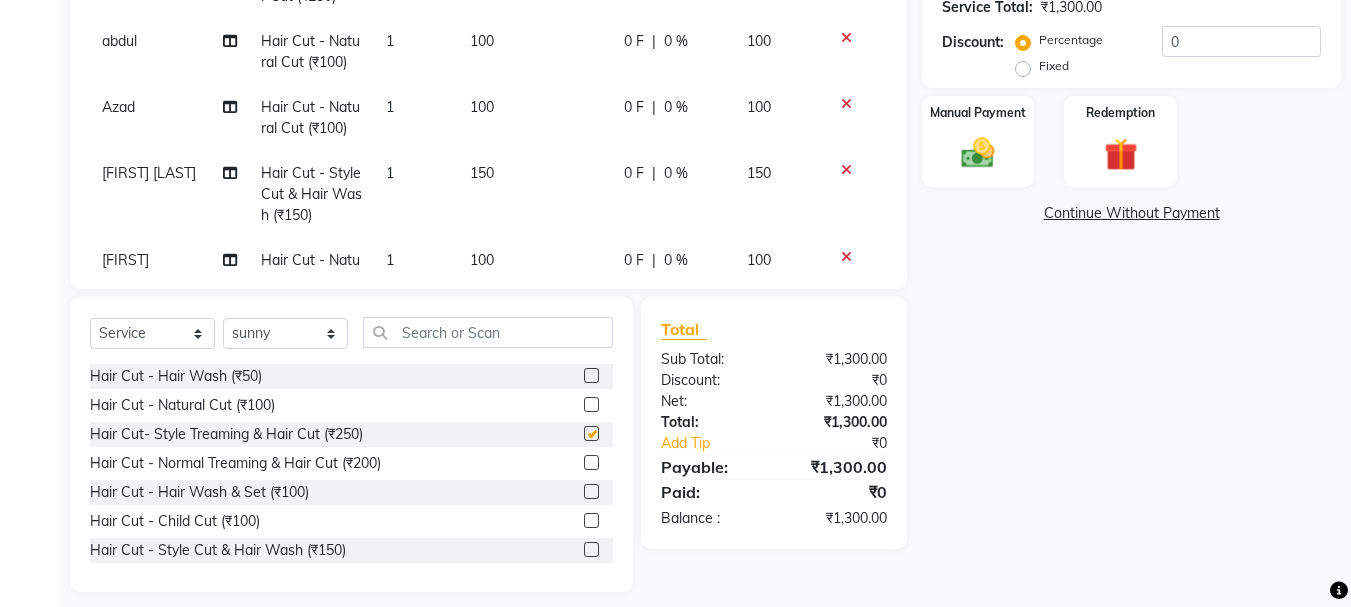 checkbox on "false" 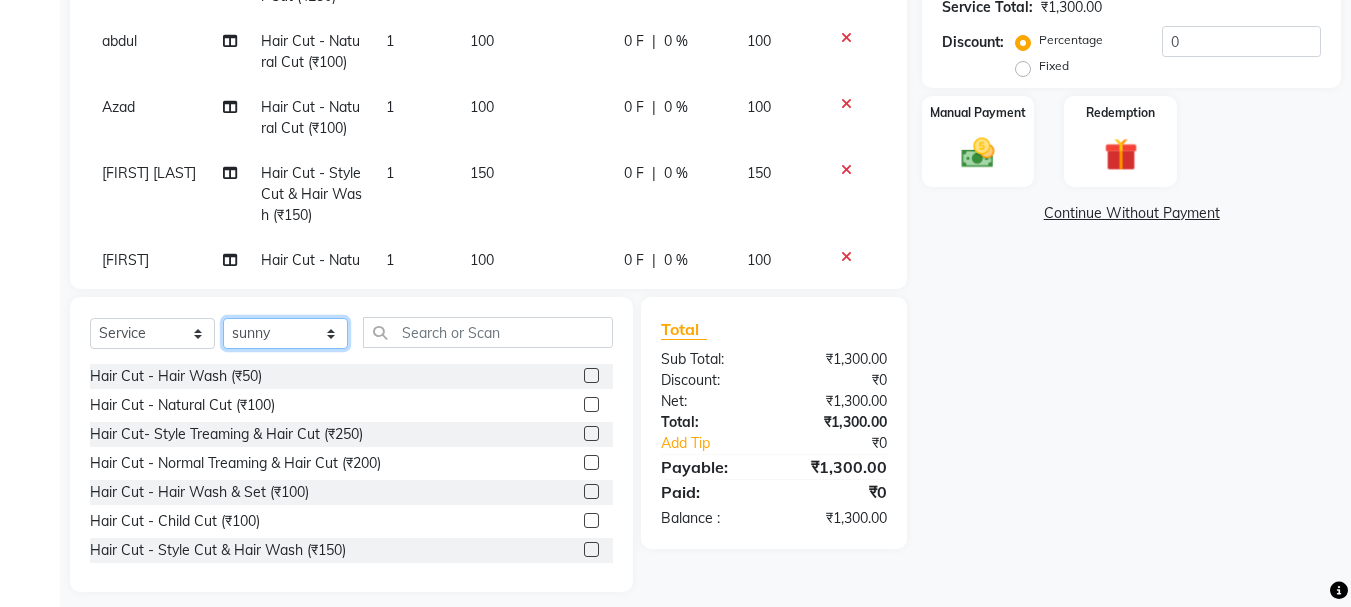 click on "Select Stylist [FIRST] [LAST] [FIRST] [LAST] [FIRST] [LAST] [FIRST] [LAST] [FIRST] [LAST] [FIRST] [LAST] [FIRST] [LAST] [FIRST] [LAST] [FIRST] [LAST] [FIRST] [LAST]" 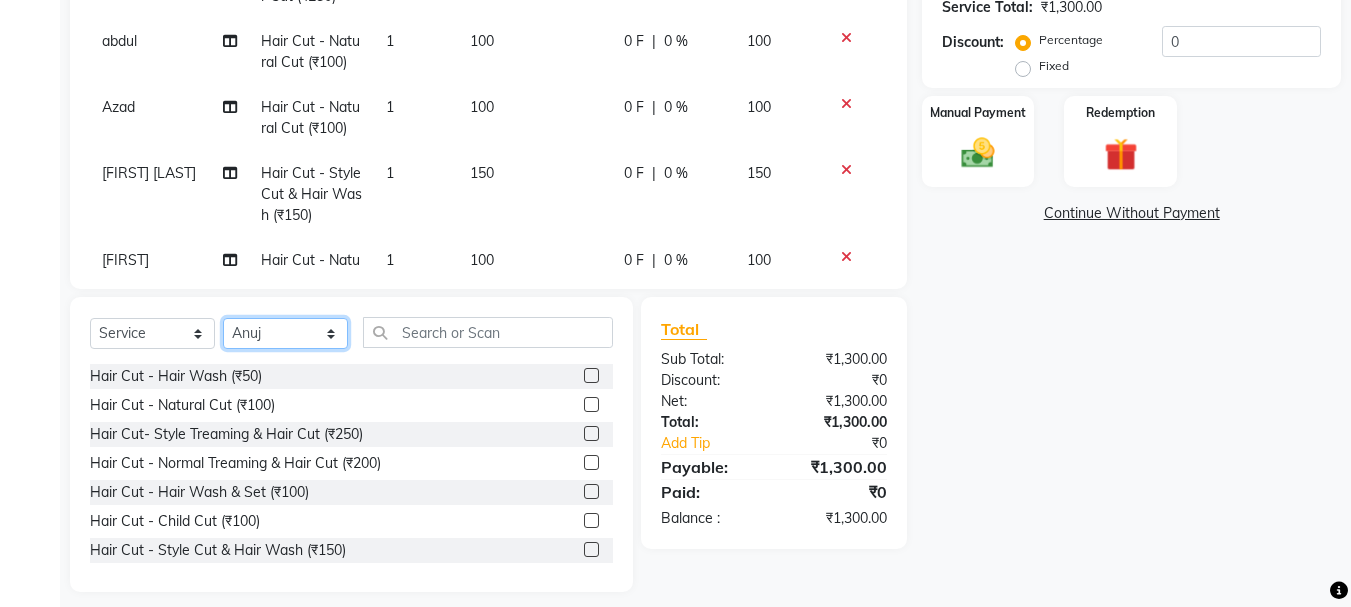 click on "Select Stylist [FIRST] [LAST] [FIRST] [LAST] [FIRST] [LAST] [FIRST] [LAST] [FIRST] [LAST] [FIRST] [LAST] [FIRST] [LAST] [FIRST] [LAST] [FIRST] [LAST] [FIRST] [LAST]" 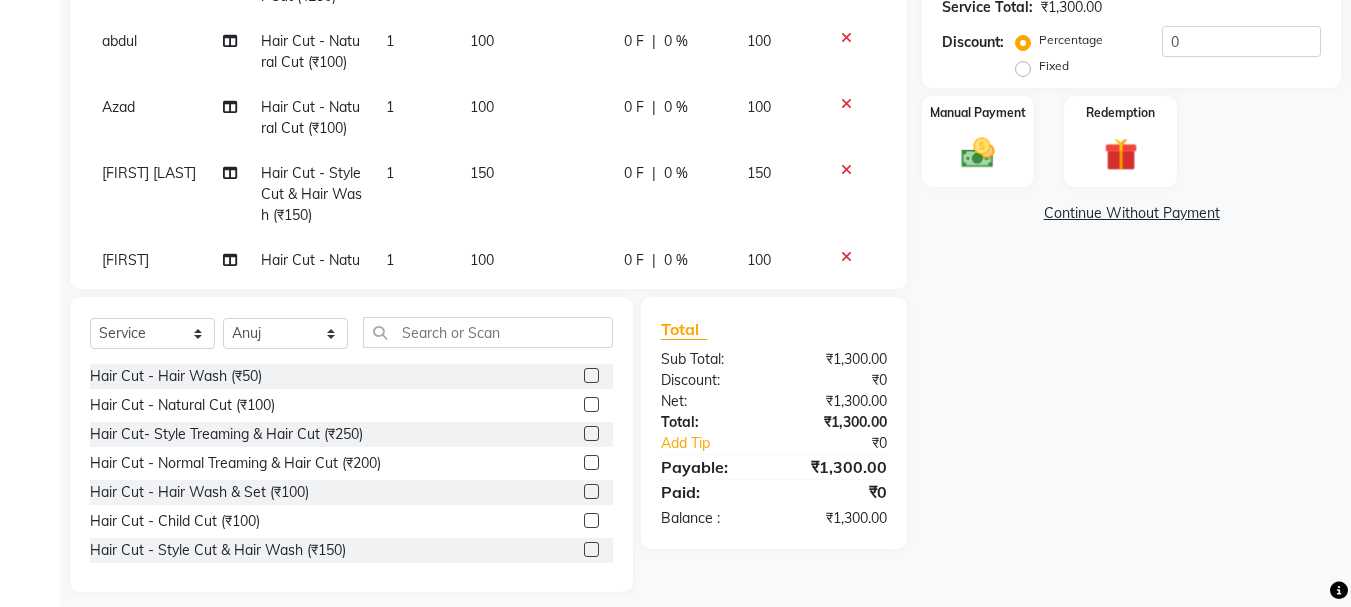 drag, startPoint x: 583, startPoint y: 405, endPoint x: 515, endPoint y: 396, distance: 68.593 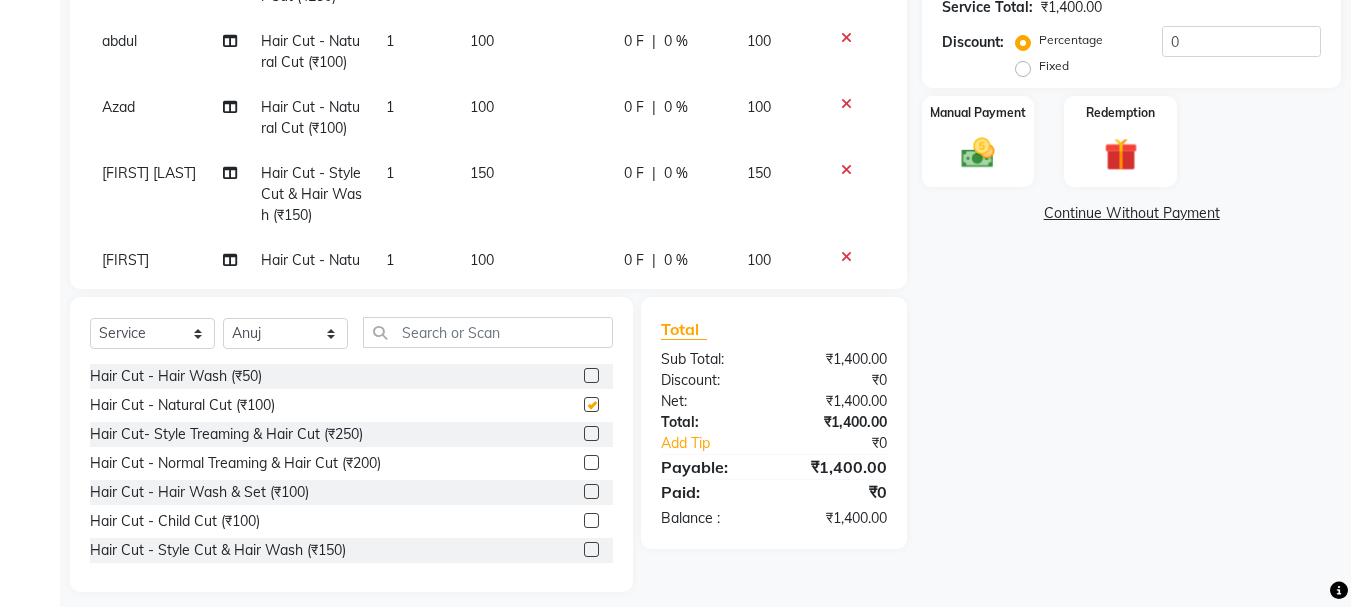 checkbox on "false" 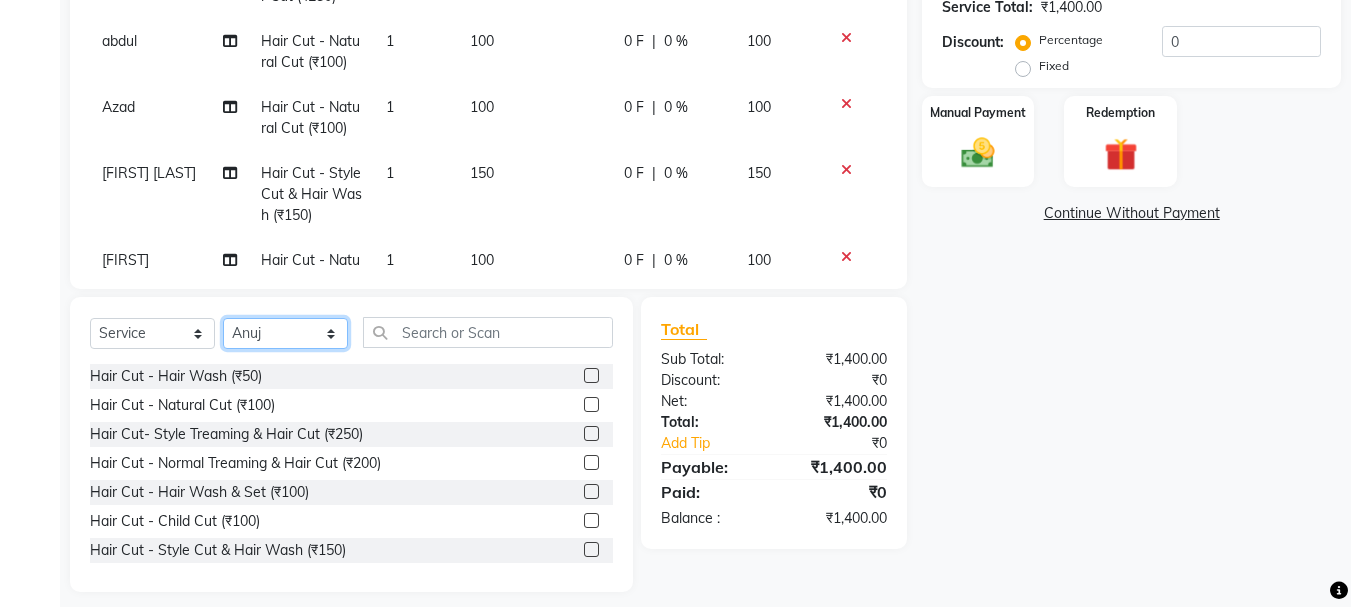 drag, startPoint x: 249, startPoint y: 332, endPoint x: 249, endPoint y: 320, distance: 12 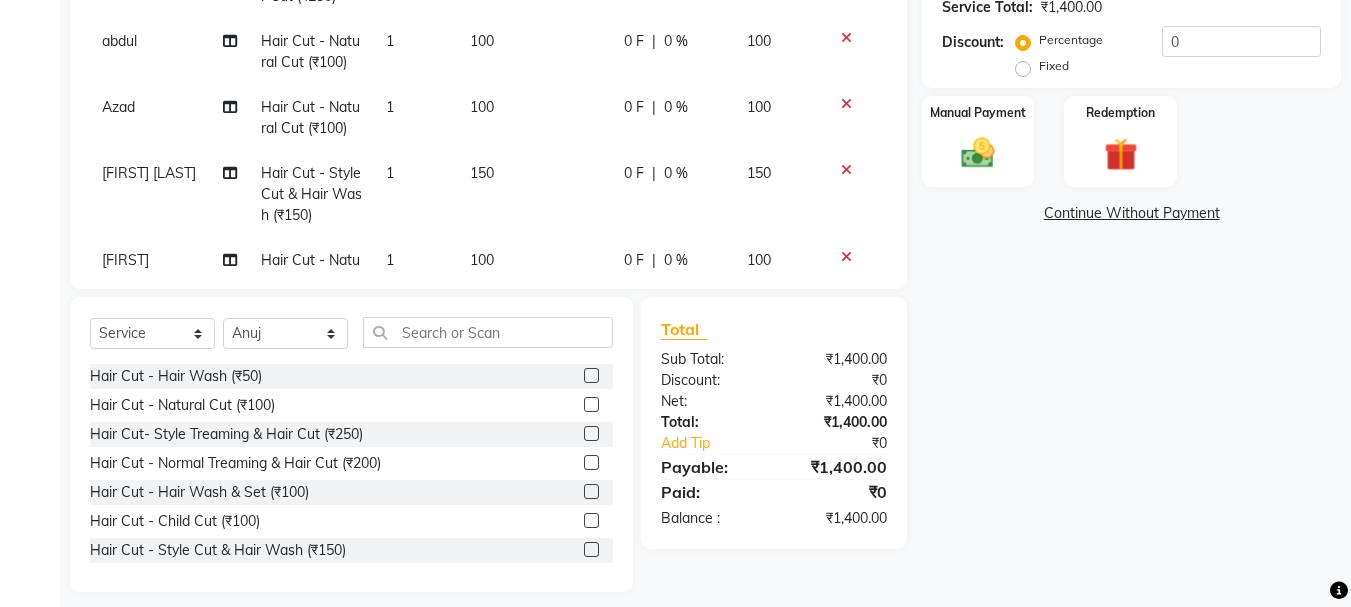 drag, startPoint x: 577, startPoint y: 404, endPoint x: 476, endPoint y: 405, distance: 101.00495 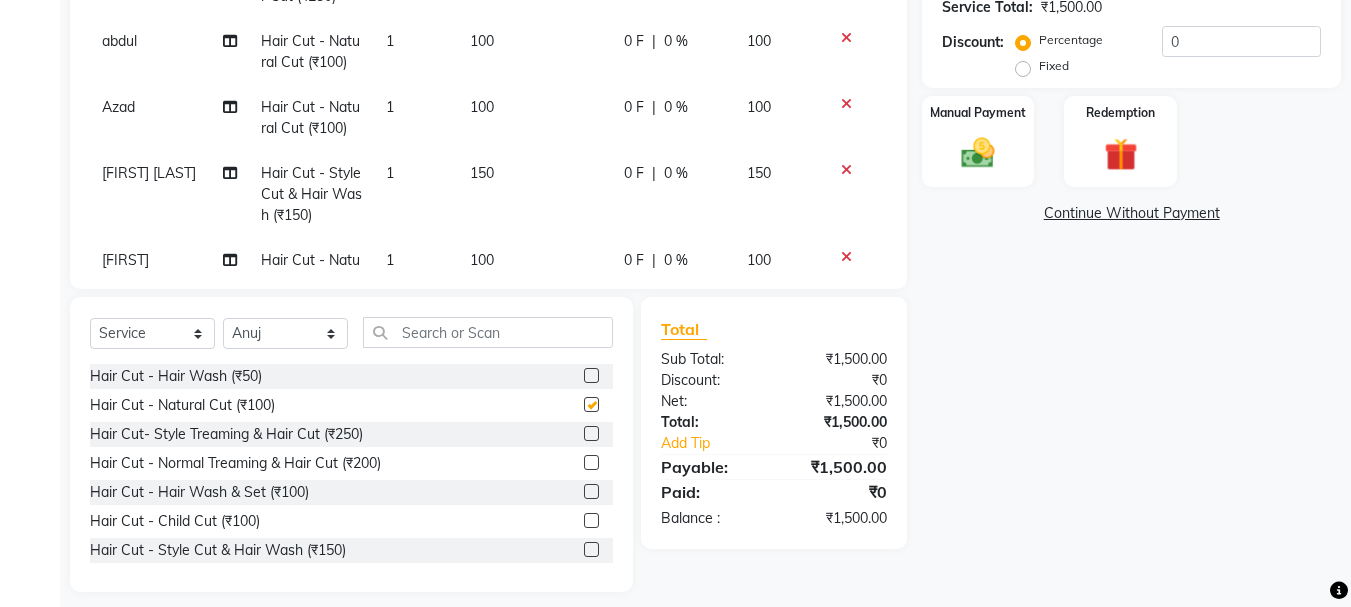 checkbox on "false" 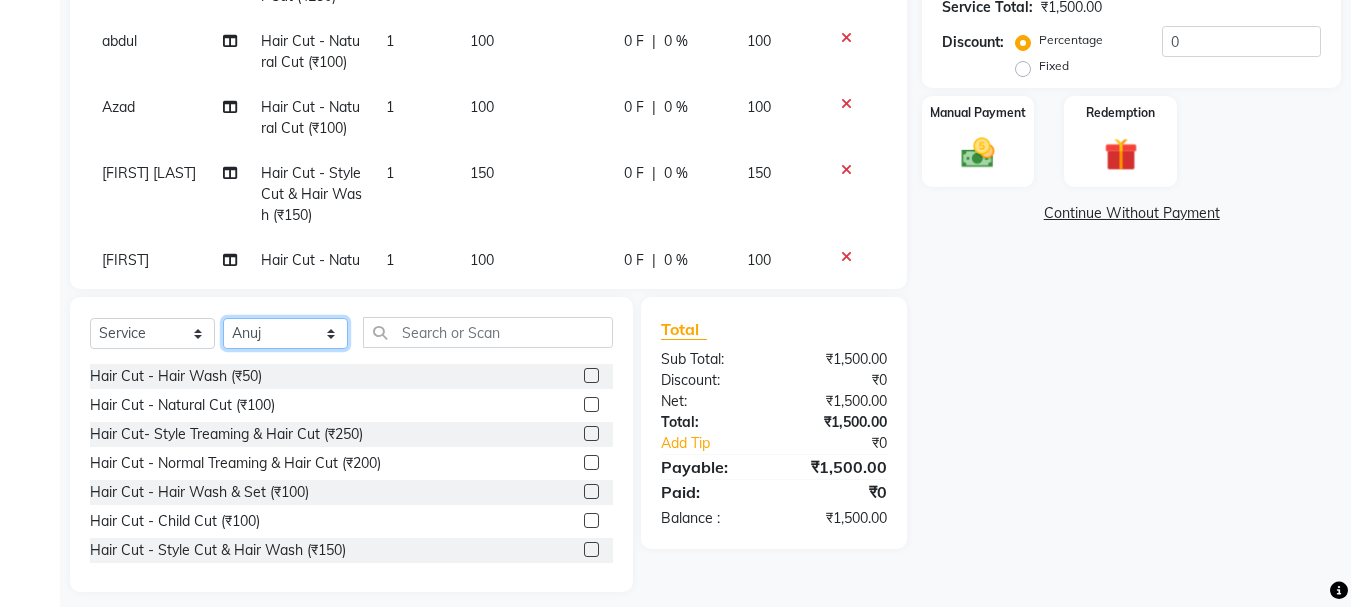 click on "Select Stylist [FIRST] [LAST] [FIRST] [LAST] [FIRST] [LAST] [FIRST] [LAST] [FIRST] [LAST] [FIRST] [LAST] [FIRST] [LAST] [FIRST] [LAST] [FIRST] [LAST] [FIRST] [LAST]" 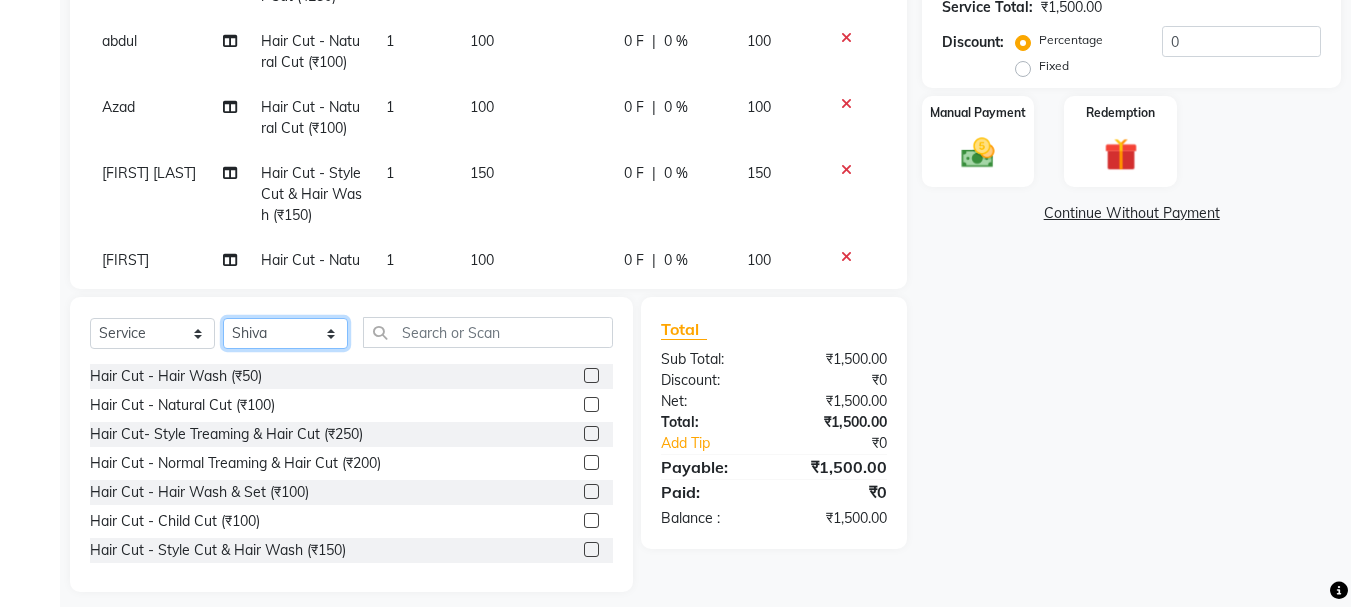 click on "Select Stylist [FIRST] [LAST] [FIRST] [LAST] [FIRST] [LAST] [FIRST] [LAST] [FIRST] [LAST] [FIRST] [LAST] [FIRST] [LAST] [FIRST] [LAST] [FIRST] [LAST] [FIRST] [LAST]" 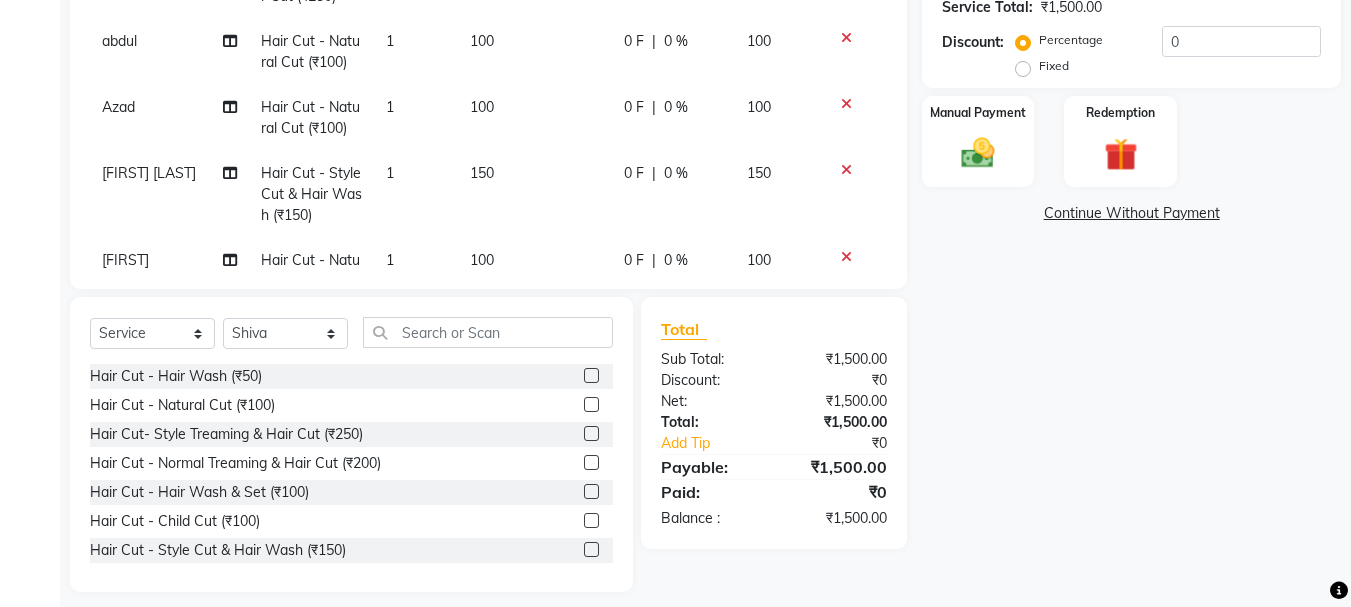 click 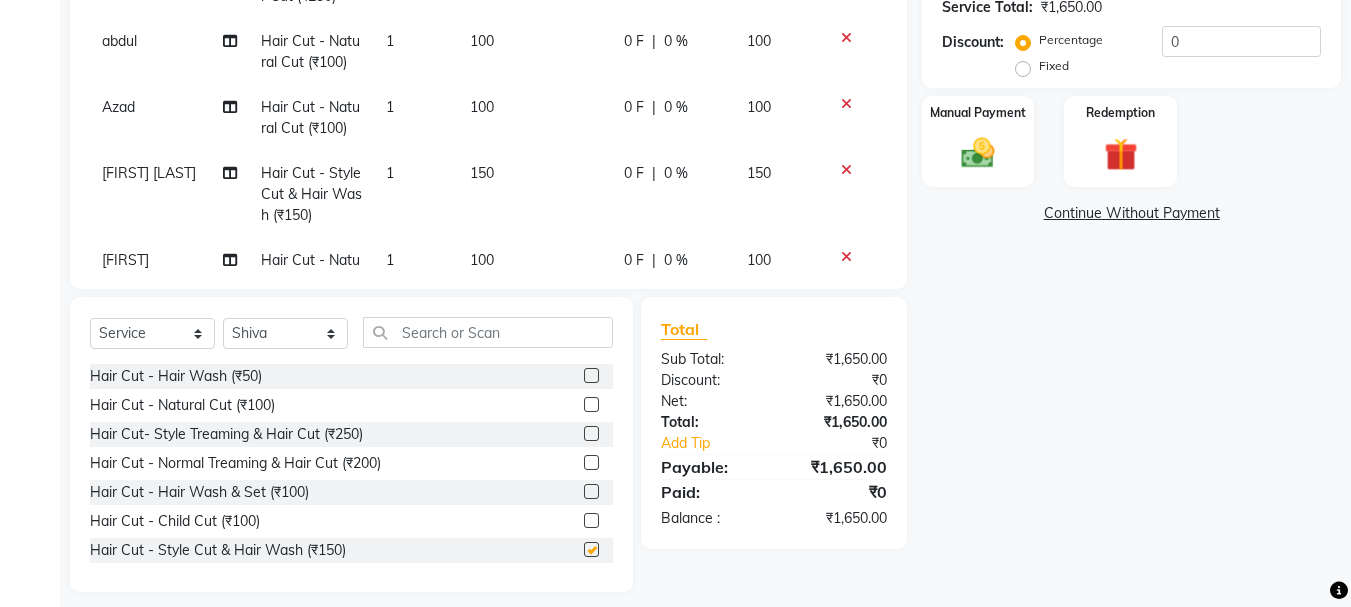 checkbox on "false" 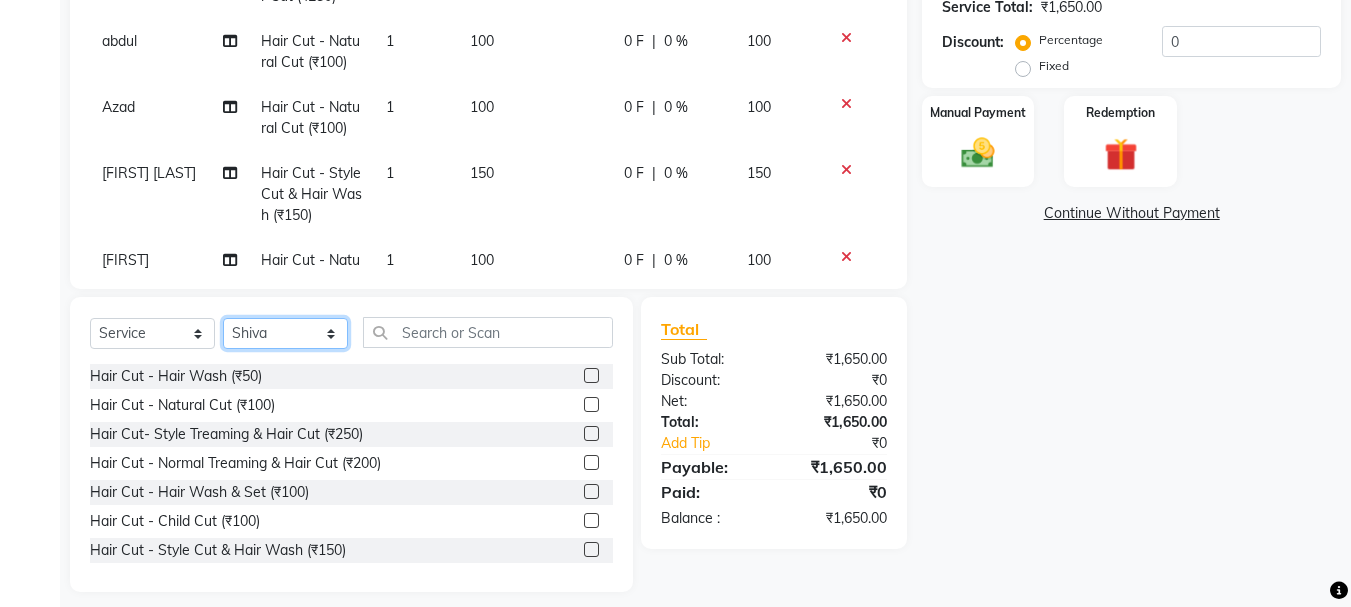 click on "Select Stylist [FIRST] [LAST] [FIRST] [LAST] [FIRST] [LAST] [FIRST] [LAST] [FIRST] [LAST] [FIRST] [LAST] [FIRST] [LAST] [FIRST] [LAST] [FIRST] [LAST] [FIRST] [LAST]" 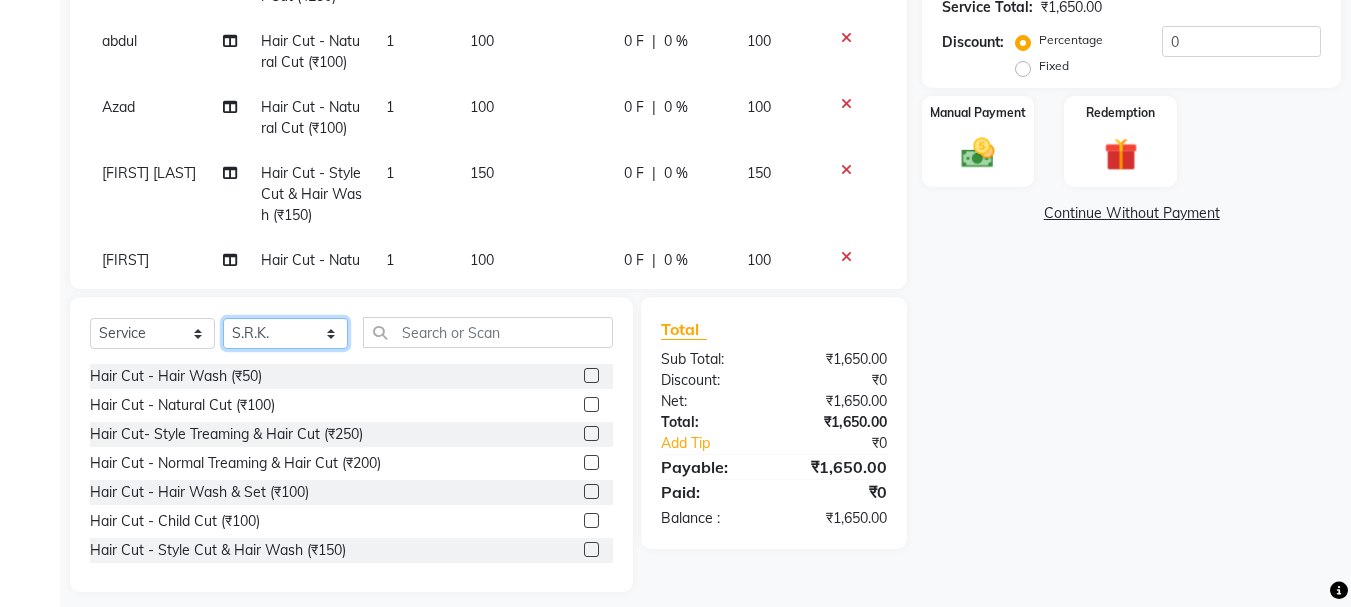 click on "Select Stylist [FIRST] [LAST] [FIRST] [LAST] [FIRST] [LAST] [FIRST] [LAST] [FIRST] [LAST] [FIRST] [LAST] [FIRST] [LAST] [FIRST] [LAST] [FIRST] [LAST] [FIRST] [LAST]" 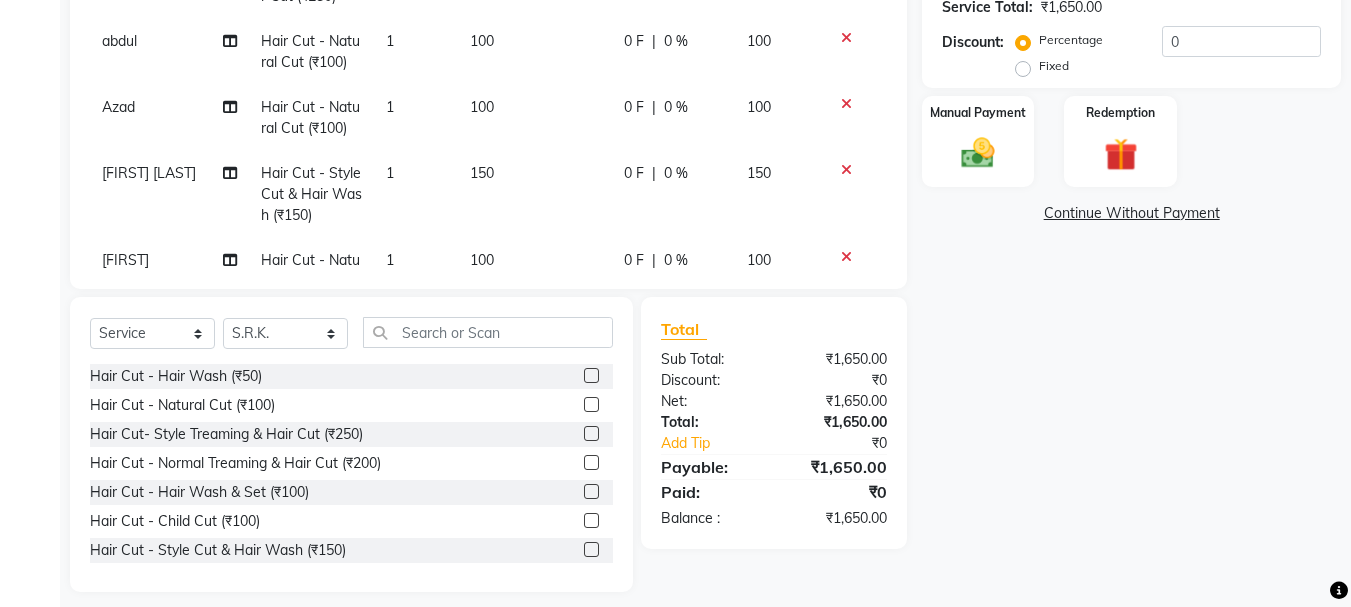 drag, startPoint x: 579, startPoint y: 434, endPoint x: 543, endPoint y: 424, distance: 37.363083 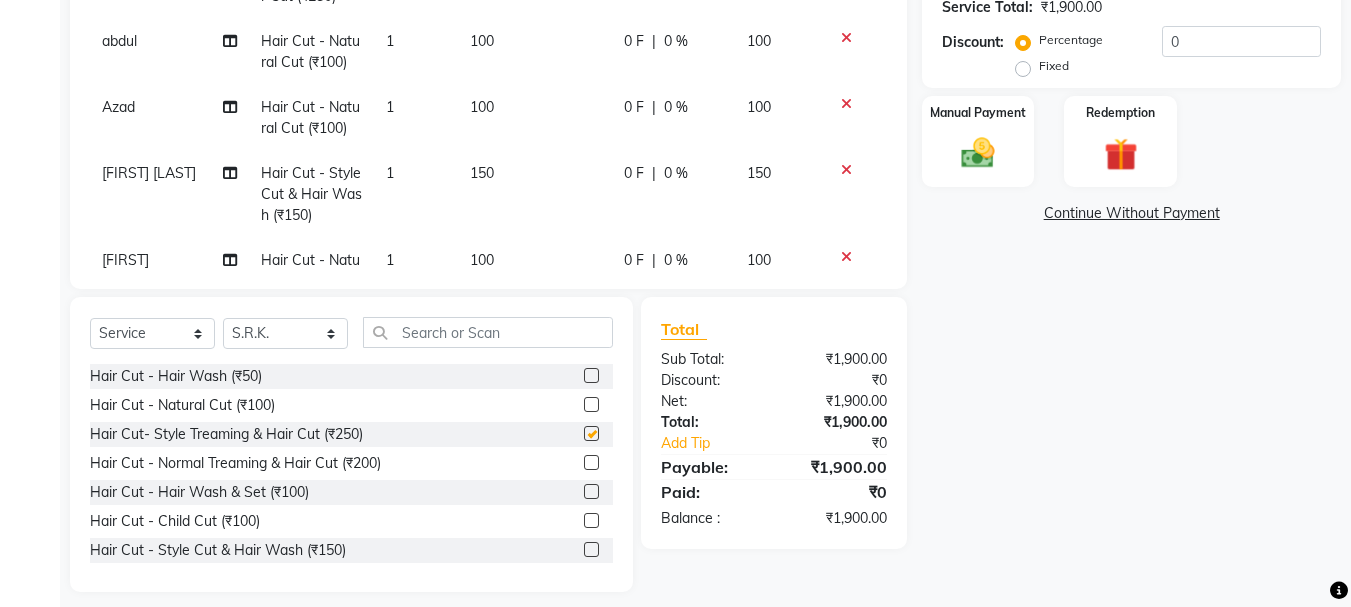 checkbox on "false" 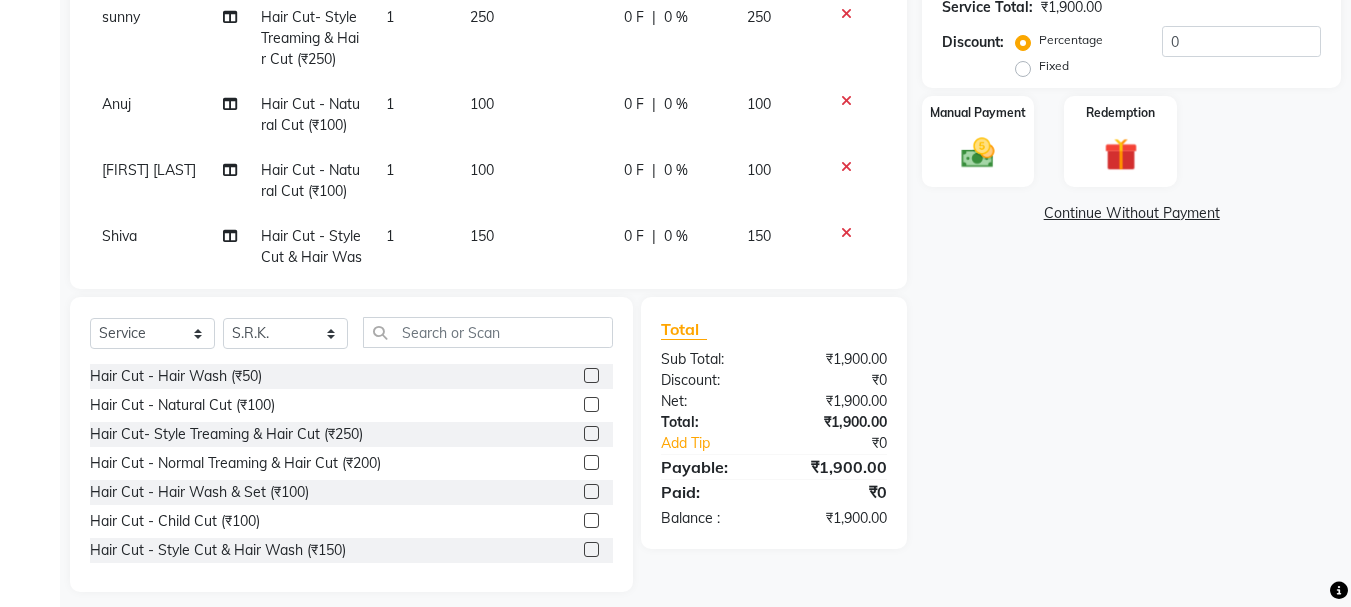 scroll, scrollTop: 531, scrollLeft: 0, axis: vertical 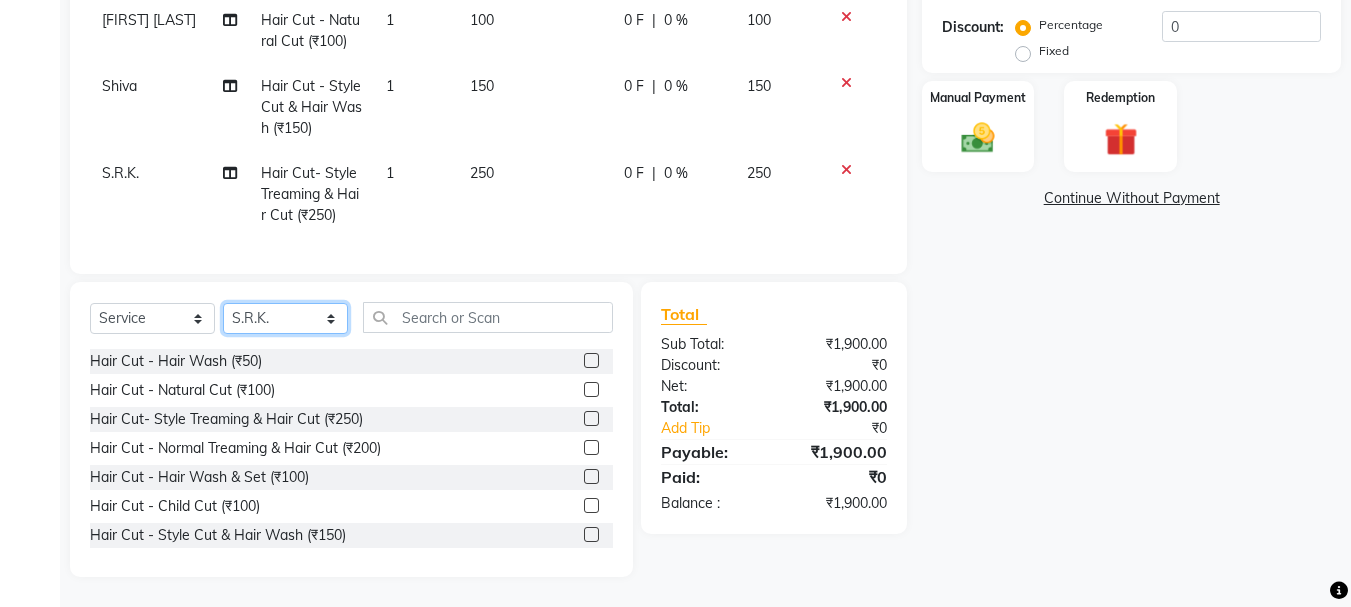 click on "Select Stylist [FIRST] [LAST] [FIRST] [LAST] [FIRST] [LAST] [FIRST] [LAST] [FIRST] [LAST] [FIRST] [LAST] [FIRST] [LAST] [FIRST] [LAST] [FIRST] [LAST] [FIRST] [LAST]" 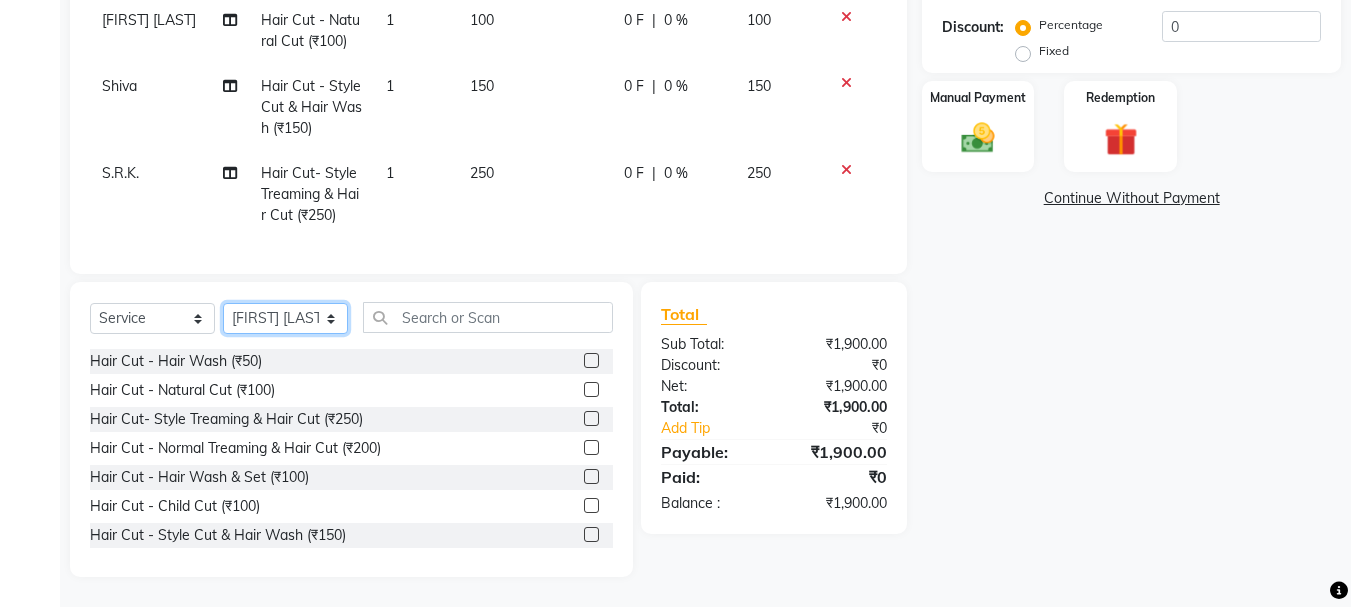 click on "Select Stylist [FIRST] [LAST] [FIRST] [LAST] [FIRST] [LAST] [FIRST] [LAST] [FIRST] [LAST] [FIRST] [LAST] [FIRST] [LAST] [FIRST] [LAST] [FIRST] [LAST] [FIRST] [LAST]" 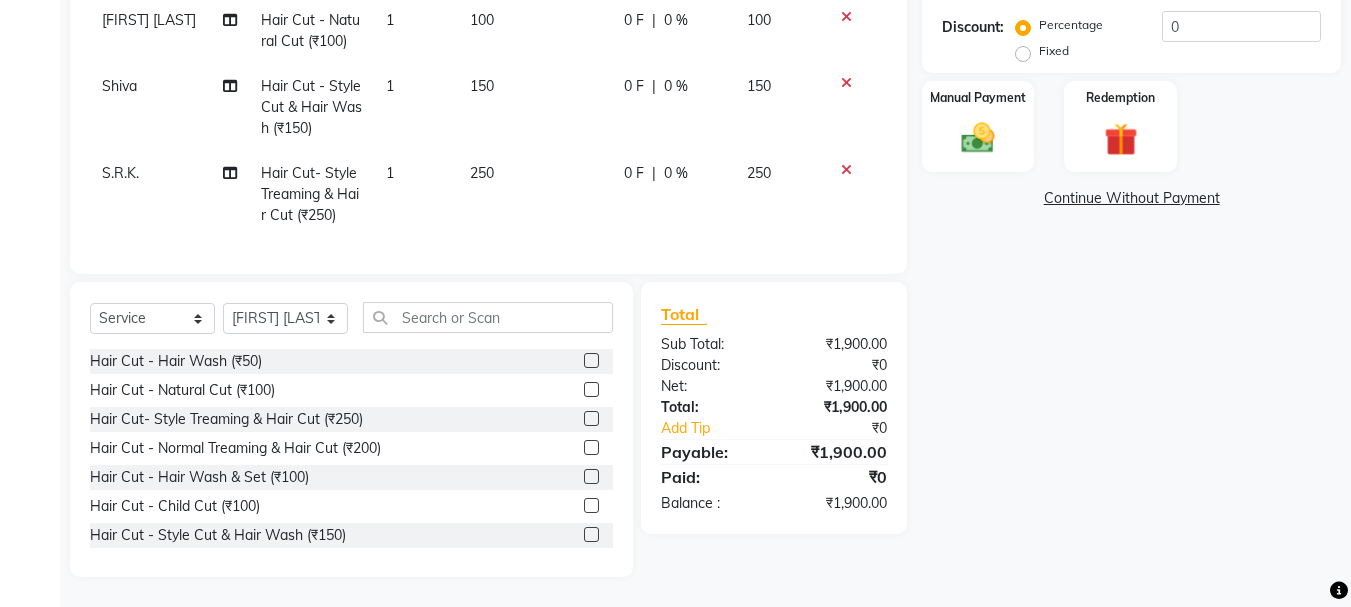 drag, startPoint x: 574, startPoint y: 388, endPoint x: 484, endPoint y: 384, distance: 90.088844 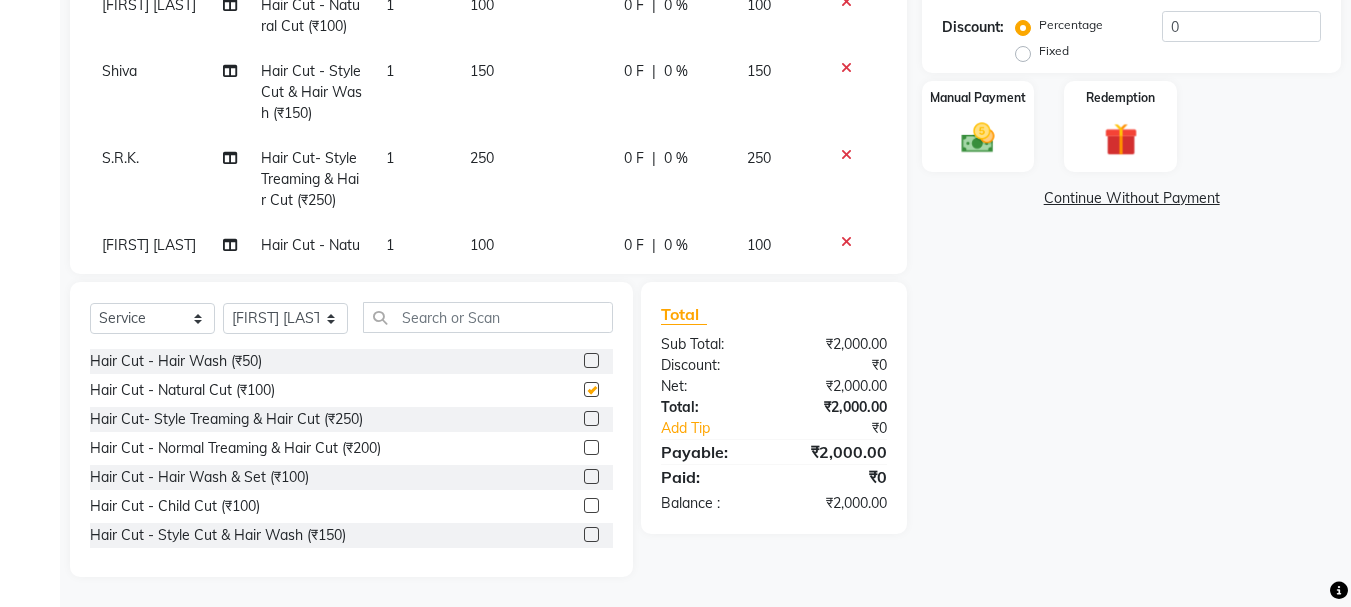 checkbox on "false" 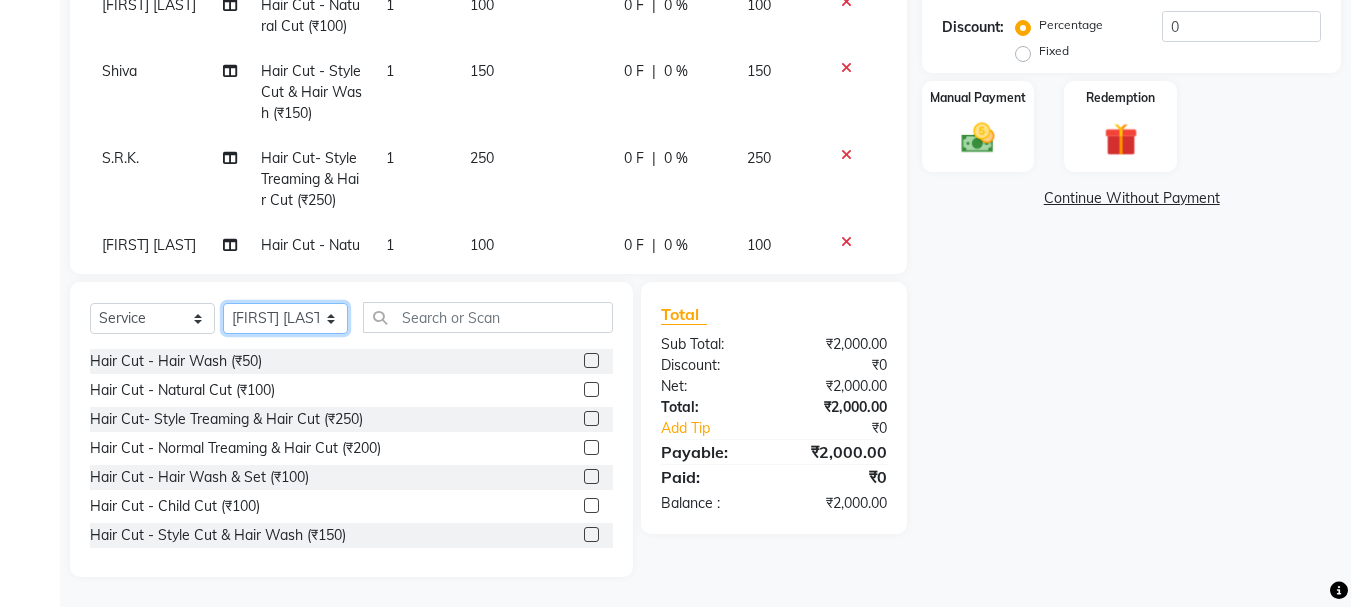 drag, startPoint x: 267, startPoint y: 316, endPoint x: 260, endPoint y: 303, distance: 14.764823 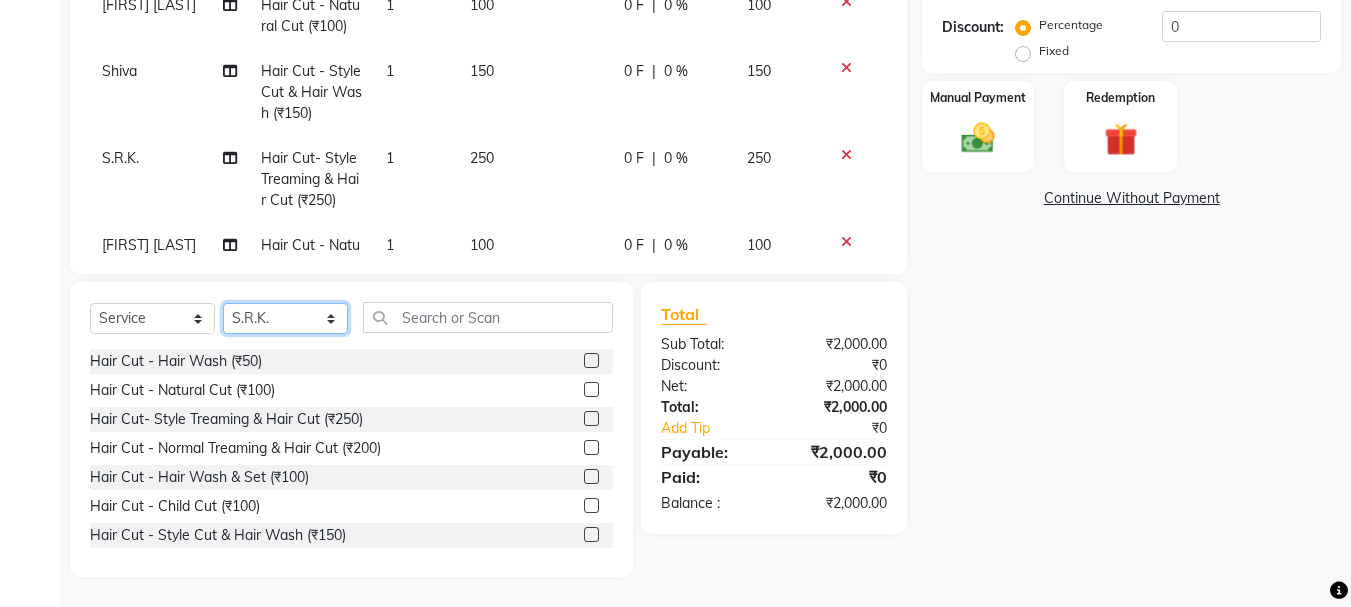 click on "Select Stylist [FIRST] [LAST] [FIRST] [LAST] [FIRST] [LAST] [FIRST] [LAST] [FIRST] [LAST] [FIRST] [LAST] [FIRST] [LAST] [FIRST] [LAST] [FIRST] [LAST] [FIRST] [LAST]" 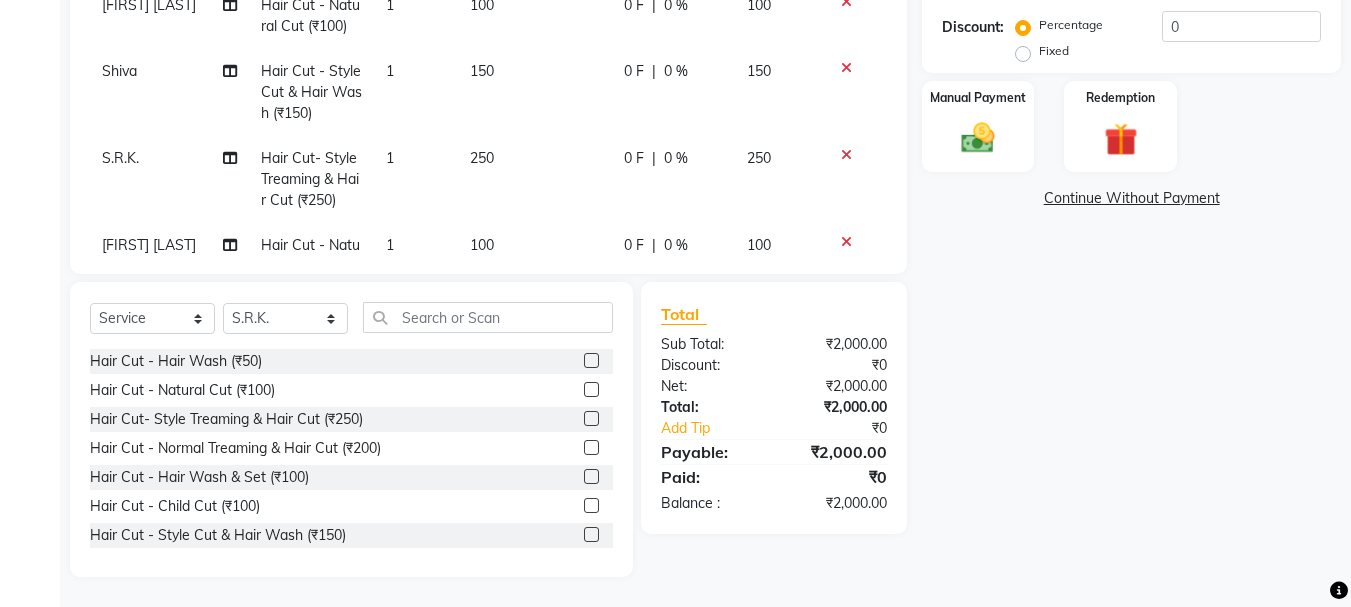 drag, startPoint x: 579, startPoint y: 386, endPoint x: 407, endPoint y: 351, distance: 175.52493 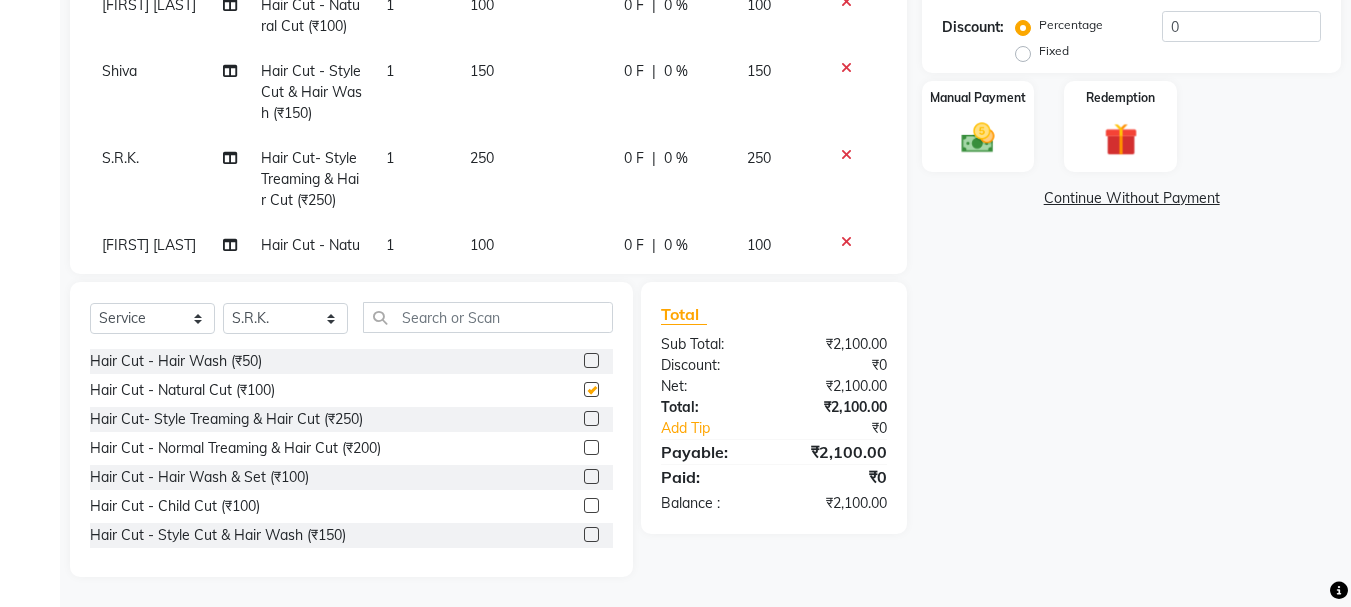 checkbox on "false" 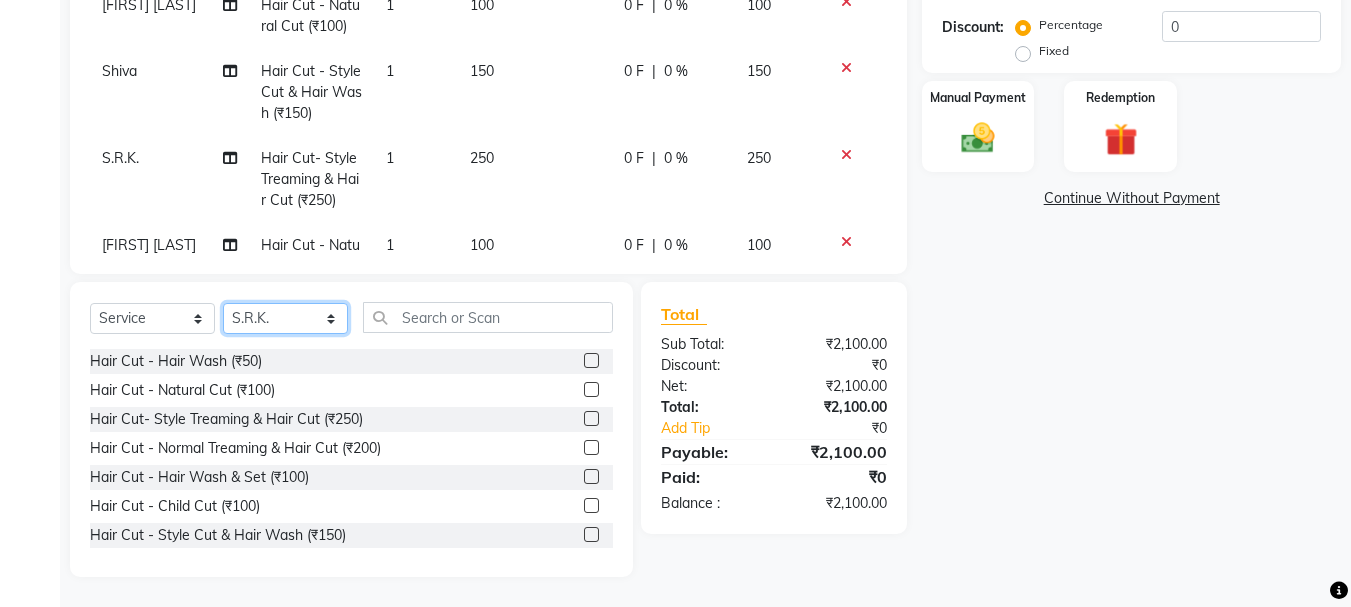 click on "Select Stylist [FIRST] [LAST] [FIRST] [LAST] [FIRST] [LAST] [FIRST] [LAST] [FIRST] [LAST] [FIRST] [LAST] [FIRST] [LAST] [FIRST] [LAST] [FIRST] [LAST] [FIRST] [LAST]" 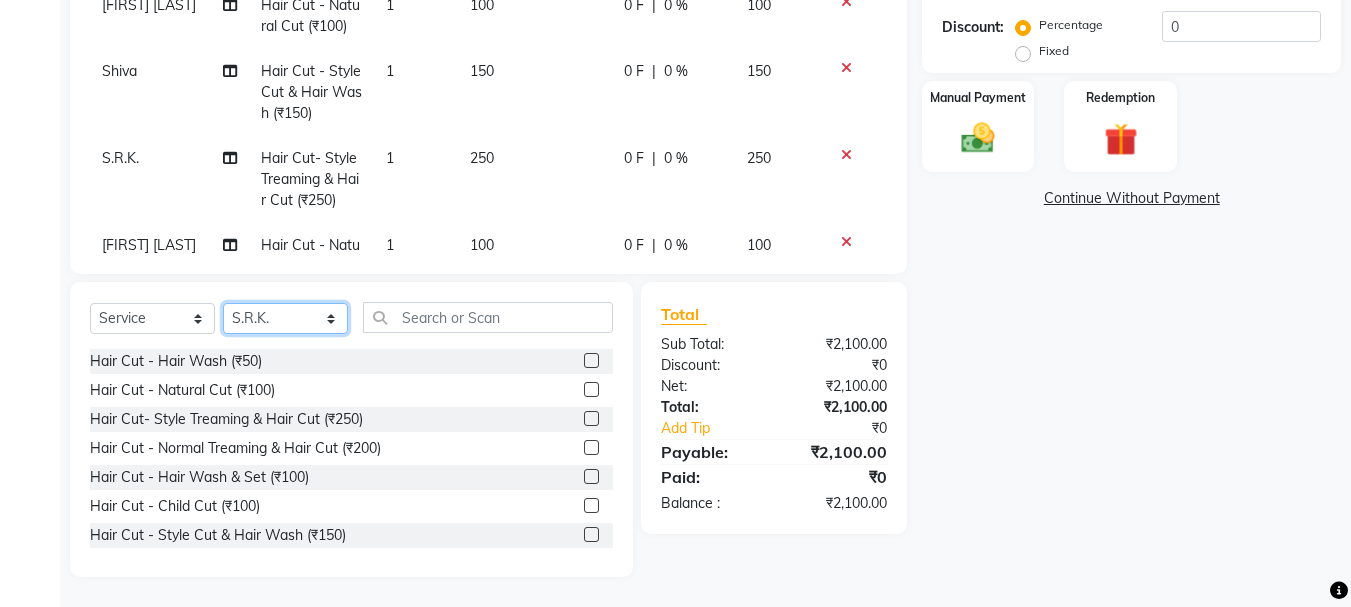 select on "51926" 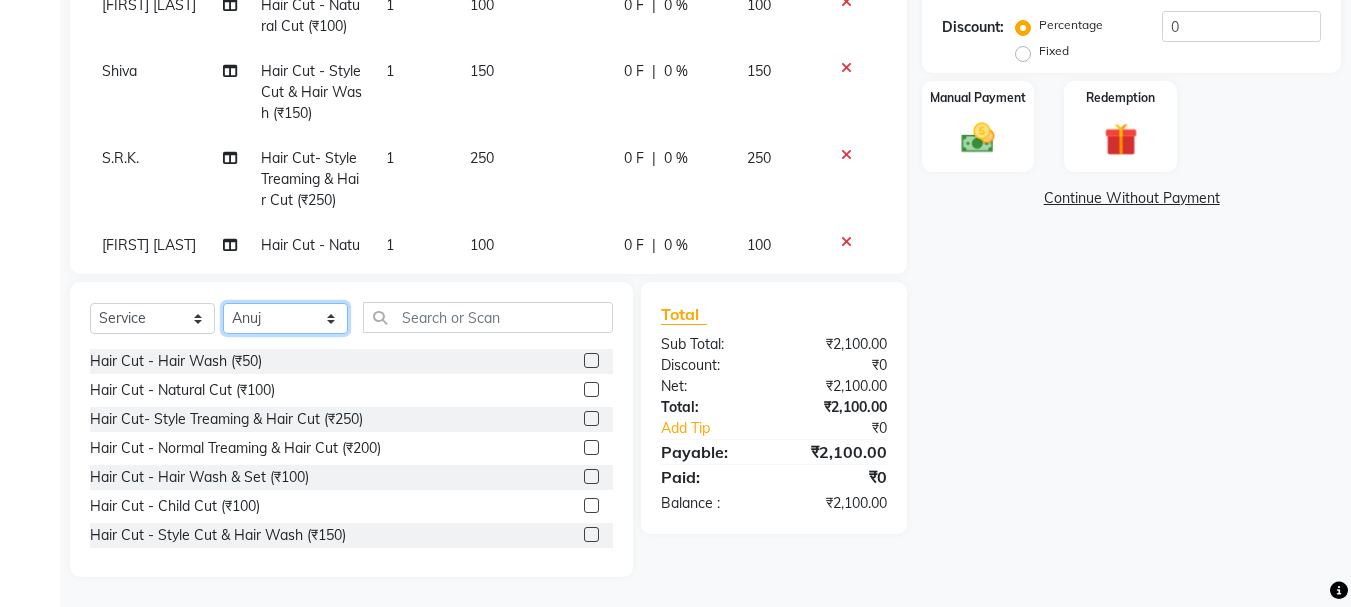 click on "Select Stylist [FIRST] [LAST] [FIRST] [LAST] [FIRST] [LAST] [FIRST] [LAST] [FIRST] [LAST] [FIRST] [LAST] [FIRST] [LAST] [FIRST] [LAST] [FIRST] [LAST] [FIRST] [LAST]" 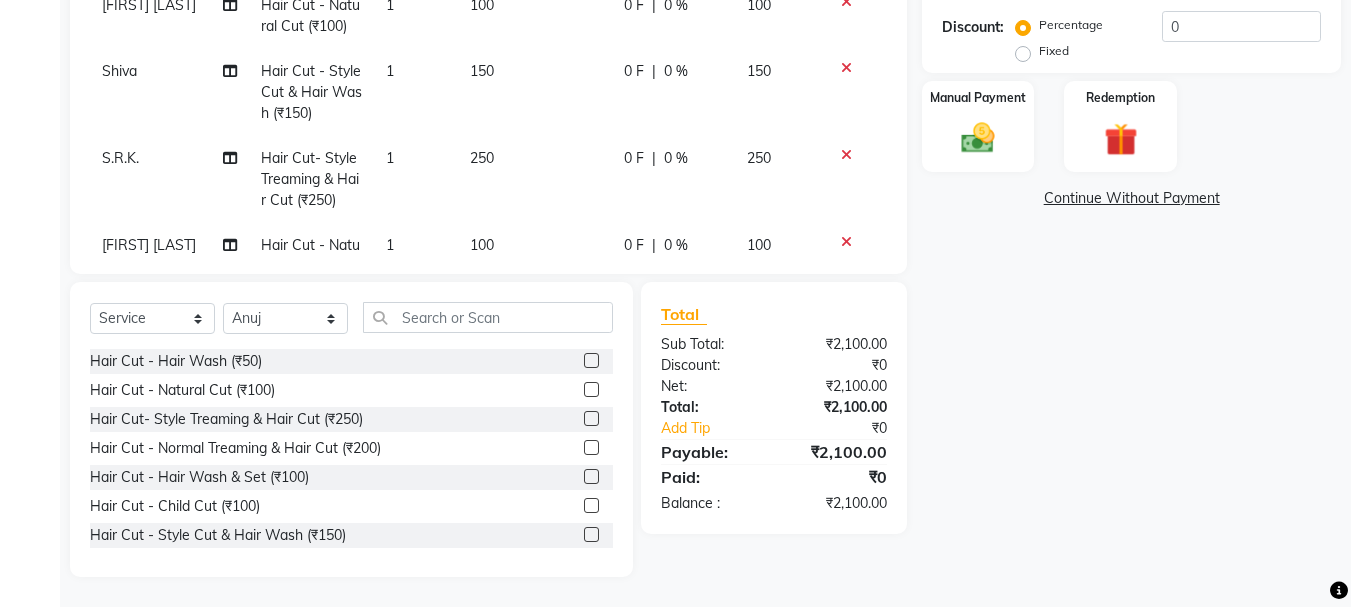 drag, startPoint x: 581, startPoint y: 535, endPoint x: 535, endPoint y: 525, distance: 47.07441 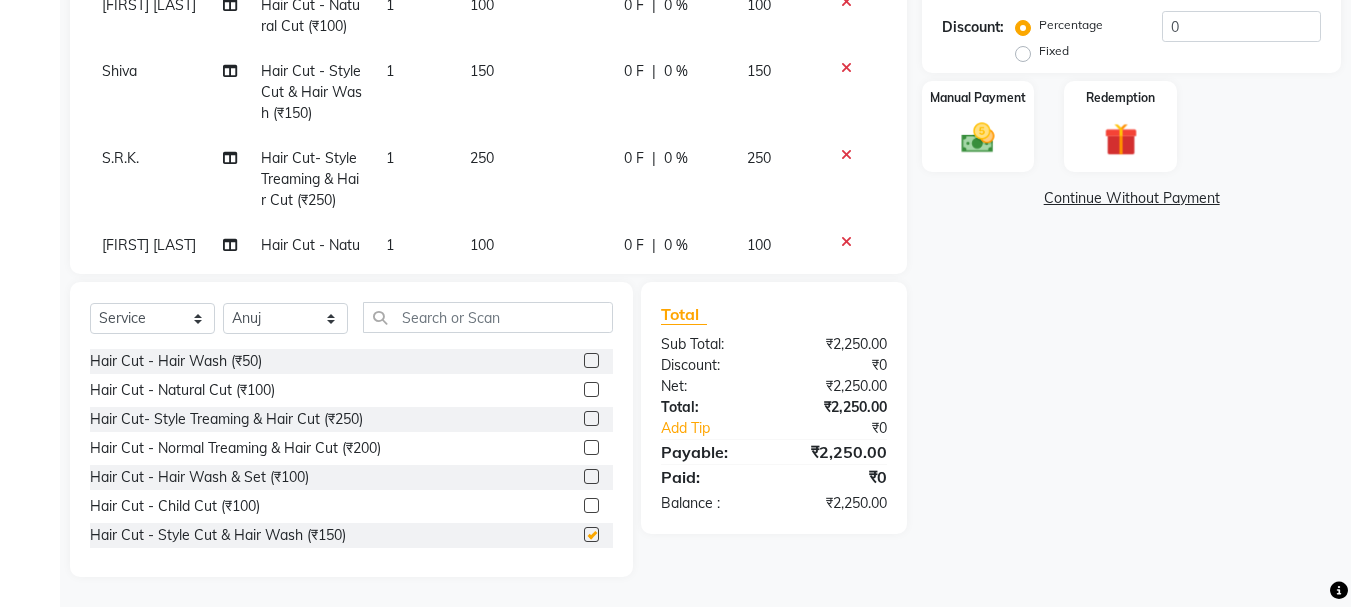 checkbox on "false" 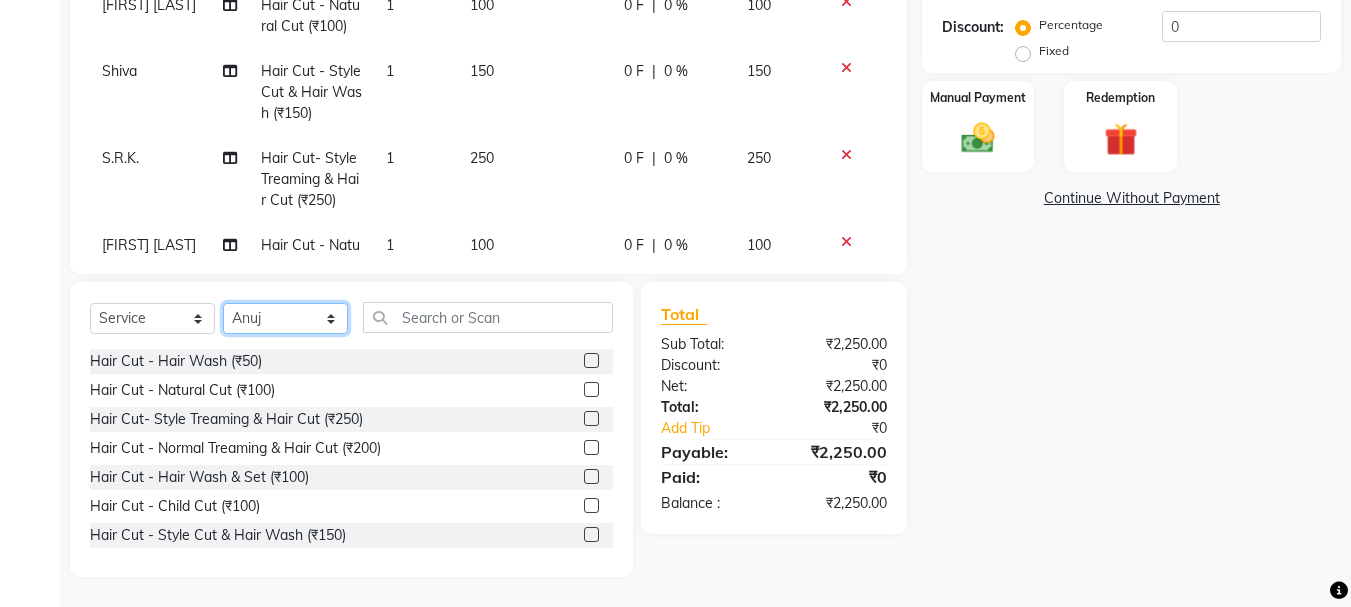 drag, startPoint x: 273, startPoint y: 314, endPoint x: 267, endPoint y: 305, distance: 10.816654 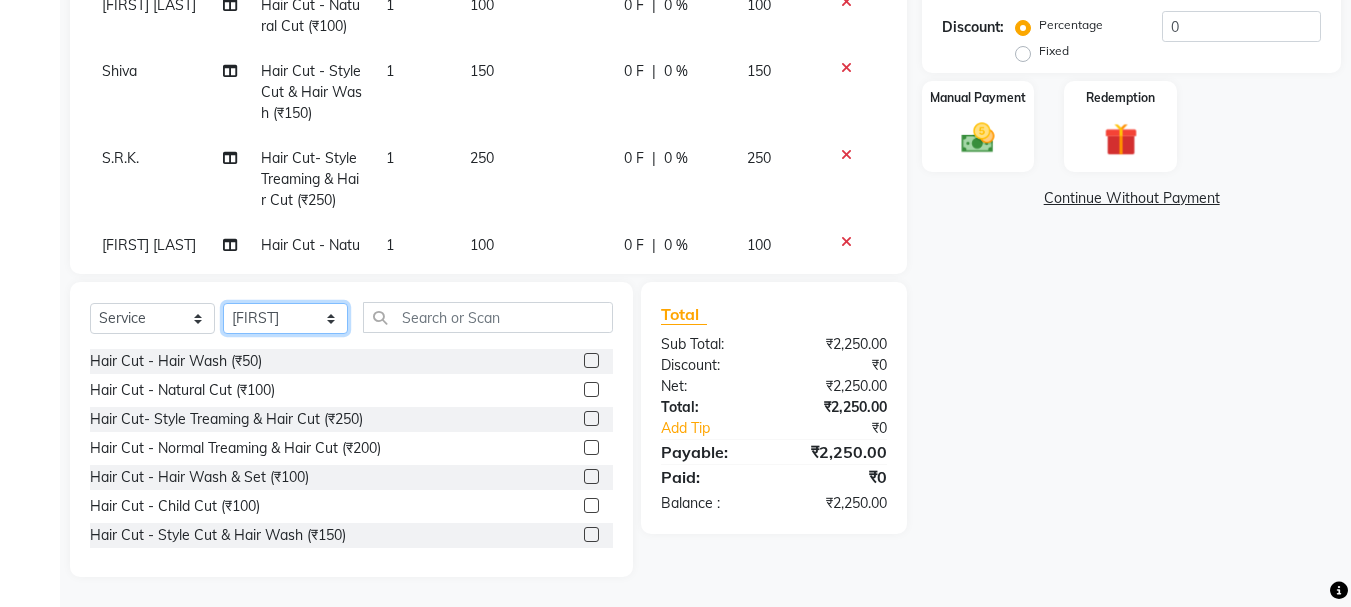 click on "Select Stylist [FIRST] [LAST] [FIRST] [LAST] [FIRST] [LAST] [FIRST] [LAST] [FIRST] [LAST] [FIRST] [LAST] [FIRST] [LAST] [FIRST] [LAST] [FIRST] [LAST] [FIRST] [LAST]" 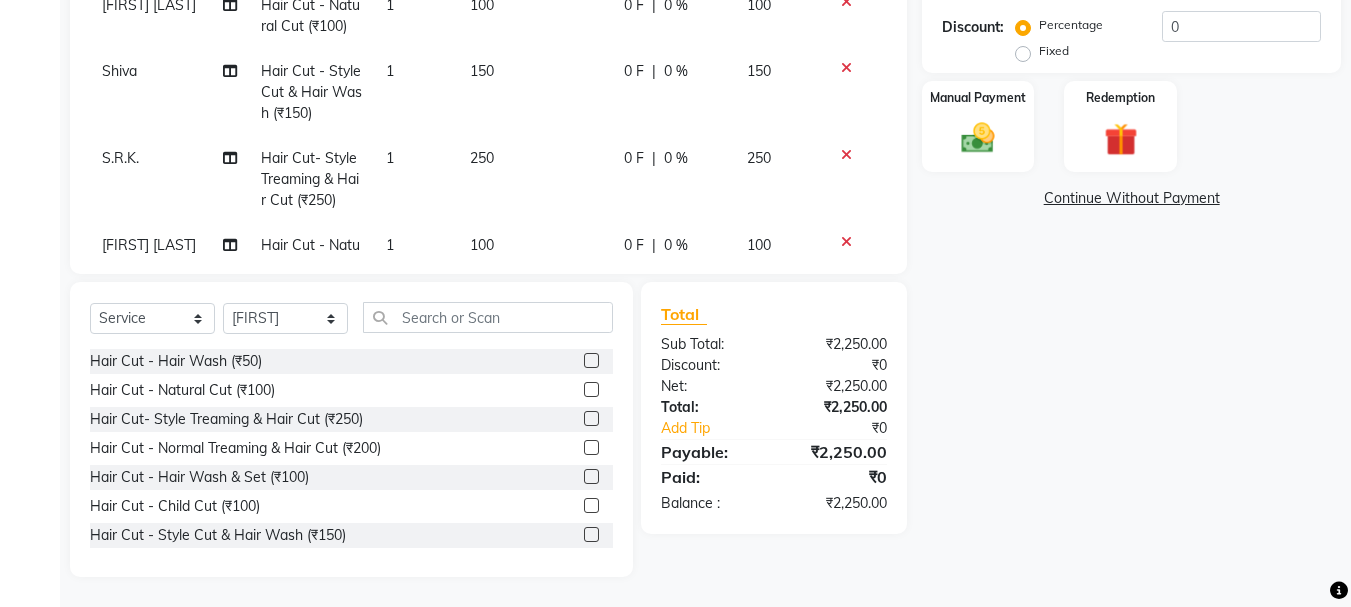click 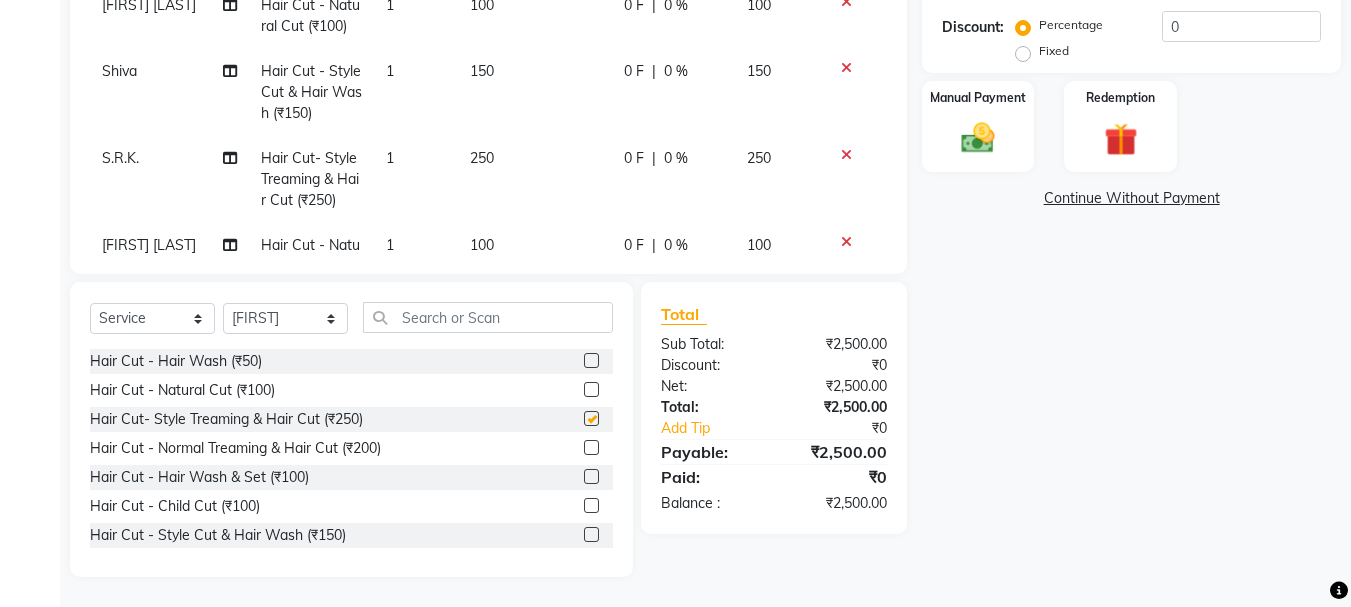 checkbox on "false" 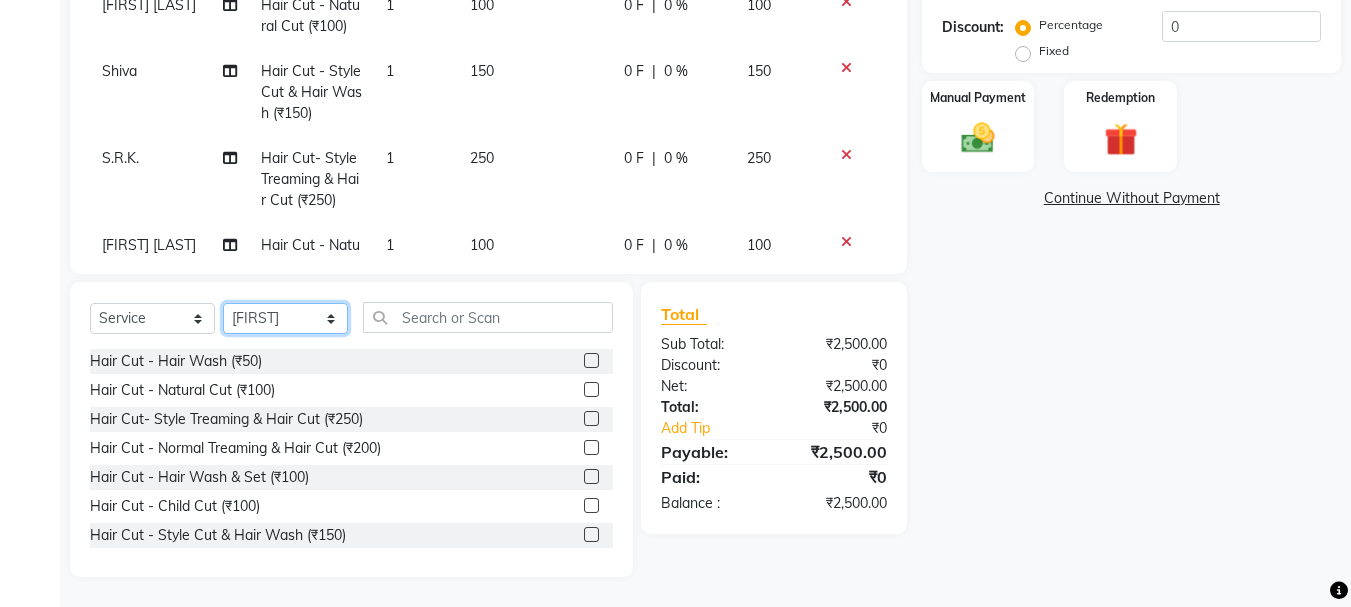 click on "Select Stylist [FIRST] [LAST] [FIRST] [LAST] [FIRST] [LAST] [FIRST] [LAST] [FIRST] [LAST] [FIRST] [LAST] [FIRST] [LAST] [FIRST] [LAST] [FIRST] [LAST] [FIRST] [LAST]" 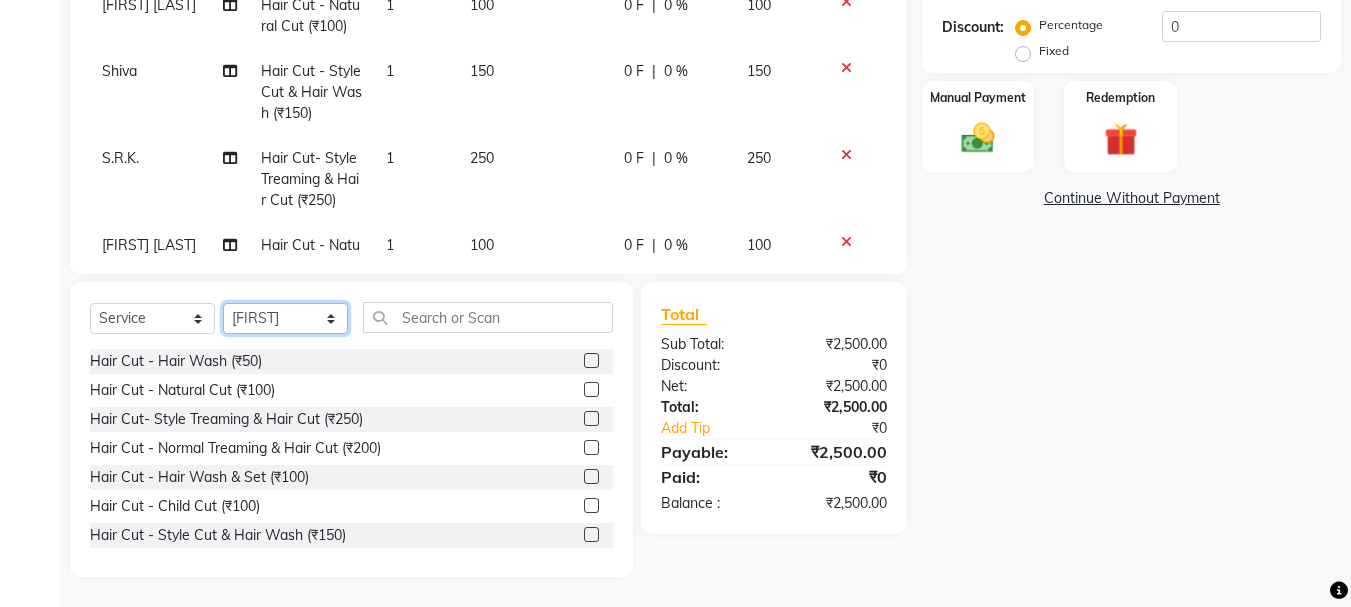 select on "7183" 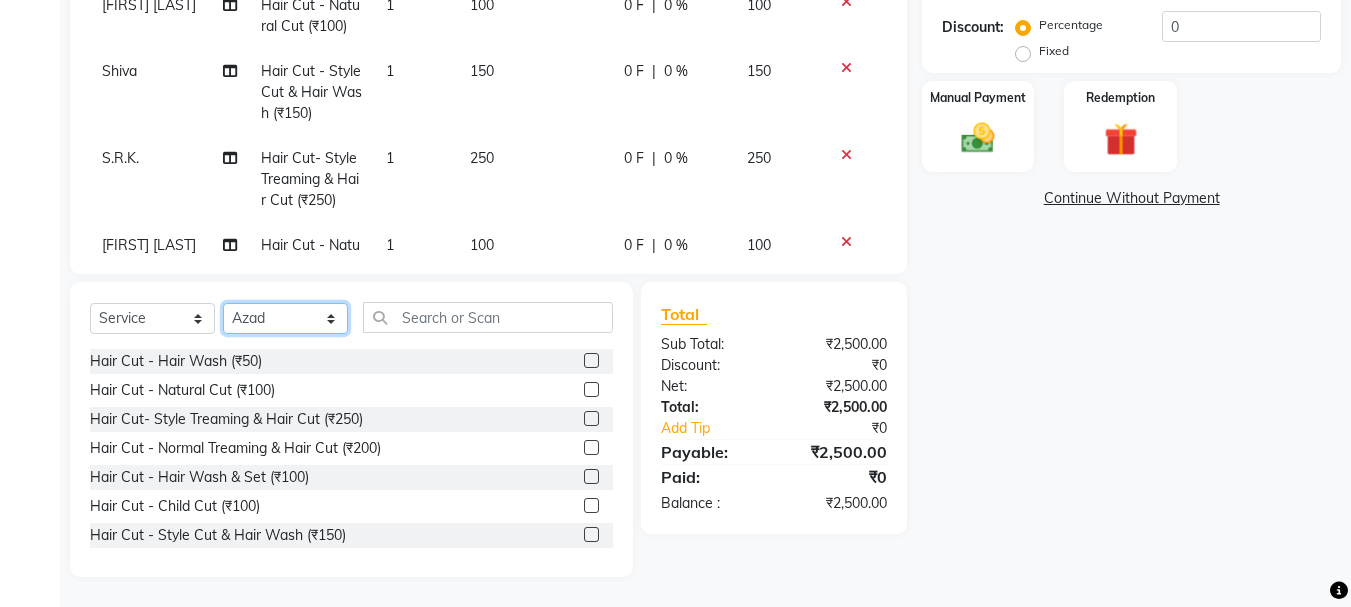 click on "Select Stylist [FIRST] [LAST] [FIRST] [LAST] [FIRST] [LAST] [FIRST] [LAST] [FIRST] [LAST] [FIRST] [LAST] [FIRST] [LAST] [FIRST] [LAST] [FIRST] [LAST] [FIRST] [LAST]" 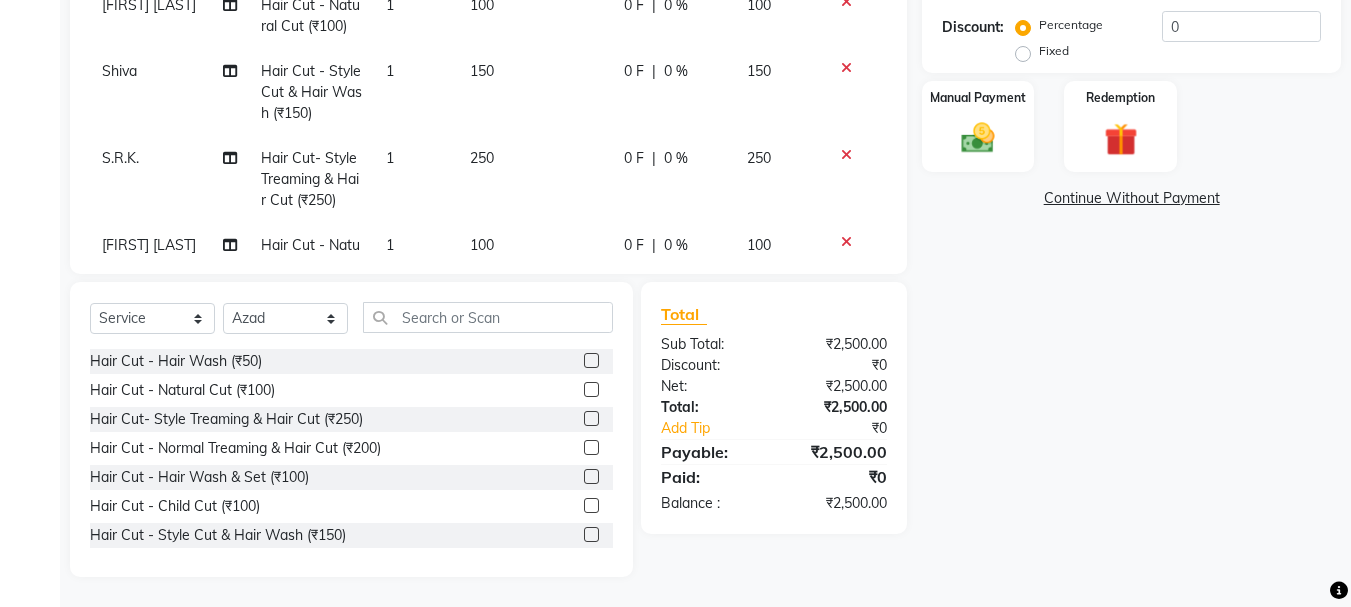 click 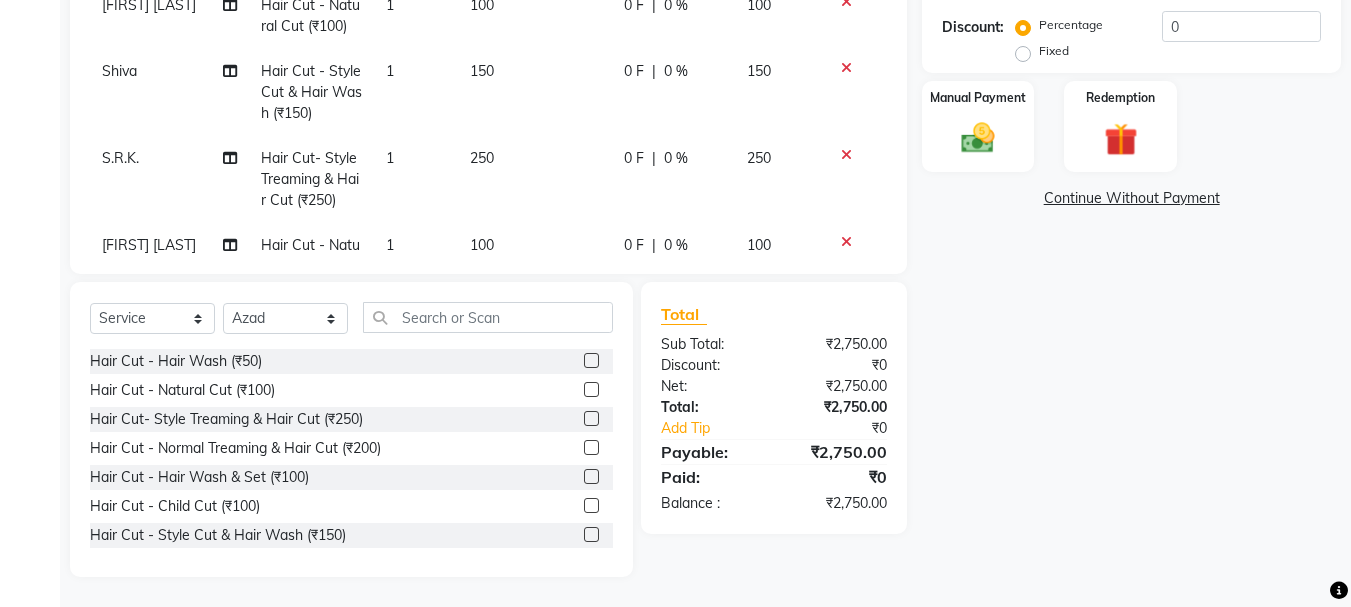click 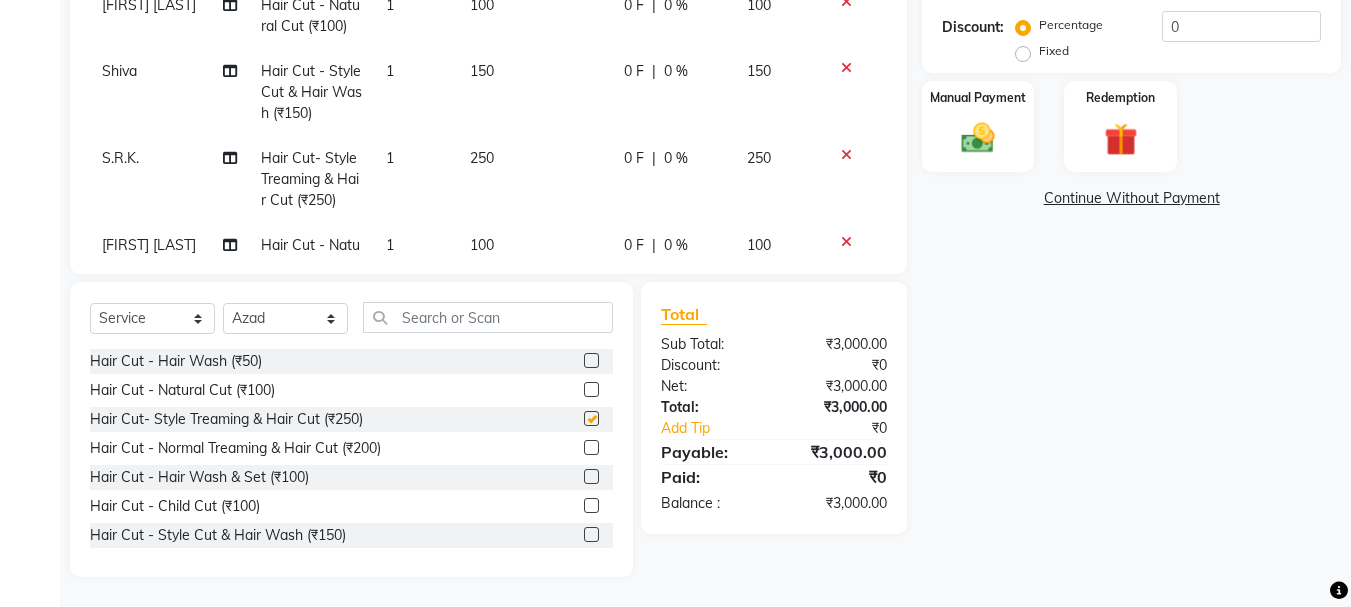 checkbox on "false" 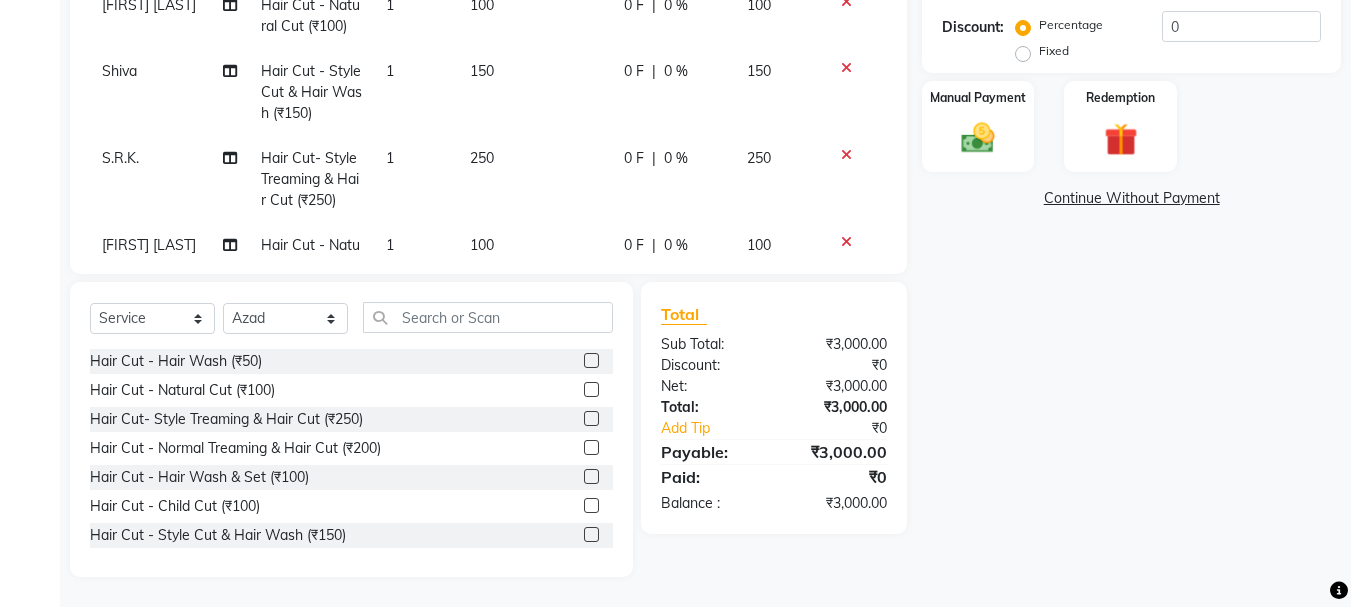 click 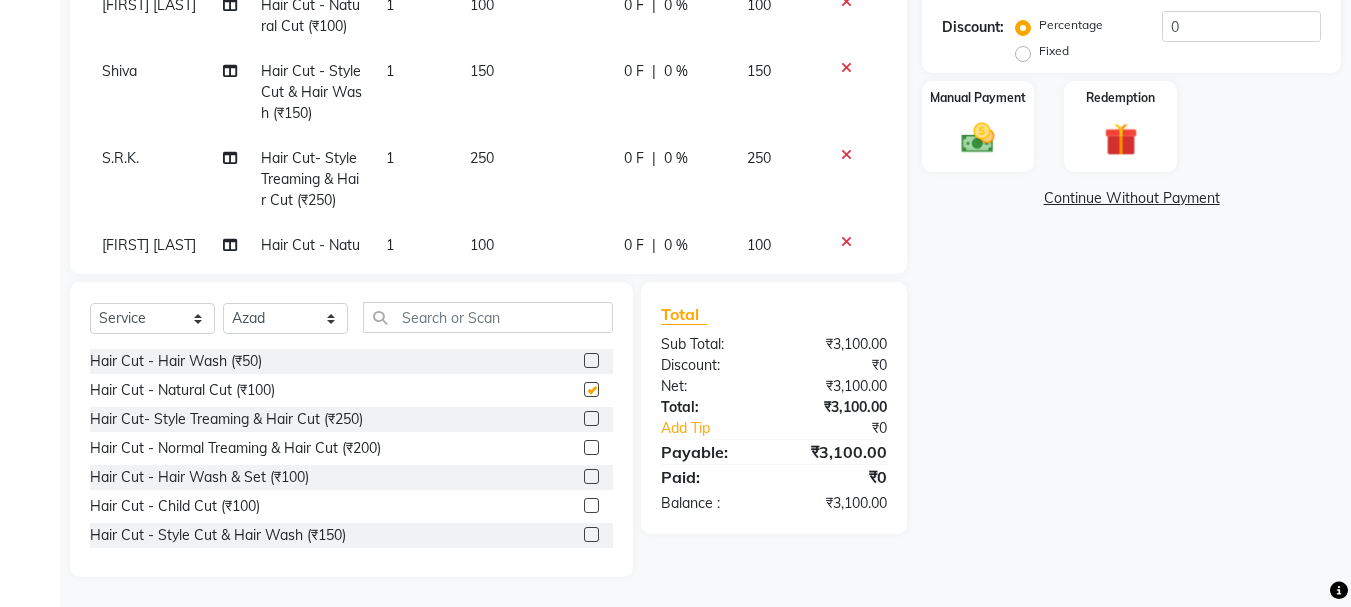 checkbox on "false" 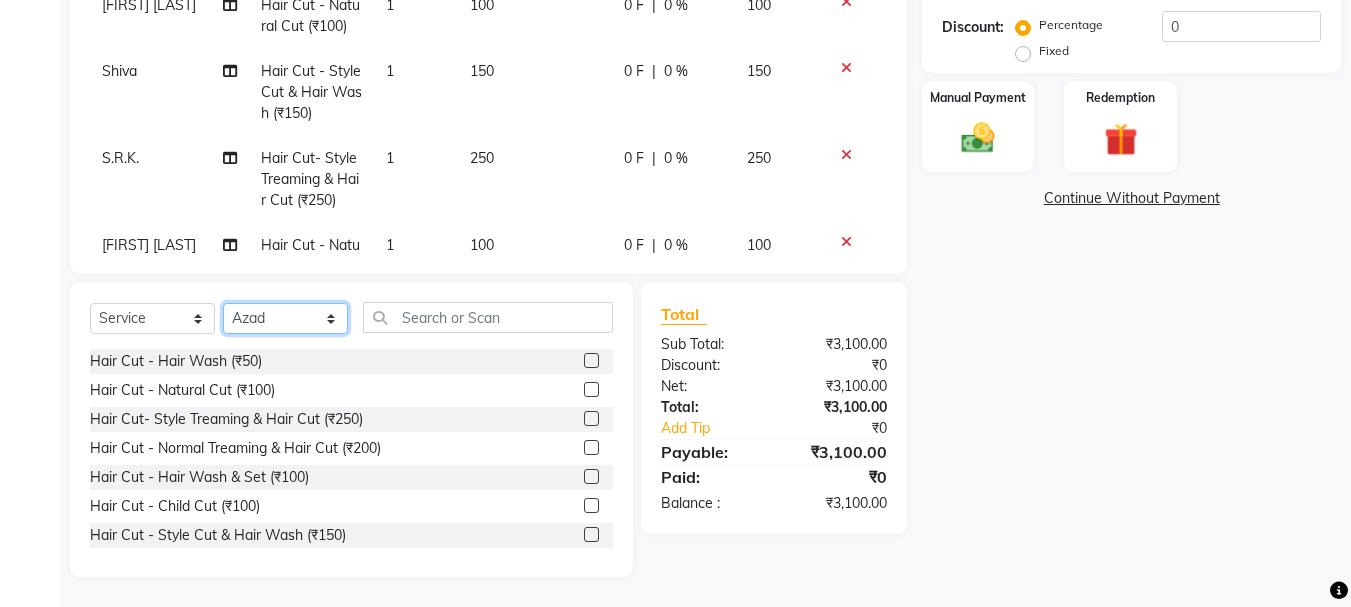 click on "Select Stylist [FIRST] [LAST] [FIRST] [LAST] [FIRST] [LAST] [FIRST] [LAST] [FIRST] [LAST] [FIRST] [LAST] [FIRST] [LAST] [FIRST] [LAST] [FIRST] [LAST] [FIRST] [LAST]" 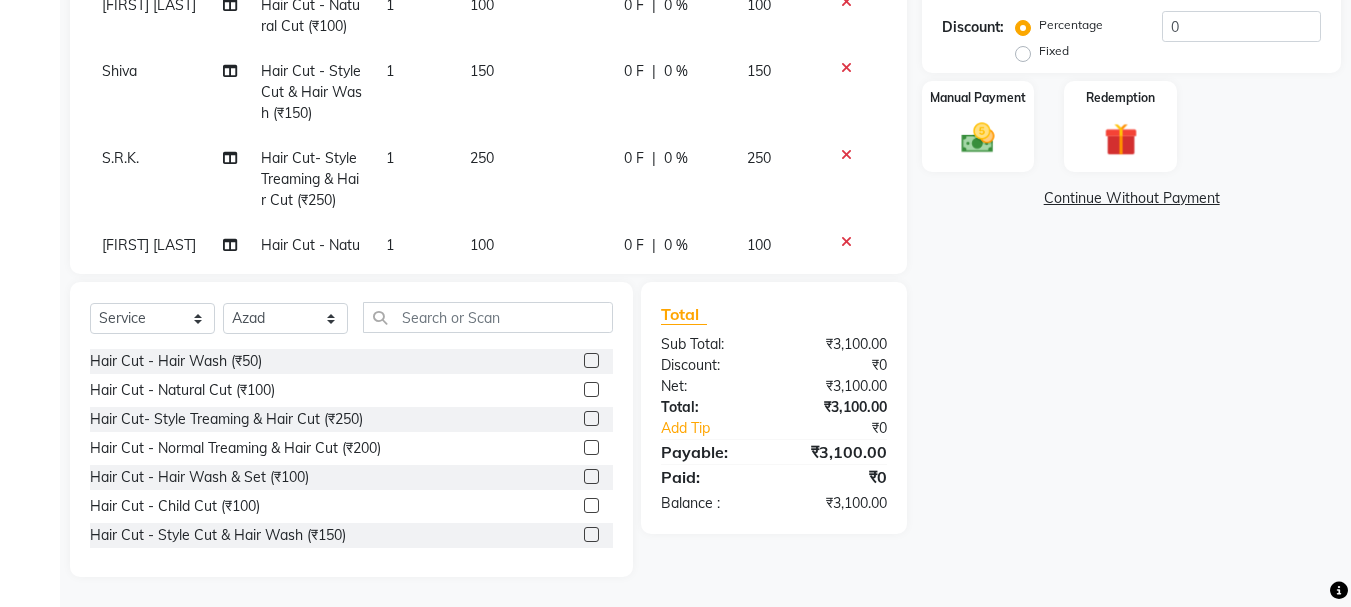 drag, startPoint x: 576, startPoint y: 446, endPoint x: 576, endPoint y: 458, distance: 12 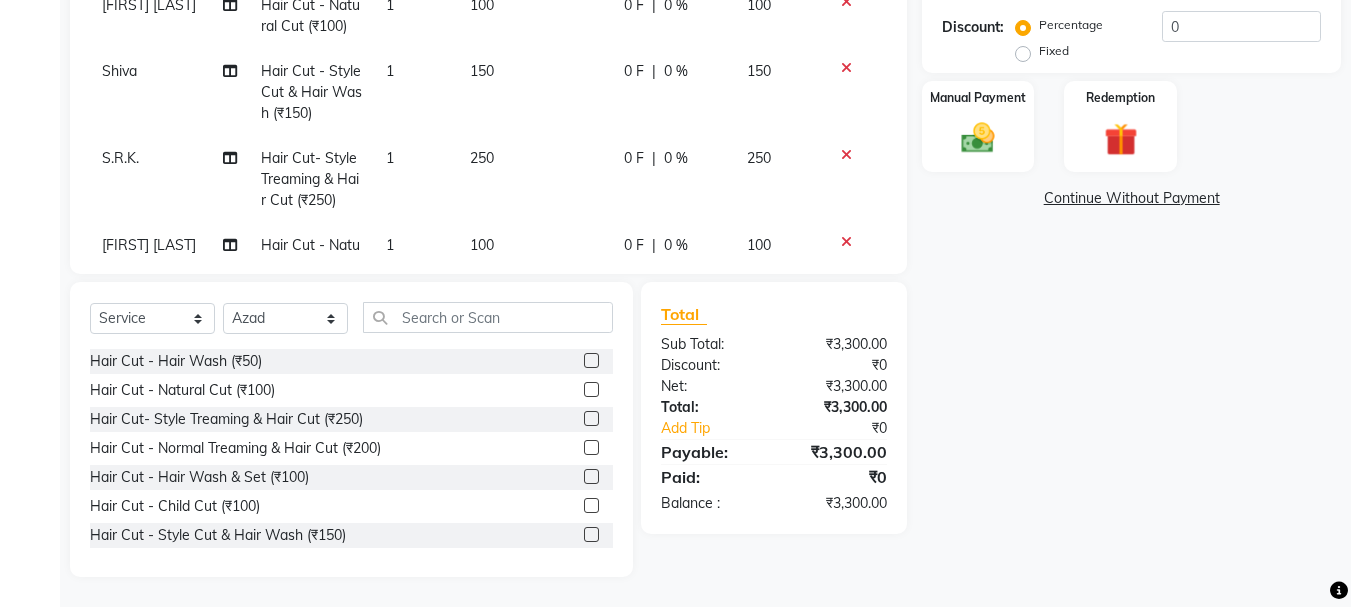 drag, startPoint x: 579, startPoint y: 449, endPoint x: 531, endPoint y: 449, distance: 48 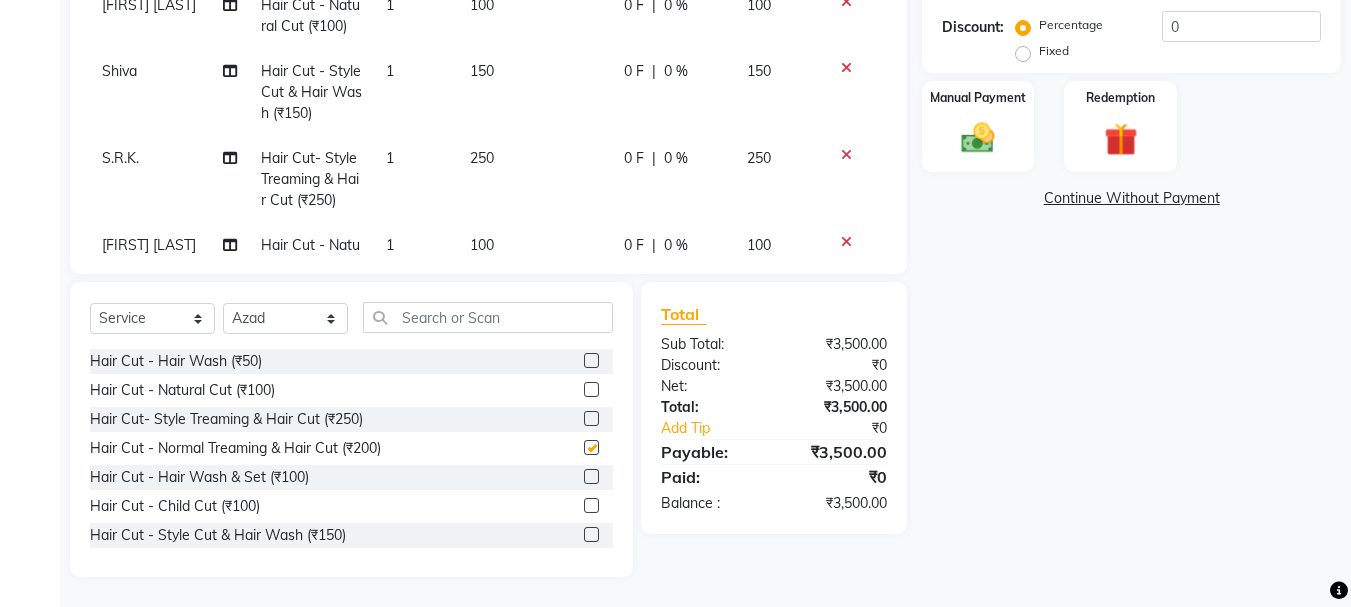 checkbox on "false" 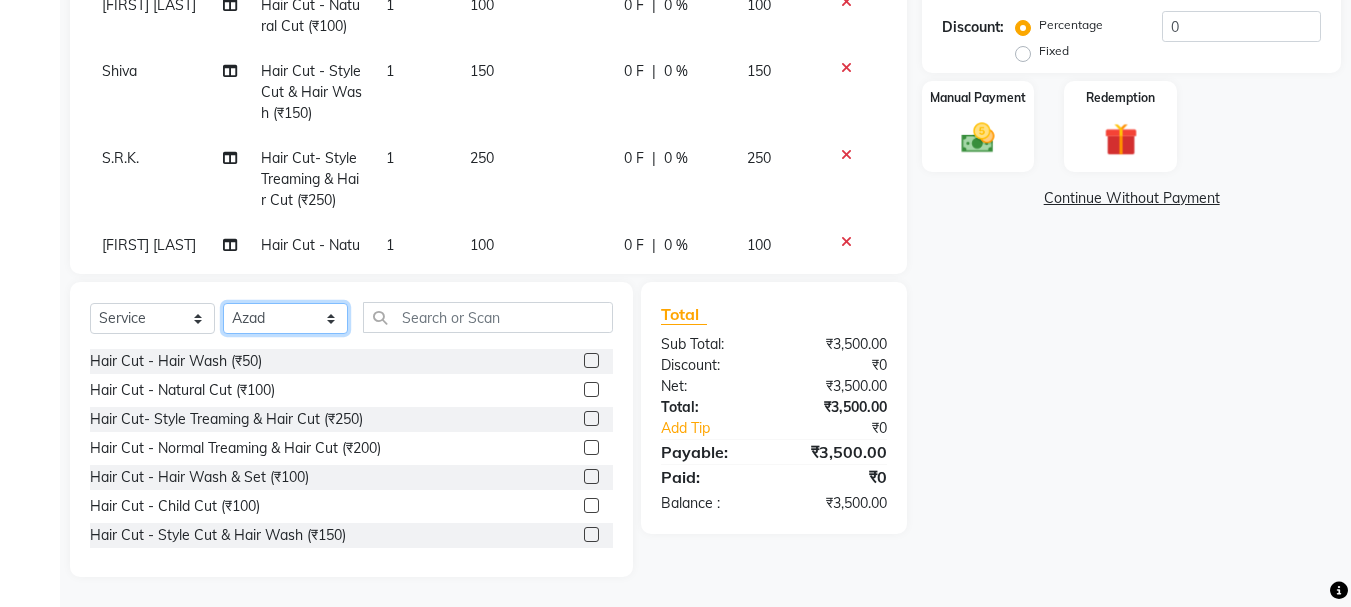 click on "Select Stylist [FIRST] [LAST] [FIRST] [LAST] [FIRST] [LAST] [FIRST] [LAST] [FIRST] [LAST] [FIRST] [LAST] [FIRST] [LAST] [FIRST] [LAST] [FIRST] [LAST] [FIRST] [LAST]" 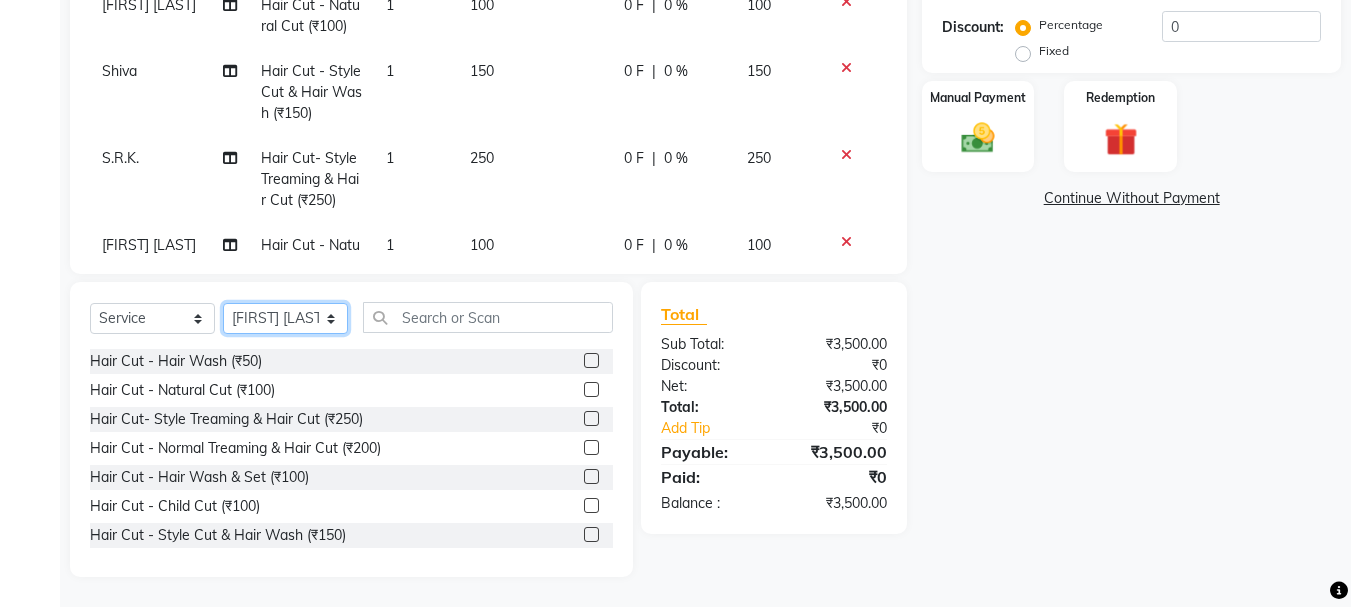 click on "Select Stylist [FIRST] [LAST] [FIRST] [LAST] [FIRST] [LAST] [FIRST] [LAST] [FIRST] [LAST] [FIRST] [LAST] [FIRST] [LAST] [FIRST] [LAST] [FIRST] [LAST] [FIRST] [LAST]" 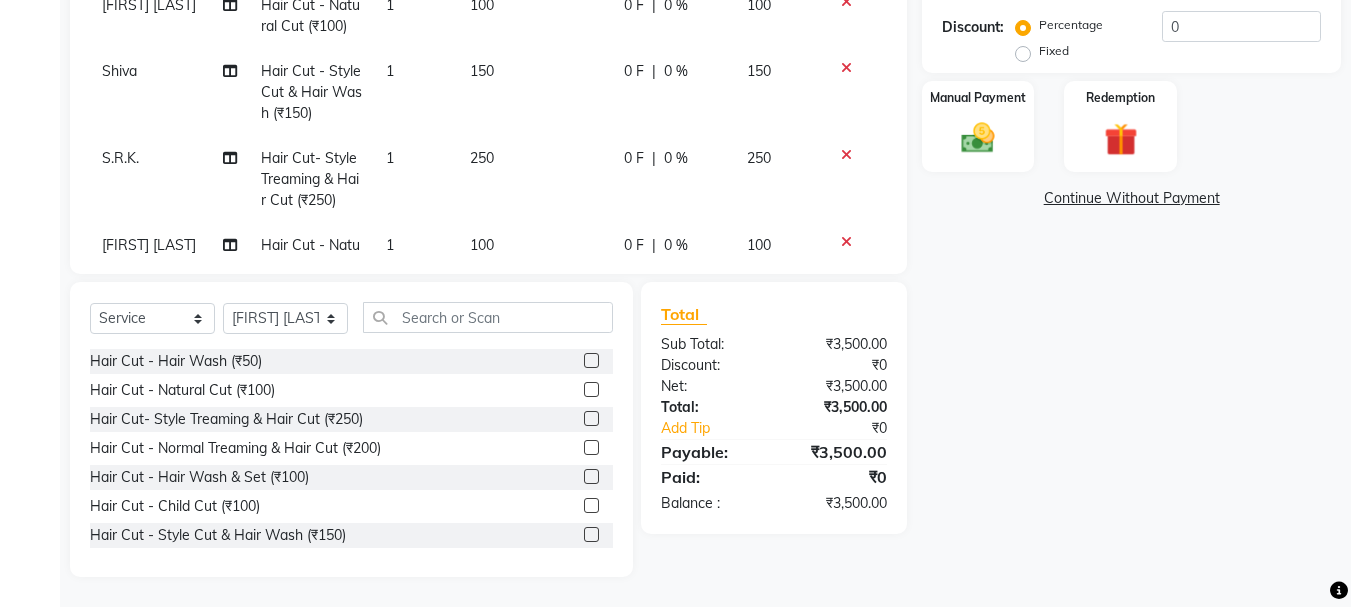 drag, startPoint x: 575, startPoint y: 535, endPoint x: 435, endPoint y: 473, distance: 153.11433 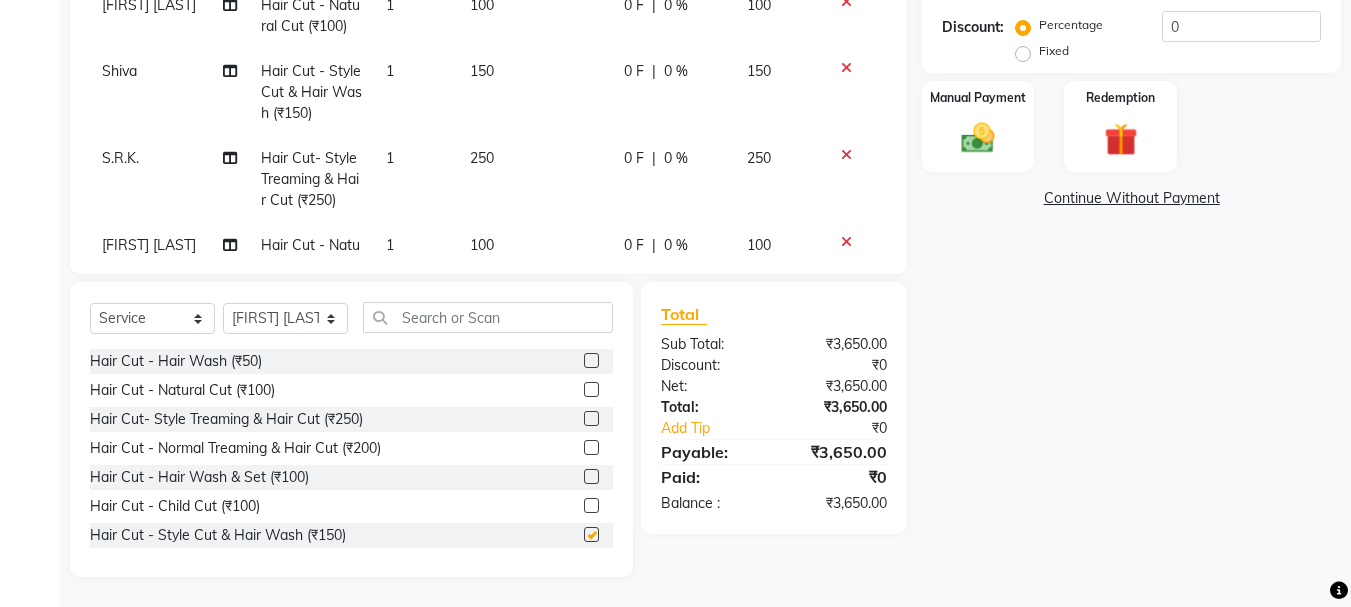 checkbox on "false" 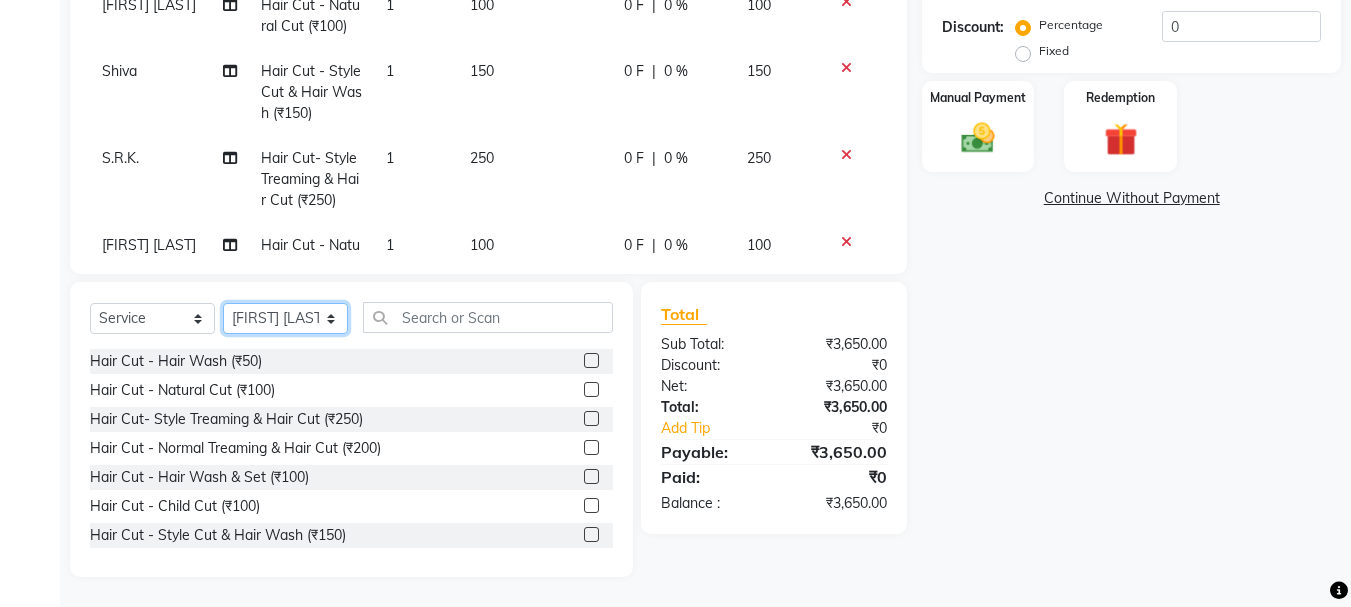 drag, startPoint x: 276, startPoint y: 323, endPoint x: 273, endPoint y: 310, distance: 13.341664 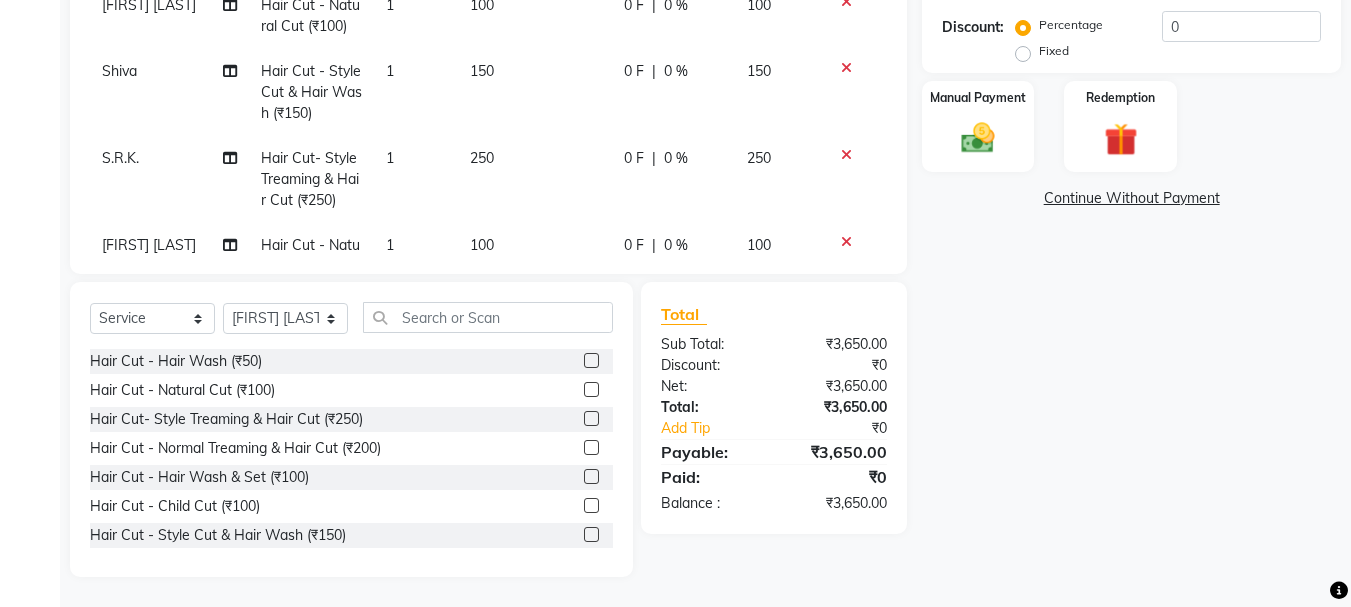 click 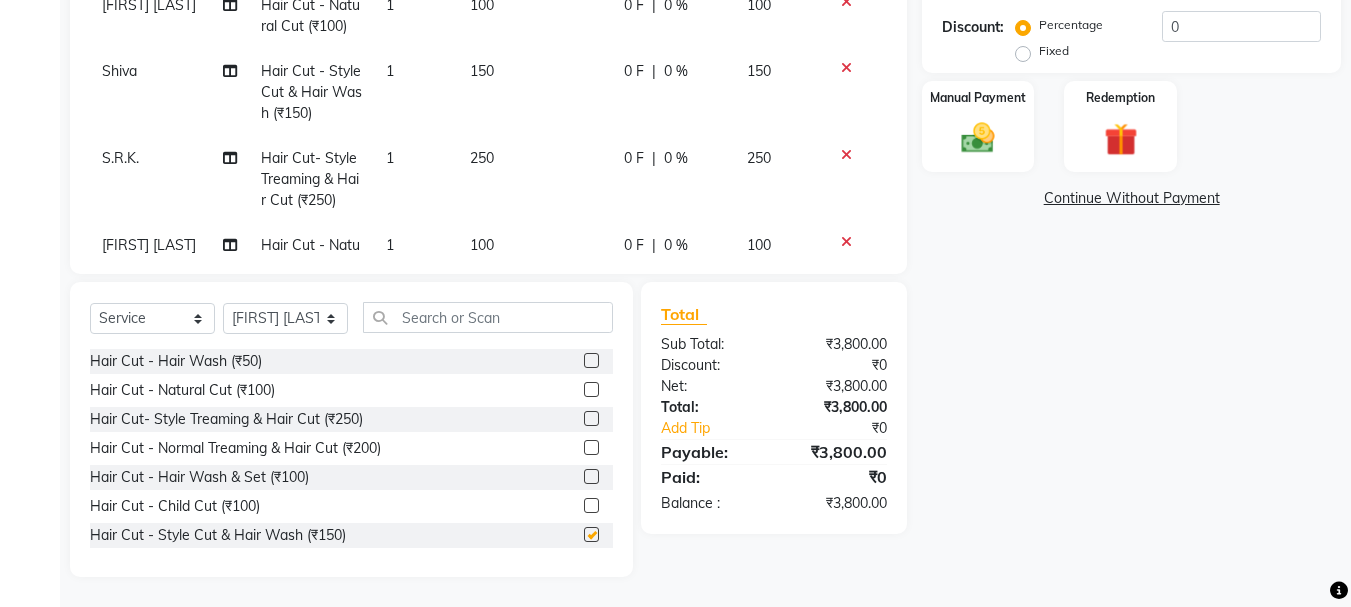 checkbox on "false" 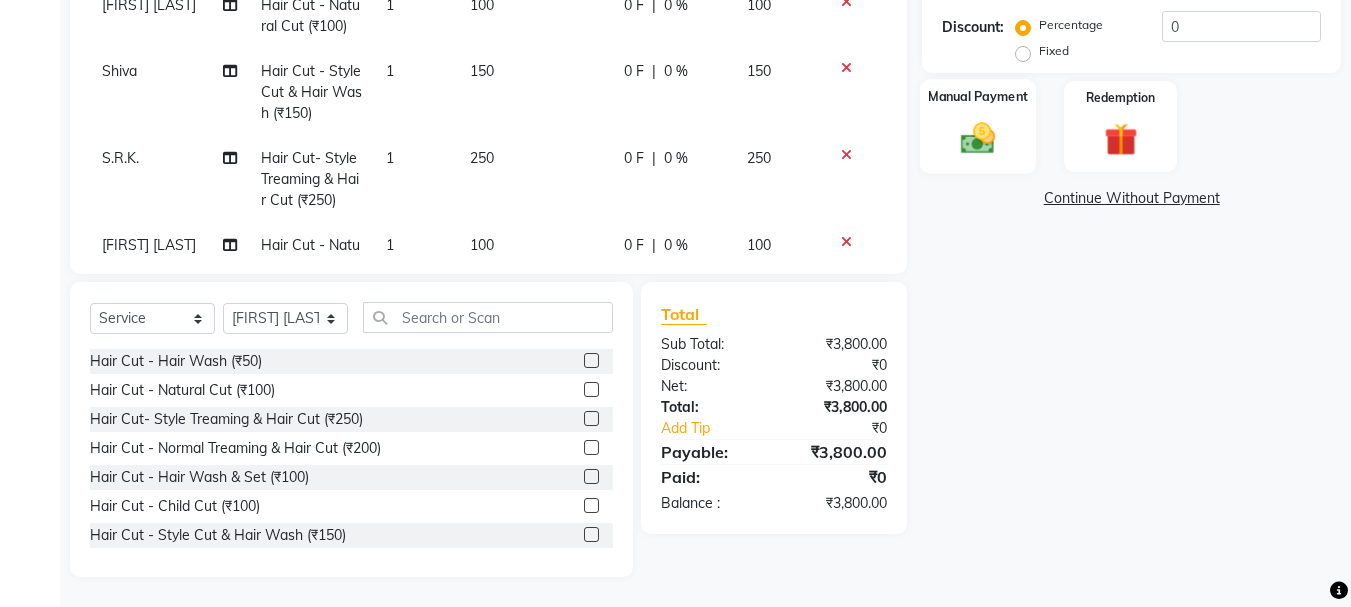 click 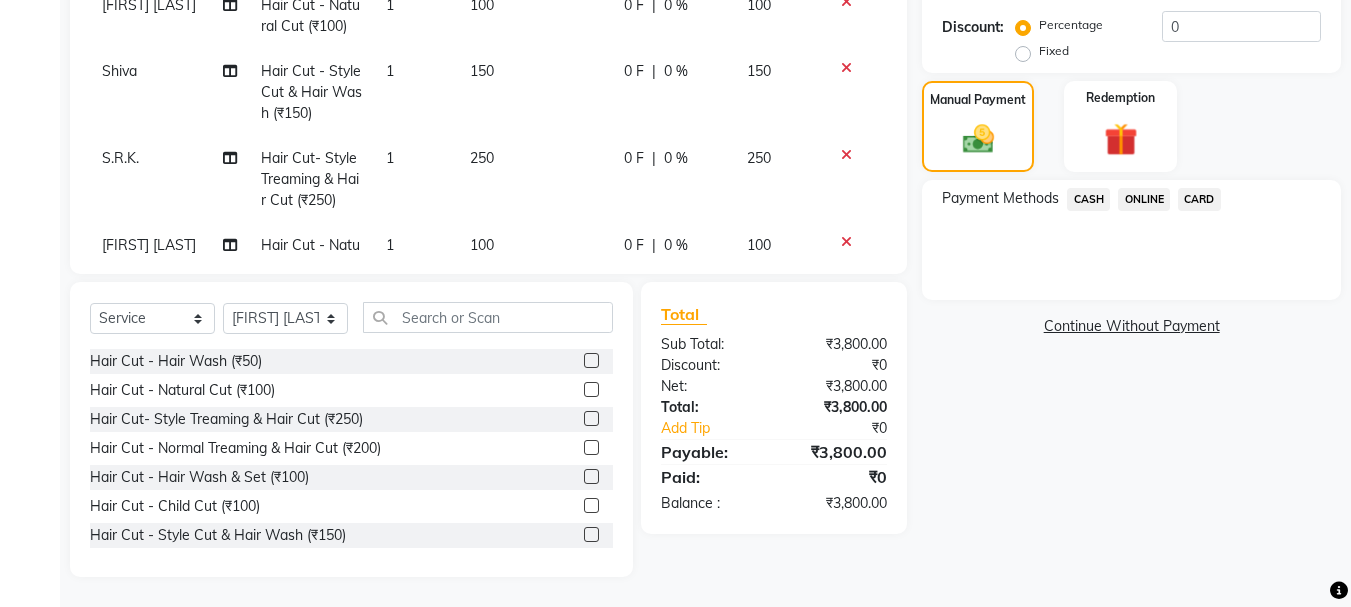 drag, startPoint x: 1075, startPoint y: 200, endPoint x: 1132, endPoint y: 211, distance: 58.0517 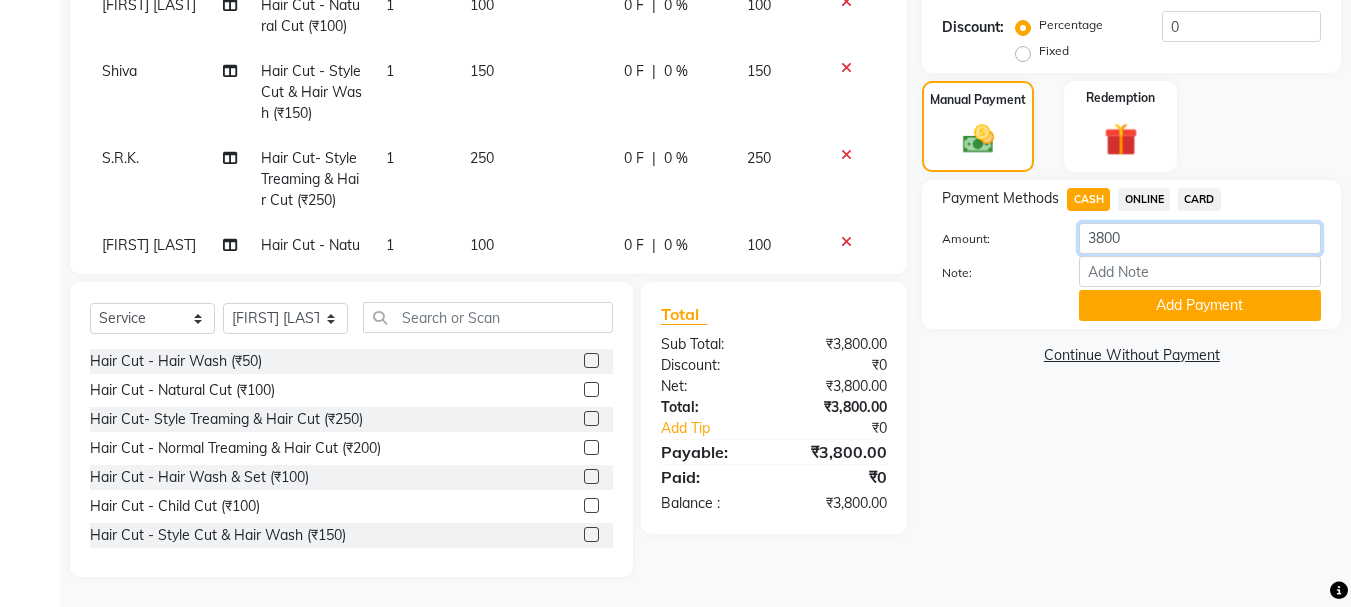 click on "3800" 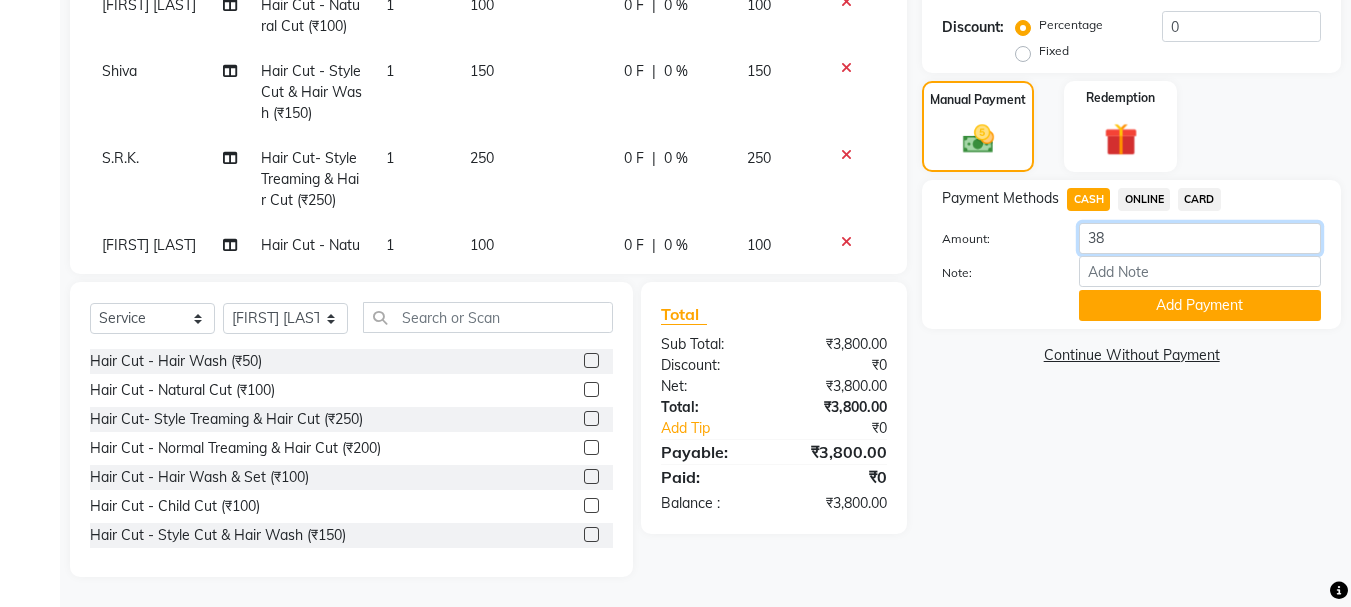 type on "3" 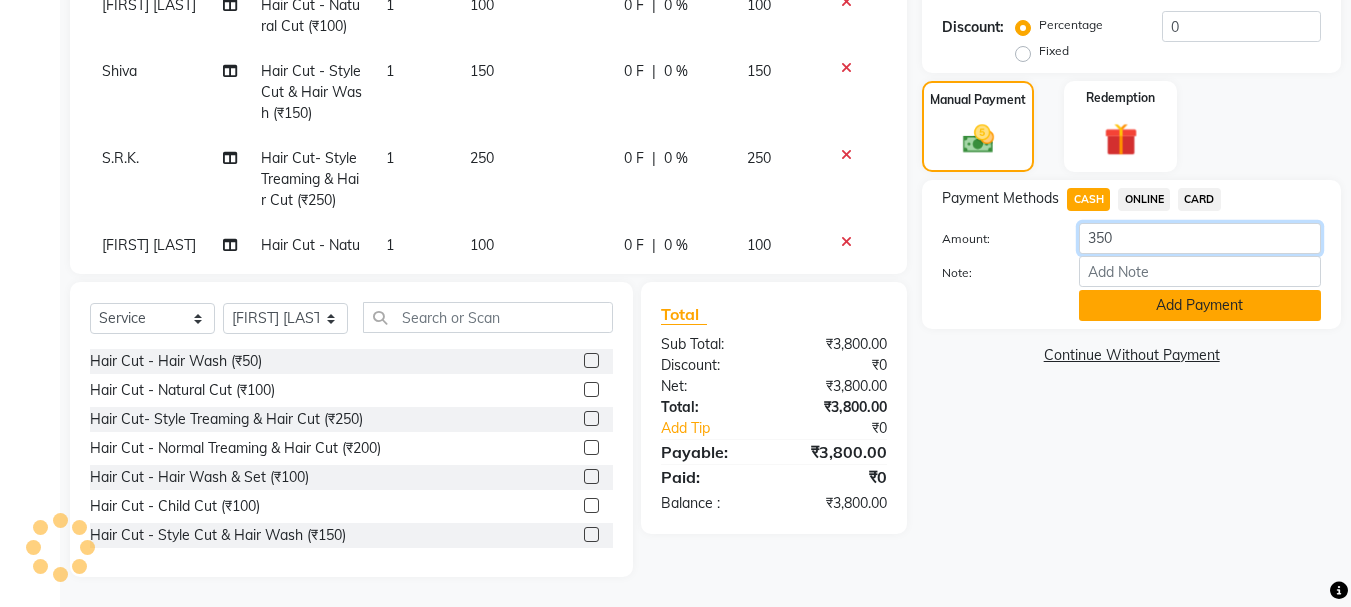 type on "350" 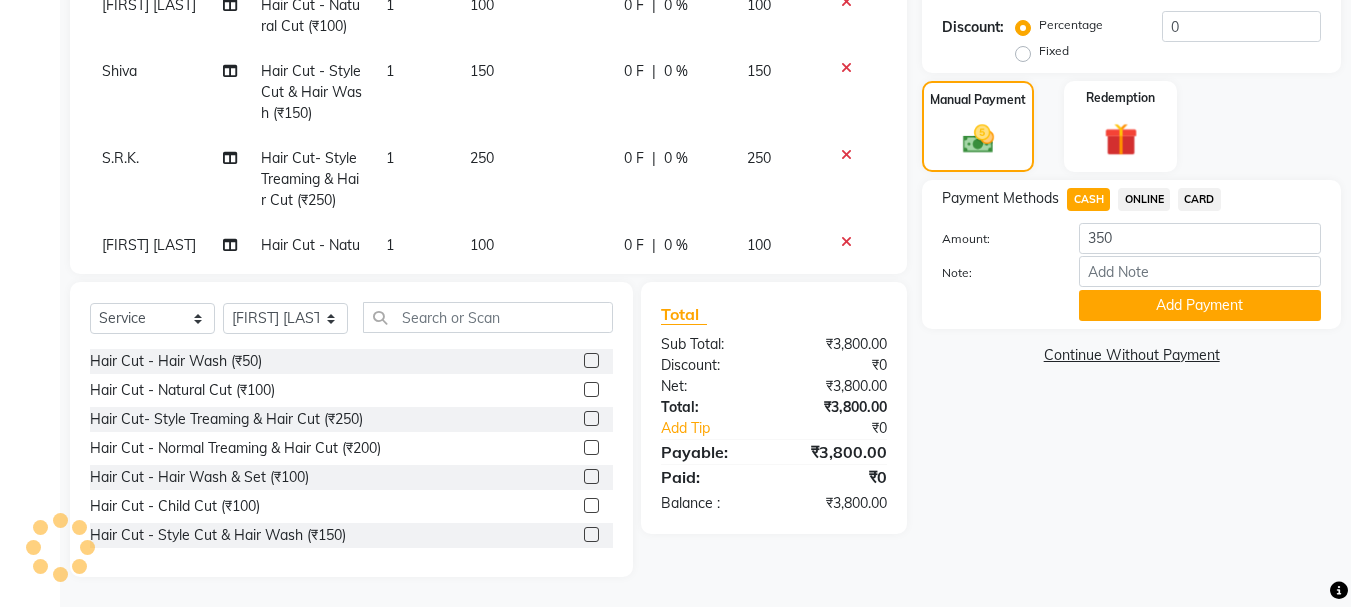 drag, startPoint x: 1152, startPoint y: 298, endPoint x: 1148, endPoint y: 276, distance: 22.36068 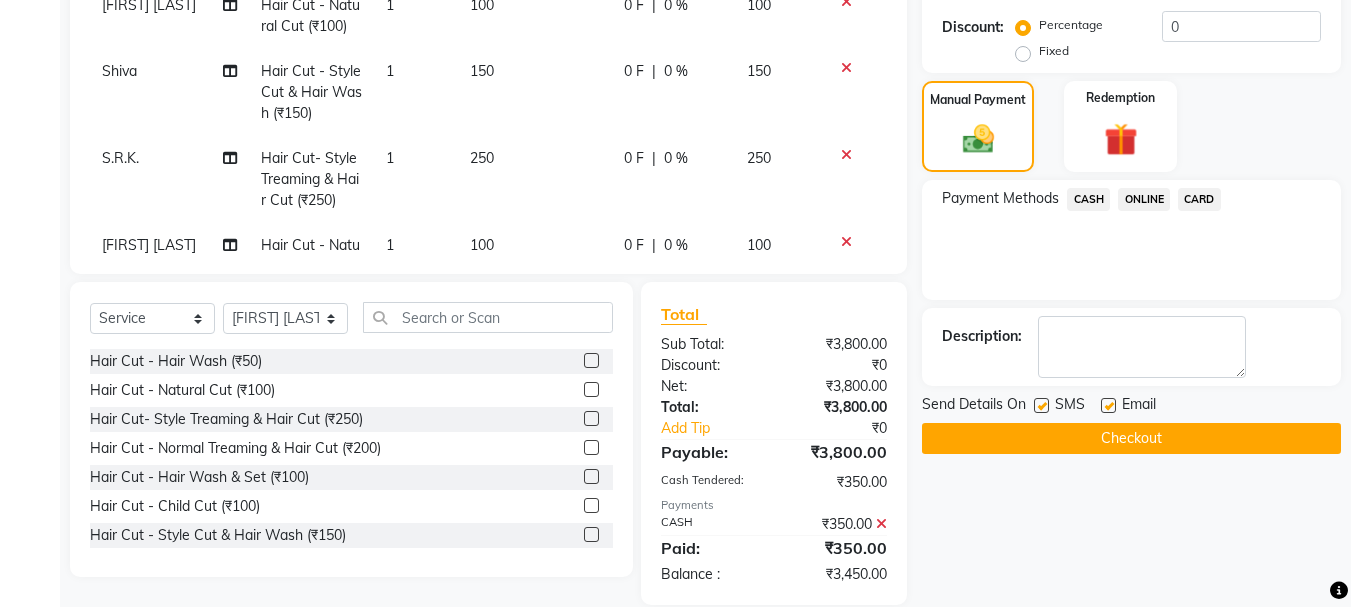 click on "ONLINE" 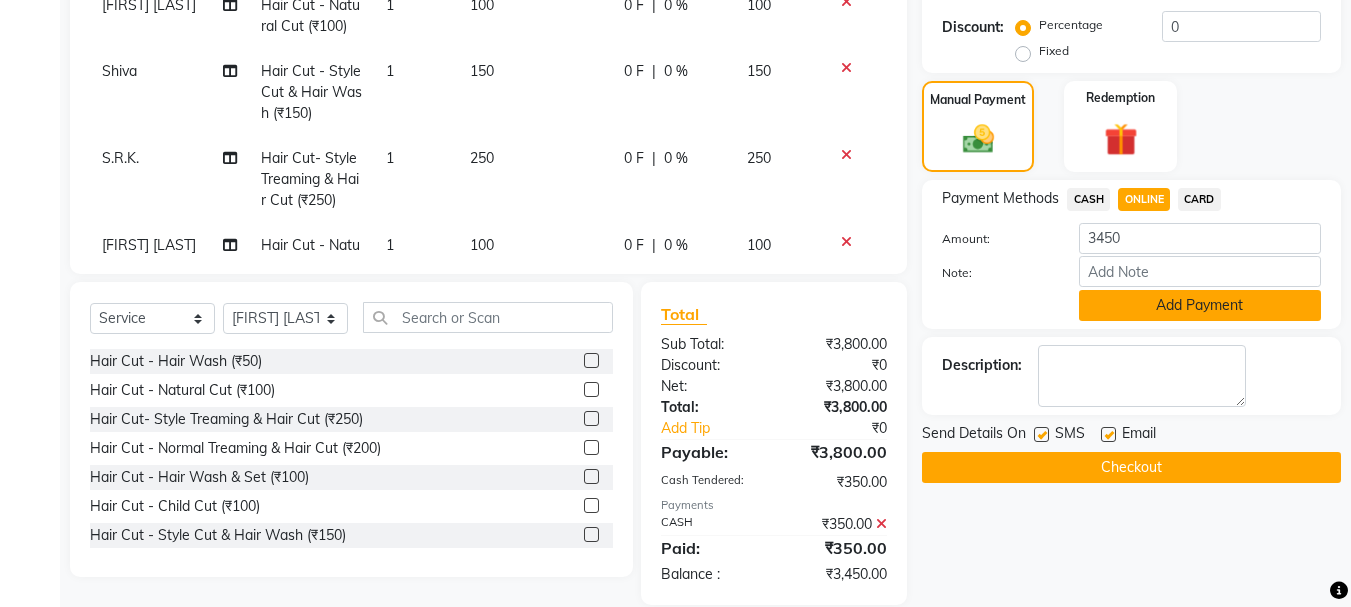 click on "Add Payment" 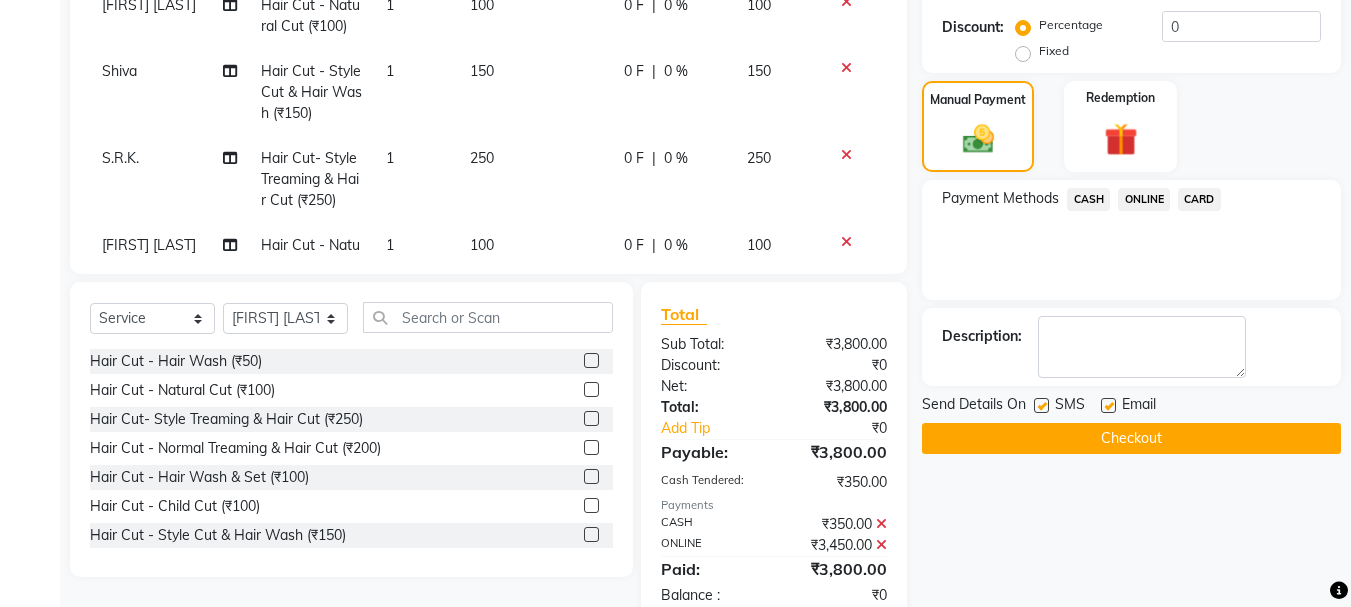 drag, startPoint x: 1079, startPoint y: 426, endPoint x: 1043, endPoint y: 445, distance: 40.706264 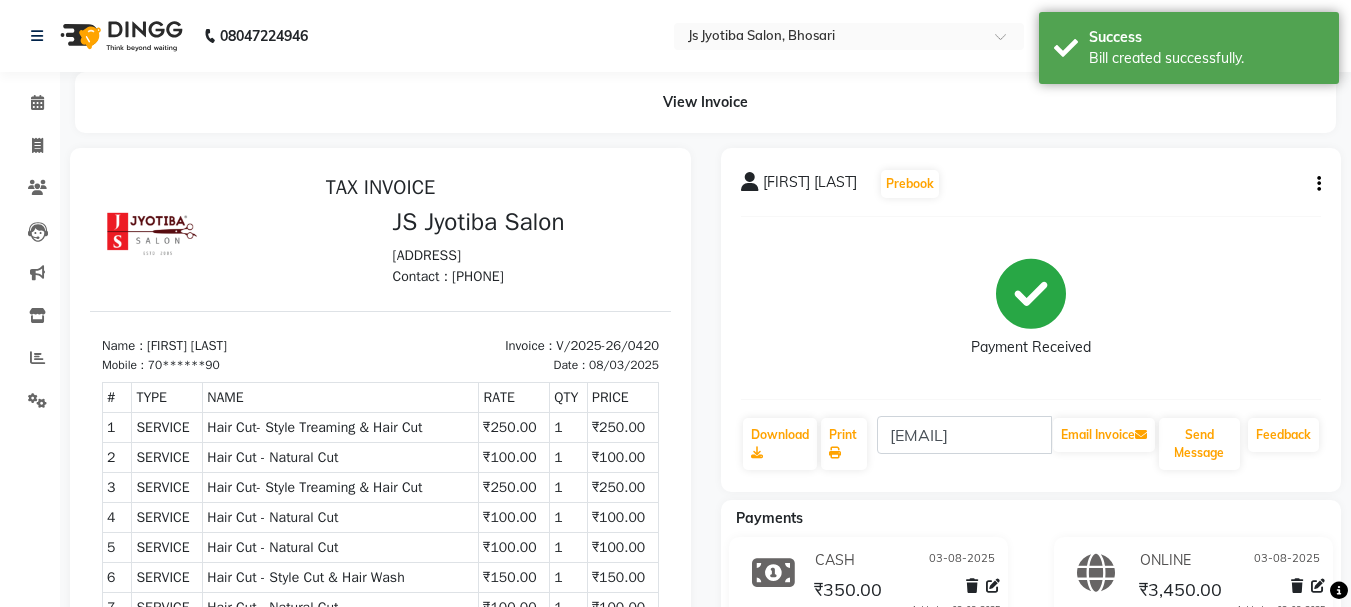 scroll, scrollTop: 0, scrollLeft: 0, axis: both 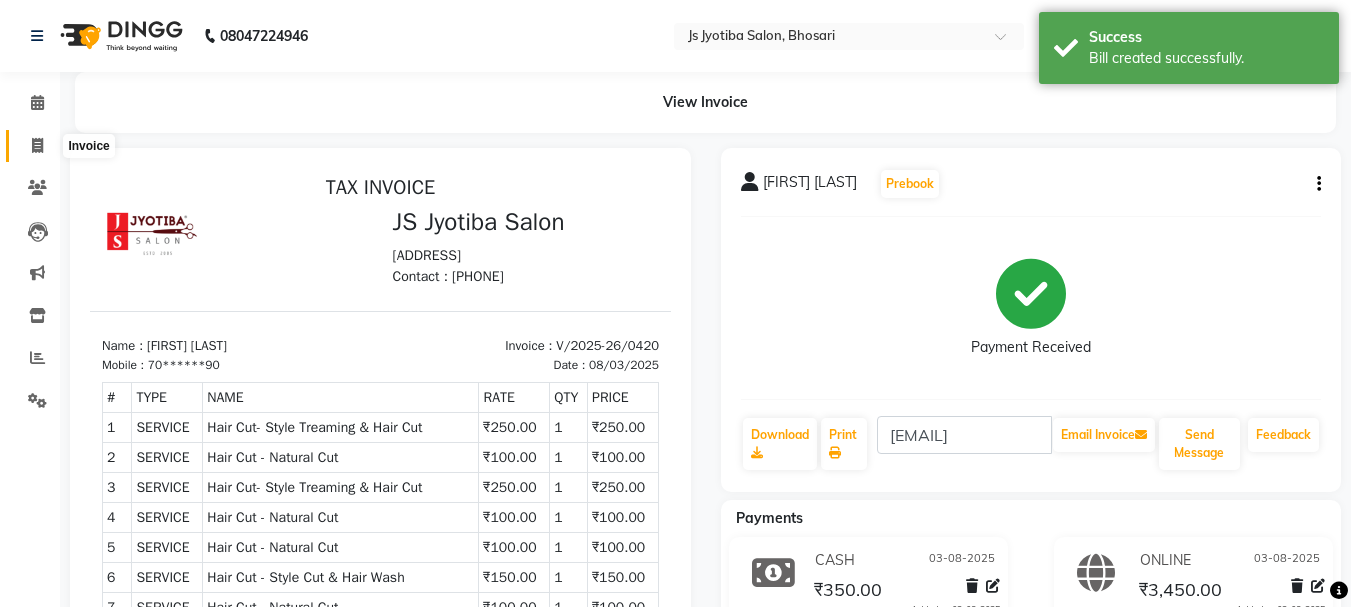 click 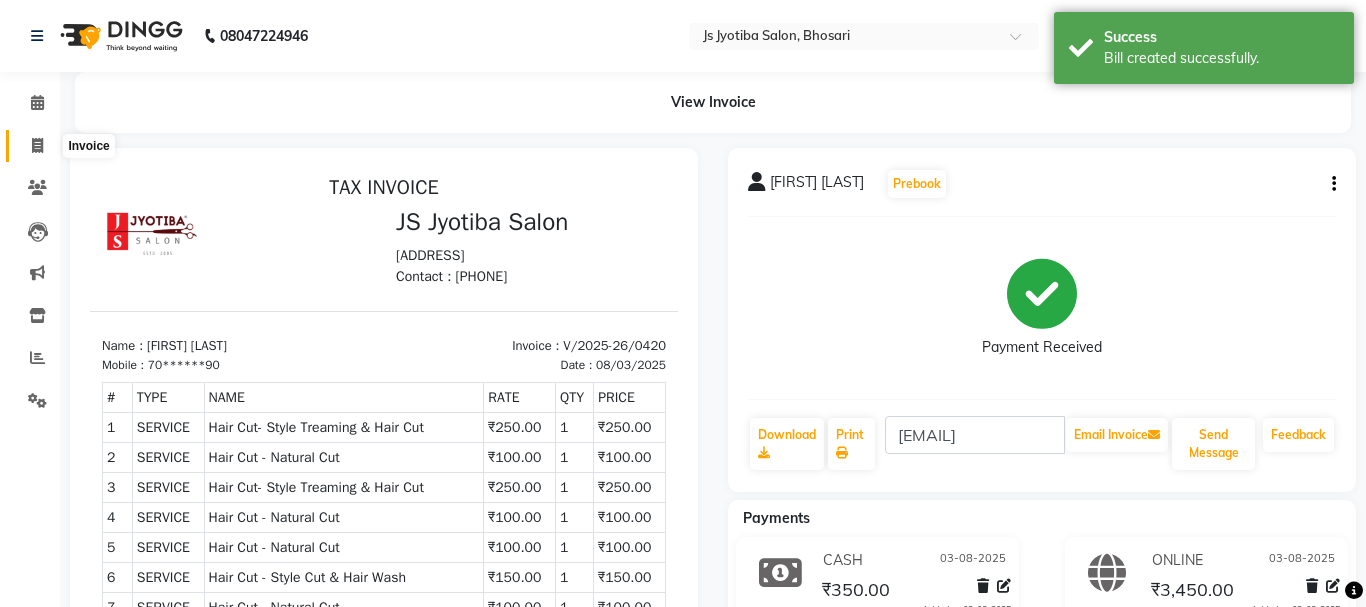 select on "554" 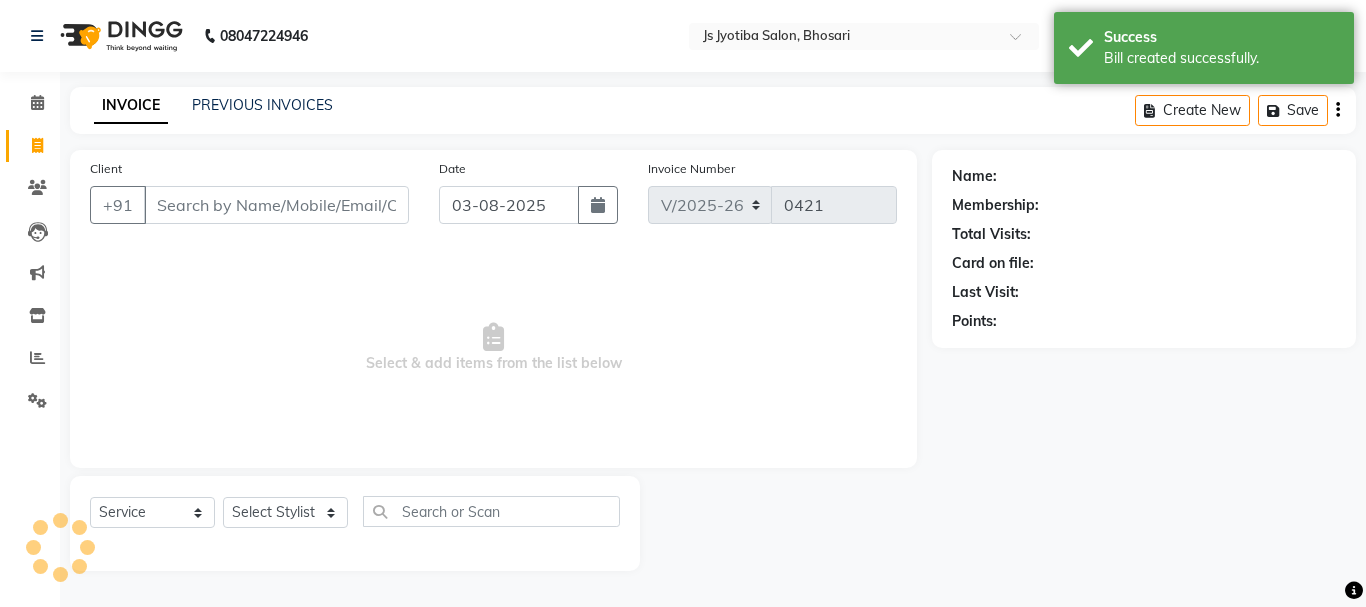 click on "Client" at bounding box center (276, 205) 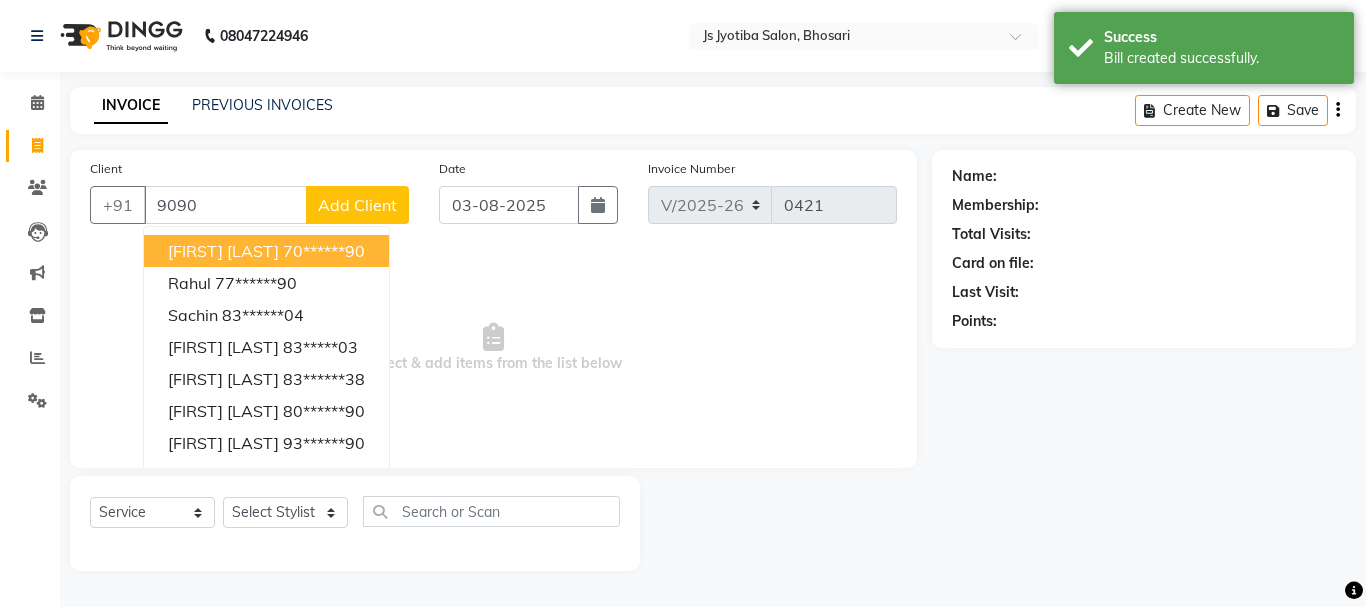 click on "[FIRST] [LAST]" at bounding box center (223, 251) 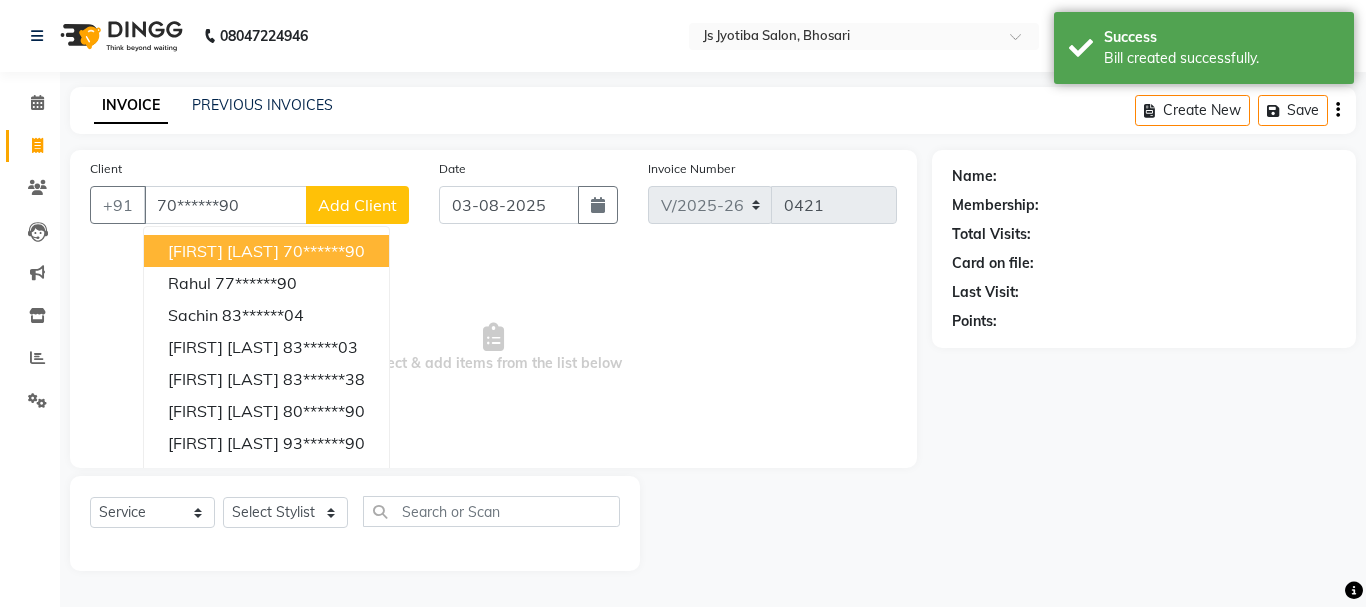 type on "70******90" 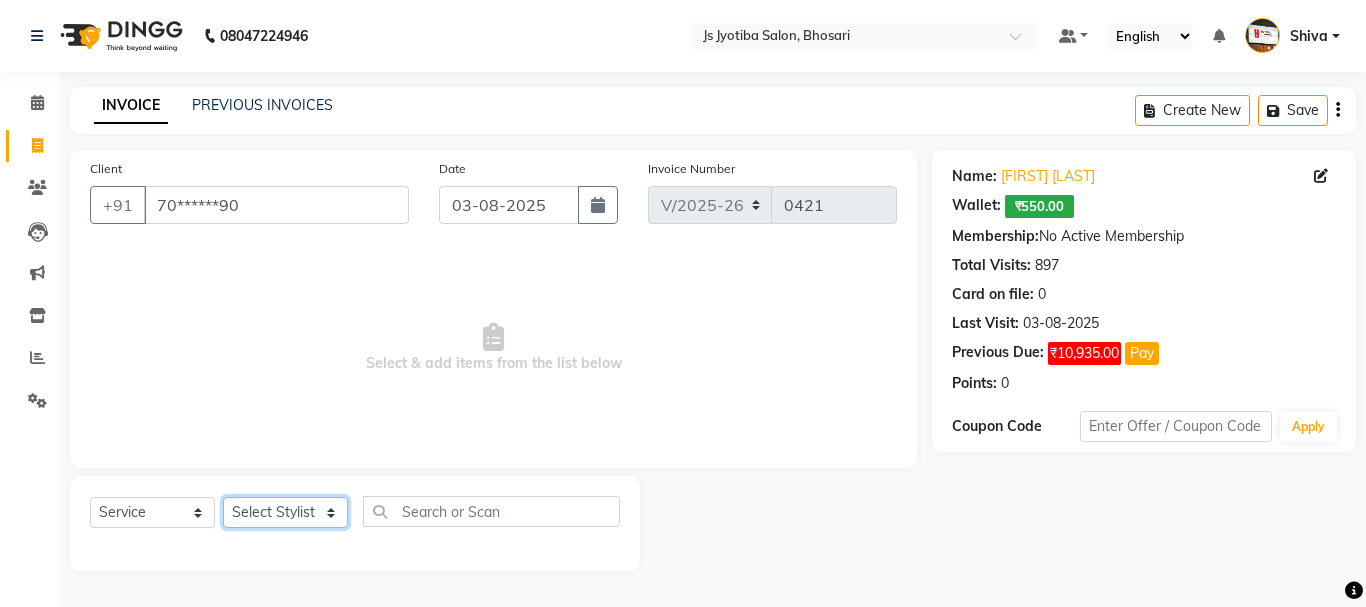 click on "Select Stylist [FIRST] [LAST] [FIRST] [LAST] [FIRST] [LAST] [FIRST] [LAST] [FIRST] [LAST] [FIRST] [LAST] [FIRST] [LAST] [FIRST] [LAST] [FIRST] [LAST] [FIRST] [LAST]" 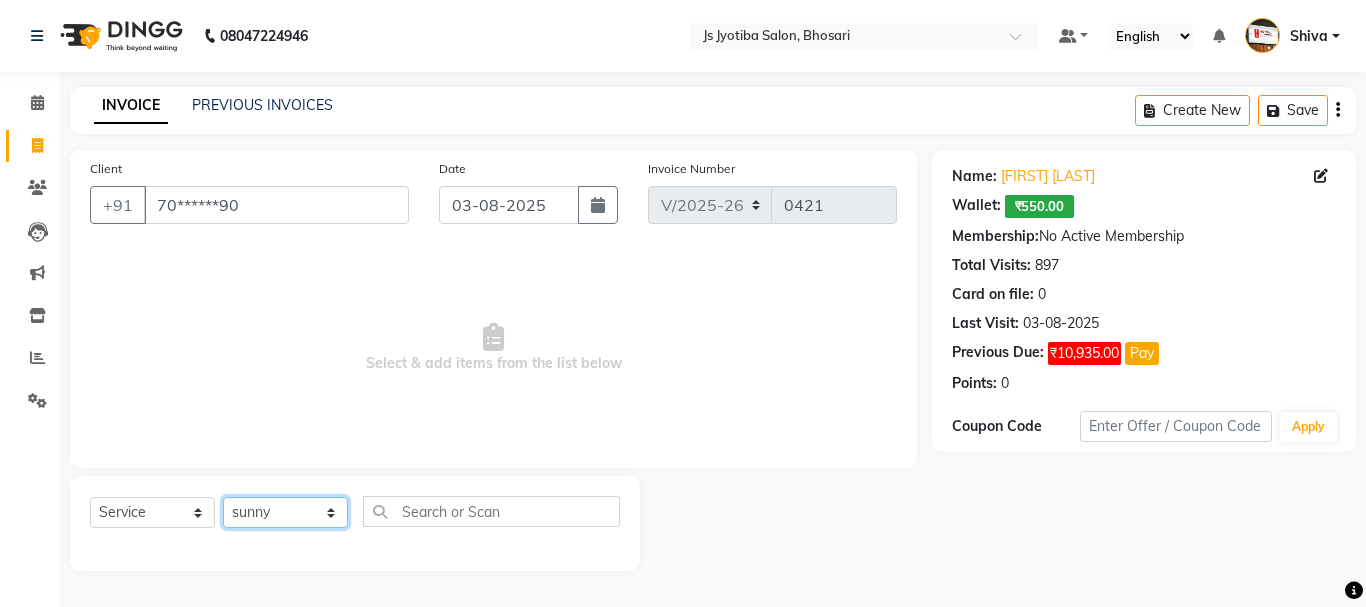 click on "Select Stylist [FIRST] [LAST] [FIRST] [LAST] [FIRST] [LAST] [FIRST] [LAST] [FIRST] [LAST] [FIRST] [LAST] [FIRST] [LAST] [FIRST] [LAST] [FIRST] [LAST] [FIRST] [LAST]" 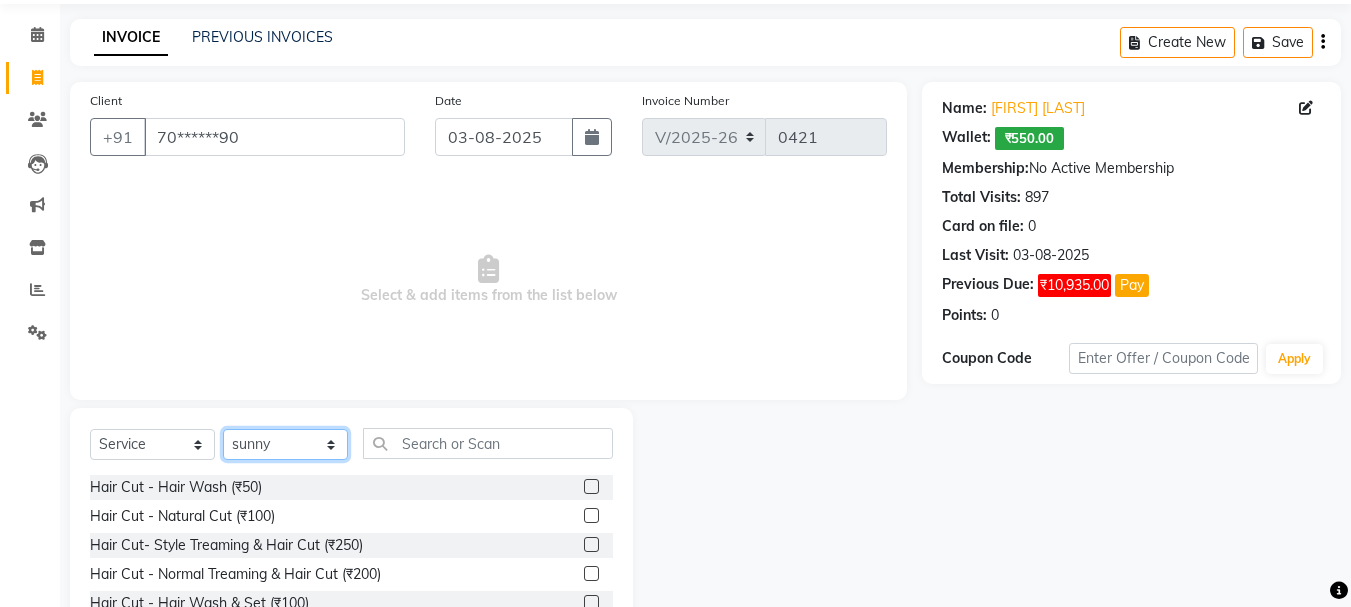 scroll, scrollTop: 194, scrollLeft: 0, axis: vertical 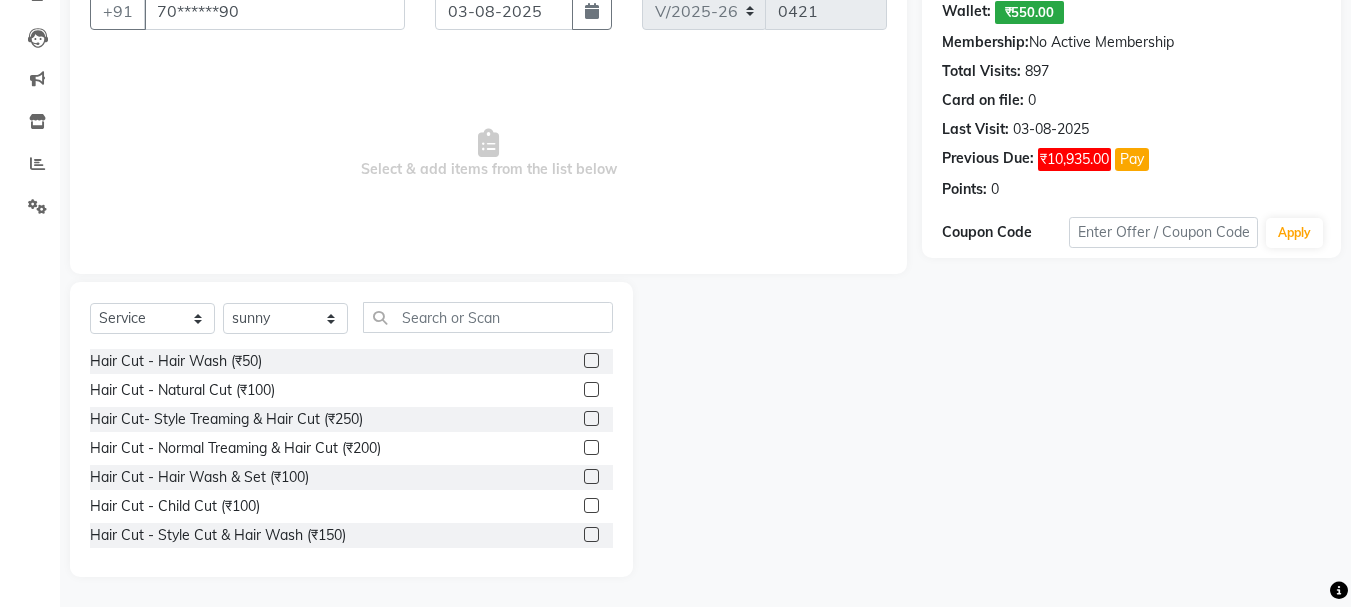 click 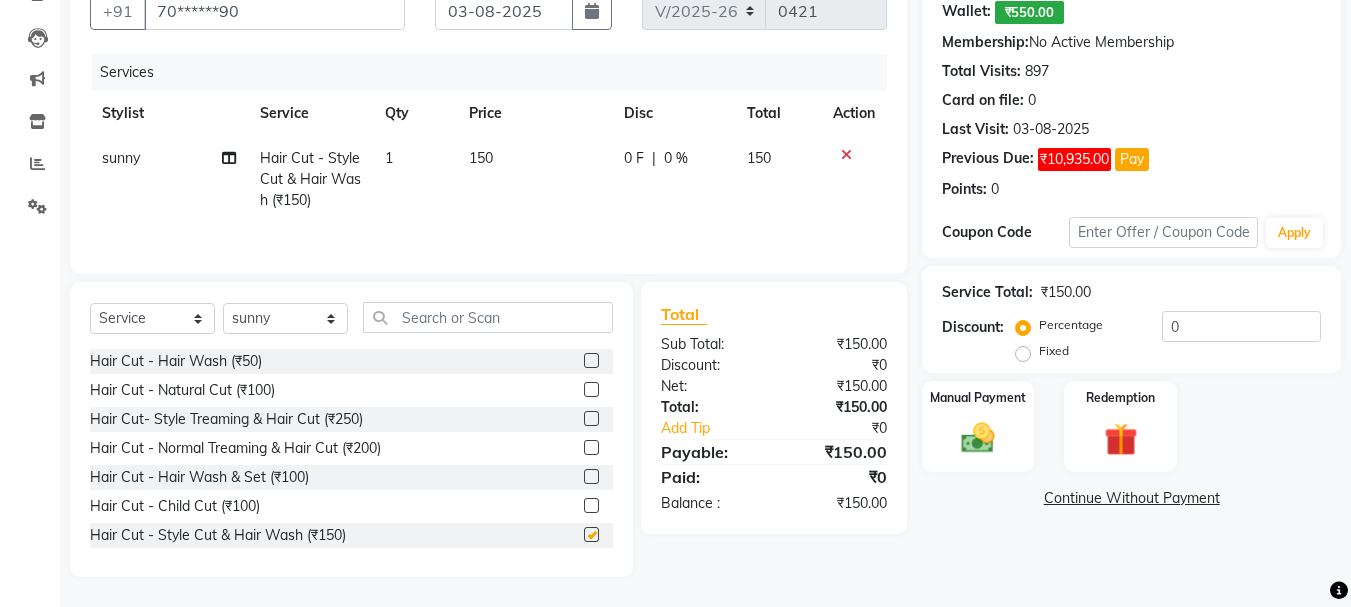 checkbox on "false" 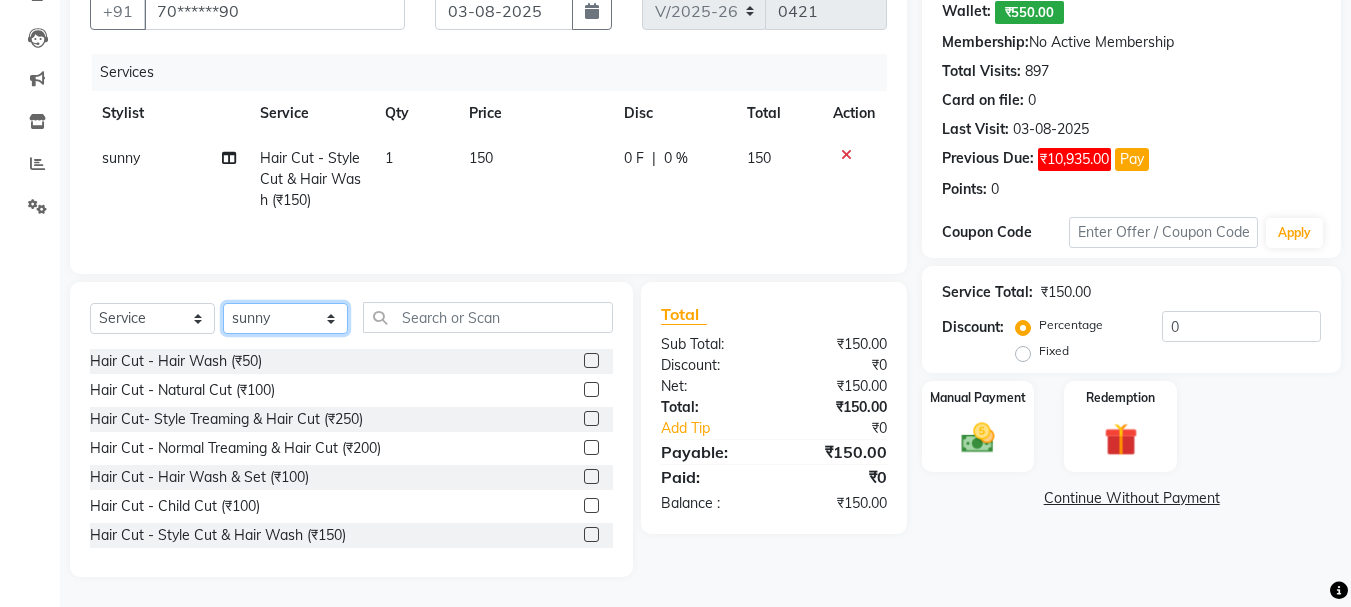 click on "Select Stylist [FIRST] [LAST] [FIRST] [LAST] [FIRST] [LAST] [FIRST] [LAST] [FIRST] [LAST] [FIRST] [LAST] [FIRST] [LAST] [FIRST] [LAST] [FIRST] [LAST] [FIRST] [LAST]" 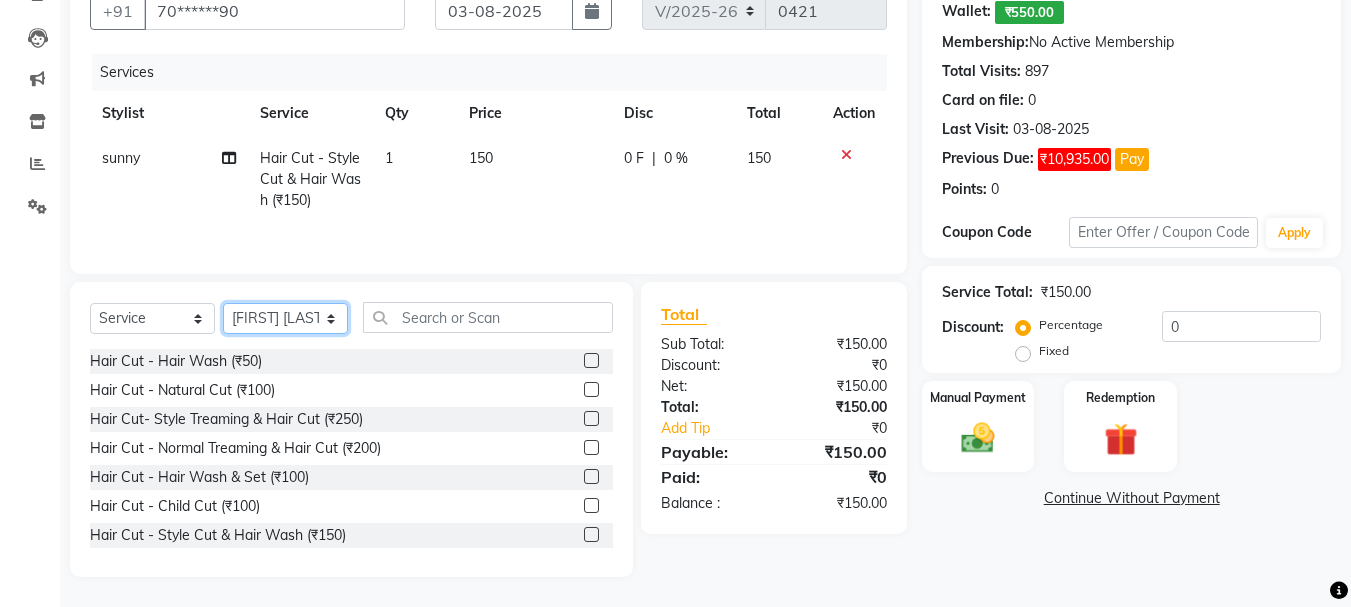 click on "Select Stylist [FIRST] [LAST] [FIRST] [LAST] [FIRST] [LAST] [FIRST] [LAST] [FIRST] [LAST] [FIRST] [LAST] [FIRST] [LAST] [FIRST] [LAST] [FIRST] [LAST] [FIRST] [LAST]" 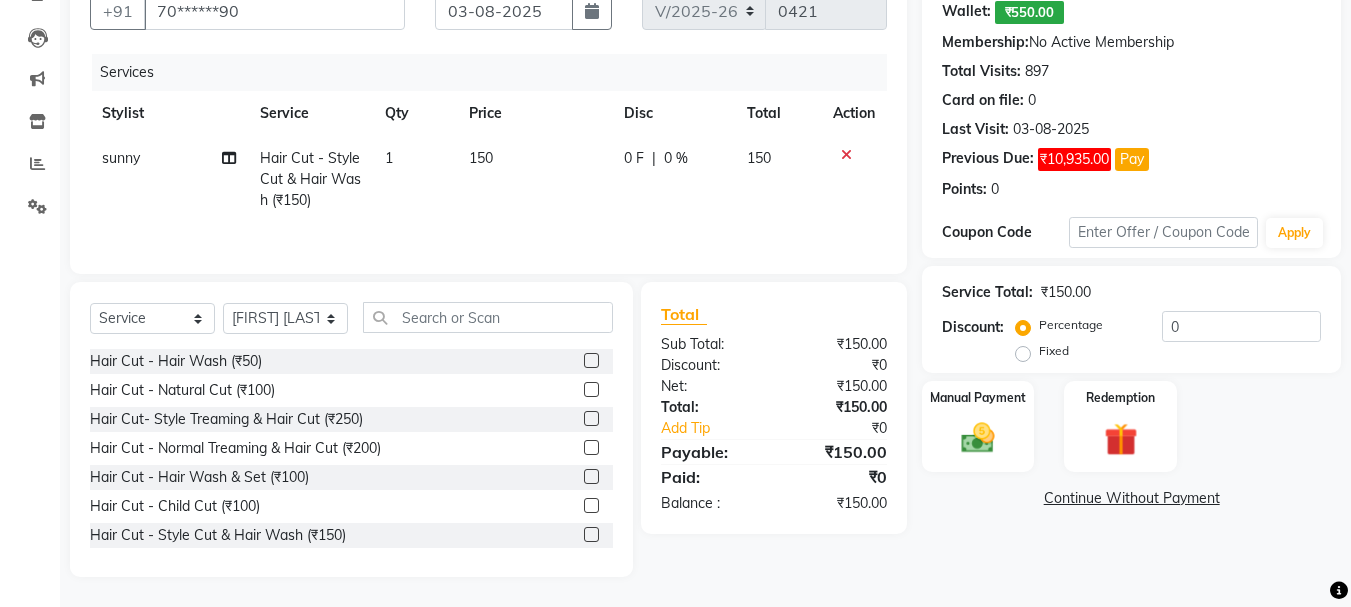 click 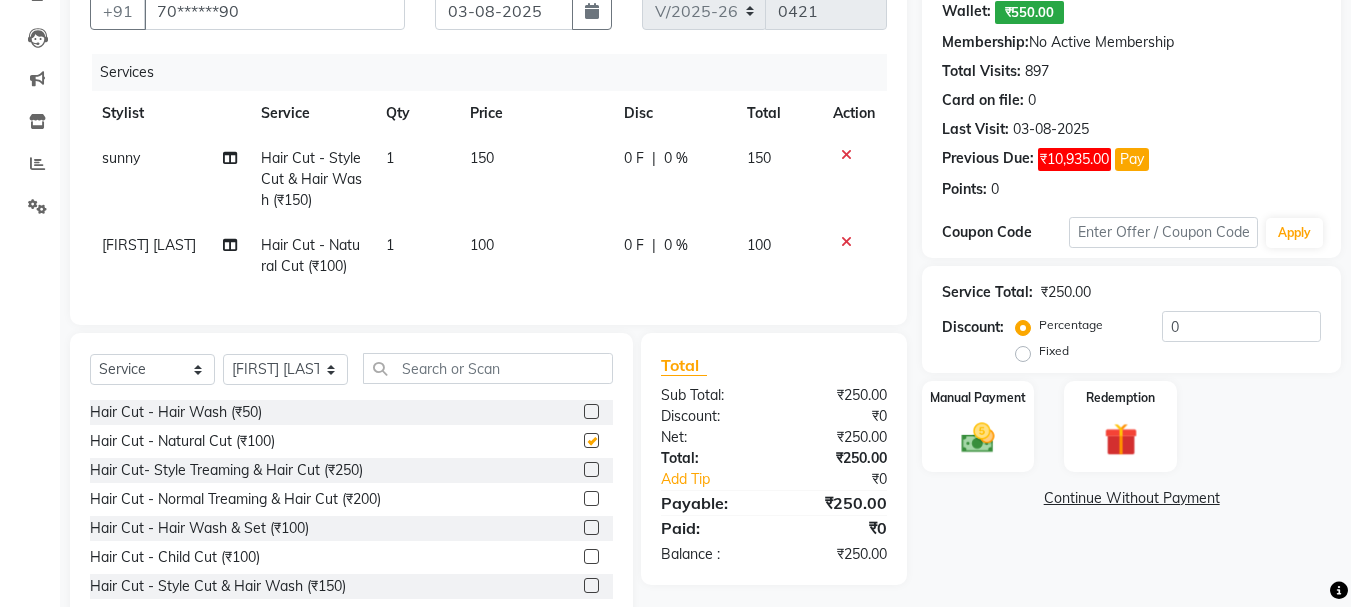 checkbox on "false" 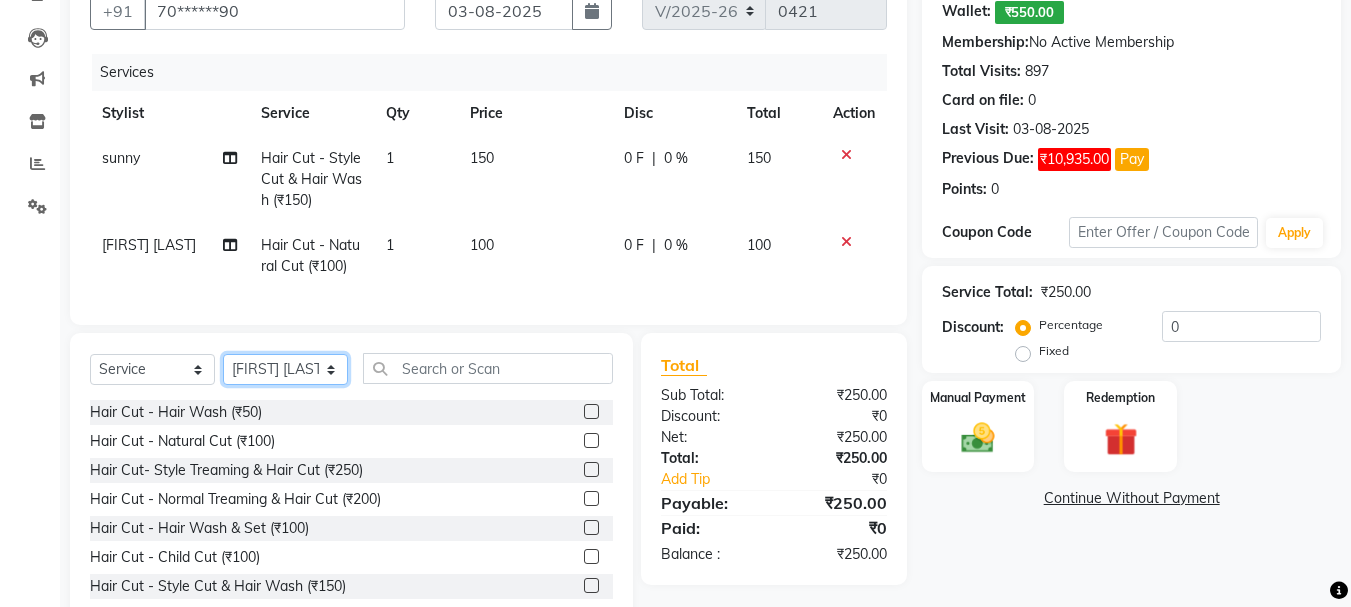 click on "Select Stylist [FIRST] [LAST] [FIRST] [LAST] [FIRST] [LAST] [FIRST] [LAST] [FIRST] [LAST] [FIRST] [LAST] [FIRST] [LAST] [FIRST] [LAST] [FIRST] [LAST] [FIRST] [LAST]" 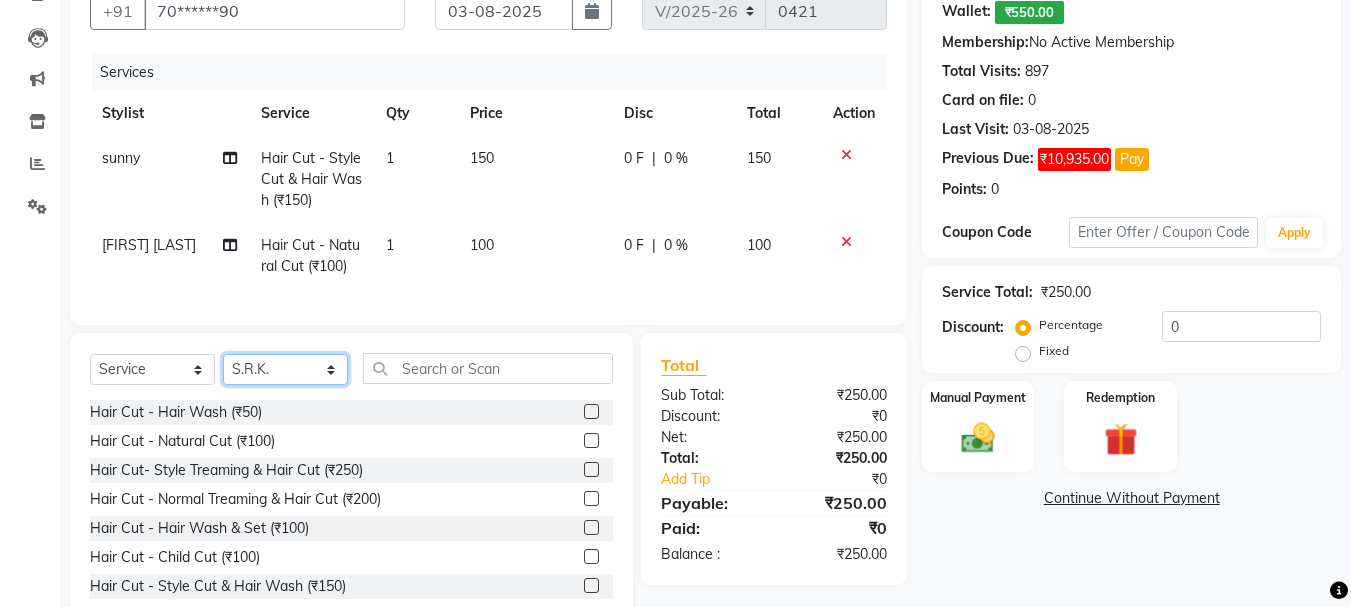 click on "Select Stylist [FIRST] [LAST] [FIRST] [LAST] [FIRST] [LAST] [FIRST] [LAST] [FIRST] [LAST] [FIRST] [LAST] [FIRST] [LAST] [FIRST] [LAST] [FIRST] [LAST] [FIRST] [LAST]" 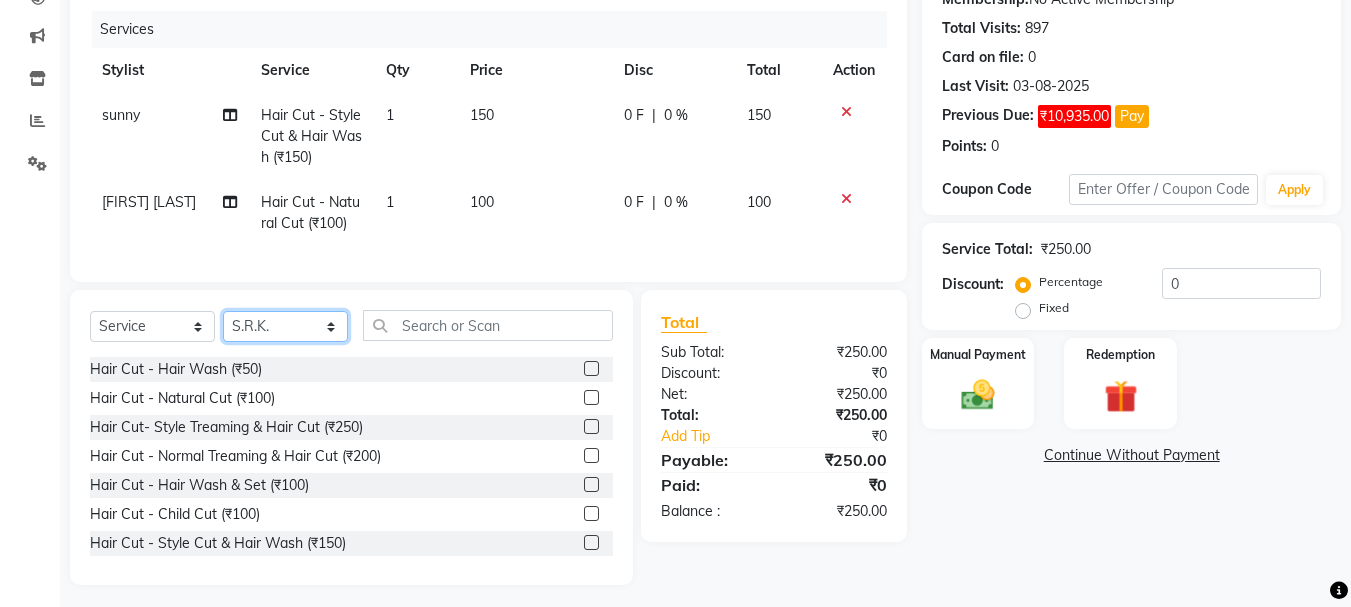 scroll, scrollTop: 260, scrollLeft: 0, axis: vertical 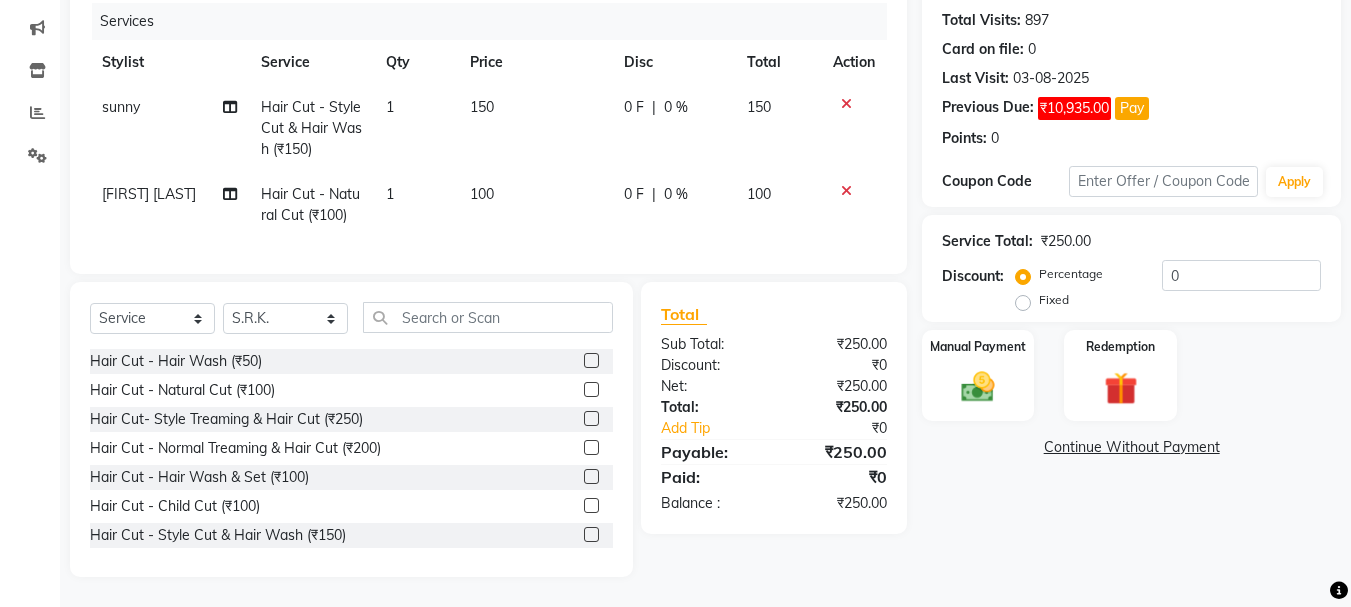 drag, startPoint x: 577, startPoint y: 539, endPoint x: 529, endPoint y: 524, distance: 50.289165 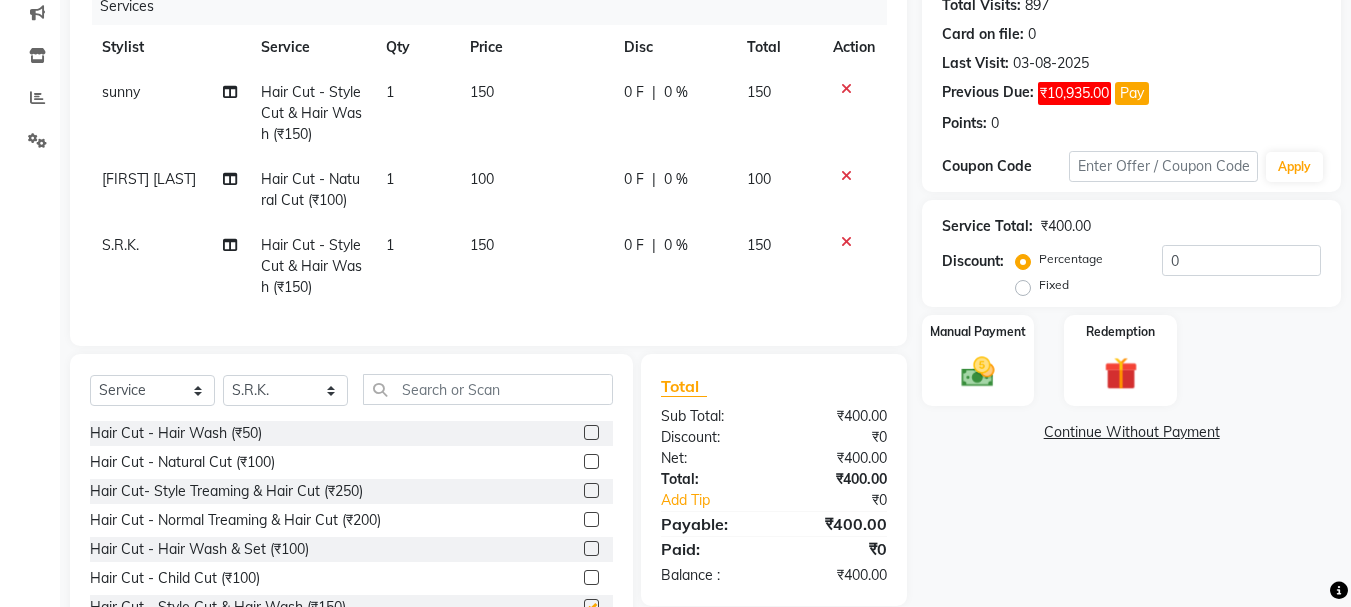 checkbox on "false" 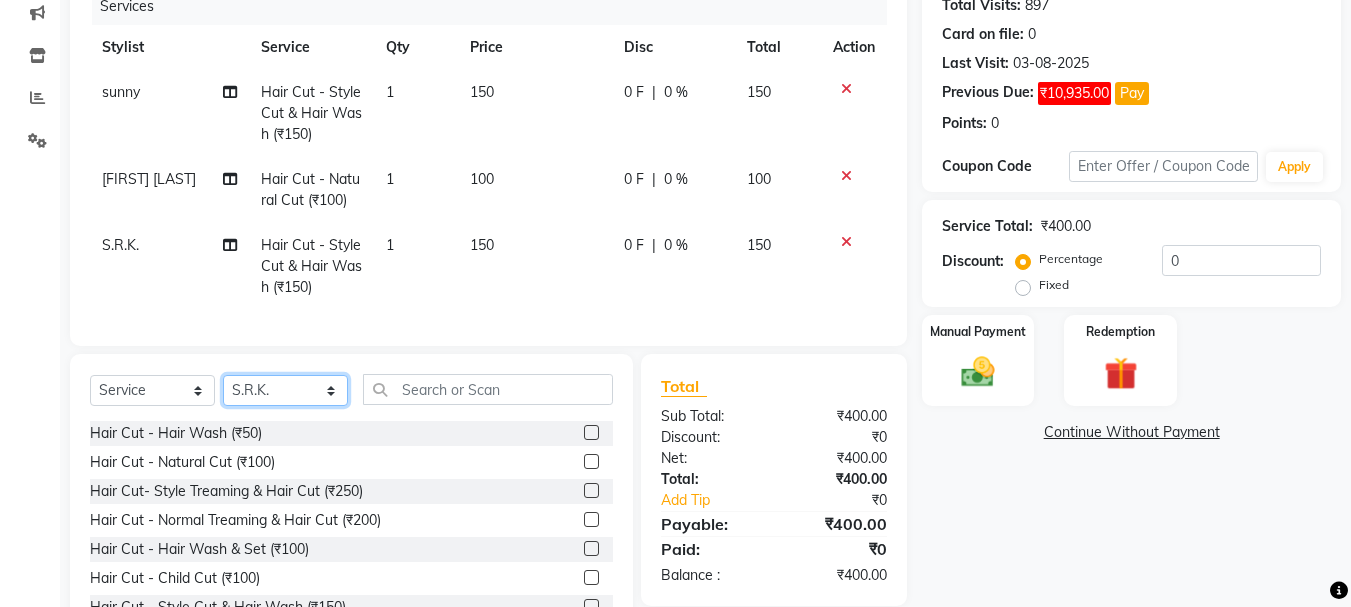 click on "Select Stylist [FIRST] [LAST] [FIRST] [LAST] [FIRST] [LAST] [FIRST] [LAST] [FIRST] [LAST] [FIRST] [LAST] [FIRST] [LAST] [FIRST] [LAST] [FIRST] [LAST] [FIRST] [LAST]" 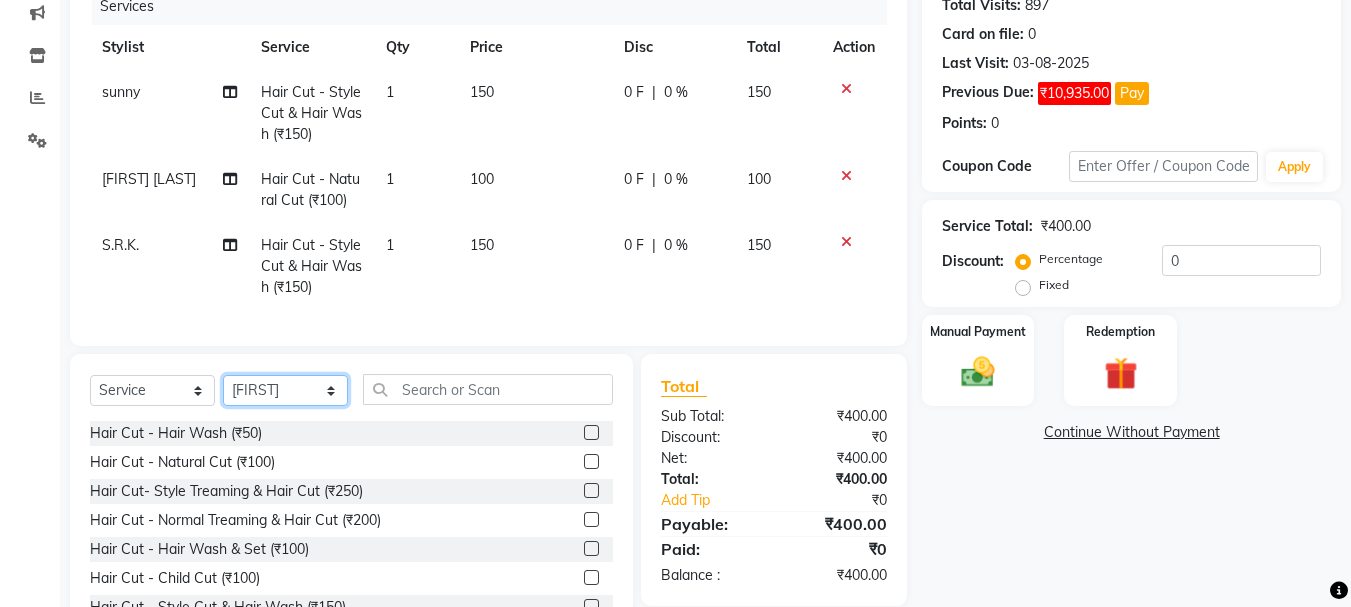 click on "Select Stylist [FIRST] [LAST] [FIRST] [LAST] [FIRST] [LAST] [FIRST] [LAST] [FIRST] [LAST] [FIRST] [LAST] [FIRST] [LAST] [FIRST] [LAST] [FIRST] [LAST] [FIRST] [LAST]" 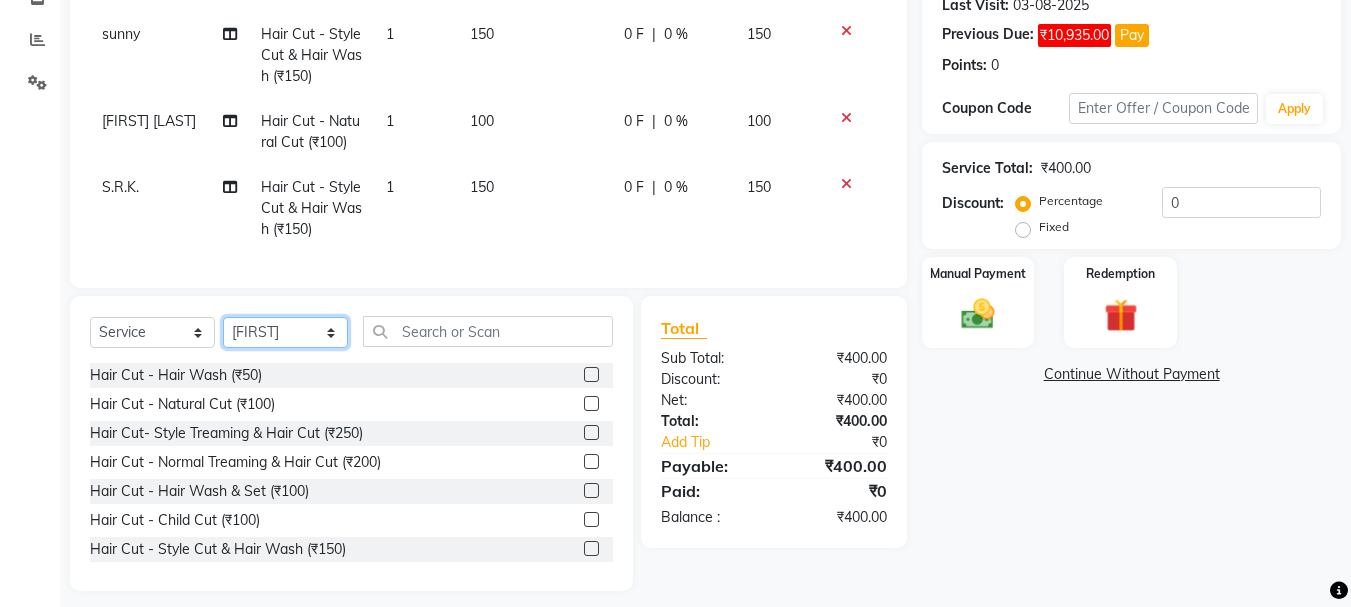 scroll, scrollTop: 347, scrollLeft: 0, axis: vertical 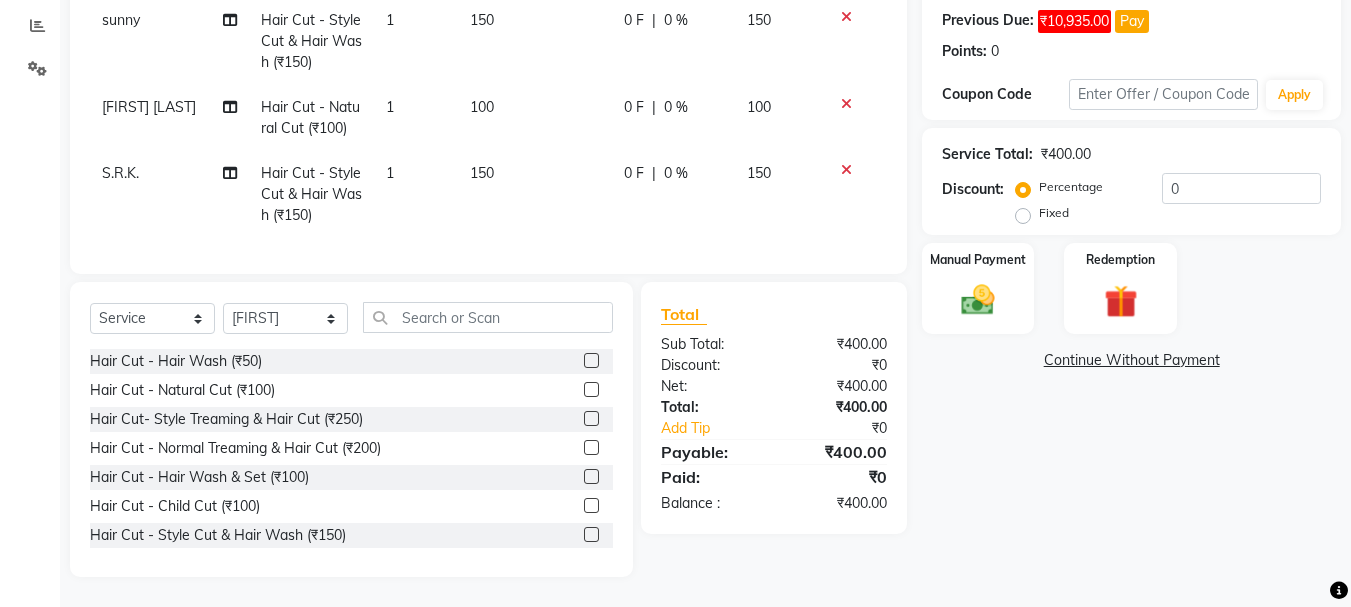 click 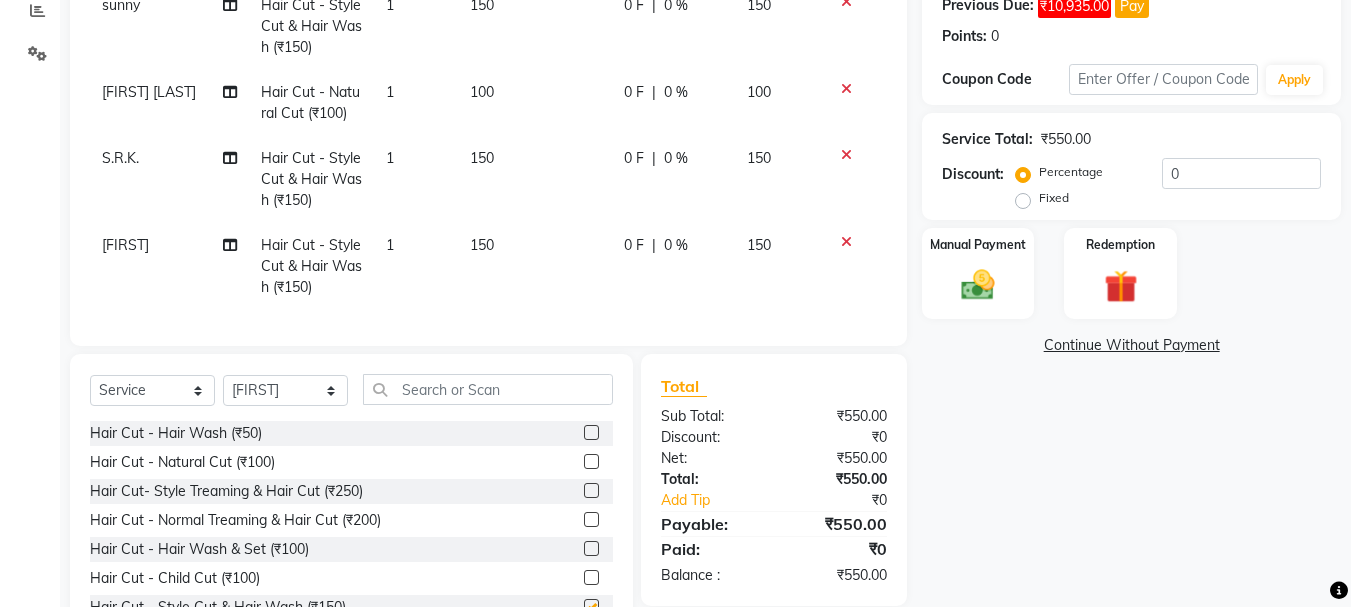 checkbox on "false" 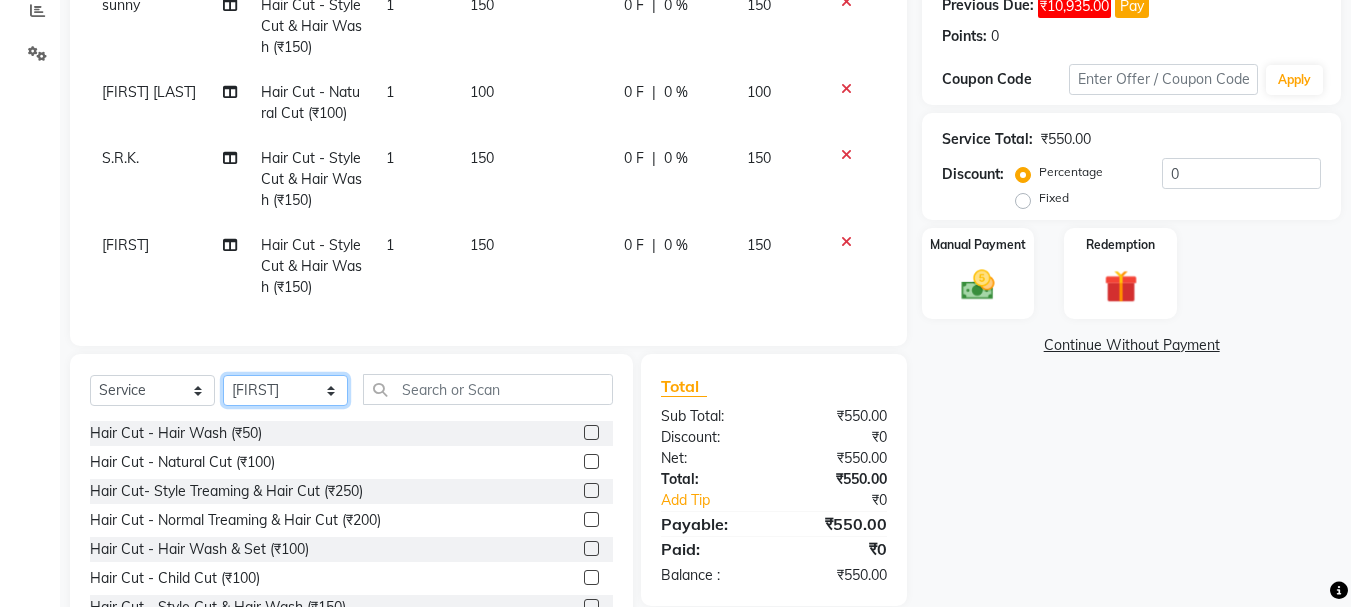 click on "Select Stylist [FIRST] [LAST] [FIRST] [LAST] [FIRST] [LAST] [FIRST] [LAST] [FIRST] [LAST] [FIRST] [LAST] [FIRST] [LAST] [FIRST] [LAST] [FIRST] [LAST] [FIRST] [LAST]" 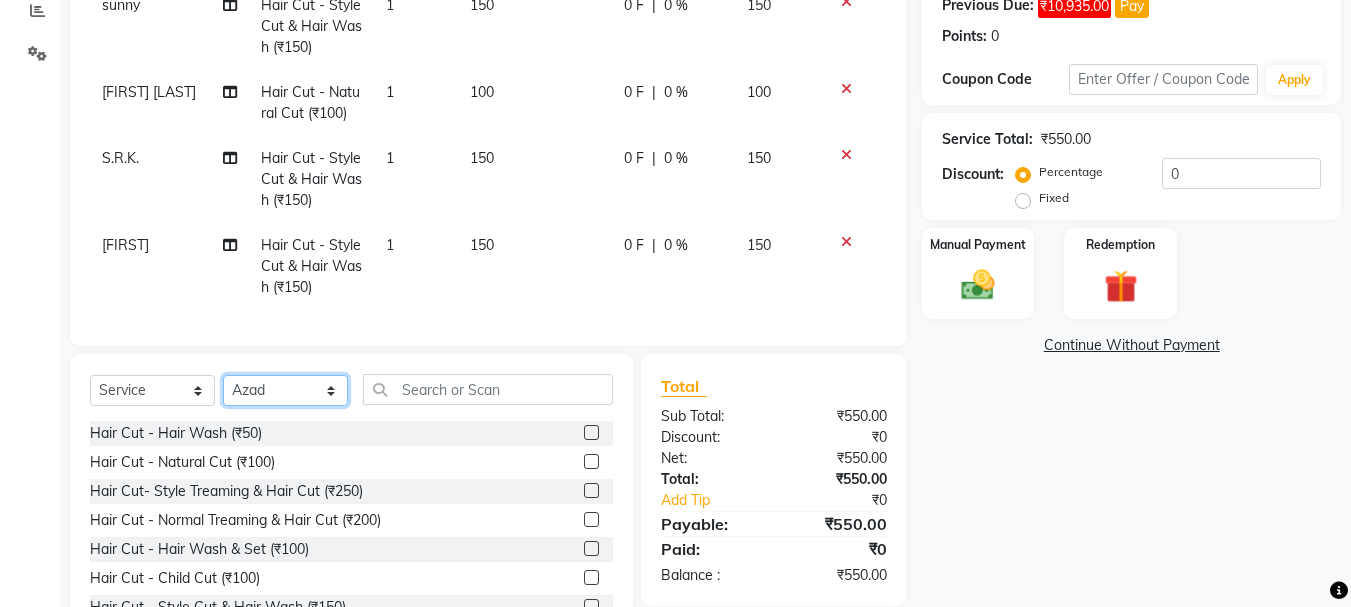 click on "Select Stylist [FIRST] [LAST] [FIRST] [LAST] [FIRST] [LAST] [FIRST] [LAST] [FIRST] [LAST] [FIRST] [LAST] [FIRST] [LAST] [FIRST] [LAST] [FIRST] [LAST] [FIRST] [LAST]" 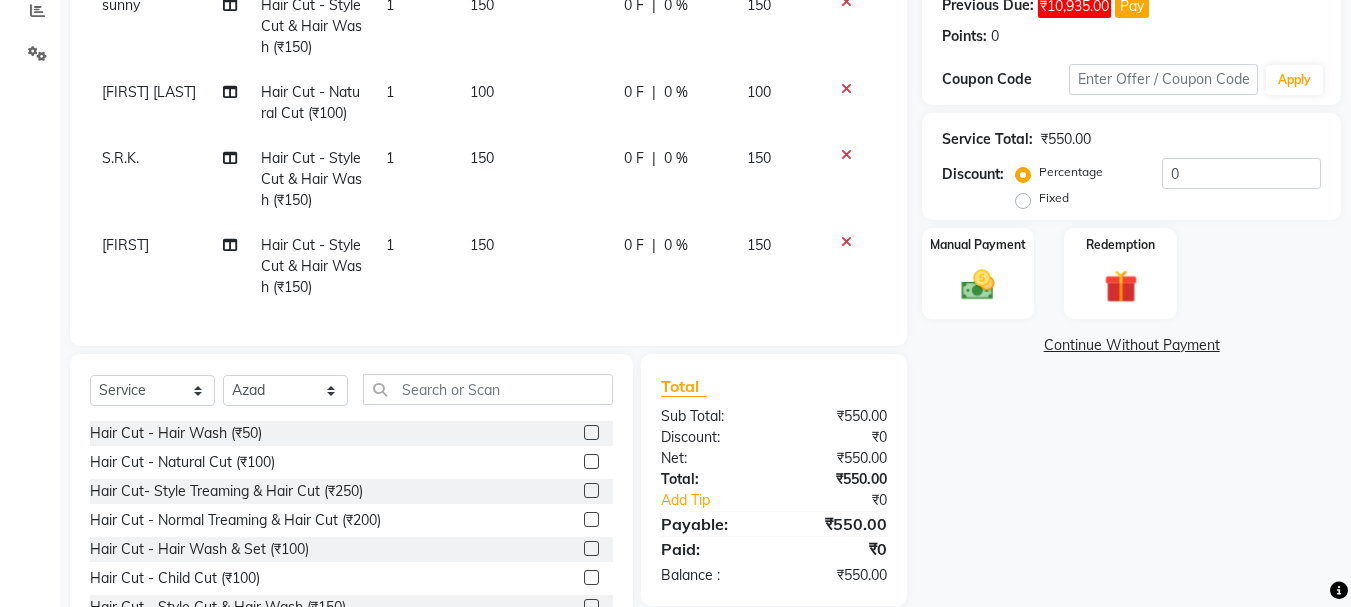 click 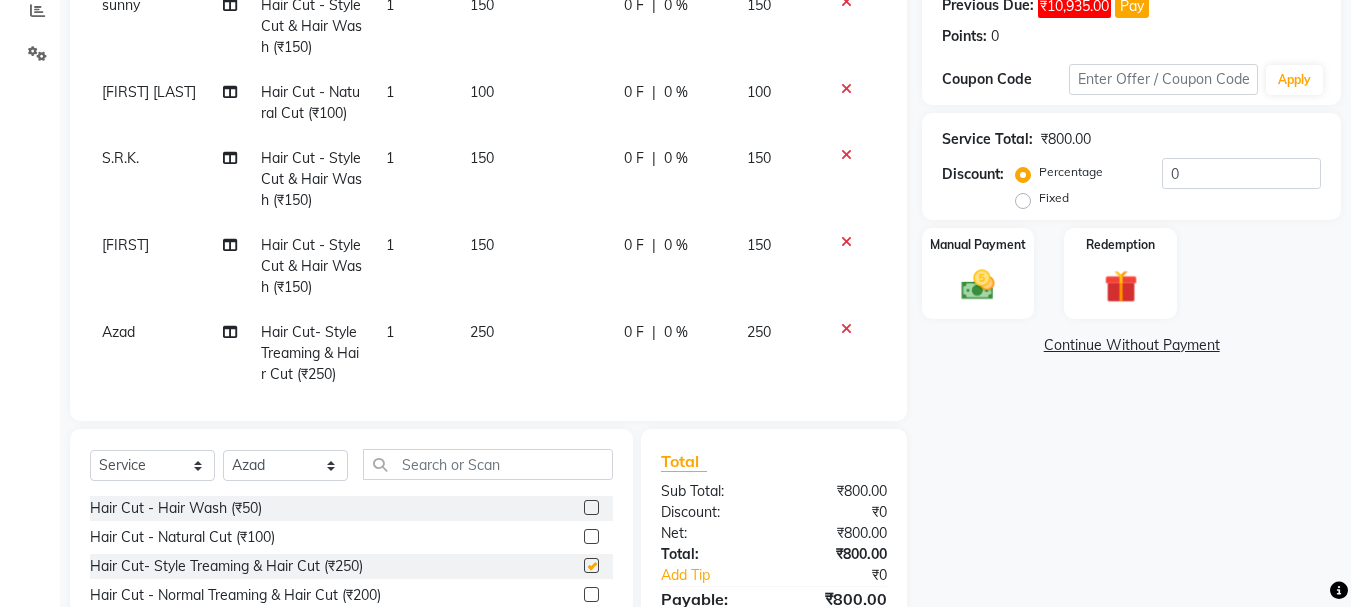 checkbox on "false" 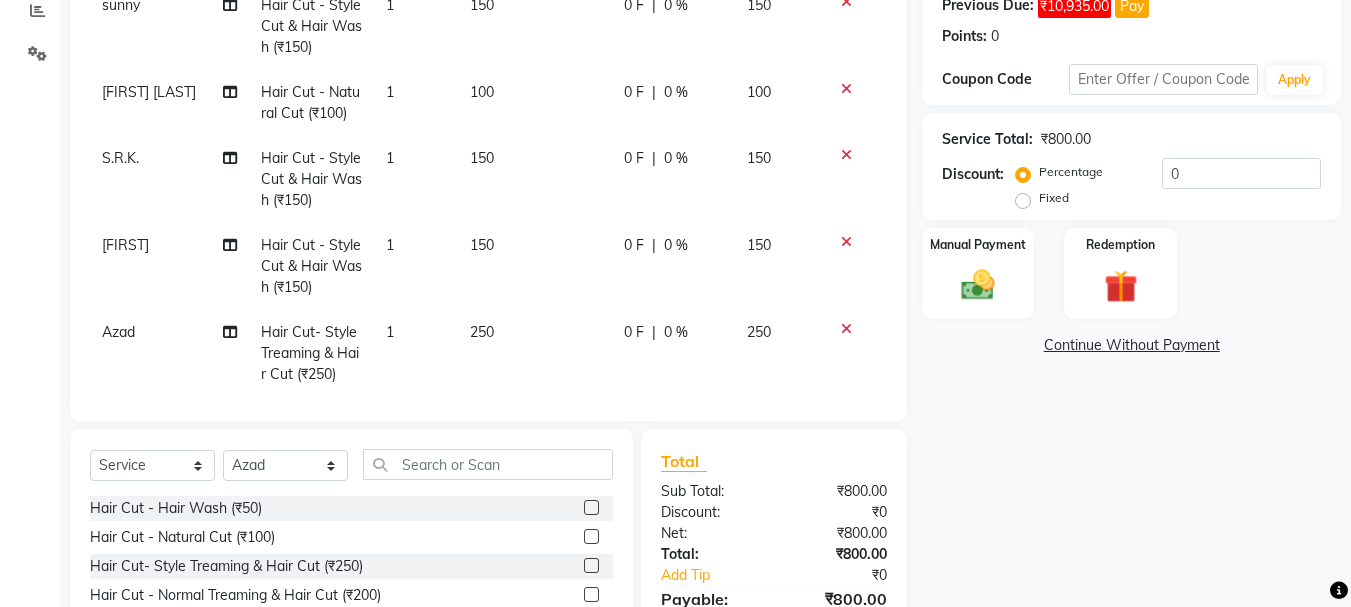 click 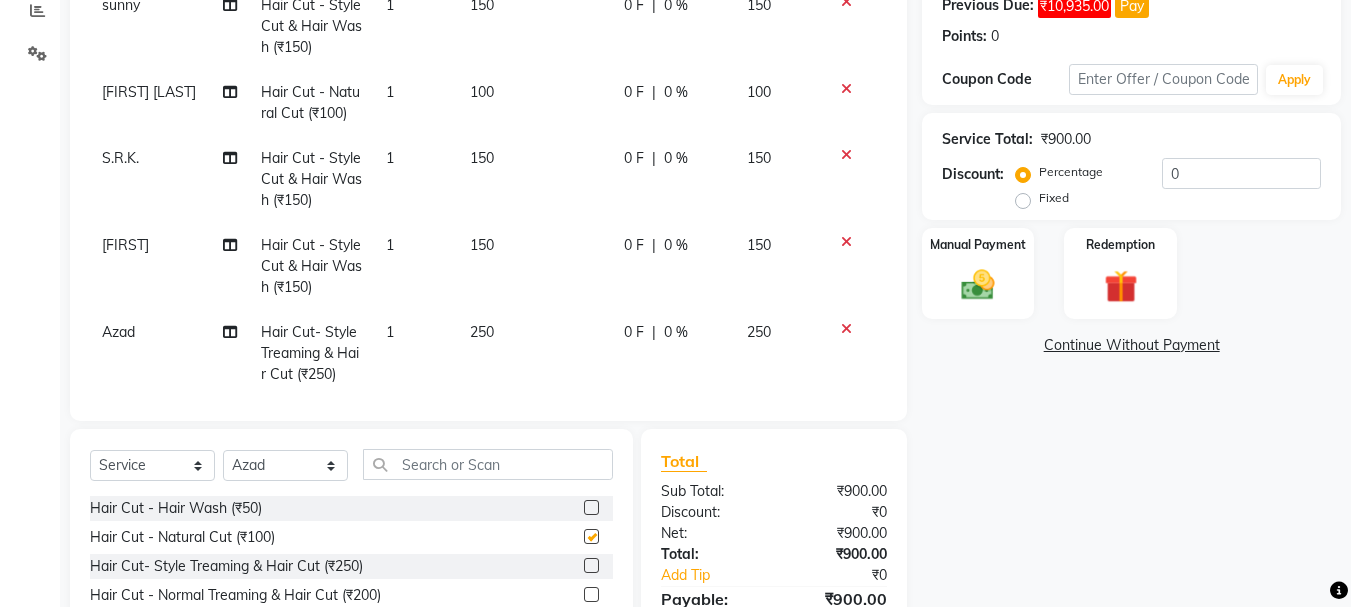 checkbox on "false" 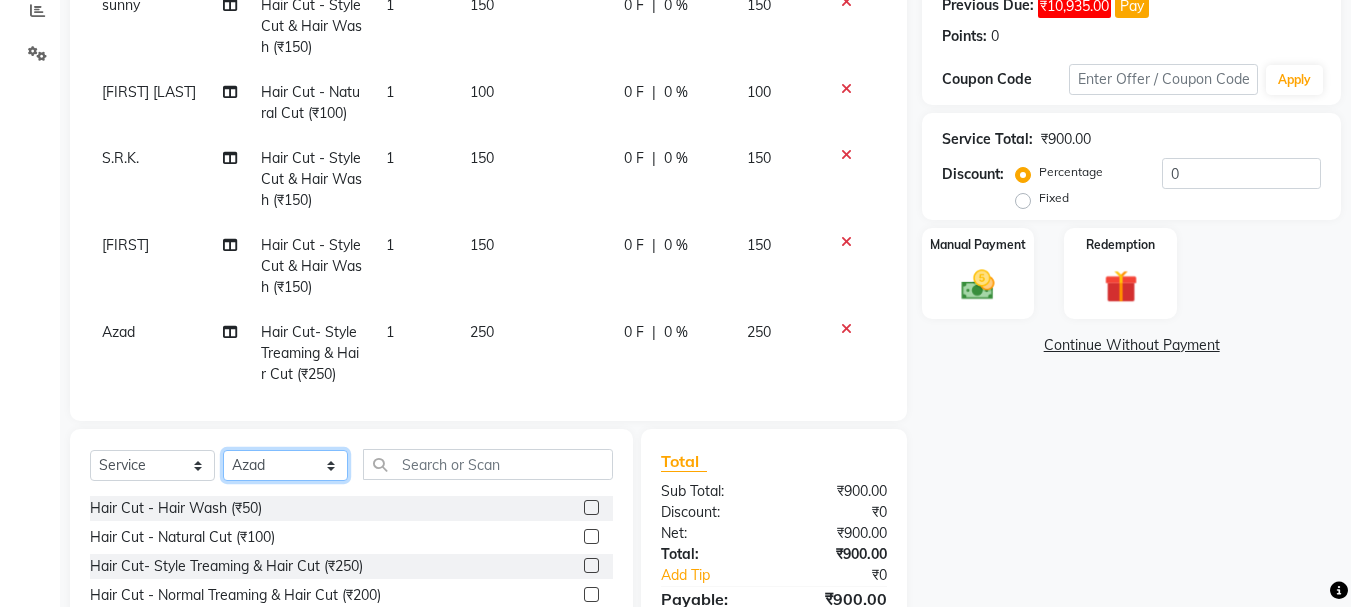 click on "Select Stylist [FIRST] [LAST] [FIRST] [LAST] [FIRST] [LAST] [FIRST] [LAST] [FIRST] [LAST] [FIRST] [LAST] [FIRST] [LAST] [FIRST] [LAST] [FIRST] [LAST] [FIRST] [LAST]" 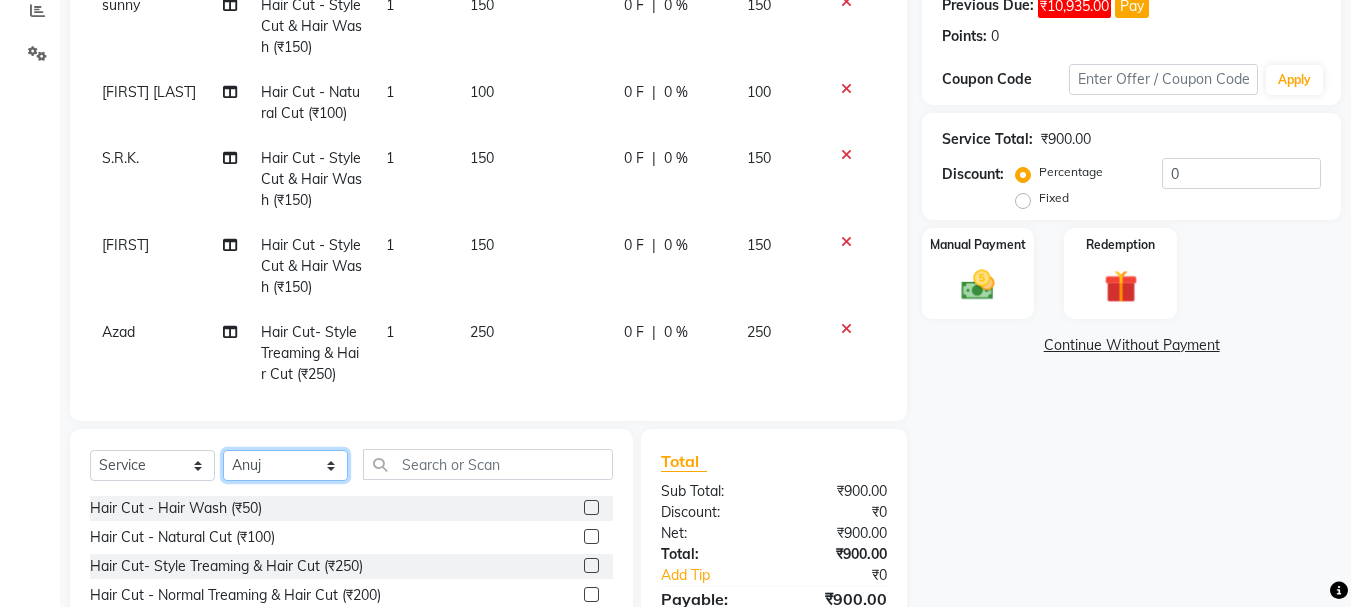 click on "Select Stylist [FIRST] [LAST] [FIRST] [LAST] [FIRST] [LAST] [FIRST] [LAST] [FIRST] [LAST] [FIRST] [LAST] [FIRST] [LAST] [FIRST] [LAST] [FIRST] [LAST] [FIRST] [LAST]" 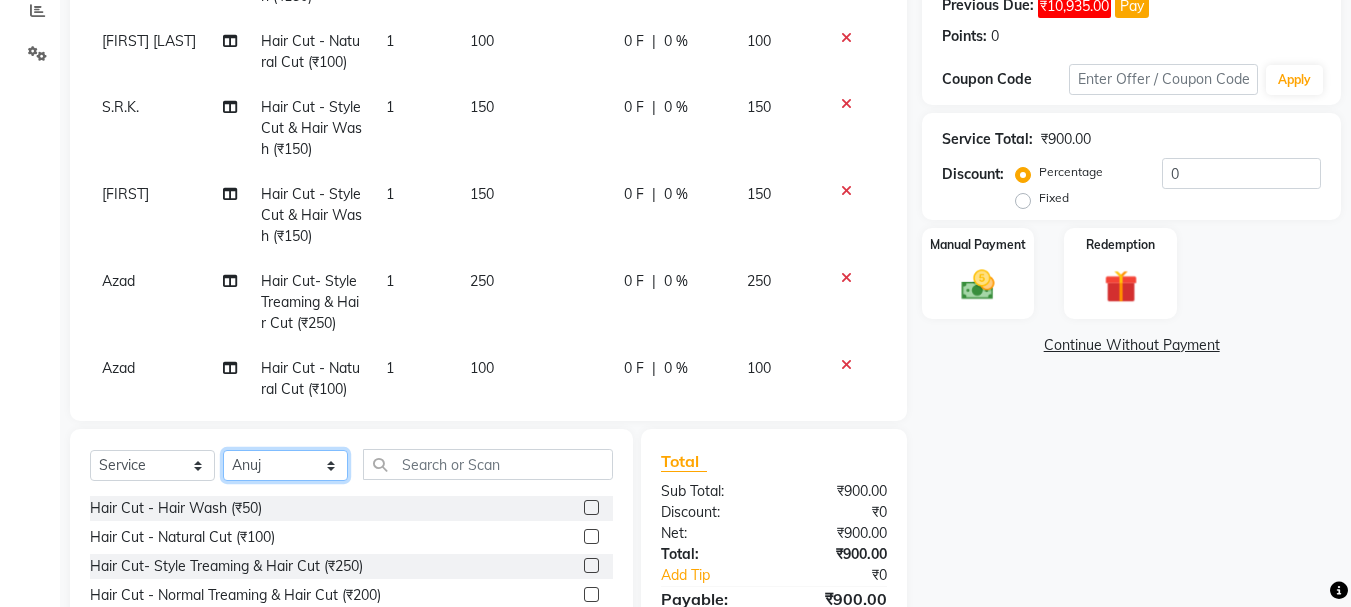 scroll, scrollTop: 93, scrollLeft: 0, axis: vertical 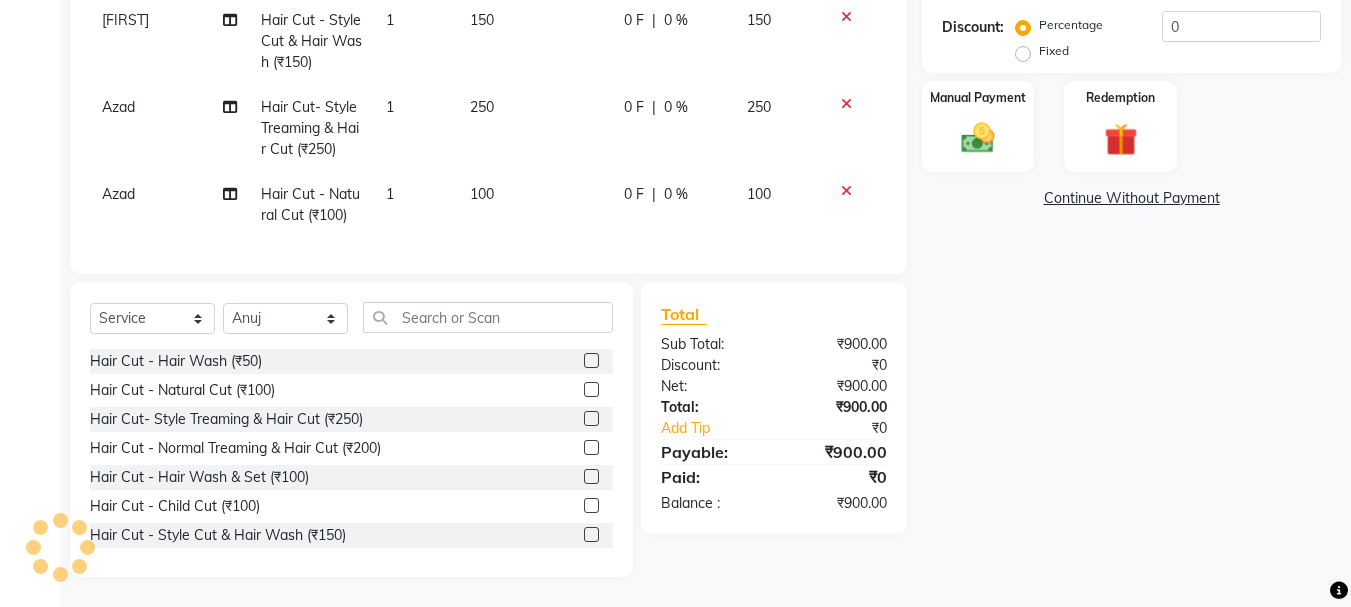 click 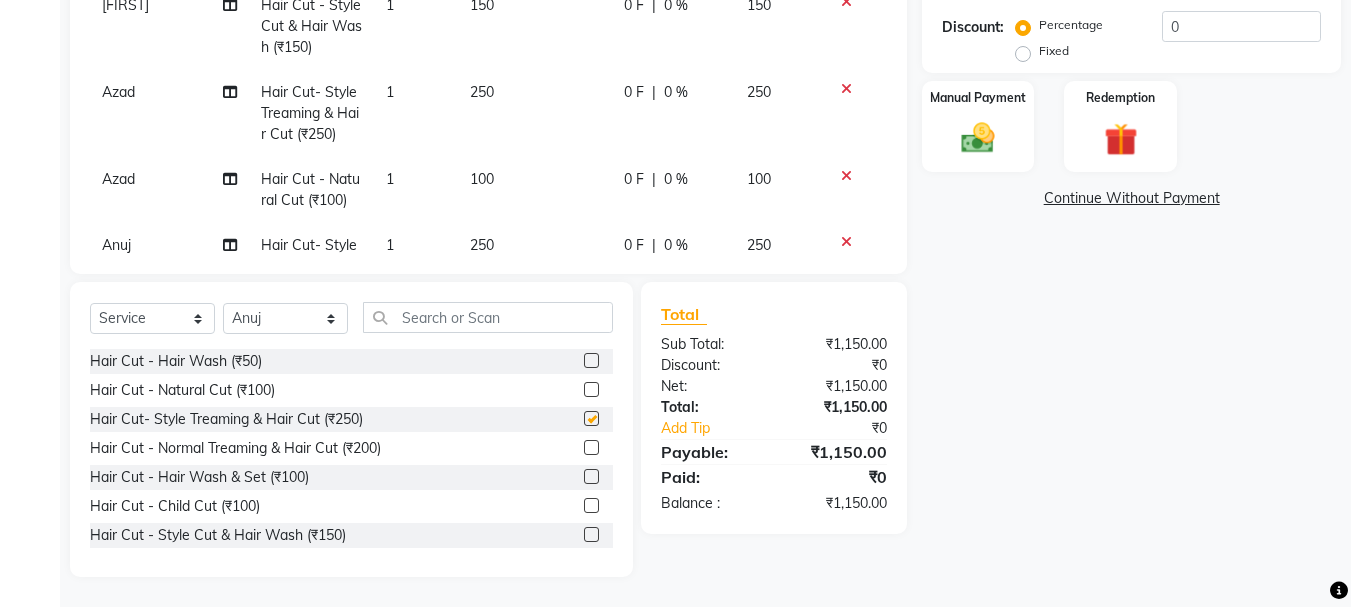 type 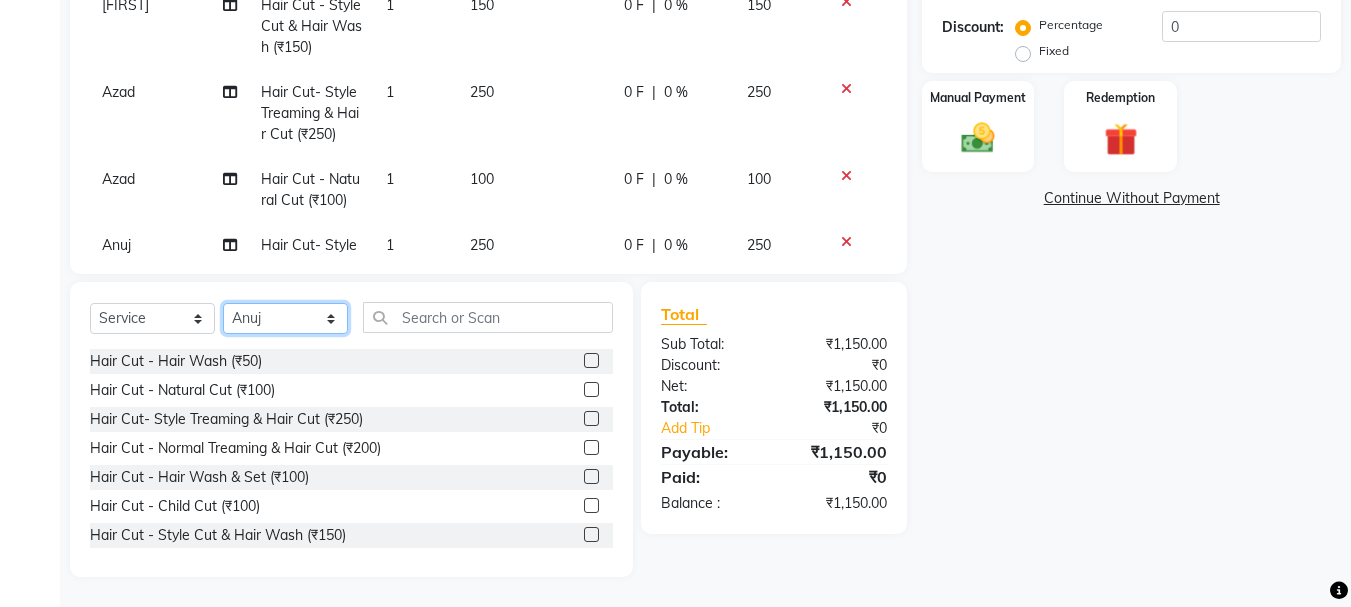 click on "Select Stylist [FIRST] [LAST] [FIRST] [LAST] [FIRST] [LAST] [FIRST] [LAST] [FIRST] [LAST] [FIRST] [LAST] [FIRST] [LAST] [FIRST] [LAST] [FIRST] [LAST] [FIRST] [LAST]" 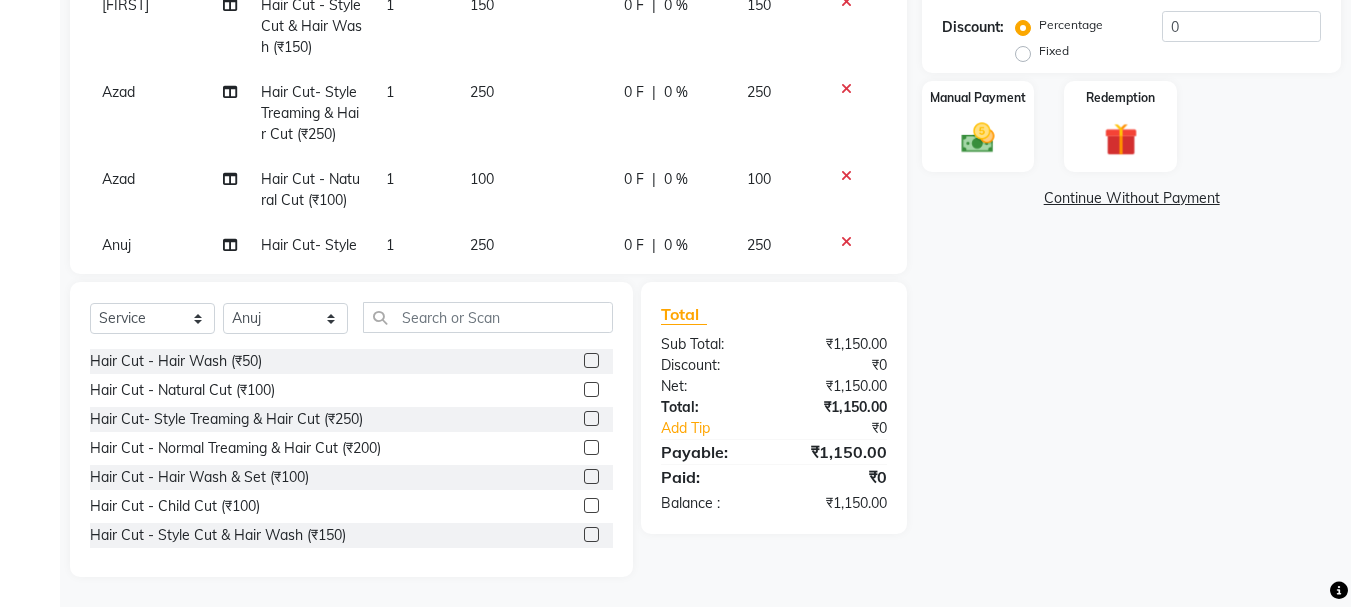 drag, startPoint x: 573, startPoint y: 423, endPoint x: 540, endPoint y: 414, distance: 34.20526 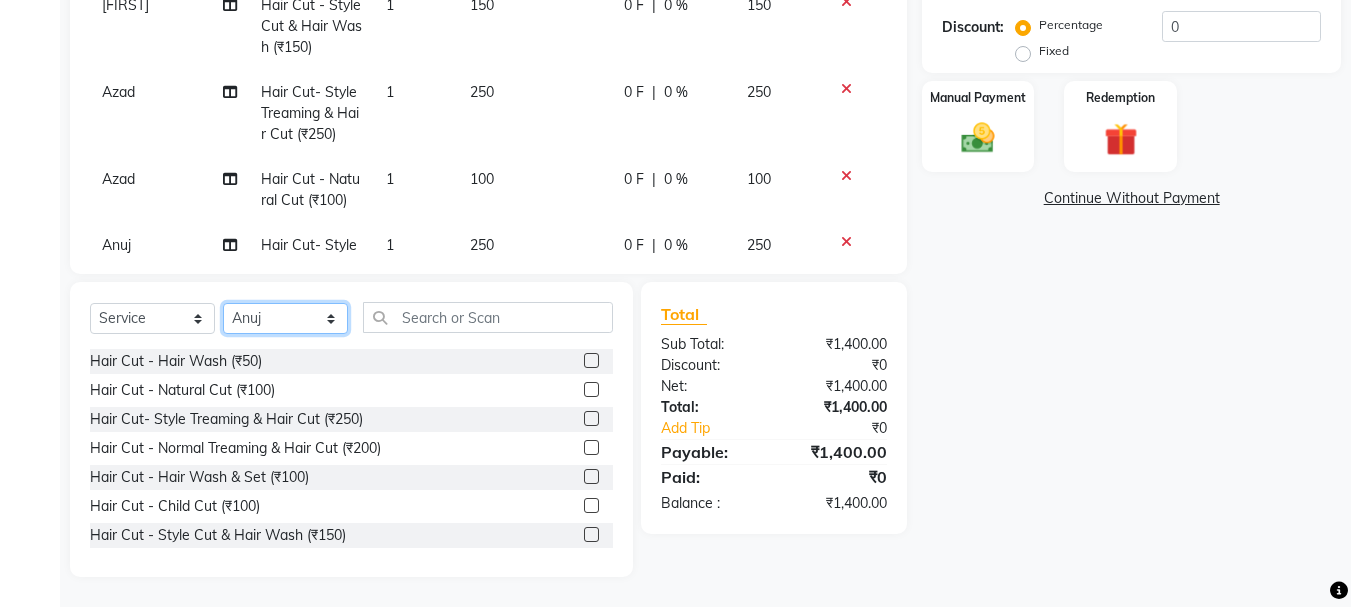 drag, startPoint x: 274, startPoint y: 325, endPoint x: 264, endPoint y: 313, distance: 15.6205 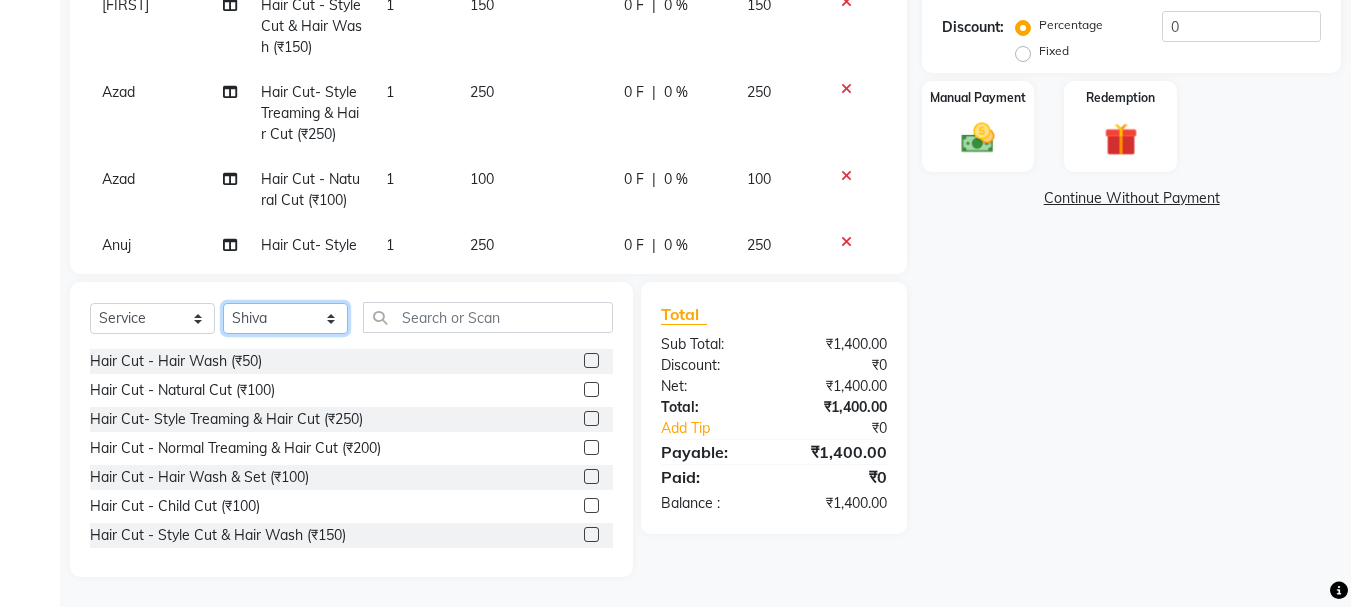 click on "Select Stylist [FIRST] [LAST] [FIRST] [LAST] [FIRST] [LAST] [FIRST] [LAST] [FIRST] [LAST] [FIRST] [LAST] [FIRST] [LAST] [FIRST] [LAST] [FIRST] [LAST] [FIRST] [LAST]" 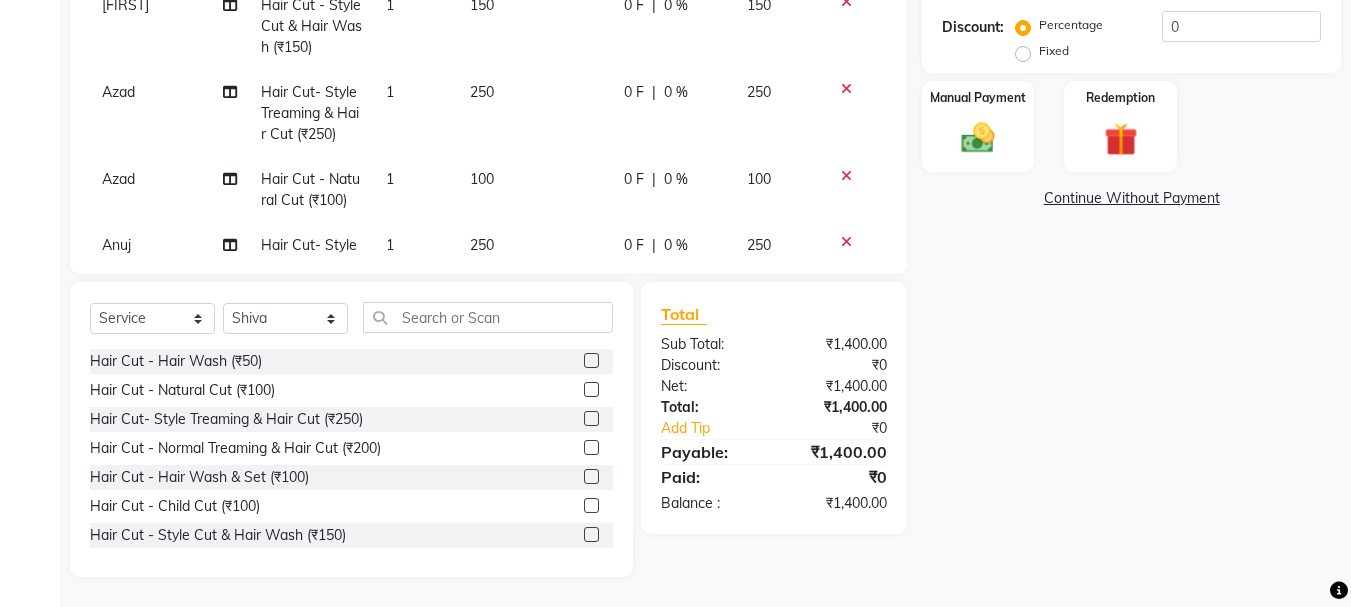 click 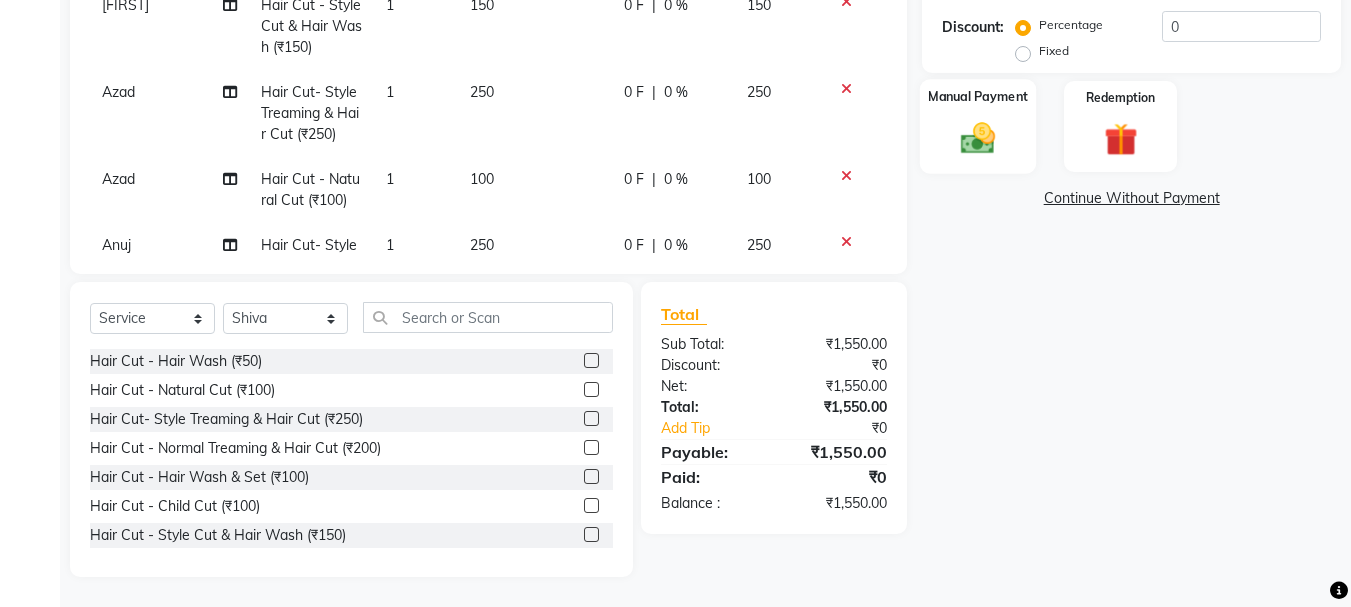 click 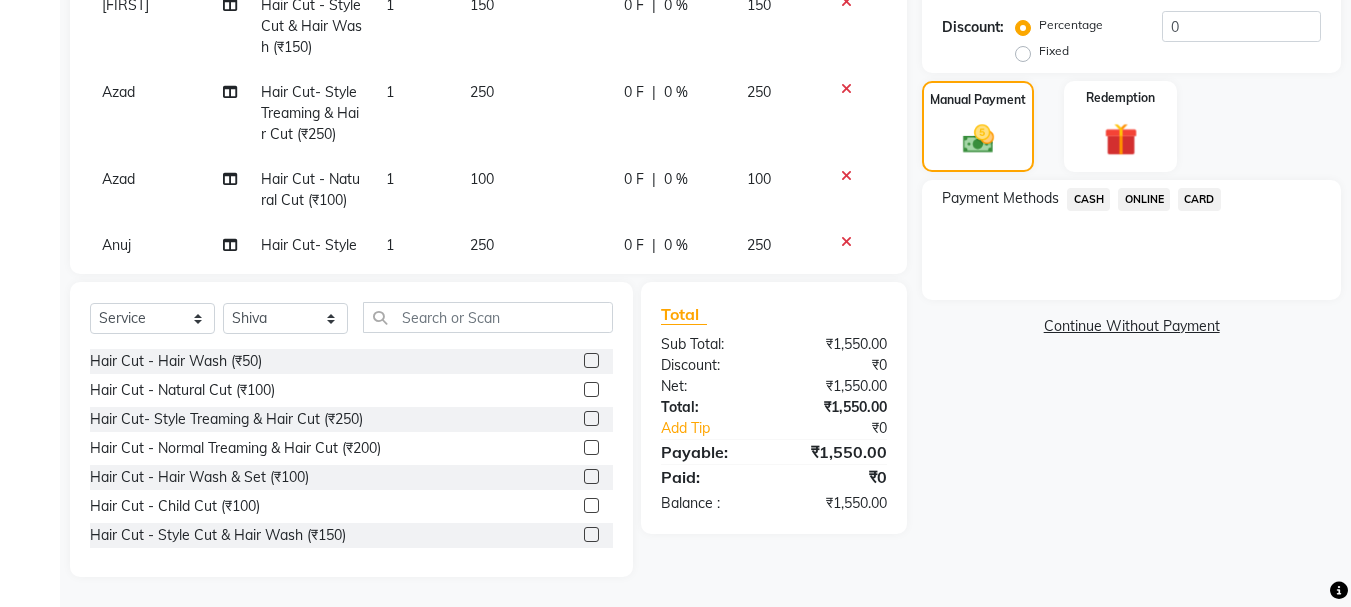 click on "CASH" 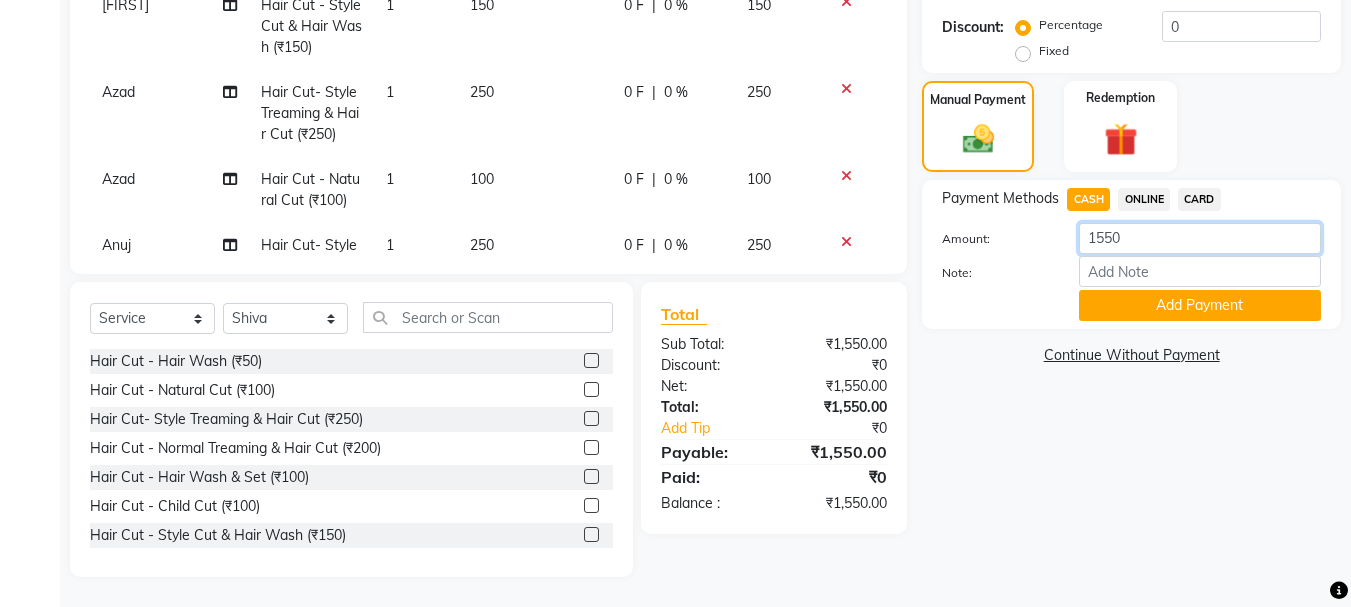 click on "1550" 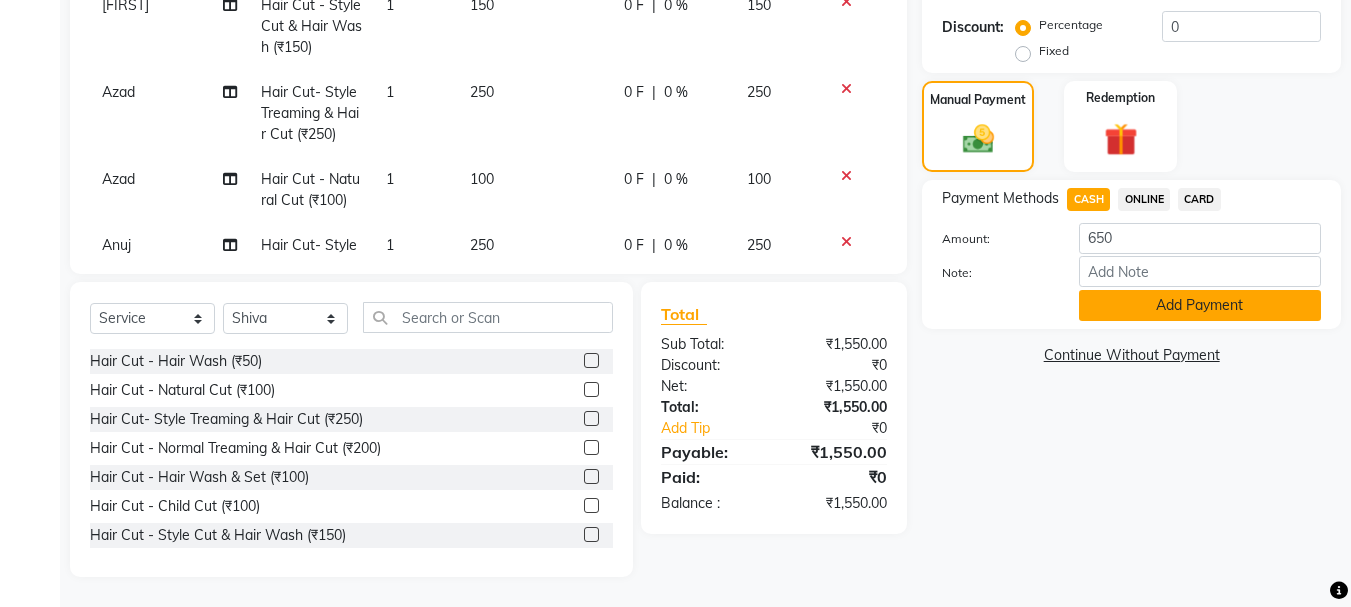 click on "Add Payment" 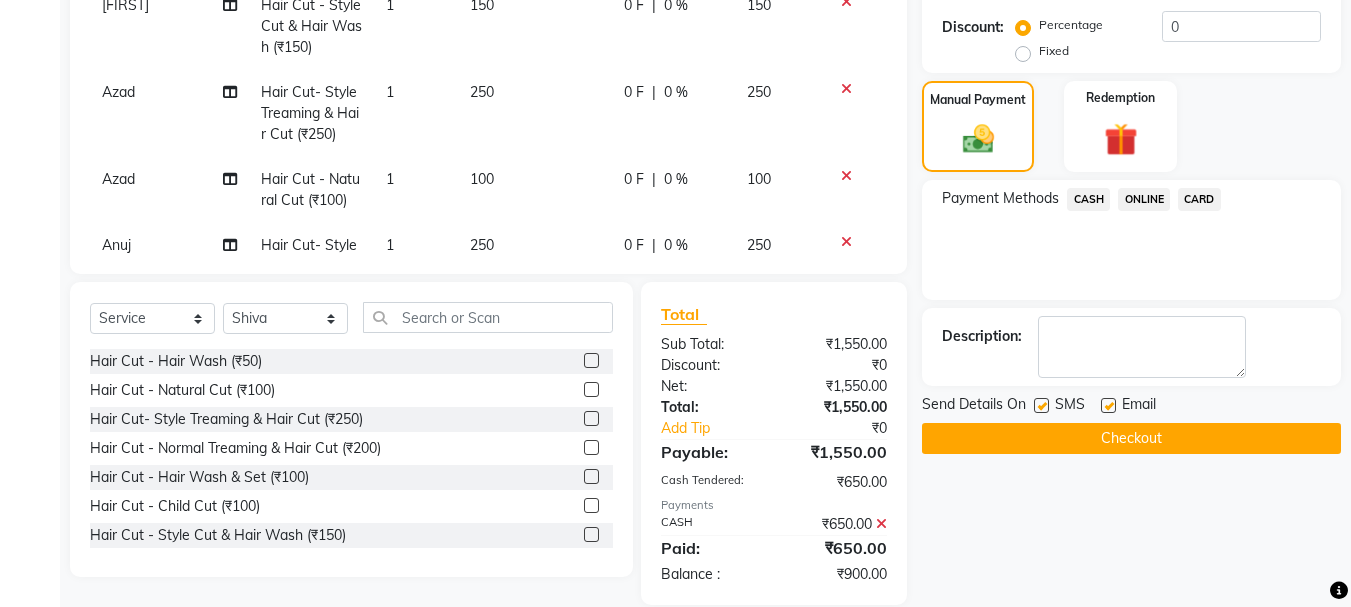 click on "ONLINE" 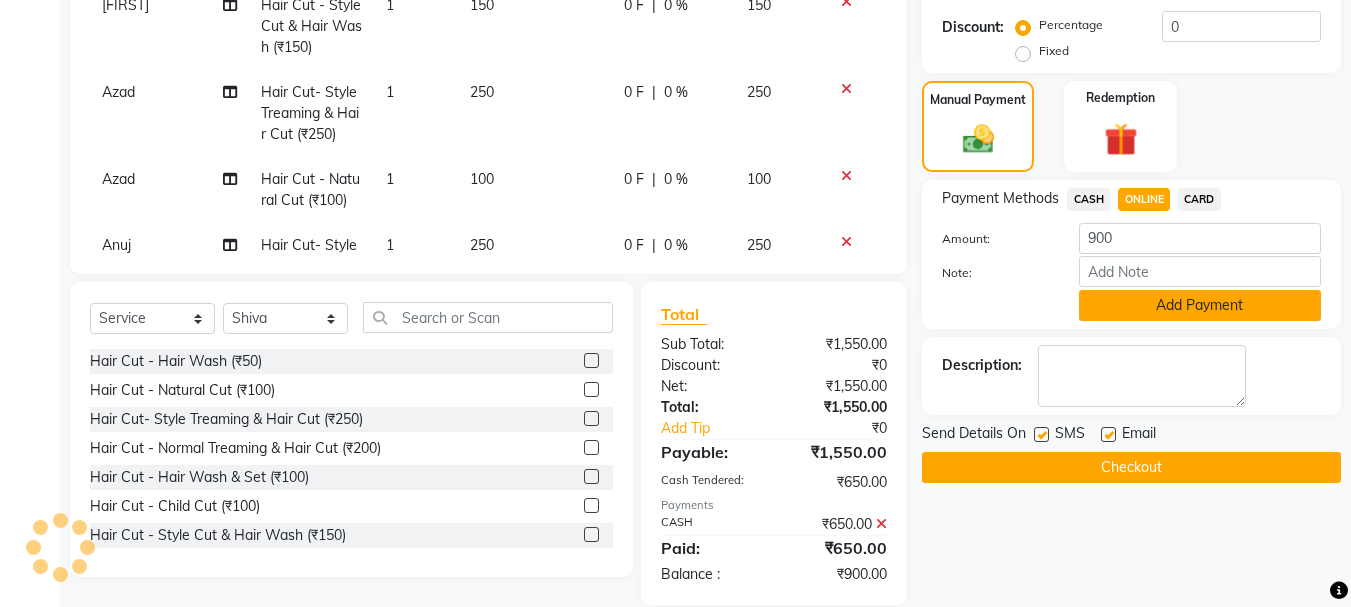 click on "Add Payment" 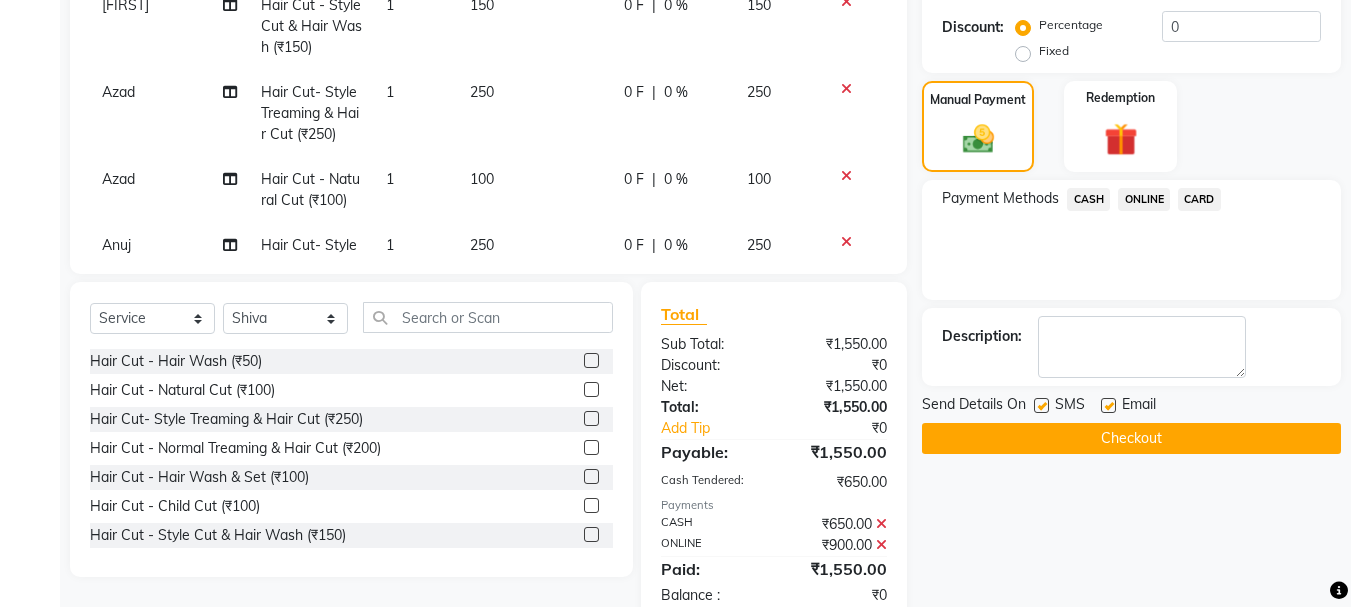 click on "Checkout" 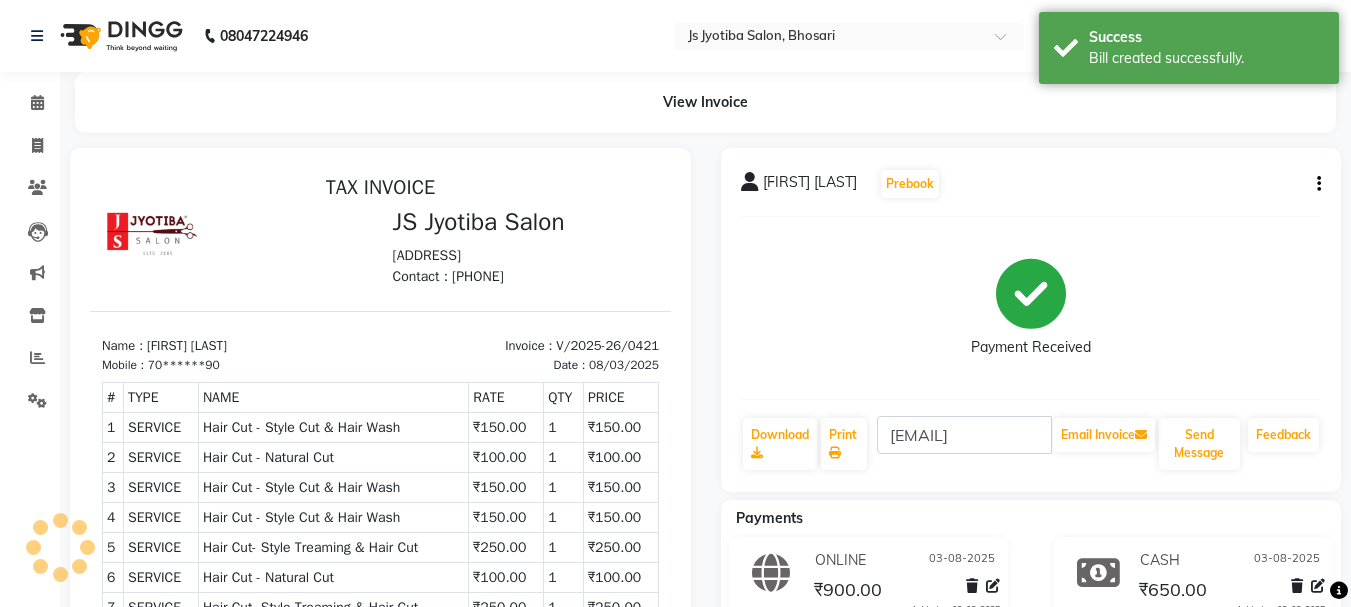 scroll, scrollTop: 0, scrollLeft: 0, axis: both 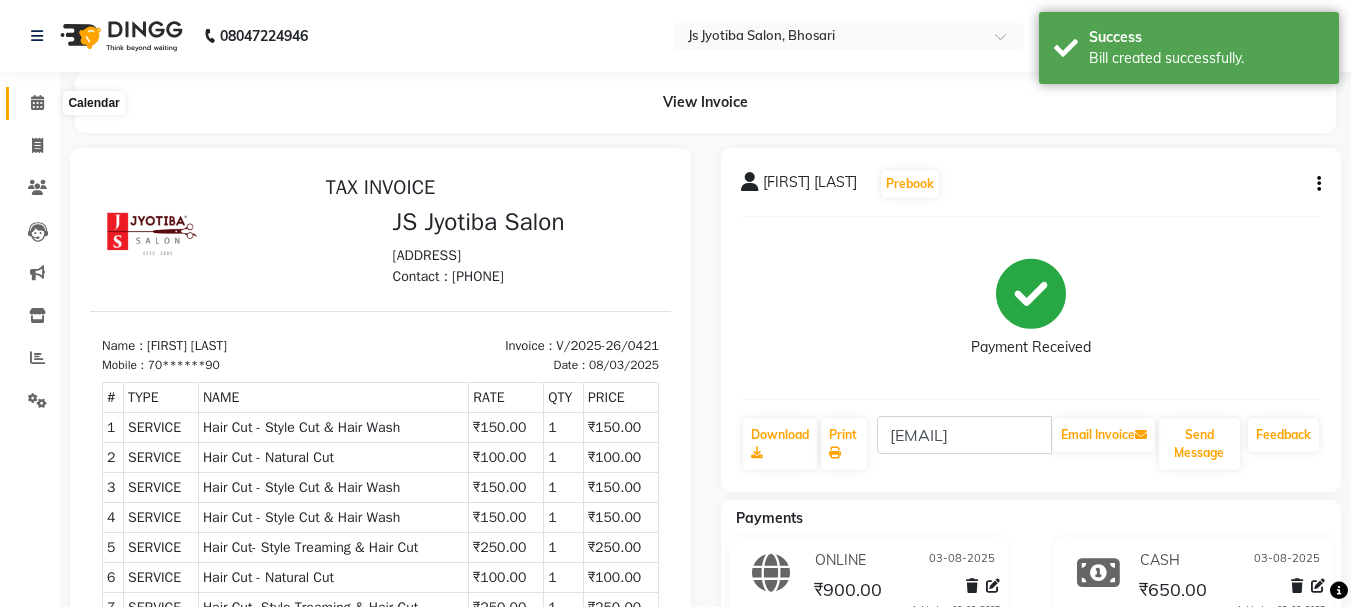 click 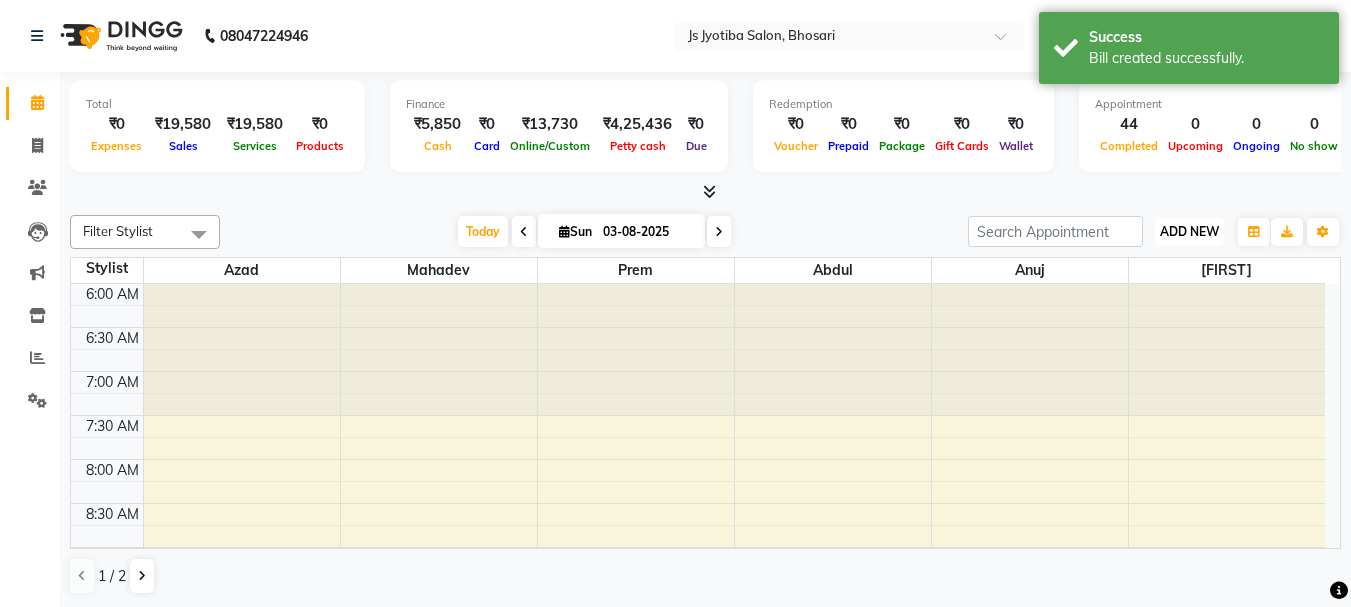 drag, startPoint x: 1181, startPoint y: 226, endPoint x: 1155, endPoint y: 244, distance: 31.622776 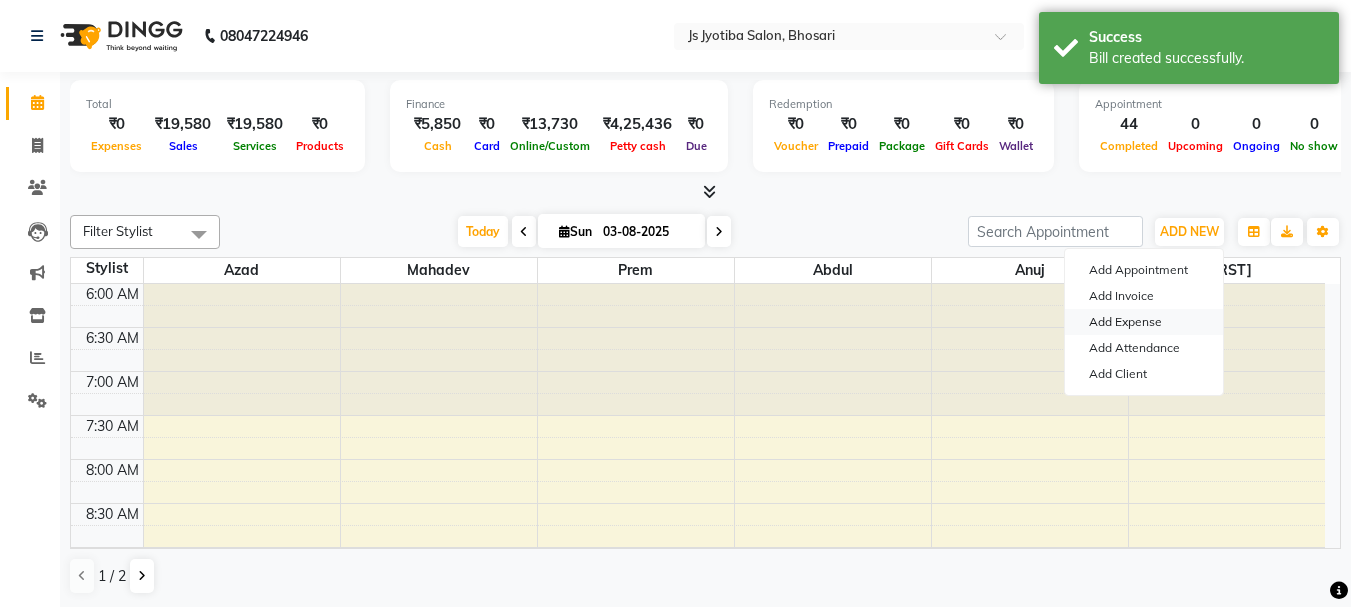 click on "Add Expense" at bounding box center [1144, 322] 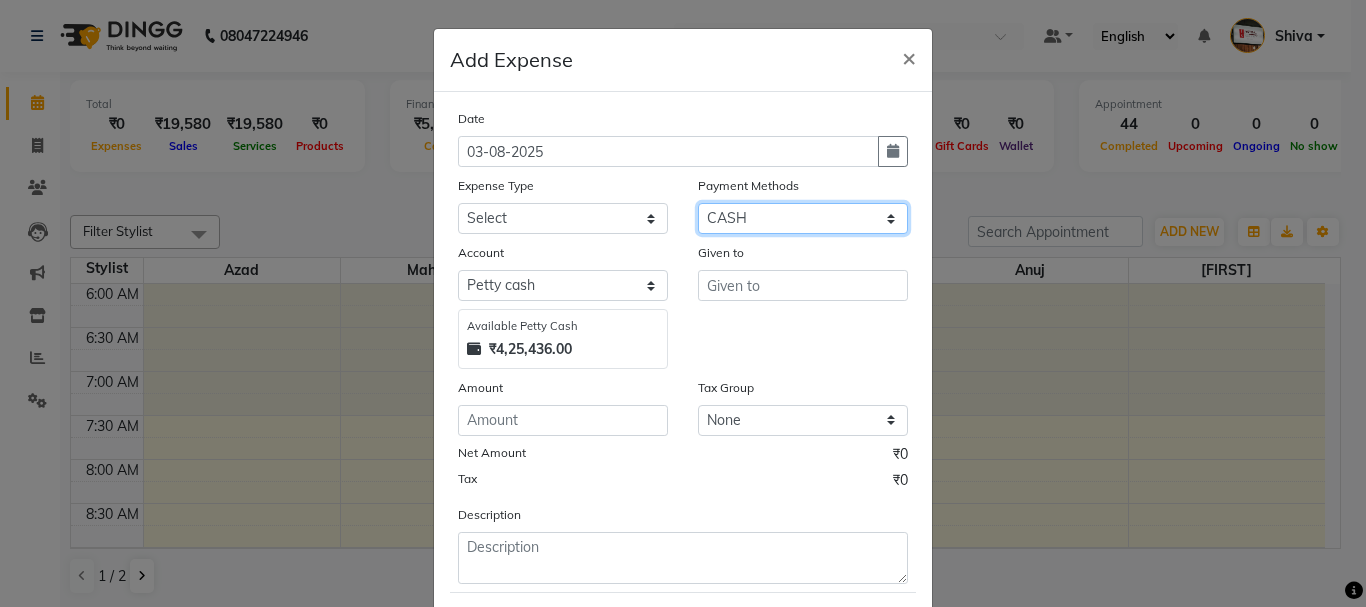 drag, startPoint x: 741, startPoint y: 219, endPoint x: 737, endPoint y: 232, distance: 13.601471 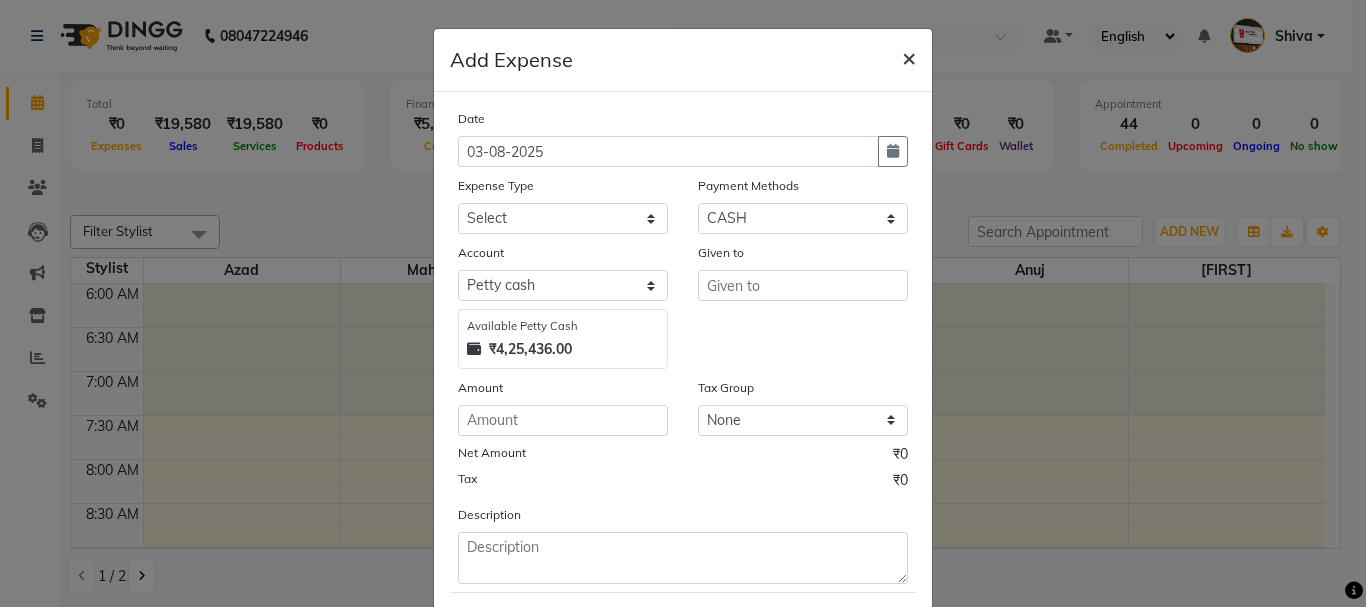 click on "×" 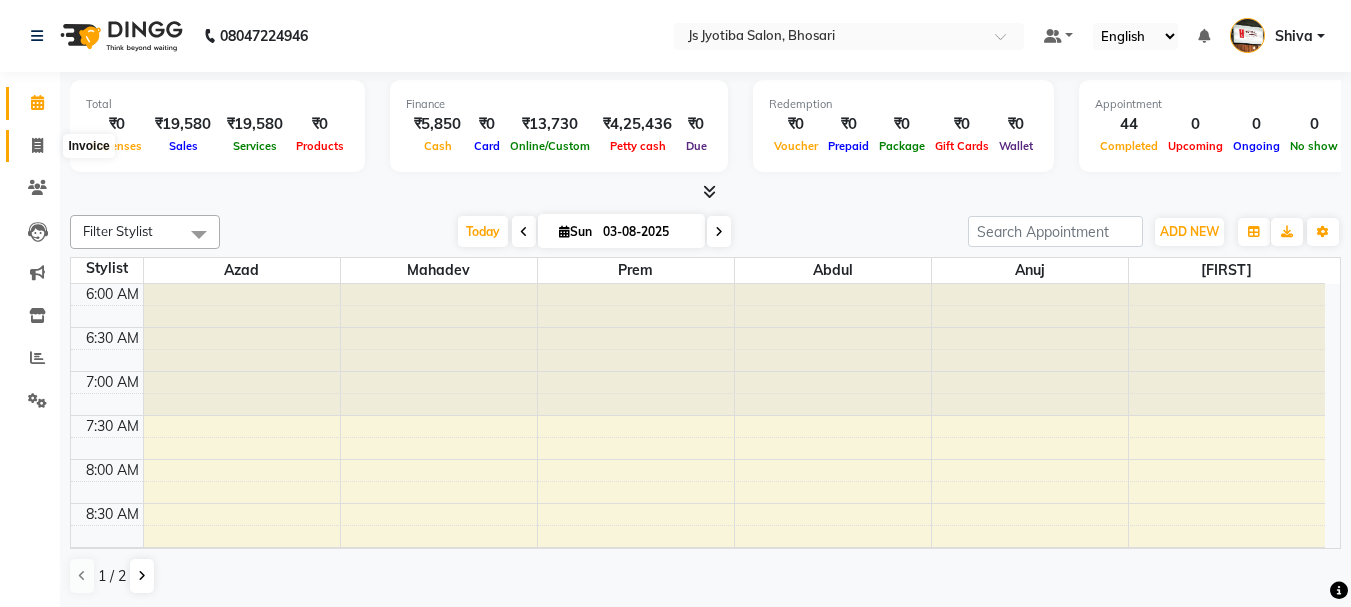 drag, startPoint x: 33, startPoint y: 151, endPoint x: 78, endPoint y: 151, distance: 45 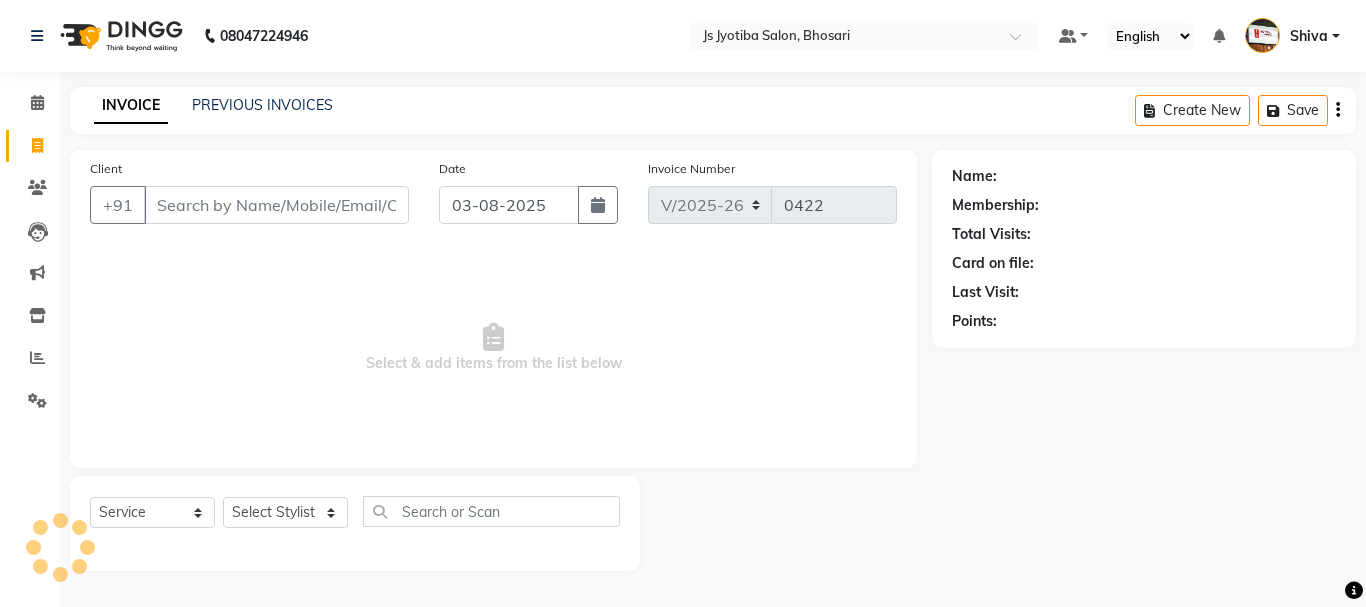 click on "Client" at bounding box center [276, 205] 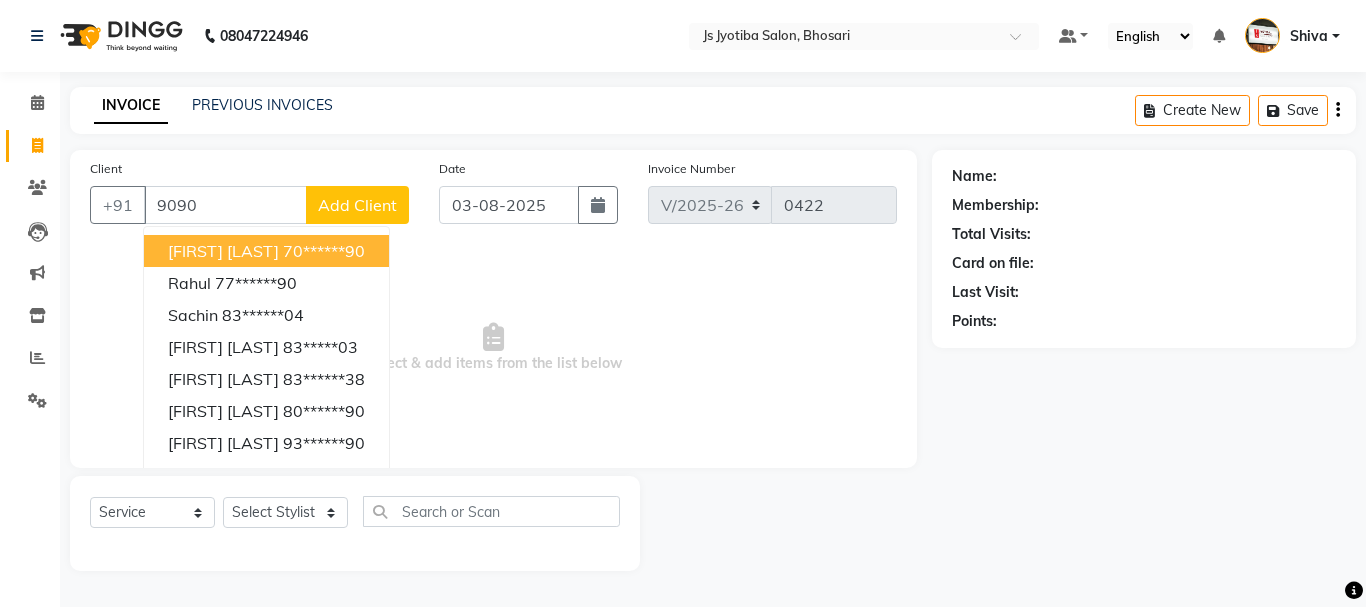 click on "[FIRST] [LAST]" at bounding box center [223, 251] 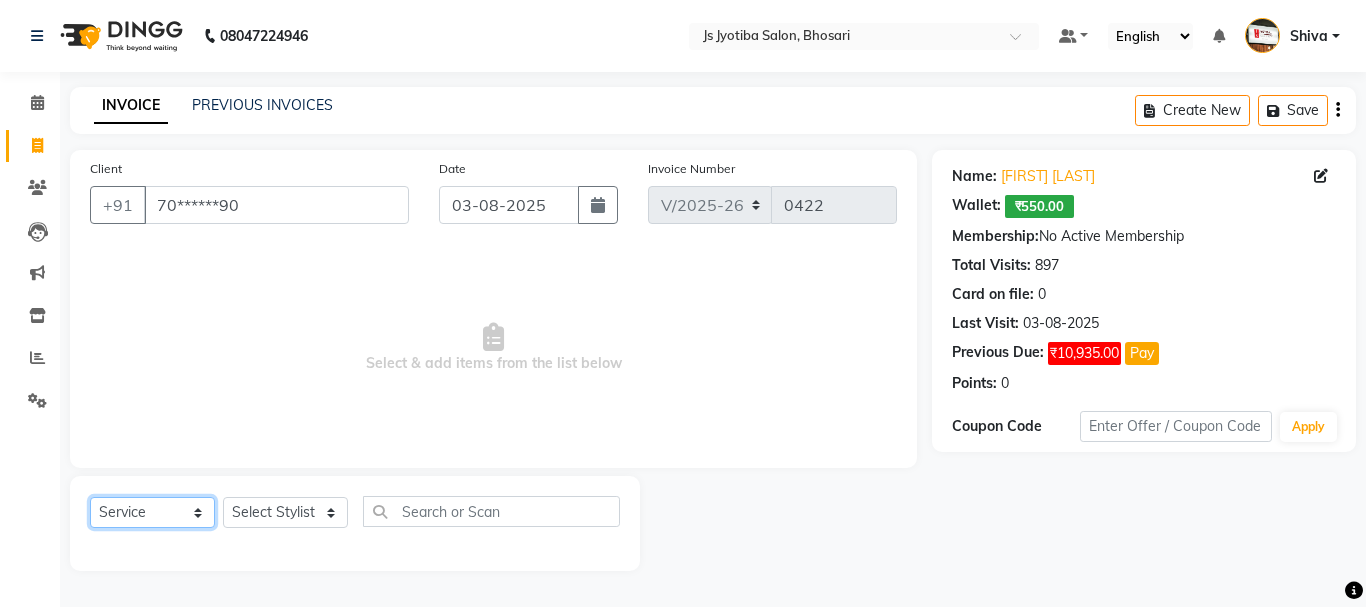 drag, startPoint x: 155, startPoint y: 523, endPoint x: 150, endPoint y: 501, distance: 22.561028 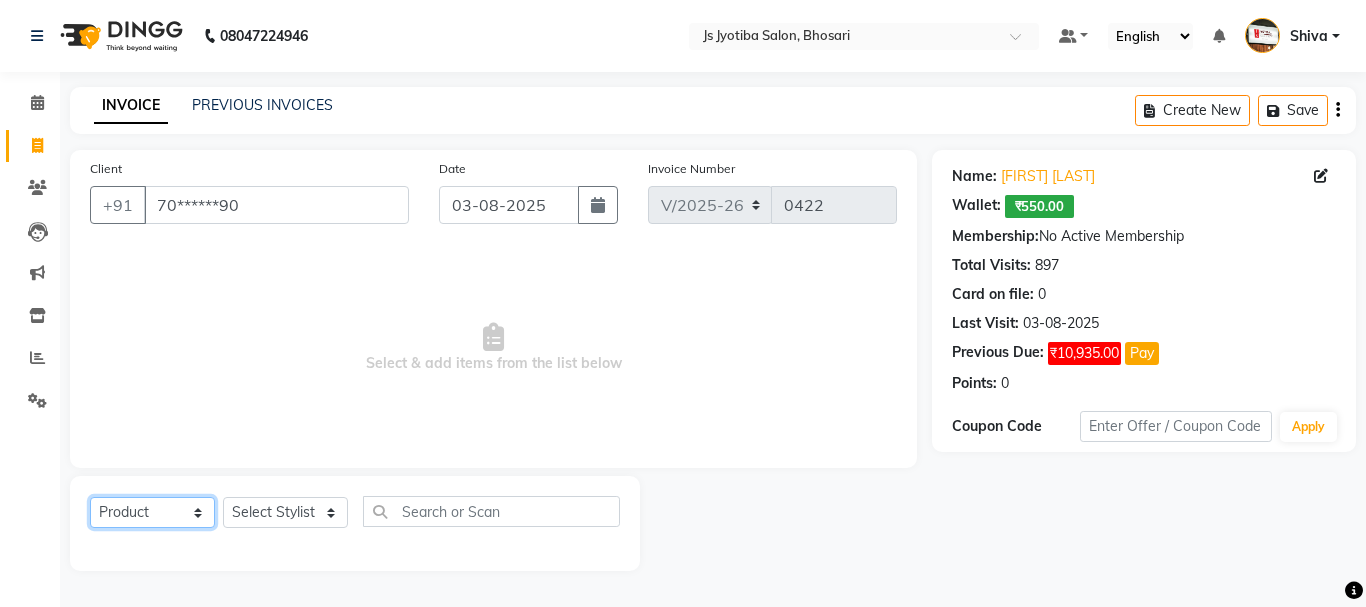 click on "Select  Service  Product  Membership  Package Voucher Prepaid Gift Card" 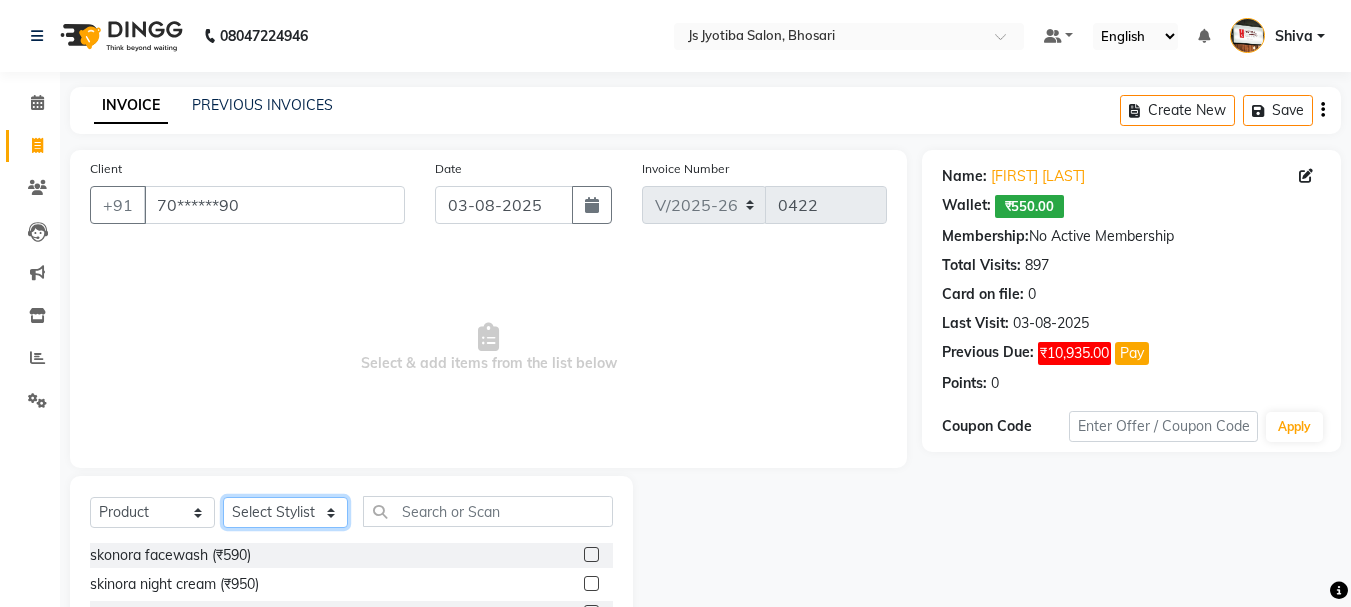 click on "Select Stylist [FIRST] [LAST] [FIRST] [LAST] [FIRST] [LAST] [FIRST] [LAST] [FIRST] [LAST] [FIRST] [LAST] [FIRST] [LAST] [FIRST] [LAST] [FIRST] [LAST] [FIRST] [LAST]" 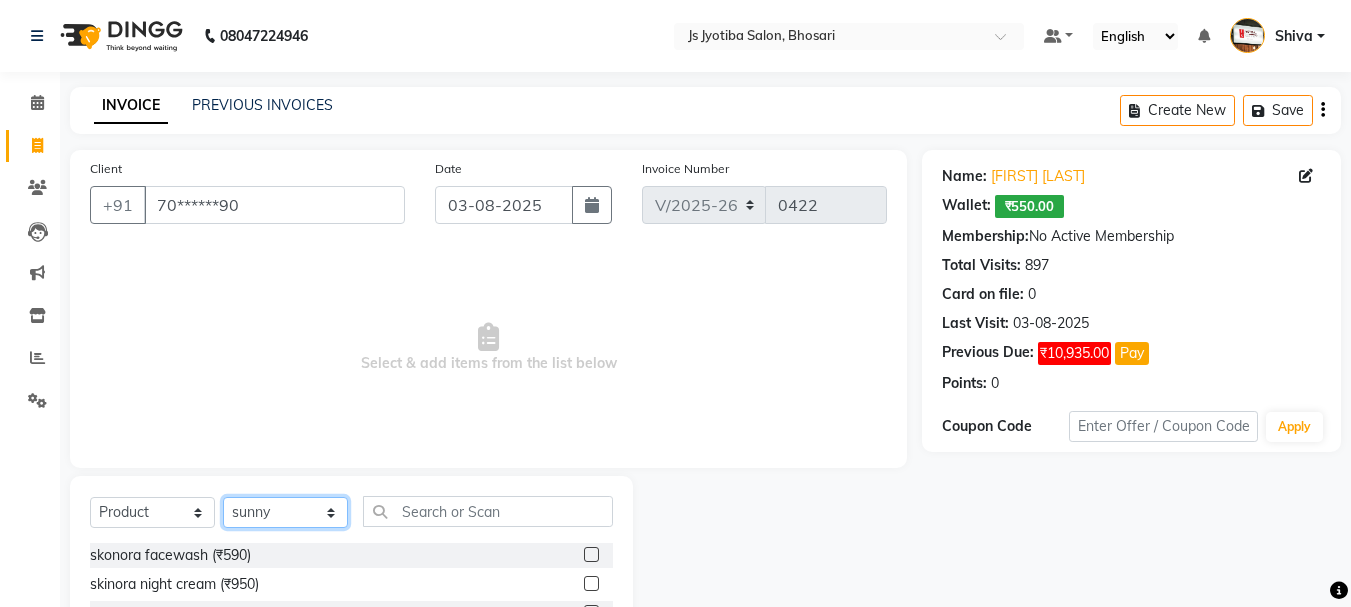 click on "Select Stylist [FIRST] [LAST] [FIRST] [LAST] [FIRST] [LAST] [FIRST] [LAST] [FIRST] [LAST] [FIRST] [LAST] [FIRST] [LAST] [FIRST] [LAST] [FIRST] [LAST] [FIRST] [LAST]" 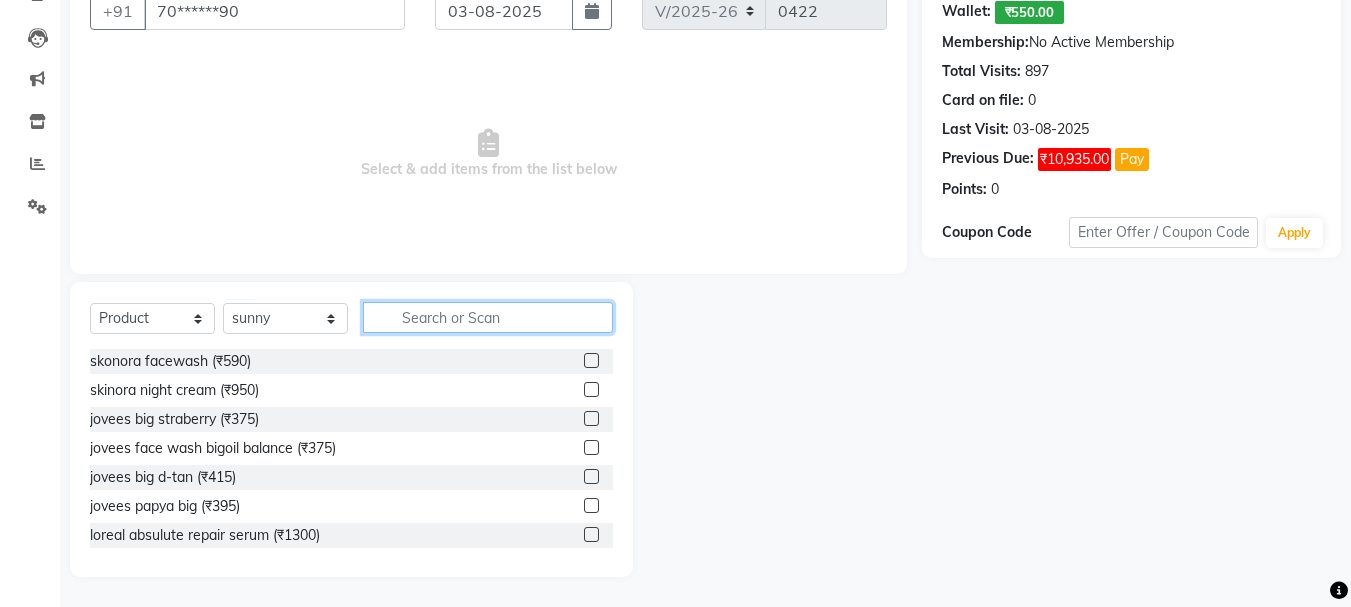click 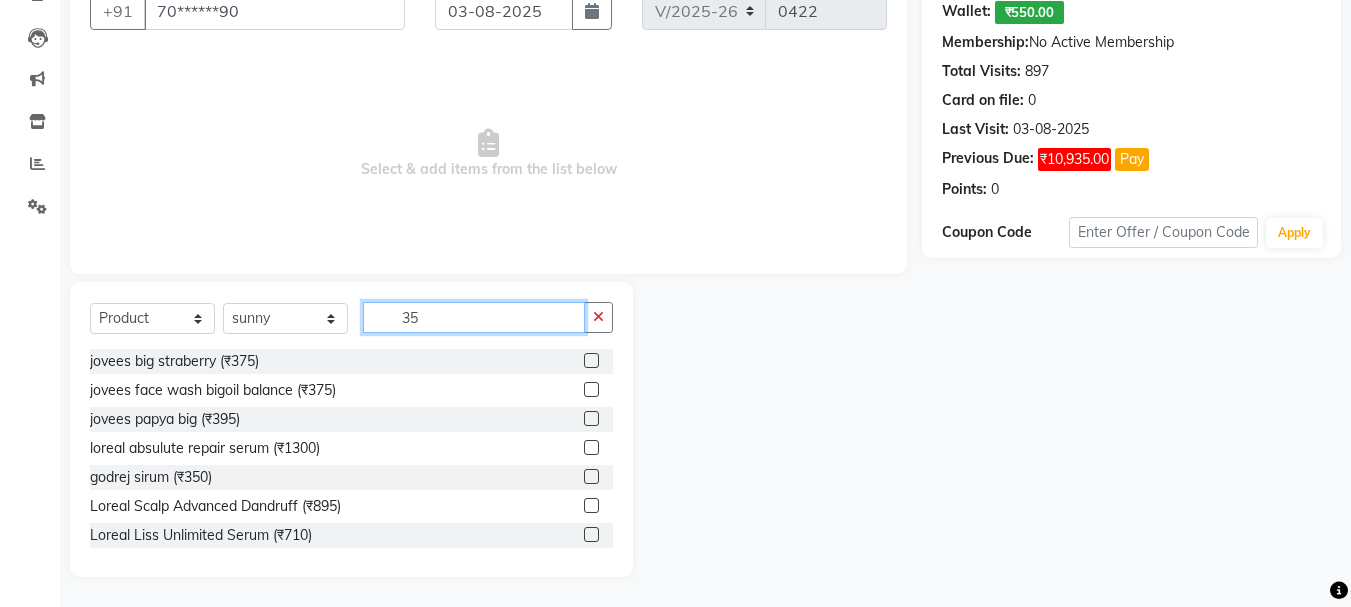 scroll, scrollTop: 81, scrollLeft: 0, axis: vertical 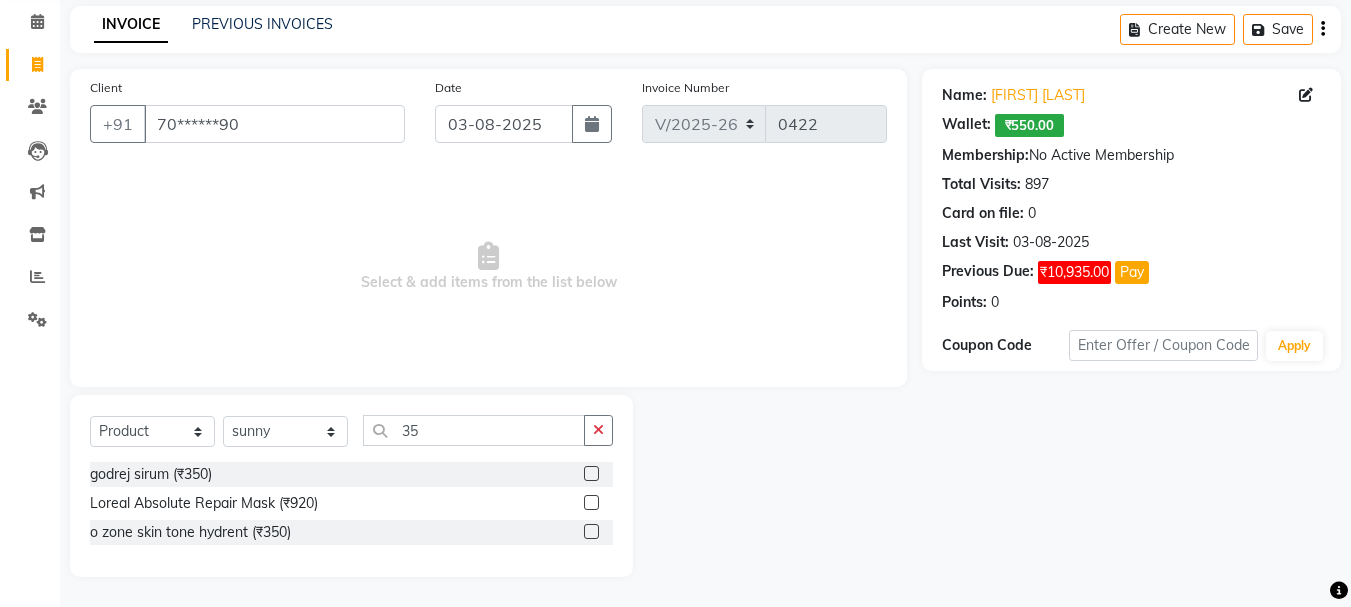 click 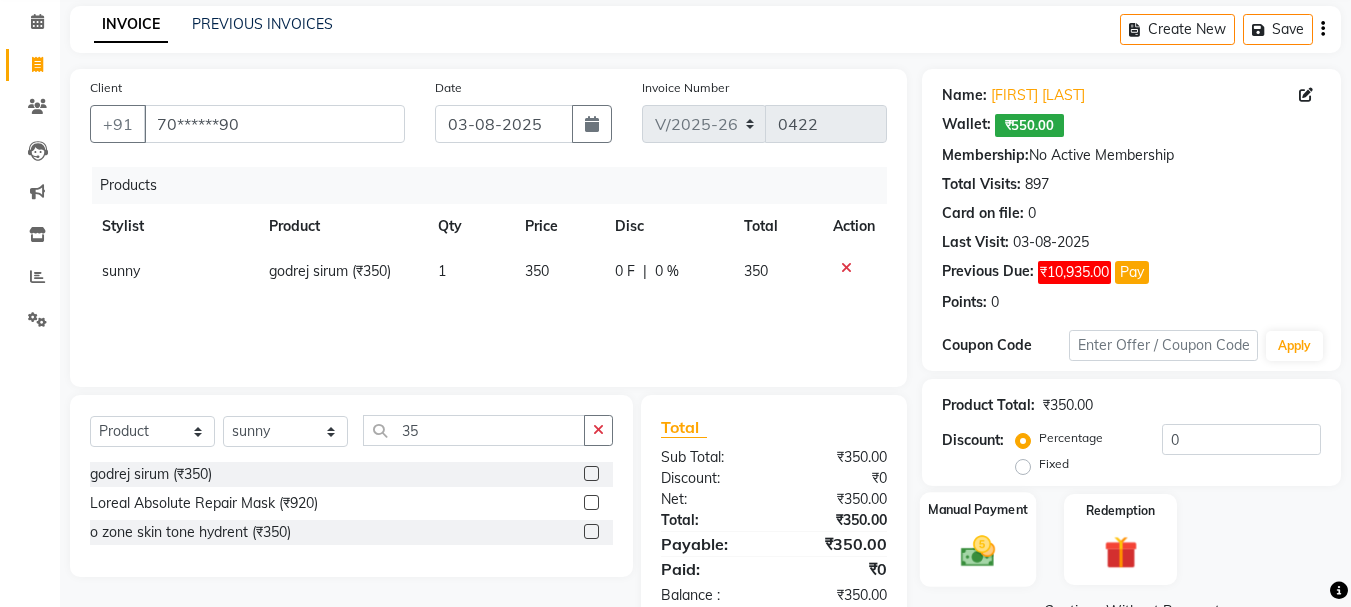 click 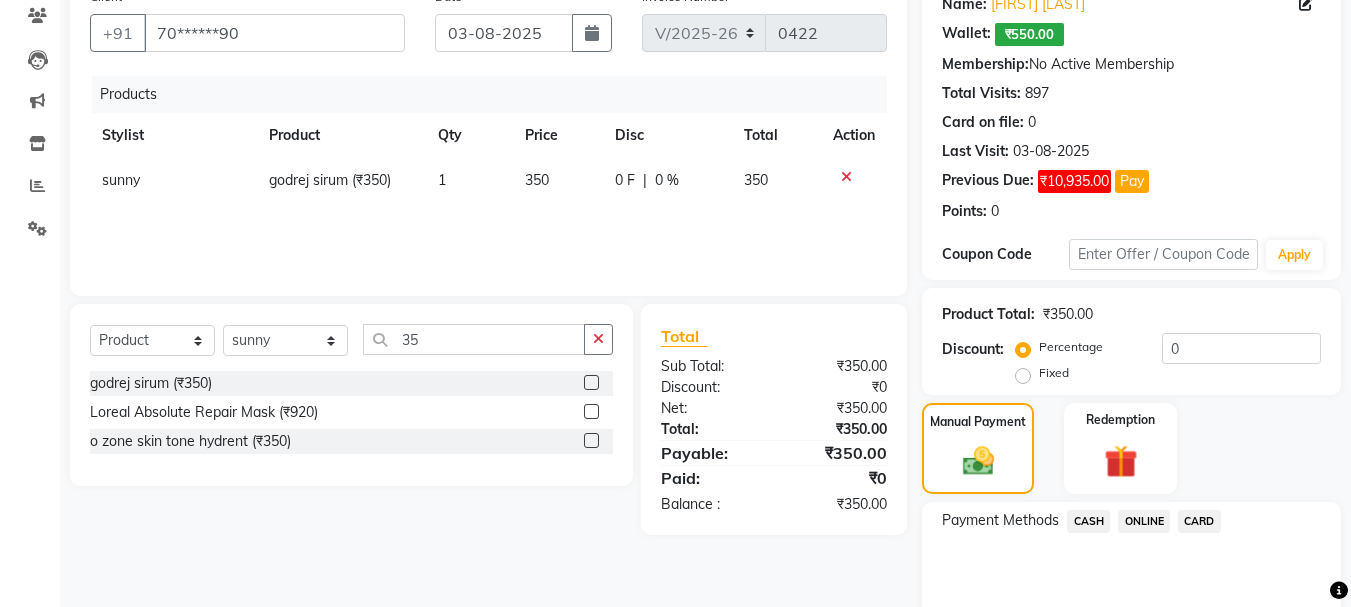 scroll, scrollTop: 258, scrollLeft: 0, axis: vertical 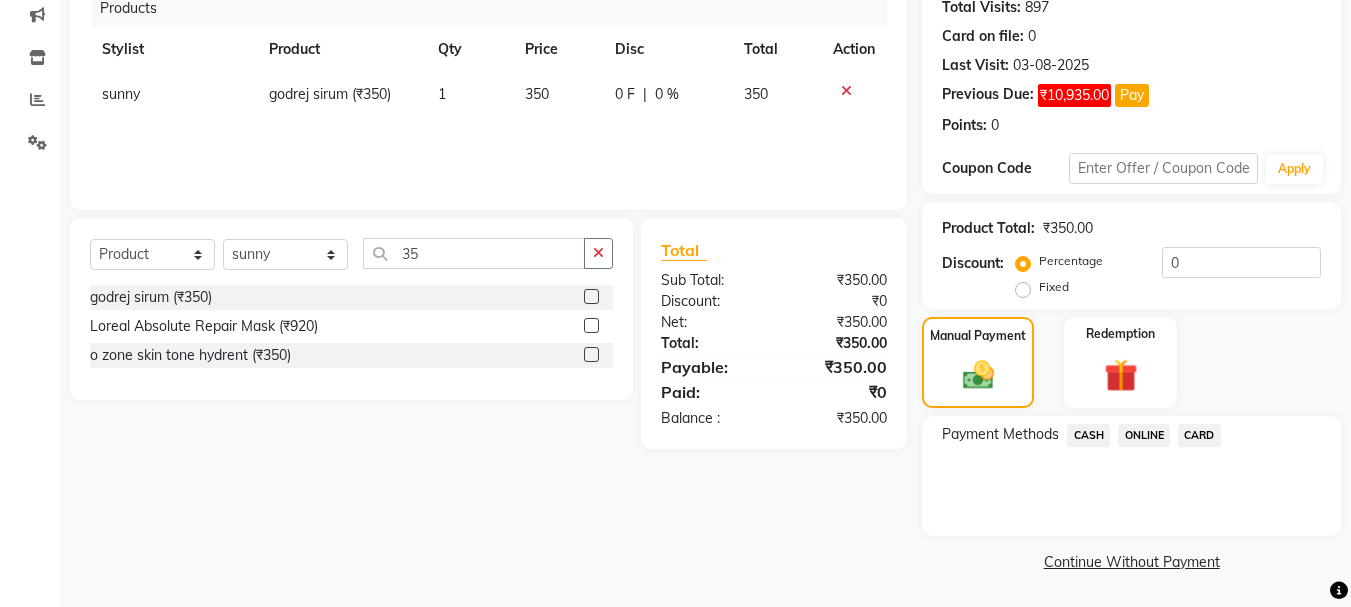 click on "ONLINE" 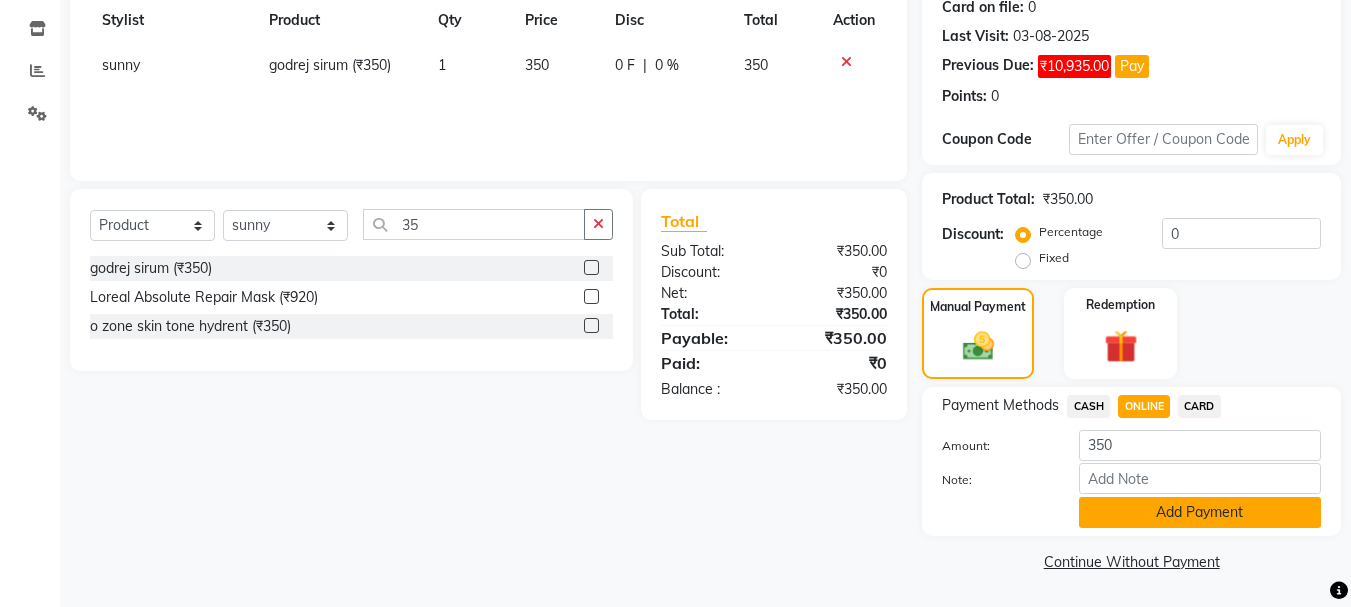 click on "Add Payment" 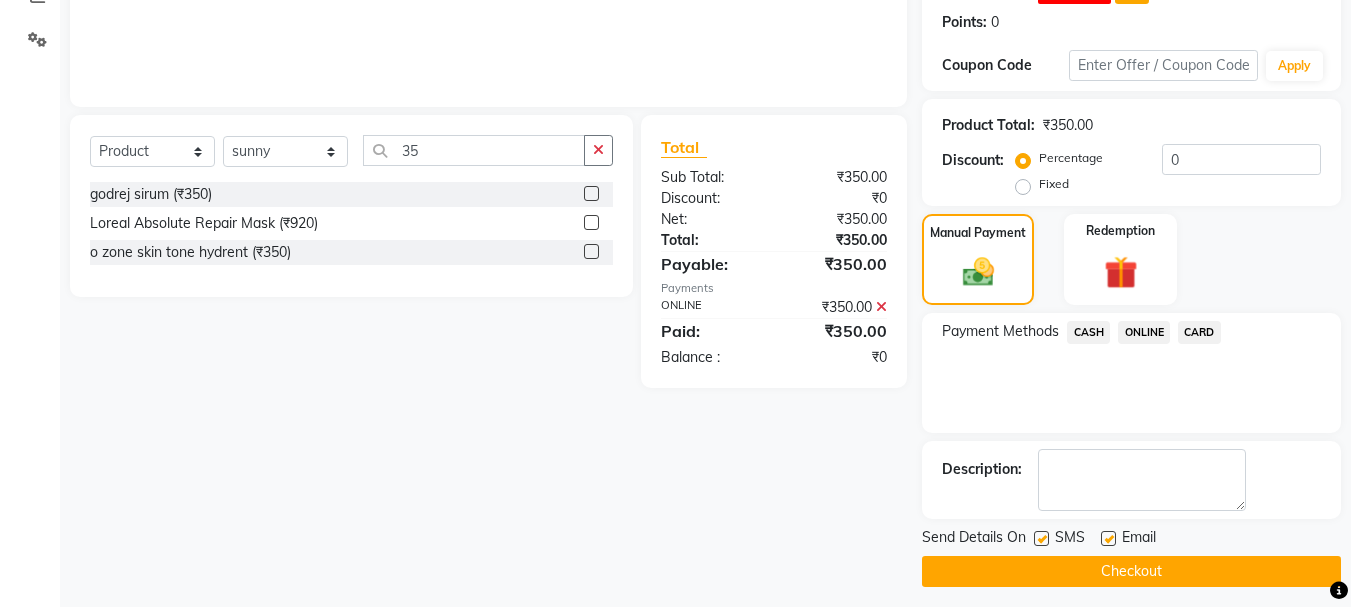 scroll, scrollTop: 371, scrollLeft: 0, axis: vertical 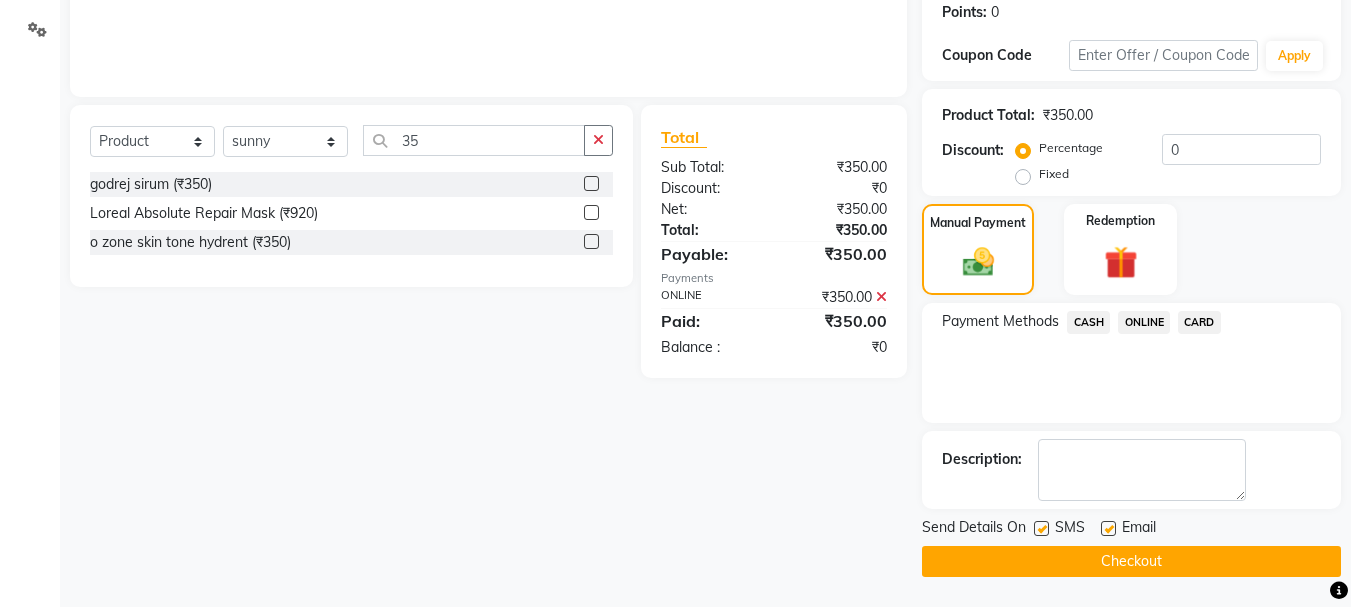 click on "Checkout" 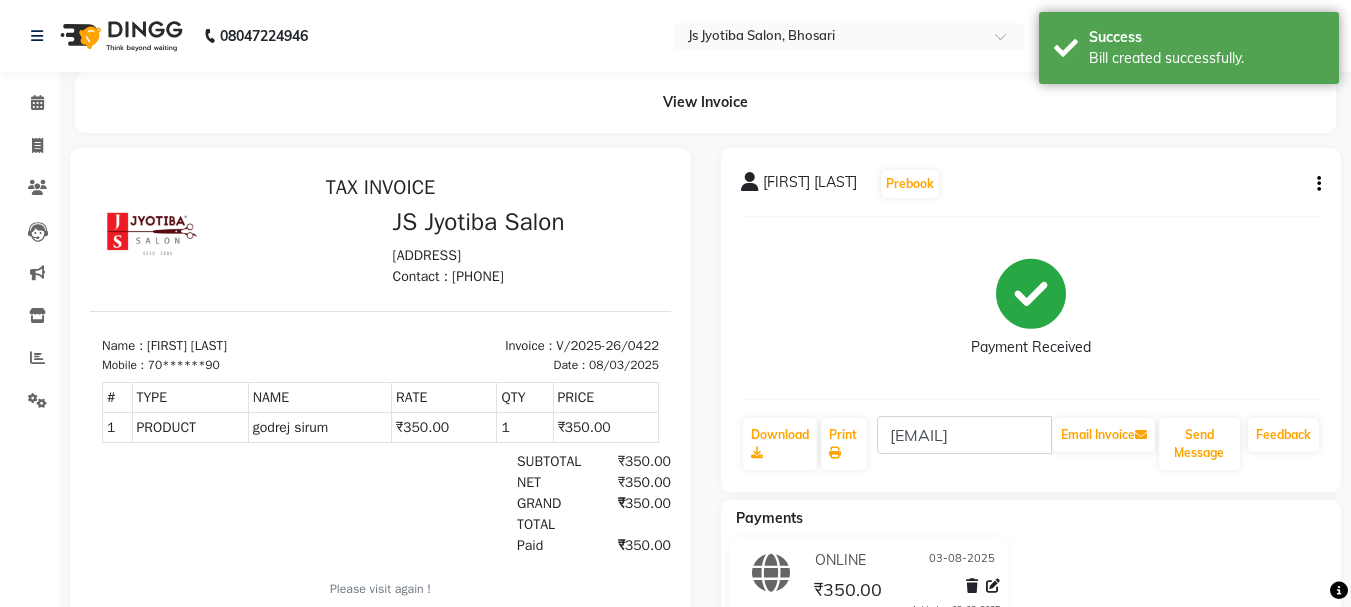 scroll, scrollTop: 0, scrollLeft: 0, axis: both 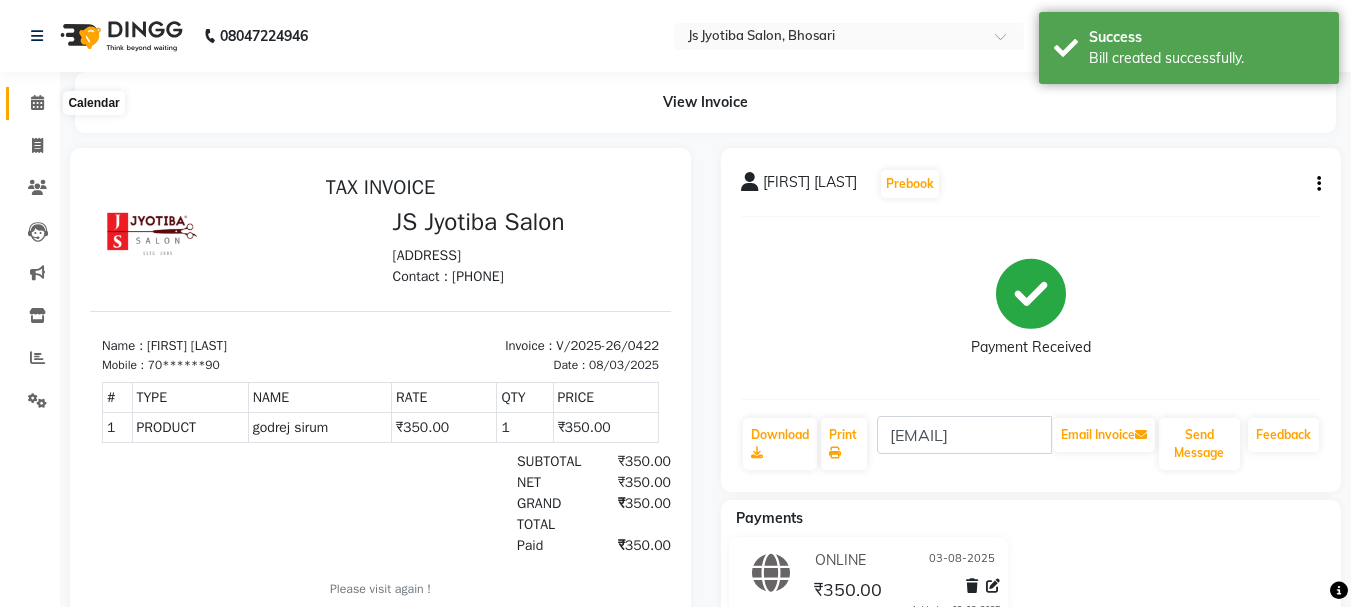 click 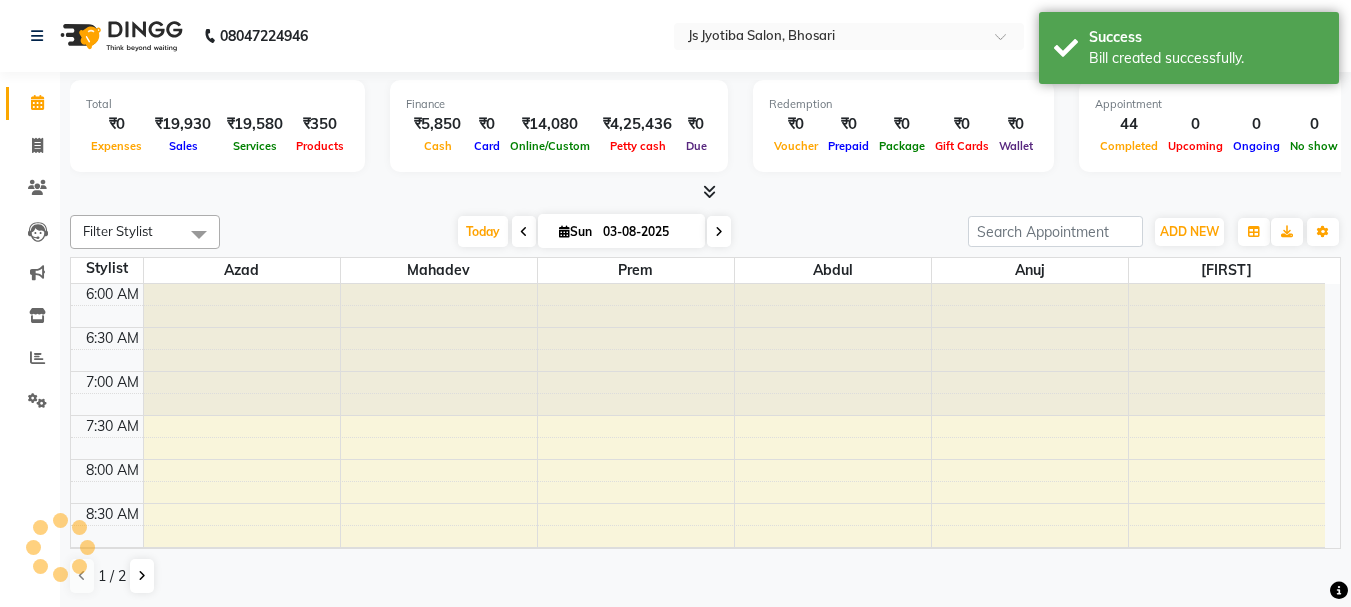 scroll, scrollTop: 0, scrollLeft: 0, axis: both 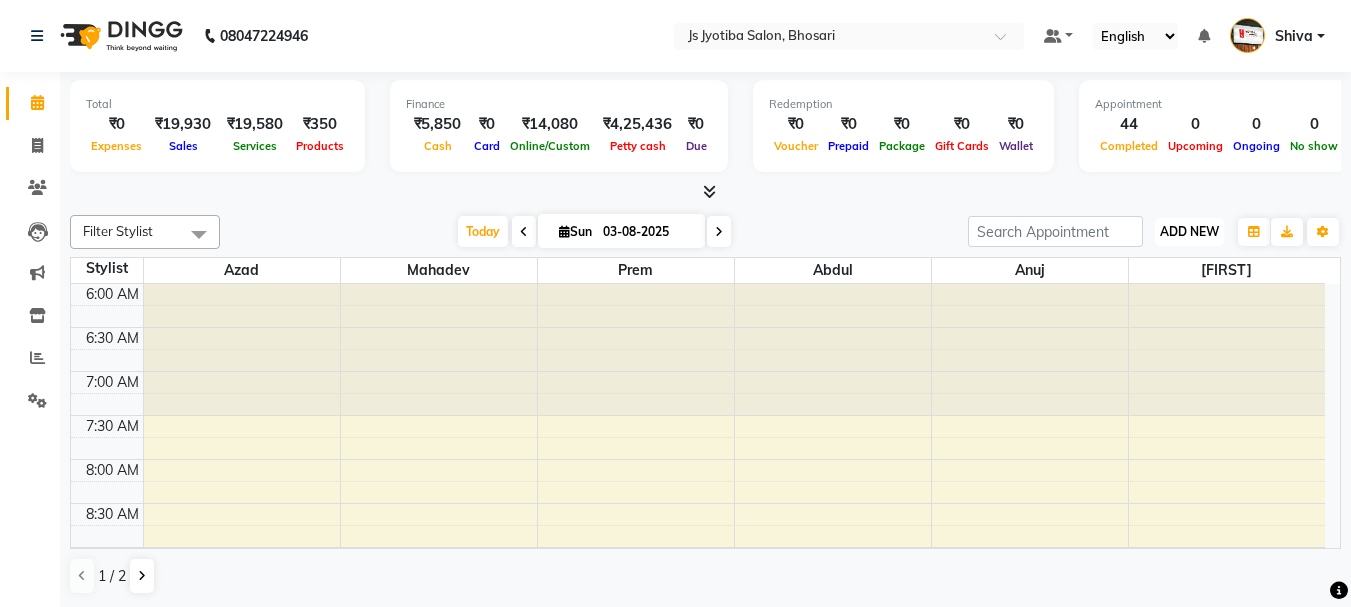 click on "ADD NEW Toggle Dropdown" at bounding box center [1189, 232] 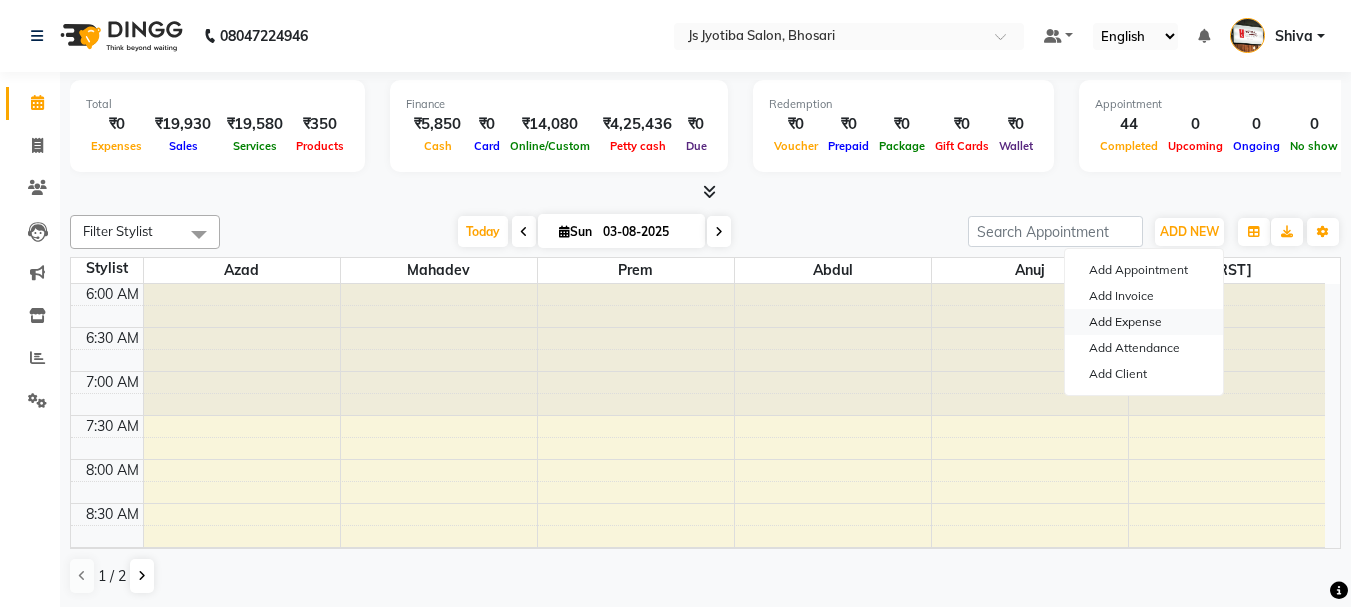click on "Add Expense" at bounding box center (1144, 322) 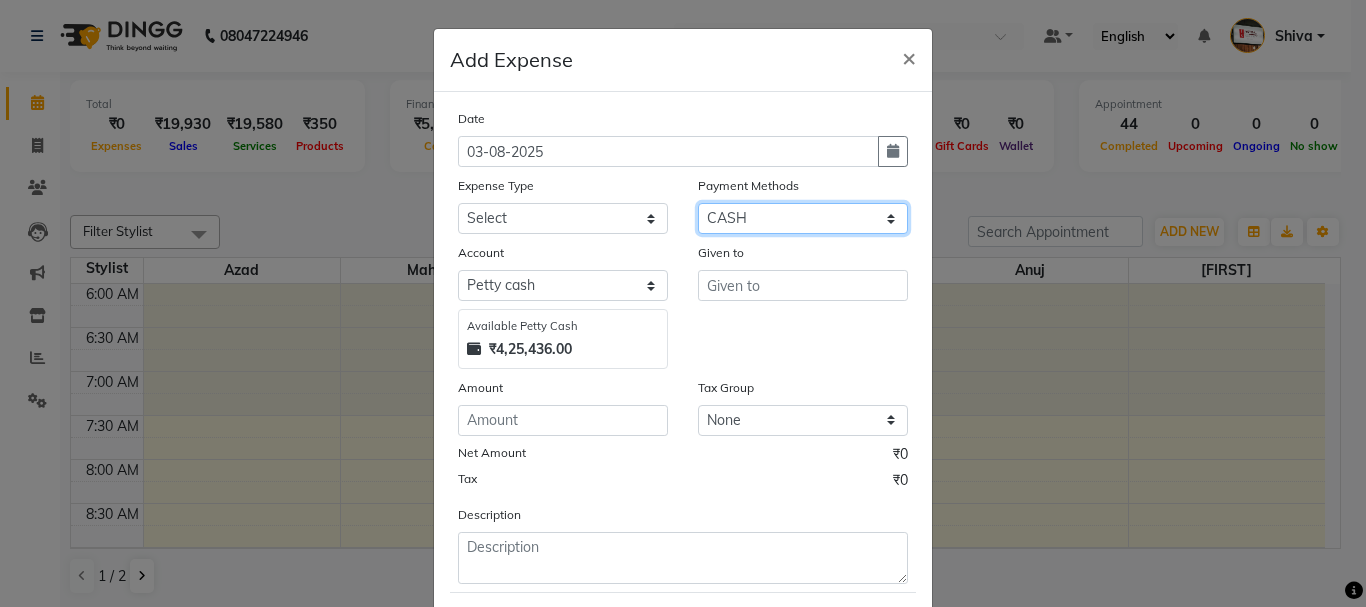 drag, startPoint x: 761, startPoint y: 205, endPoint x: 749, endPoint y: 207, distance: 12.165525 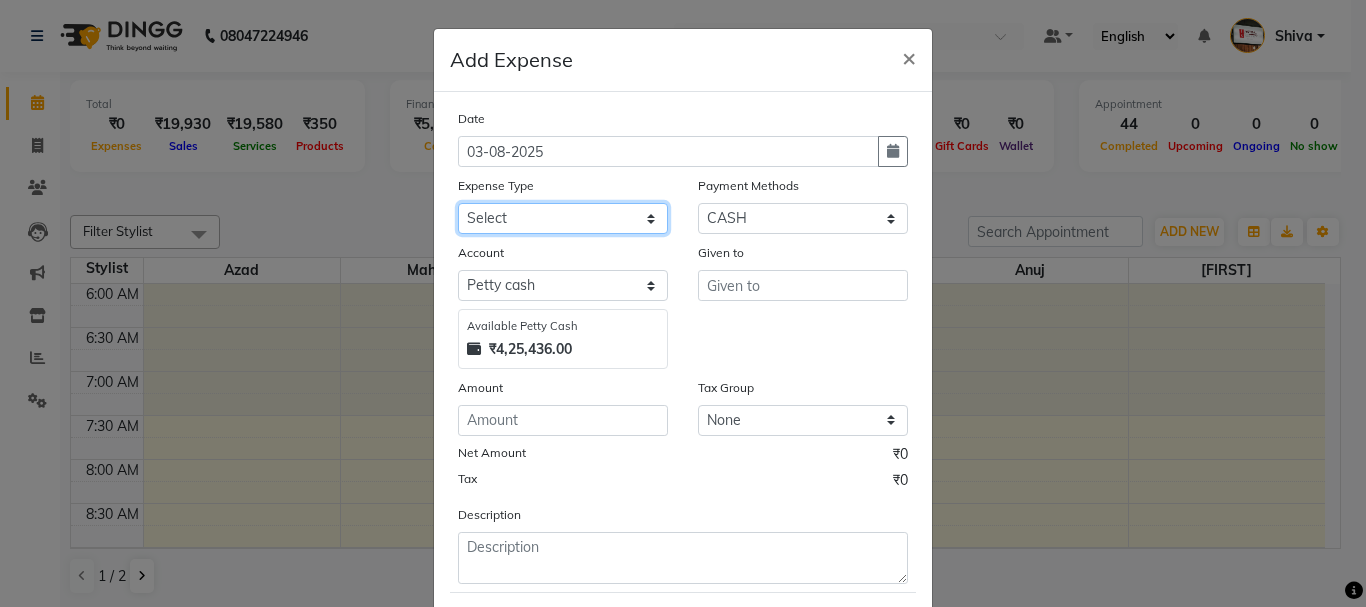 click on "Select Advance salary Advance salary ajaj Bank charges Car maintenance  Cash transfer to bank Cash transfer to hub Client Snacks Clinical charges Equipment Fuel Govt fee home Incentive Insurance International purchase Loan Repayment Maintenance Marketing Miscellaneous MRA Other Over times Pantry Product Rent Salary shop shop Staff Snacks Tax Tea & Refreshment TIP Utilities Wifi recharge" 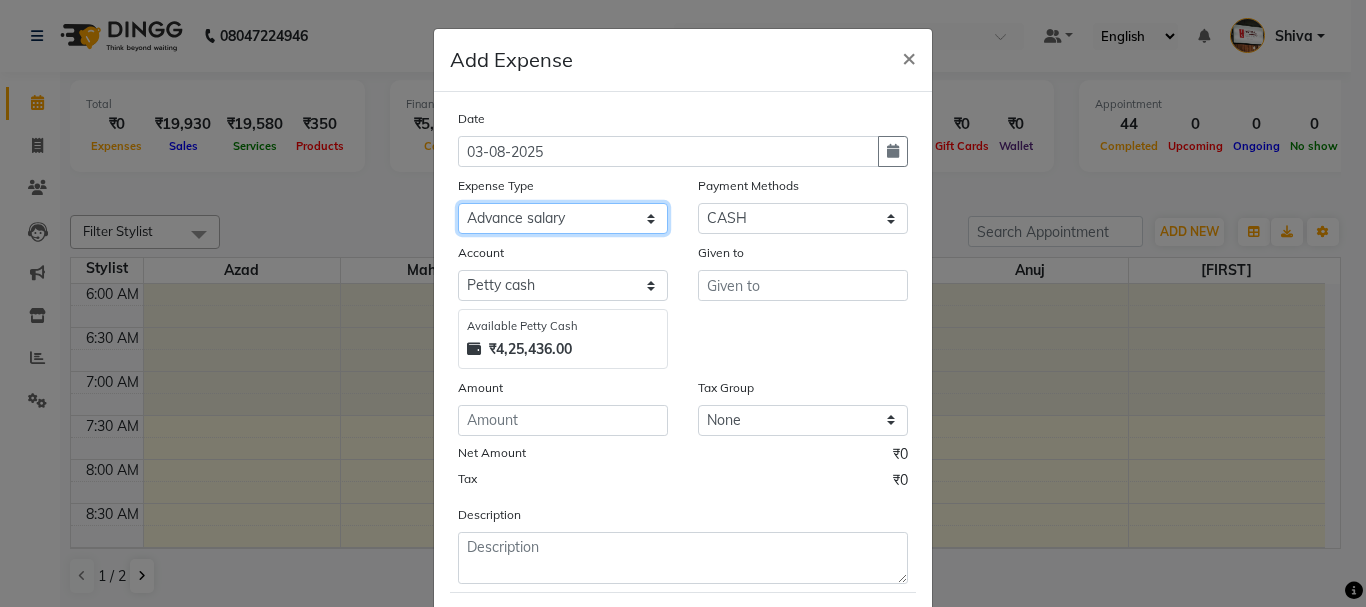 click on "Select Advance salary Advance salary ajaj Bank charges Car maintenance  Cash transfer to bank Cash transfer to hub Client Snacks Clinical charges Equipment Fuel Govt fee home Incentive Insurance International purchase Loan Repayment Maintenance Marketing Miscellaneous MRA Other Over times Pantry Product Rent Salary shop shop Staff Snacks Tax Tea & Refreshment TIP Utilities Wifi recharge" 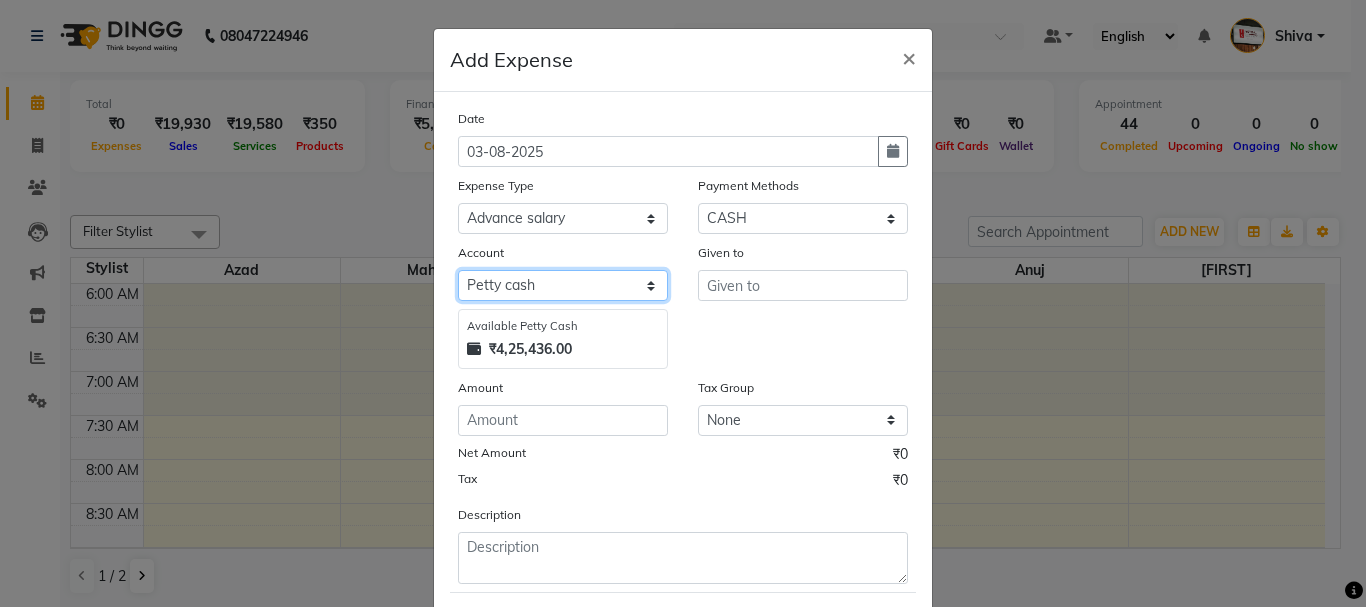 drag, startPoint x: 540, startPoint y: 283, endPoint x: 540, endPoint y: 300, distance: 17 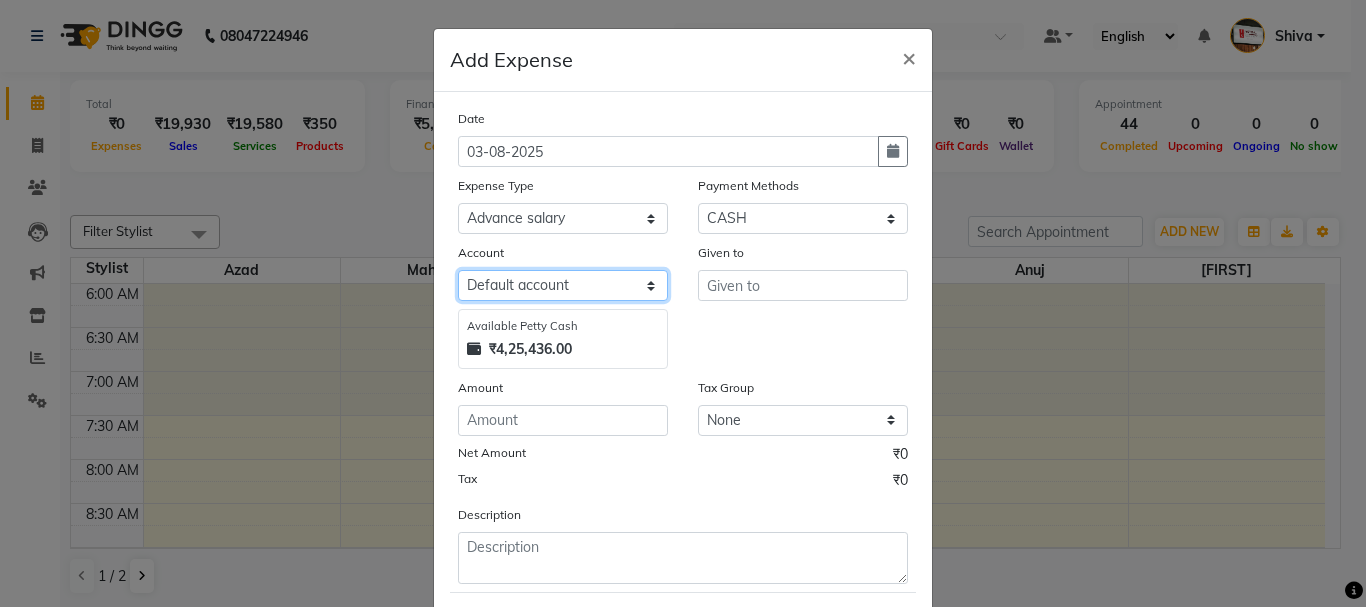 click on "Select Default account Petty cash" 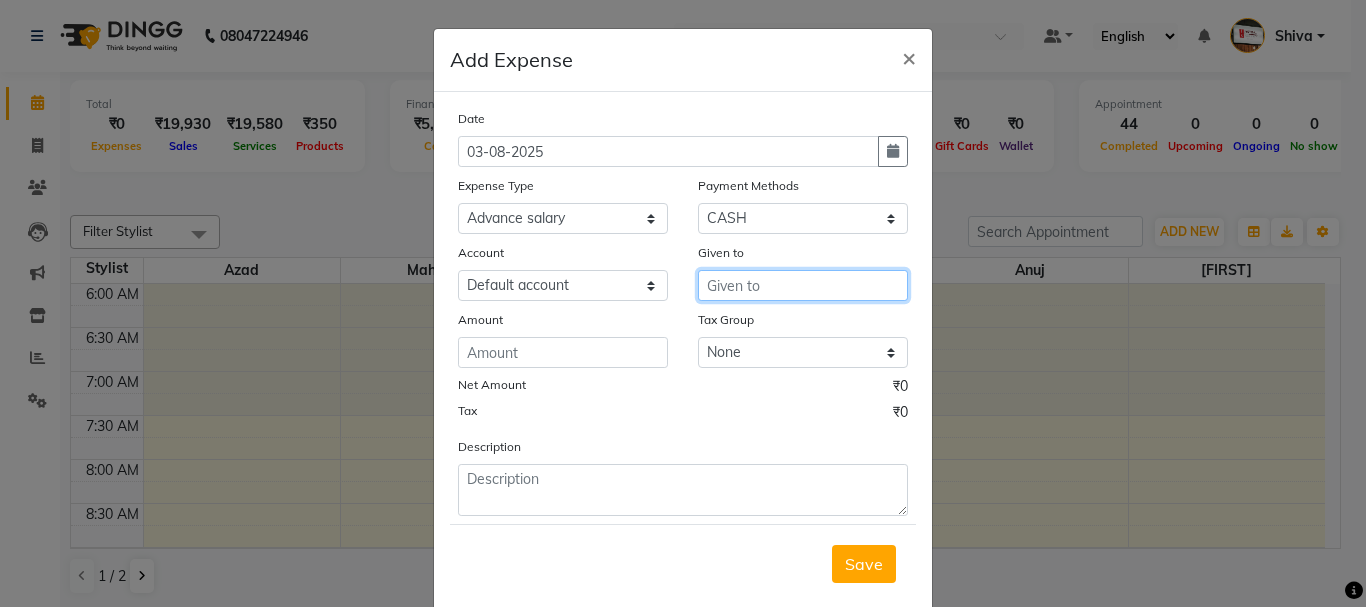 click at bounding box center [803, 285] 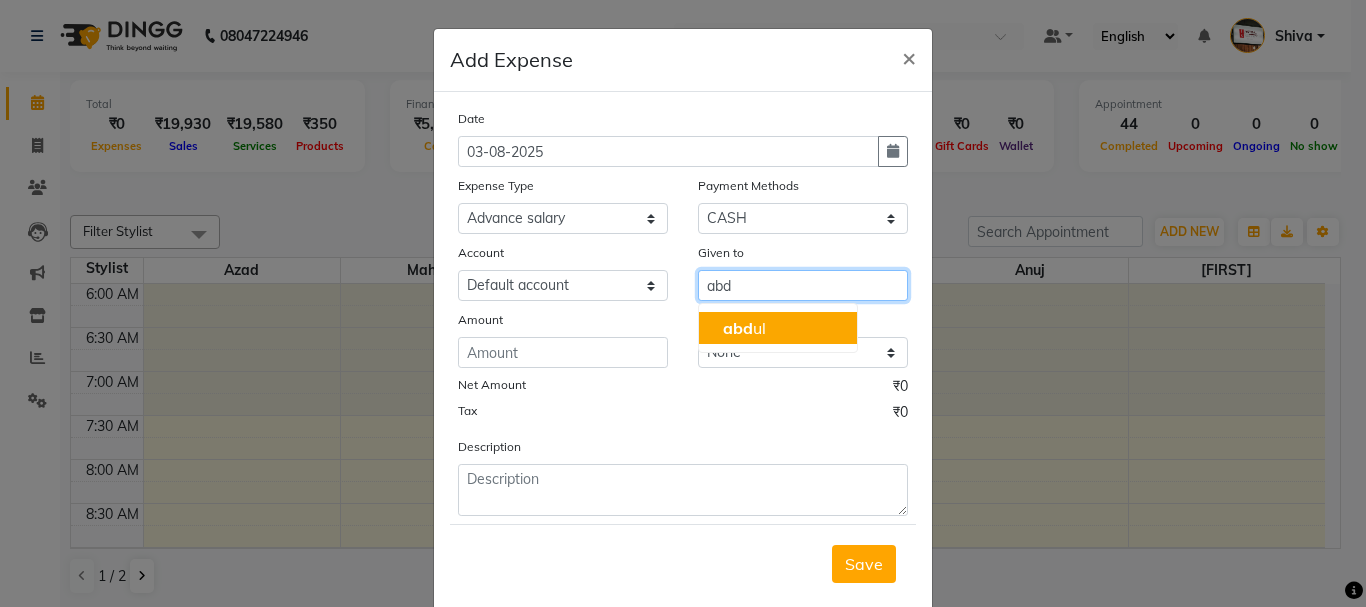 click on "abd" 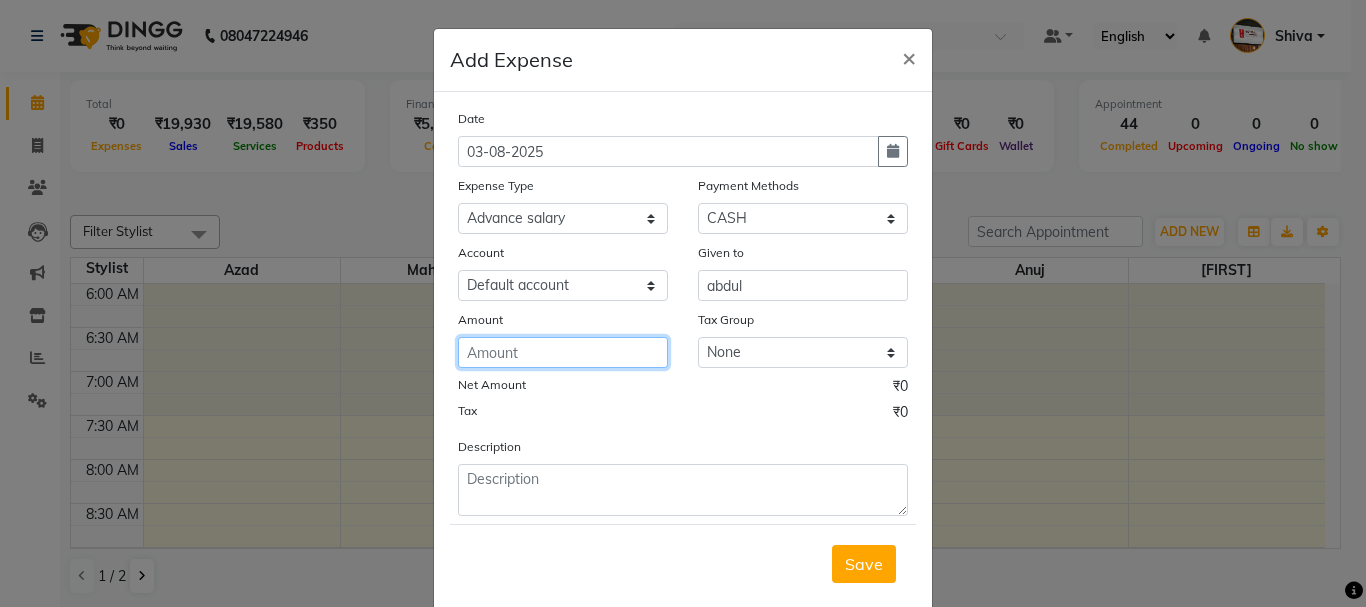 click 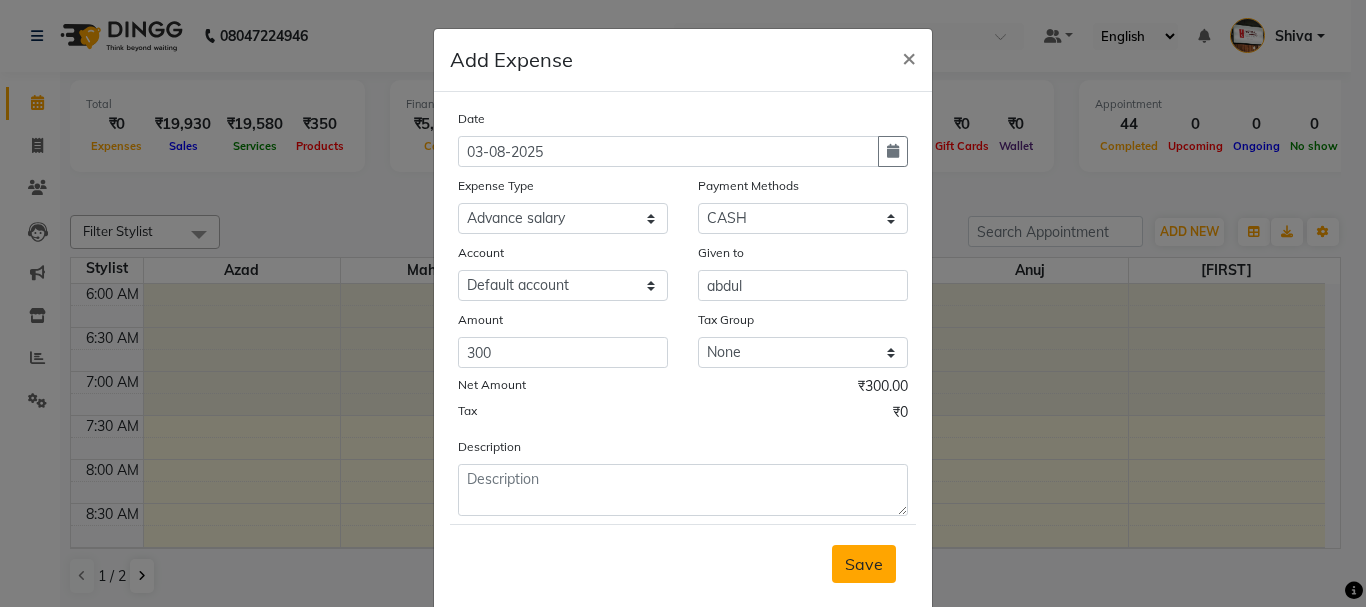 click on "Save" at bounding box center (864, 564) 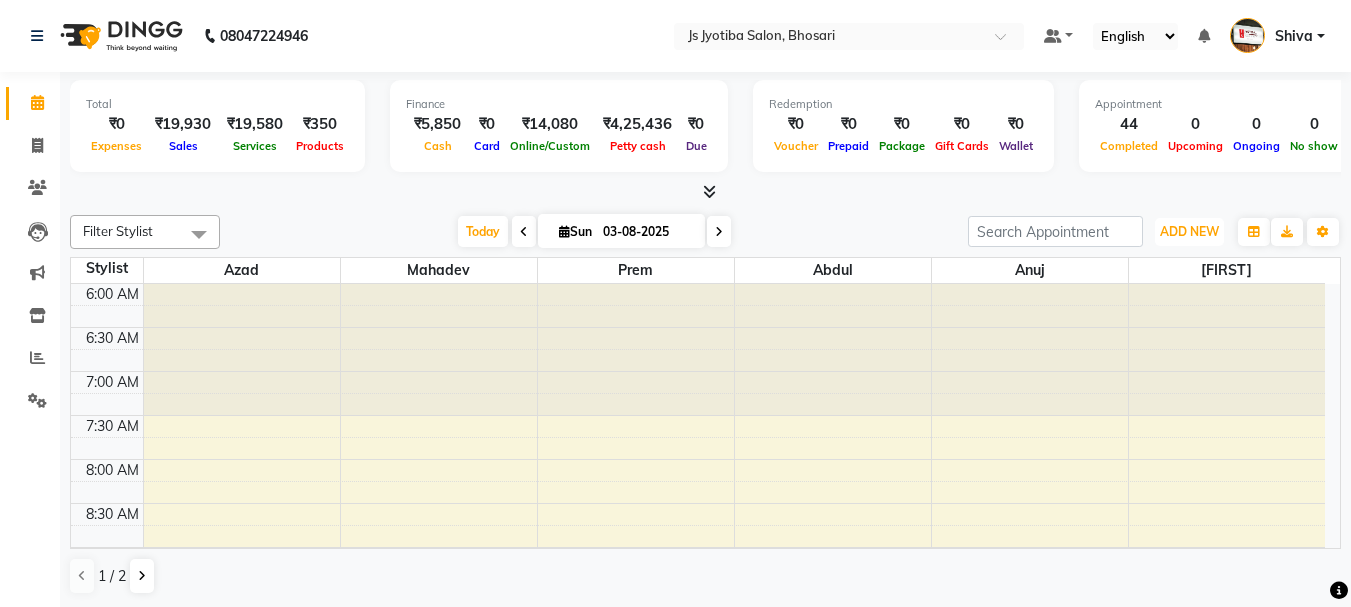 drag, startPoint x: 1189, startPoint y: 222, endPoint x: 1166, endPoint y: 254, distance: 39.40812 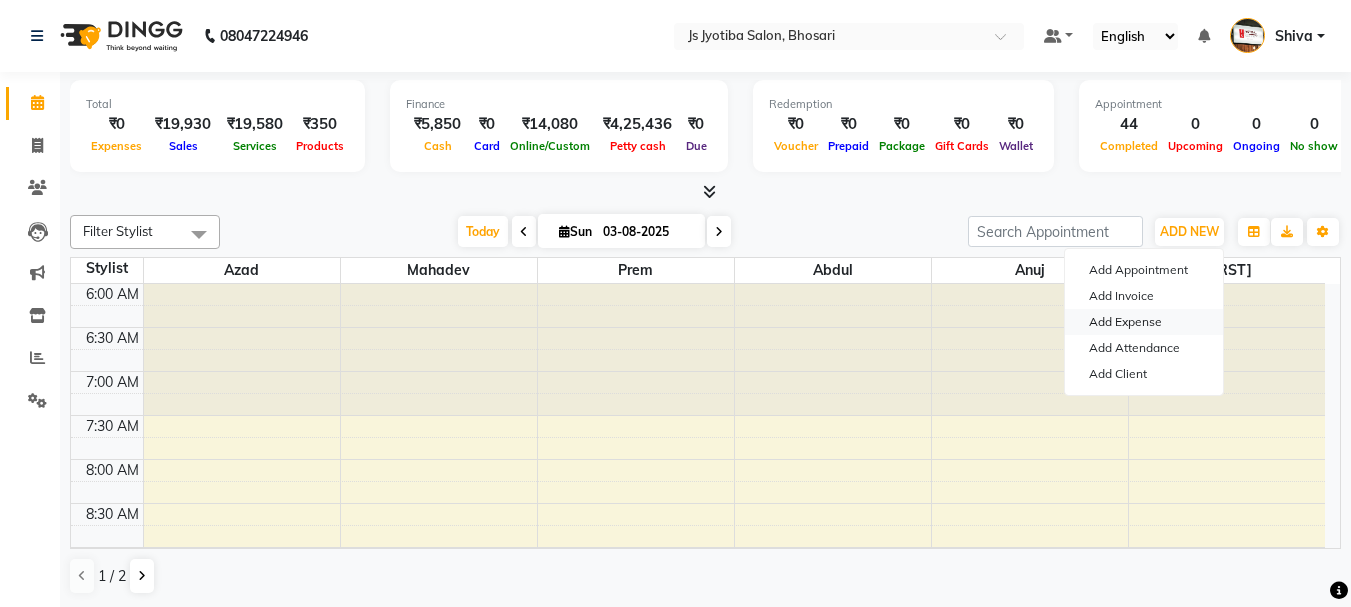 click on "Add Expense" at bounding box center (1144, 322) 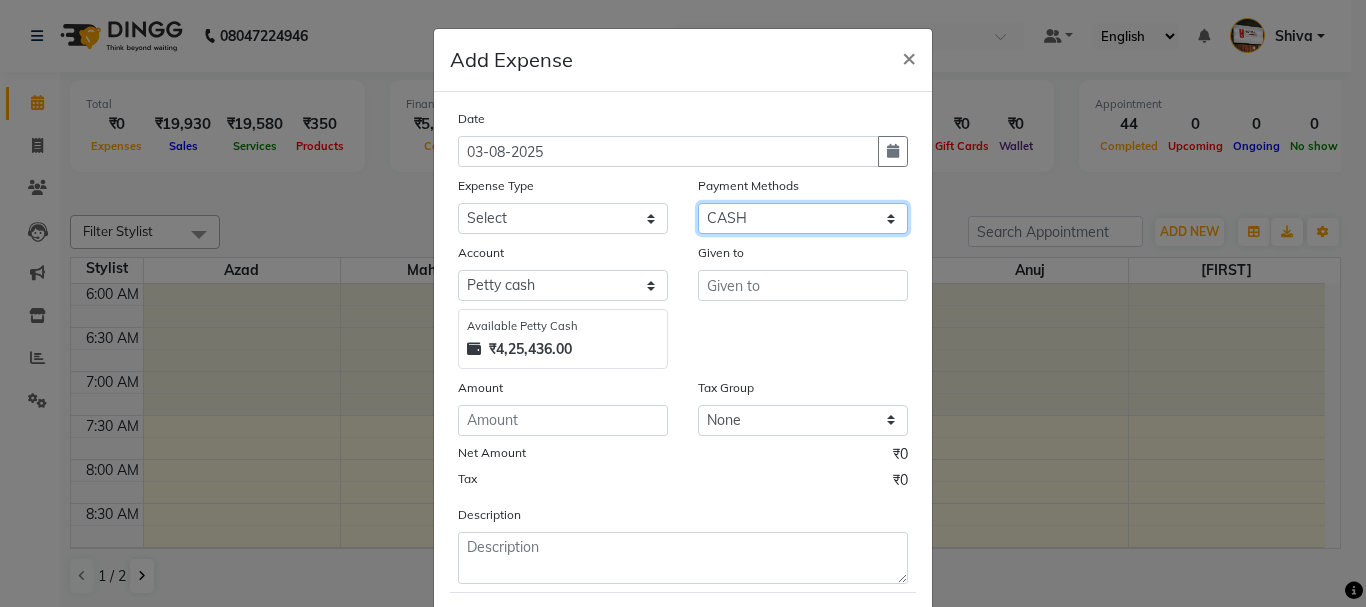 drag, startPoint x: 759, startPoint y: 215, endPoint x: 750, endPoint y: 229, distance: 16.643316 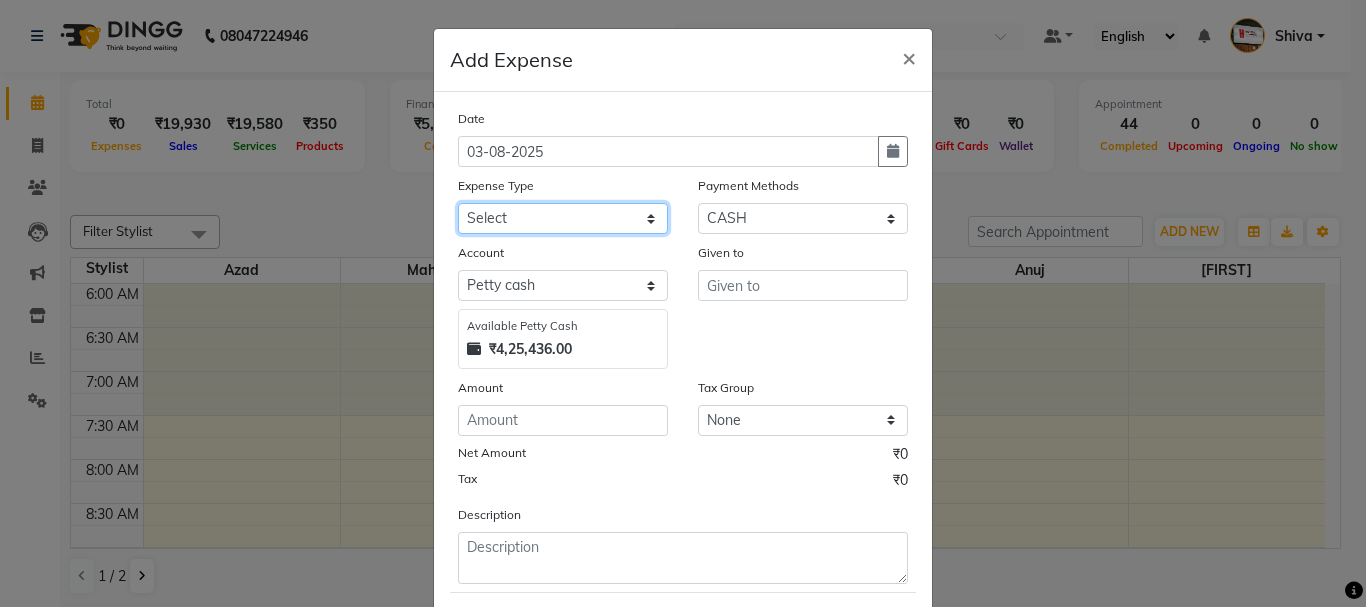 click on "Select Advance salary Advance salary ajaj Bank charges Car maintenance  Cash transfer to bank Cash transfer to hub Client Snacks Clinical charges Equipment Fuel Govt fee home Incentive Insurance International purchase Loan Repayment Maintenance Marketing Miscellaneous MRA Other Over times Pantry Product Rent Salary shop shop Staff Snacks Tax Tea & Refreshment TIP Utilities Wifi recharge" 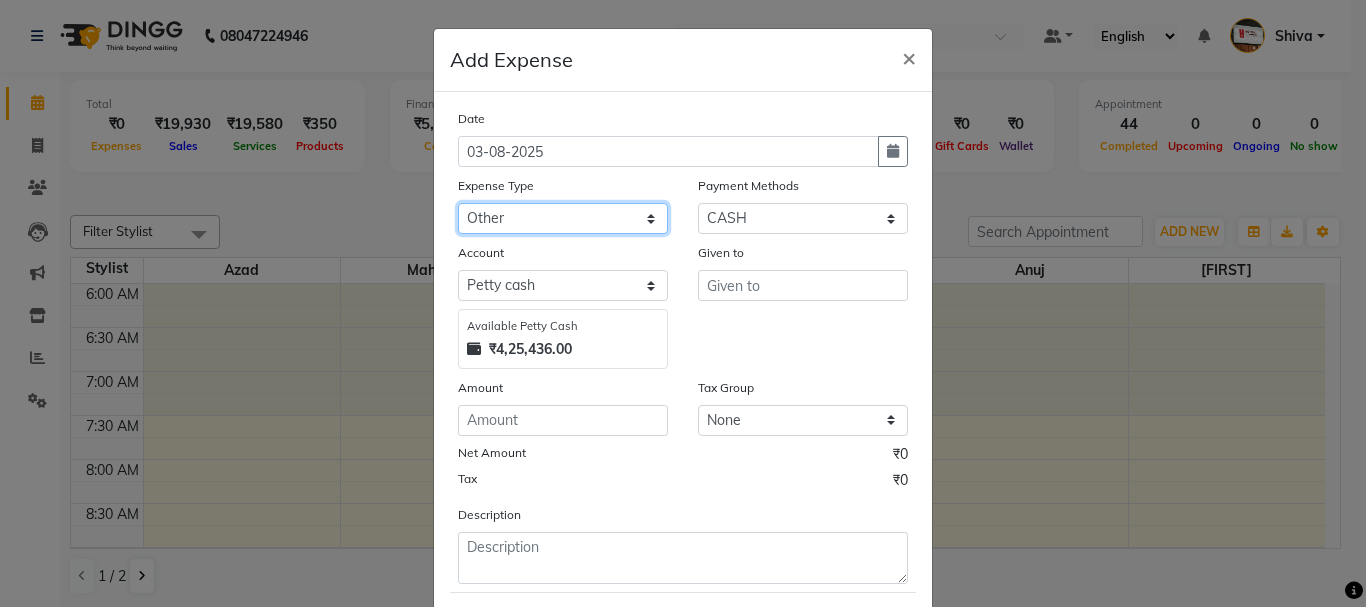 click on "Select Advance salary Advance salary ajaj Bank charges Car maintenance  Cash transfer to bank Cash transfer to hub Client Snacks Clinical charges Equipment Fuel Govt fee home Incentive Insurance International purchase Loan Repayment Maintenance Marketing Miscellaneous MRA Other Over times Pantry Product Rent Salary shop shop Staff Snacks Tax Tea & Refreshment TIP Utilities Wifi recharge" 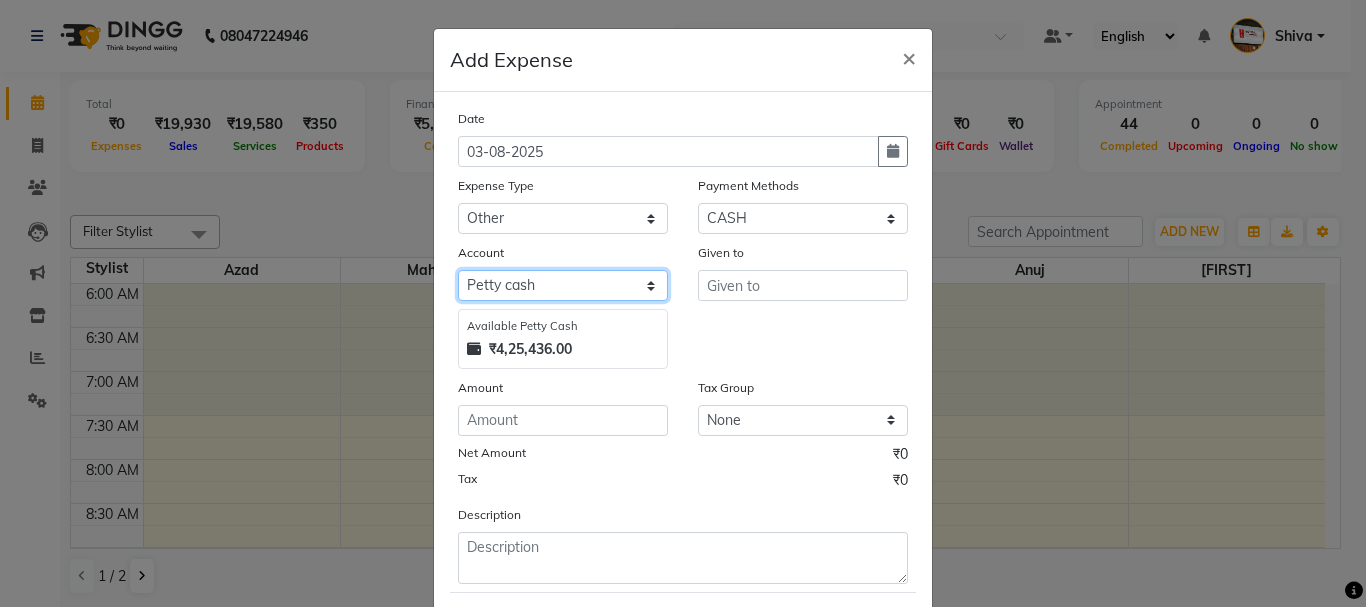 drag, startPoint x: 520, startPoint y: 281, endPoint x: 525, endPoint y: 300, distance: 19.646883 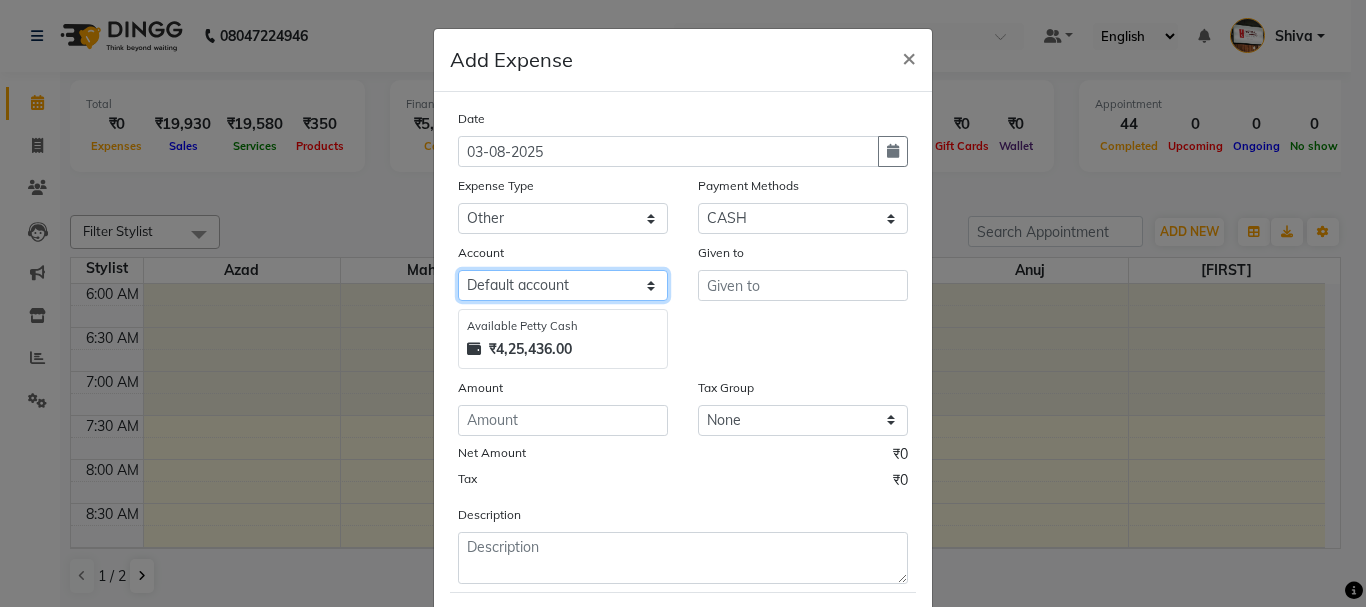 click on "Select Default account Petty cash" 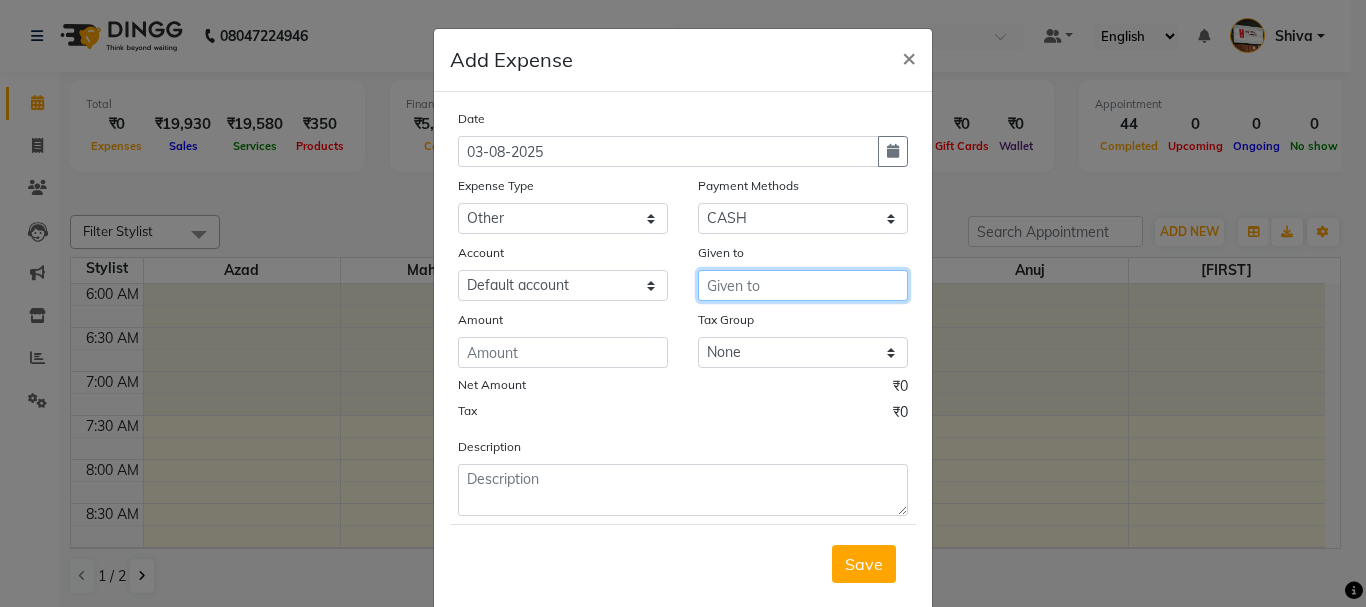 click at bounding box center (803, 285) 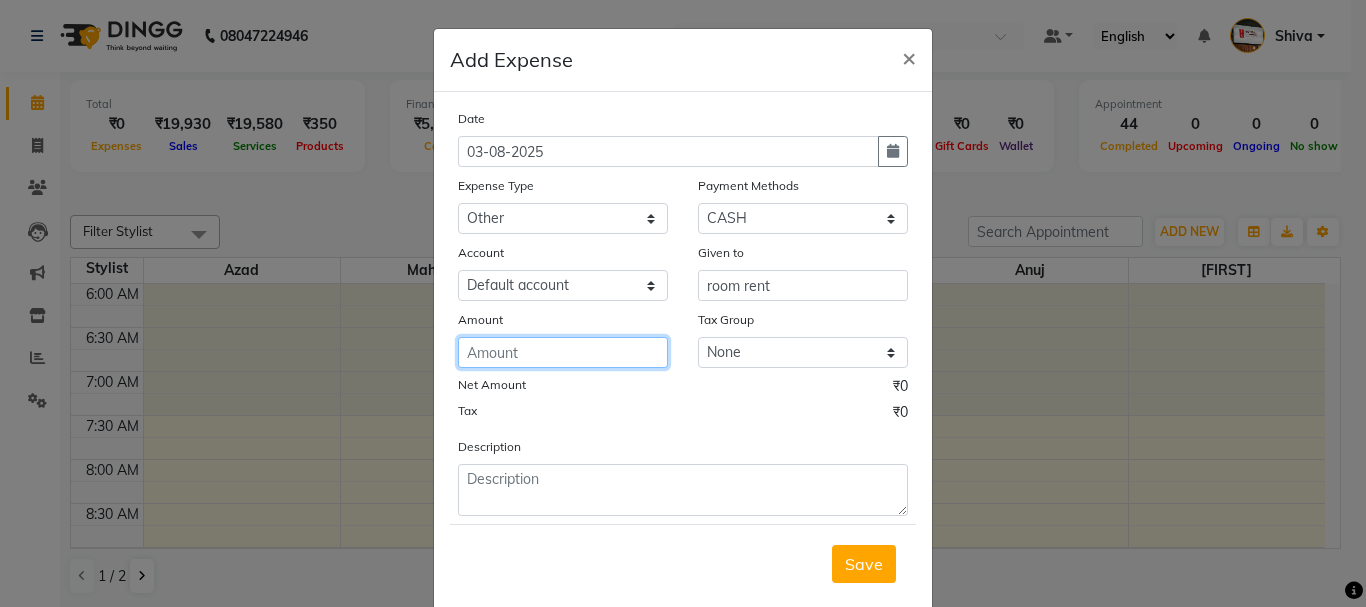 click 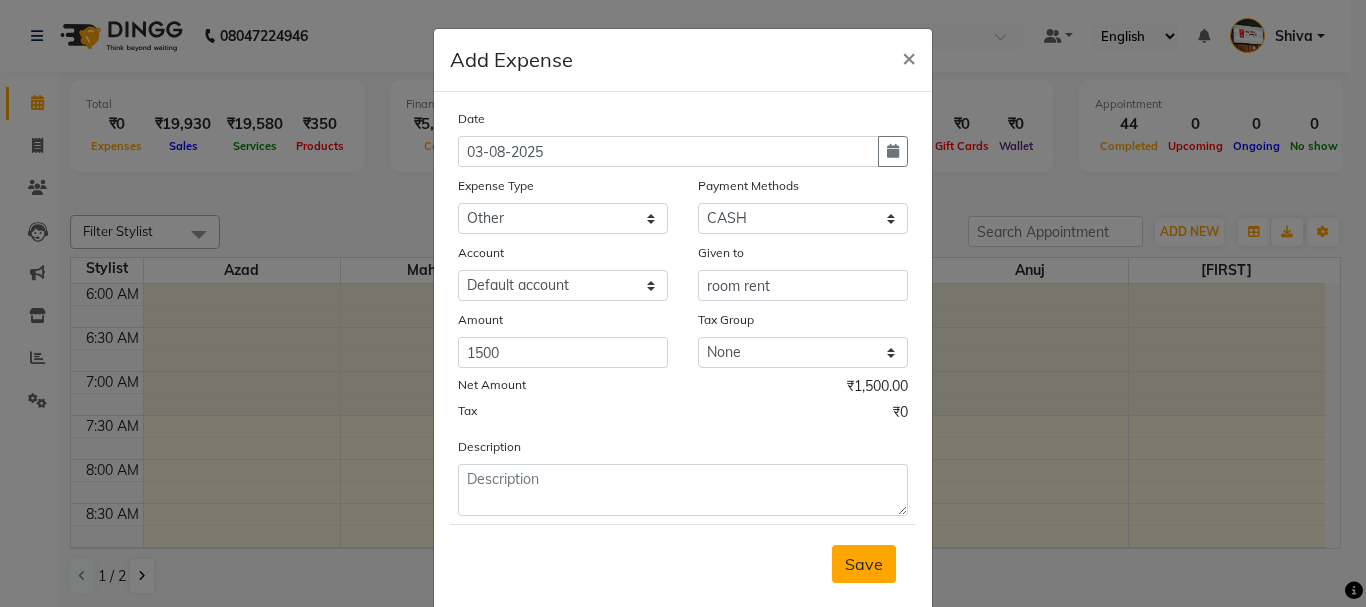 click on "Save" at bounding box center (864, 564) 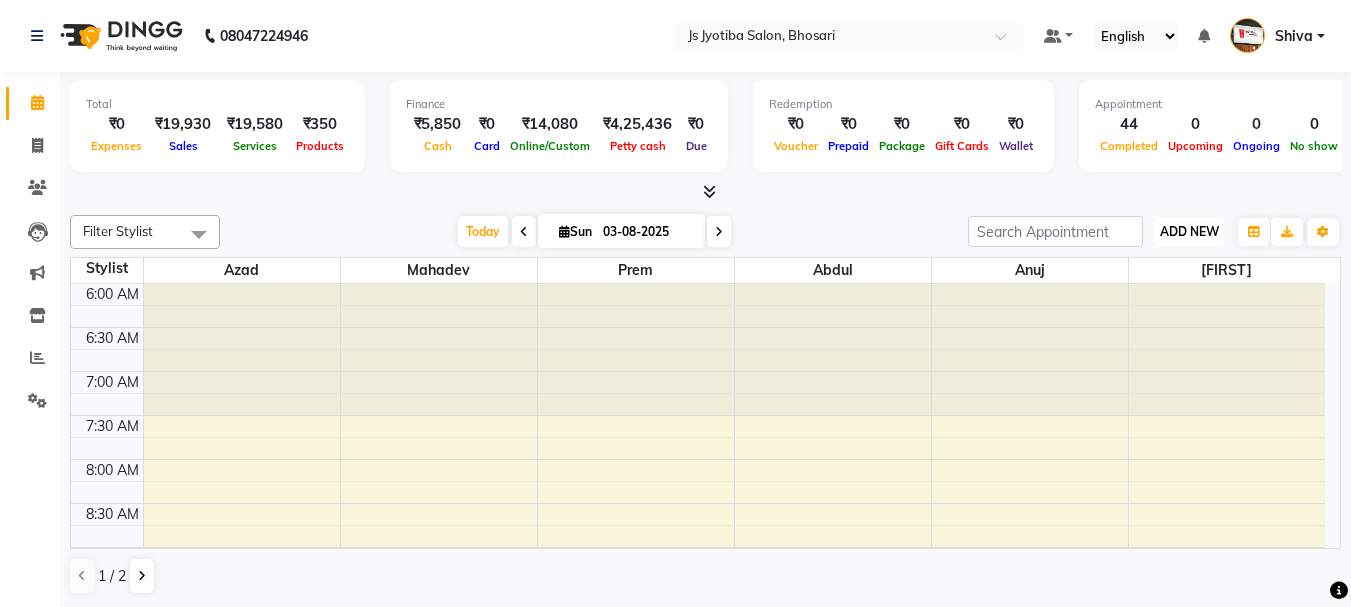 click on "ADD NEW" at bounding box center (1189, 231) 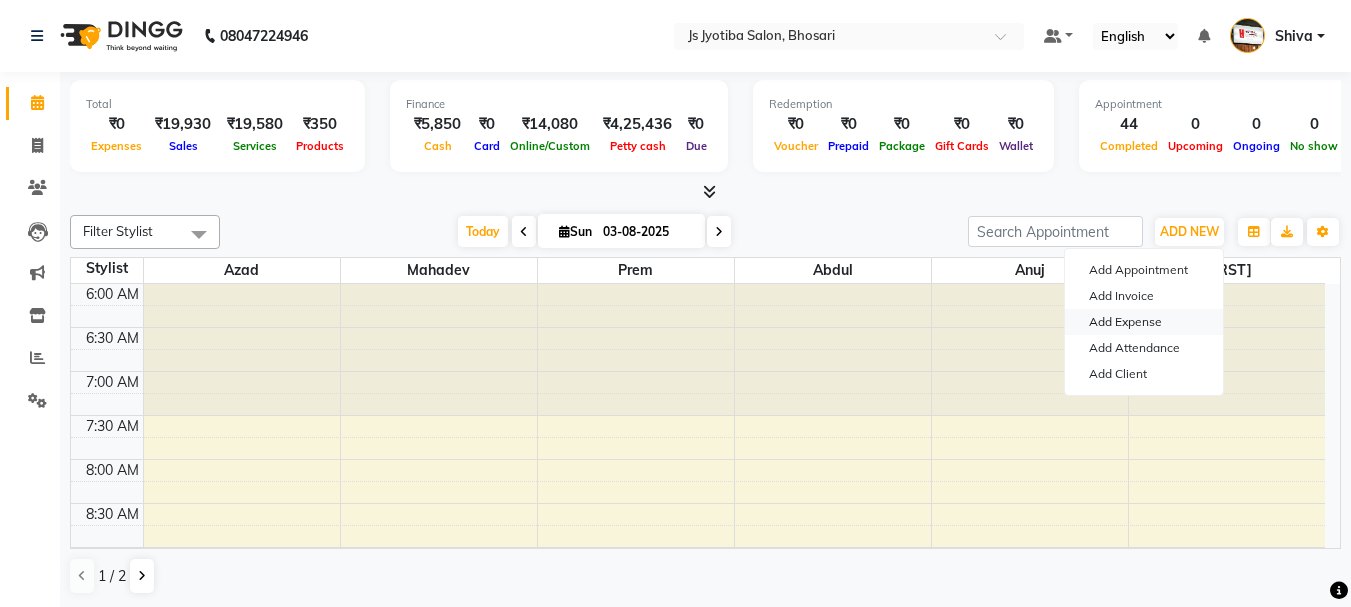 click on "Add Expense" at bounding box center (1144, 322) 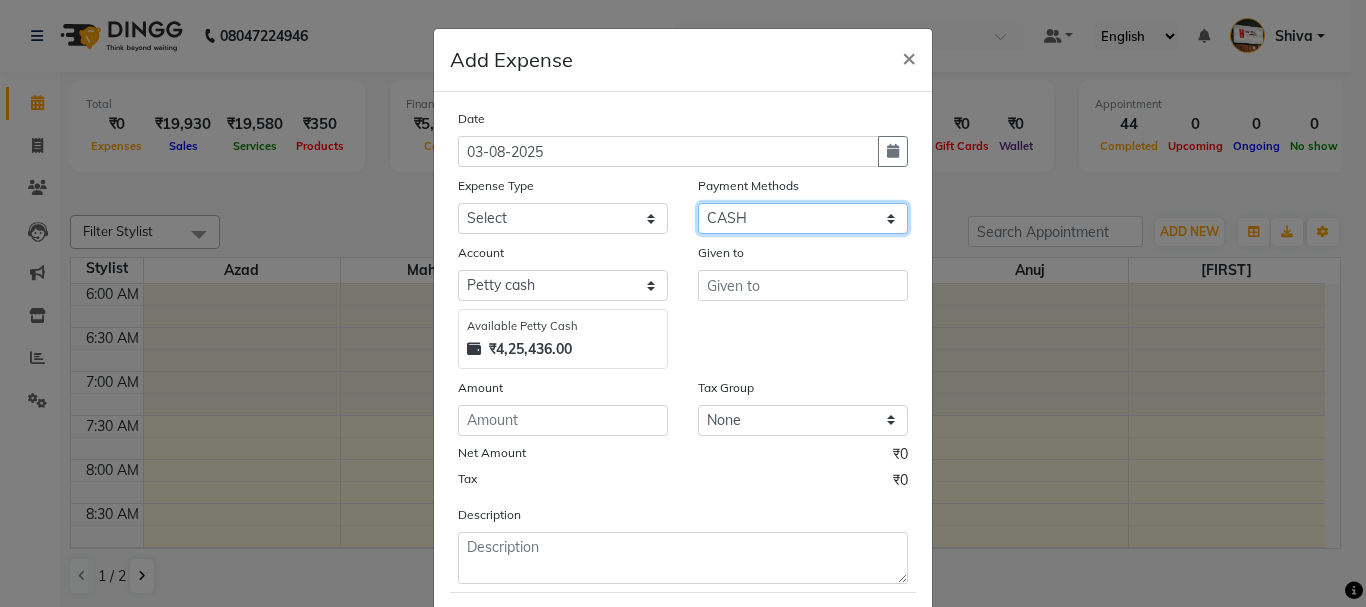 drag, startPoint x: 759, startPoint y: 221, endPoint x: 746, endPoint y: 221, distance: 13 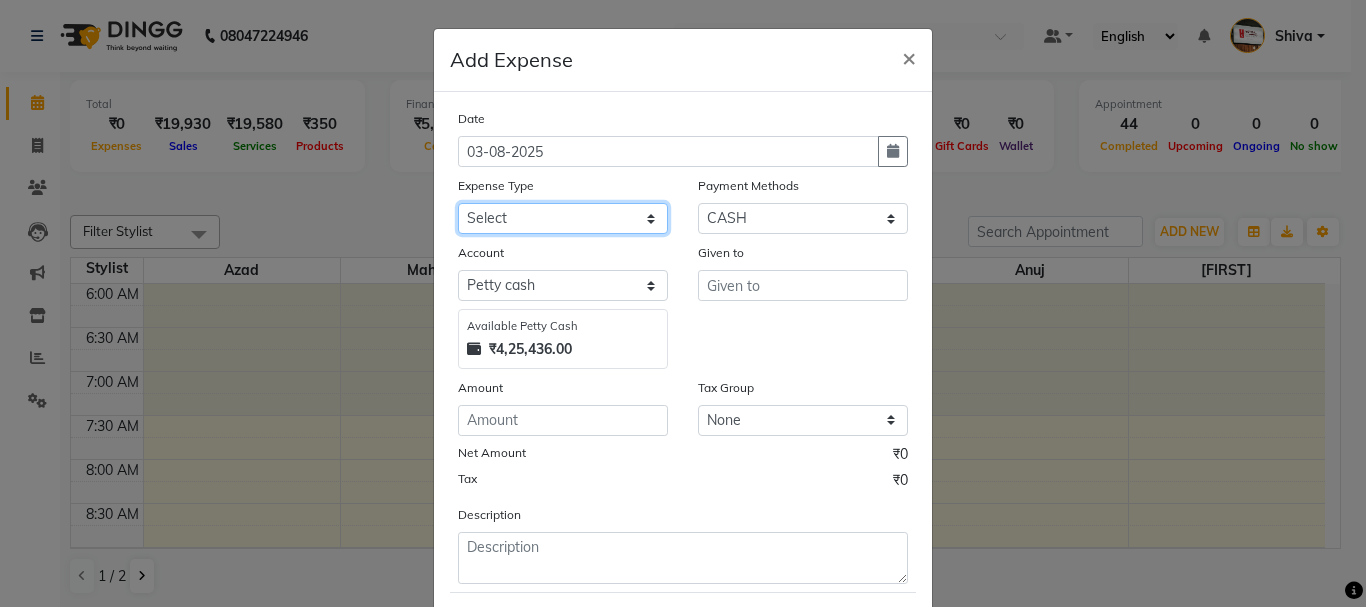 drag, startPoint x: 593, startPoint y: 219, endPoint x: 572, endPoint y: 231, distance: 24.186773 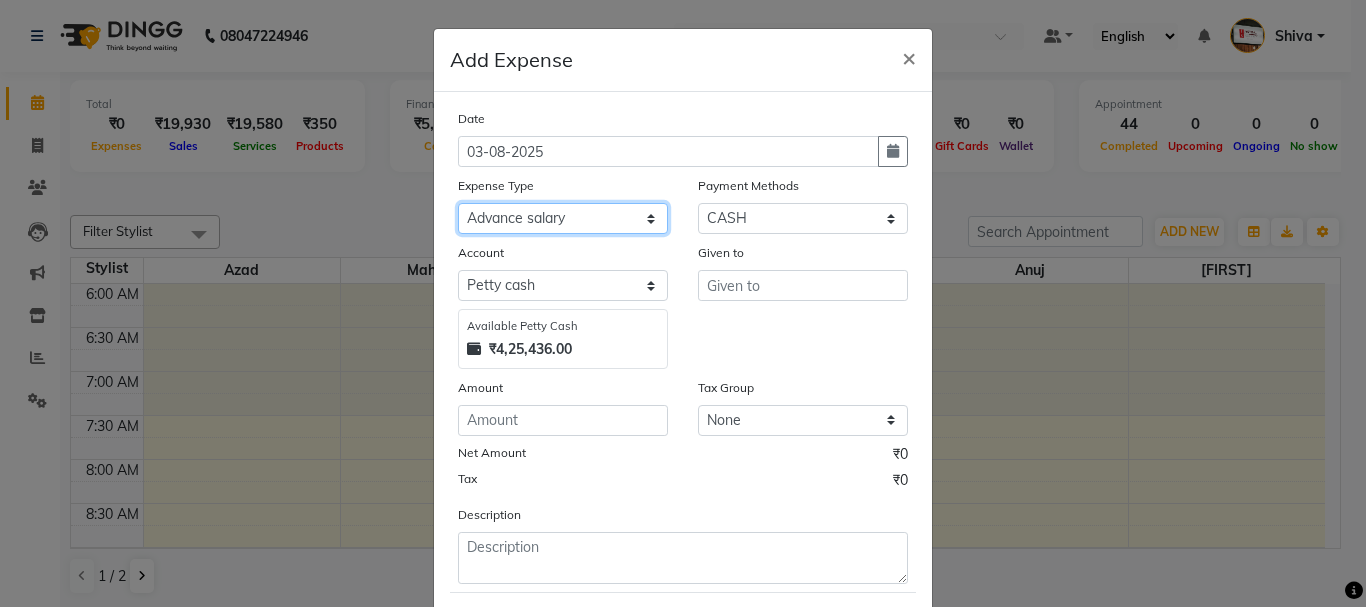 click on "Select Advance salary Advance salary ajaj Bank charges Car maintenance  Cash transfer to bank Cash transfer to hub Client Snacks Clinical charges Equipment Fuel Govt fee home Incentive Insurance International purchase Loan Repayment Maintenance Marketing Miscellaneous MRA Other Over times Pantry Product Rent Salary shop shop Staff Snacks Tax Tea & Refreshment TIP Utilities Wifi recharge" 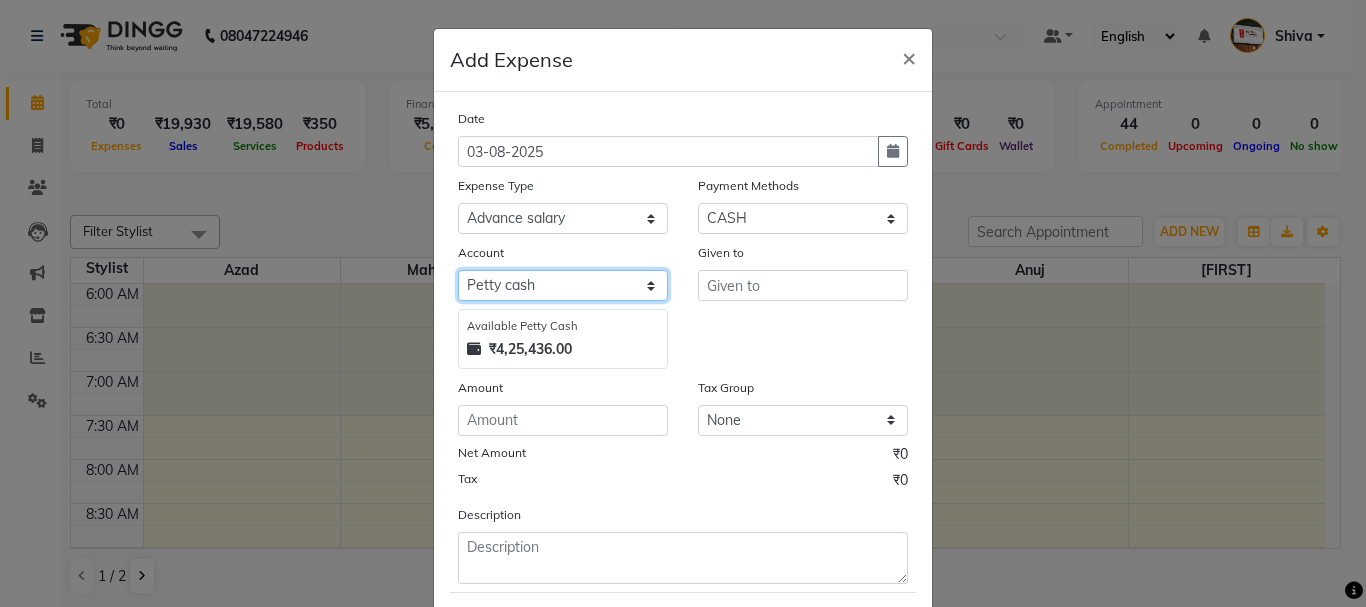 drag, startPoint x: 547, startPoint y: 275, endPoint x: 546, endPoint y: 299, distance: 24.020824 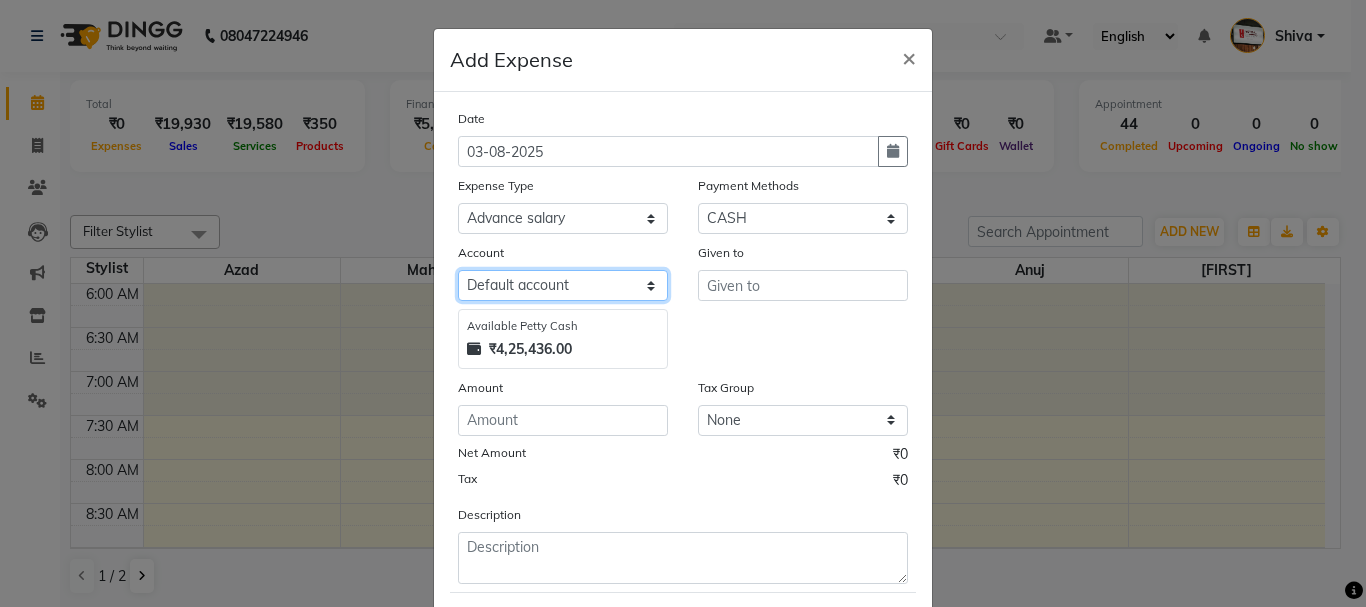 click on "Select Default account Petty cash" 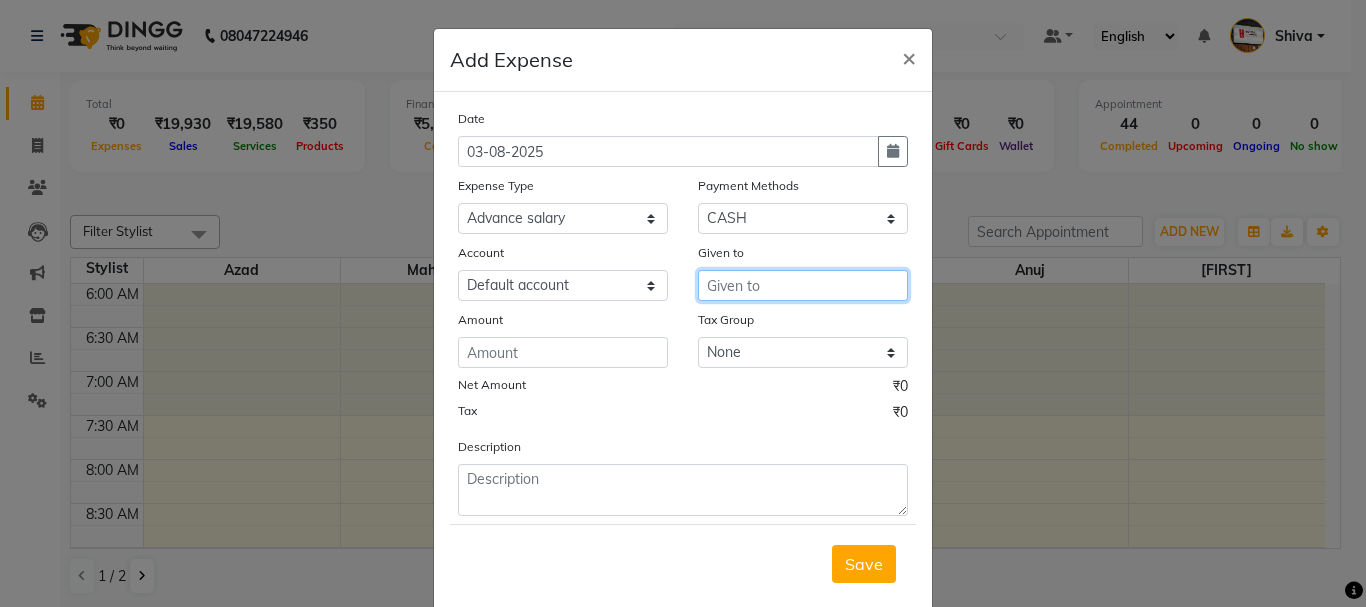 click at bounding box center (803, 285) 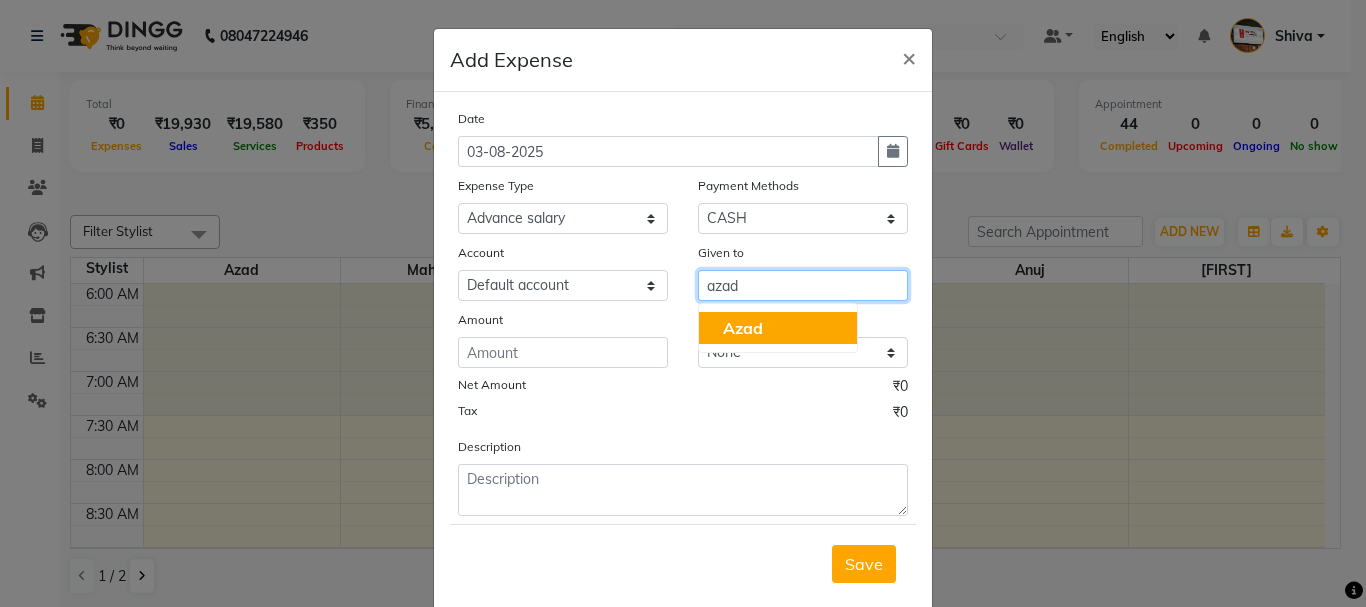 click on "Azad" at bounding box center (778, 328) 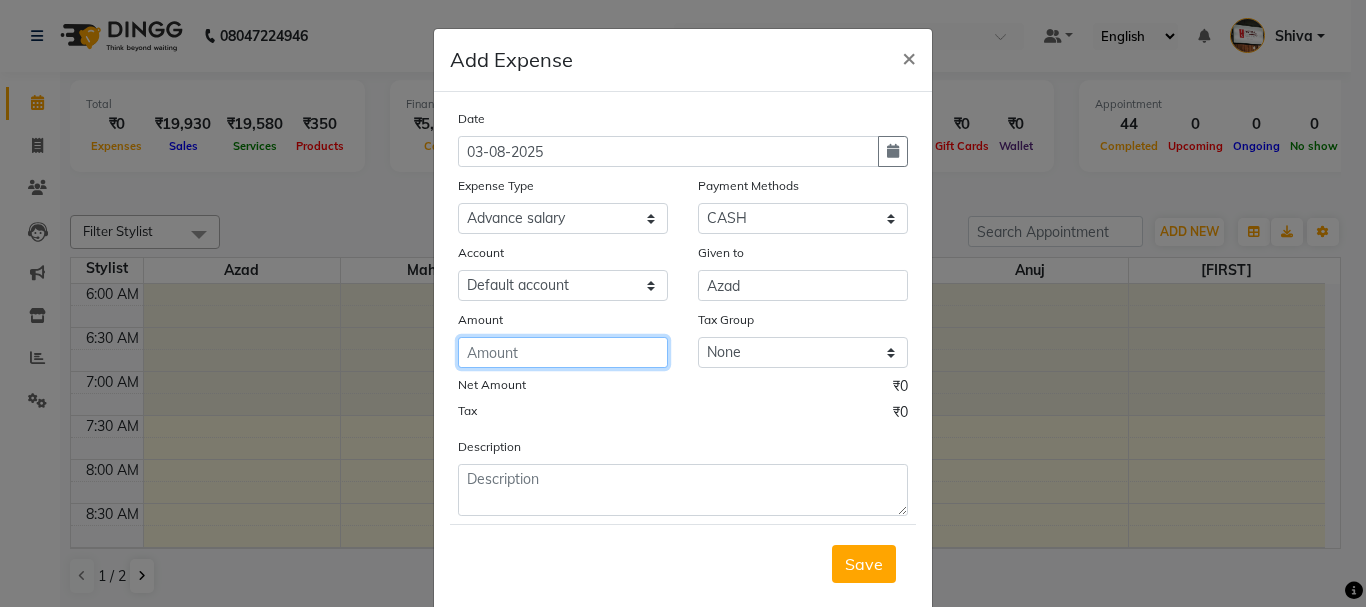 click 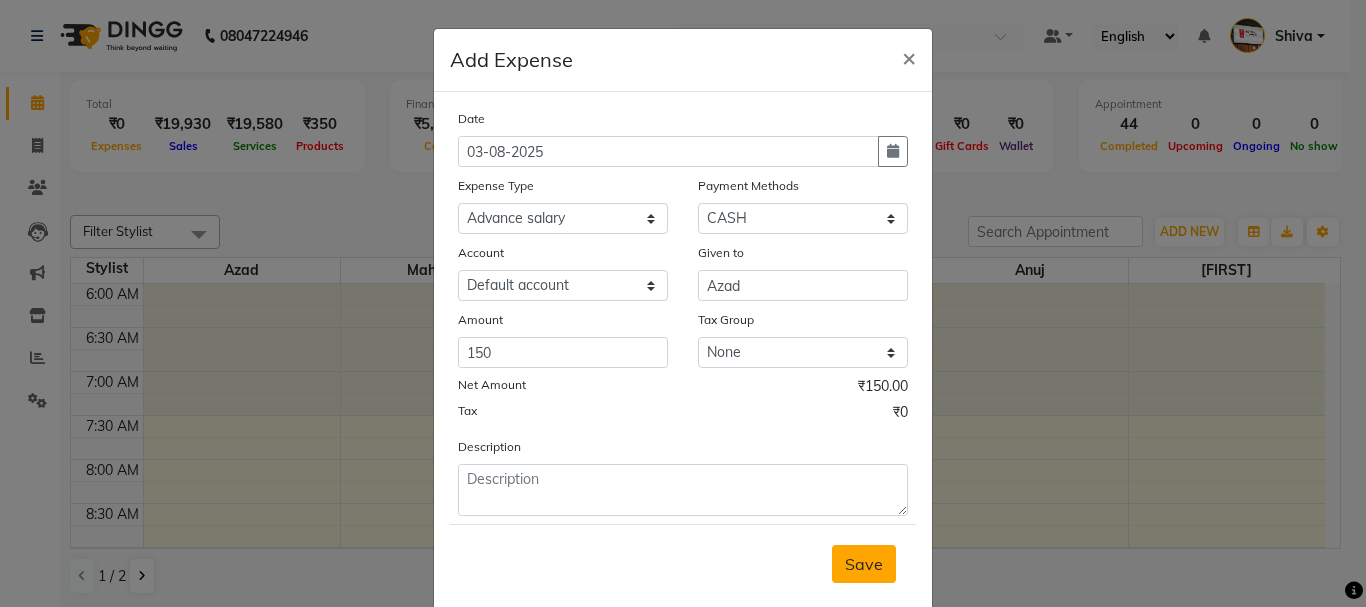 click on "Save" at bounding box center (864, 564) 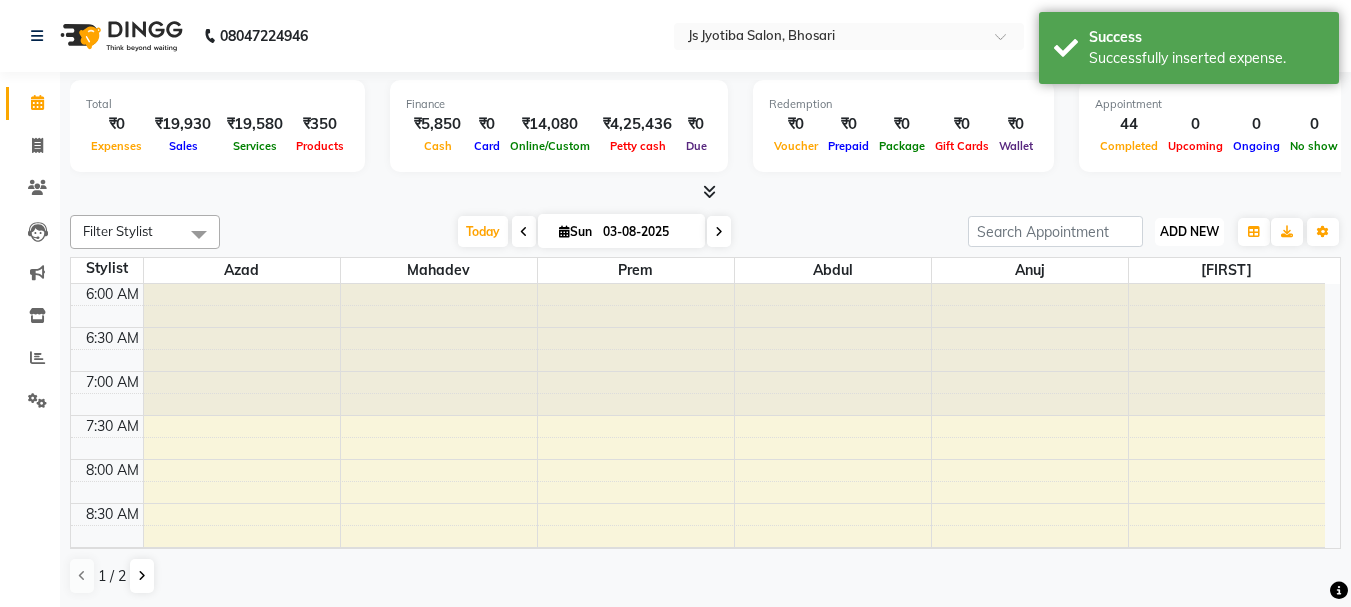 click on "ADD NEW" at bounding box center [1189, 231] 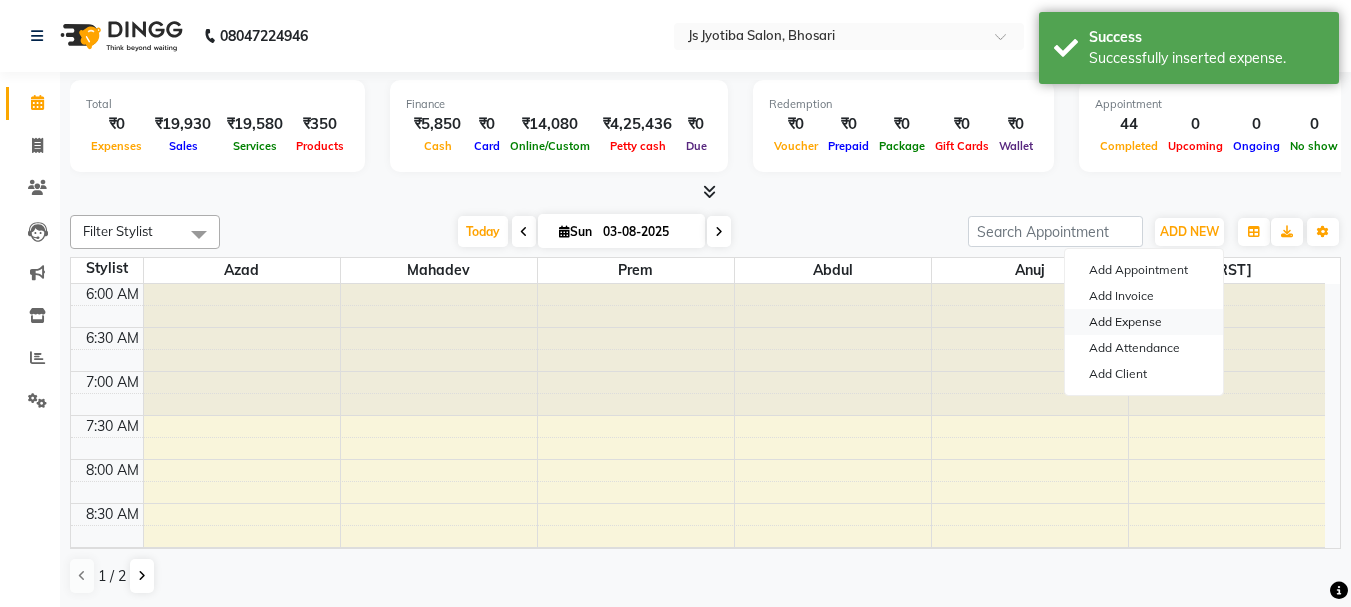 click on "Add Expense" at bounding box center (1144, 322) 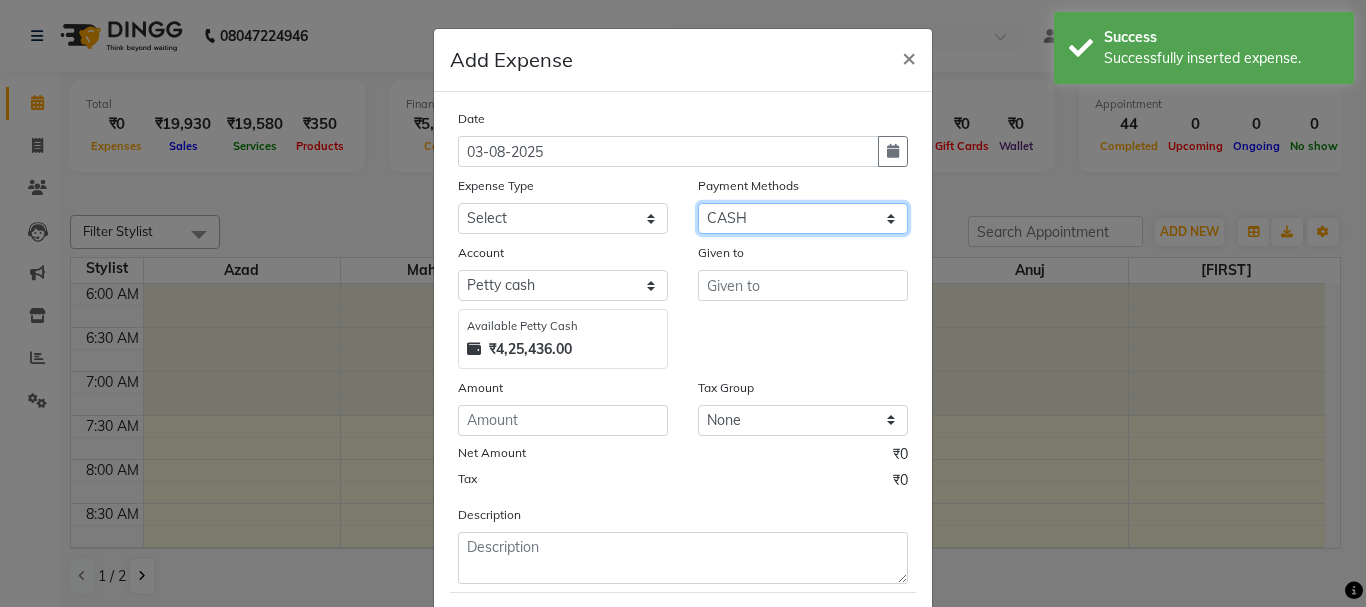 drag, startPoint x: 769, startPoint y: 216, endPoint x: 756, endPoint y: 233, distance: 21.400934 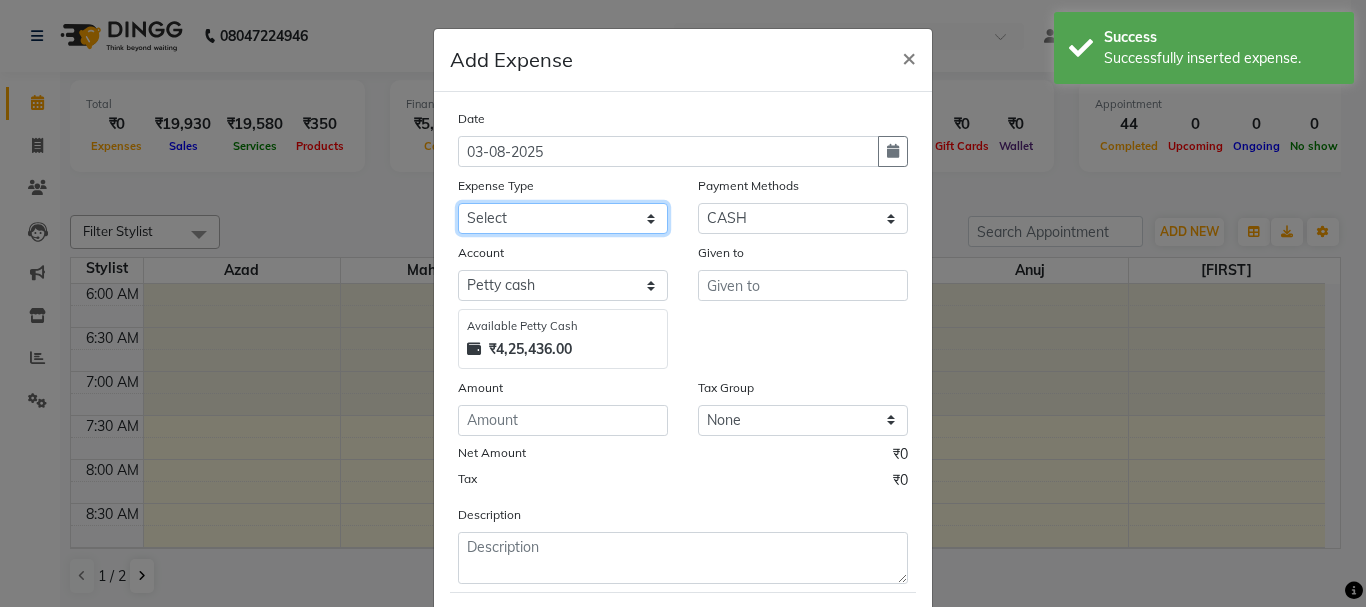click on "Select Advance salary Advance salary ajaj Bank charges Car maintenance  Cash transfer to bank Cash transfer to hub Client Snacks Clinical charges Equipment Fuel Govt fee home Incentive Insurance International purchase Loan Repayment Maintenance Marketing Miscellaneous MRA Other Over times Pantry Product Rent Salary shop shop Staff Snacks Tax Tea & Refreshment TIP Utilities Wifi recharge" 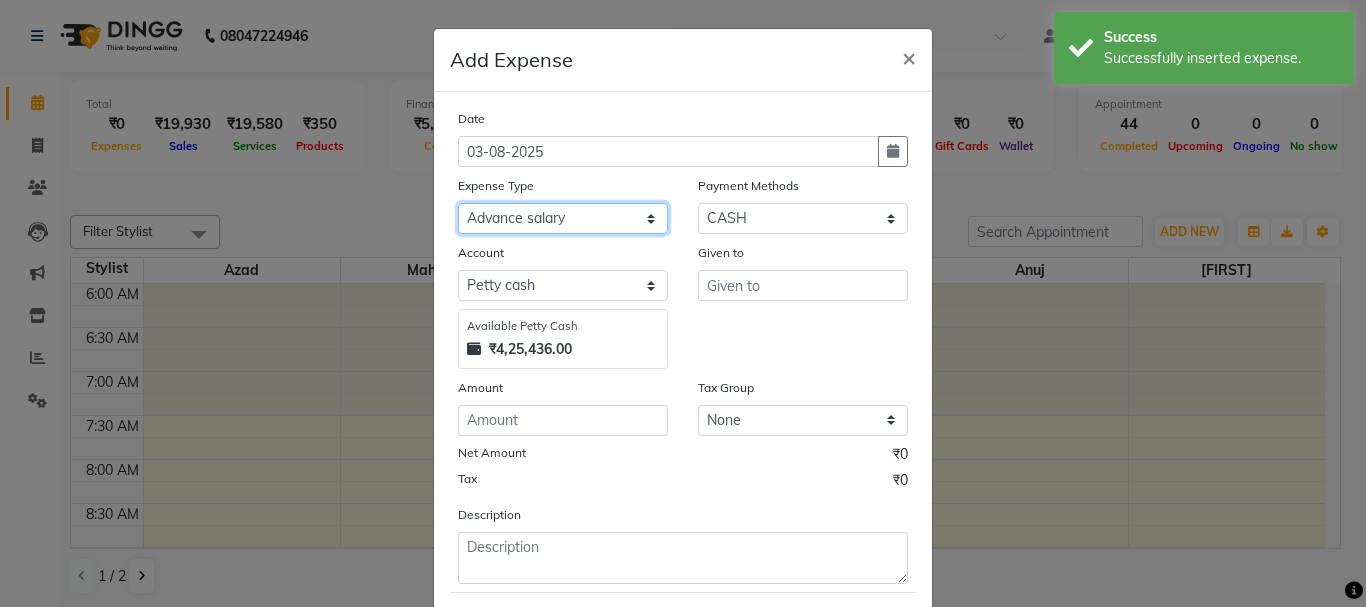 click on "Select Advance salary Advance salary ajaj Bank charges Car maintenance  Cash transfer to bank Cash transfer to hub Client Snacks Clinical charges Equipment Fuel Govt fee home Incentive Insurance International purchase Loan Repayment Maintenance Marketing Miscellaneous MRA Other Over times Pantry Product Rent Salary shop shop Staff Snacks Tax Tea & Refreshment TIP Utilities Wifi recharge" 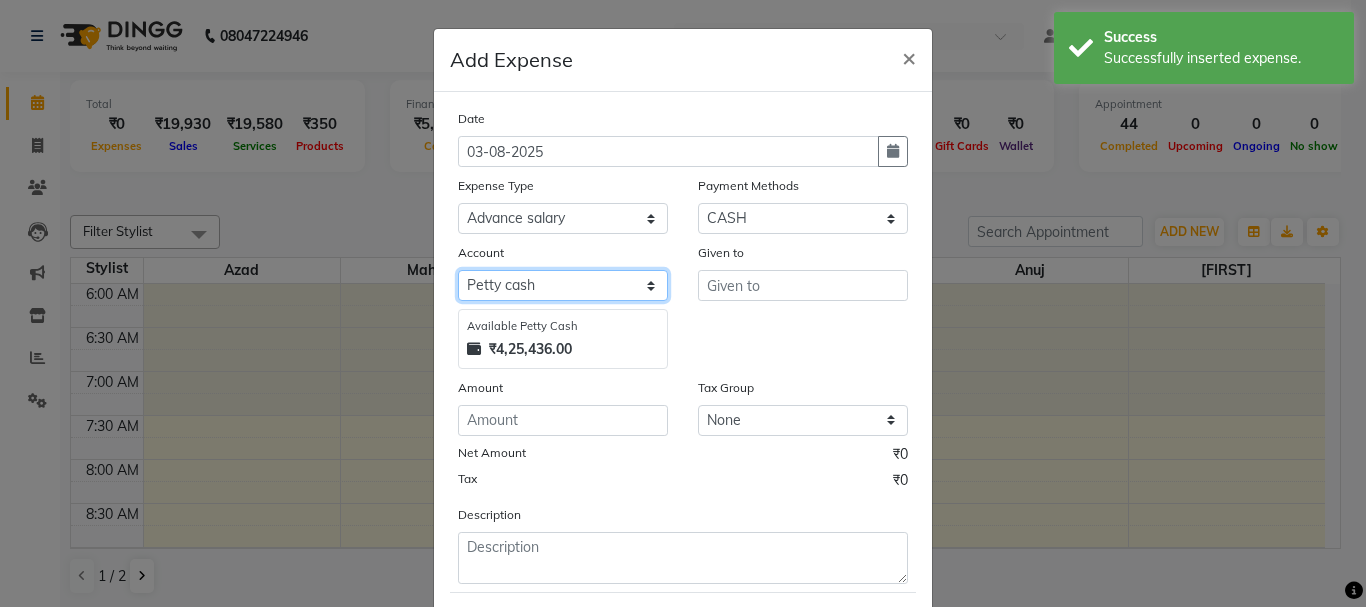 drag, startPoint x: 556, startPoint y: 275, endPoint x: 556, endPoint y: 298, distance: 23 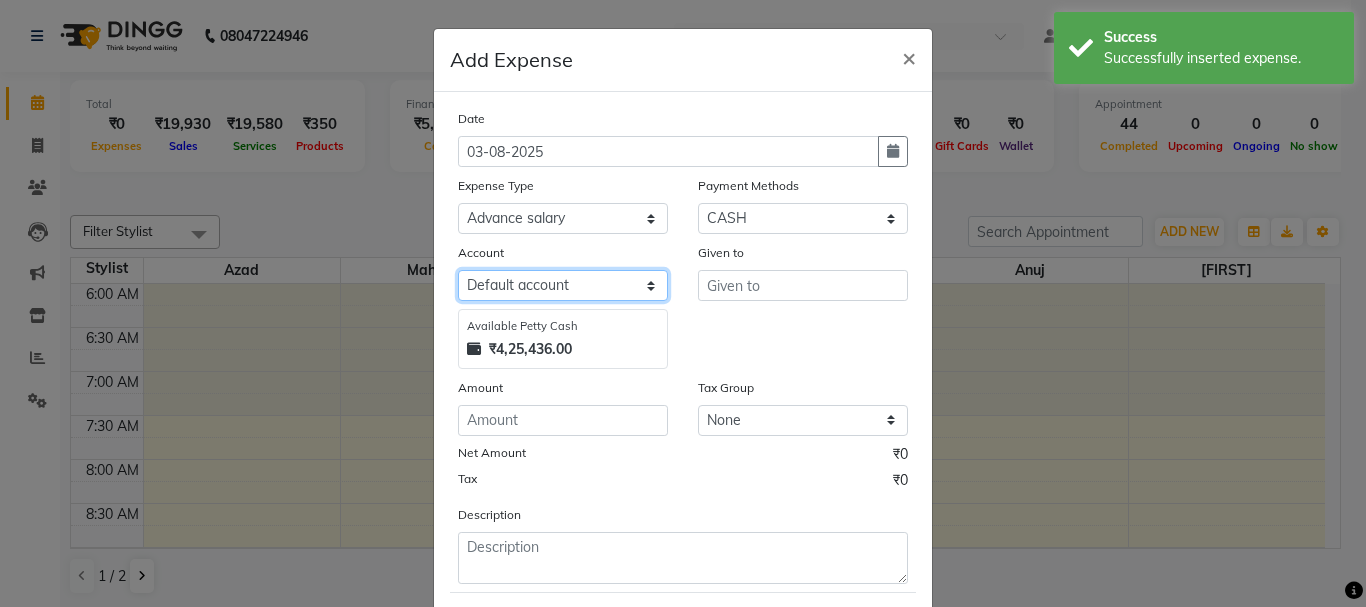 click on "Select Default account Petty cash" 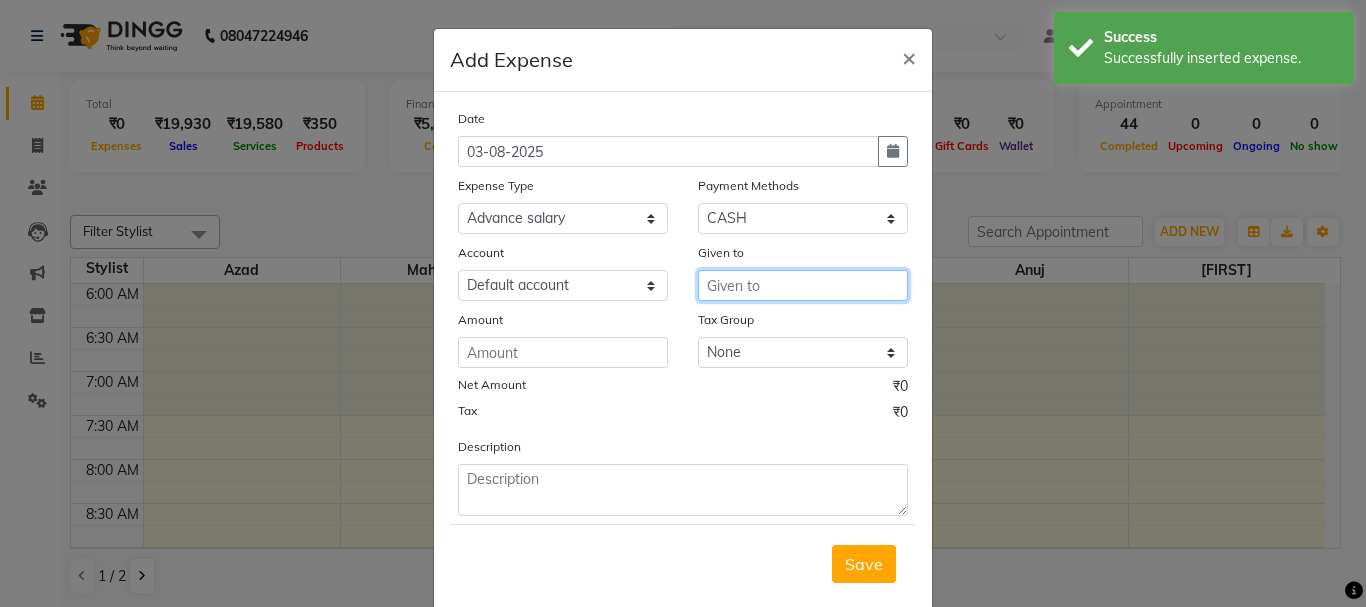 click at bounding box center [803, 285] 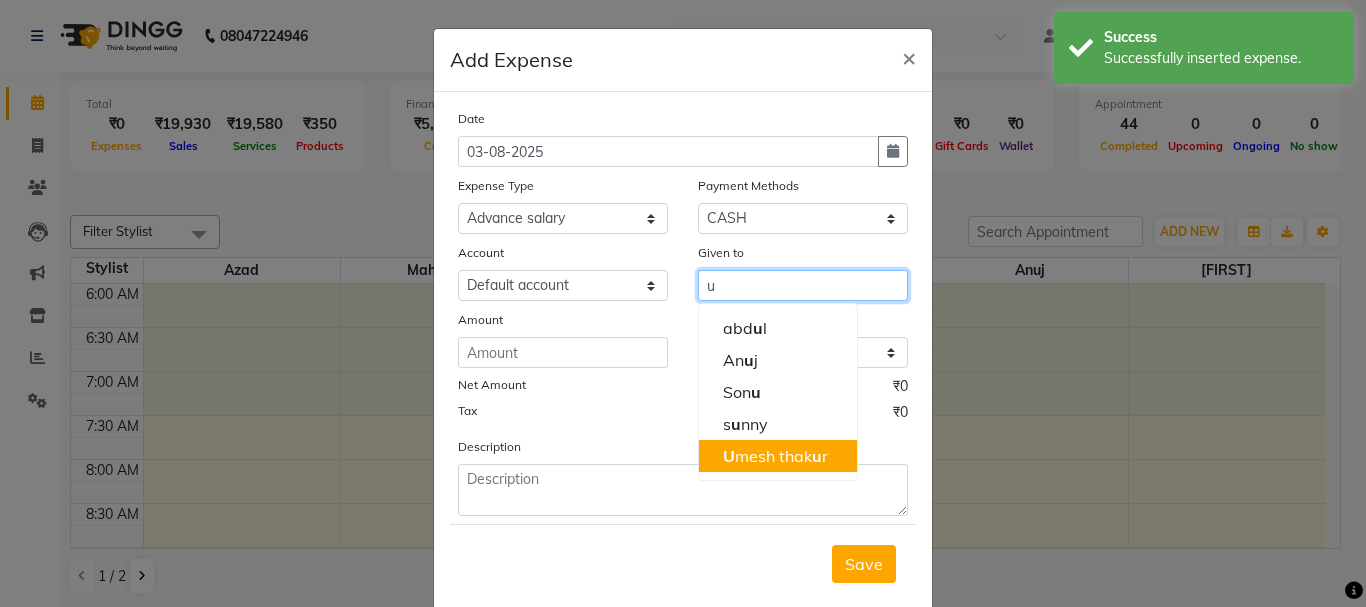 click on "U mesh thak u r" at bounding box center [775, 456] 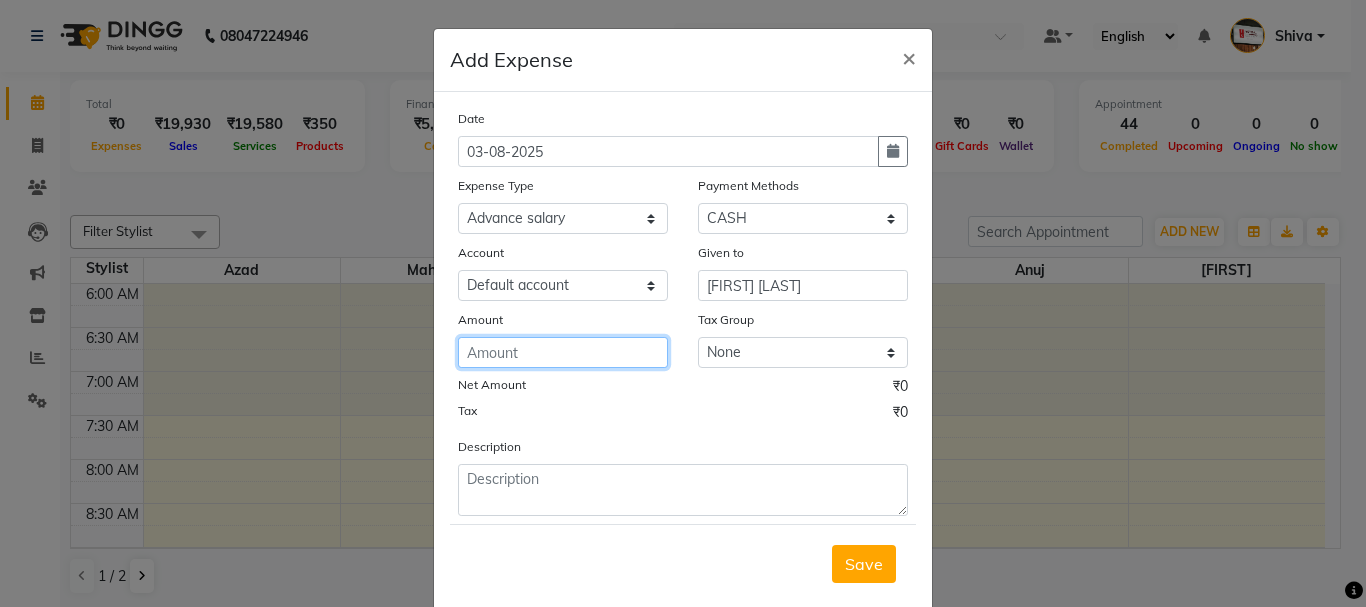 click 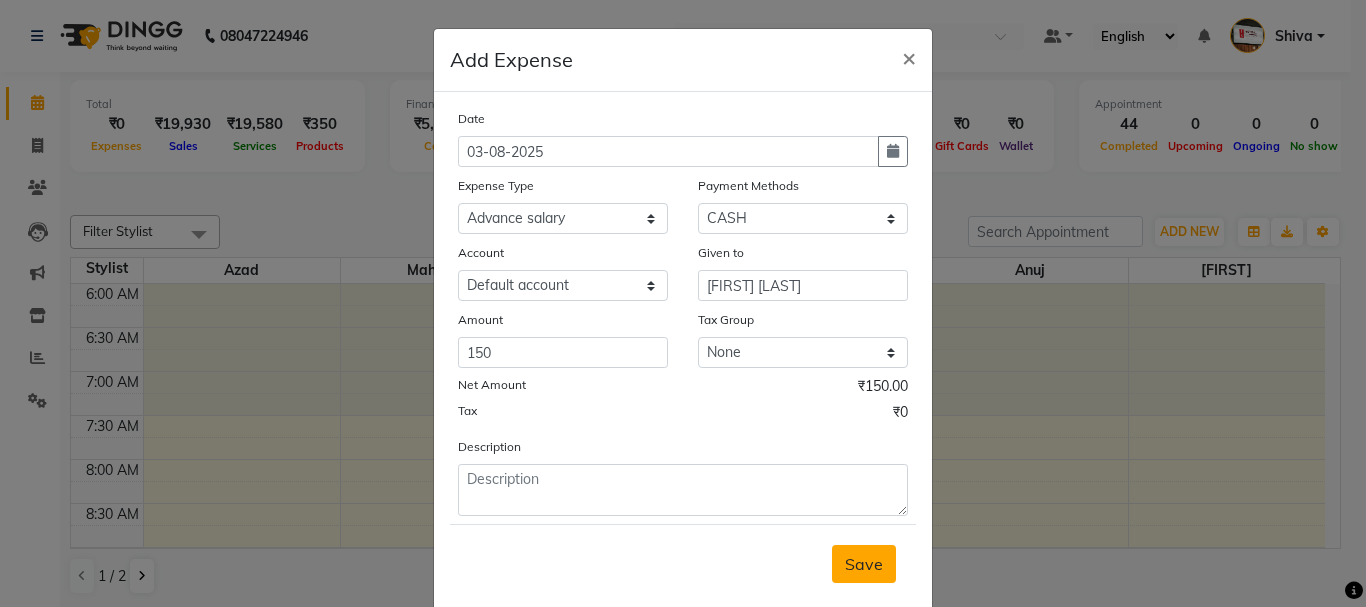 click on "Save" at bounding box center (864, 564) 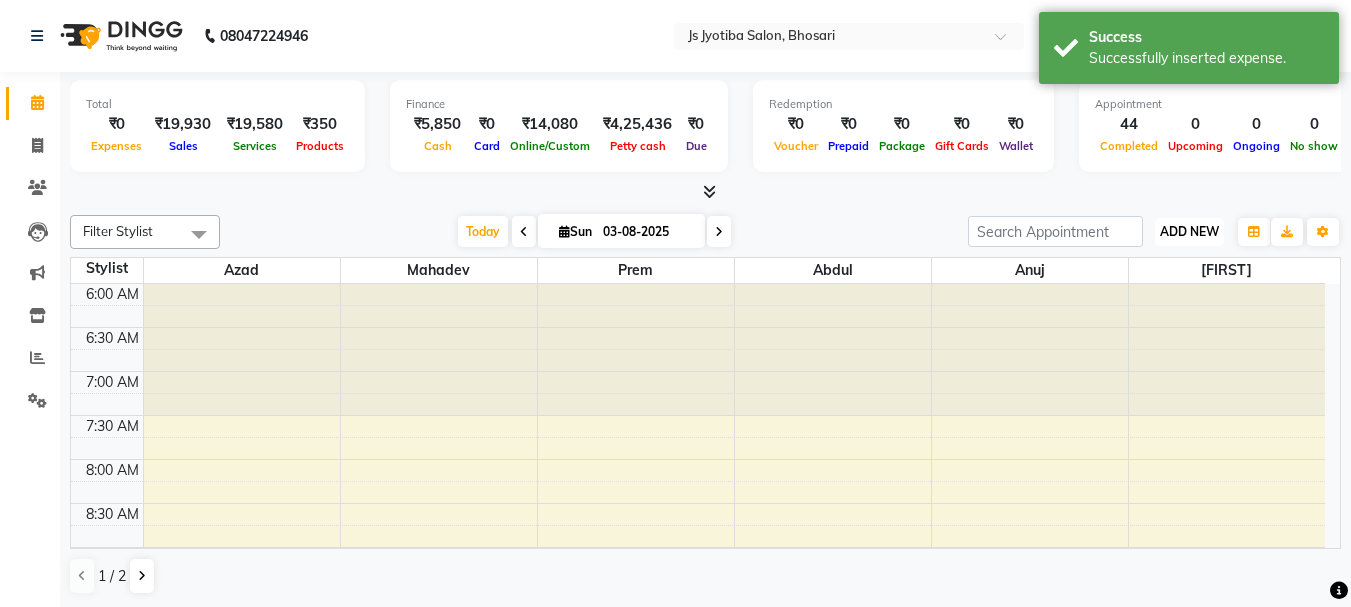 click on "ADD NEW" at bounding box center (1189, 231) 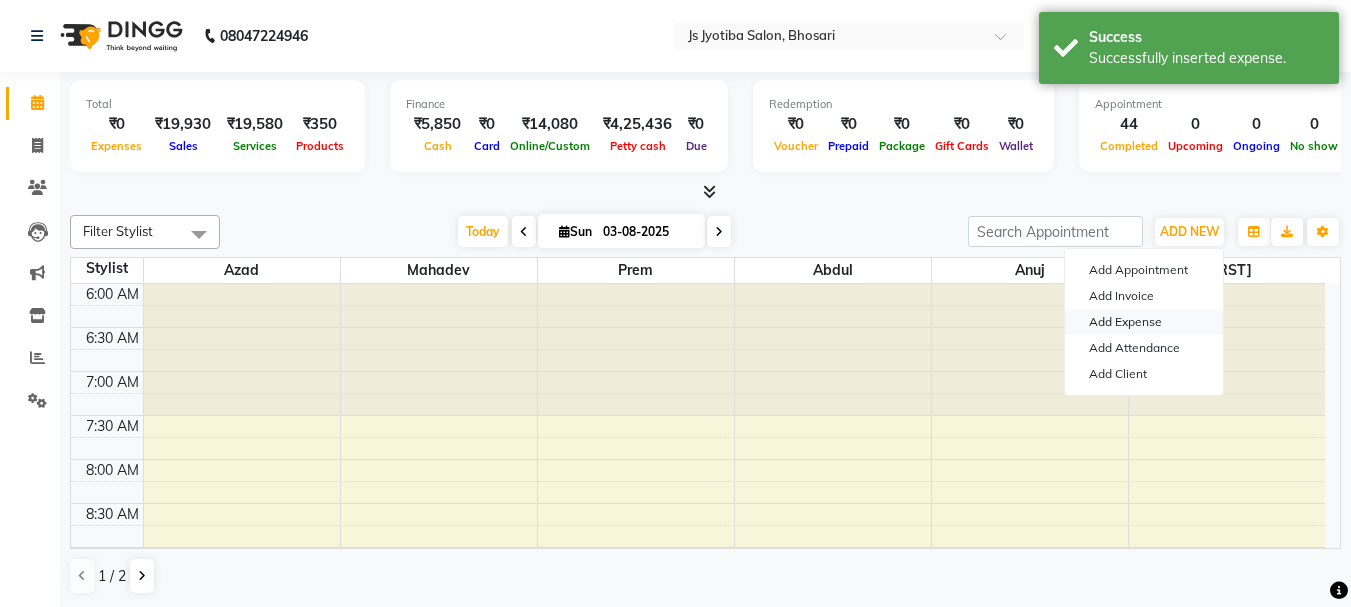 click on "Add Expense" at bounding box center (1144, 322) 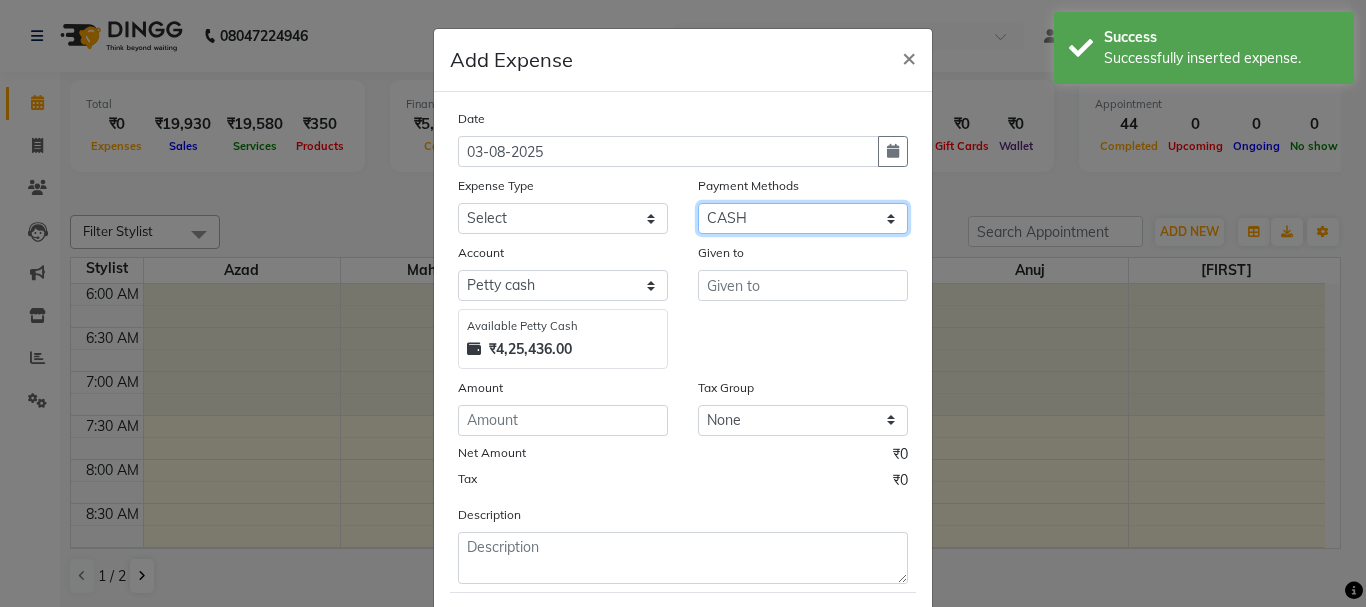 click on "Select CASH ONLINE CARD" 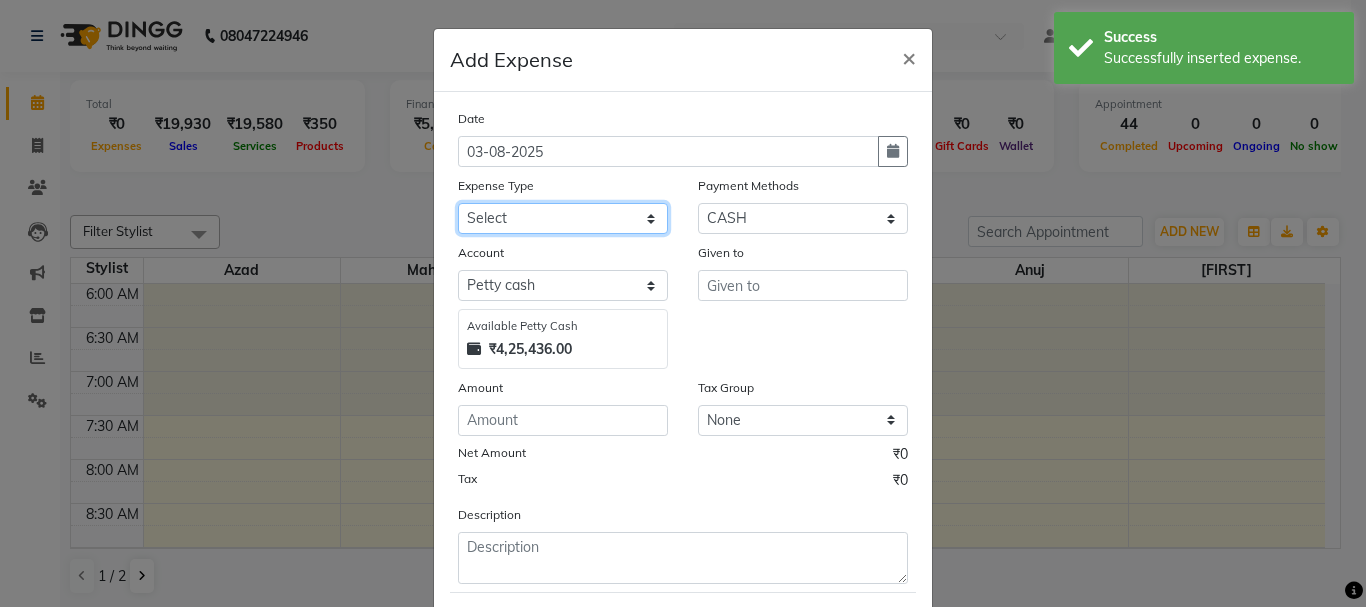 drag, startPoint x: 603, startPoint y: 216, endPoint x: 592, endPoint y: 231, distance: 18.601076 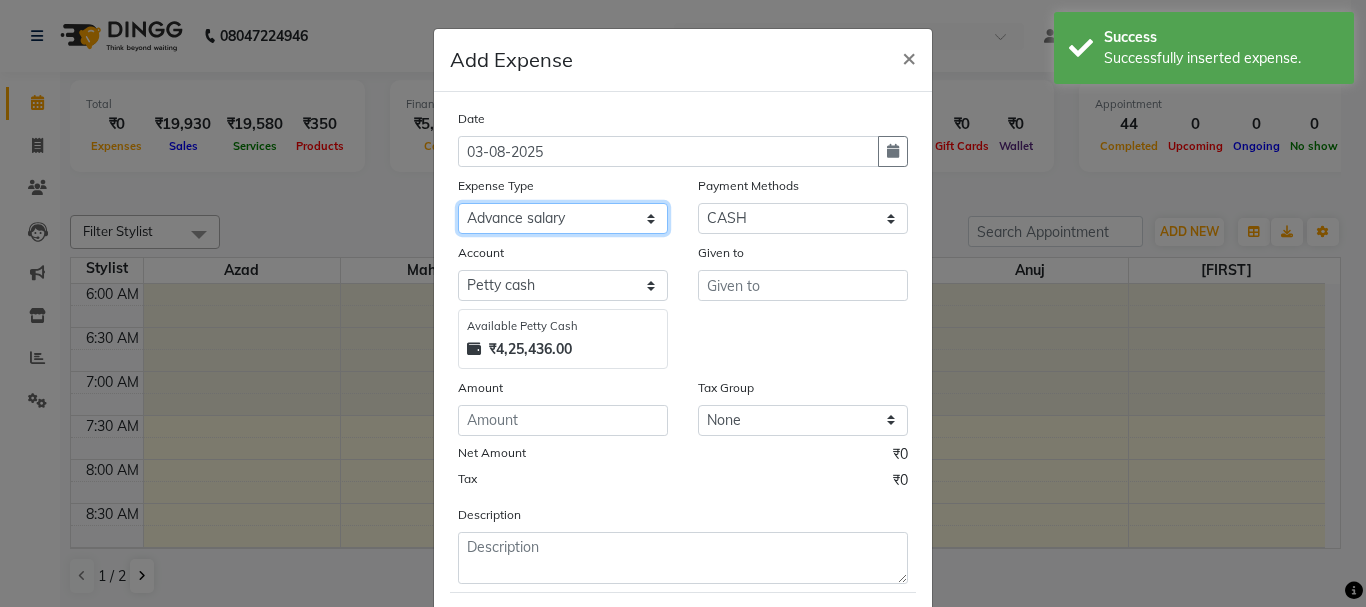 click on "Select Advance salary Advance salary ajaj Bank charges Car maintenance  Cash transfer to bank Cash transfer to hub Client Snacks Clinical charges Equipment Fuel Govt fee home Incentive Insurance International purchase Loan Repayment Maintenance Marketing Miscellaneous MRA Other Over times Pantry Product Rent Salary shop shop Staff Snacks Tax Tea & Refreshment TIP Utilities Wifi recharge" 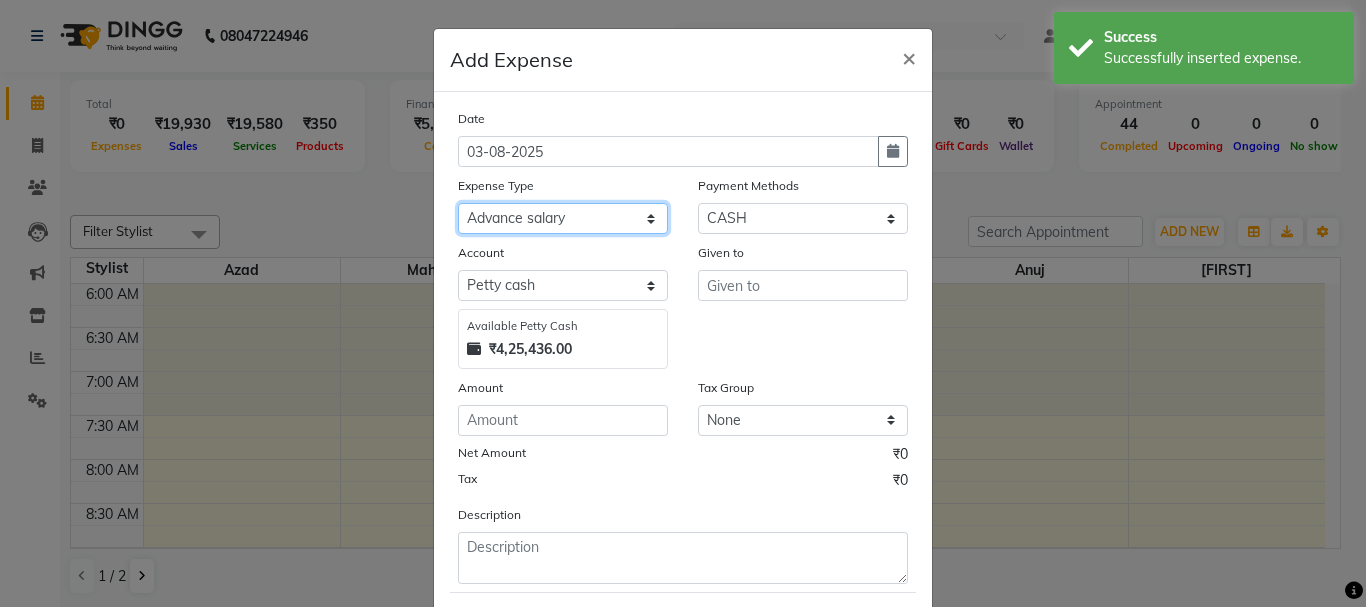 click on "Select Advance salary Advance salary ajaj Bank charges Car maintenance  Cash transfer to bank Cash transfer to hub Client Snacks Clinical charges Equipment Fuel Govt fee home Incentive Insurance International purchase Loan Repayment Maintenance Marketing Miscellaneous MRA Other Over times Pantry Product Rent Salary shop shop Staff Snacks Tax Tea & Refreshment TIP Utilities Wifi recharge" 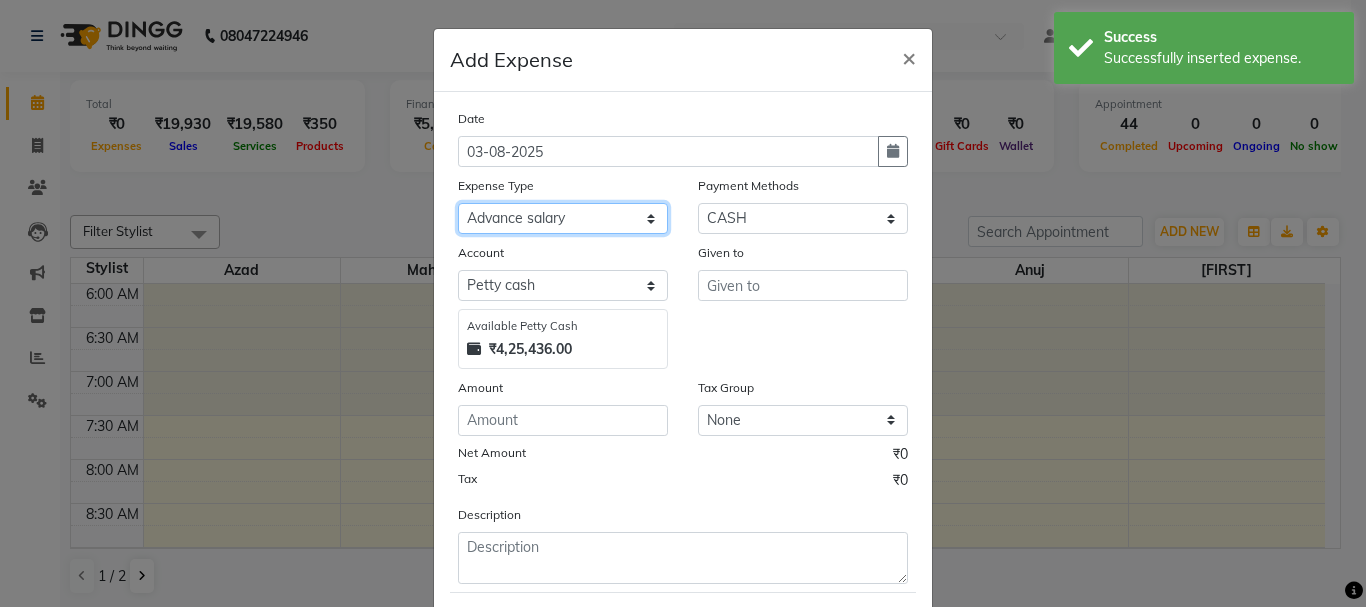 click on "Select Advance salary Advance salary ajaj Bank charges Car maintenance  Cash transfer to bank Cash transfer to hub Client Snacks Clinical charges Equipment Fuel Govt fee home Incentive Insurance International purchase Loan Repayment Maintenance Marketing Miscellaneous MRA Other Over times Pantry Product Rent Salary shop shop Staff Snacks Tax Tea & Refreshment TIP Utilities Wifi recharge" 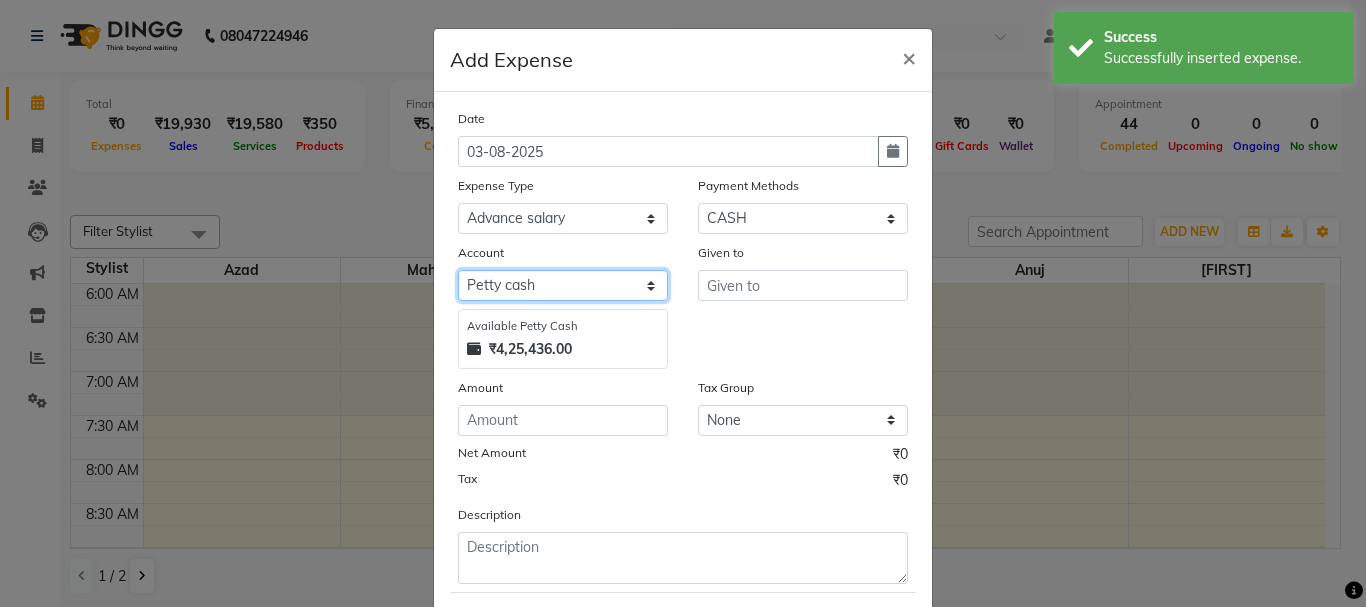 click on "Select Default account Petty cash" 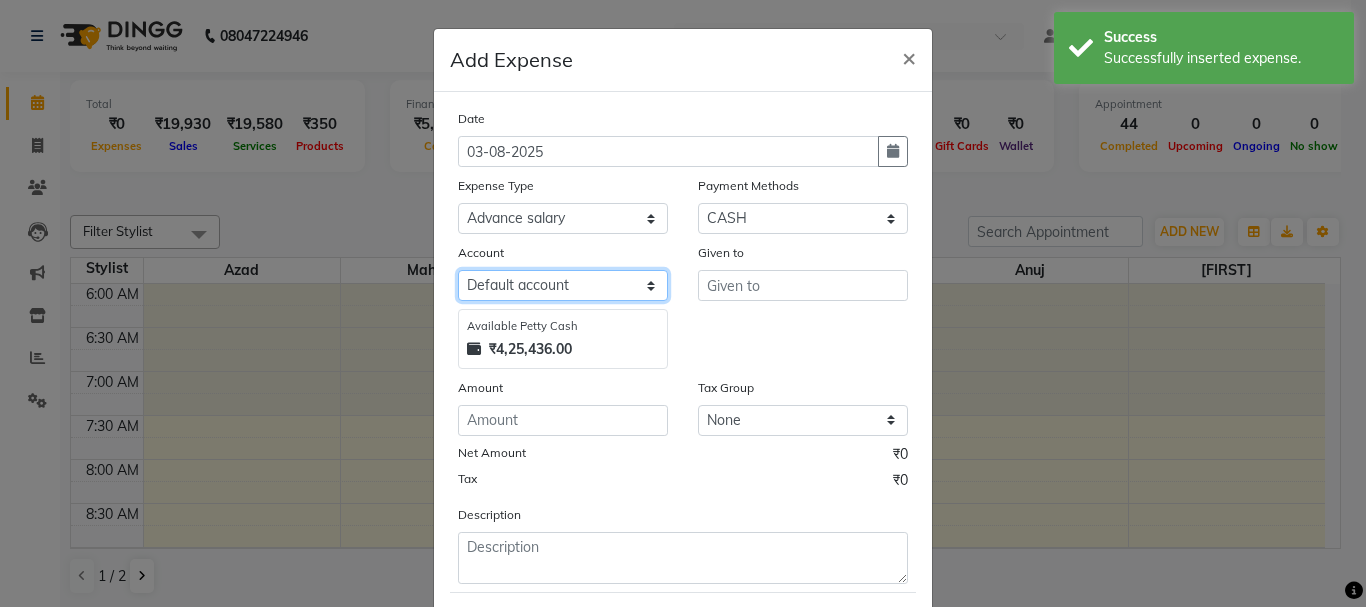 click on "Select Default account Petty cash" 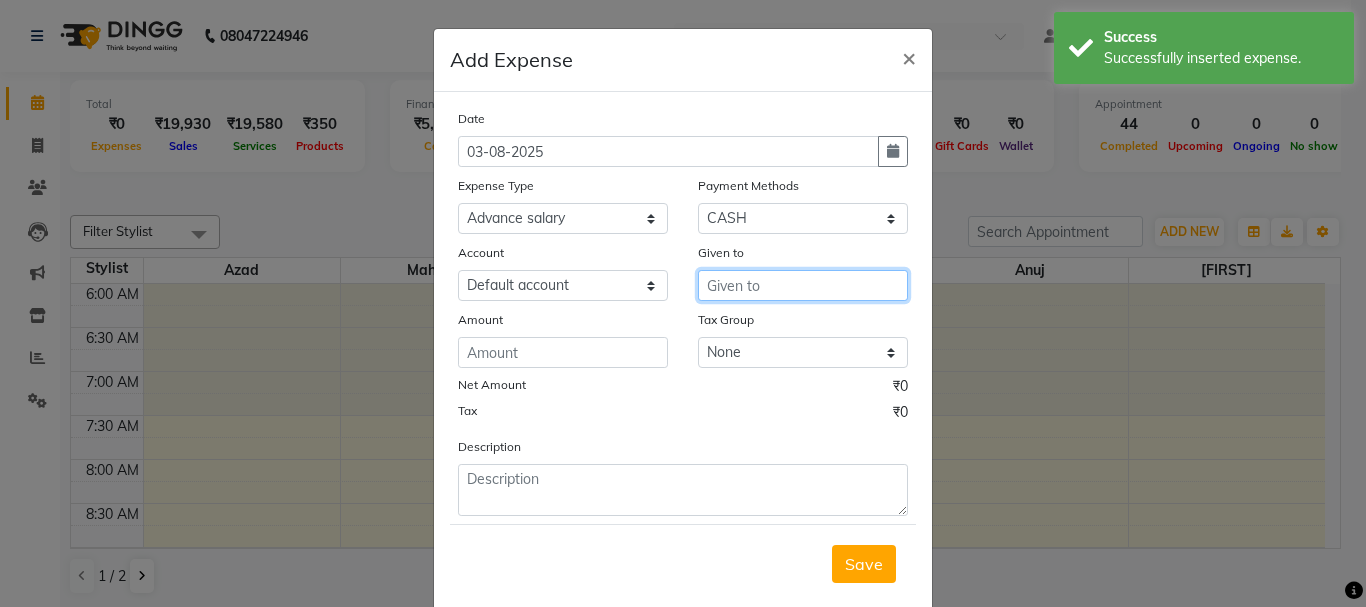 click at bounding box center [803, 285] 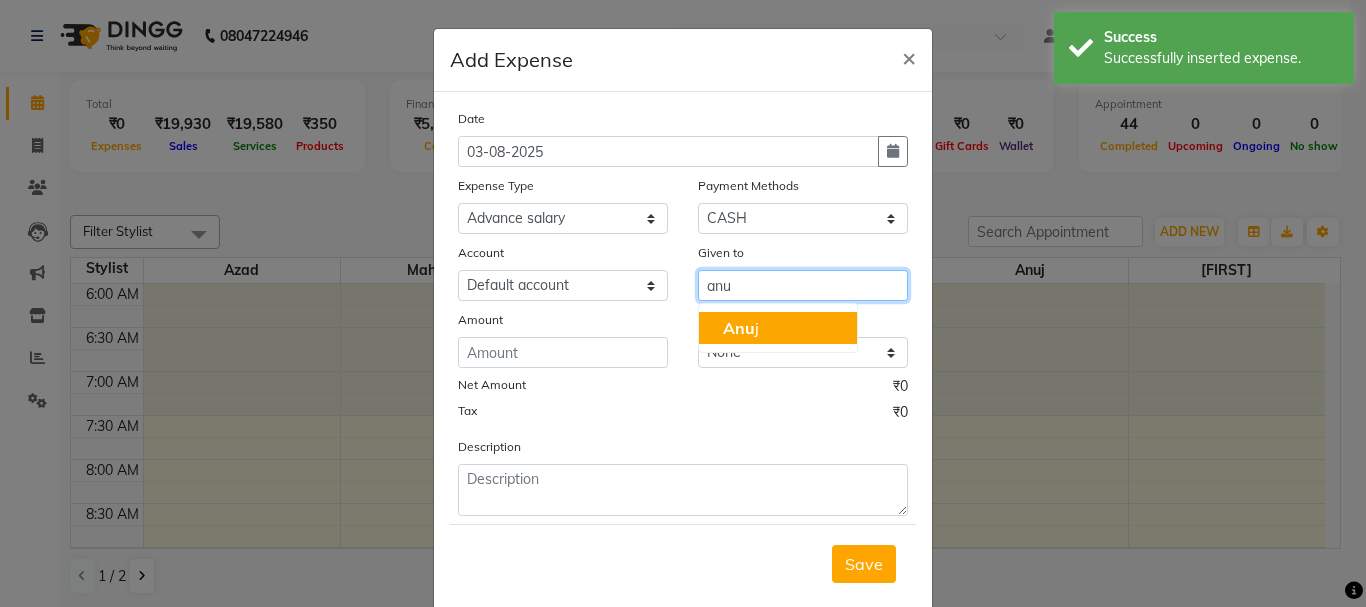 drag, startPoint x: 741, startPoint y: 319, endPoint x: 681, endPoint y: 340, distance: 63.56886 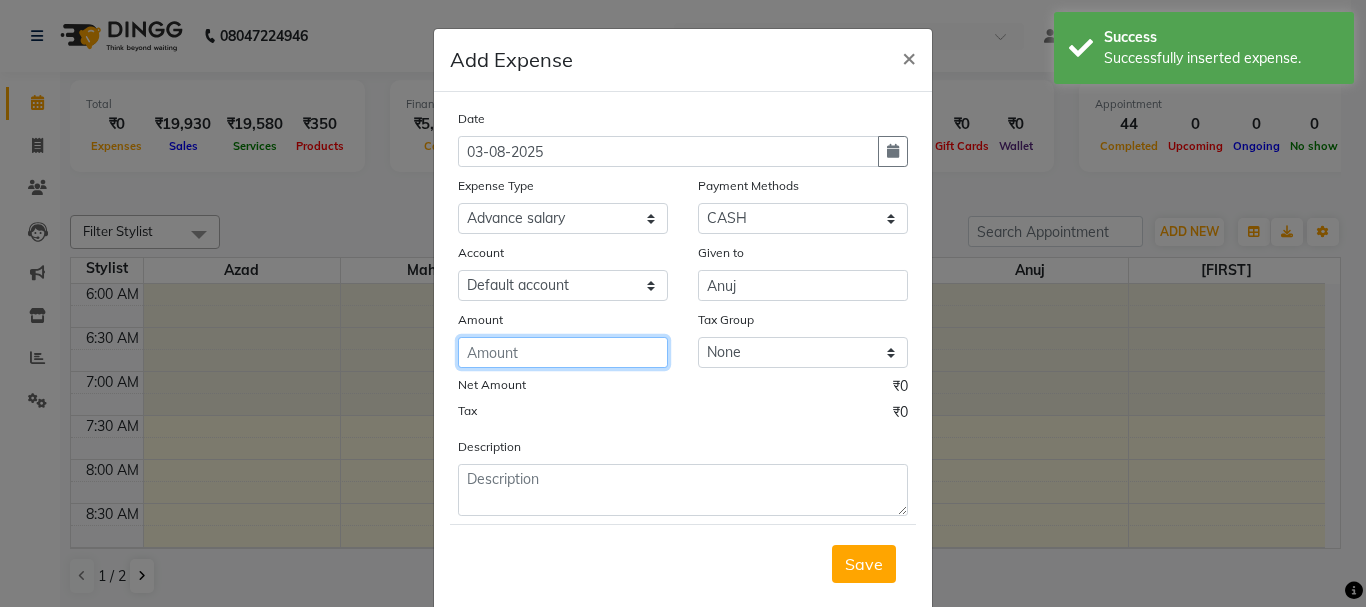 click 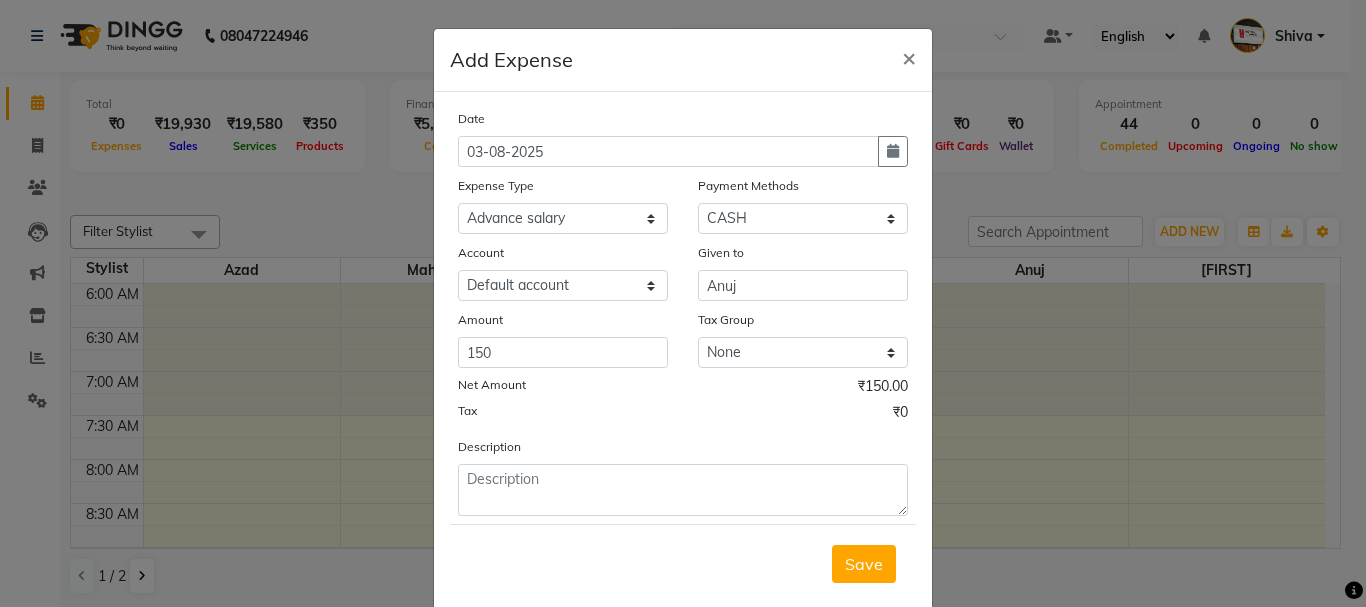 click on "Save" at bounding box center [864, 564] 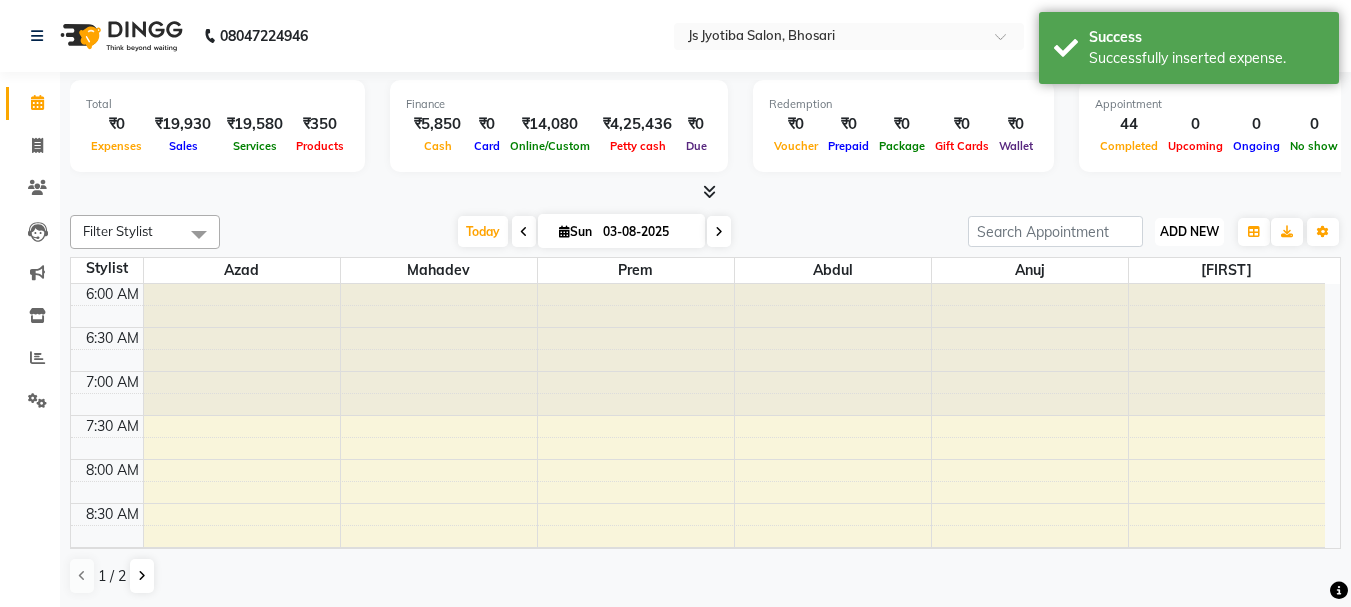click on "ADD NEW" at bounding box center [1189, 231] 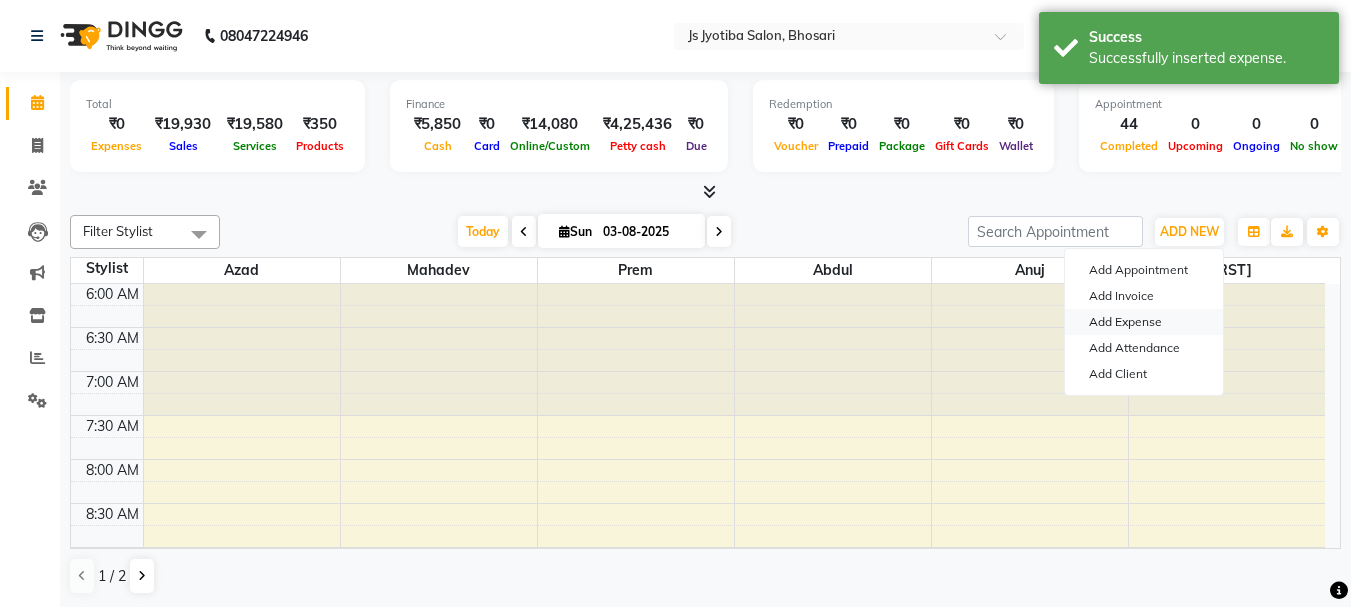 click on "Add Expense" at bounding box center [1144, 322] 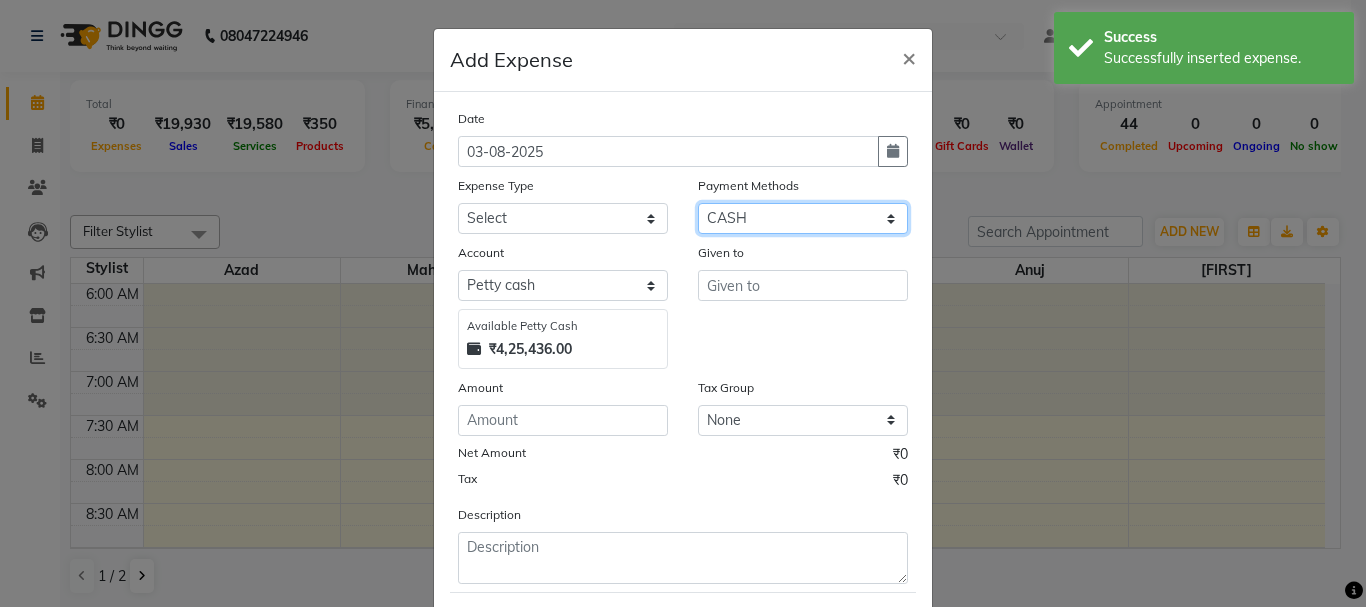 drag, startPoint x: 755, startPoint y: 222, endPoint x: 746, endPoint y: 232, distance: 13.453624 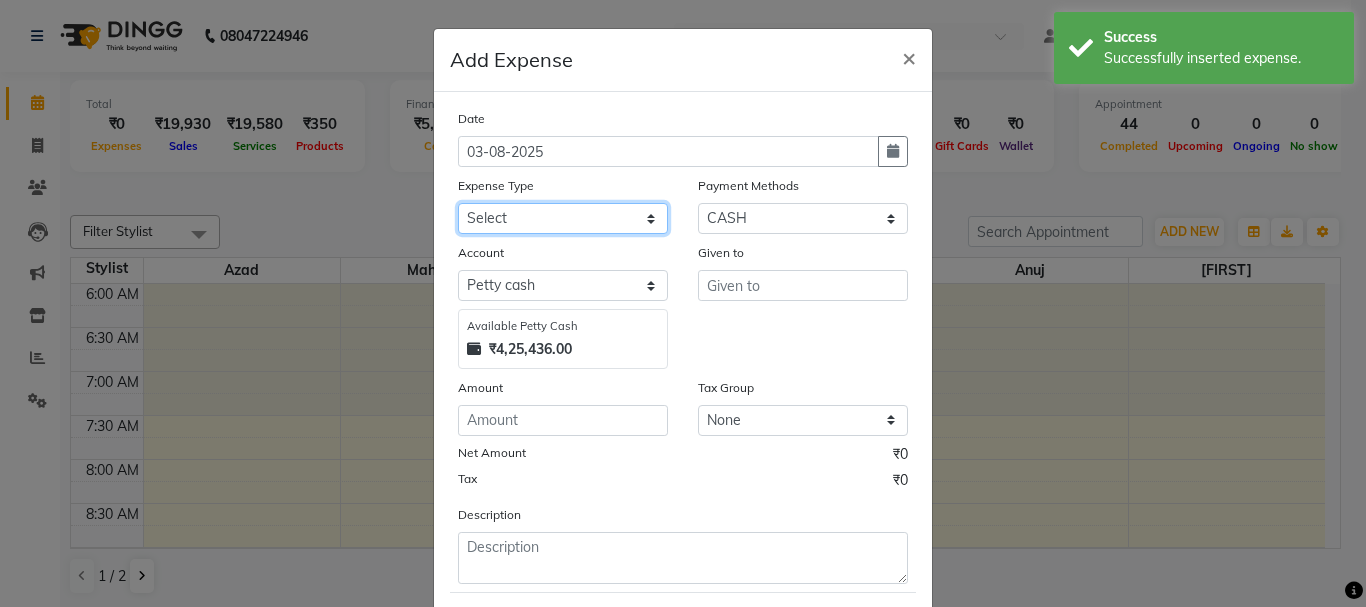 drag, startPoint x: 617, startPoint y: 217, endPoint x: 593, endPoint y: 231, distance: 27.784887 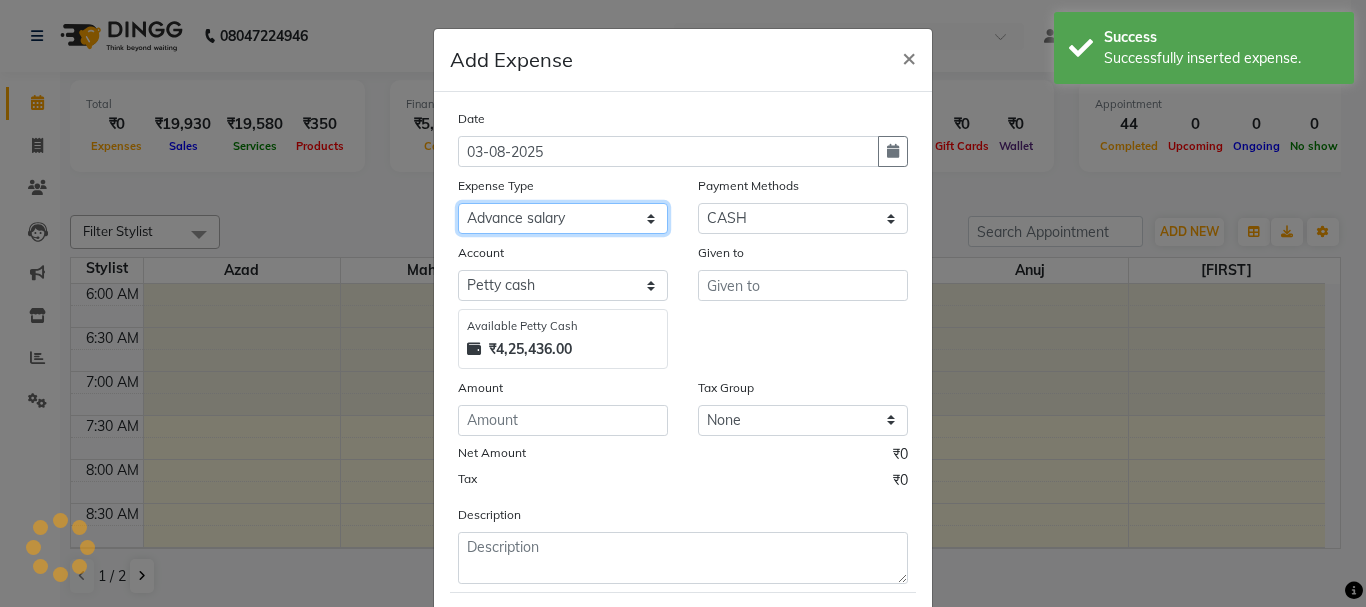 click on "Select Advance salary Advance salary ajaj Bank charges Car maintenance  Cash transfer to bank Cash transfer to hub Client Snacks Clinical charges Equipment Fuel Govt fee home Incentive Insurance International purchase Loan Repayment Maintenance Marketing Miscellaneous MRA Other Over times Pantry Product Rent Salary shop shop Staff Snacks Tax Tea & Refreshment TIP Utilities Wifi recharge" 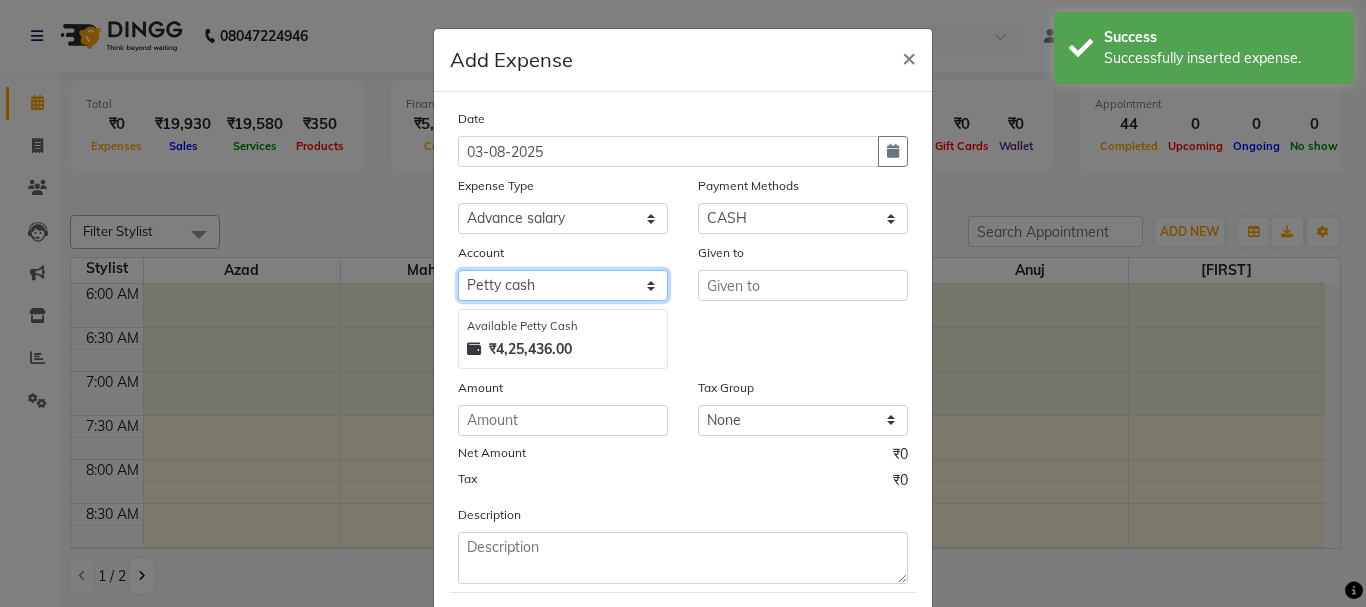 drag, startPoint x: 561, startPoint y: 282, endPoint x: 560, endPoint y: 292, distance: 10.049875 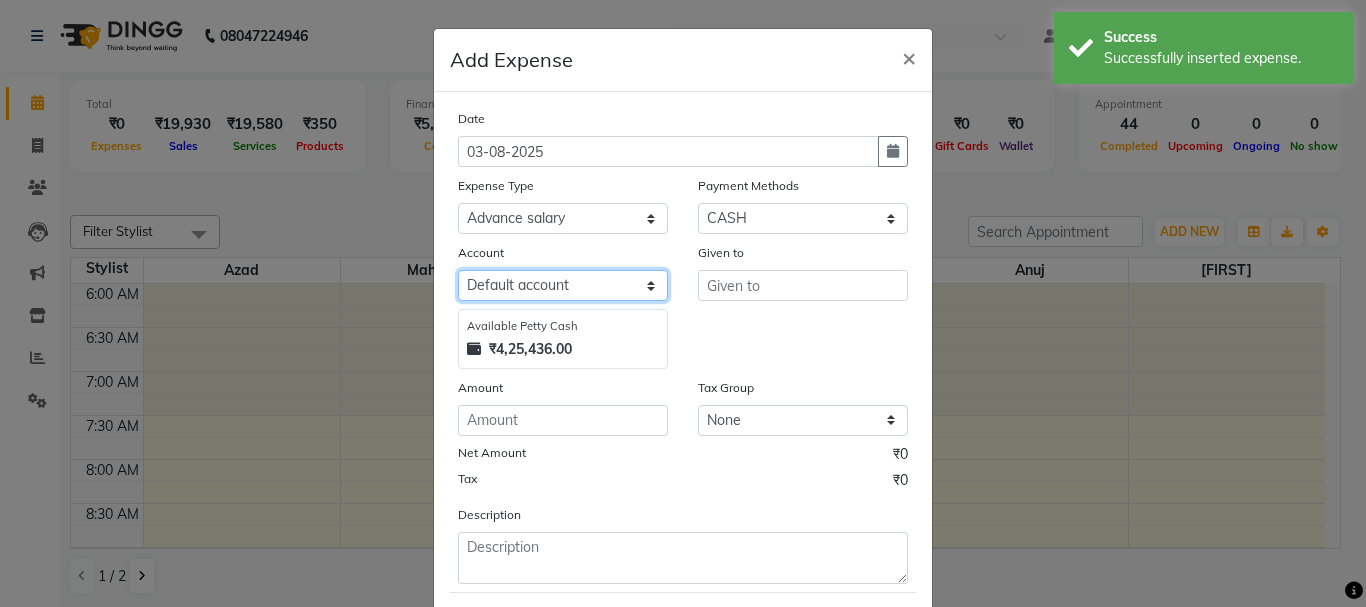 click on "Select Default account Petty cash" 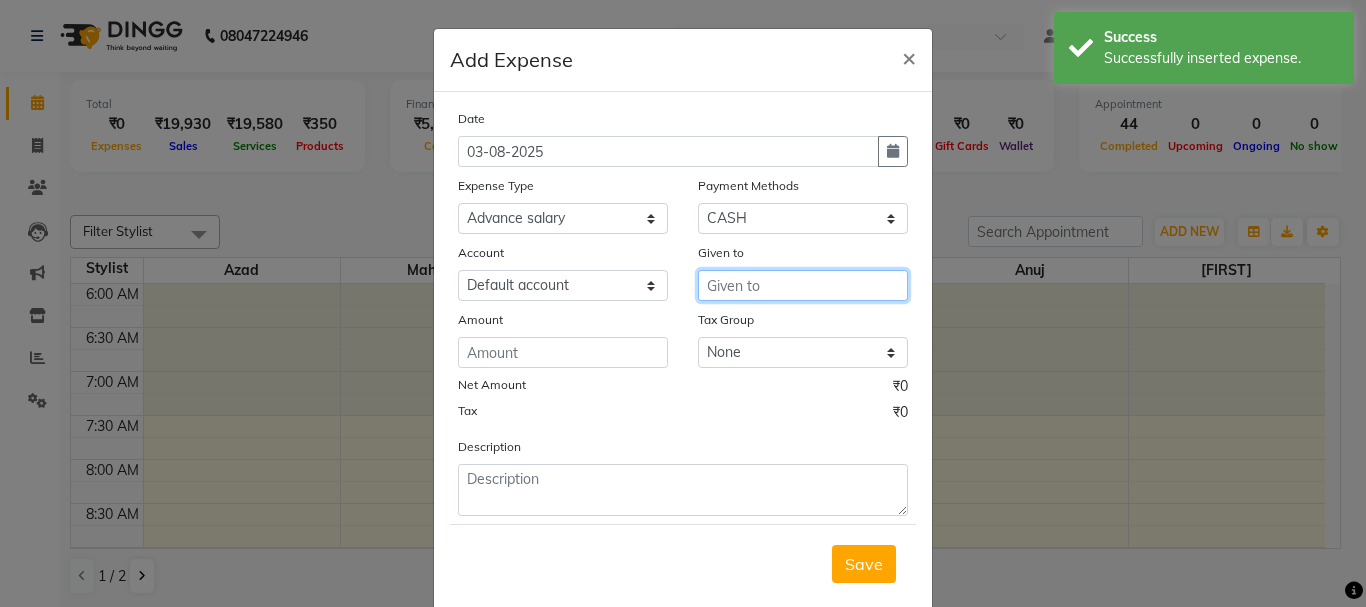 click at bounding box center [803, 285] 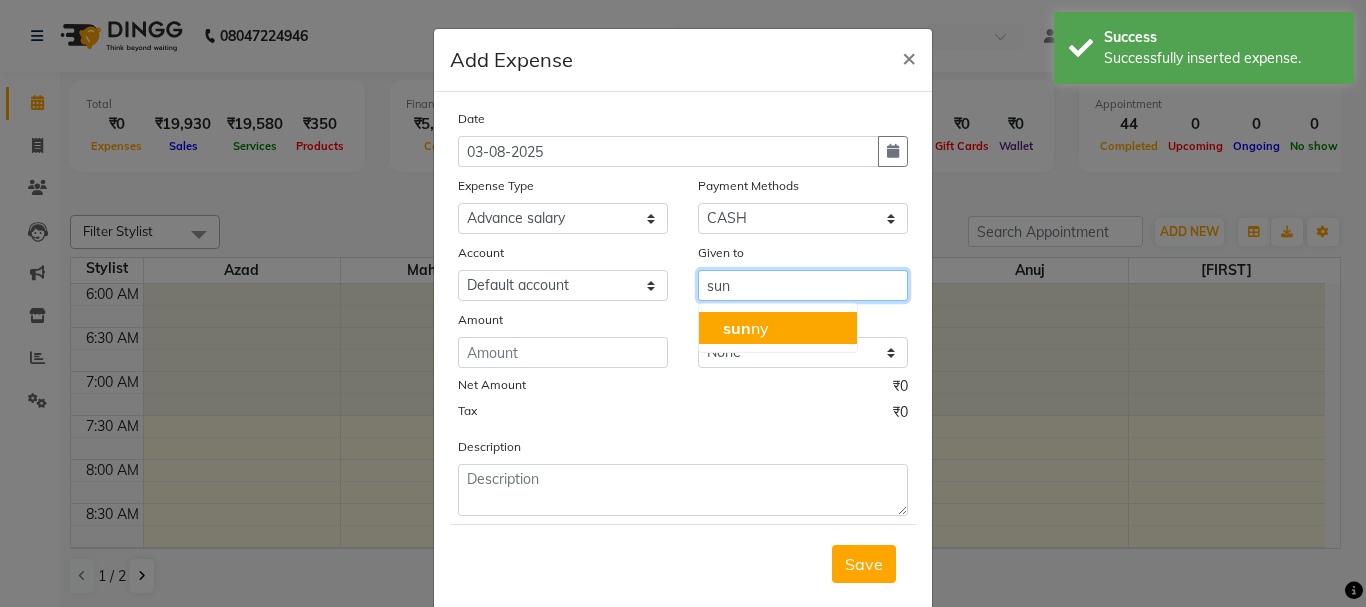 drag, startPoint x: 731, startPoint y: 327, endPoint x: 648, endPoint y: 358, distance: 88.60023 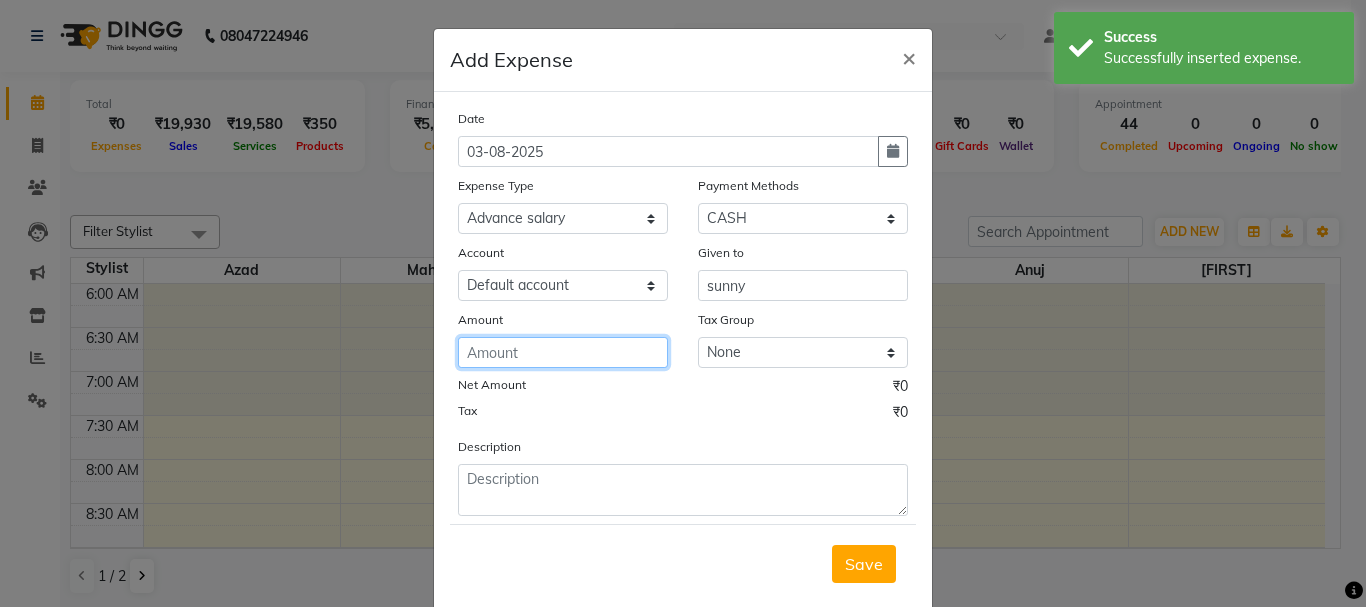 click 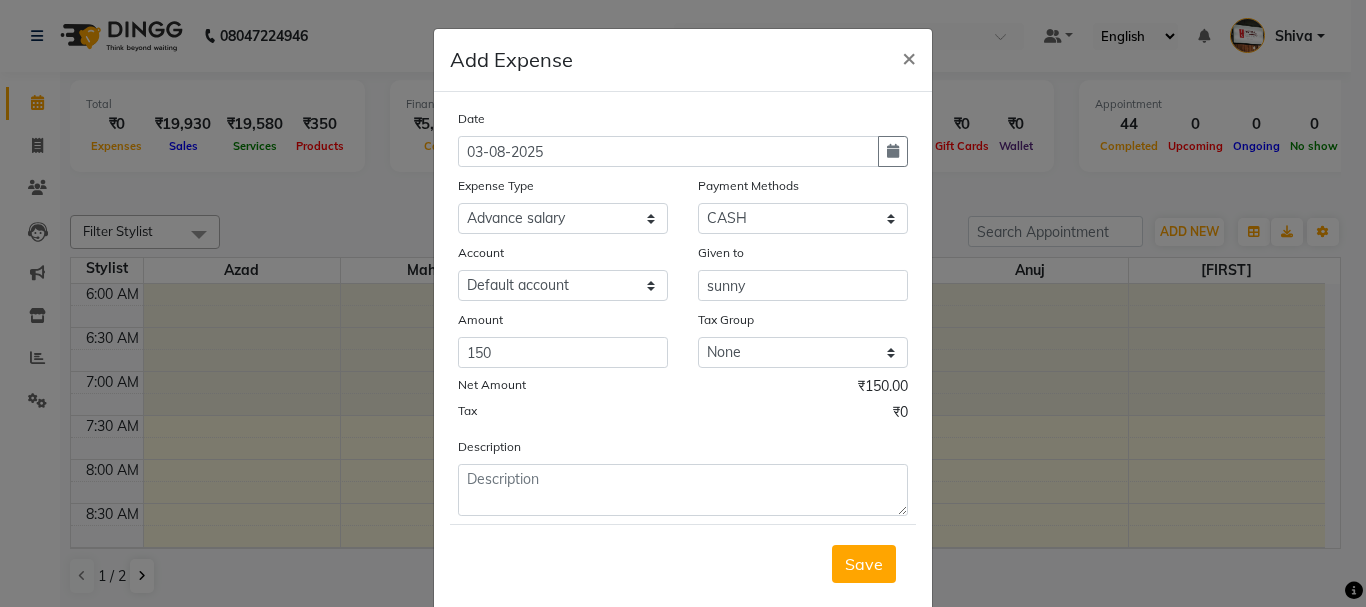 drag, startPoint x: 857, startPoint y: 564, endPoint x: 901, endPoint y: 545, distance: 47.92703 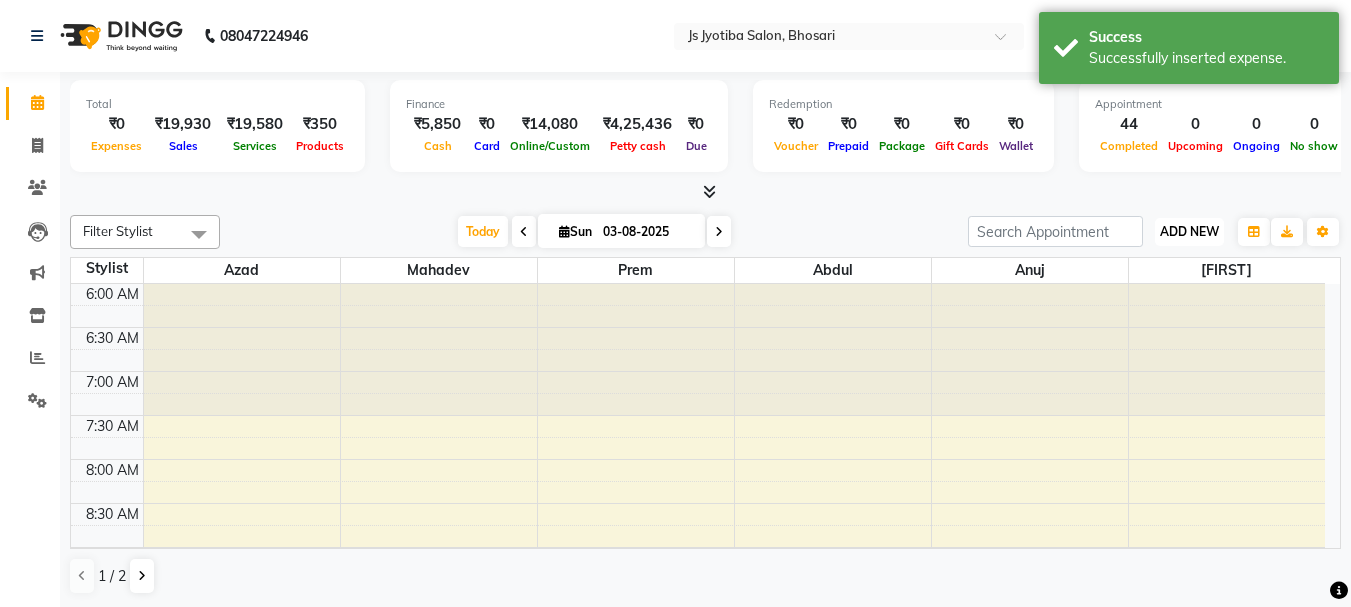 click on "ADD NEW" at bounding box center [1189, 231] 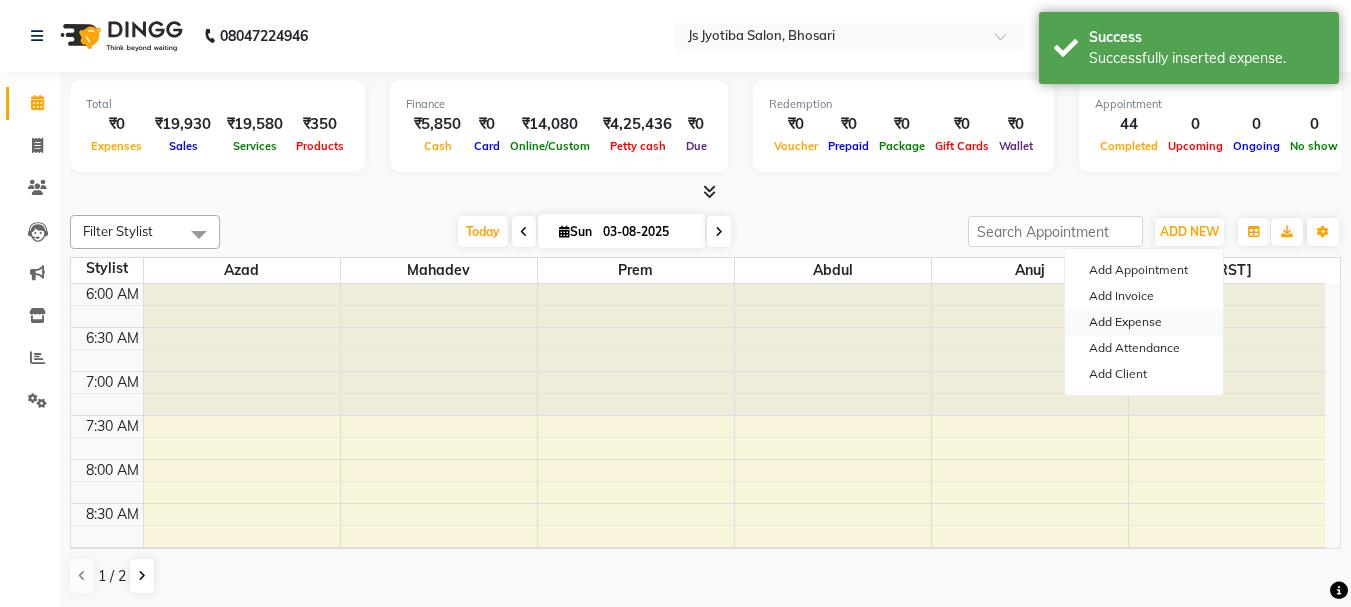 click on "Add Expense" at bounding box center (1144, 322) 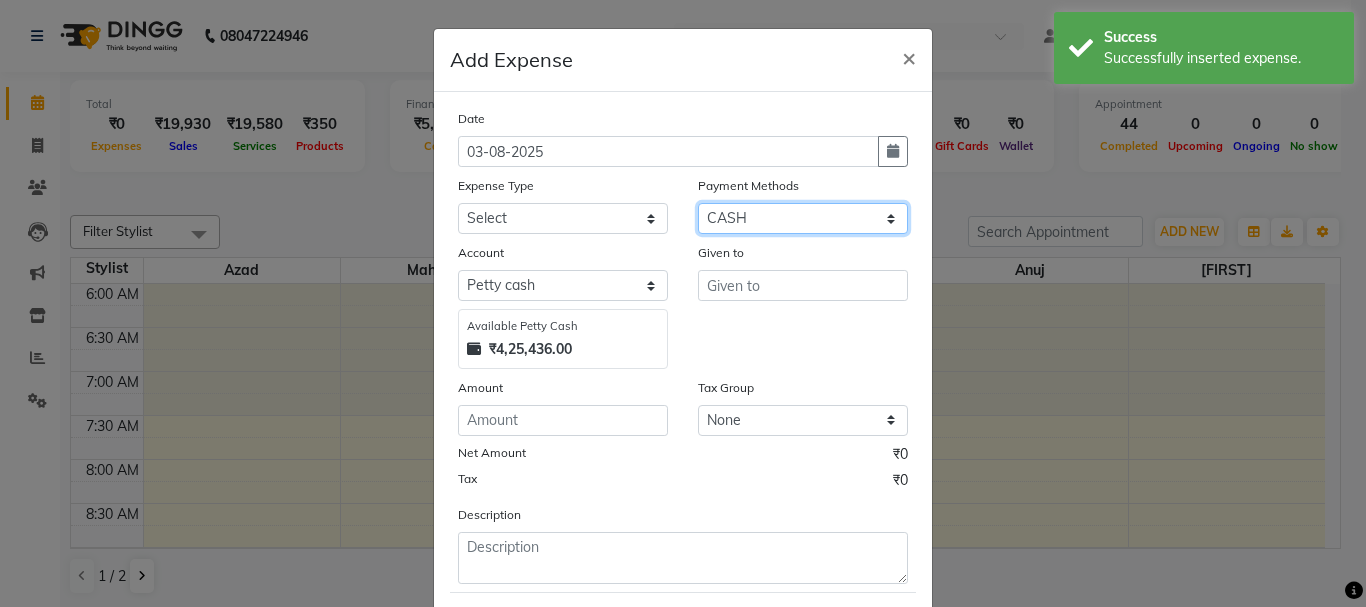 click on "Select CASH ONLINE CARD" 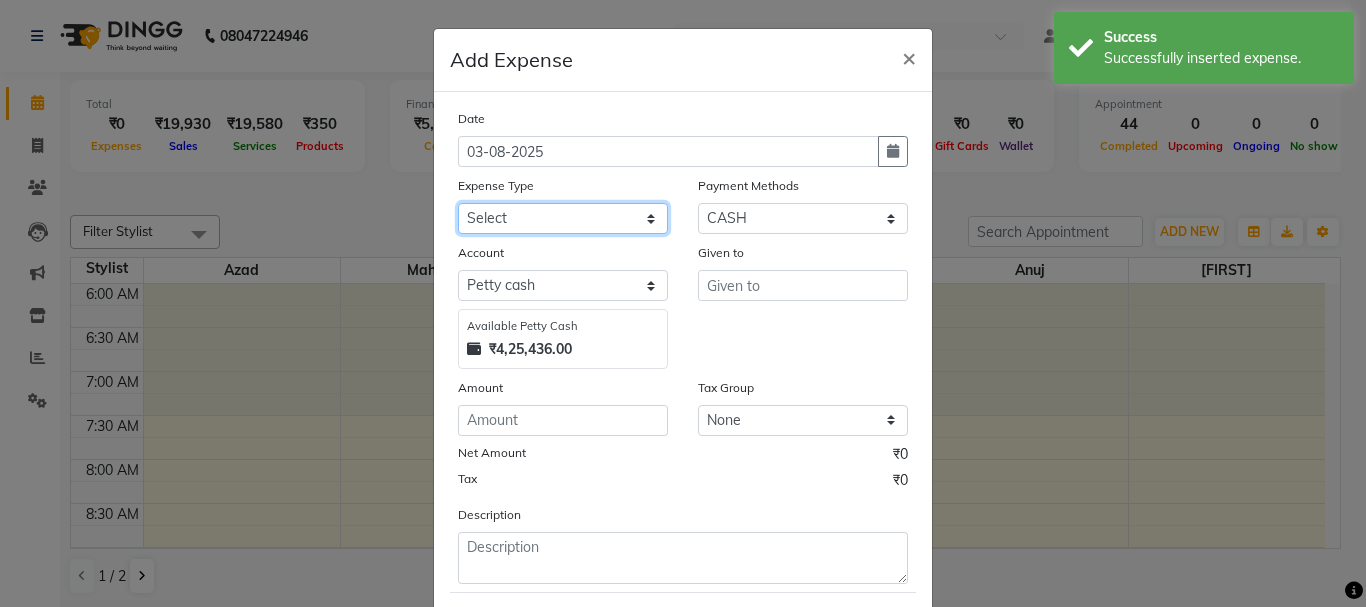click on "Select Advance salary Advance salary ajaj Bank charges Car maintenance  Cash transfer to bank Cash transfer to hub Client Snacks Clinical charges Equipment Fuel Govt fee home Incentive Insurance International purchase Loan Repayment Maintenance Marketing Miscellaneous MRA Other Over times Pantry Product Rent Salary shop shop Staff Snacks Tax Tea & Refreshment TIP Utilities Wifi recharge" 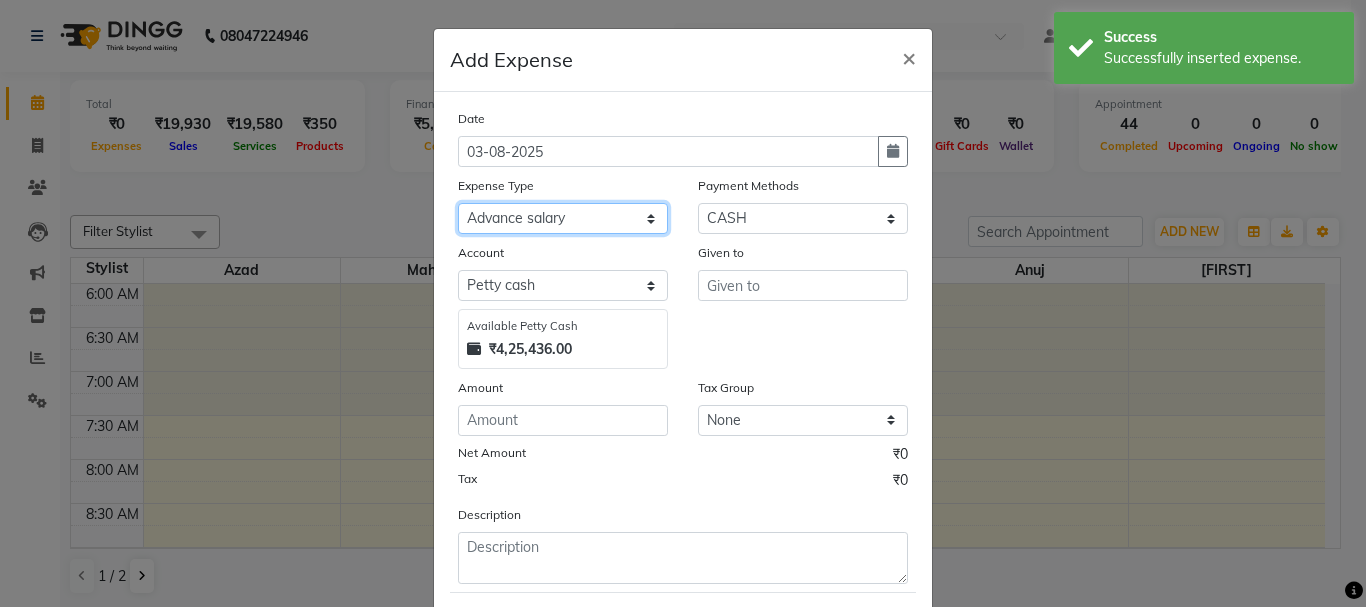 click on "Select Advance salary Advance salary ajaj Bank charges Car maintenance  Cash transfer to bank Cash transfer to hub Client Snacks Clinical charges Equipment Fuel Govt fee home Incentive Insurance International purchase Loan Repayment Maintenance Marketing Miscellaneous MRA Other Over times Pantry Product Rent Salary shop shop Staff Snacks Tax Tea & Refreshment TIP Utilities Wifi recharge" 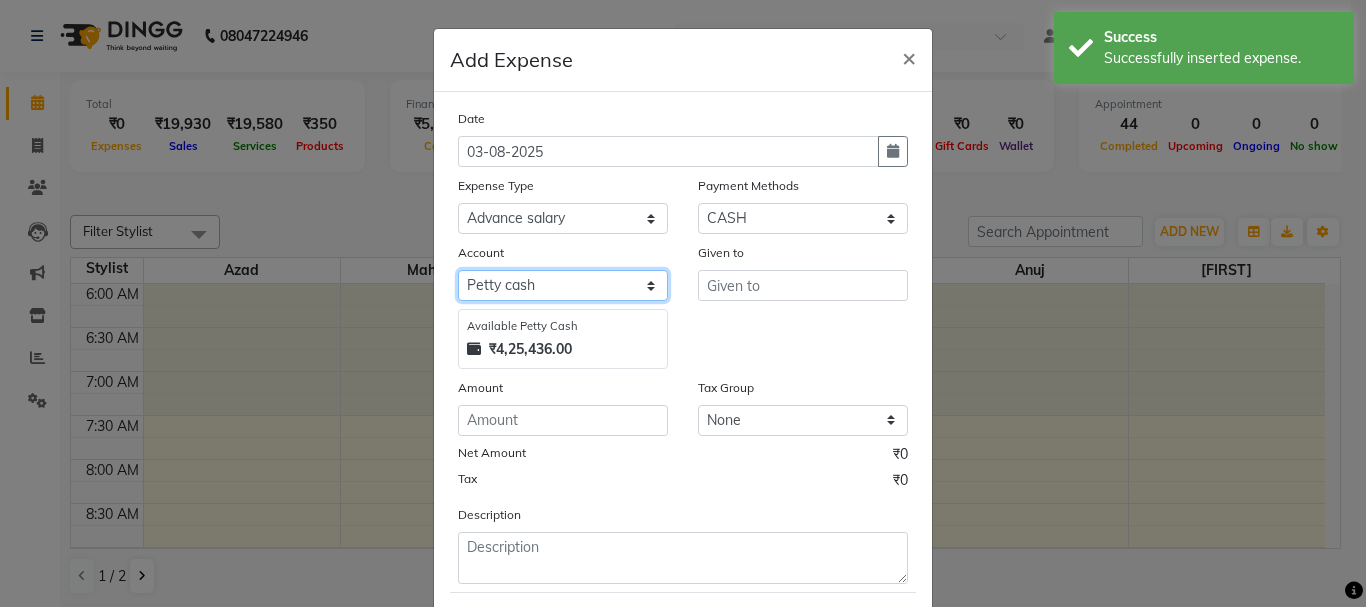 drag, startPoint x: 543, startPoint y: 285, endPoint x: 541, endPoint y: 300, distance: 15.132746 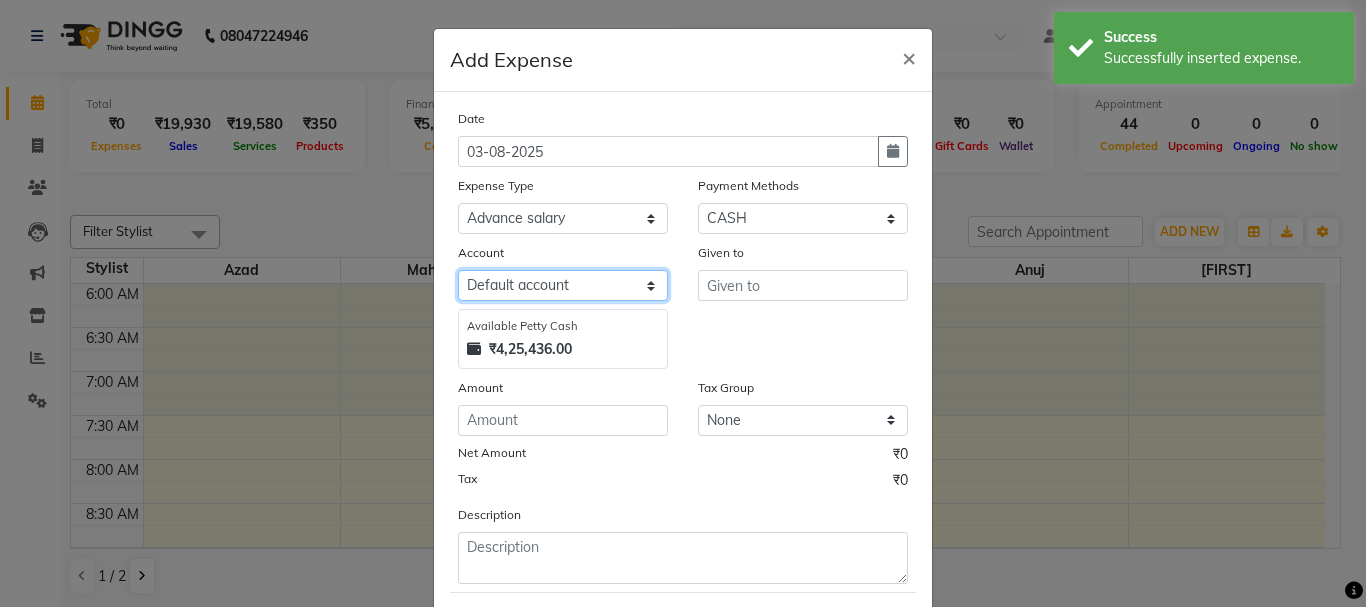click on "Select Default account Petty cash" 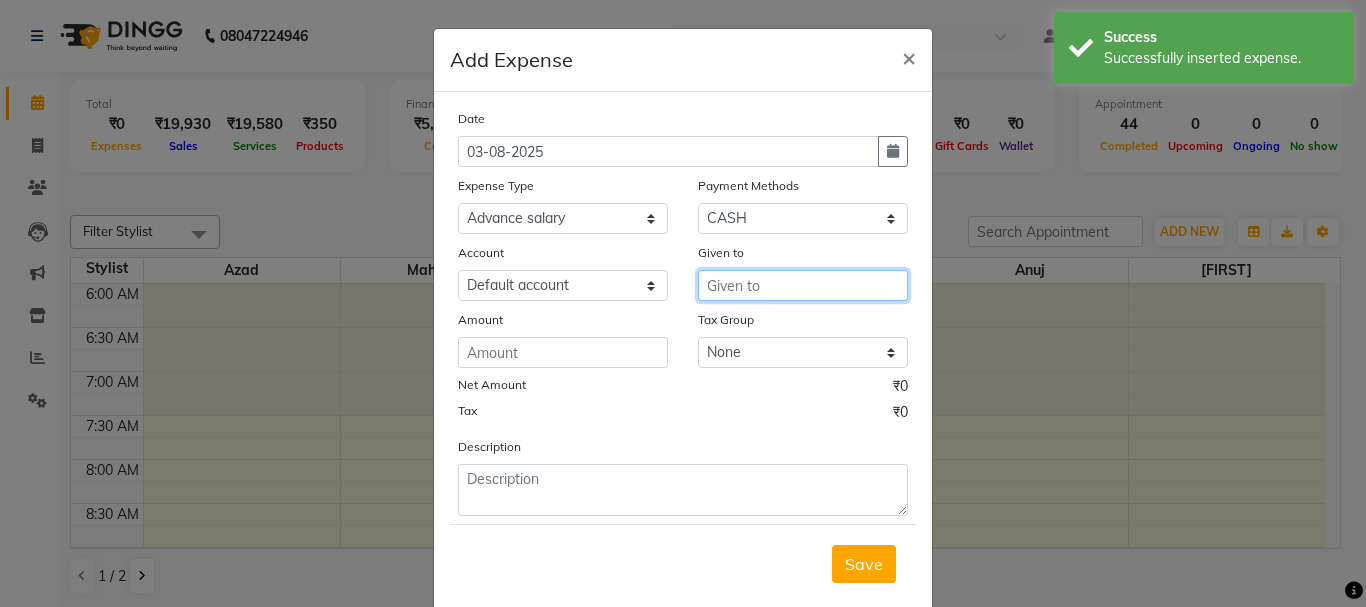 click at bounding box center (803, 285) 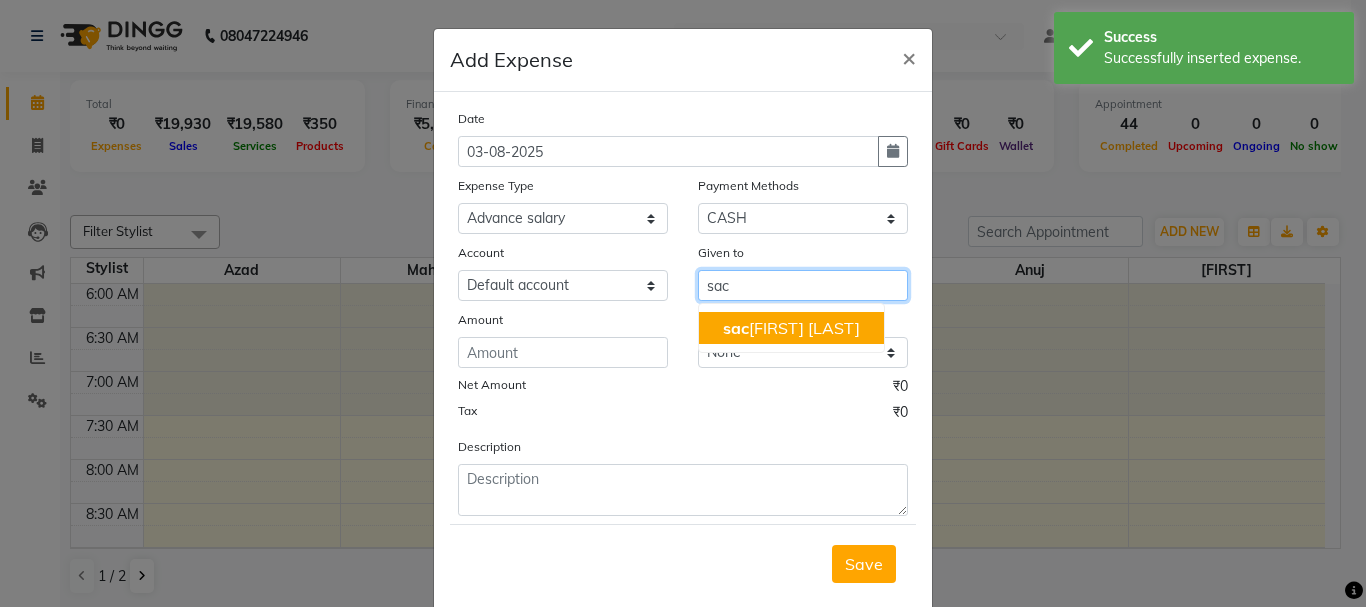drag, startPoint x: 735, startPoint y: 332, endPoint x: 670, endPoint y: 337, distance: 65.192024 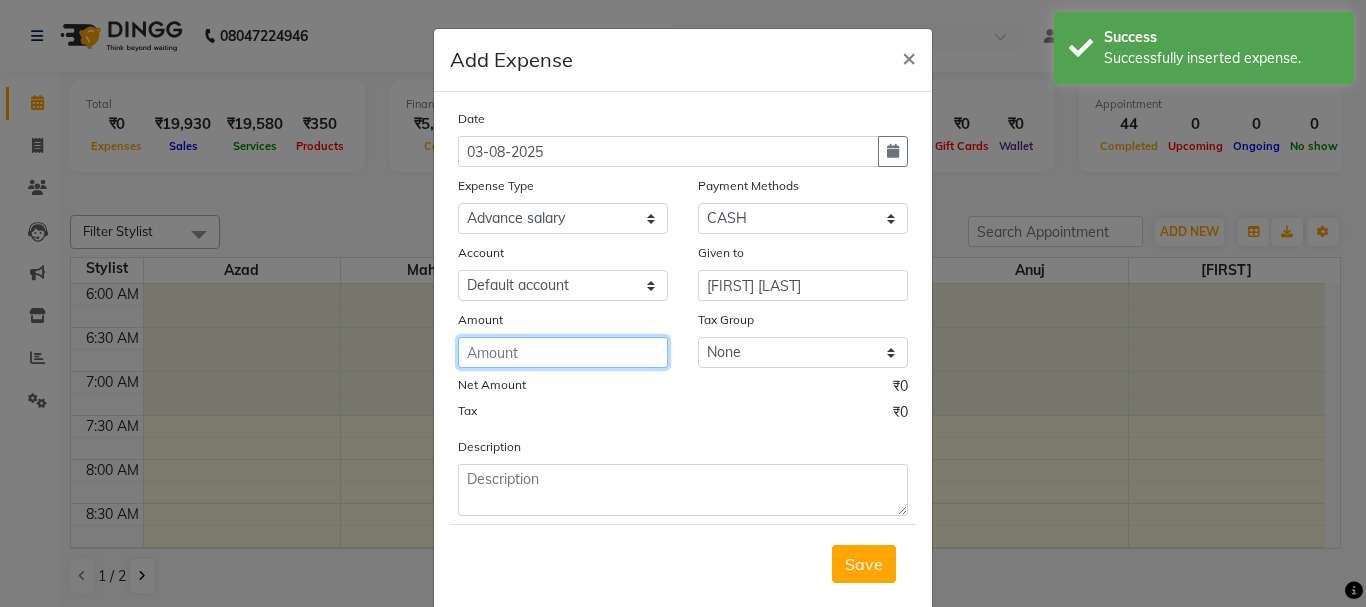 click 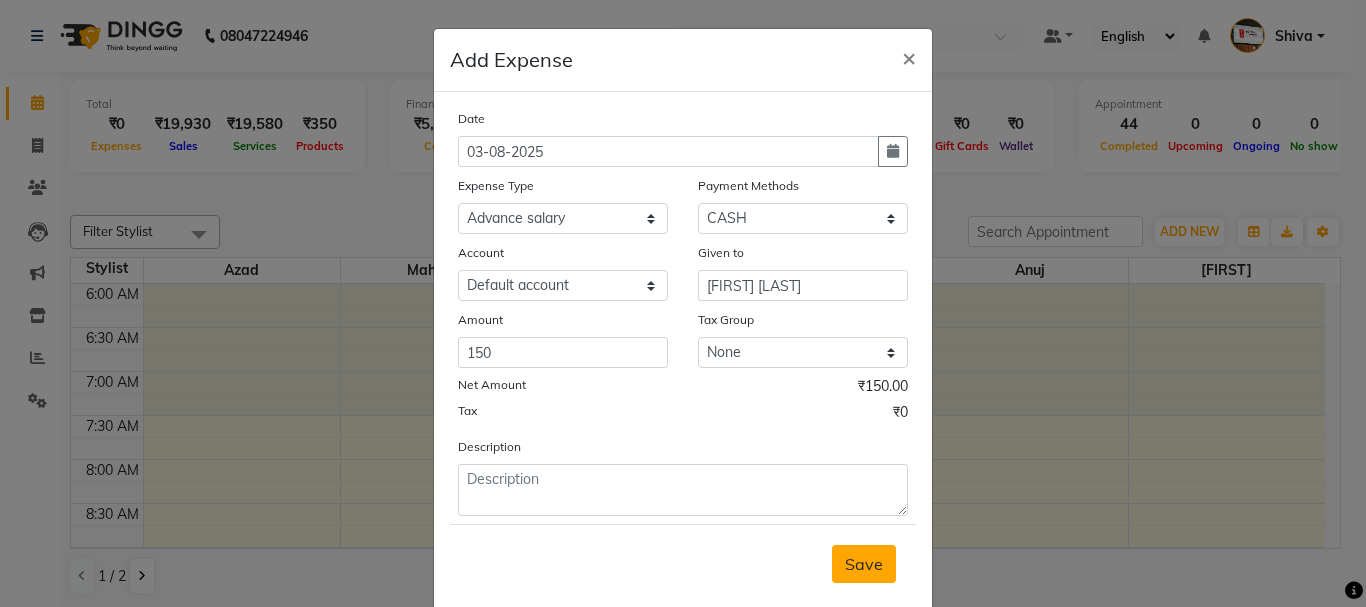 click on "Save" at bounding box center [864, 564] 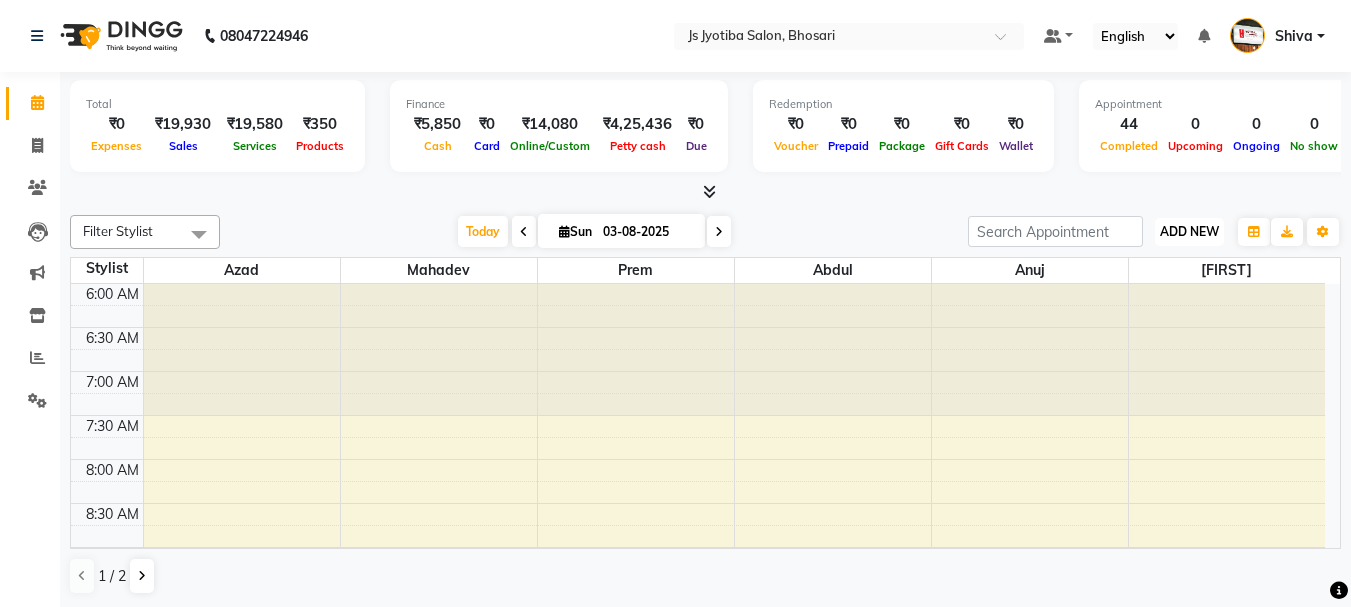 click on "ADD NEW" at bounding box center (1189, 231) 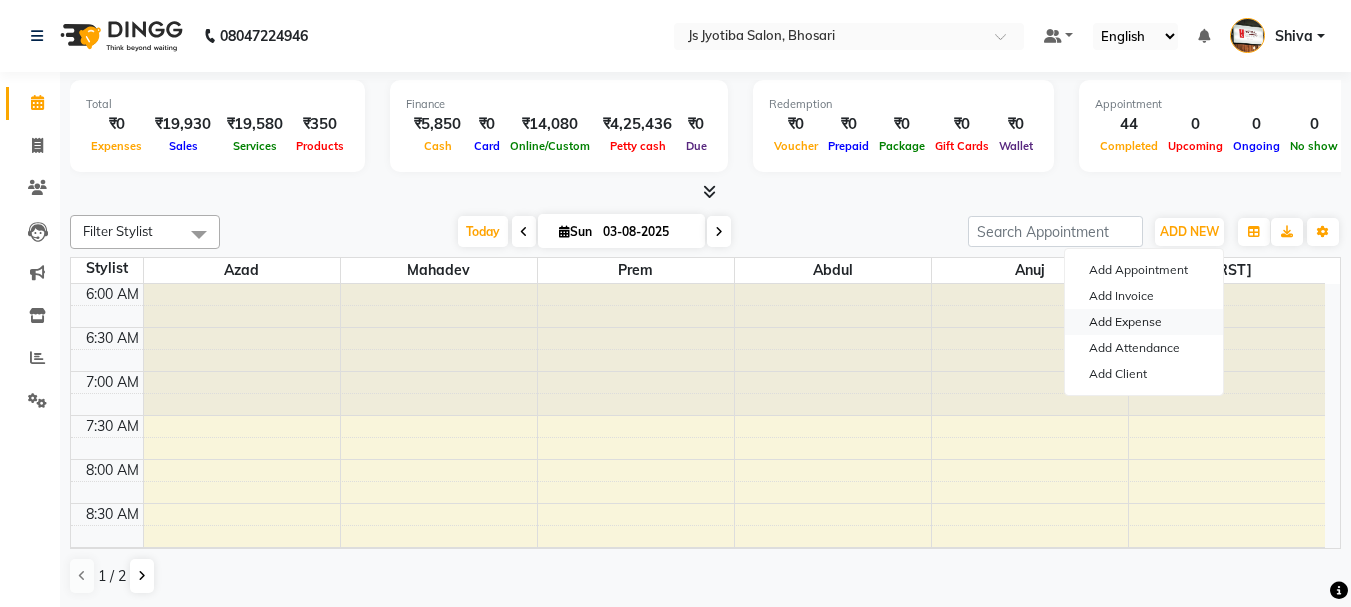 click on "Add Expense" at bounding box center [1144, 322] 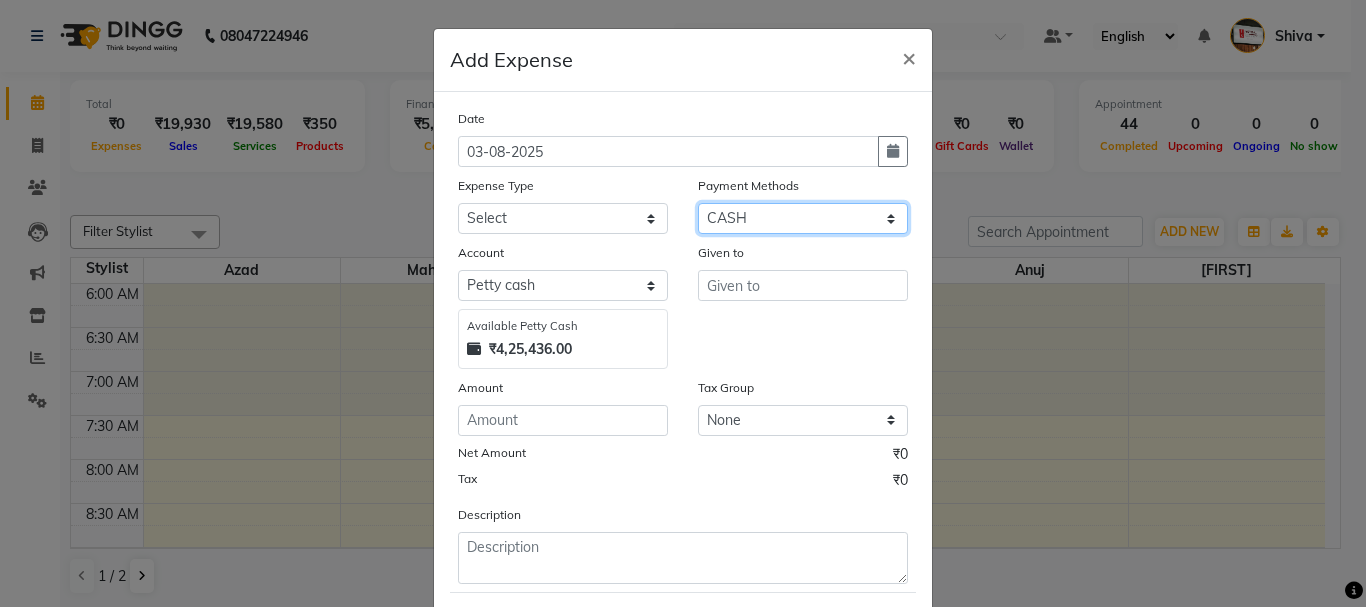 click on "Select CASH ONLINE CARD" 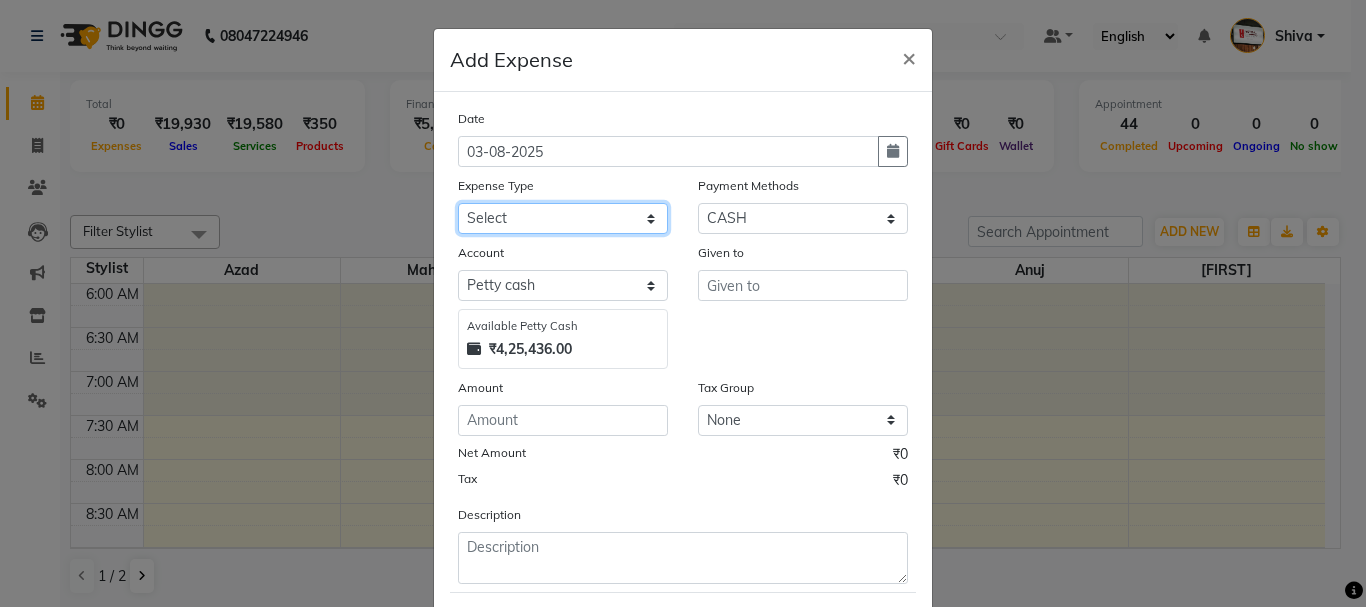drag, startPoint x: 579, startPoint y: 216, endPoint x: 544, endPoint y: 233, distance: 38.910152 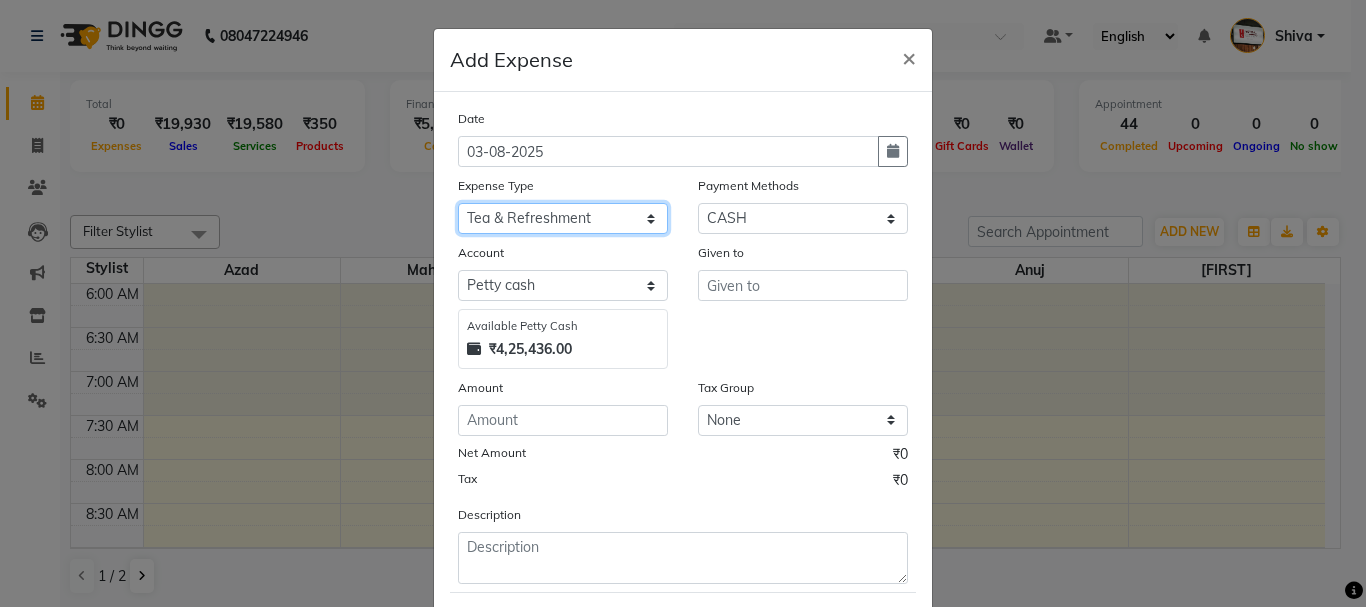 click on "Select Advance salary Advance salary ajaj Bank charges Car maintenance  Cash transfer to bank Cash transfer to hub Client Snacks Clinical charges Equipment Fuel Govt fee home Incentive Insurance International purchase Loan Repayment Maintenance Marketing Miscellaneous MRA Other Over times Pantry Product Rent Salary shop shop Staff Snacks Tax Tea & Refreshment TIP Utilities Wifi recharge" 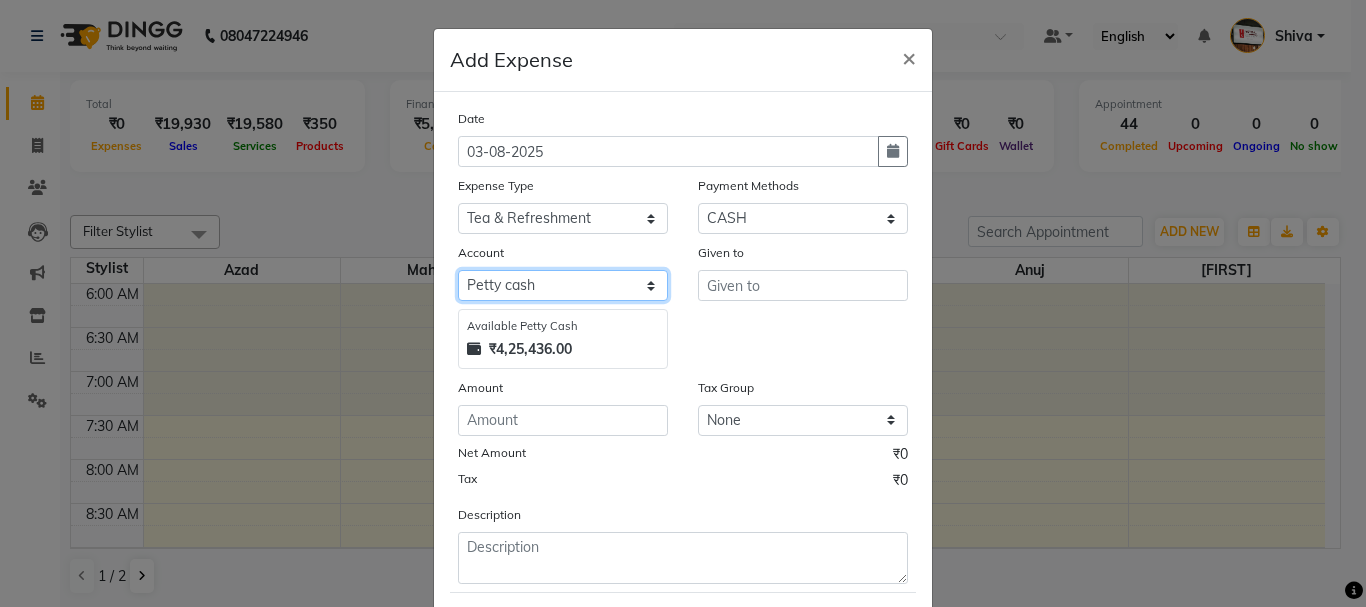 drag, startPoint x: 552, startPoint y: 286, endPoint x: 558, endPoint y: 298, distance: 13.416408 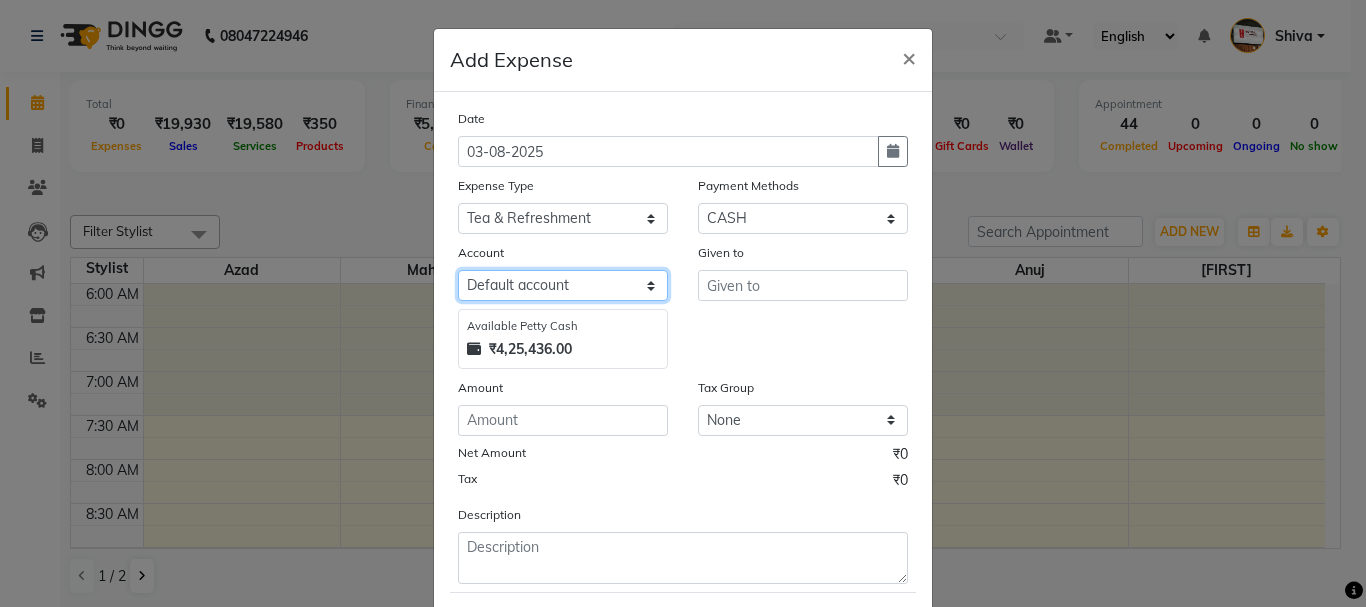 click on "Select Default account Petty cash" 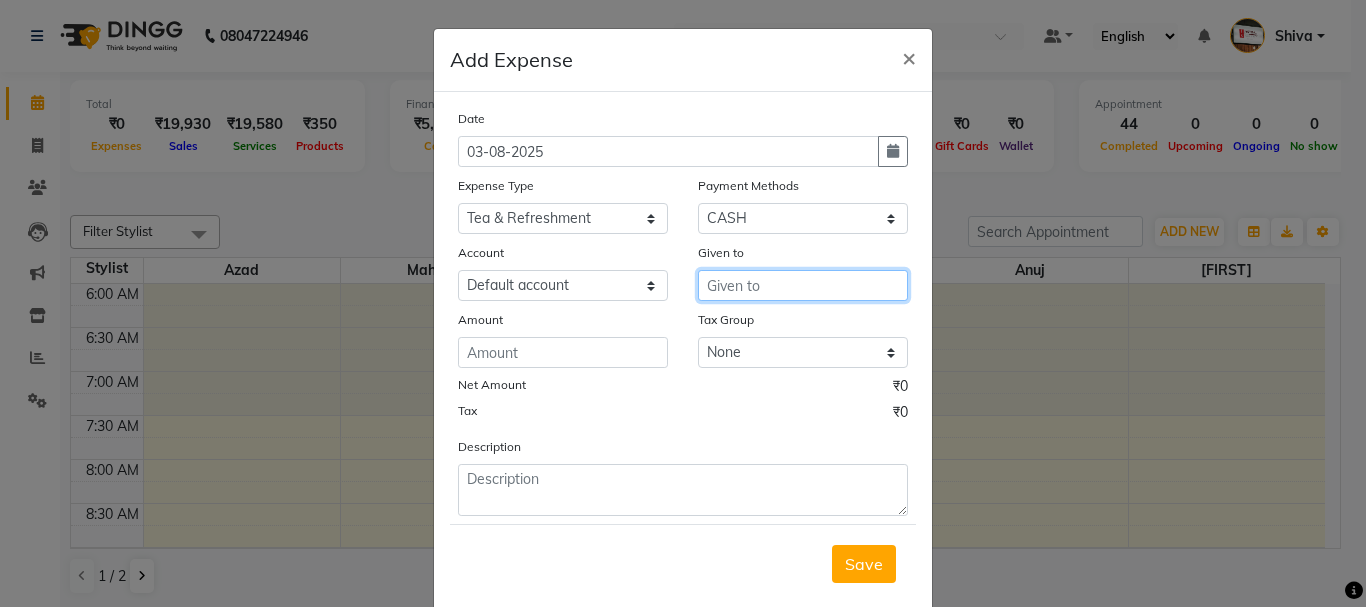 click at bounding box center [803, 285] 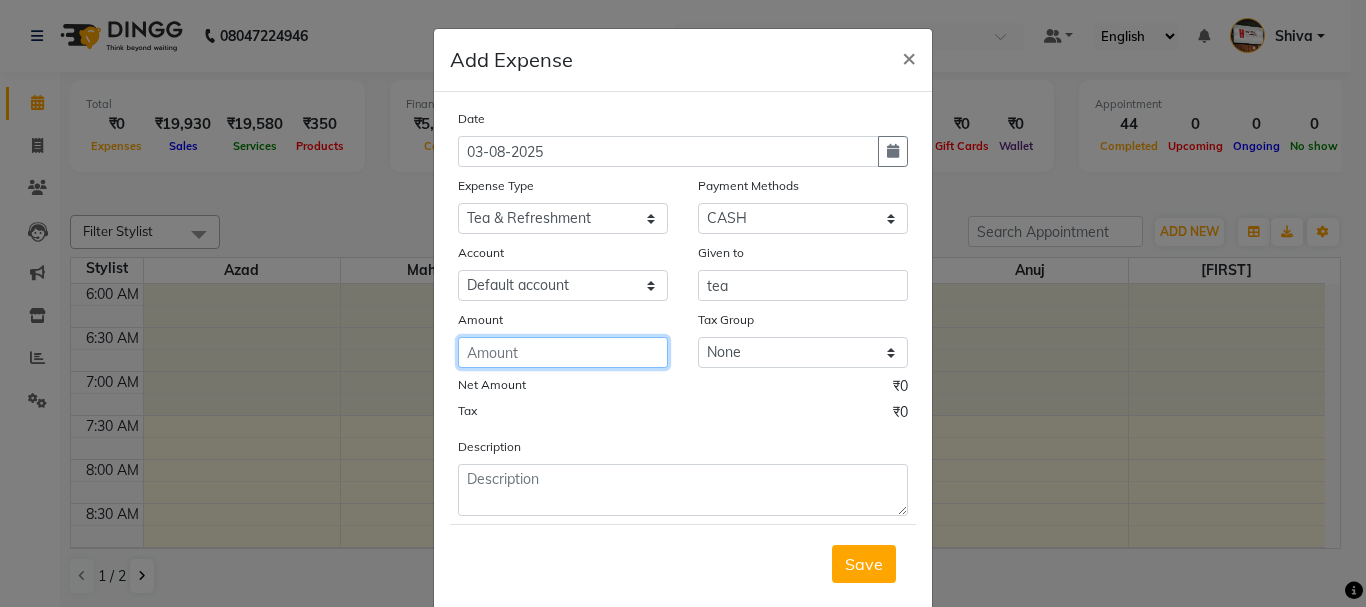 click 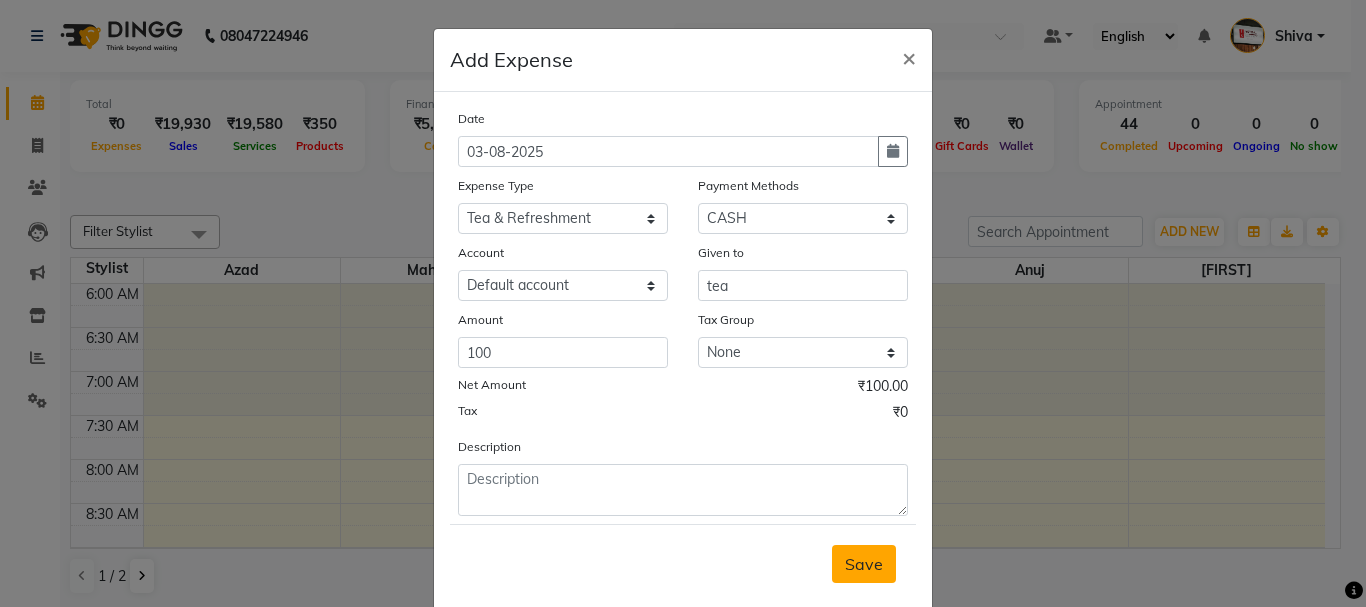 click on "Save" at bounding box center [864, 564] 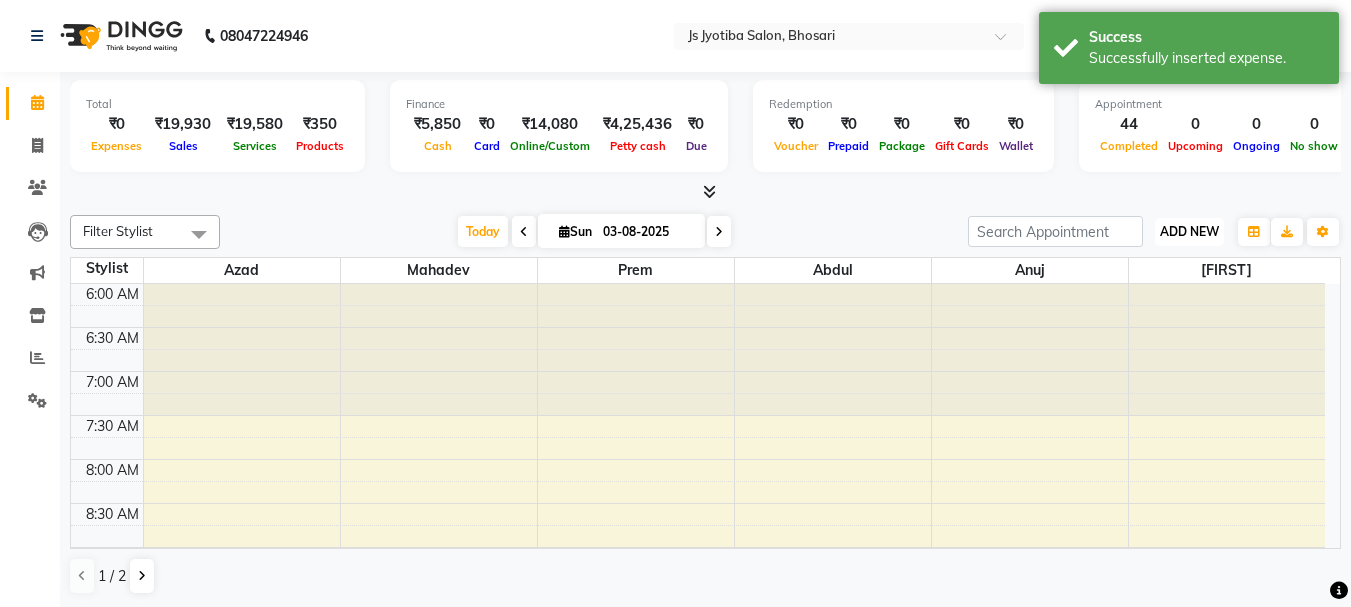 click on "ADD NEW" at bounding box center [1189, 231] 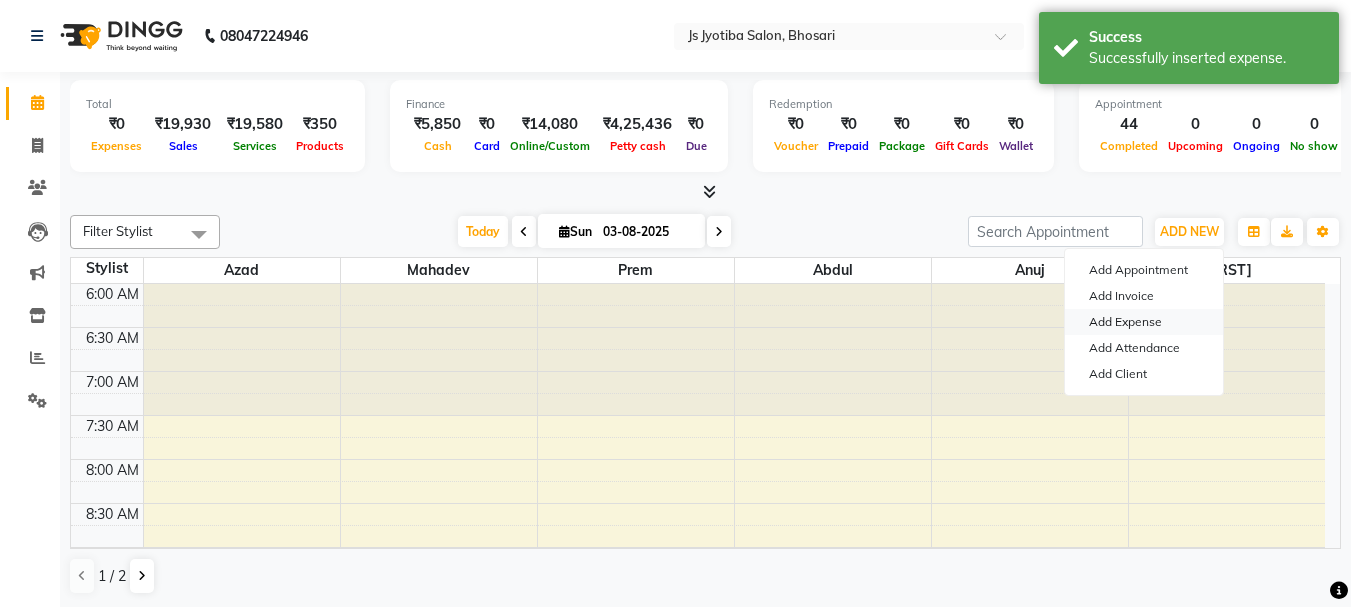 click on "Add Expense" at bounding box center (1144, 322) 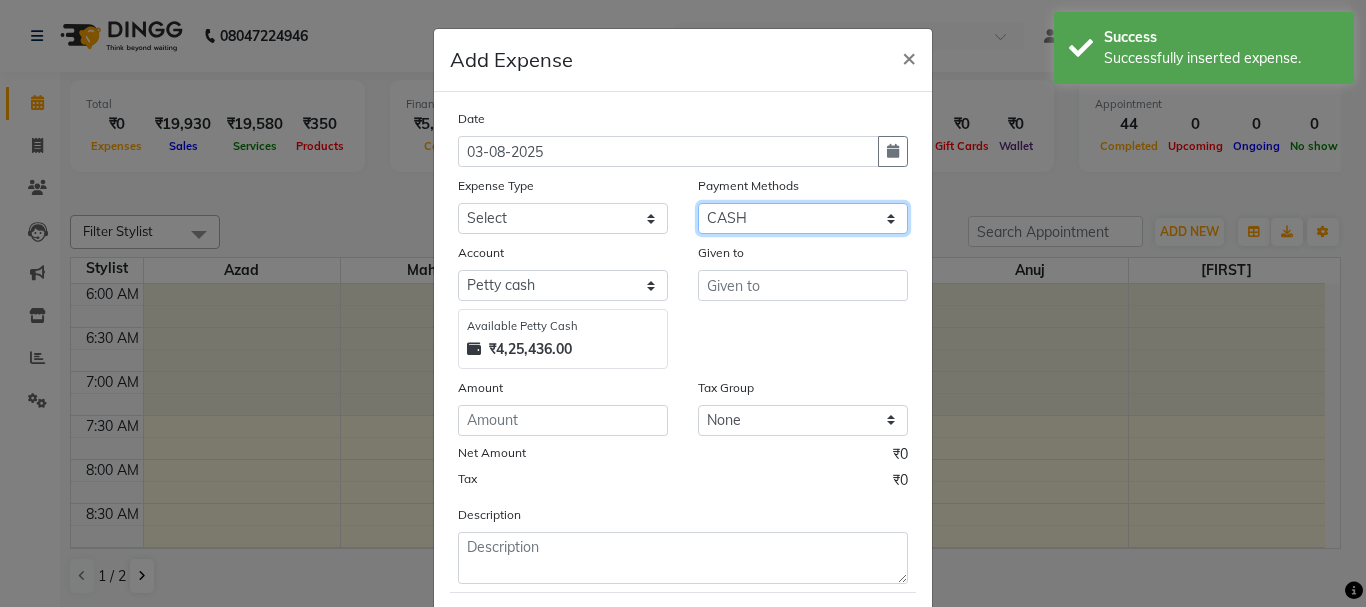 drag, startPoint x: 748, startPoint y: 213, endPoint x: 745, endPoint y: 228, distance: 15.297058 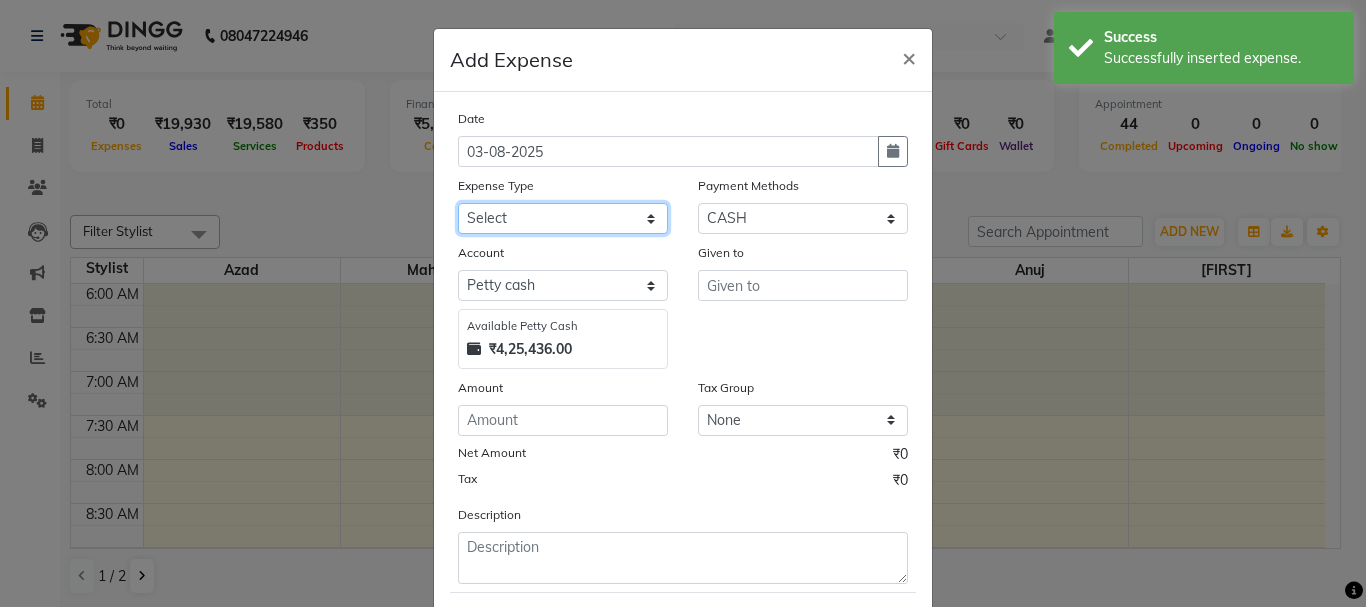 drag, startPoint x: 606, startPoint y: 222, endPoint x: 581, endPoint y: 231, distance: 26.57066 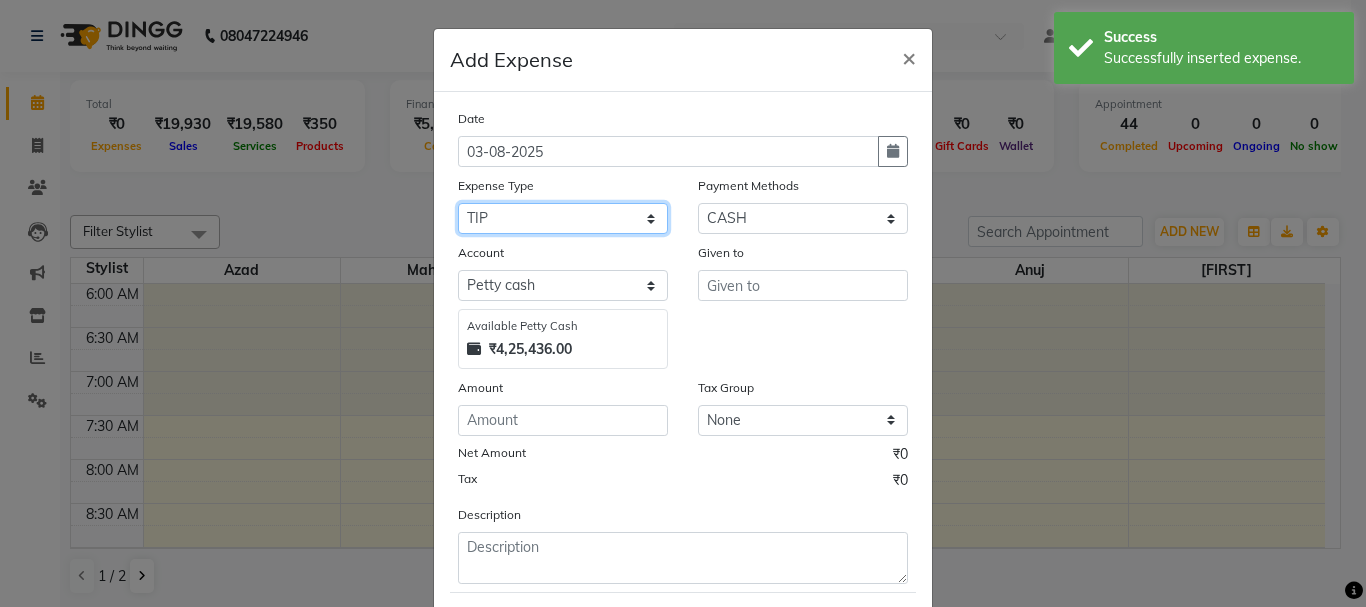 click on "Select Advance salary Advance salary ajaj Bank charges Car maintenance  Cash transfer to bank Cash transfer to hub Client Snacks Clinical charges Equipment Fuel Govt fee home Incentive Insurance International purchase Loan Repayment Maintenance Marketing Miscellaneous MRA Other Over times Pantry Product Rent Salary shop shop Staff Snacks Tax Tea & Refreshment TIP Utilities Wifi recharge" 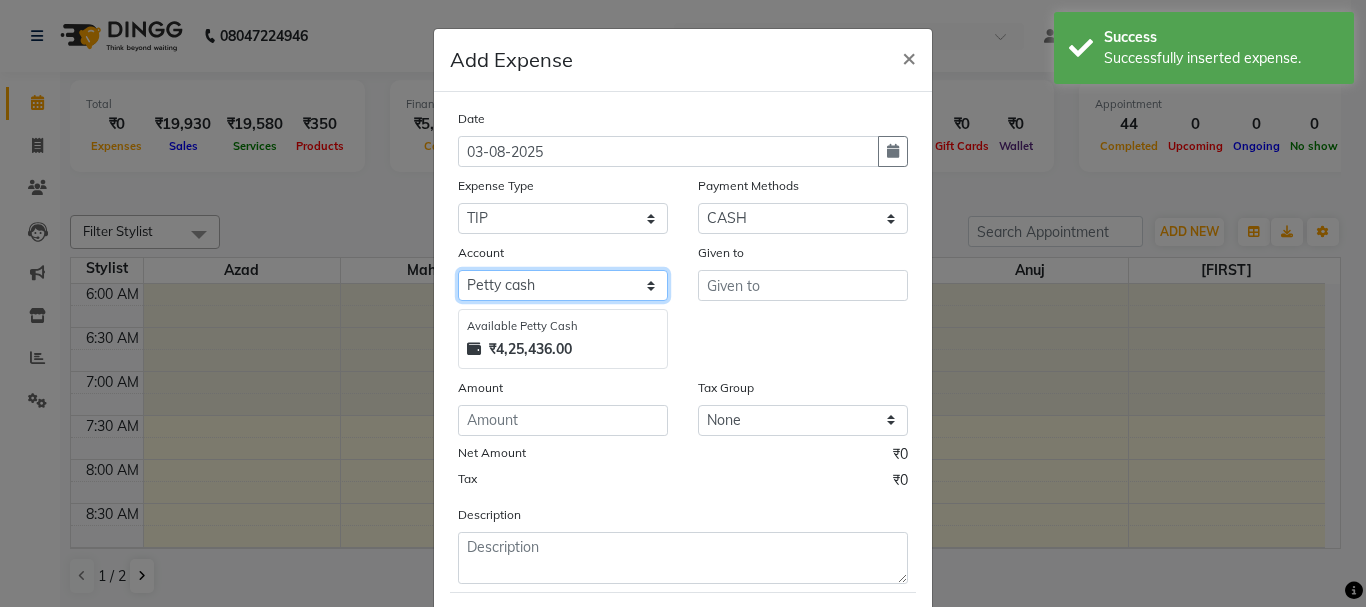 click on "Select Default account Petty cash" 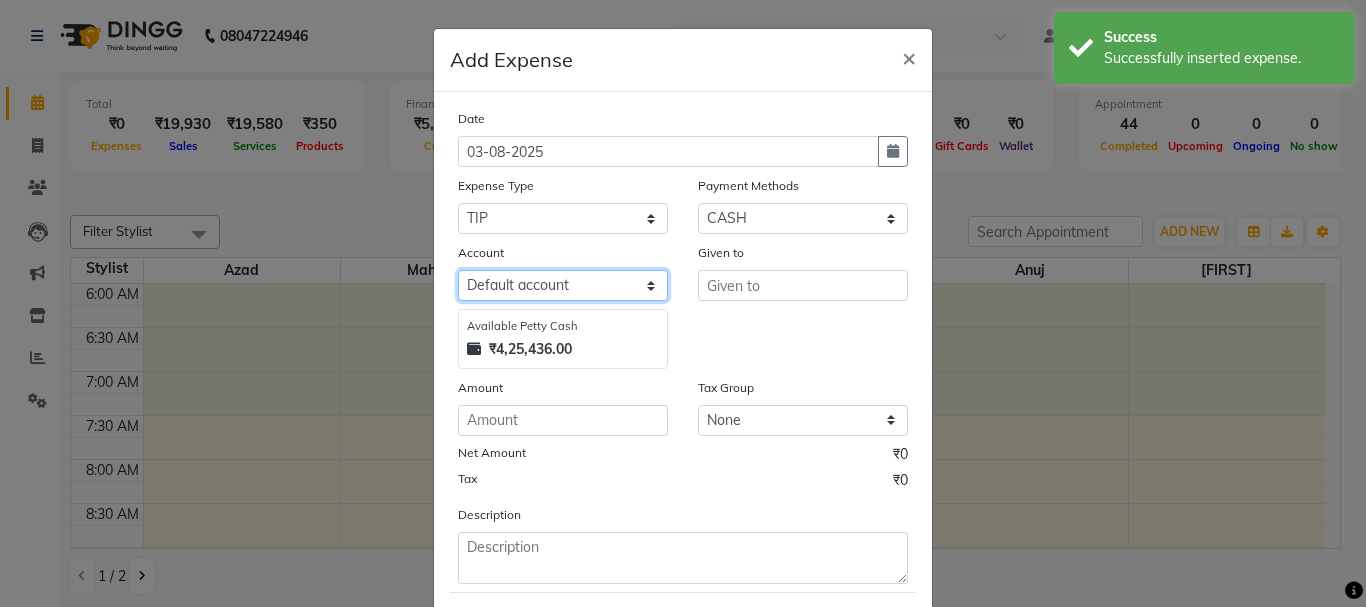 click on "Select Default account Petty cash" 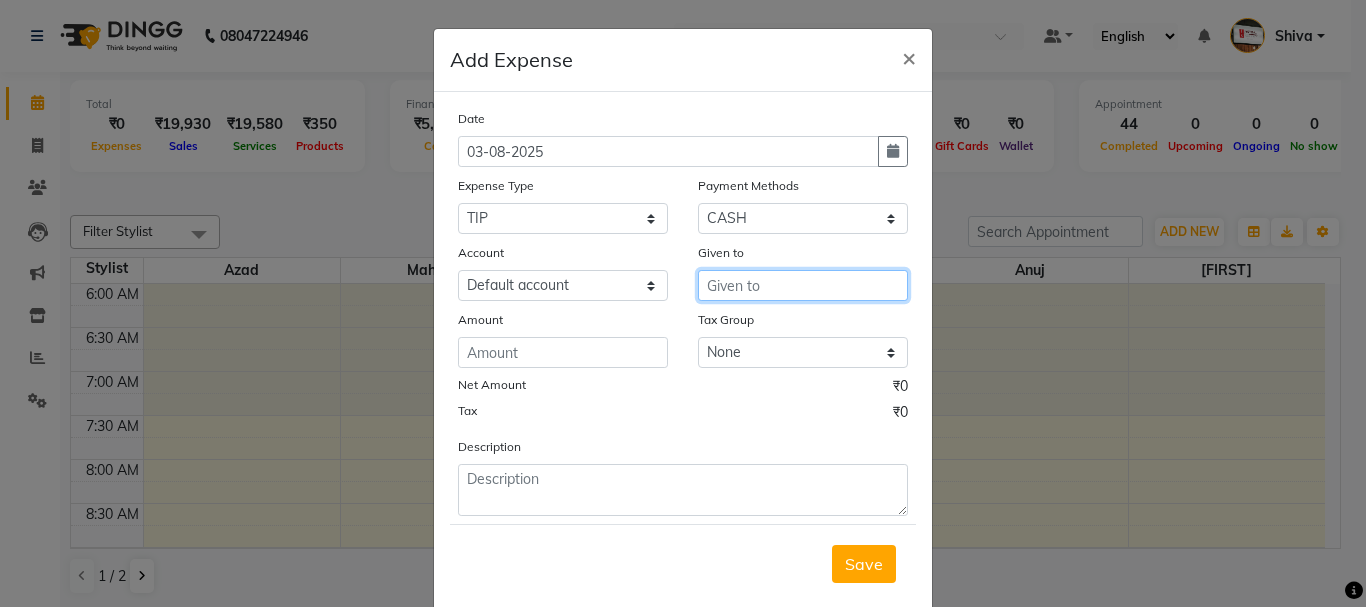 click at bounding box center [803, 285] 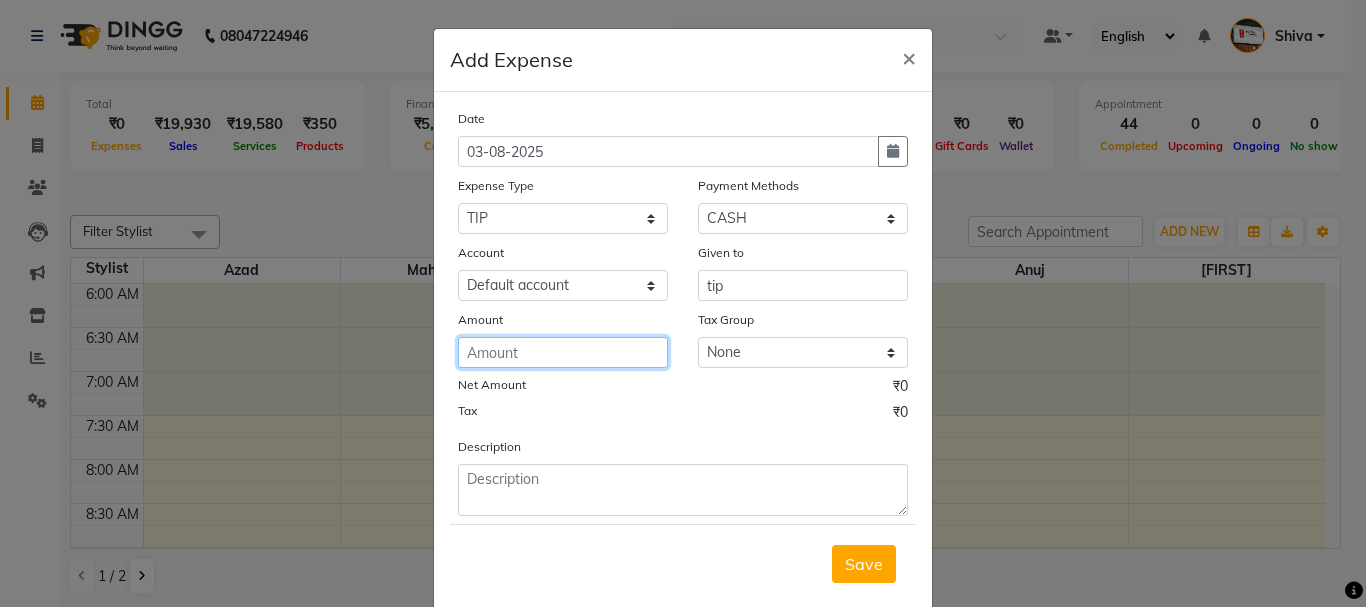click 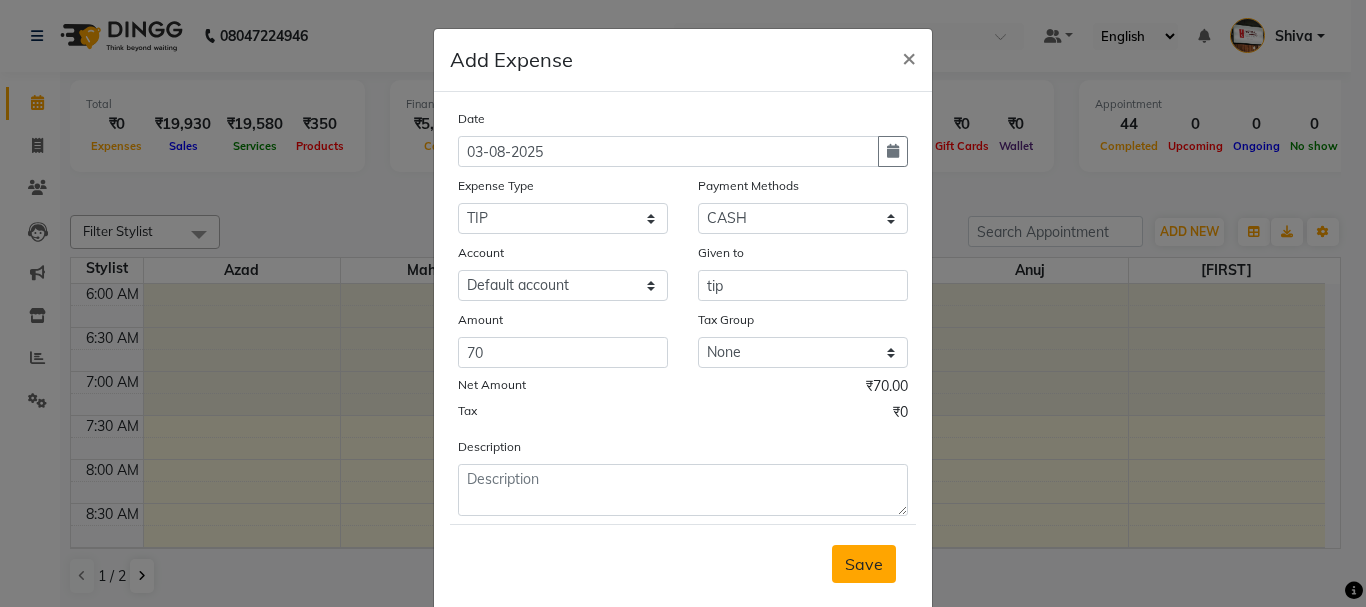 click on "Save" at bounding box center (864, 564) 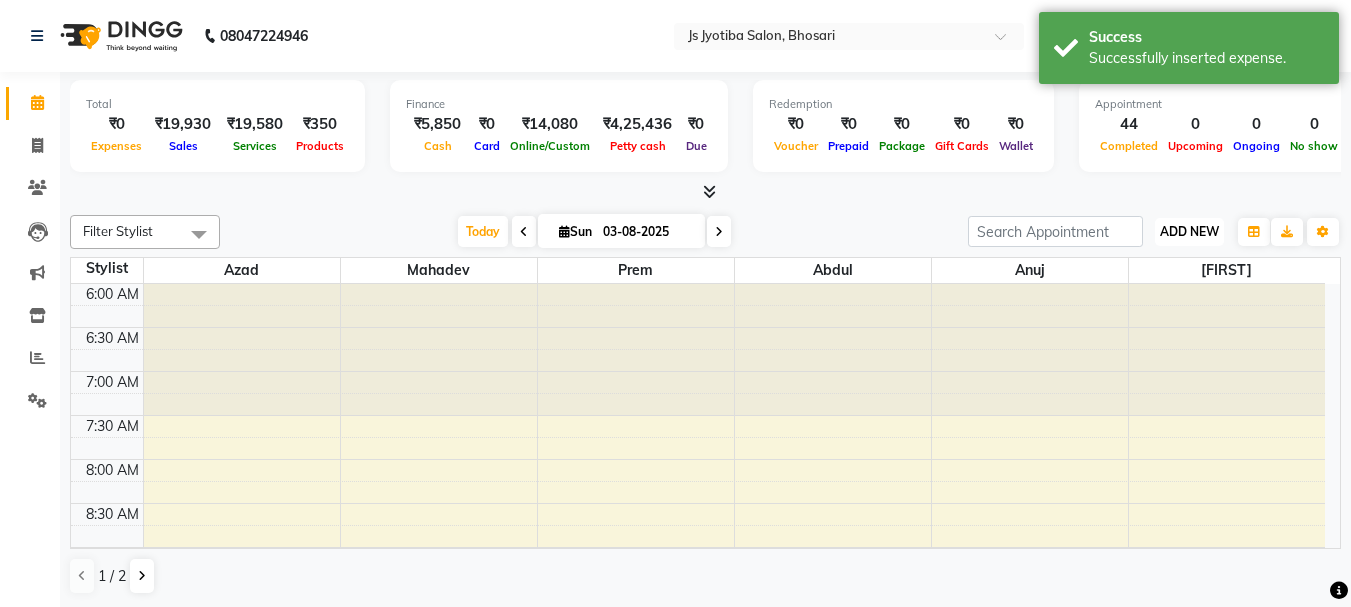 click on "ADD NEW" at bounding box center [1189, 231] 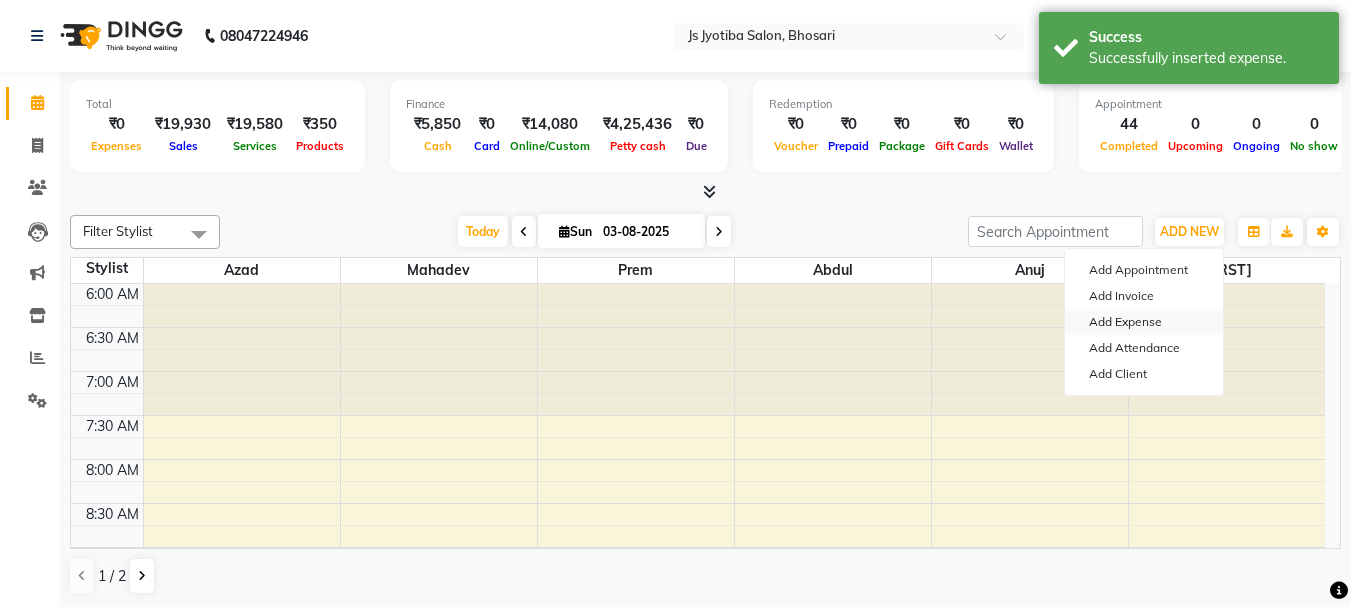 click on "Add Expense" at bounding box center [1144, 322] 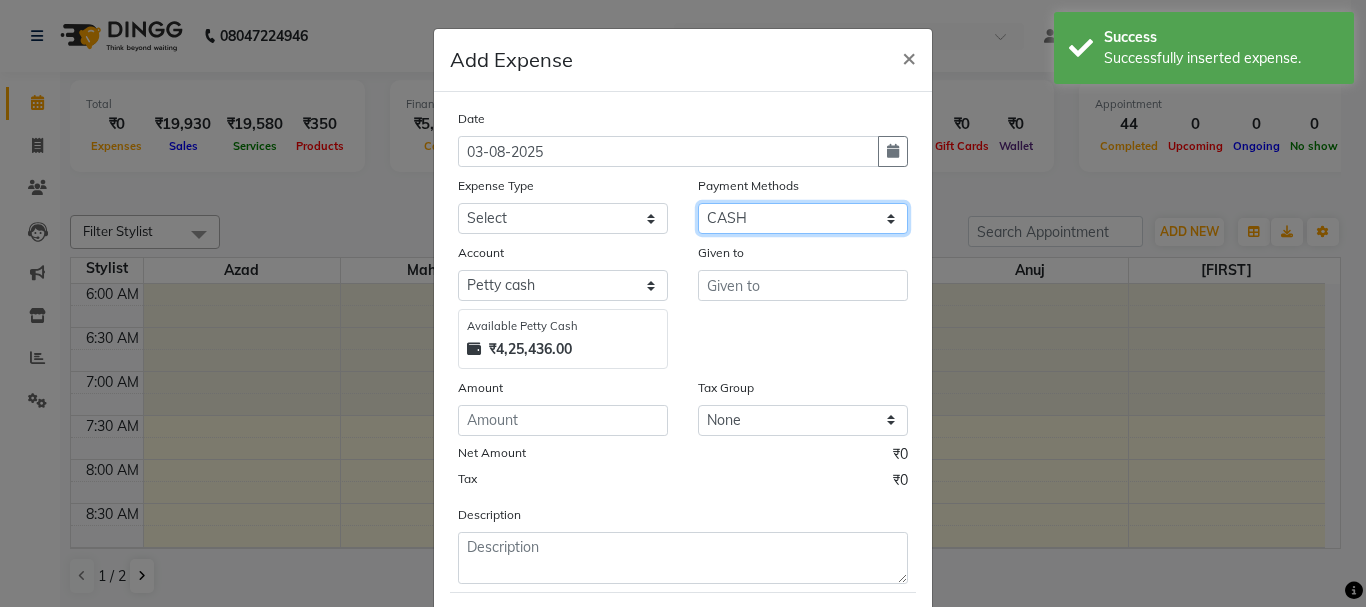 click on "Select CASH ONLINE CARD" 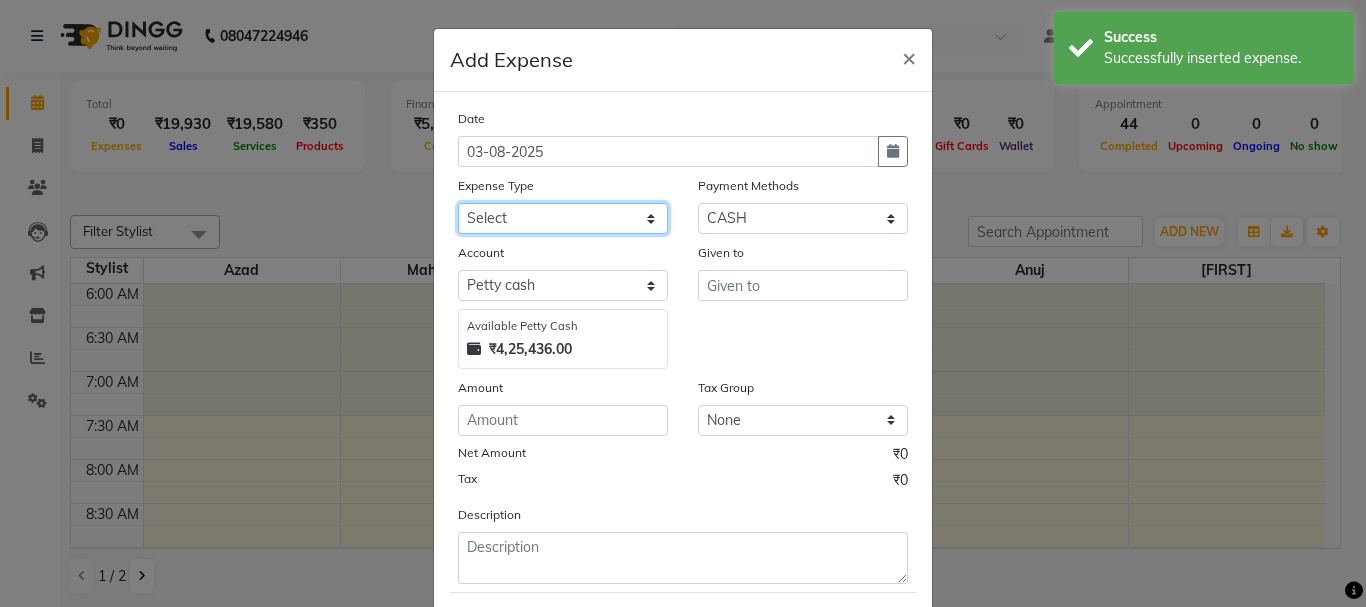 click on "Select Advance salary Advance salary ajaj Bank charges Car maintenance  Cash transfer to bank Cash transfer to hub Client Snacks Clinical charges Equipment Fuel Govt fee home Incentive Insurance International purchase Loan Repayment Maintenance Marketing Miscellaneous MRA Other Over times Pantry Product Rent Salary shop shop Staff Snacks Tax Tea & Refreshment TIP Utilities Wifi recharge" 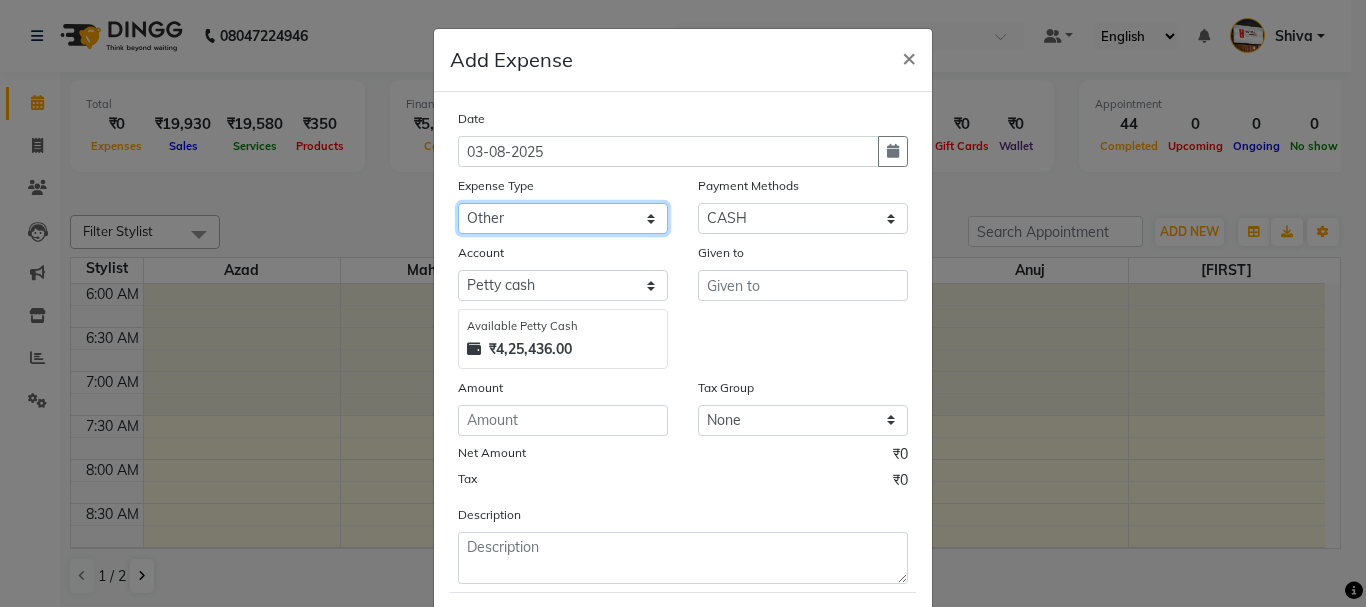 click on "Select Advance salary Advance salary ajaj Bank charges Car maintenance  Cash transfer to bank Cash transfer to hub Client Snacks Clinical charges Equipment Fuel Govt fee home Incentive Insurance International purchase Loan Repayment Maintenance Marketing Miscellaneous MRA Other Over times Pantry Product Rent Salary shop shop Staff Snacks Tax Tea & Refreshment TIP Utilities Wifi recharge" 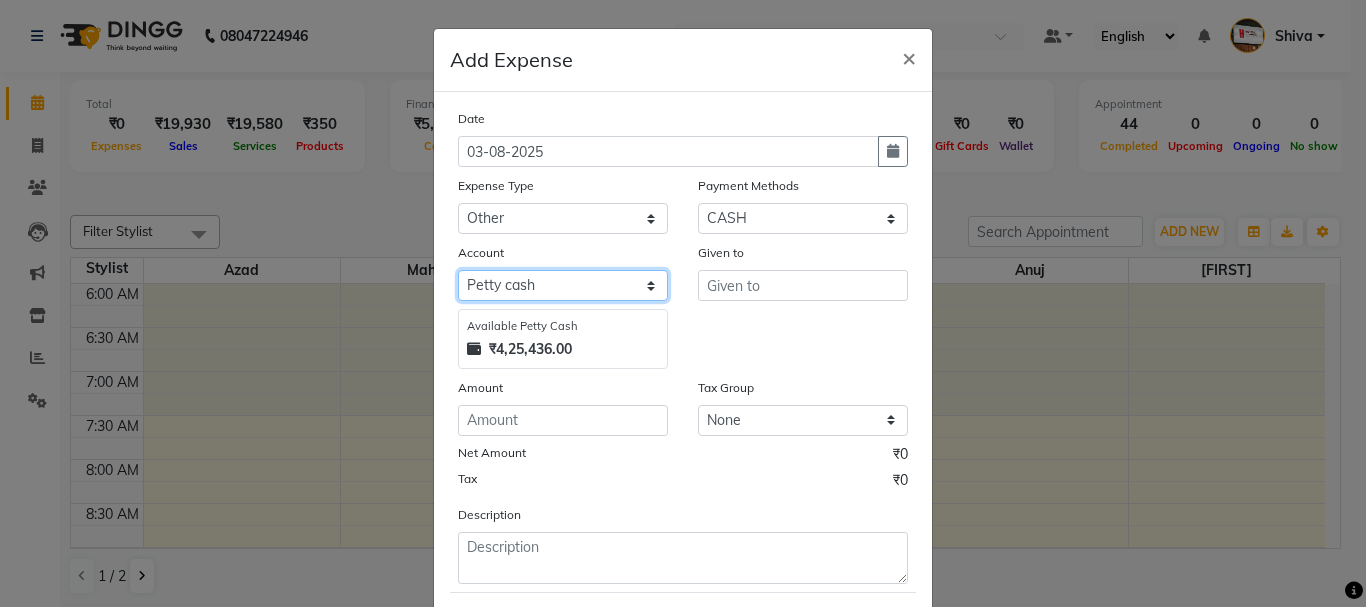 click on "Select Default account Petty cash" 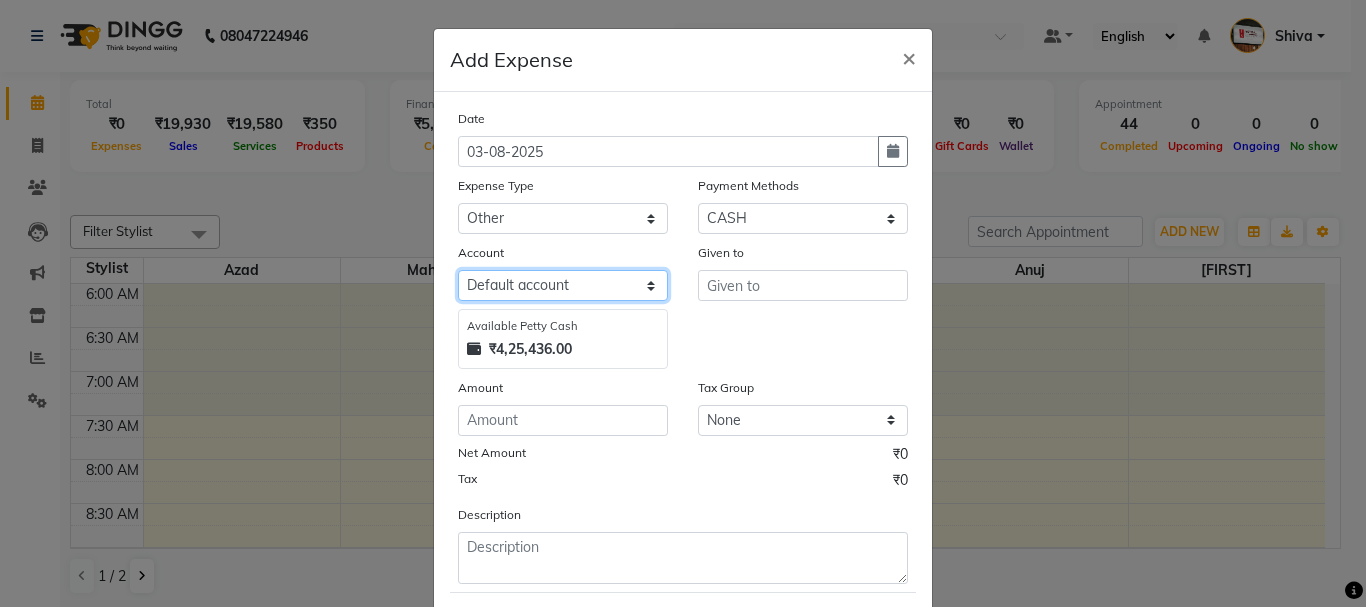 click on "Select Default account Petty cash" 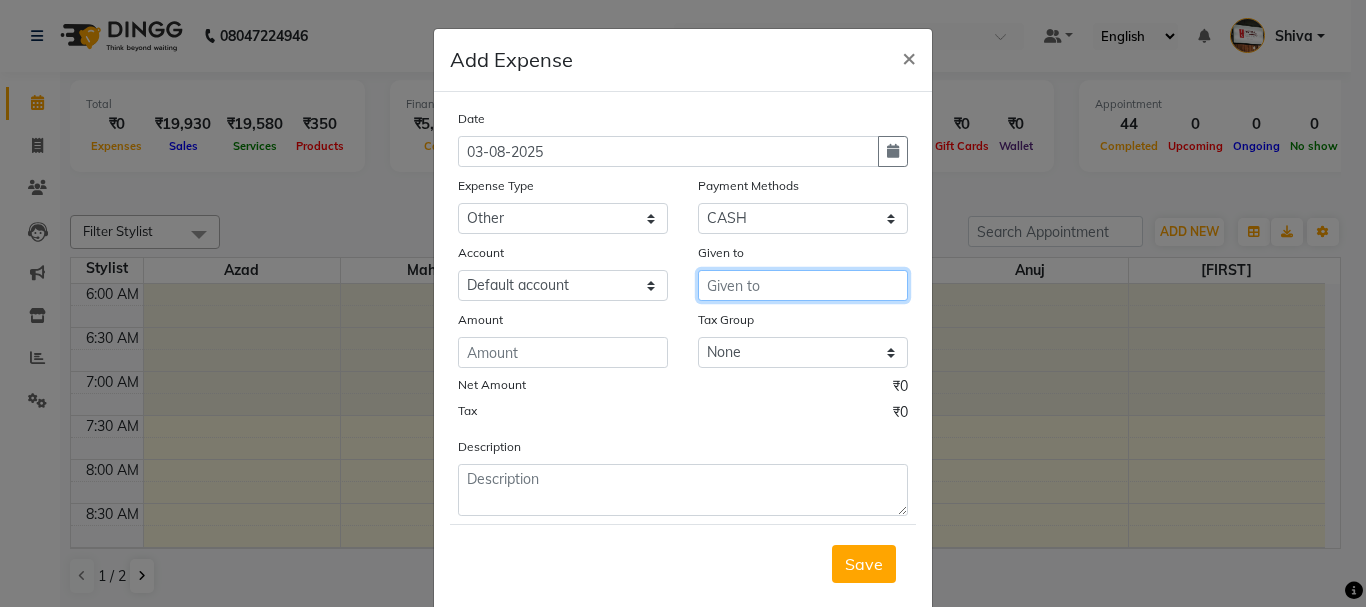 click at bounding box center [803, 285] 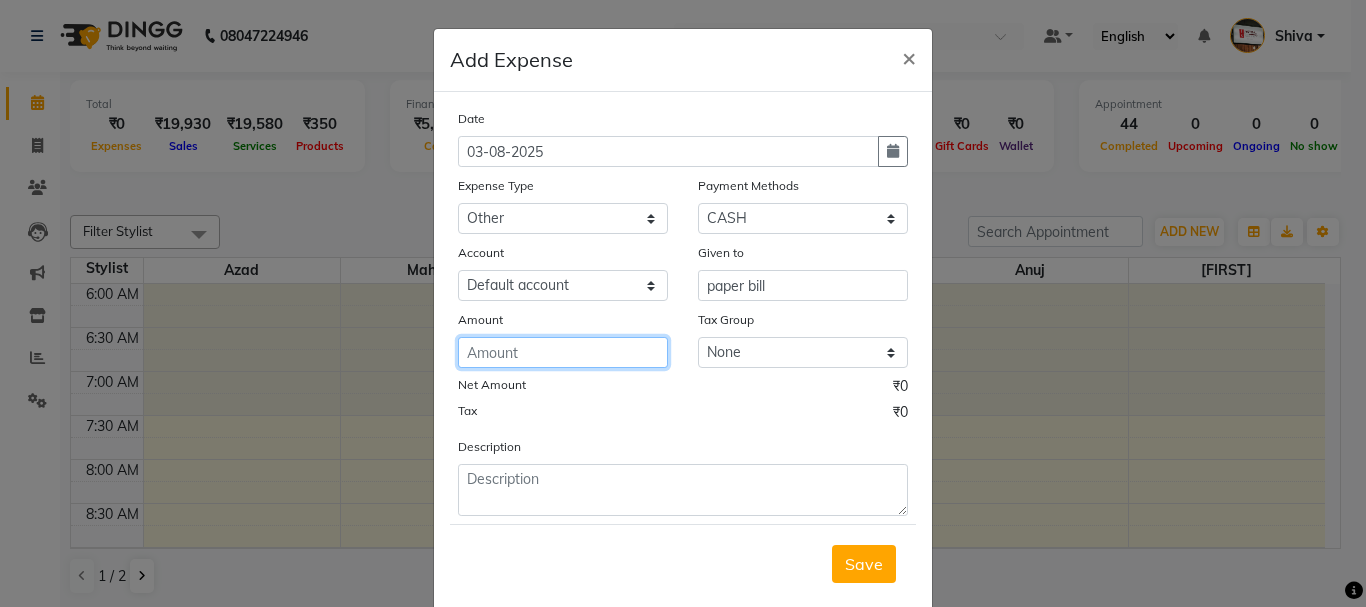 click 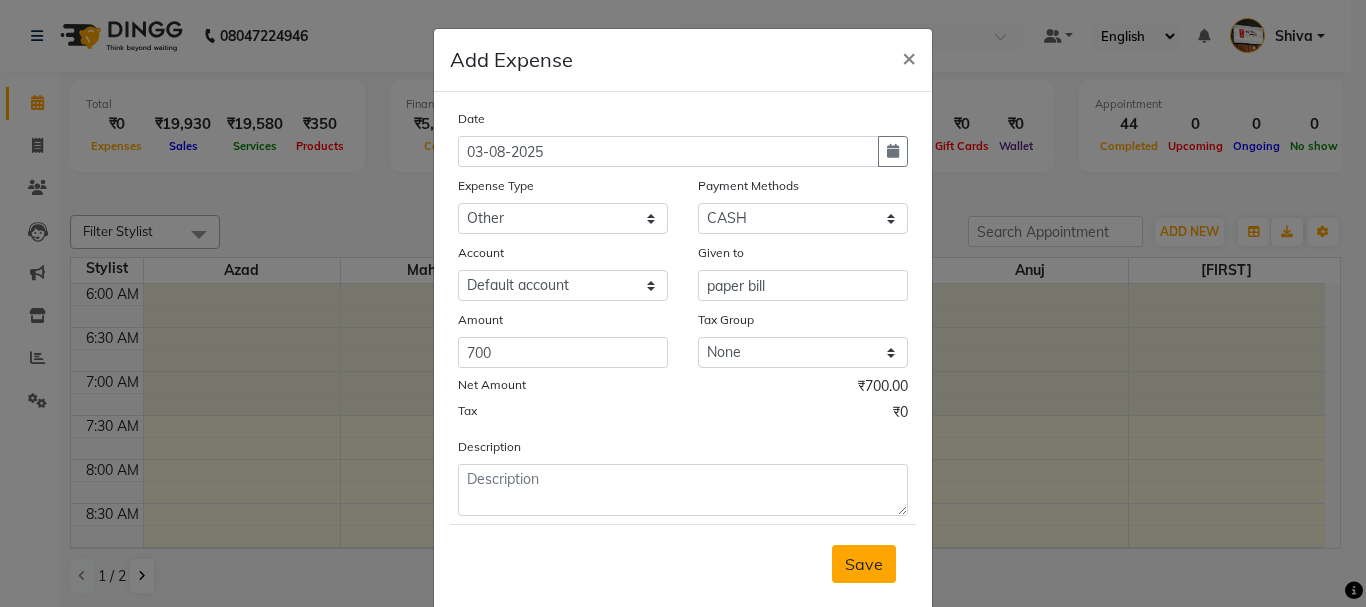 click on "Save" at bounding box center (864, 564) 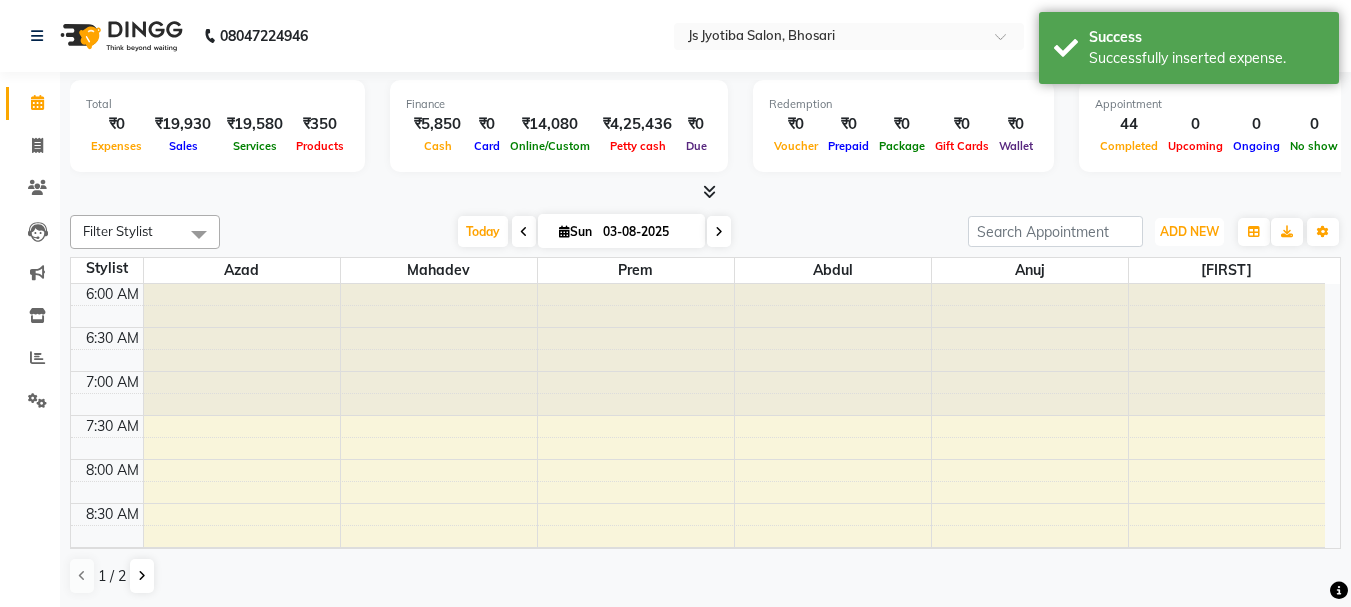 drag, startPoint x: 1173, startPoint y: 222, endPoint x: 1176, endPoint y: 247, distance: 25.179358 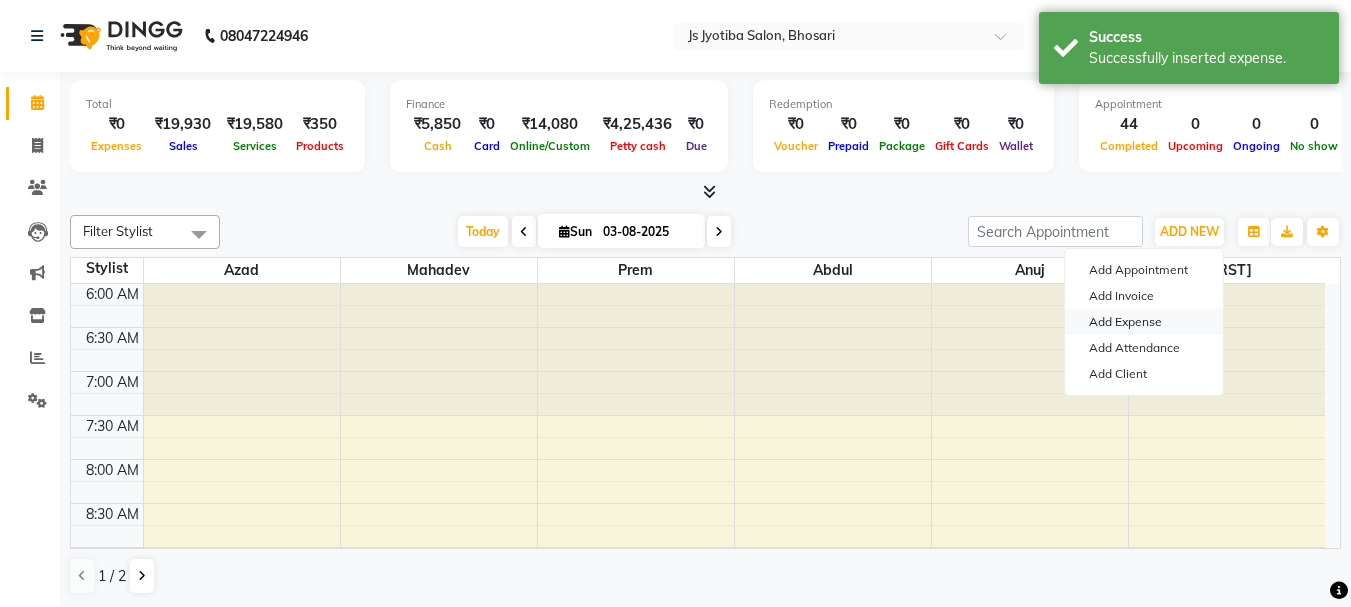 click on "Add Expense" at bounding box center (1144, 322) 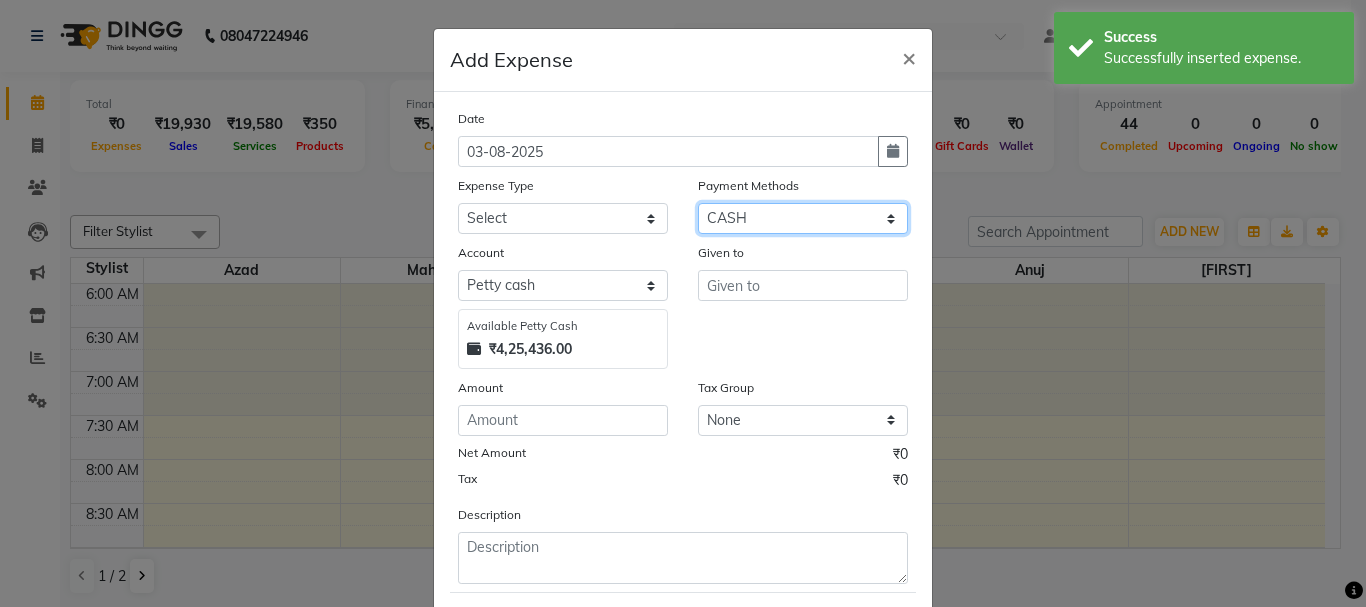 click on "Select CASH ONLINE CARD" 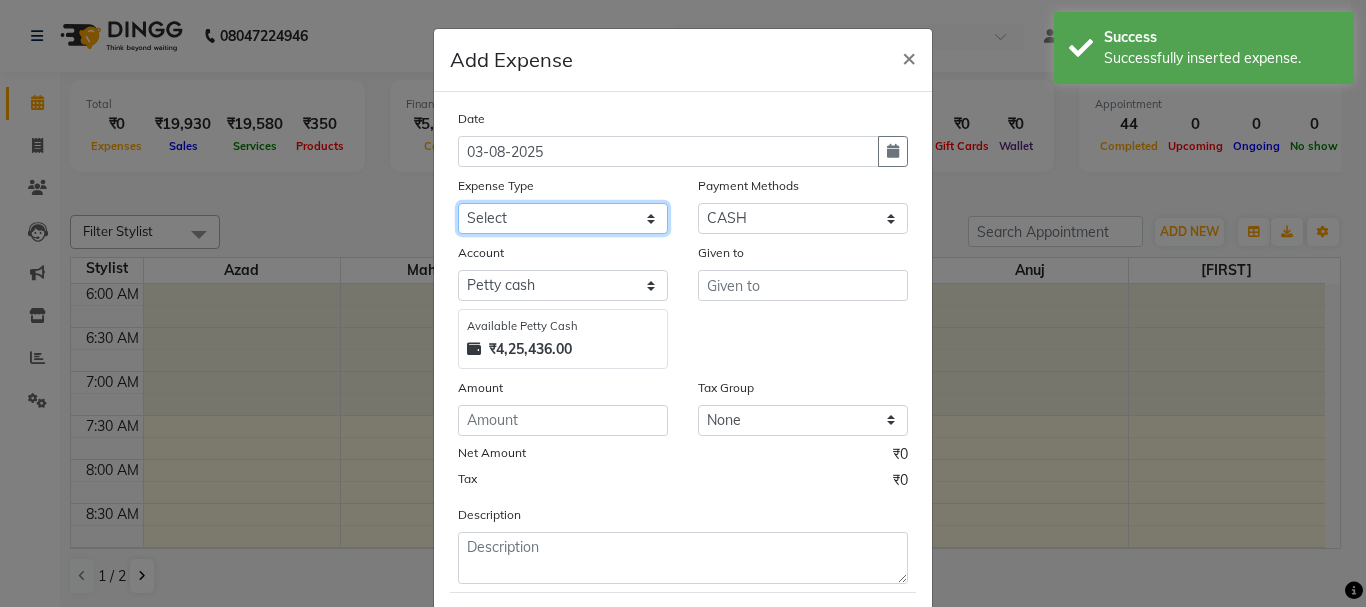 click on "Select Advance salary Advance salary ajaj Bank charges Car maintenance  Cash transfer to bank Cash transfer to hub Client Snacks Clinical charges Equipment Fuel Govt fee home Incentive Insurance International purchase Loan Repayment Maintenance Marketing Miscellaneous MRA Other Over times Pantry Product Rent Salary shop shop Staff Snacks Tax Tea & Refreshment TIP Utilities Wifi recharge" 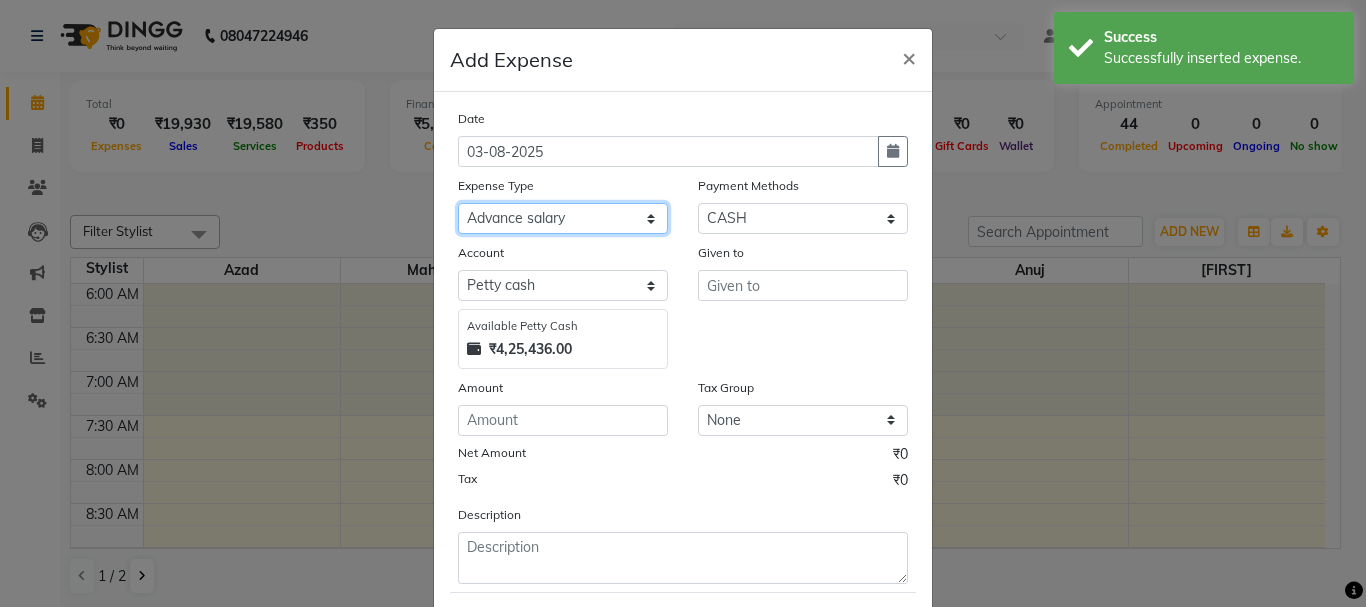 click on "Select Advance salary Advance salary ajaj Bank charges Car maintenance  Cash transfer to bank Cash transfer to hub Client Snacks Clinical charges Equipment Fuel Govt fee home Incentive Insurance International purchase Loan Repayment Maintenance Marketing Miscellaneous MRA Other Over times Pantry Product Rent Salary shop shop Staff Snacks Tax Tea & Refreshment TIP Utilities Wifi recharge" 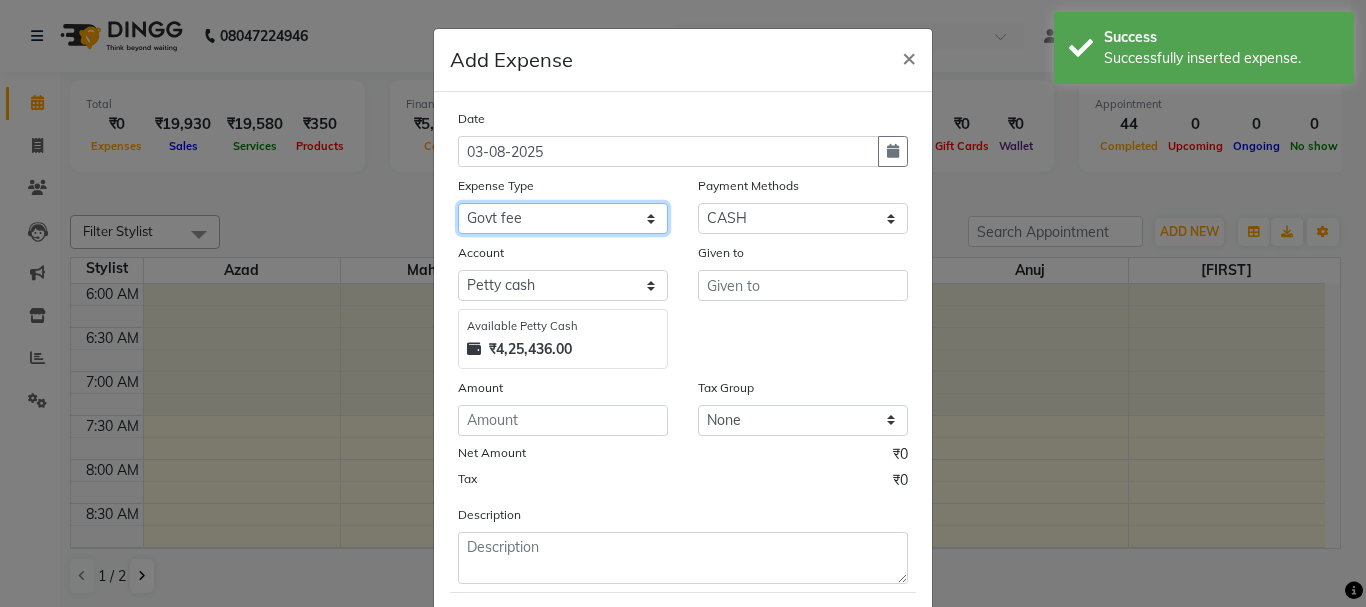 click on "Select Advance salary Advance salary ajaj Bank charges Car maintenance  Cash transfer to bank Cash transfer to hub Client Snacks Clinical charges Equipment Fuel Govt fee home Incentive Insurance International purchase Loan Repayment Maintenance Marketing Miscellaneous MRA Other Over times Pantry Product Rent Salary shop shop Staff Snacks Tax Tea & Refreshment TIP Utilities Wifi recharge" 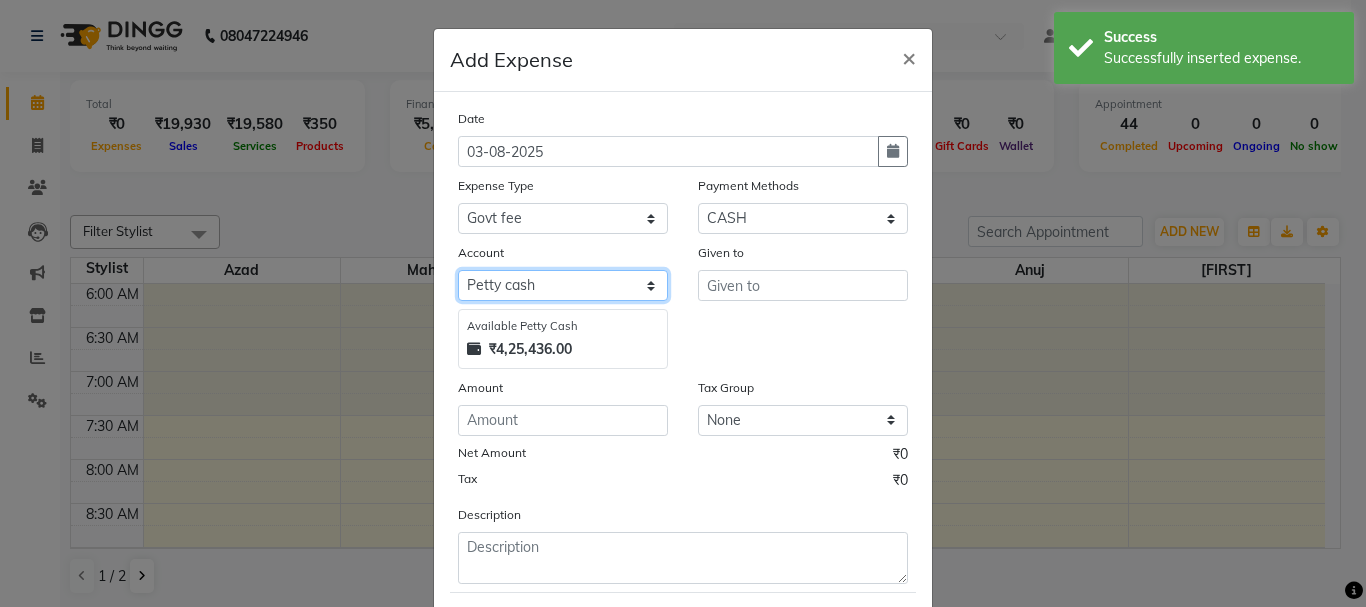 drag, startPoint x: 561, startPoint y: 277, endPoint x: 563, endPoint y: 292, distance: 15.132746 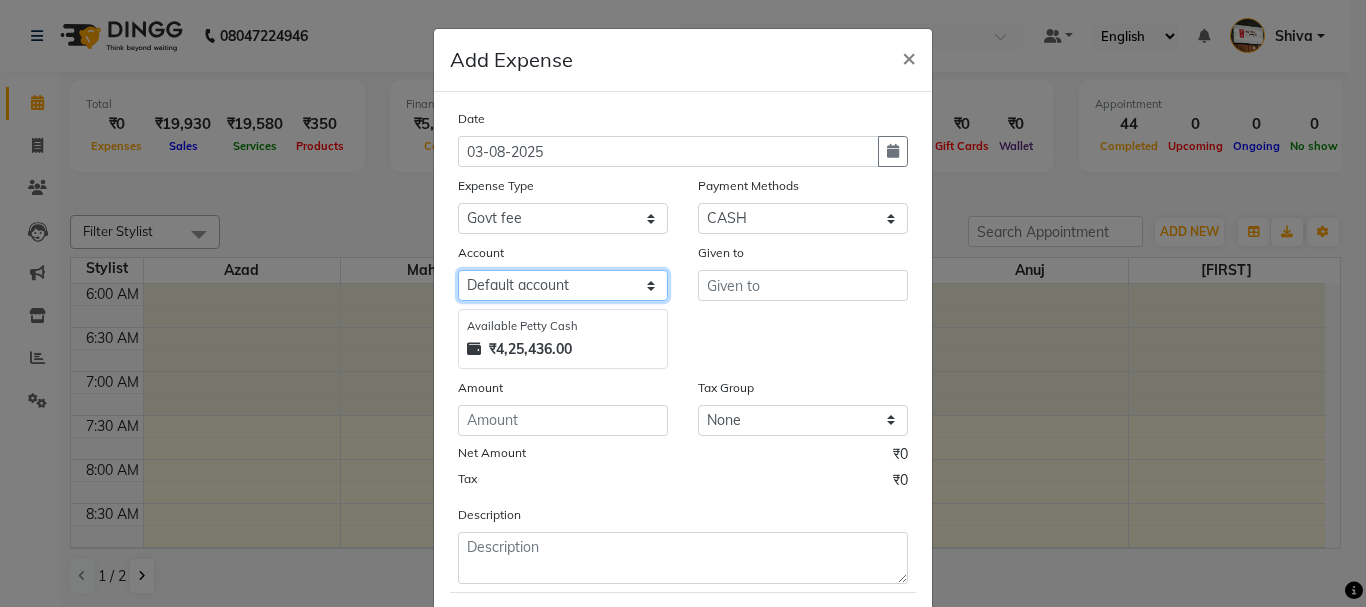 click on "Select Default account Petty cash" 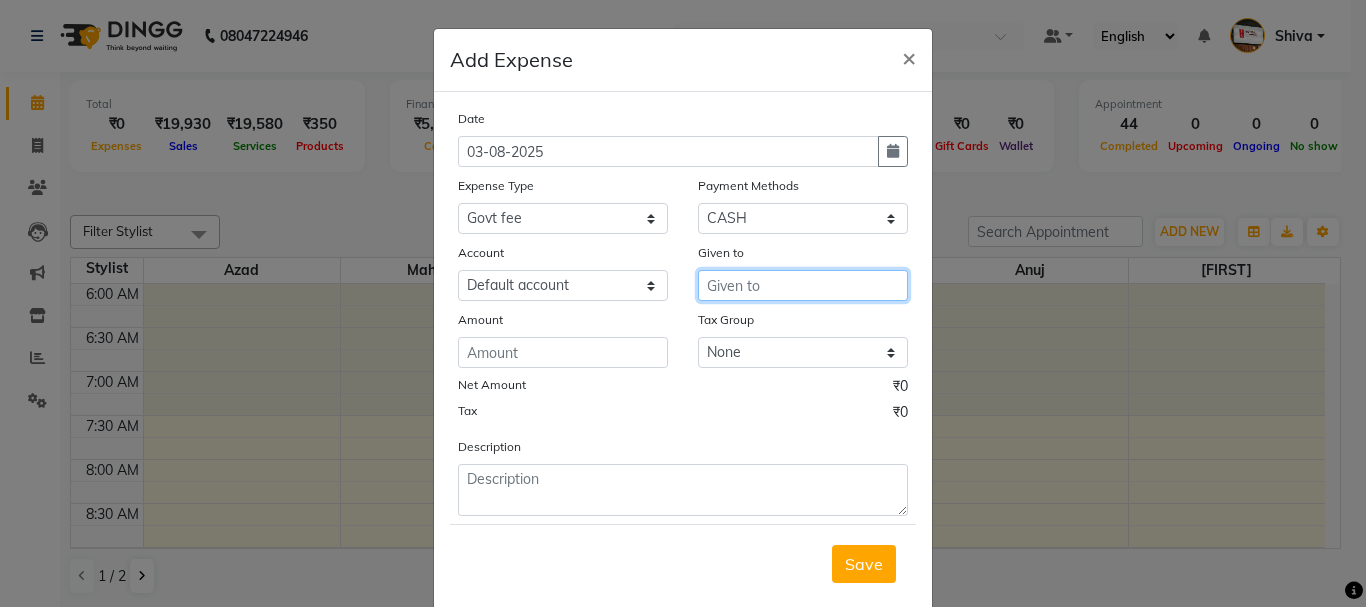 click at bounding box center [803, 285] 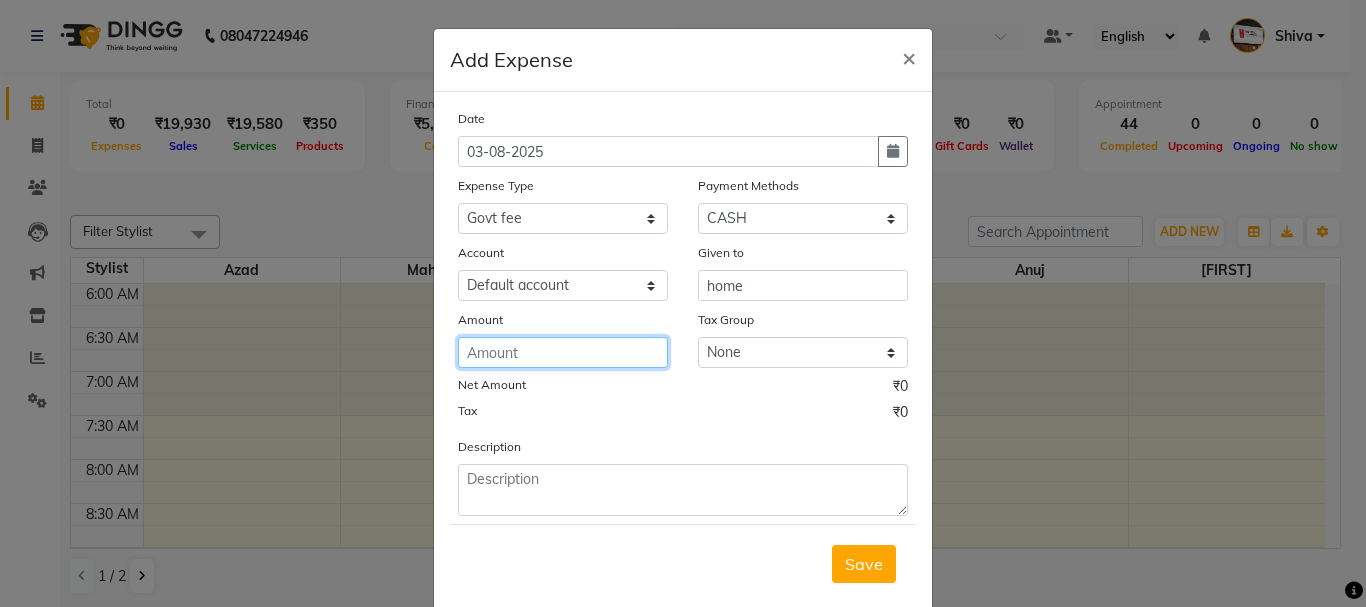 click 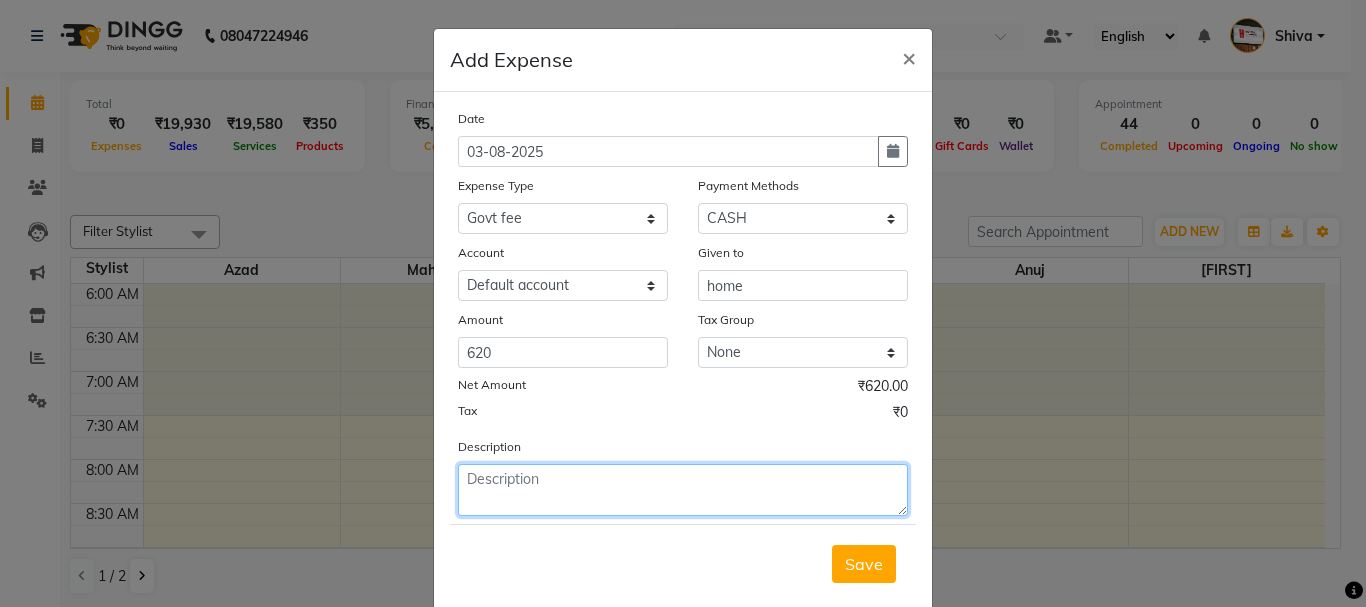 click 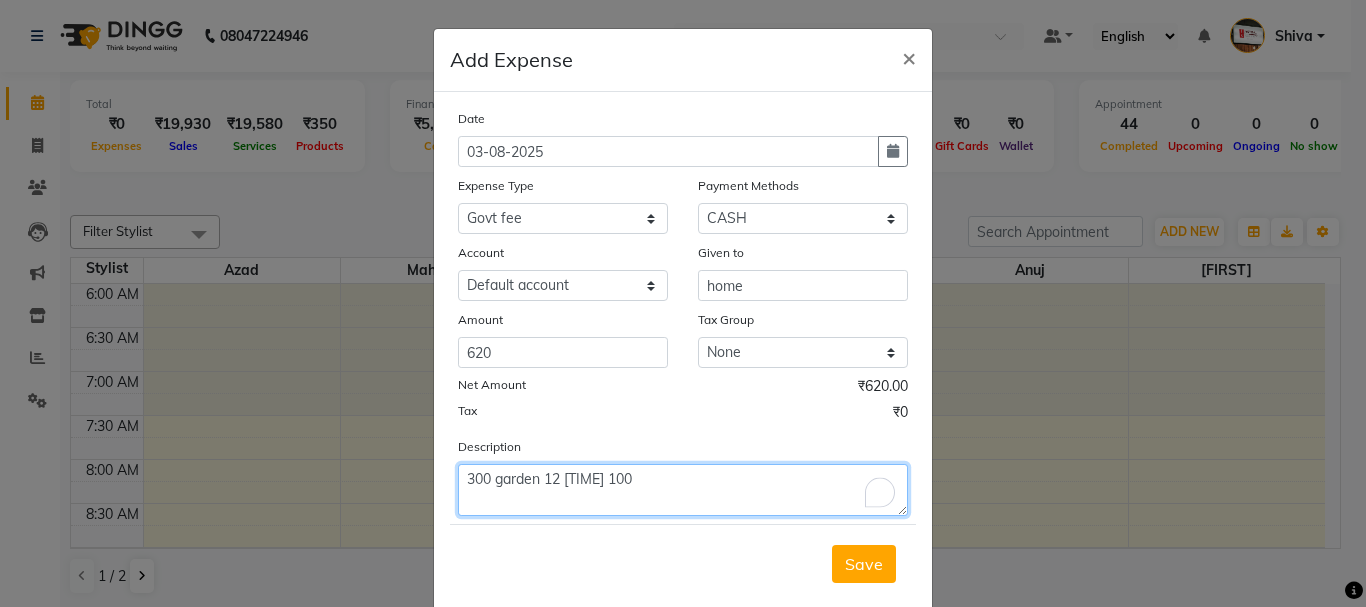 click on "300 garden 12 [TIME] 100" 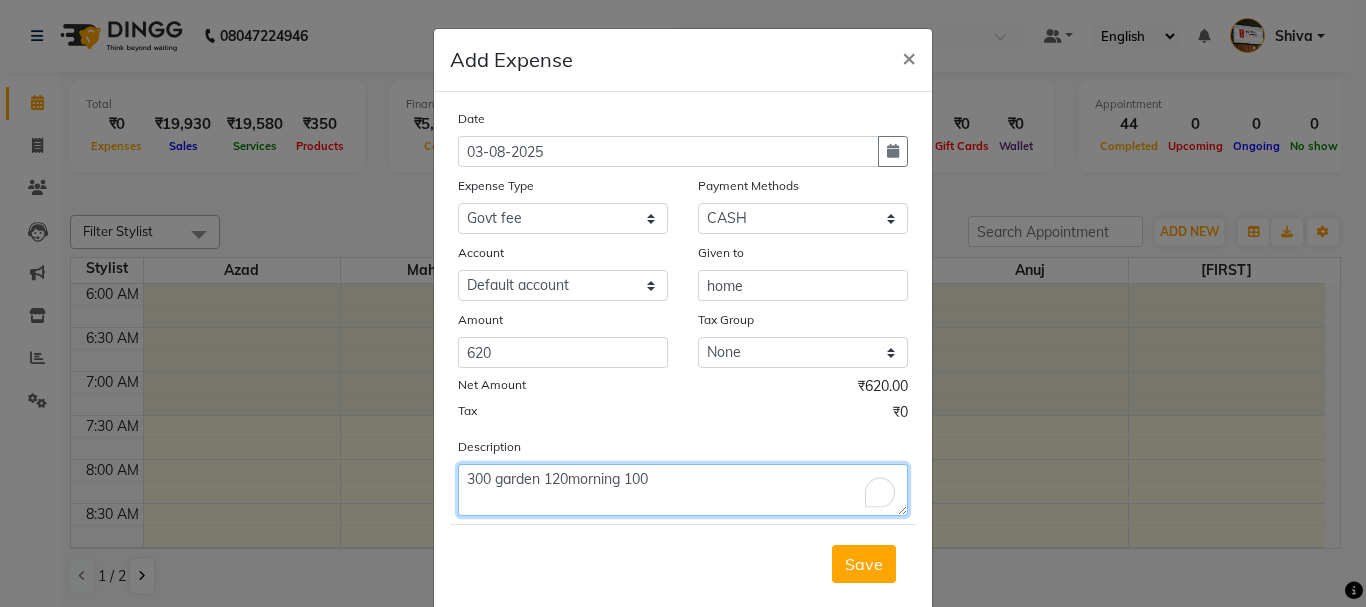 click on "300 garden 120morning 100" 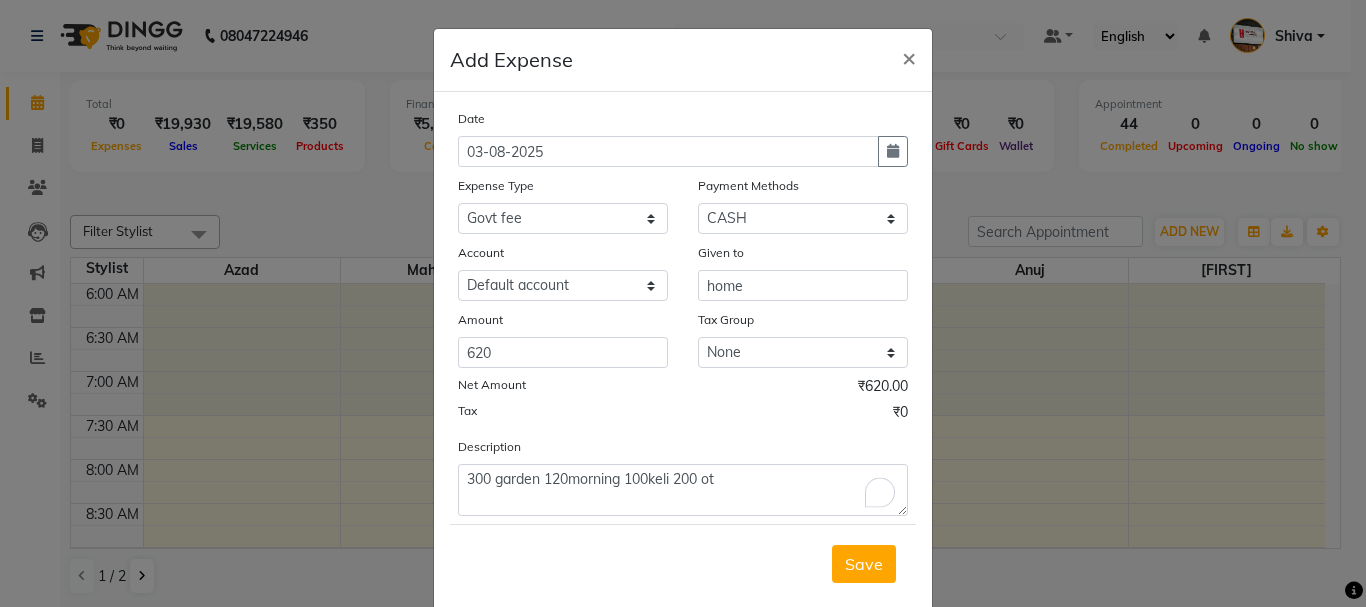 click on "Save" 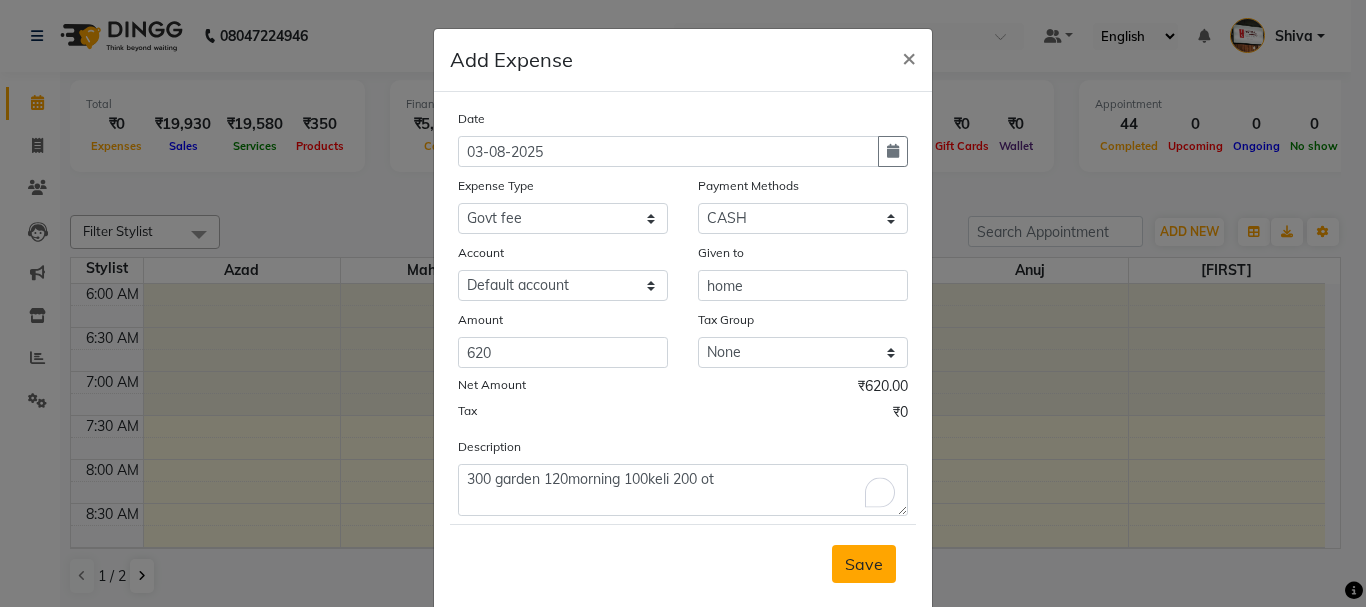 click on "Save" at bounding box center (864, 564) 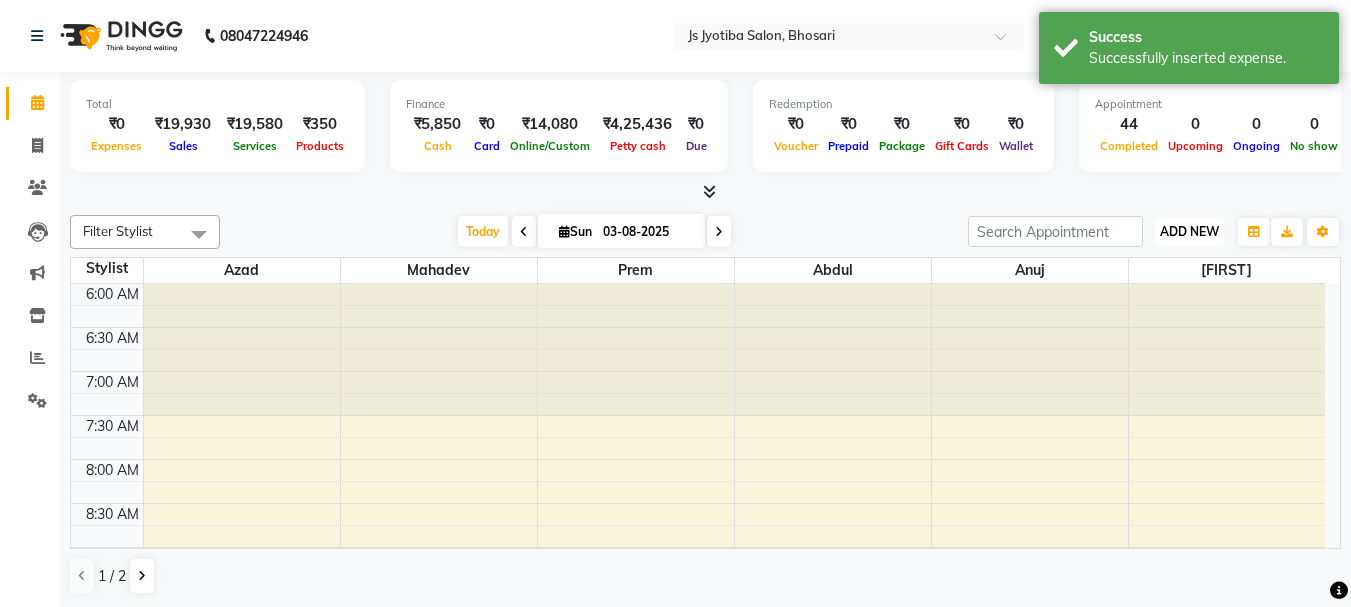 click on "ADD NEW" at bounding box center (1189, 231) 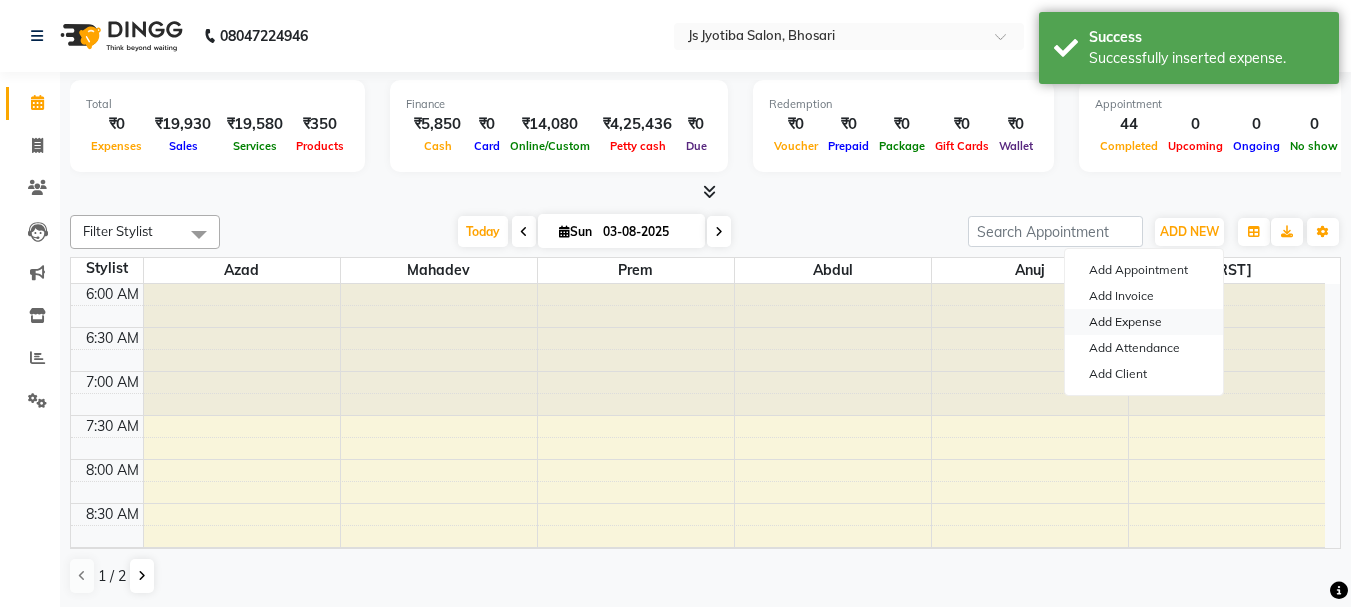 click on "Add Expense" at bounding box center (1144, 322) 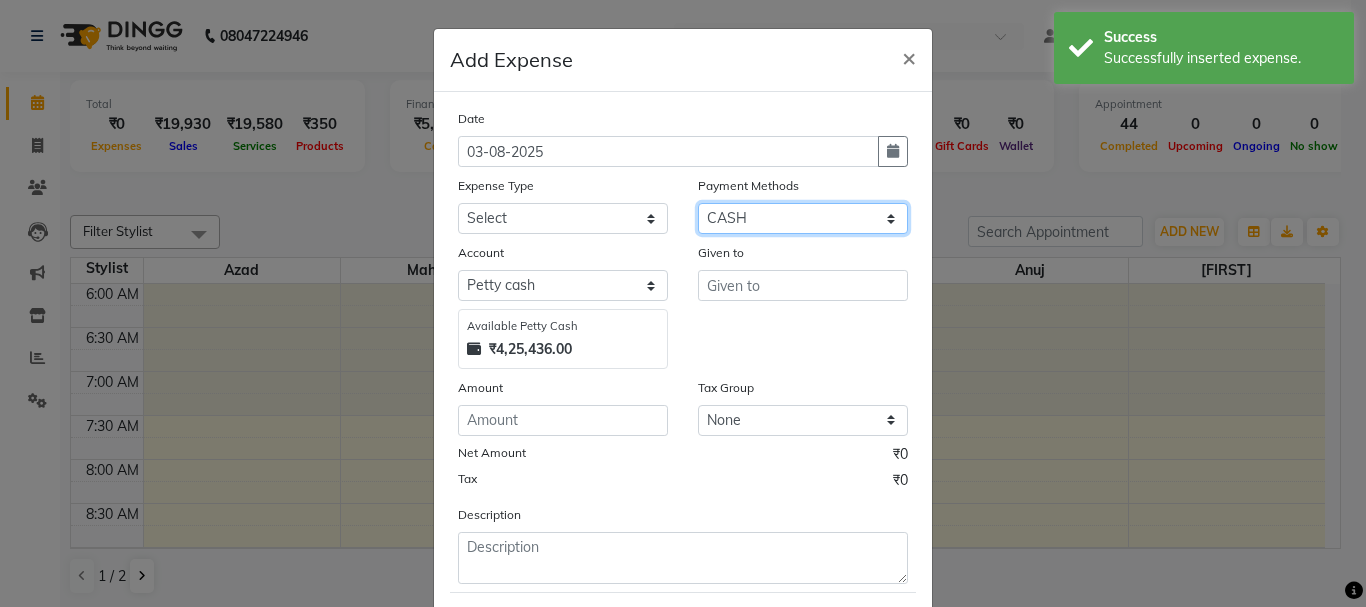drag, startPoint x: 762, startPoint y: 219, endPoint x: 759, endPoint y: 233, distance: 14.3178215 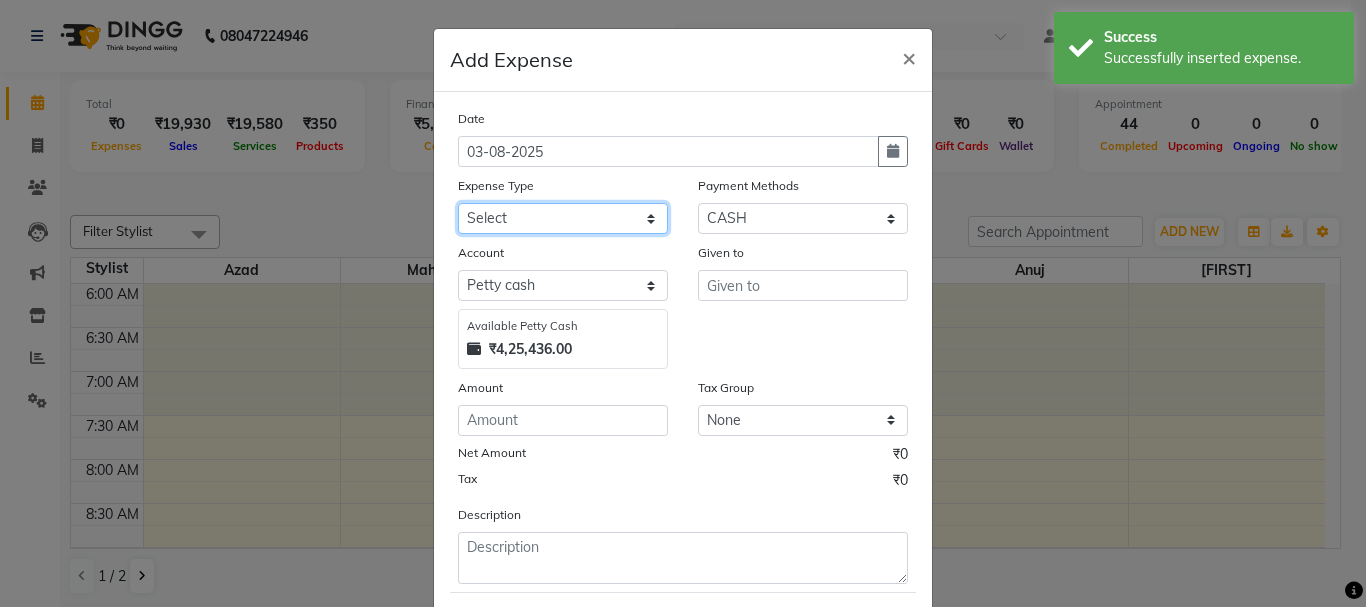 drag, startPoint x: 607, startPoint y: 219, endPoint x: 592, endPoint y: 232, distance: 19.849434 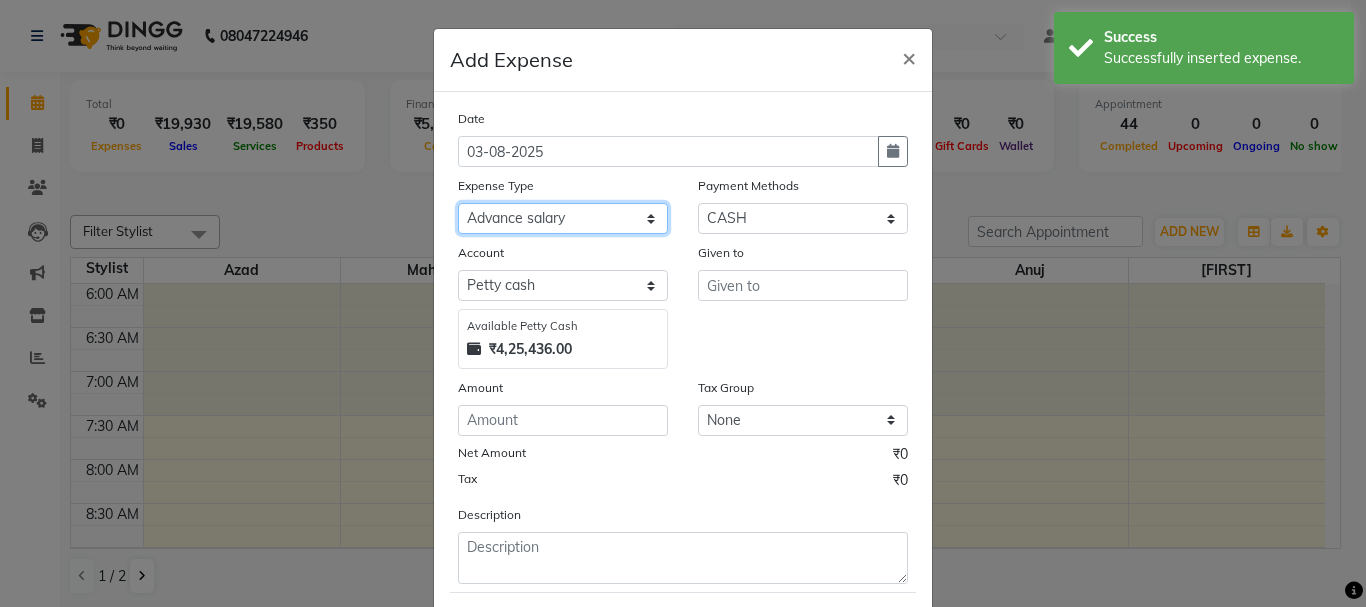 click on "Select Advance salary Advance salary ajaj Bank charges Car maintenance  Cash transfer to bank Cash transfer to hub Client Snacks Clinical charges Equipment Fuel Govt fee home Incentive Insurance International purchase Loan Repayment Maintenance Marketing Miscellaneous MRA Other Over times Pantry Product Rent Salary shop shop Staff Snacks Tax Tea & Refreshment TIP Utilities Wifi recharge" 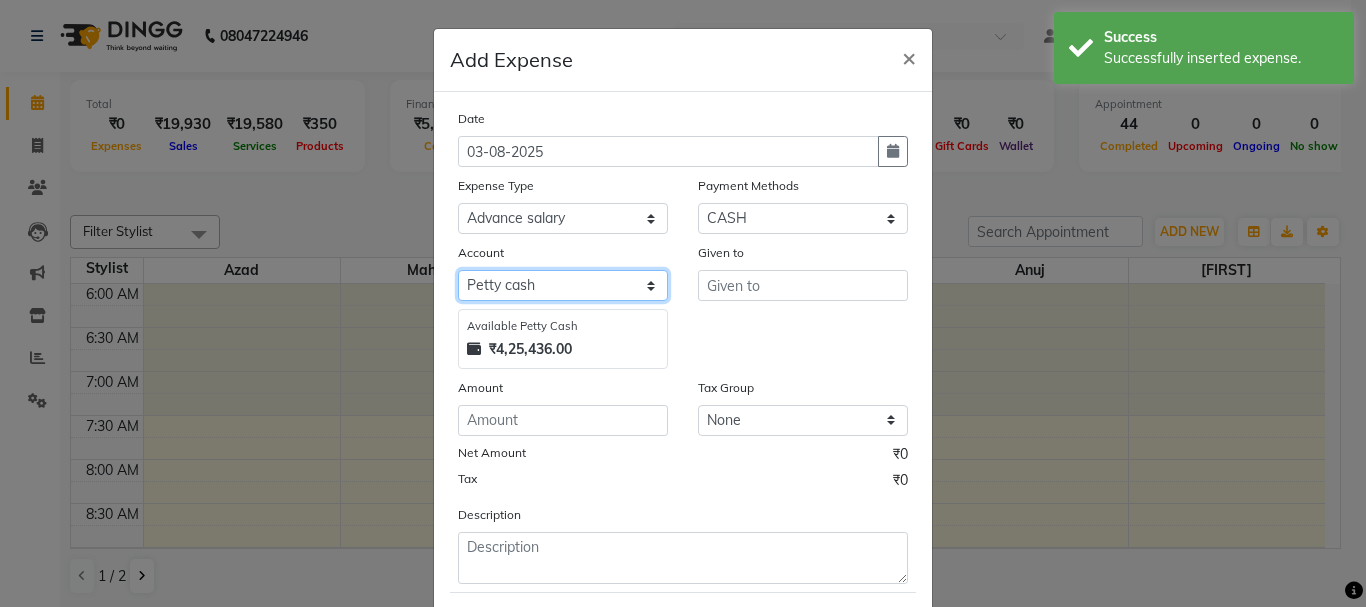 click on "Select Default account Petty cash" 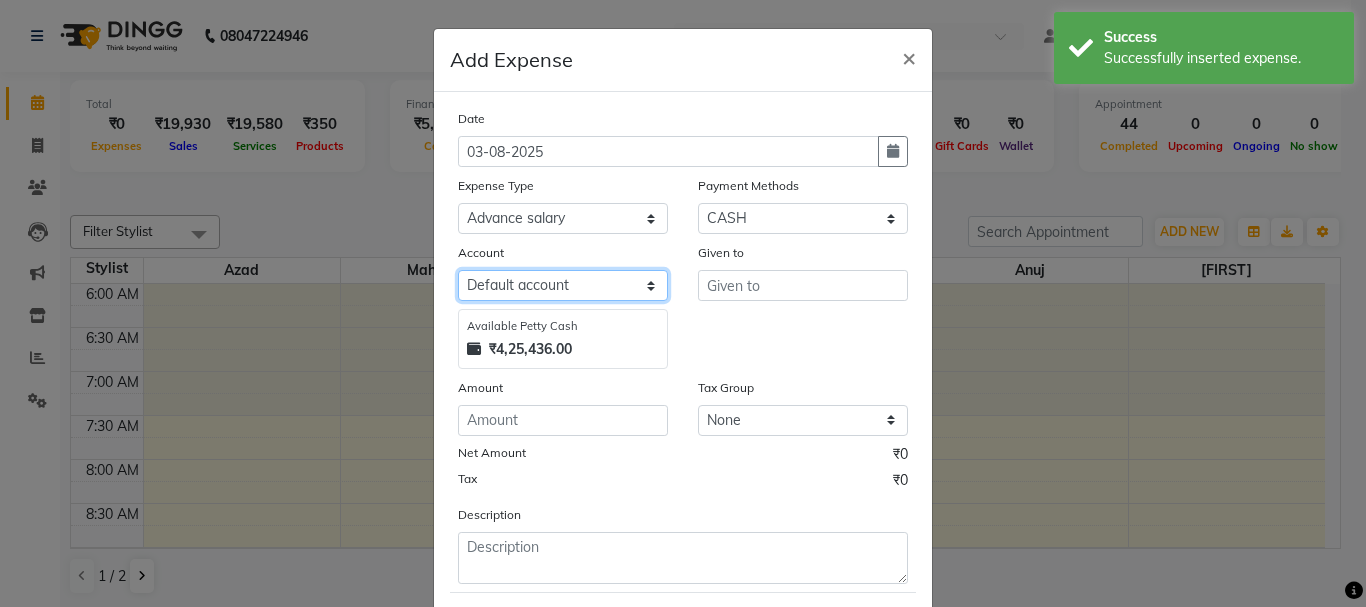 click on "Select Default account Petty cash" 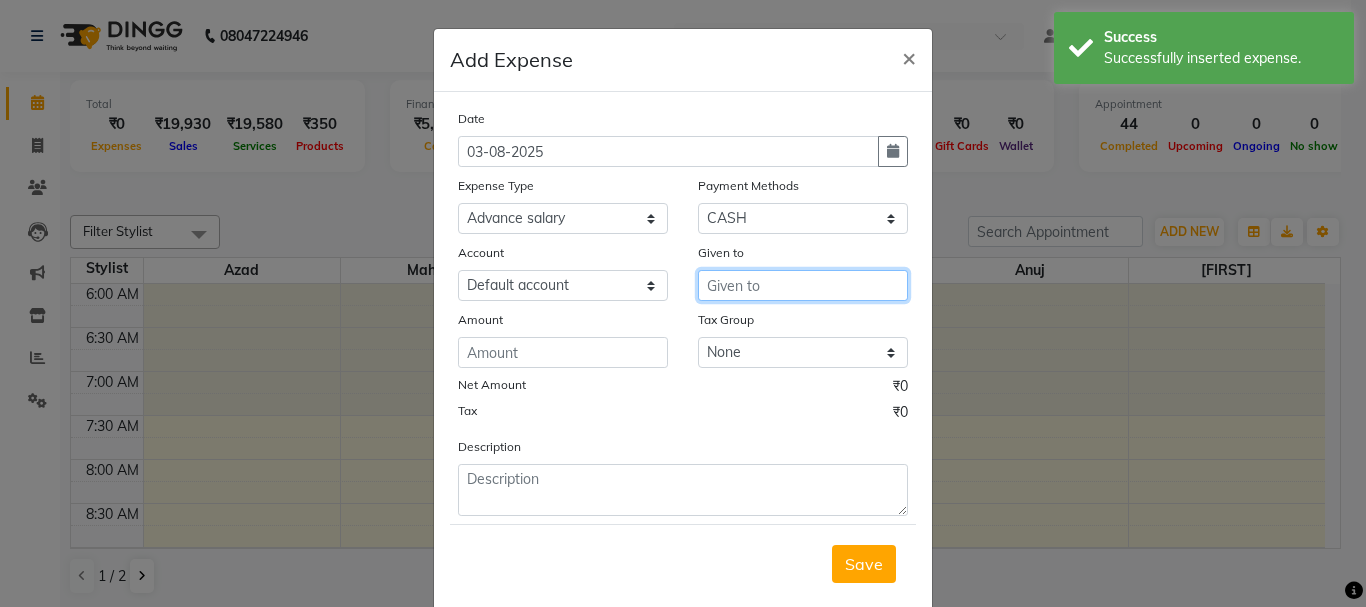 click at bounding box center [803, 285] 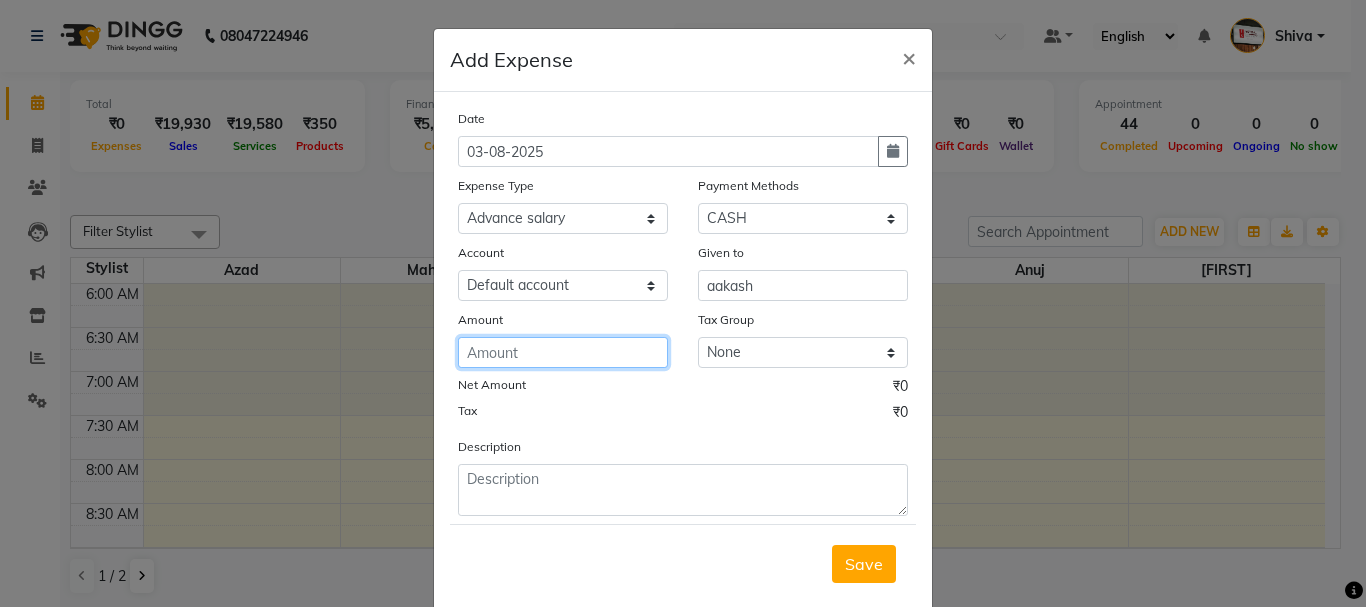 click 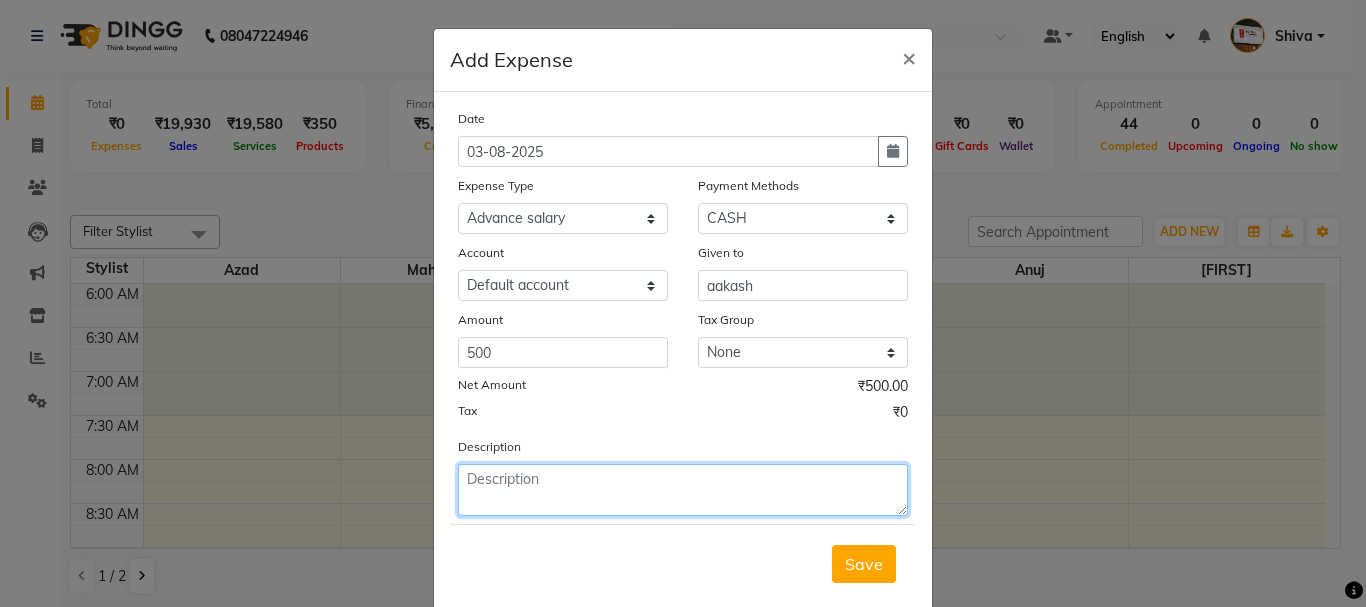 click 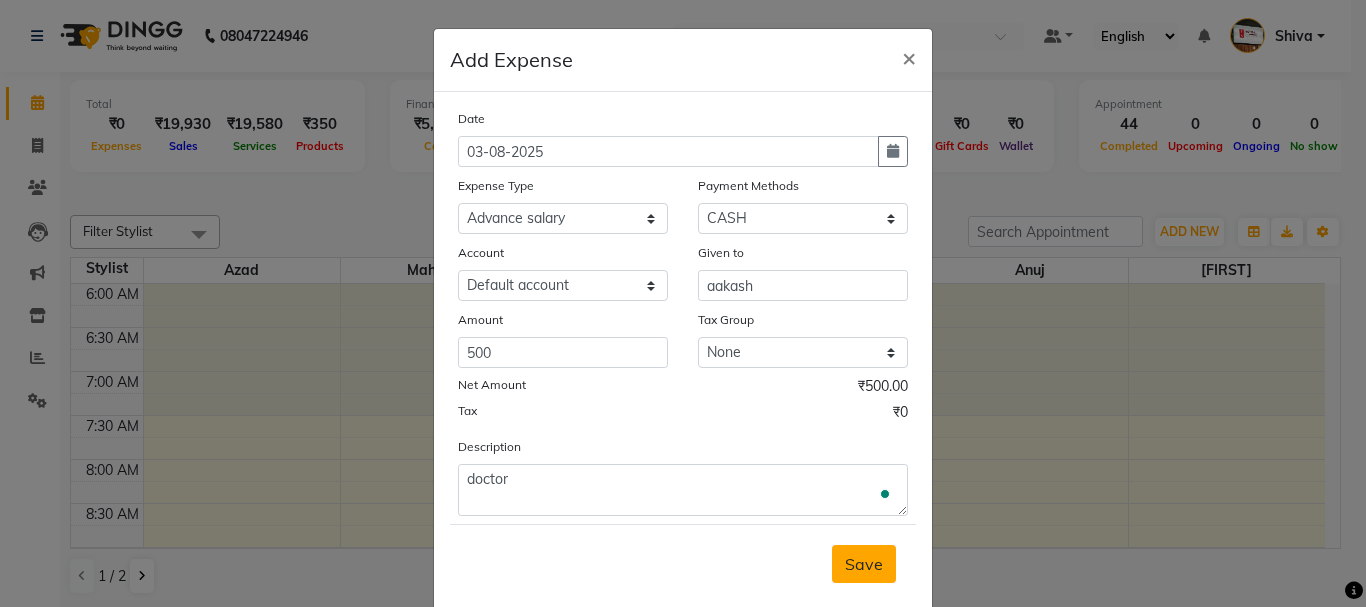 click on "Save" at bounding box center (864, 564) 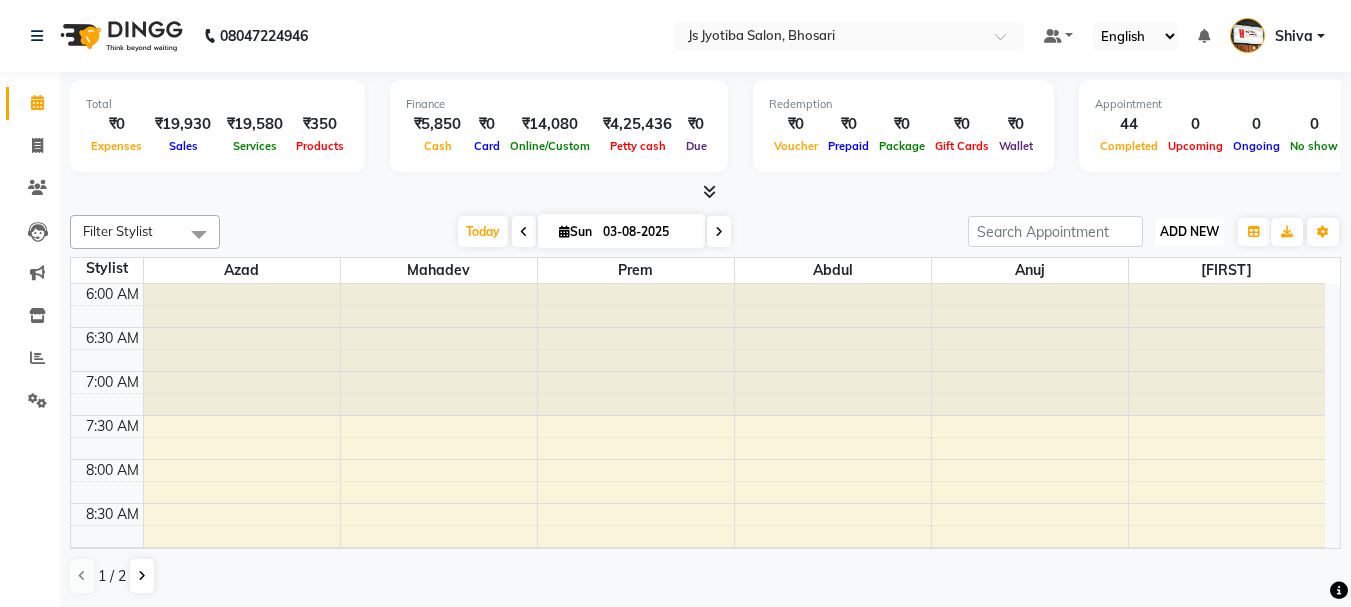 click on "ADD NEW" at bounding box center [1189, 231] 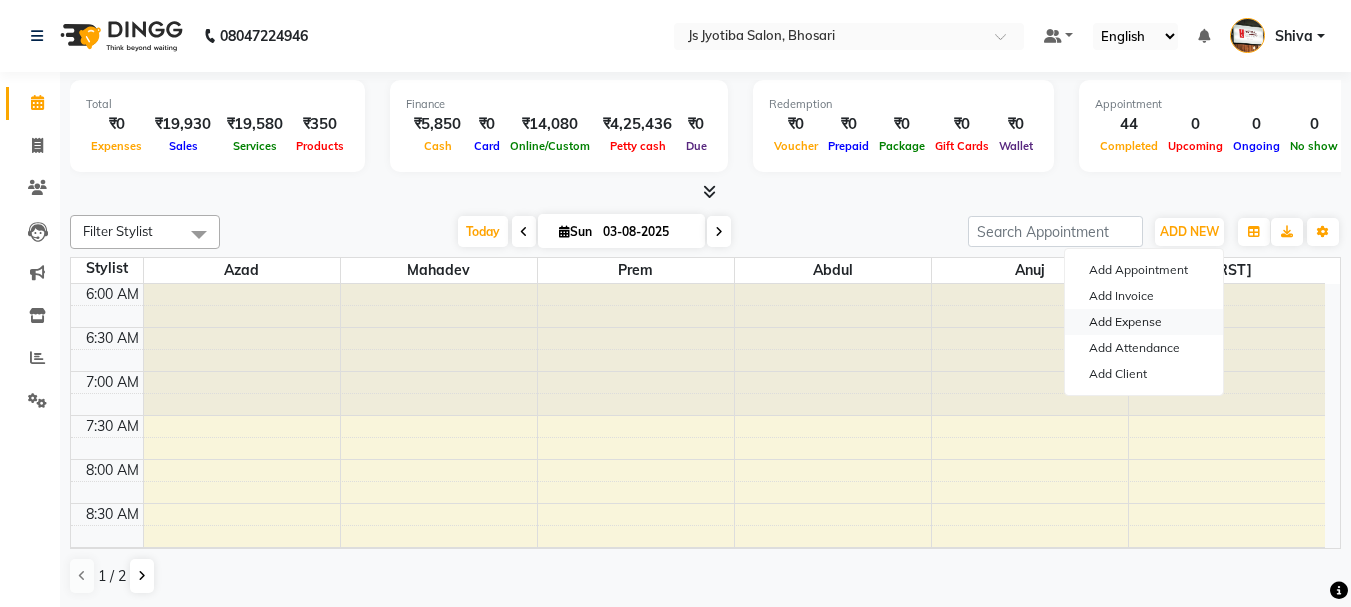 click on "Add Expense" at bounding box center [1144, 322] 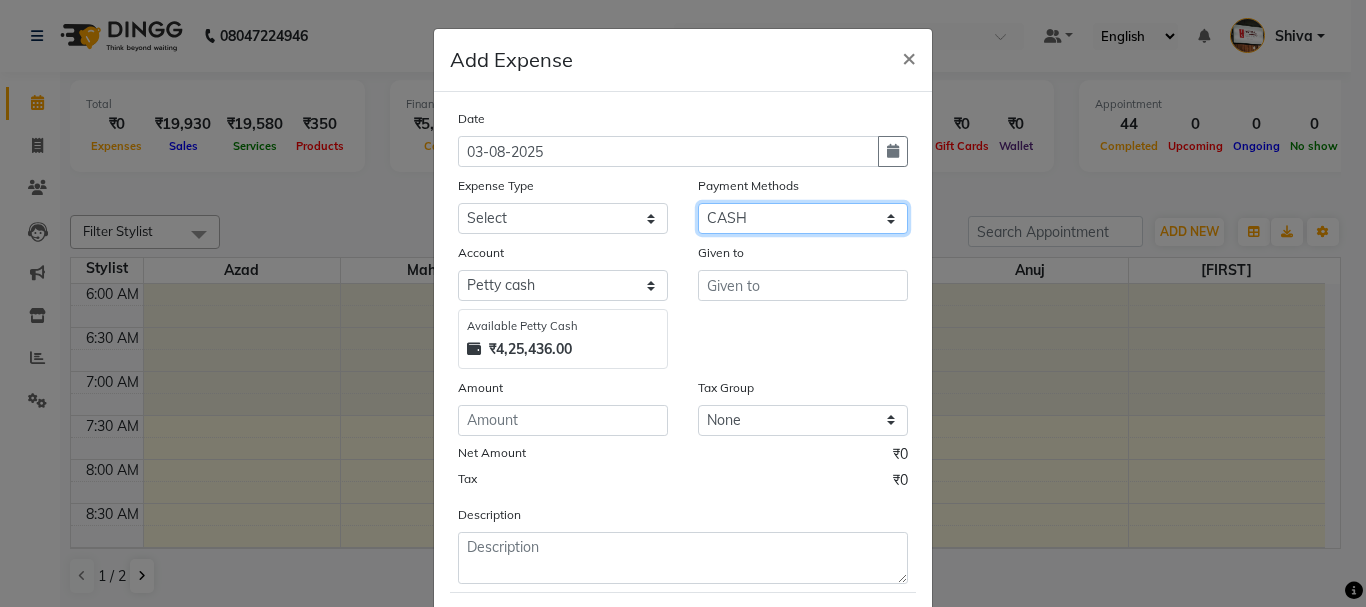 click on "Select CASH ONLINE CARD" 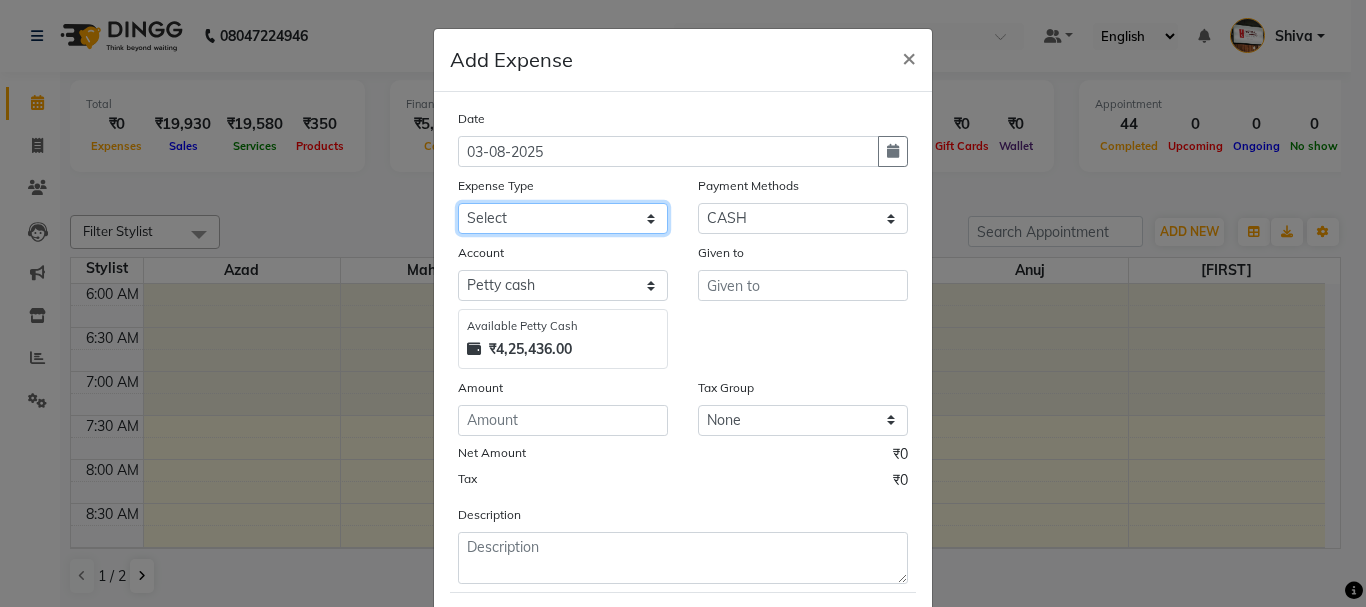 click on "Select Advance salary Advance salary ajaj Bank charges Car maintenance  Cash transfer to bank Cash transfer to hub Client Snacks Clinical charges Equipment Fuel Govt fee home Incentive Insurance International purchase Loan Repayment Maintenance Marketing Miscellaneous MRA Other Over times Pantry Product Rent Salary shop shop Staff Snacks Tax Tea & Refreshment TIP Utilities Wifi recharge" 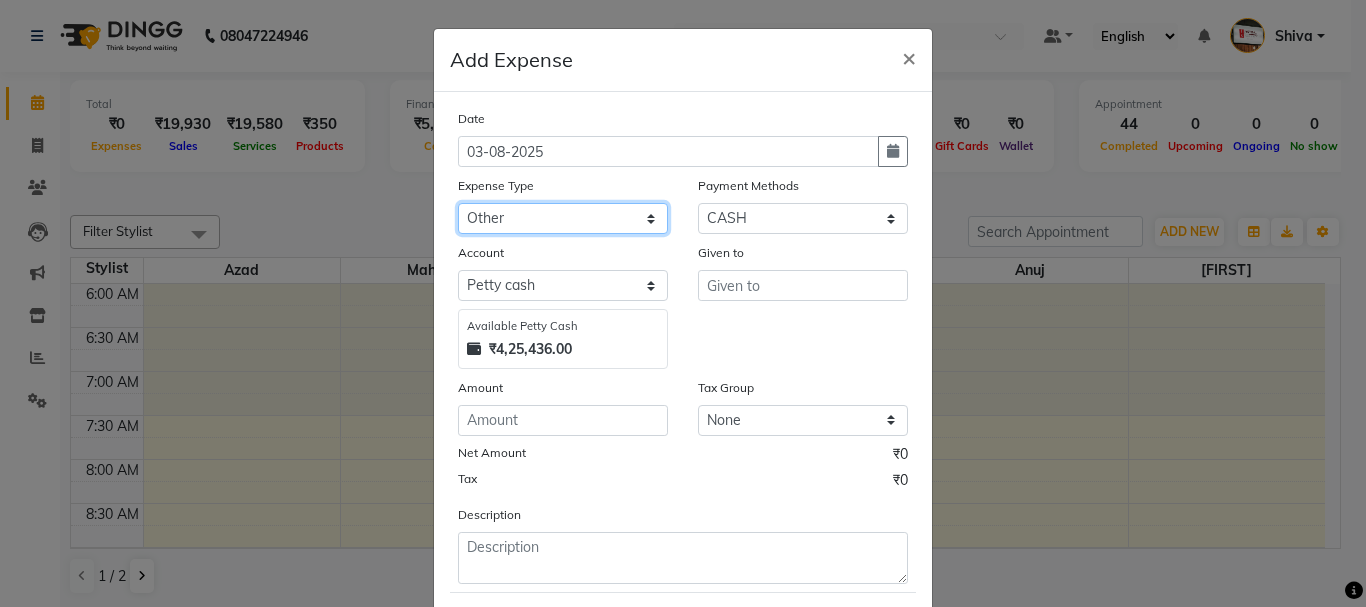 click on "Select Advance salary Advance salary ajaj Bank charges Car maintenance  Cash transfer to bank Cash transfer to hub Client Snacks Clinical charges Equipment Fuel Govt fee home Incentive Insurance International purchase Loan Repayment Maintenance Marketing Miscellaneous MRA Other Over times Pantry Product Rent Salary shop shop Staff Snacks Tax Tea & Refreshment TIP Utilities Wifi recharge" 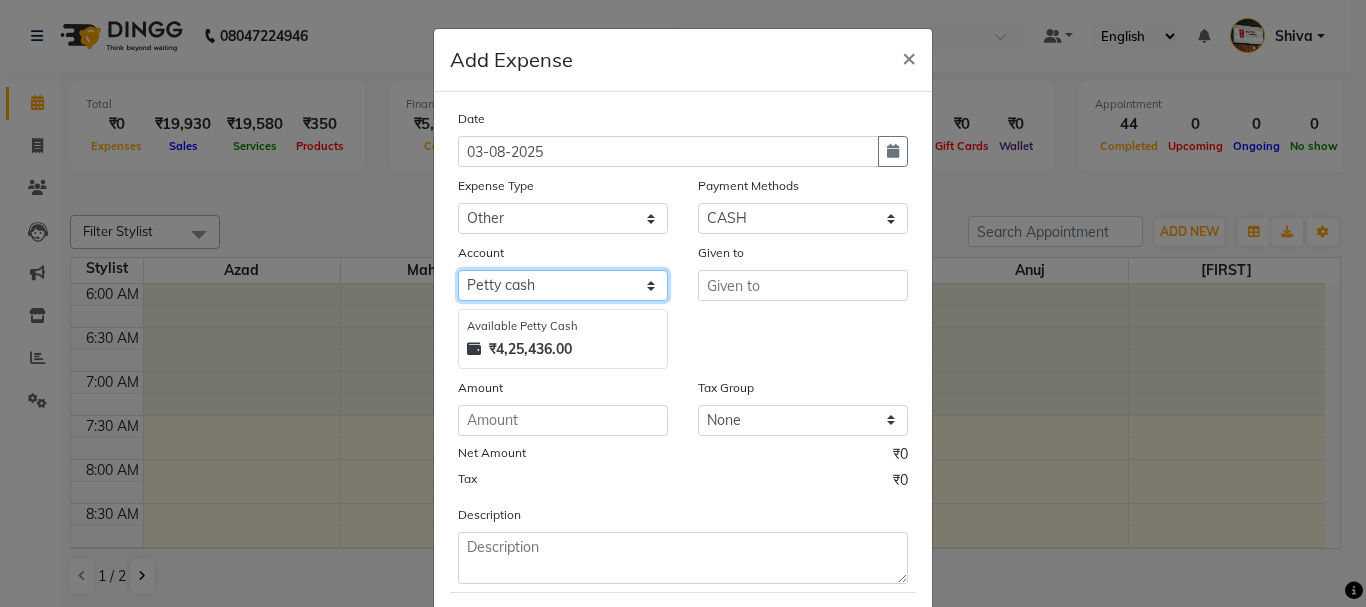 click on "Select Default account Petty cash" 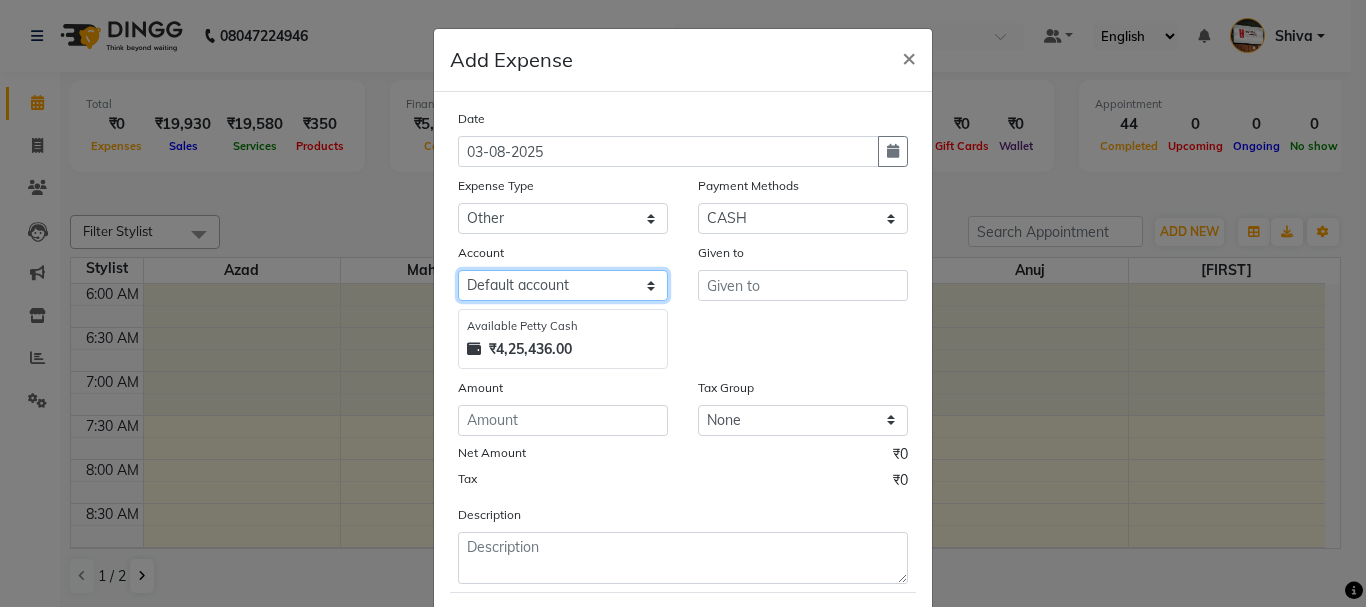 click on "Select Default account Petty cash" 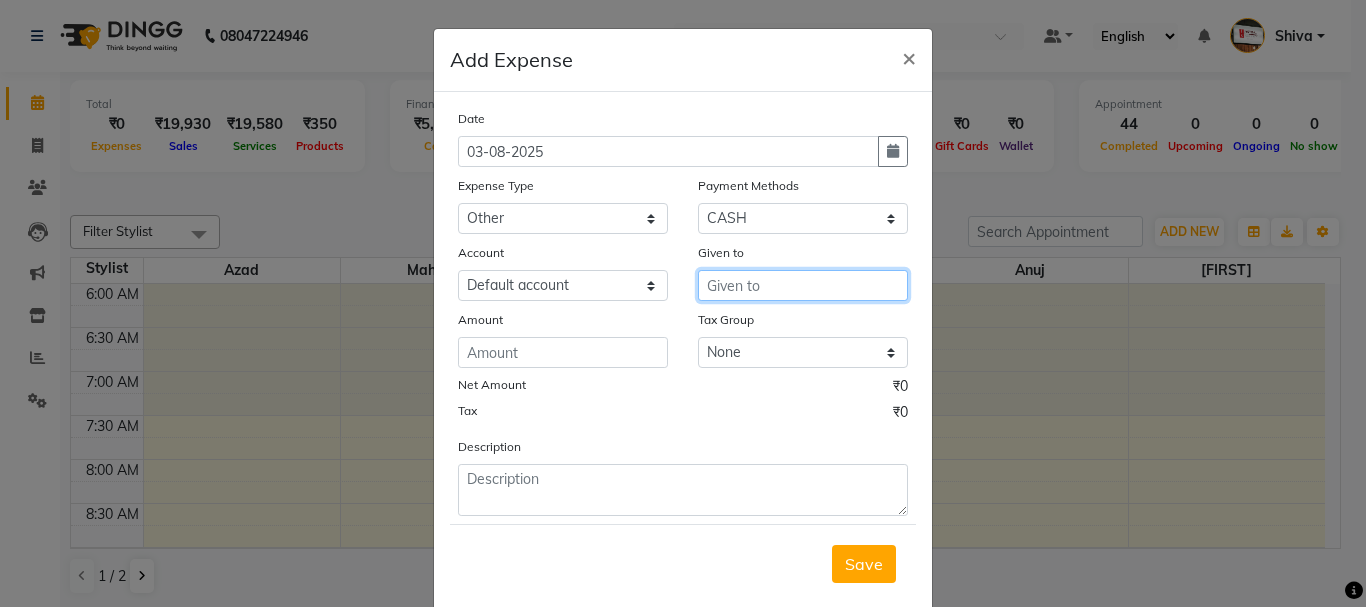 click at bounding box center (803, 285) 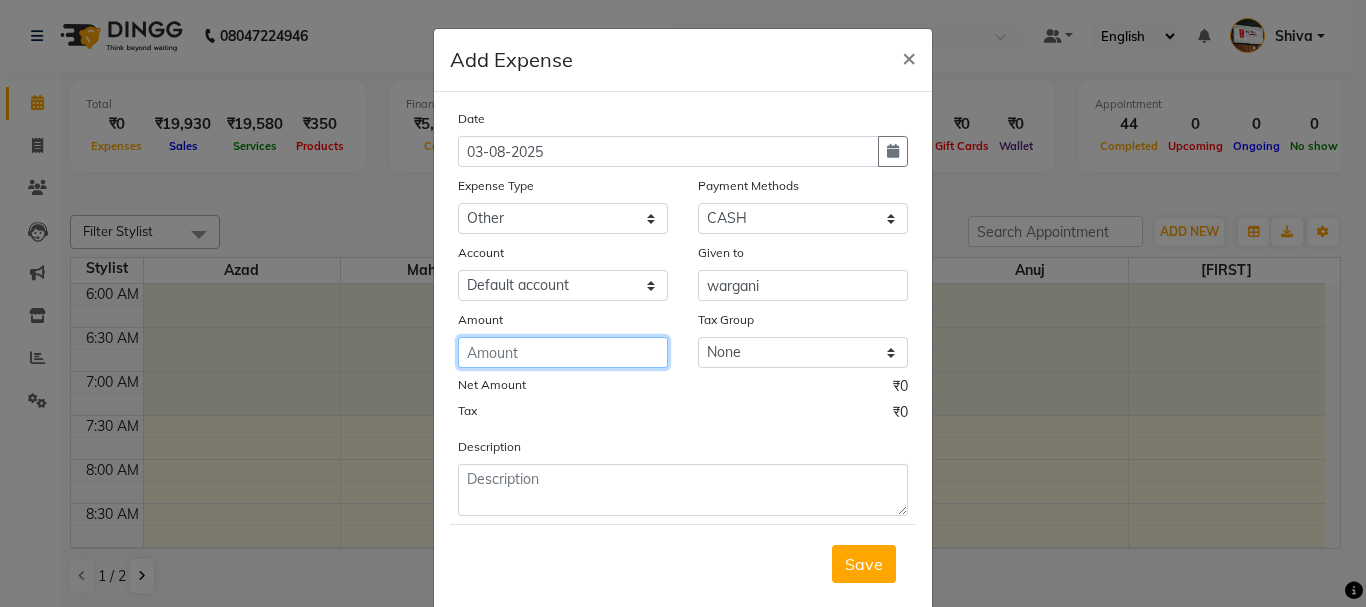 click 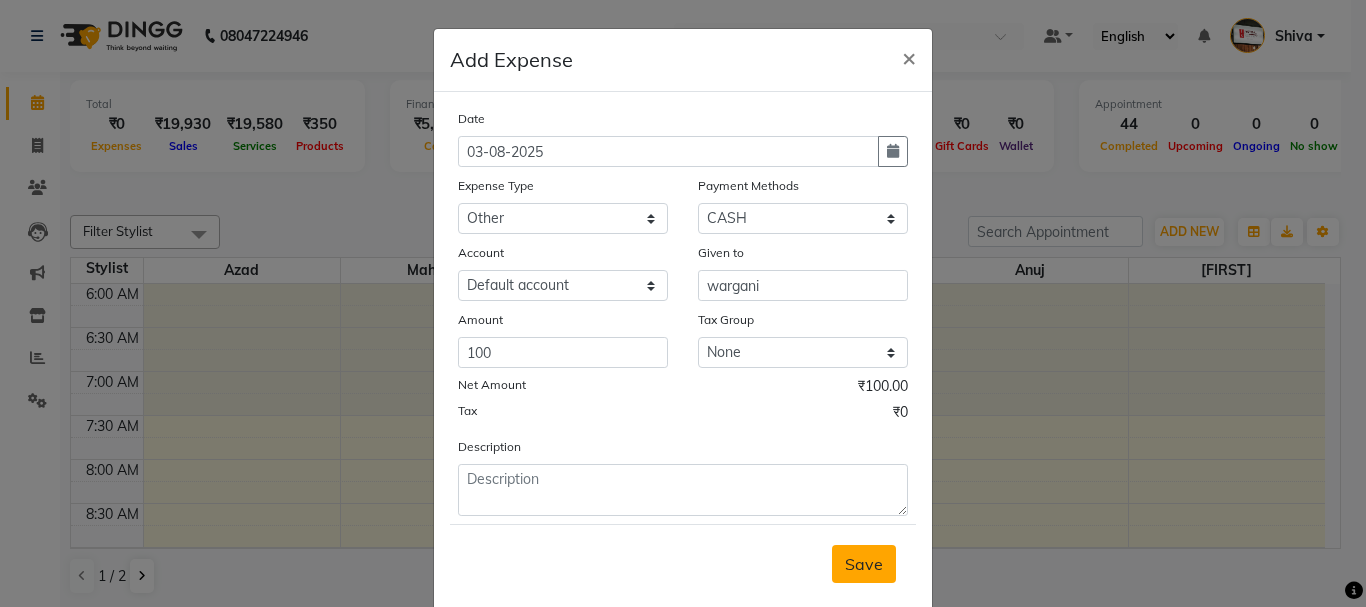 click on "Save" at bounding box center [864, 564] 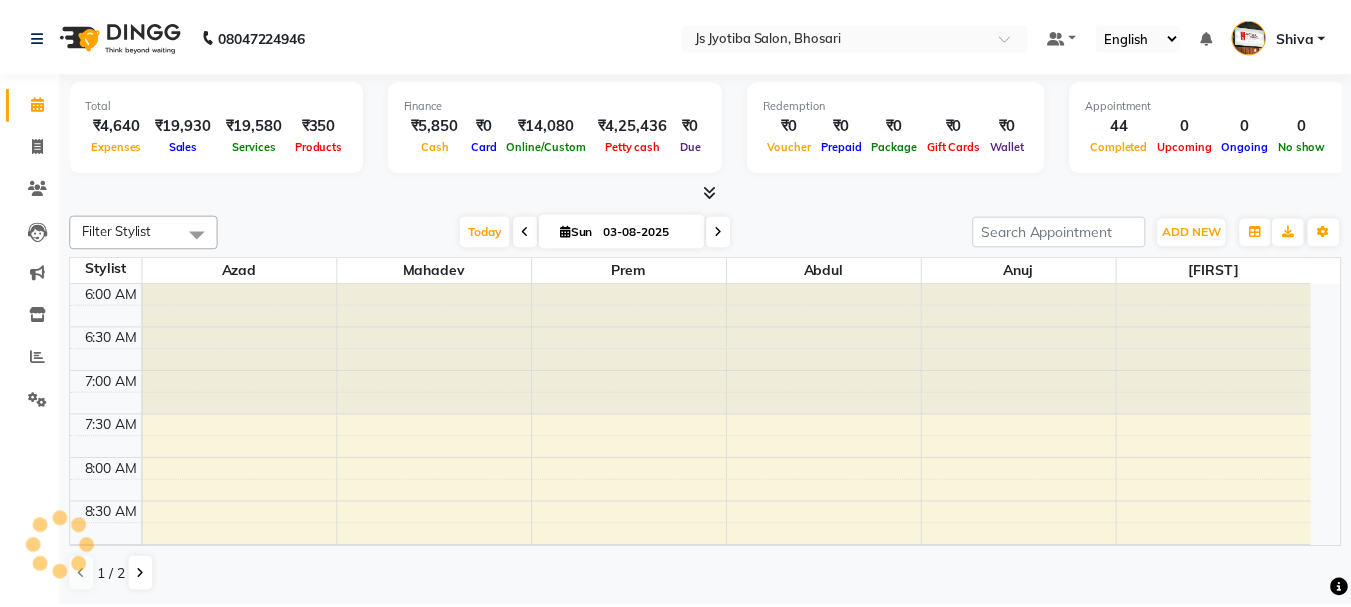 scroll, scrollTop: 0, scrollLeft: 0, axis: both 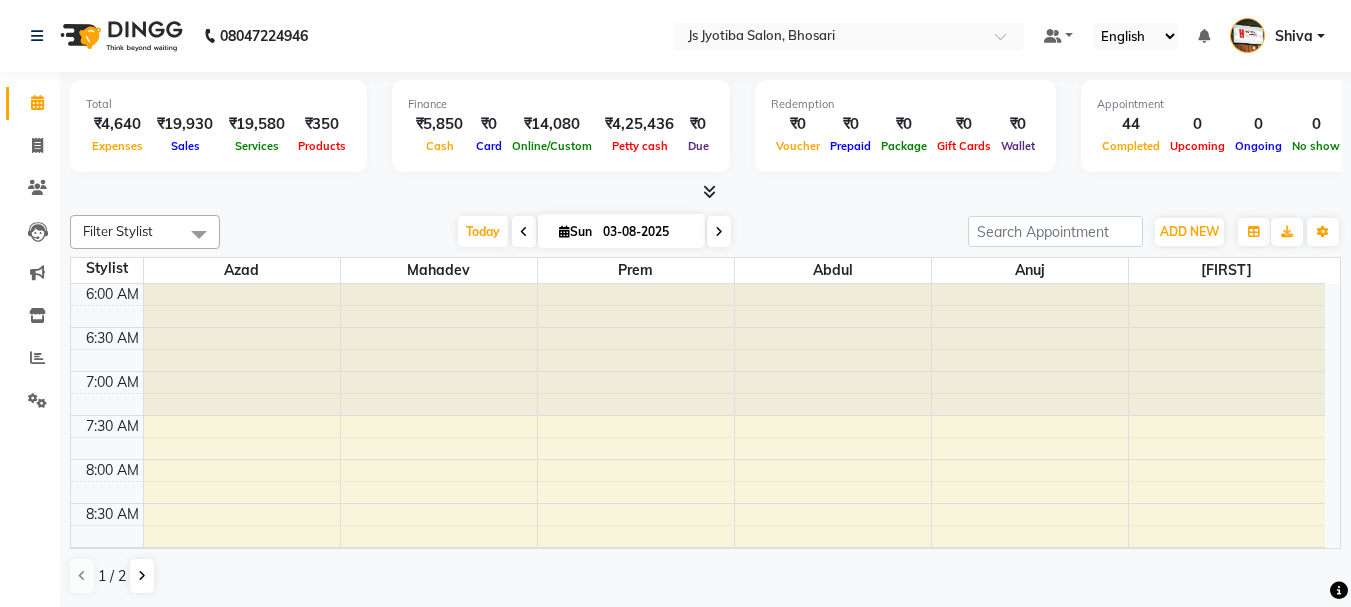 drag, startPoint x: 941, startPoint y: 646, endPoint x: 855, endPoint y: 204, distance: 450.2888 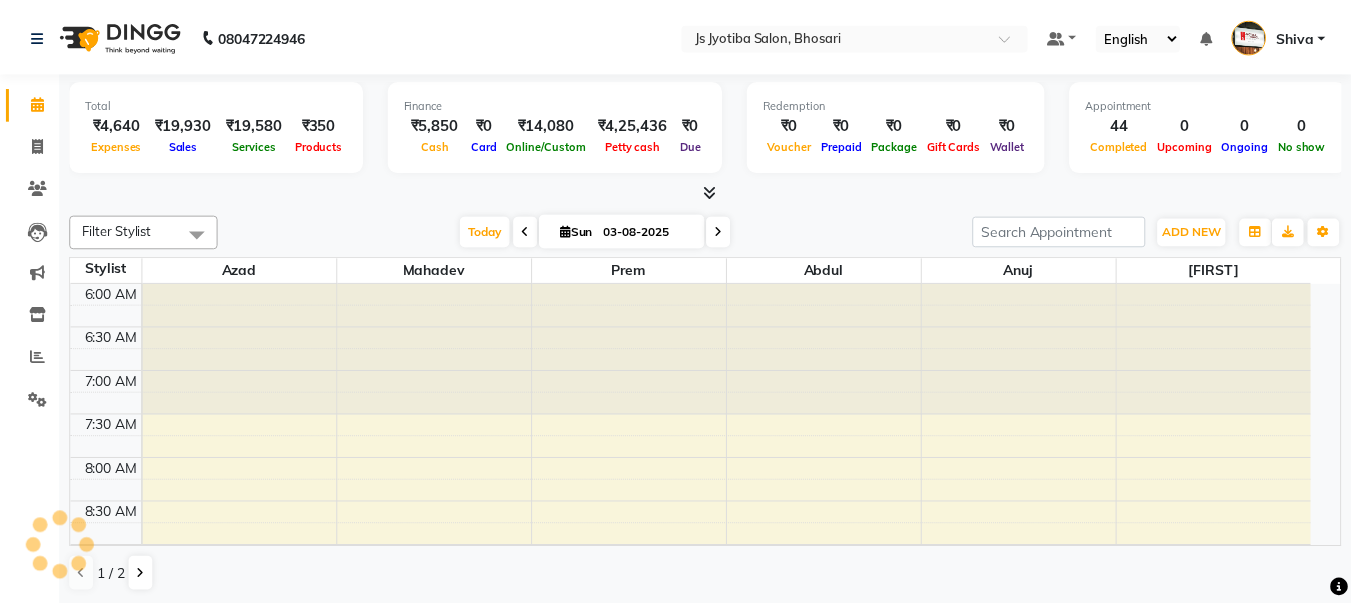 scroll, scrollTop: 0, scrollLeft: 0, axis: both 